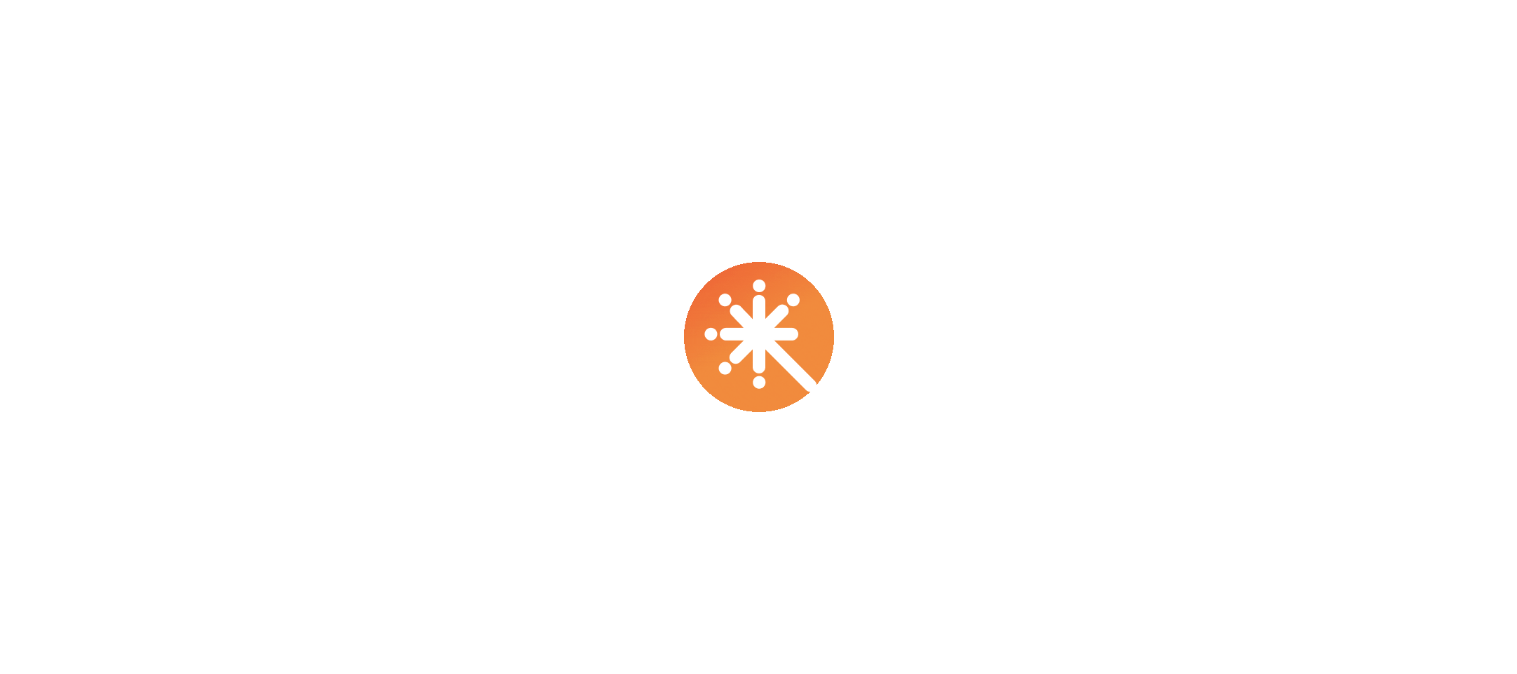 scroll, scrollTop: 0, scrollLeft: 0, axis: both 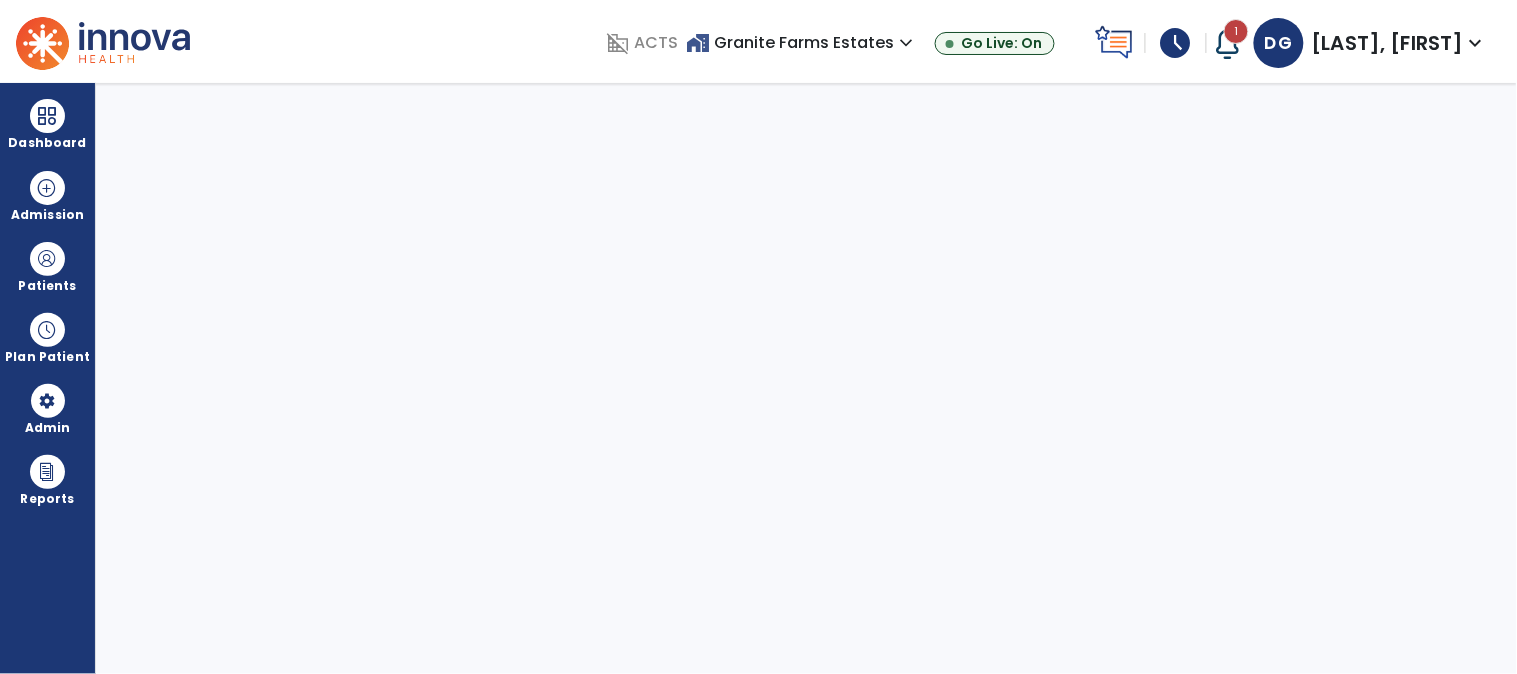 select on "****" 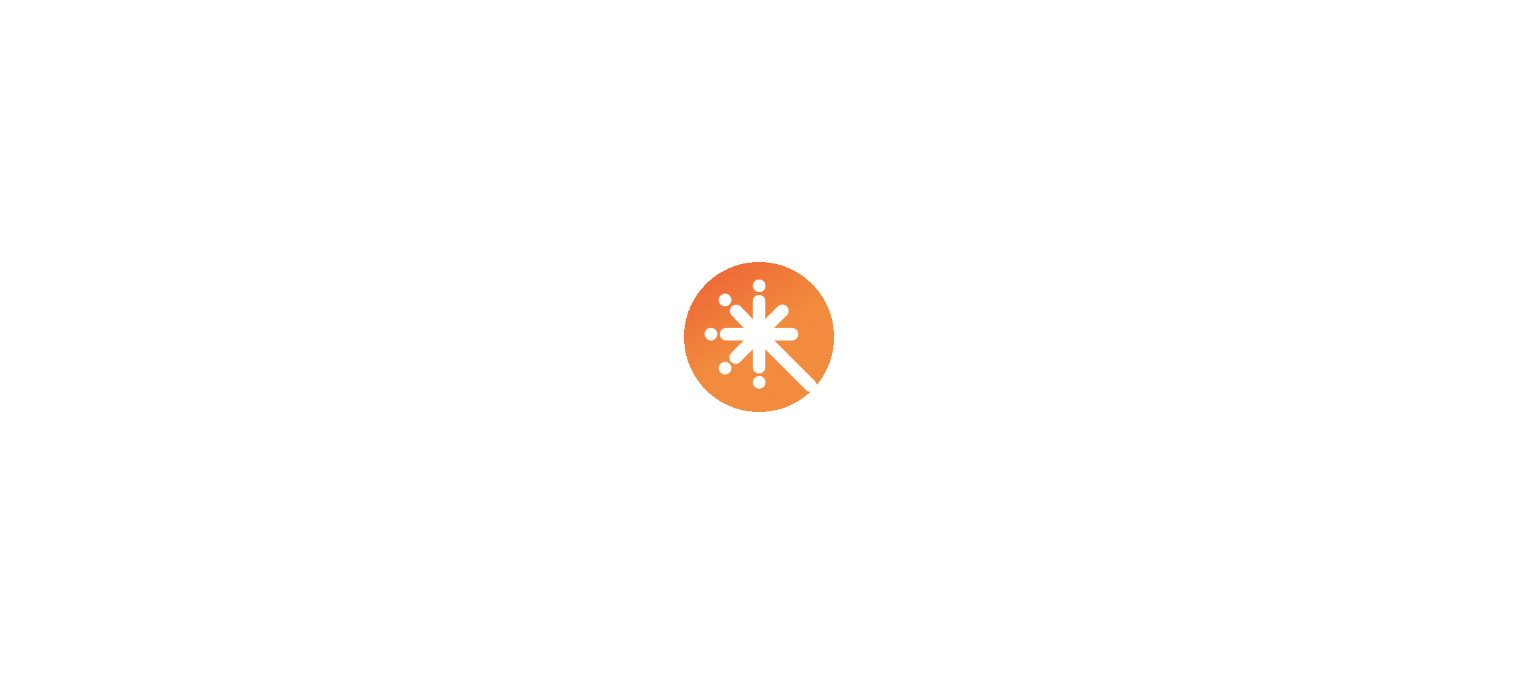 scroll, scrollTop: 0, scrollLeft: 0, axis: both 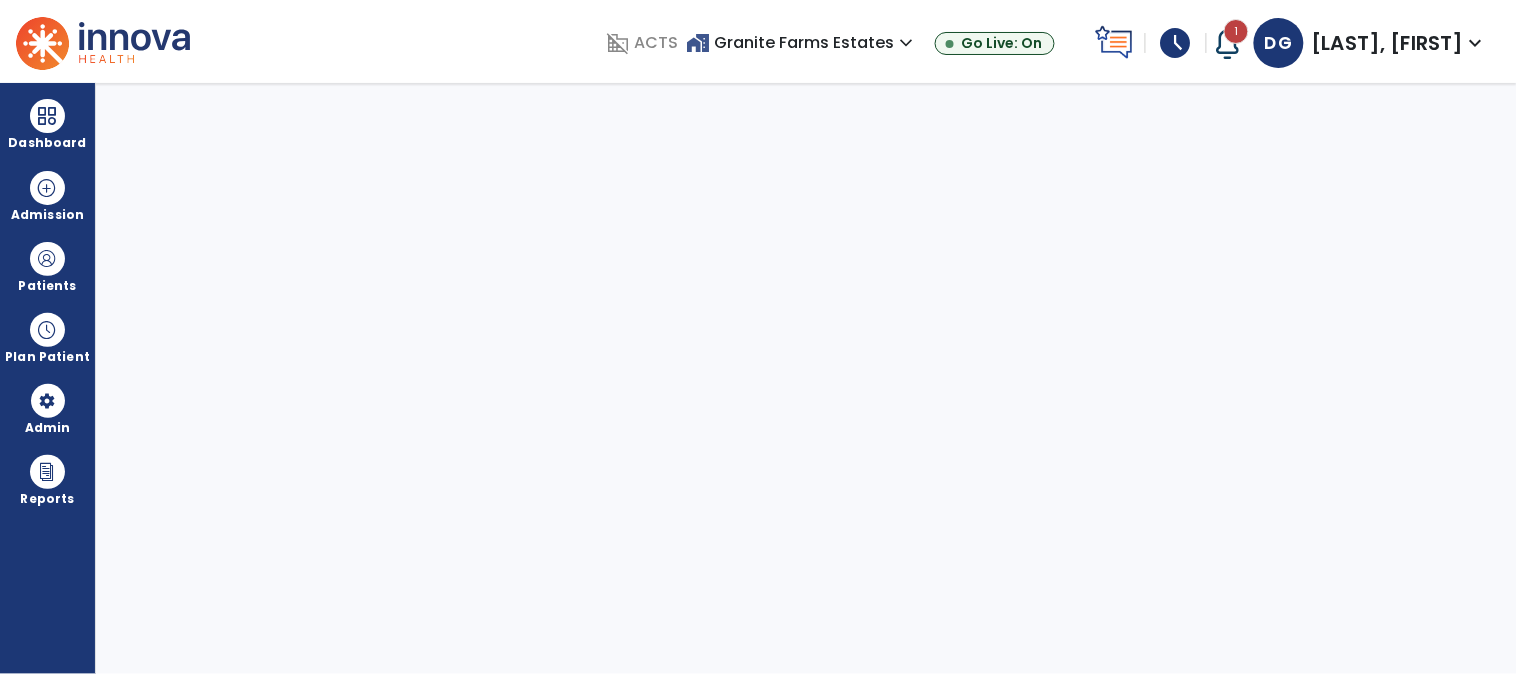 select on "****" 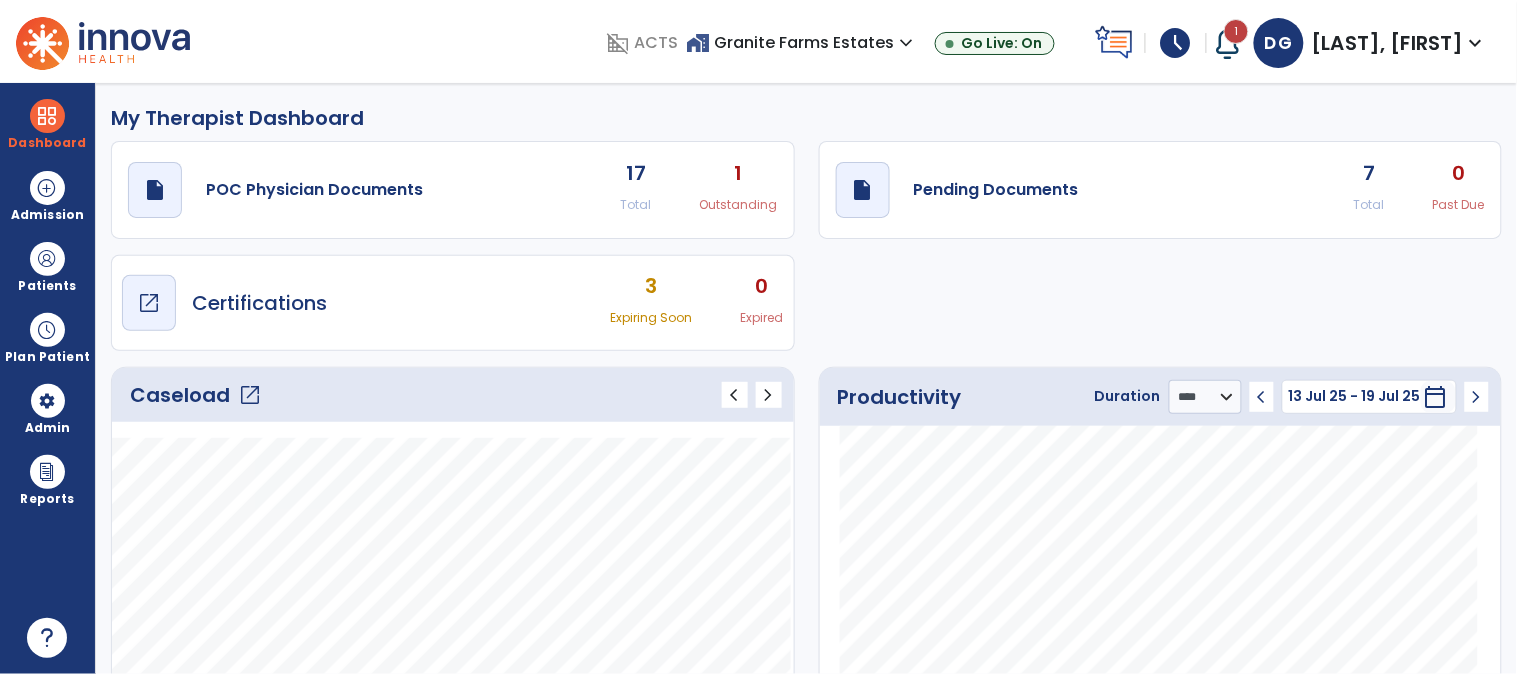 click on "Certifications" at bounding box center [259, 303] 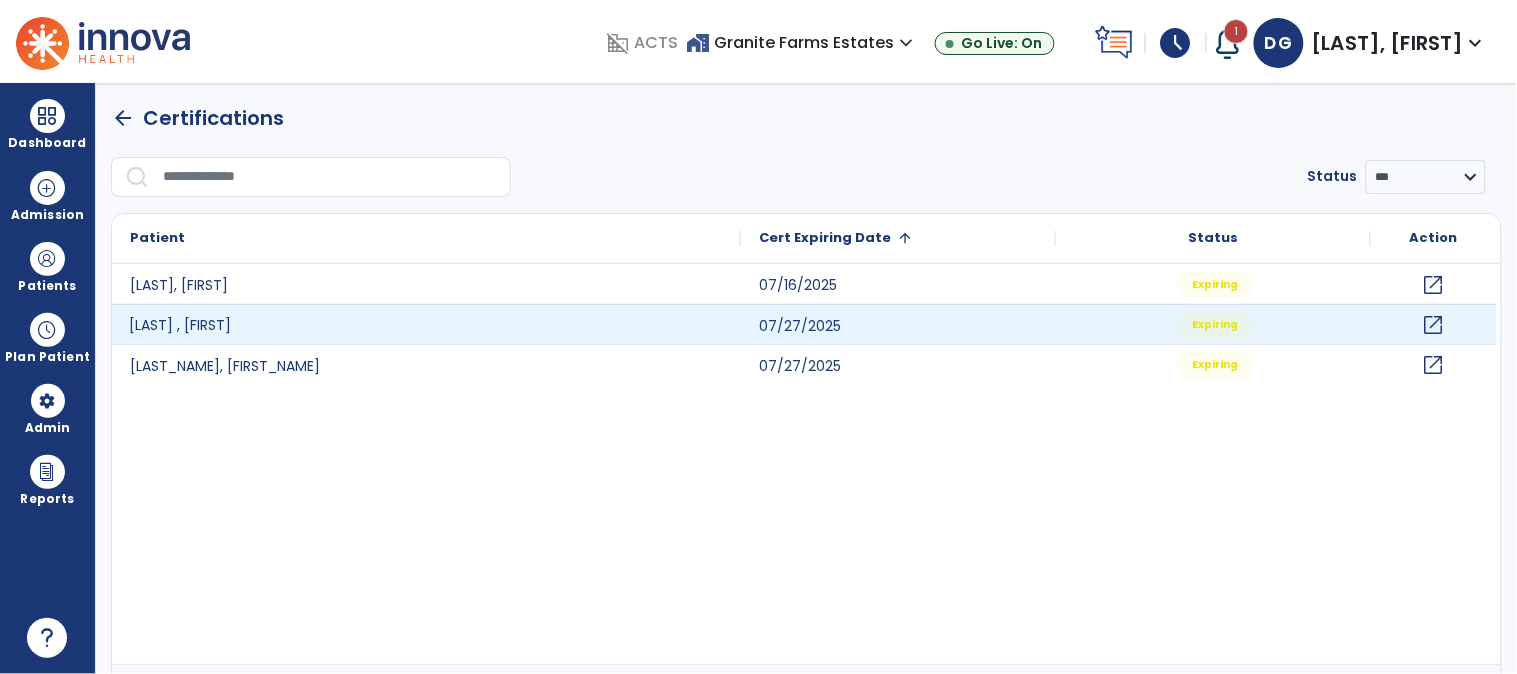click on "[LAST] , [FIRST]" 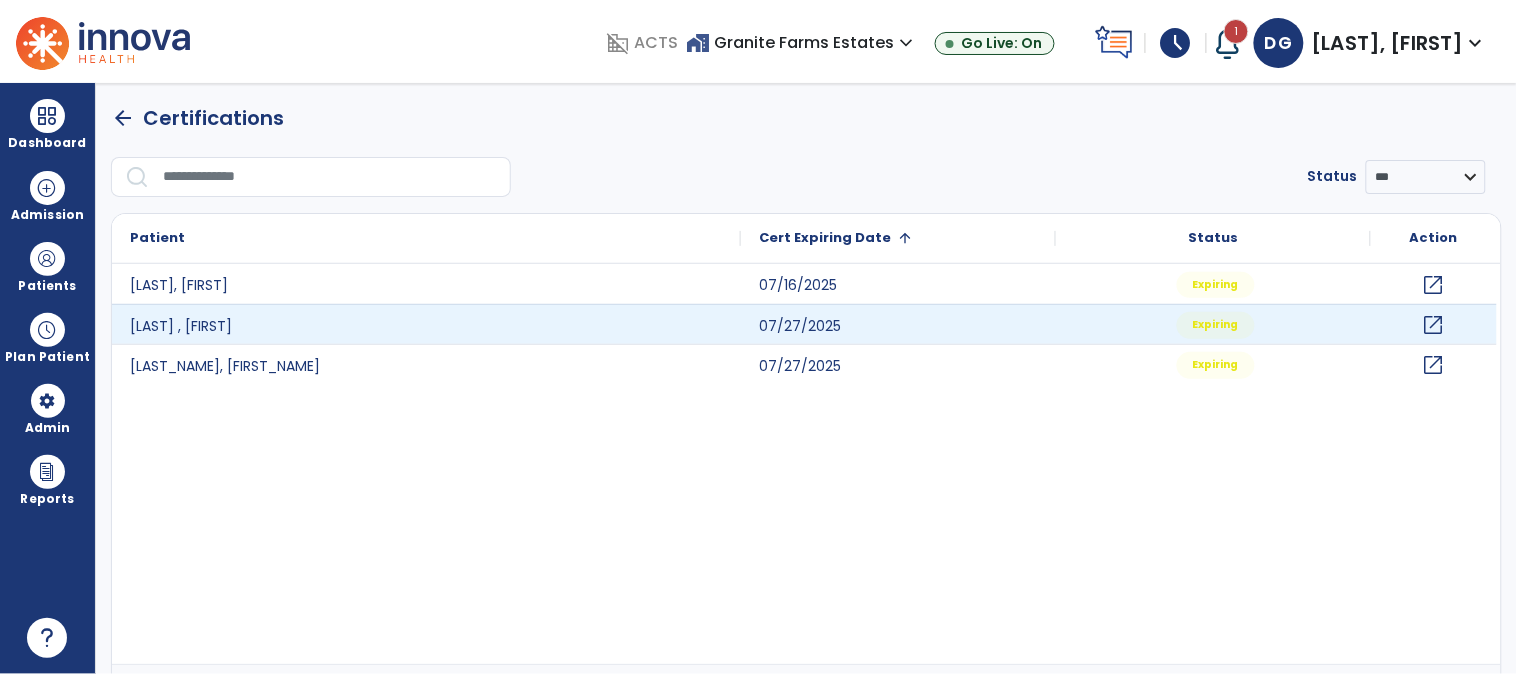 click on "open_in_new" 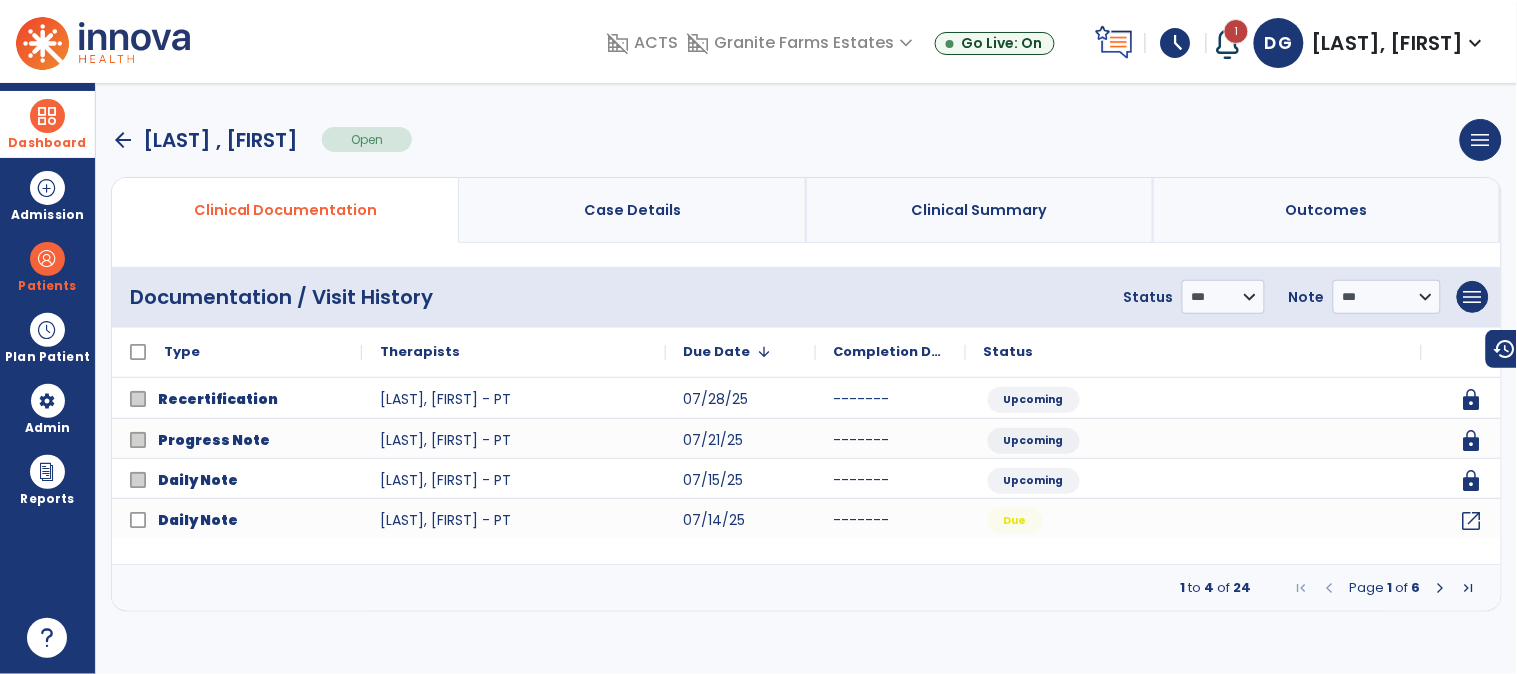 click at bounding box center (47, 116) 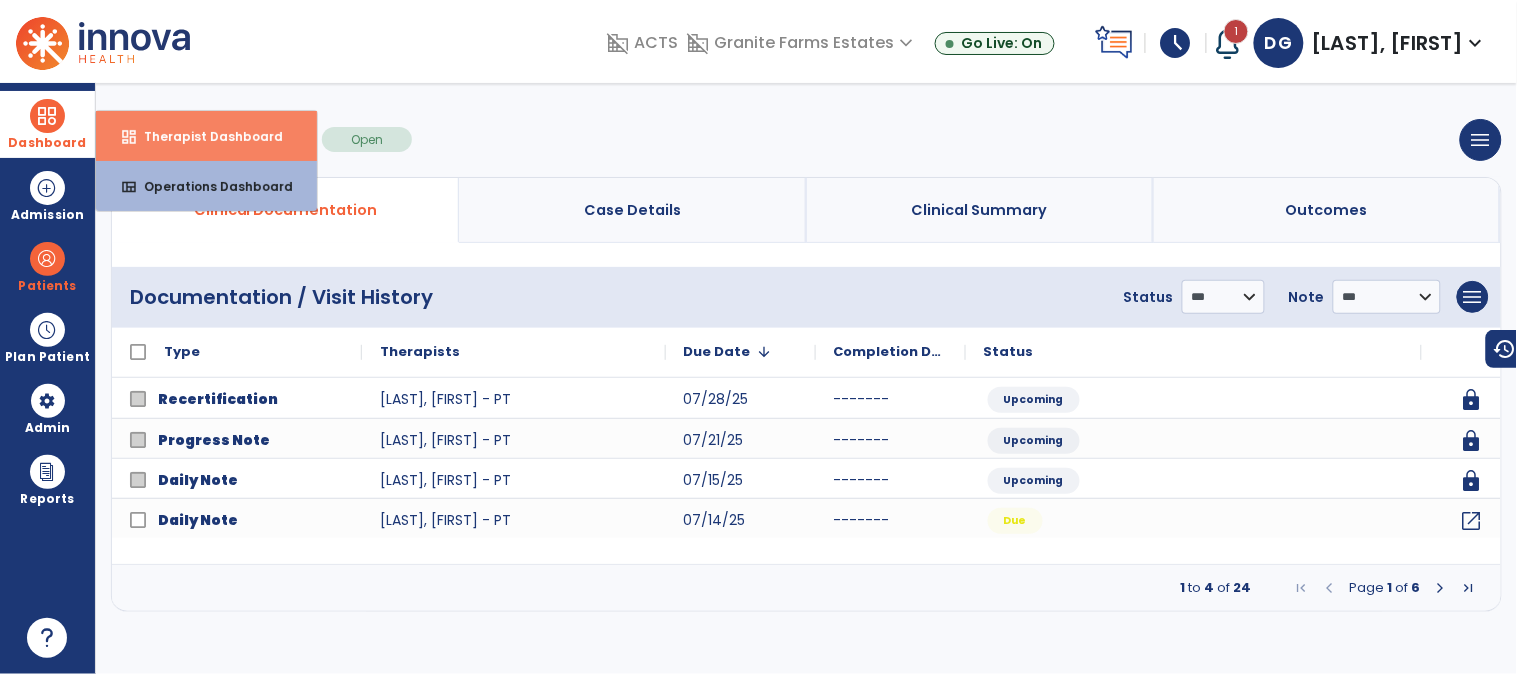 click on "dashboard  Therapist Dashboard" at bounding box center [206, 136] 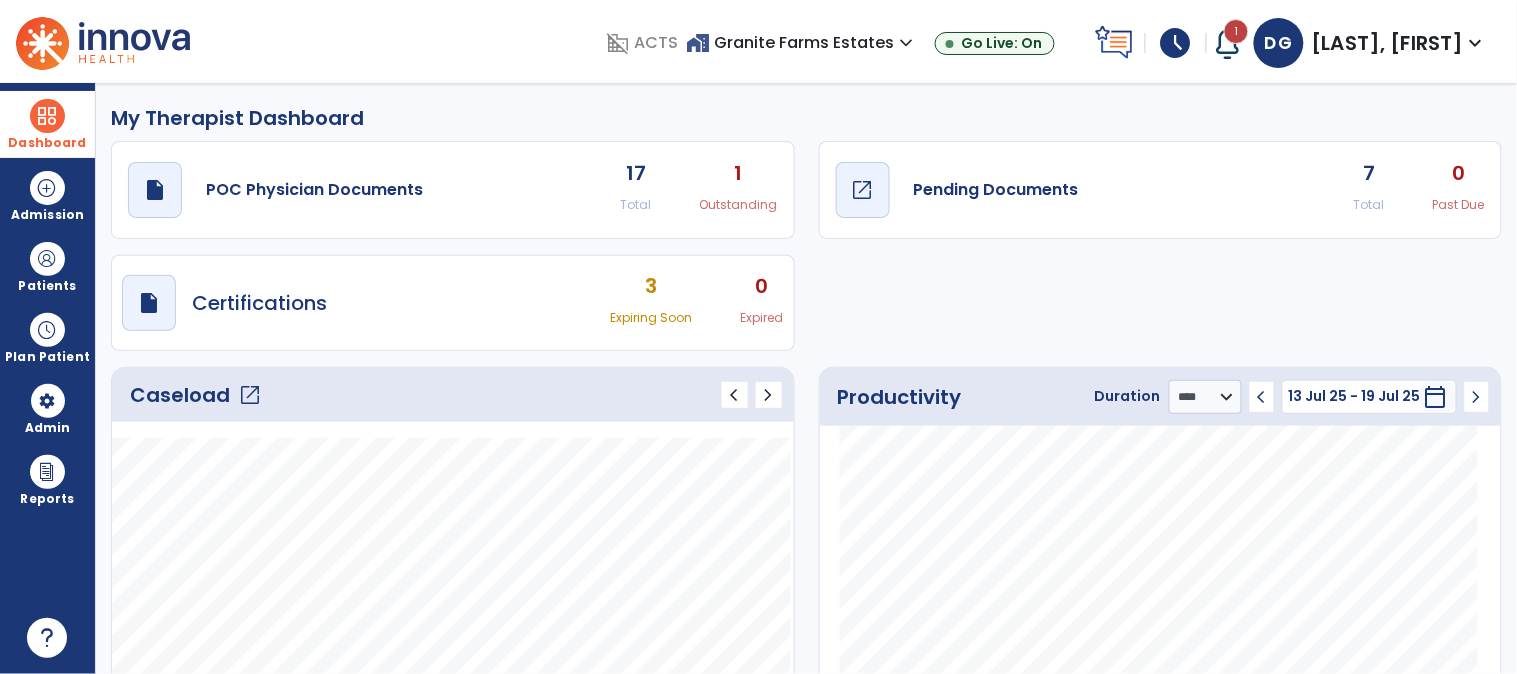 click on "Pending Documents" 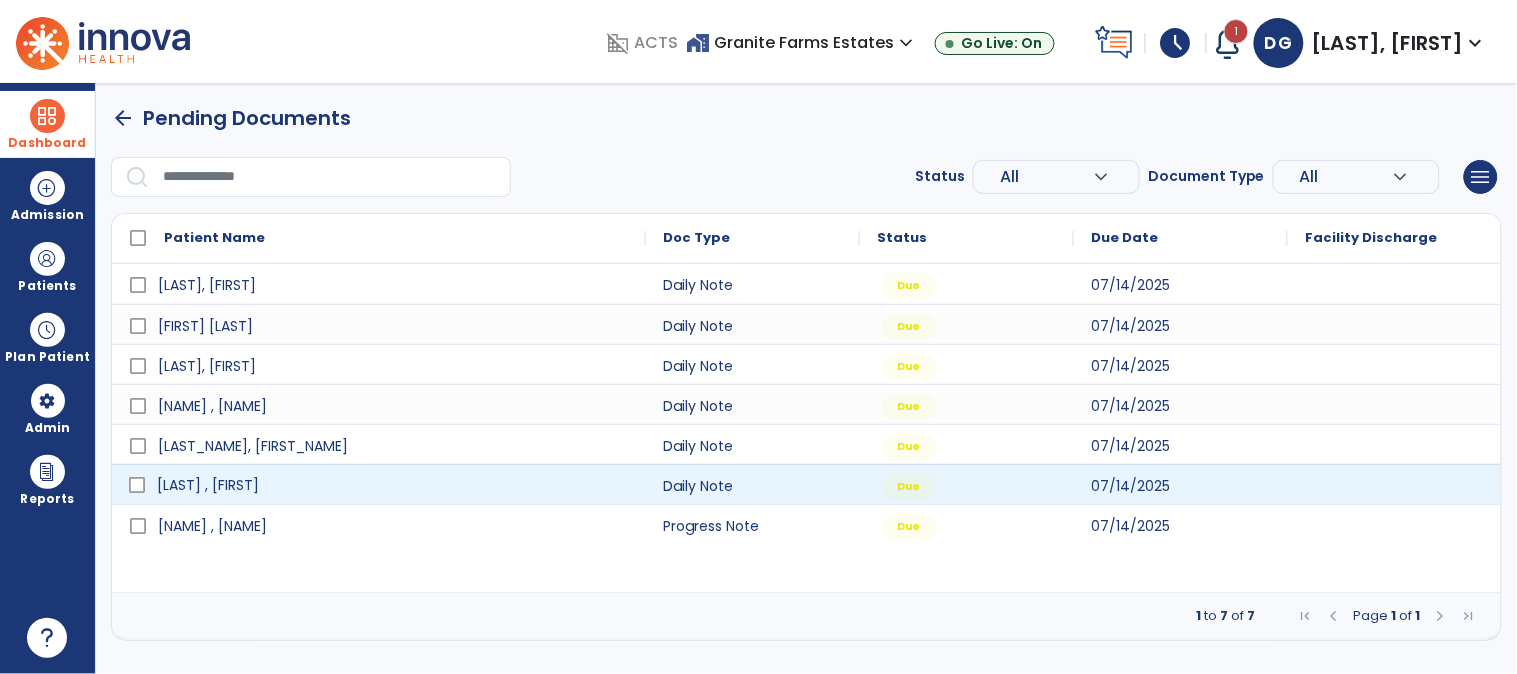 click on "[LAST] , [FIRST]" at bounding box center [208, 485] 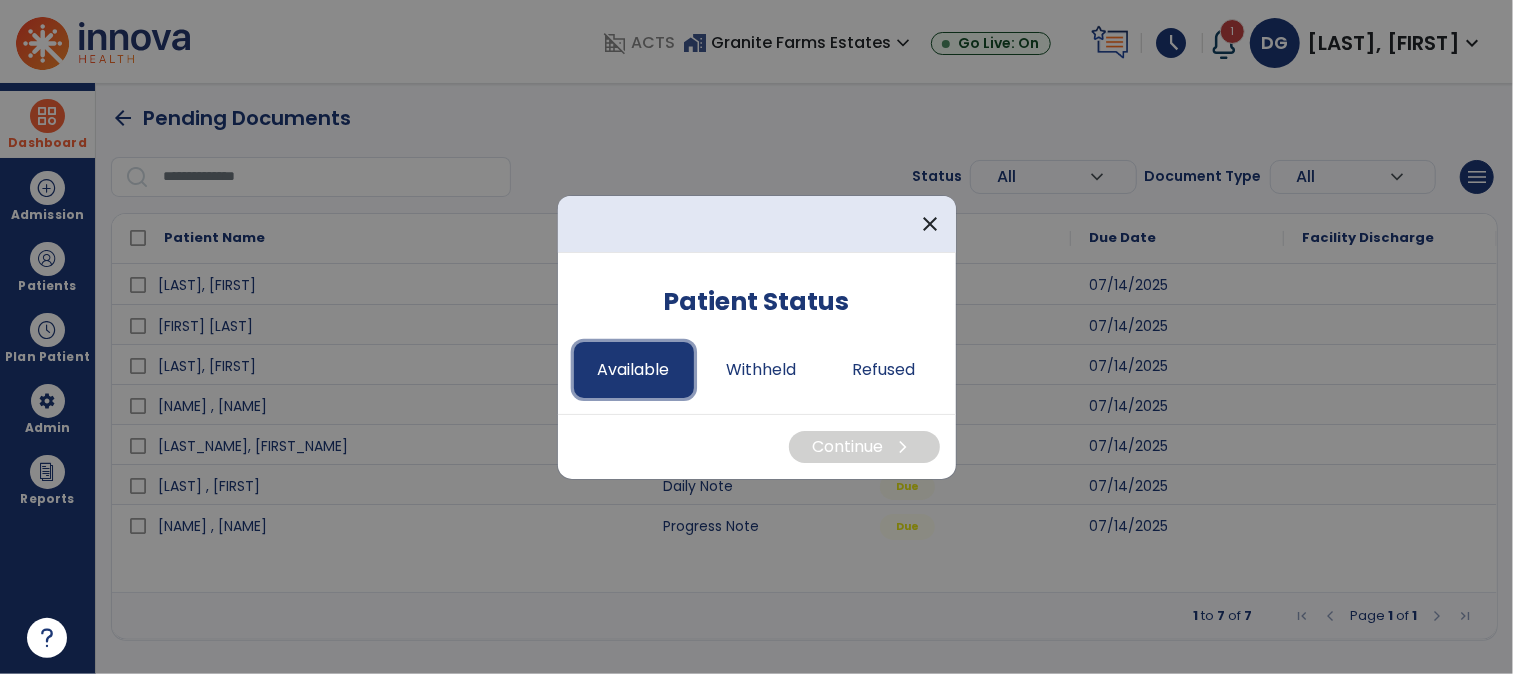 click on "Available" at bounding box center (634, 370) 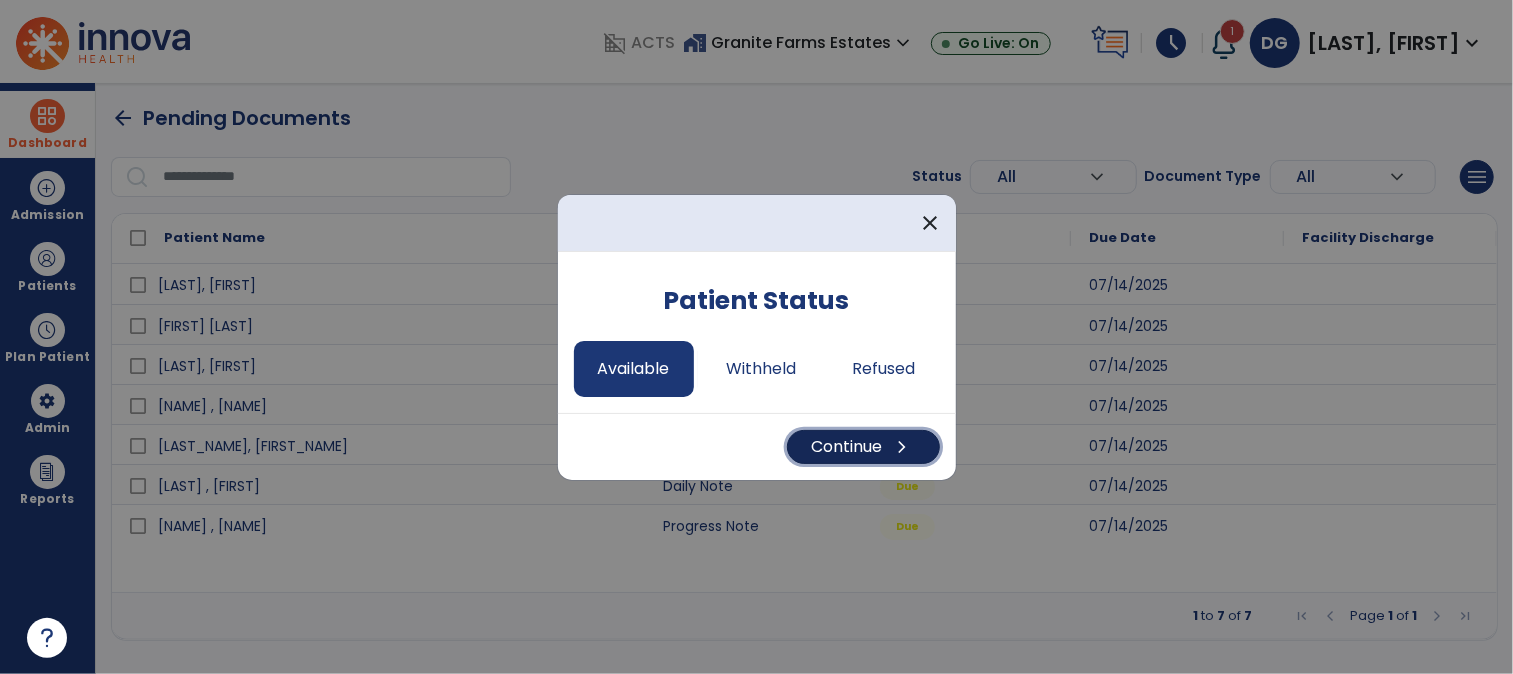 click on "Continue   chevron_right" at bounding box center [863, 447] 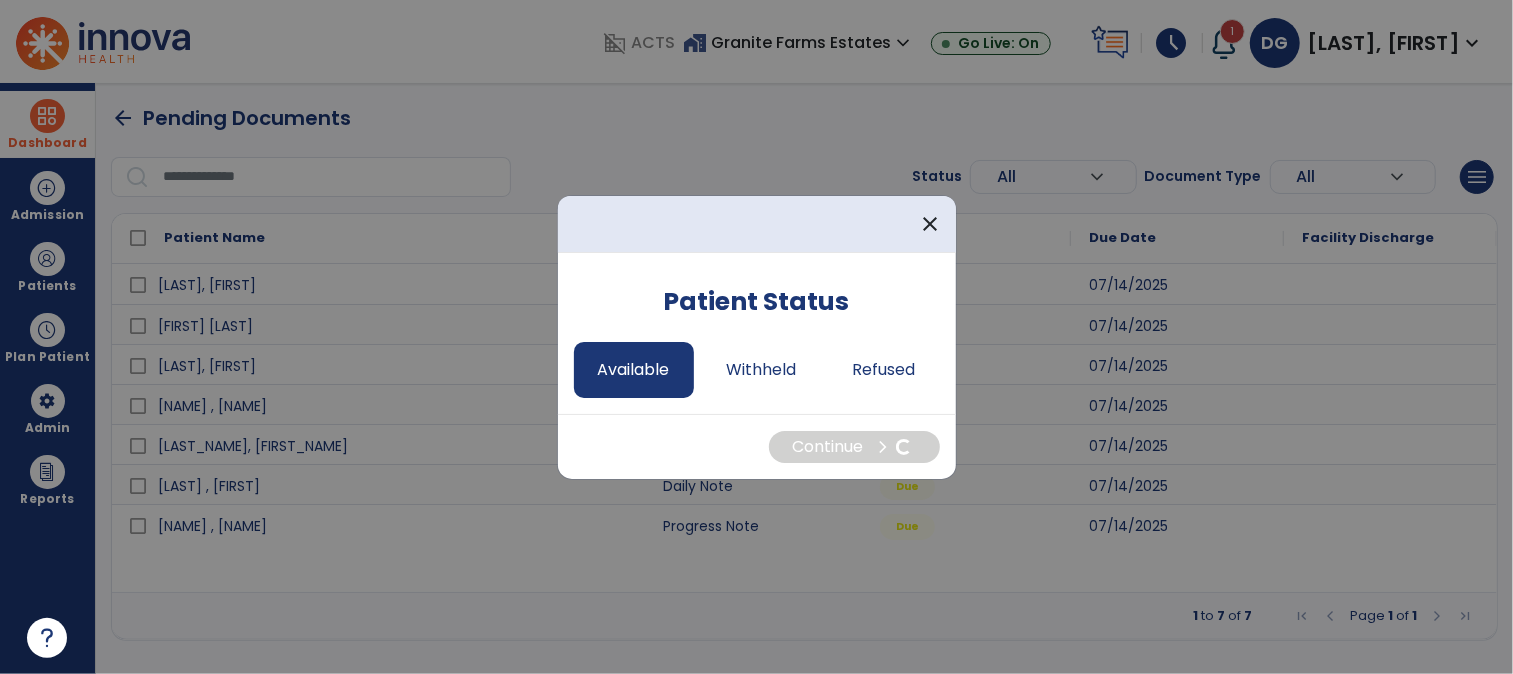 select on "*" 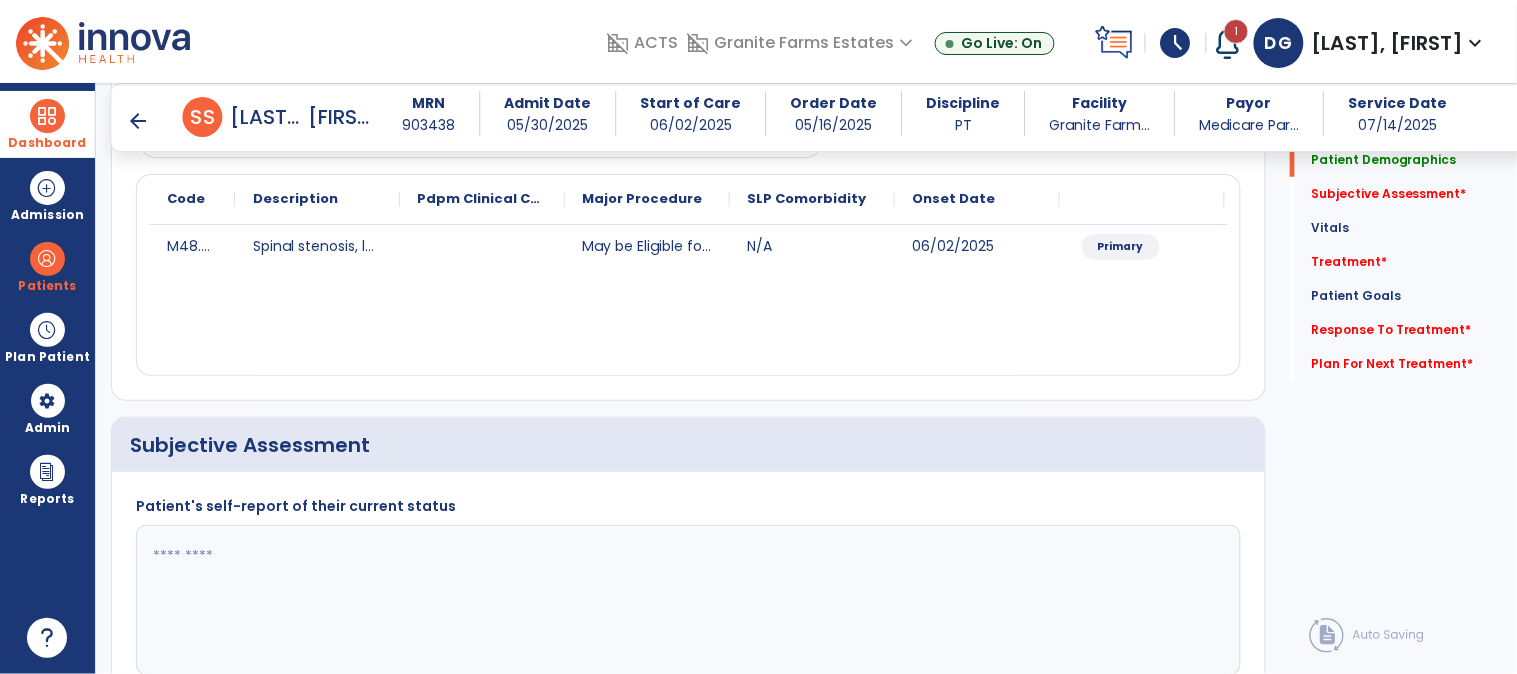 scroll, scrollTop: 222, scrollLeft: 0, axis: vertical 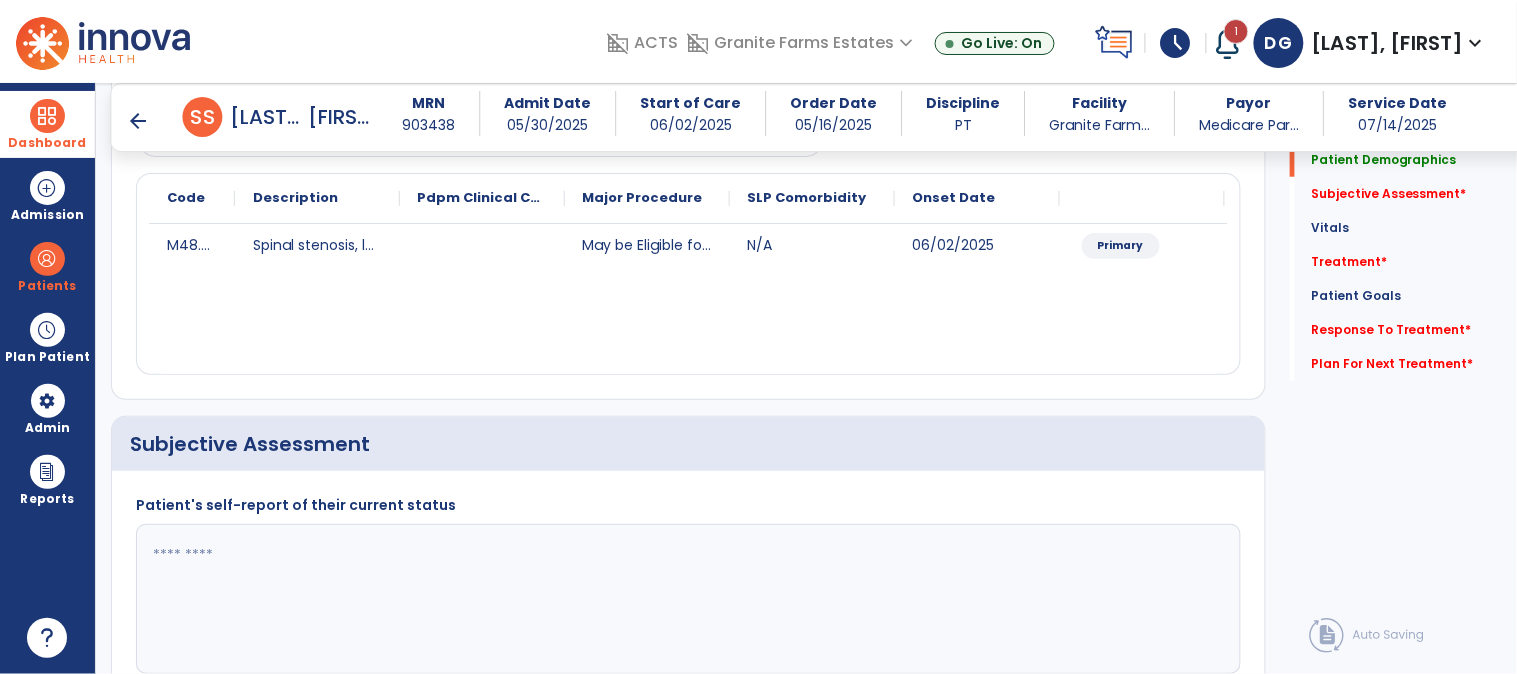 click 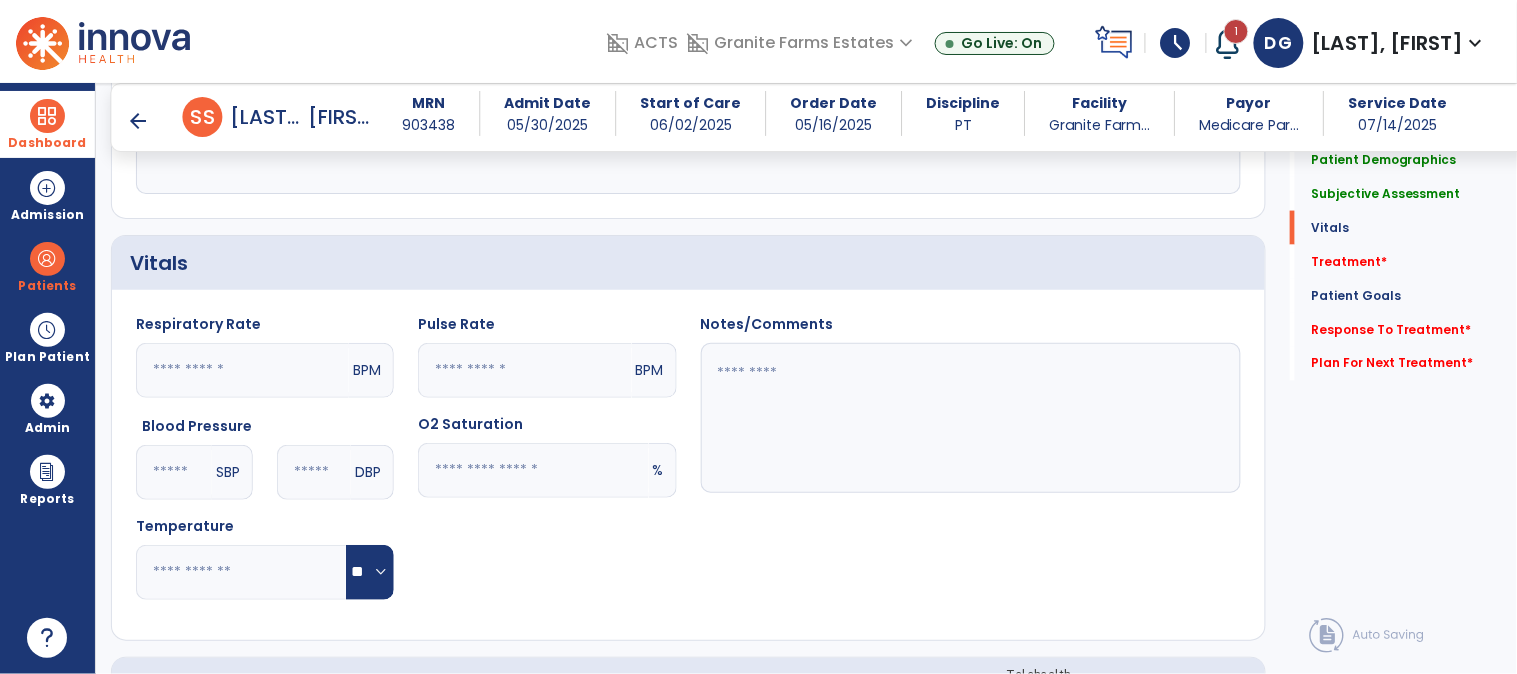 scroll, scrollTop: 777, scrollLeft: 0, axis: vertical 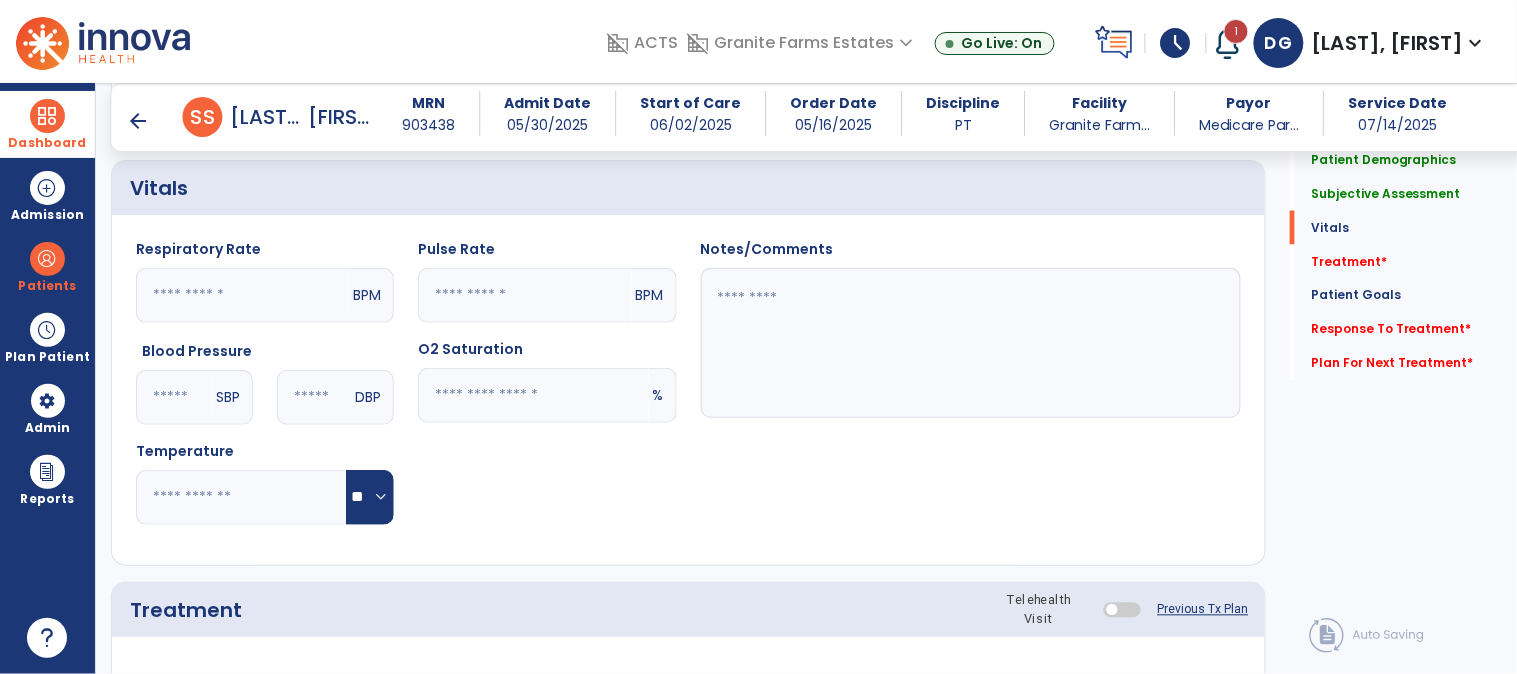 type on "**********" 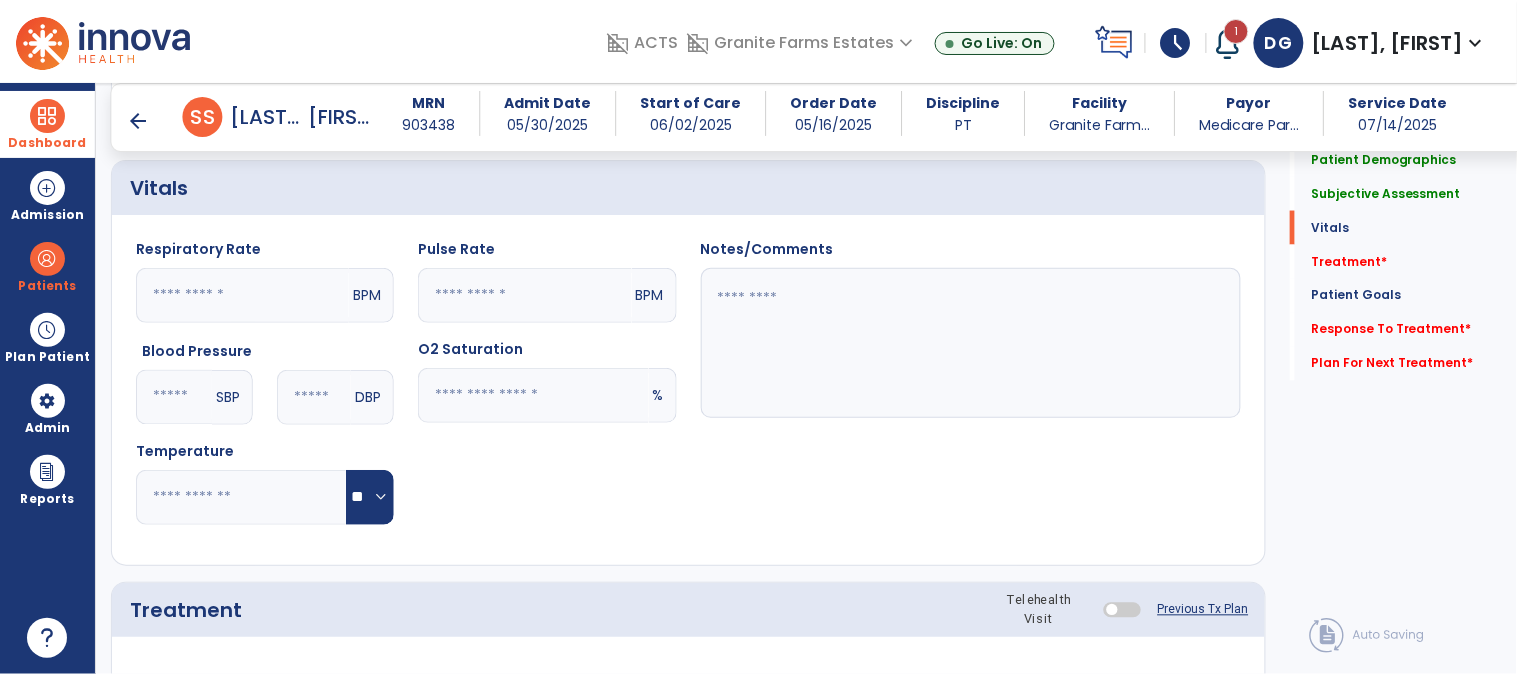 click 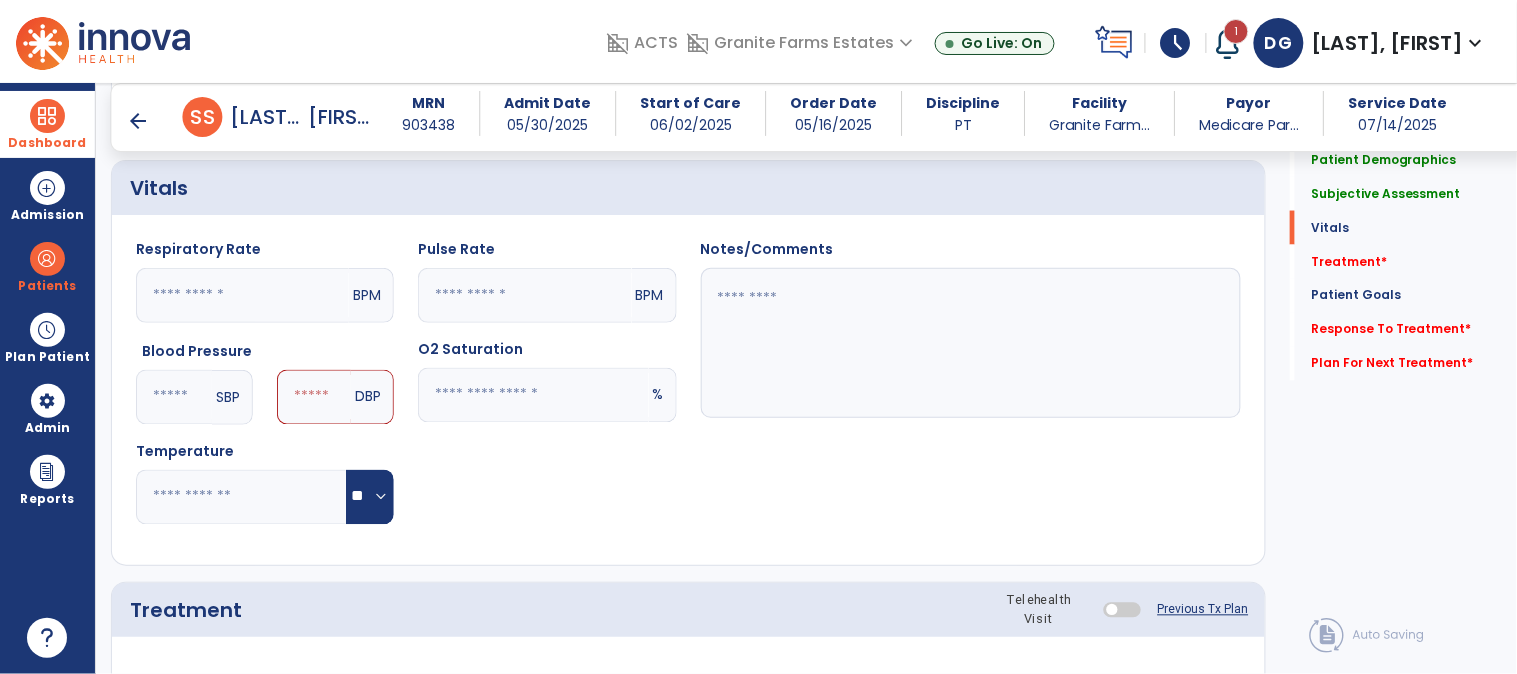 type on "***" 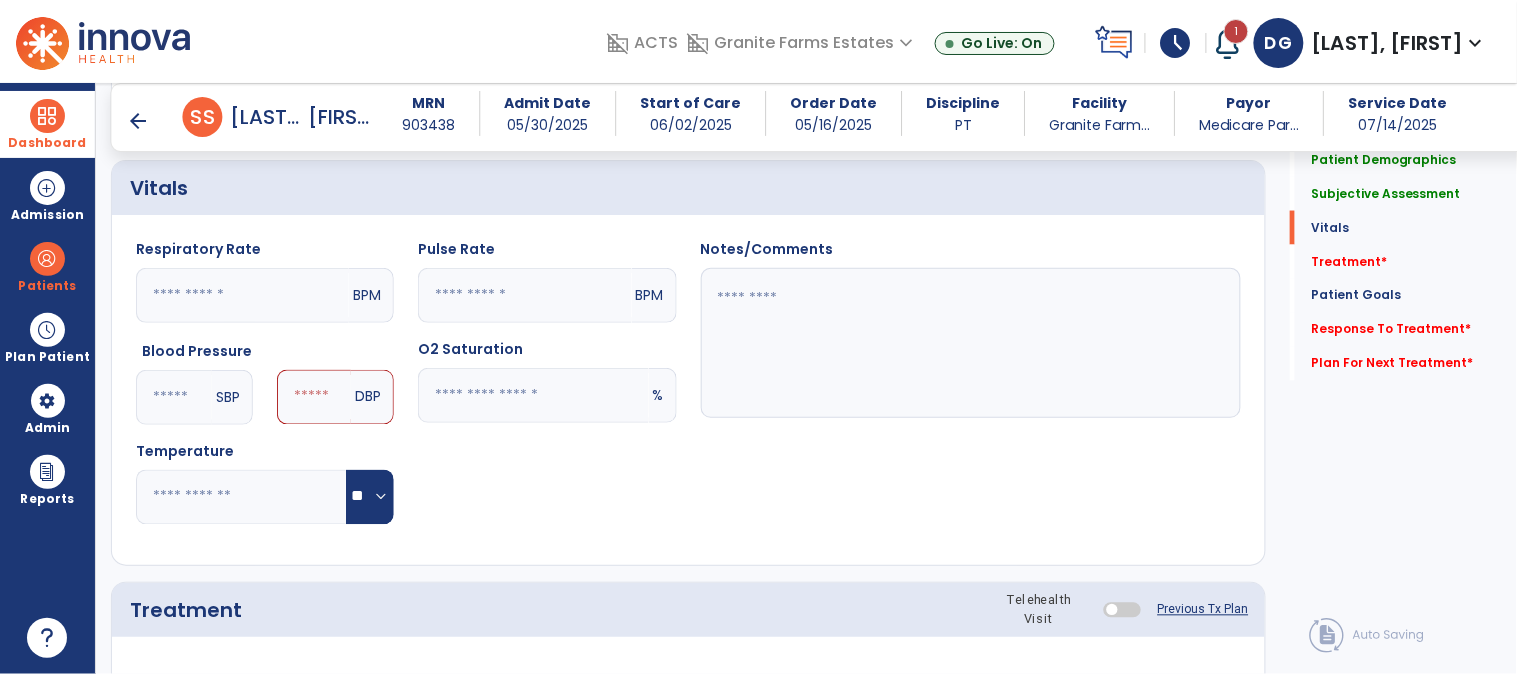 click 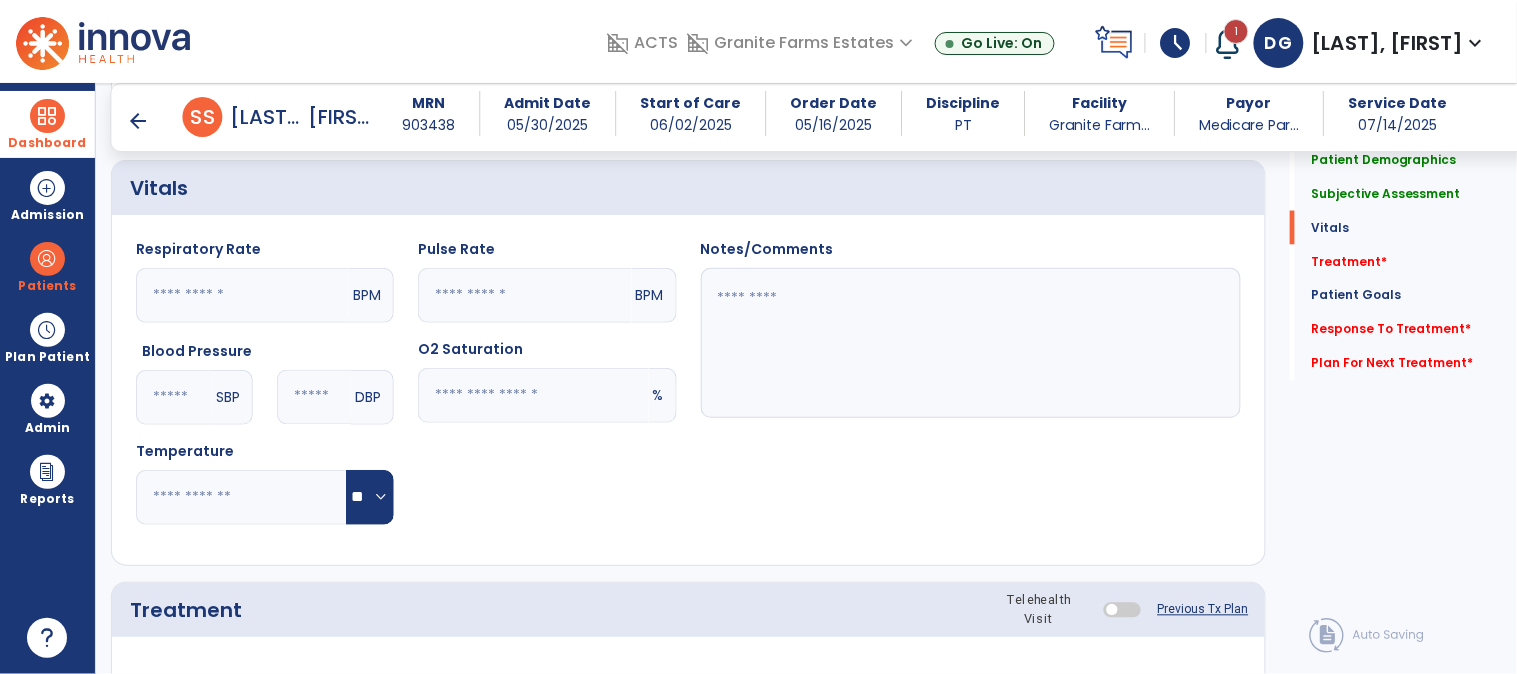 type on "**" 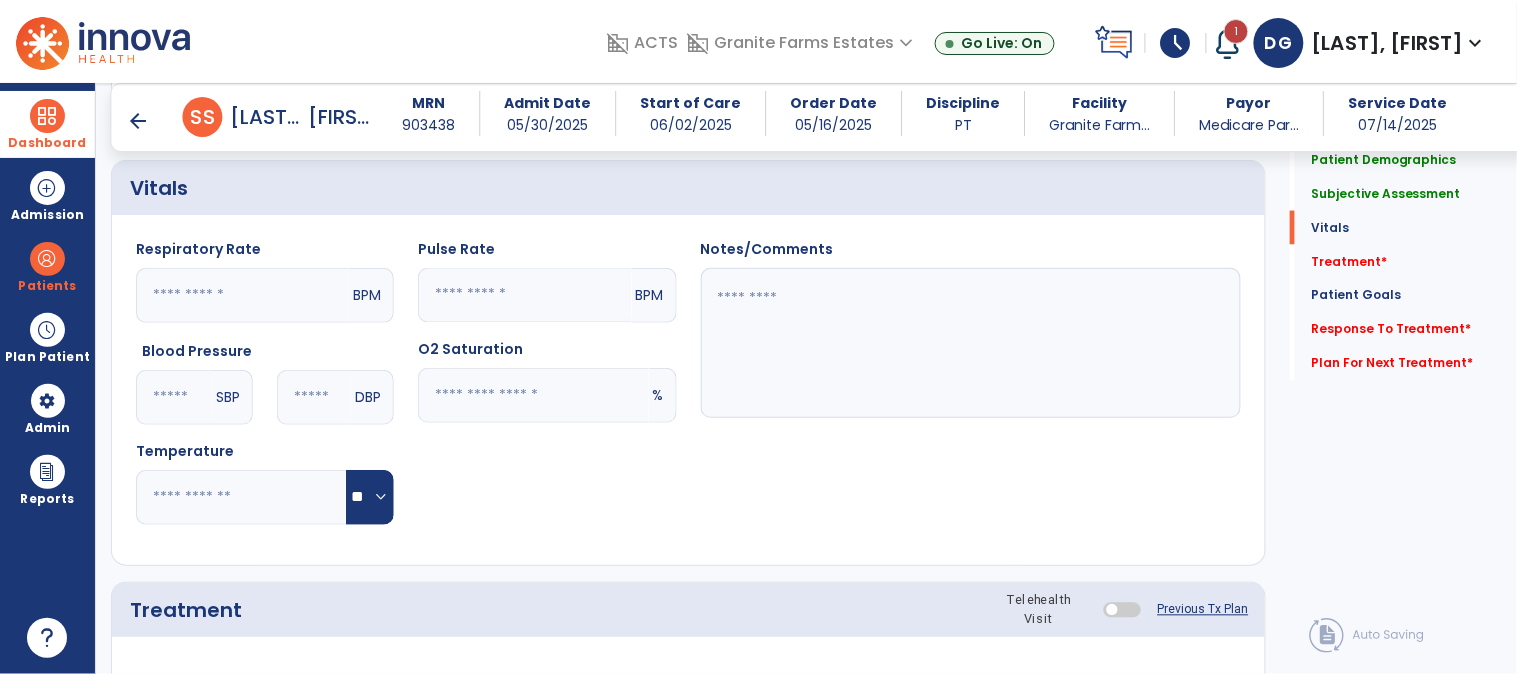 click 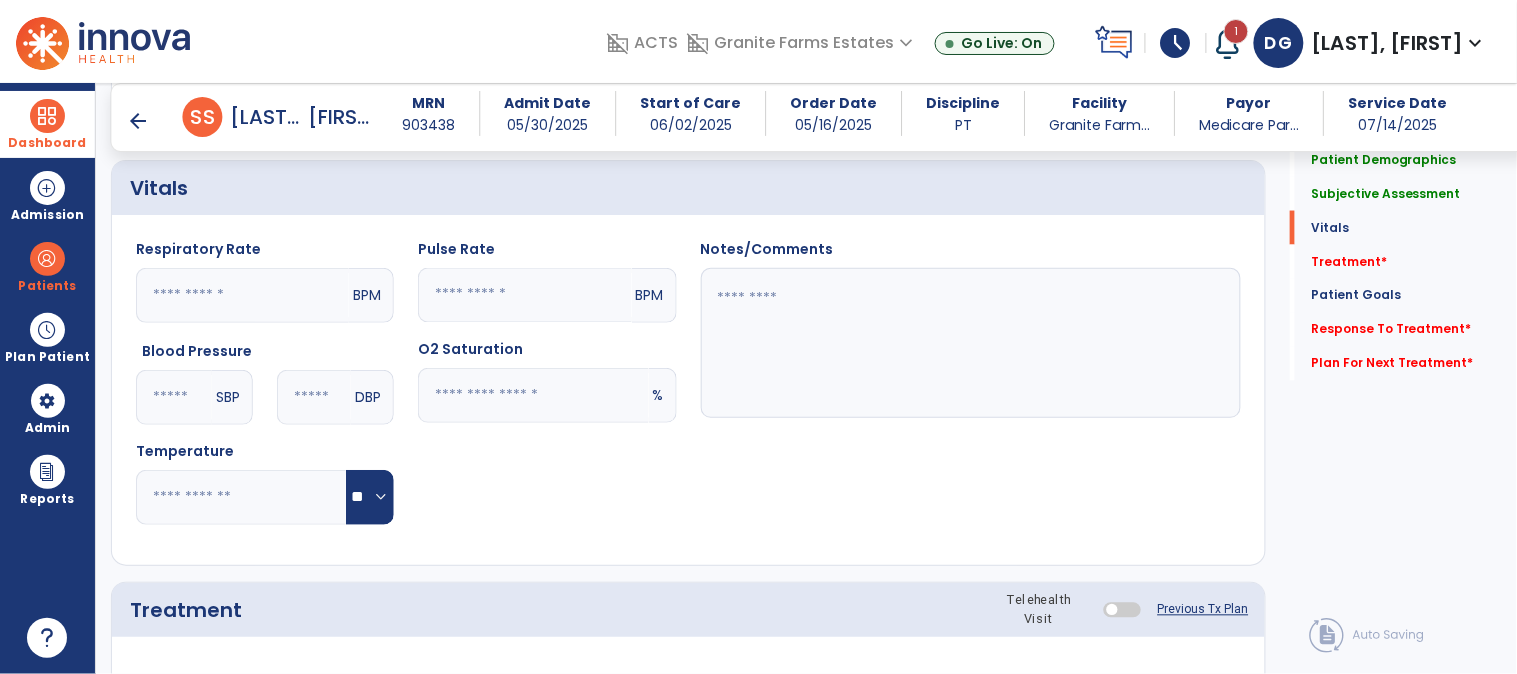 type on "**" 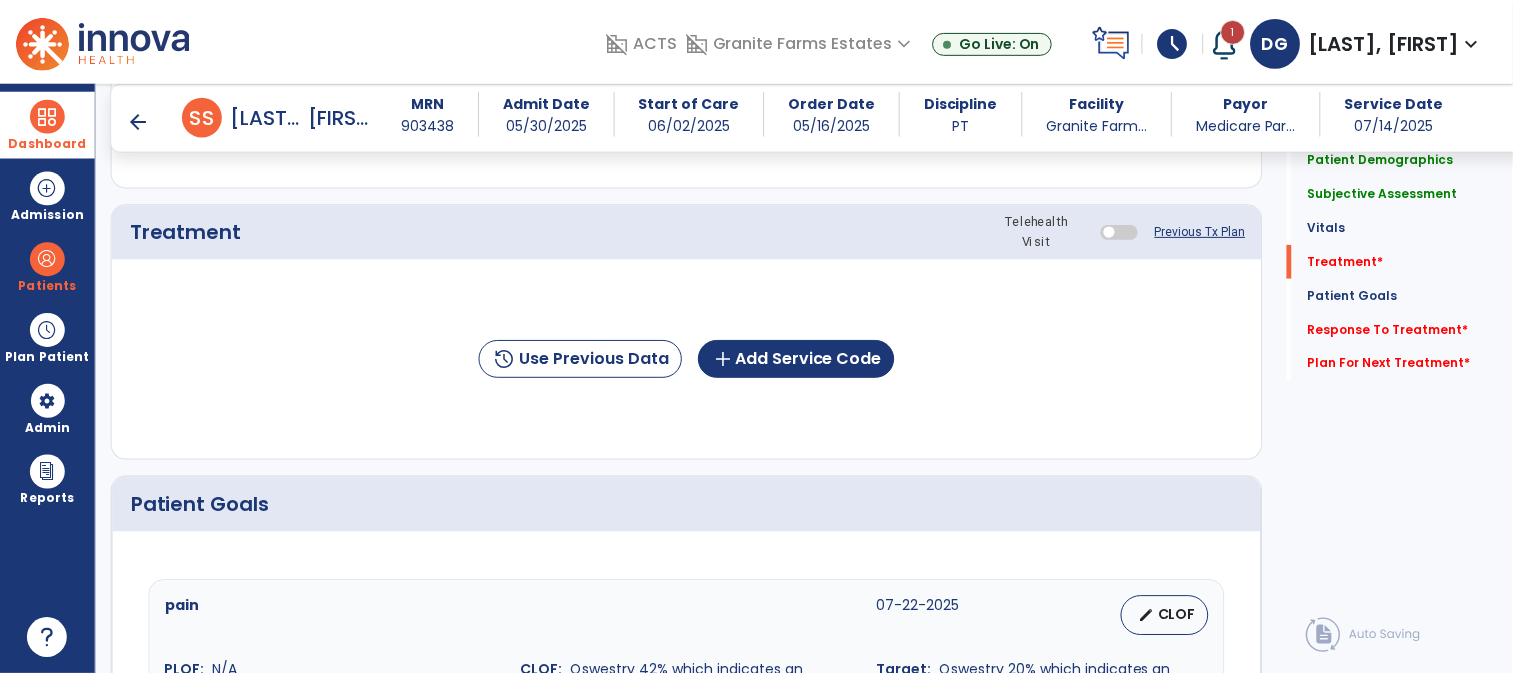 scroll, scrollTop: 1222, scrollLeft: 0, axis: vertical 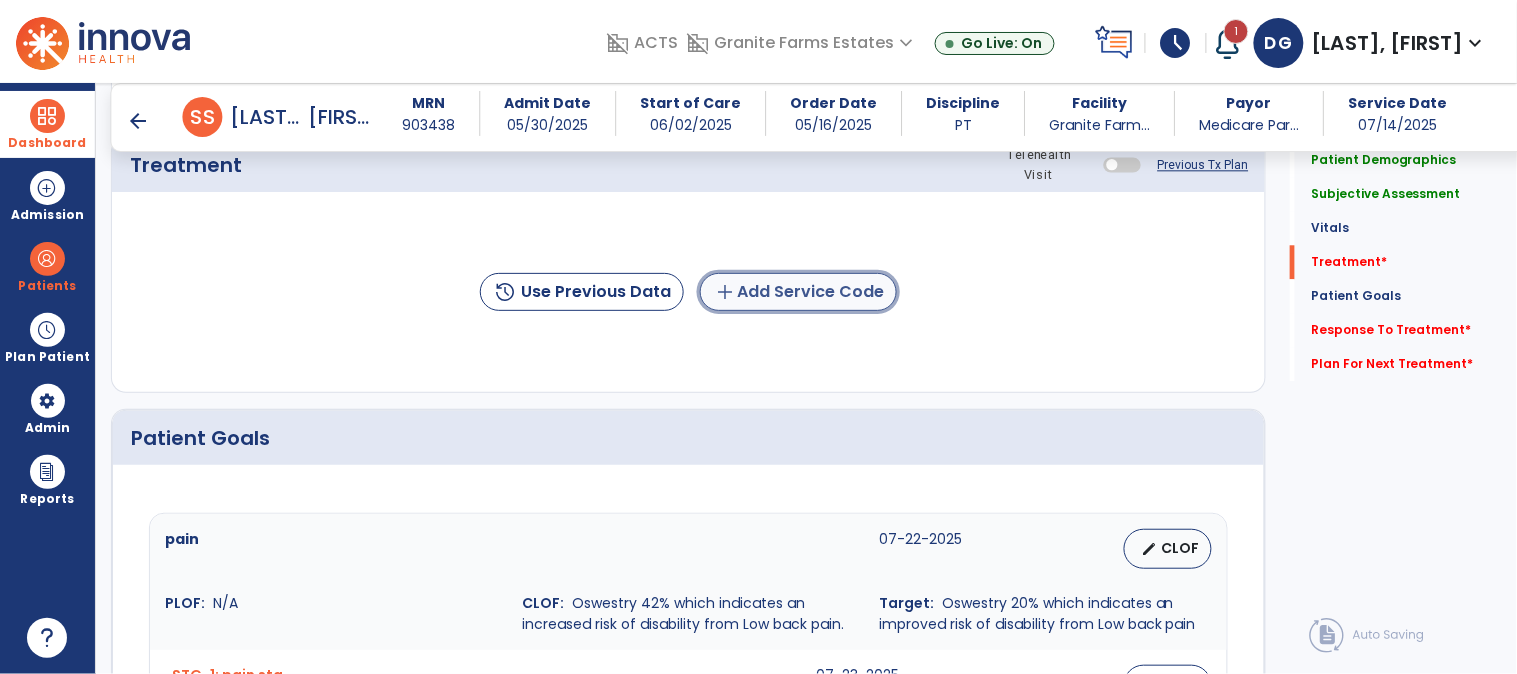 click on "add  Add Service Code" 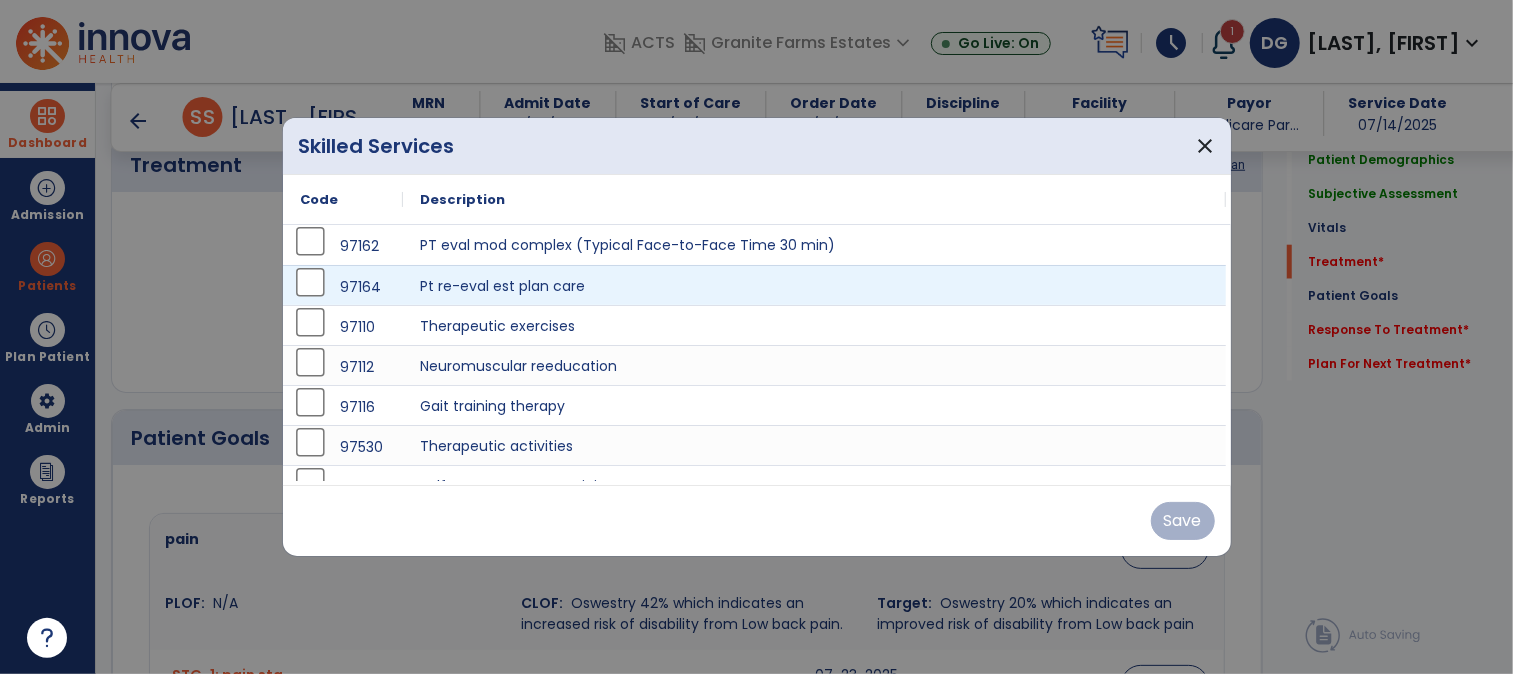 scroll, scrollTop: 1222, scrollLeft: 0, axis: vertical 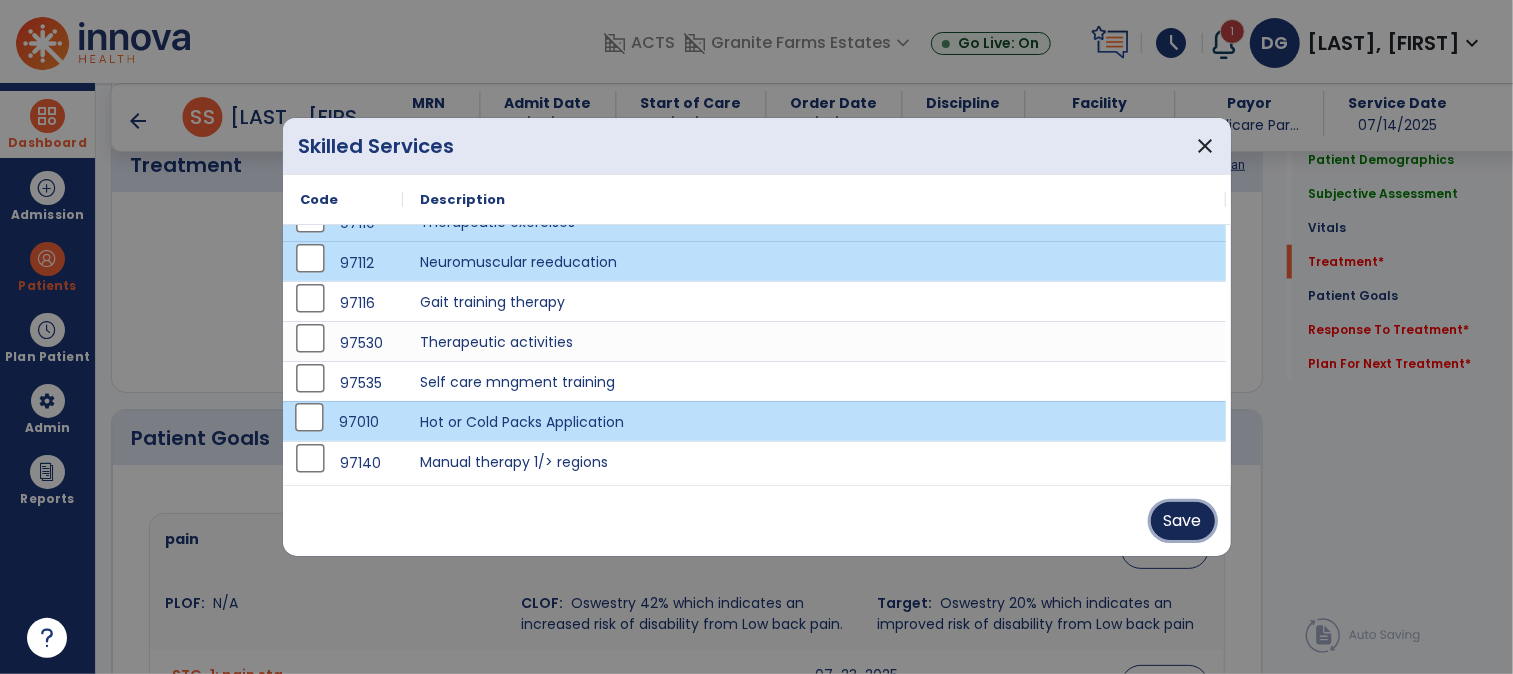 click on "Save" at bounding box center (1183, 521) 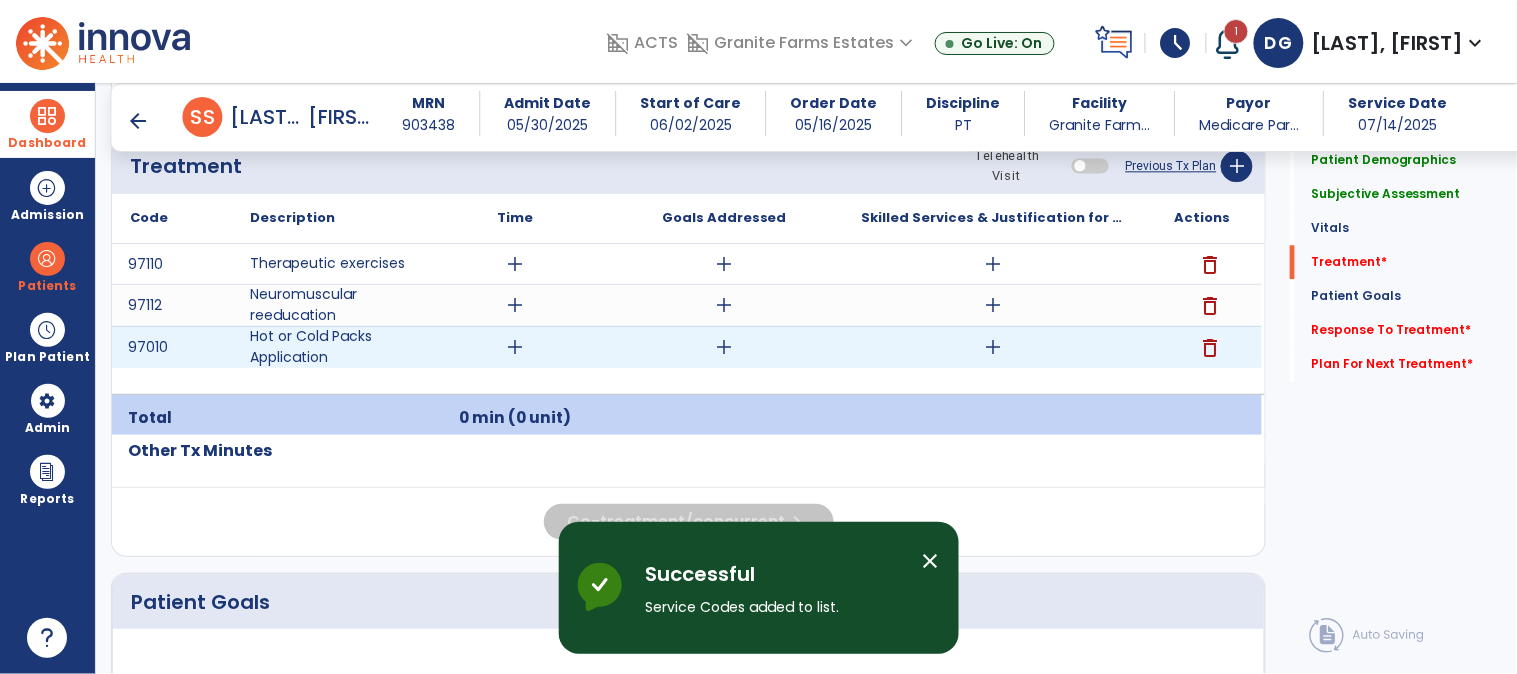 click on "add" at bounding box center (993, 347) 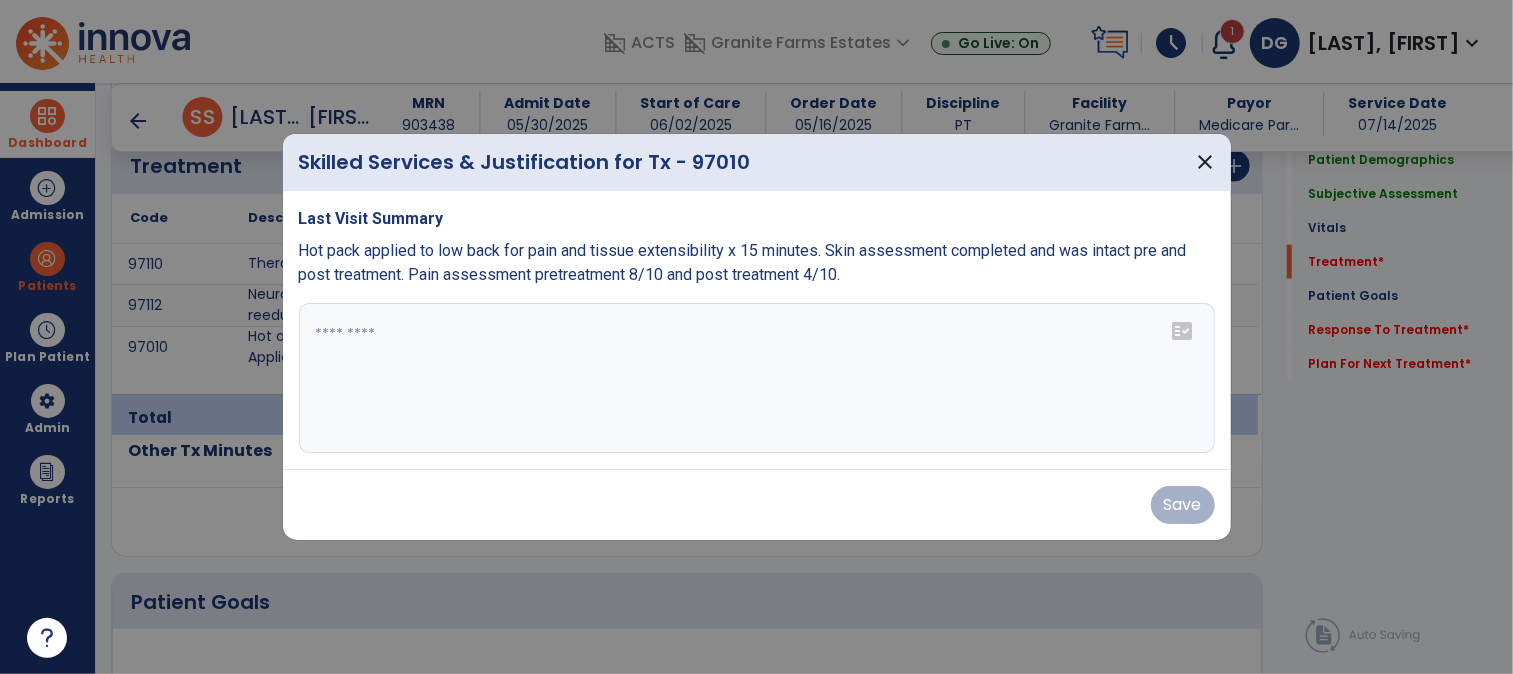 scroll, scrollTop: 1222, scrollLeft: 0, axis: vertical 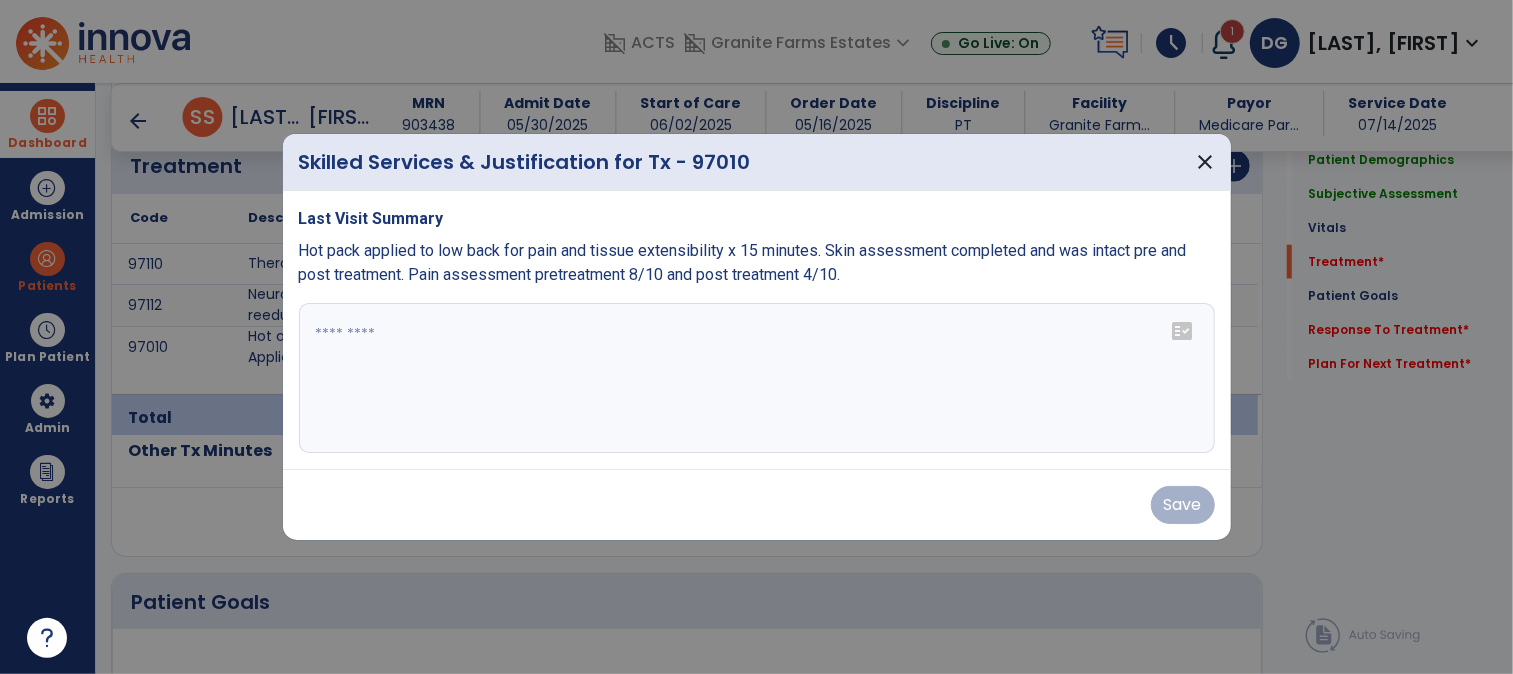 click at bounding box center (757, 378) 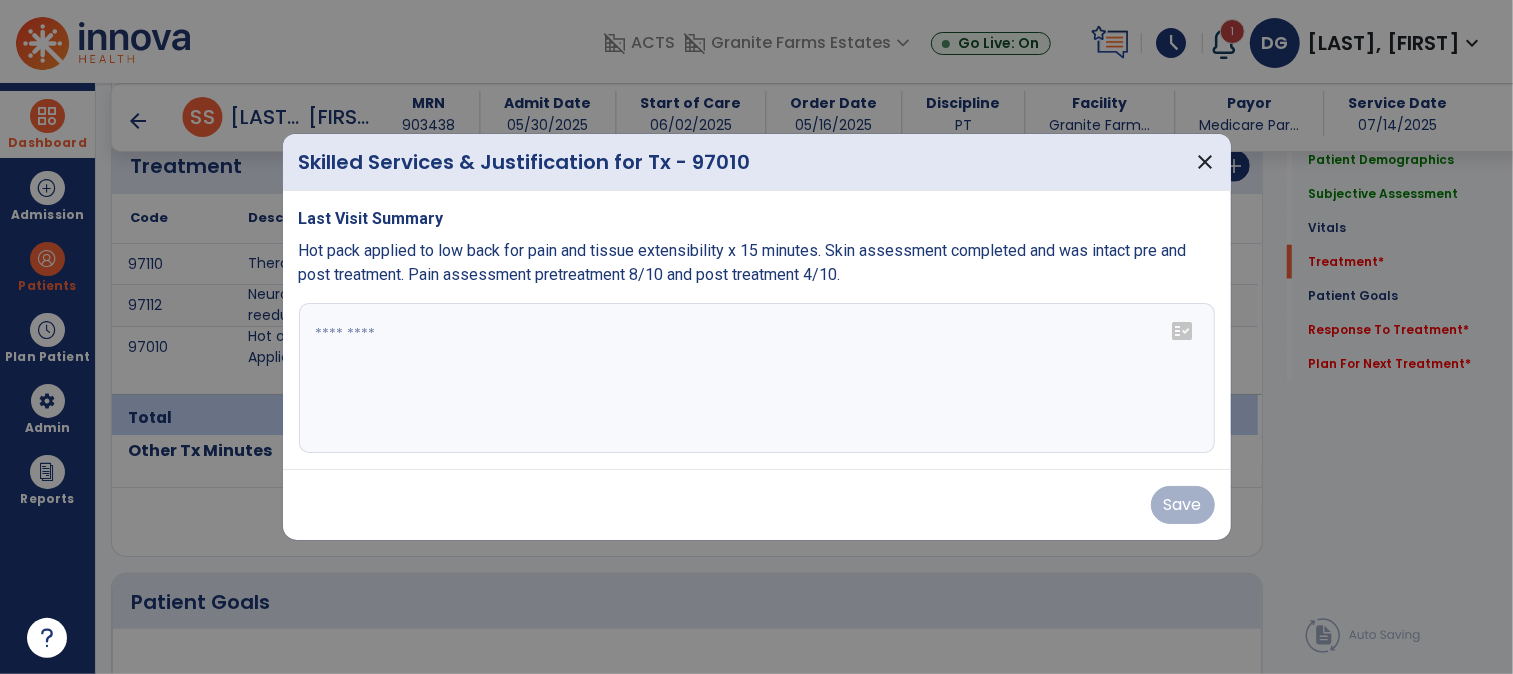 paste on "**********" 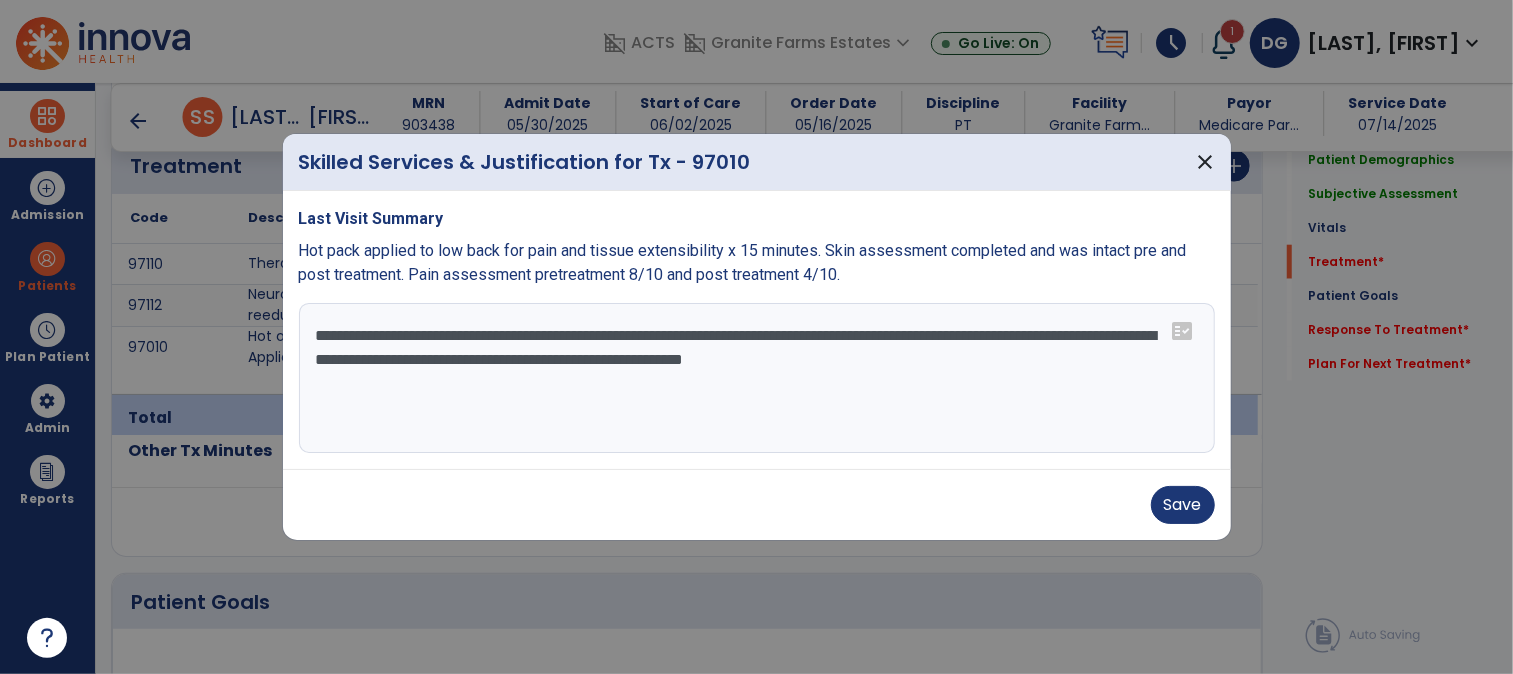 click on "**********" at bounding box center (757, 378) 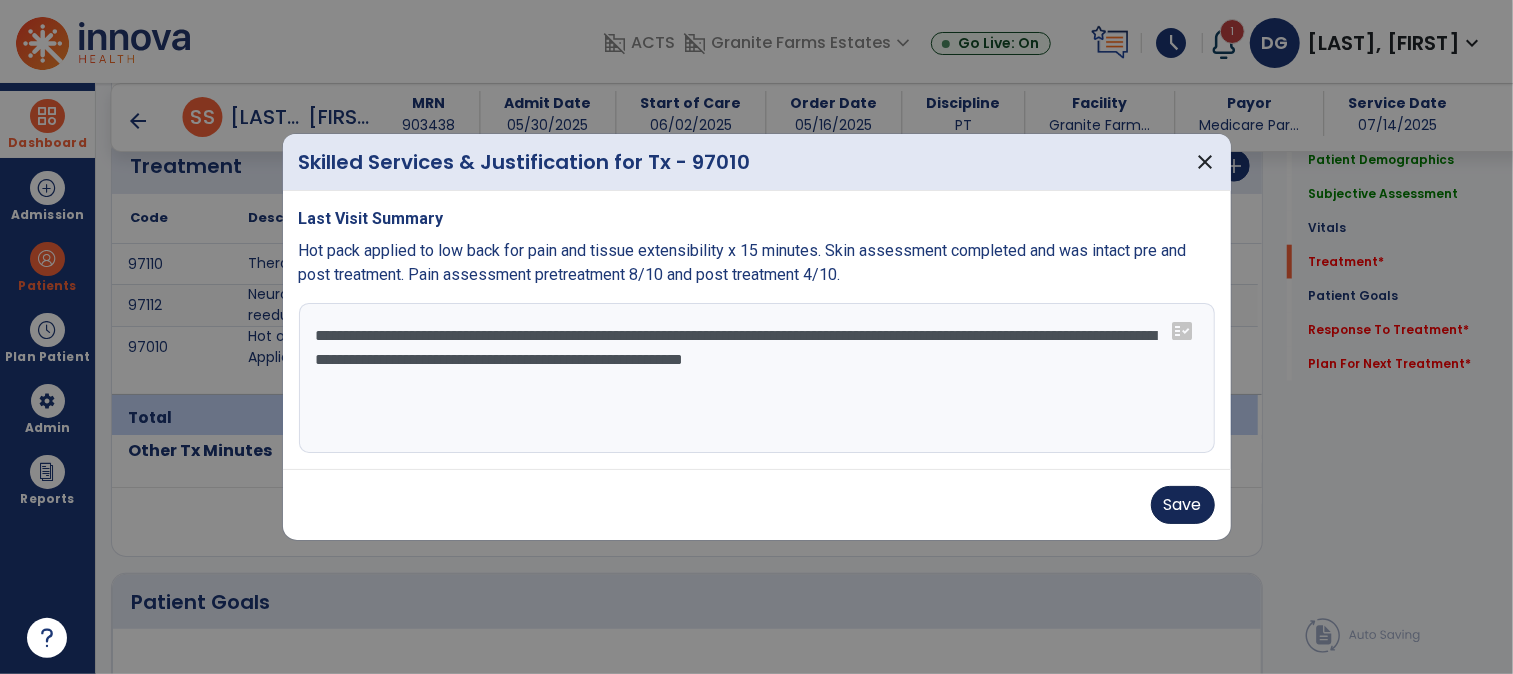 type on "**********" 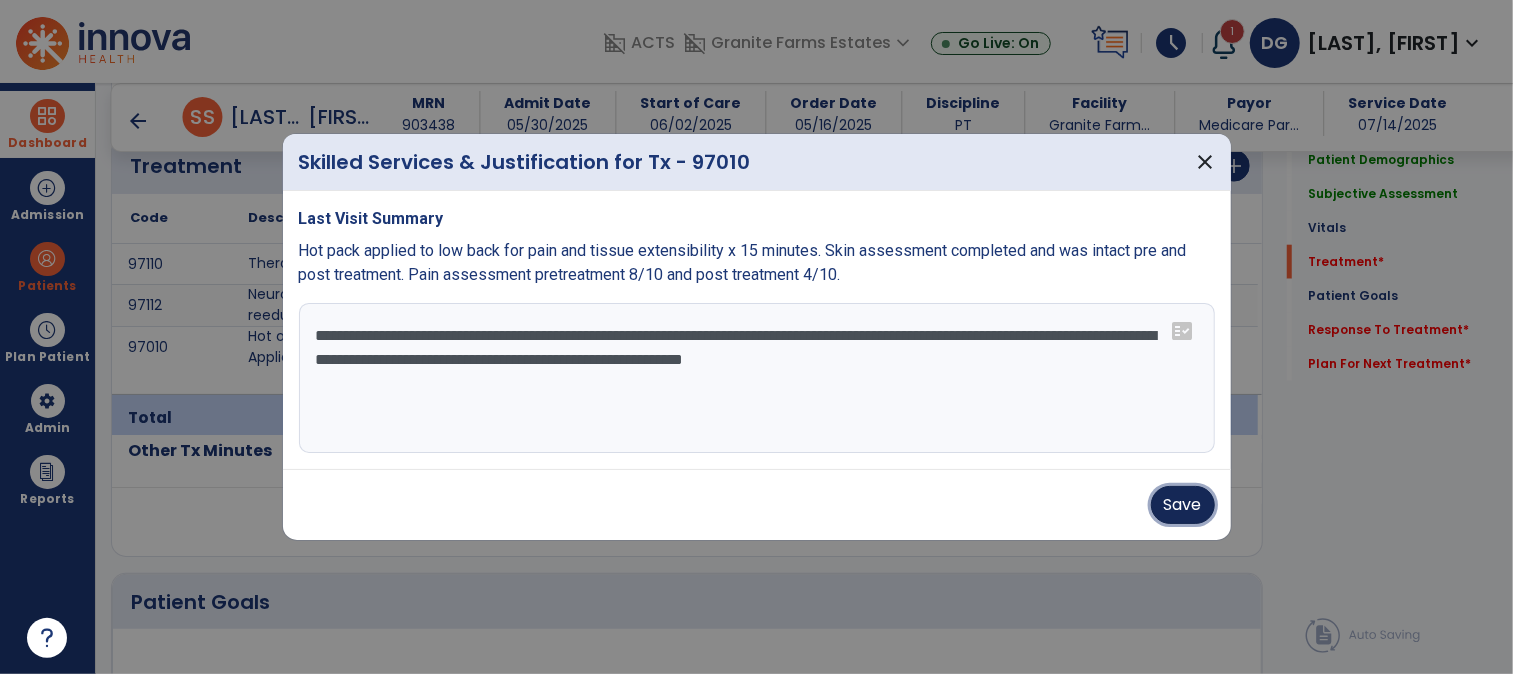 click on "Save" at bounding box center [1183, 505] 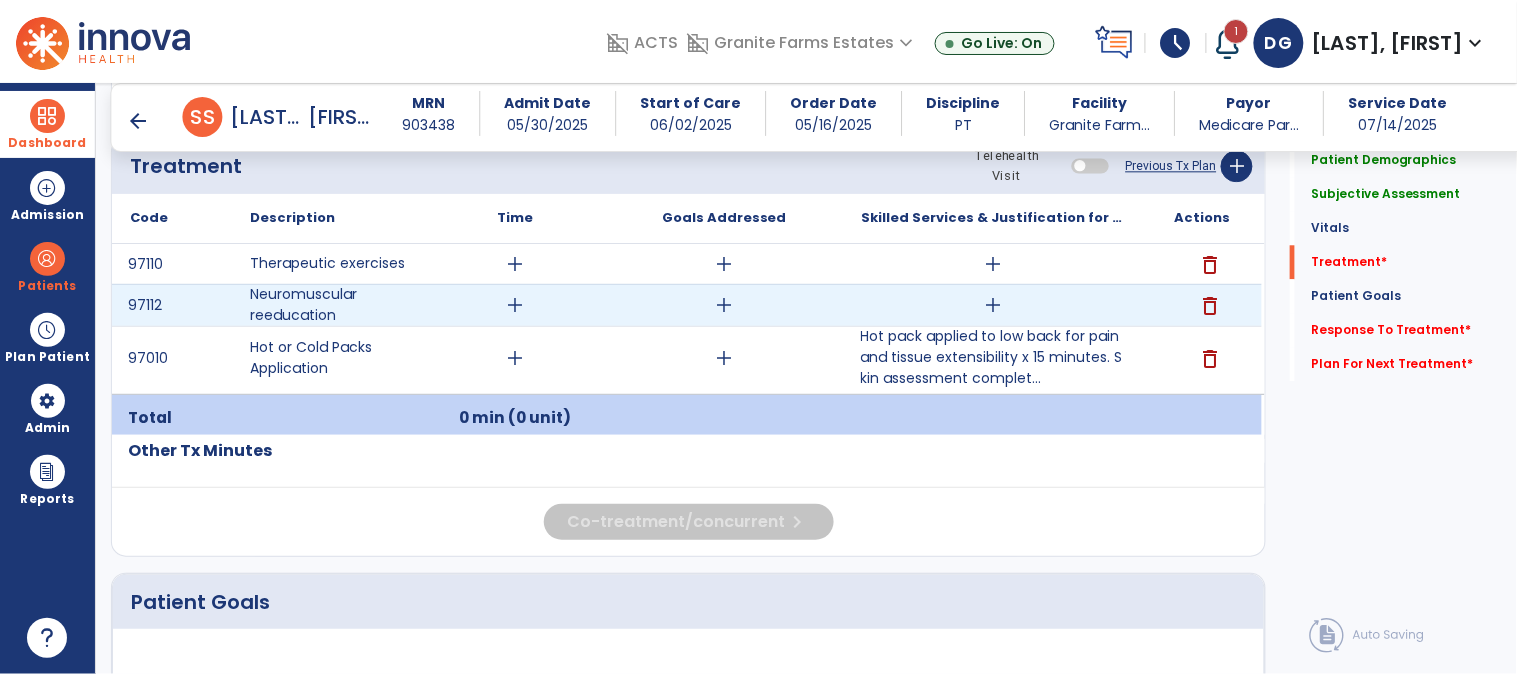 click on "add" at bounding box center [993, 305] 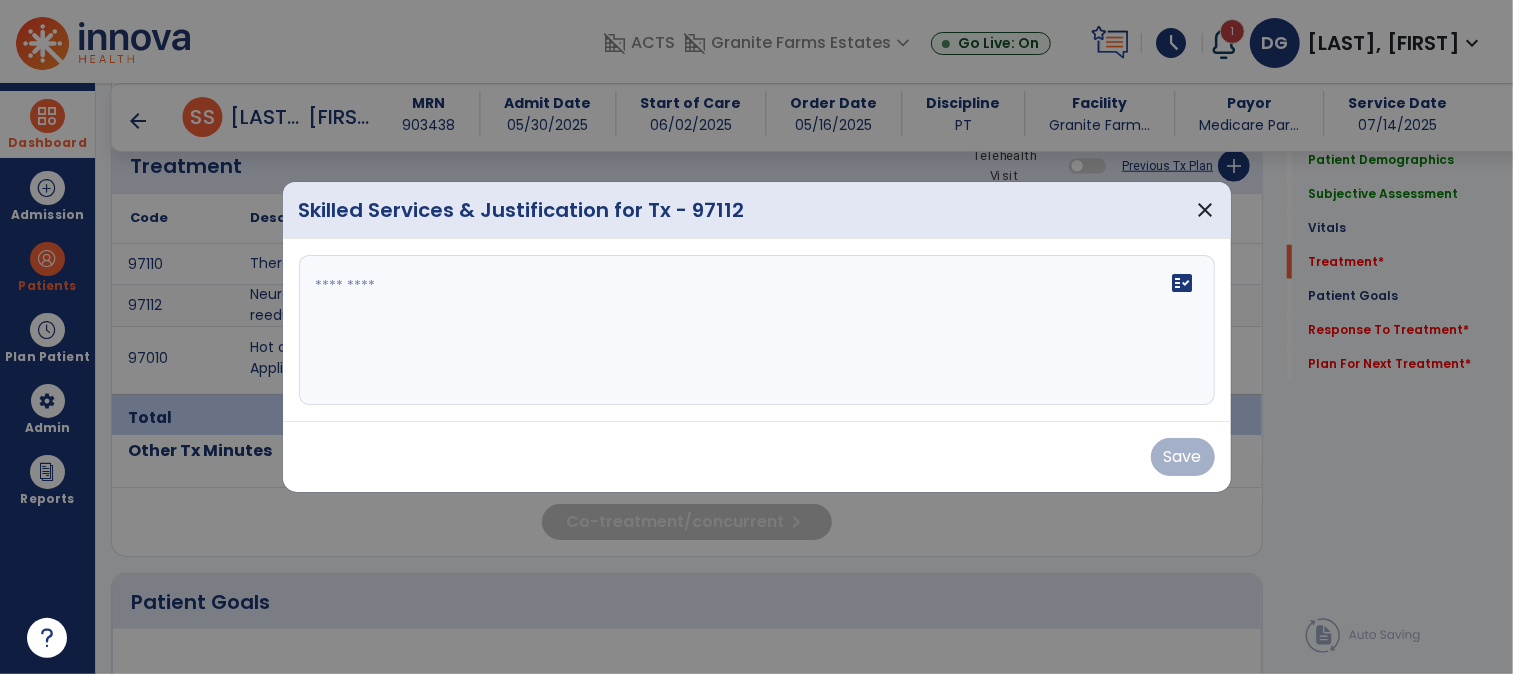scroll, scrollTop: 1222, scrollLeft: 0, axis: vertical 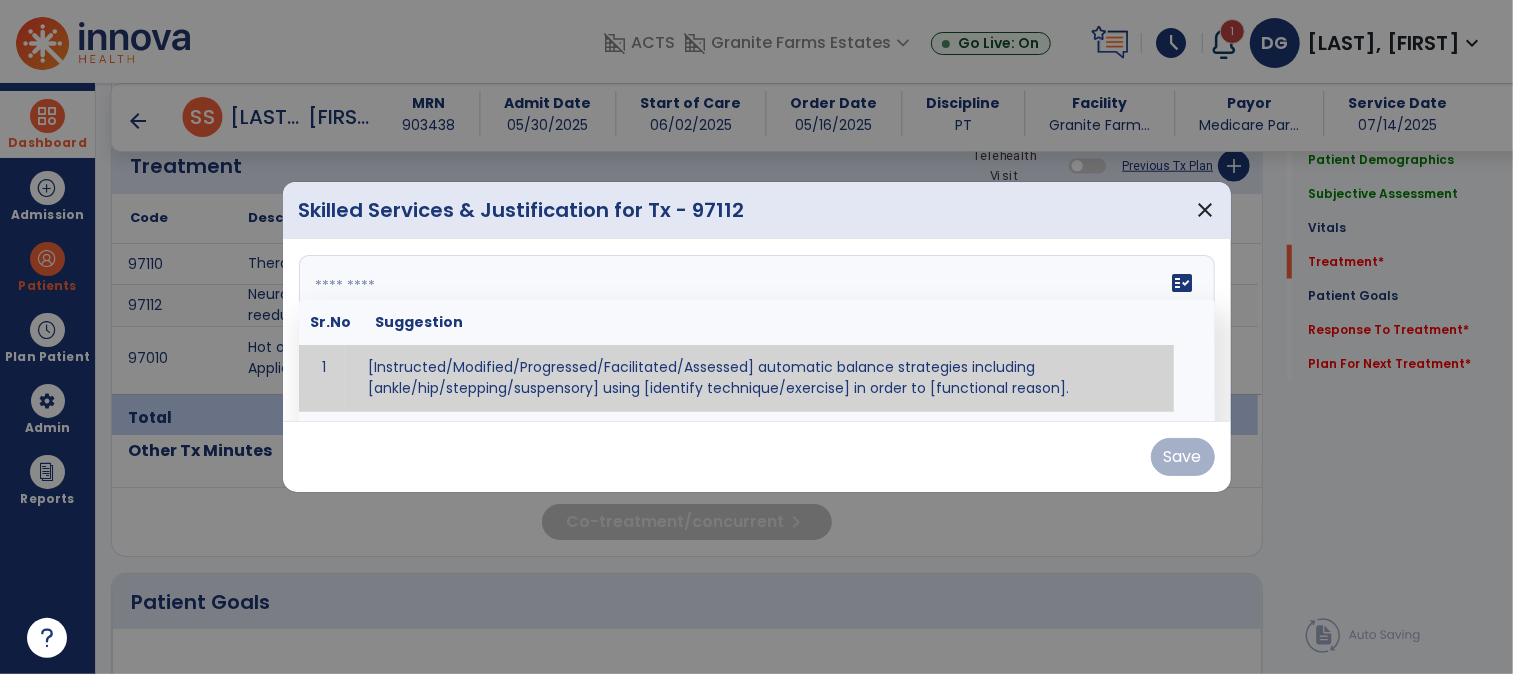 click at bounding box center (754, 330) 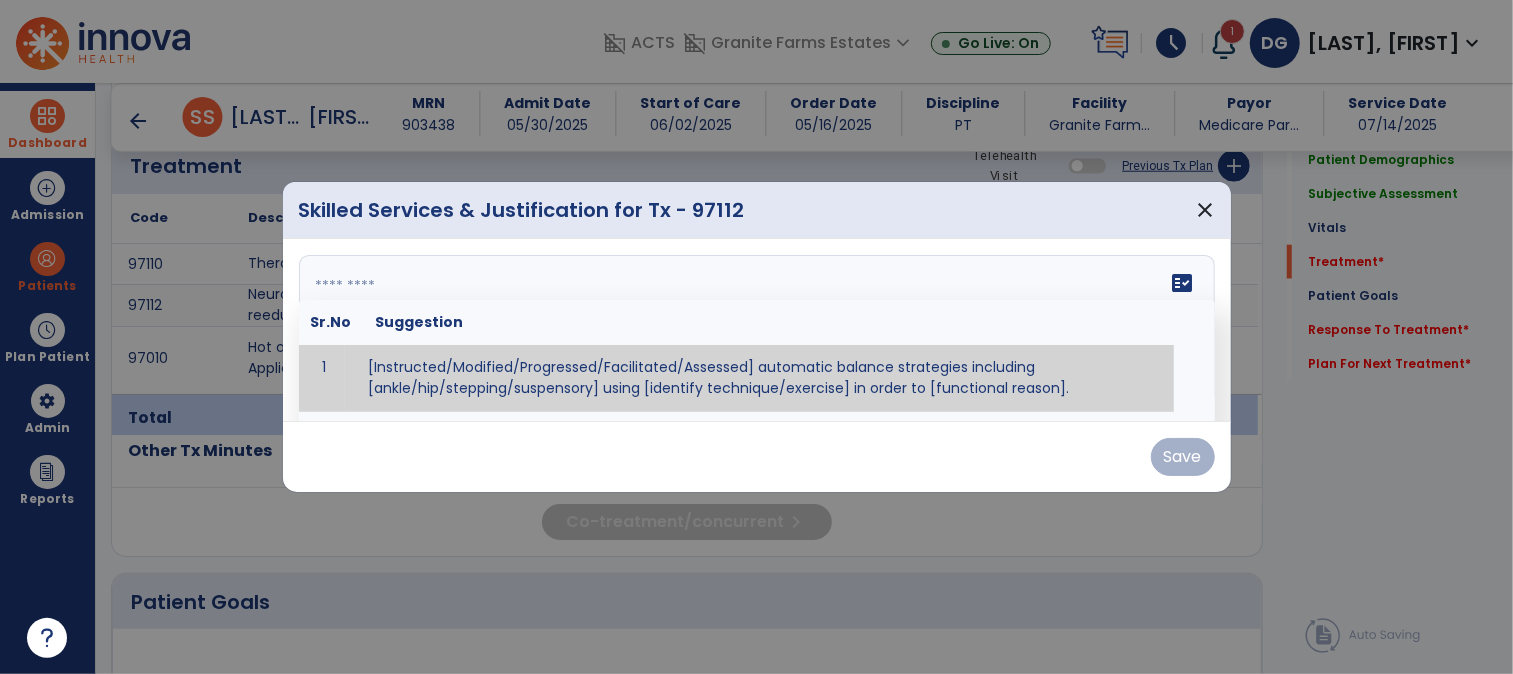 paste on "**********" 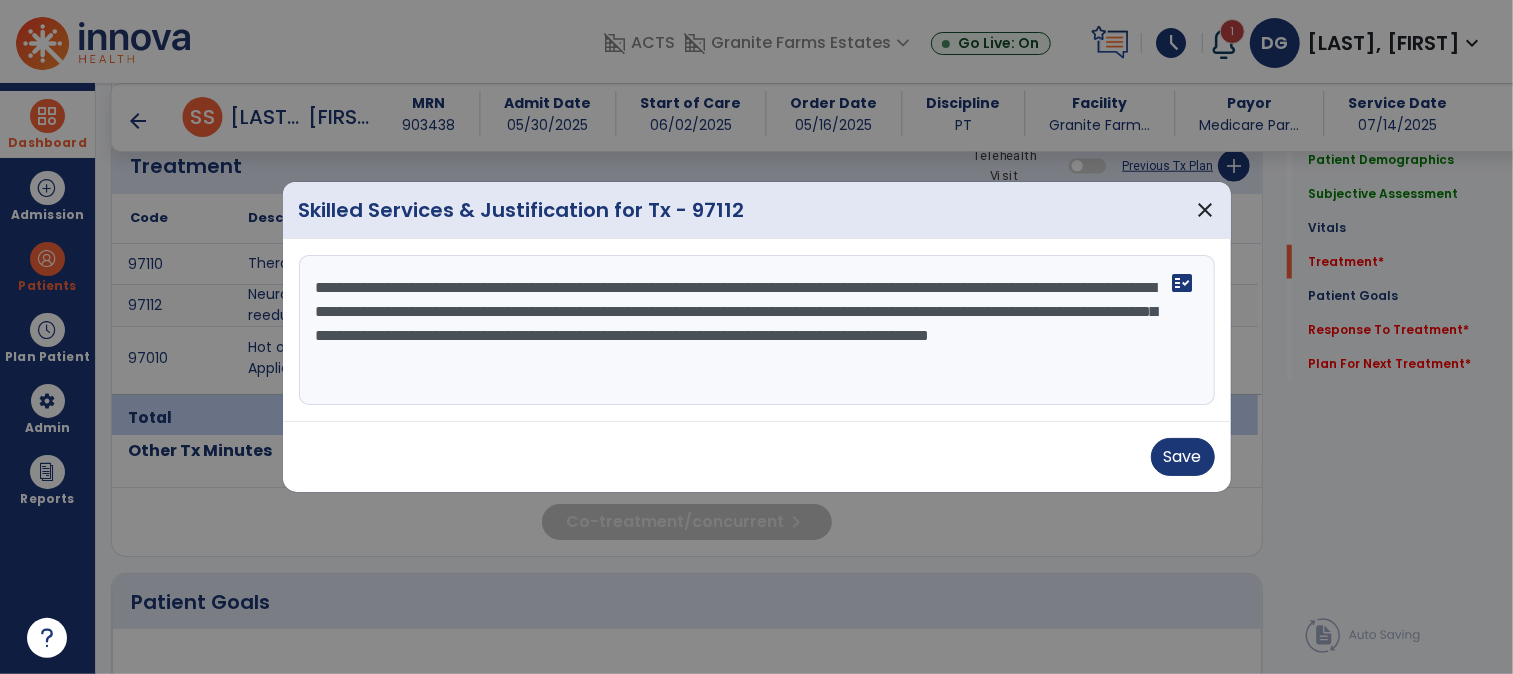 click on "**********" at bounding box center [757, 330] 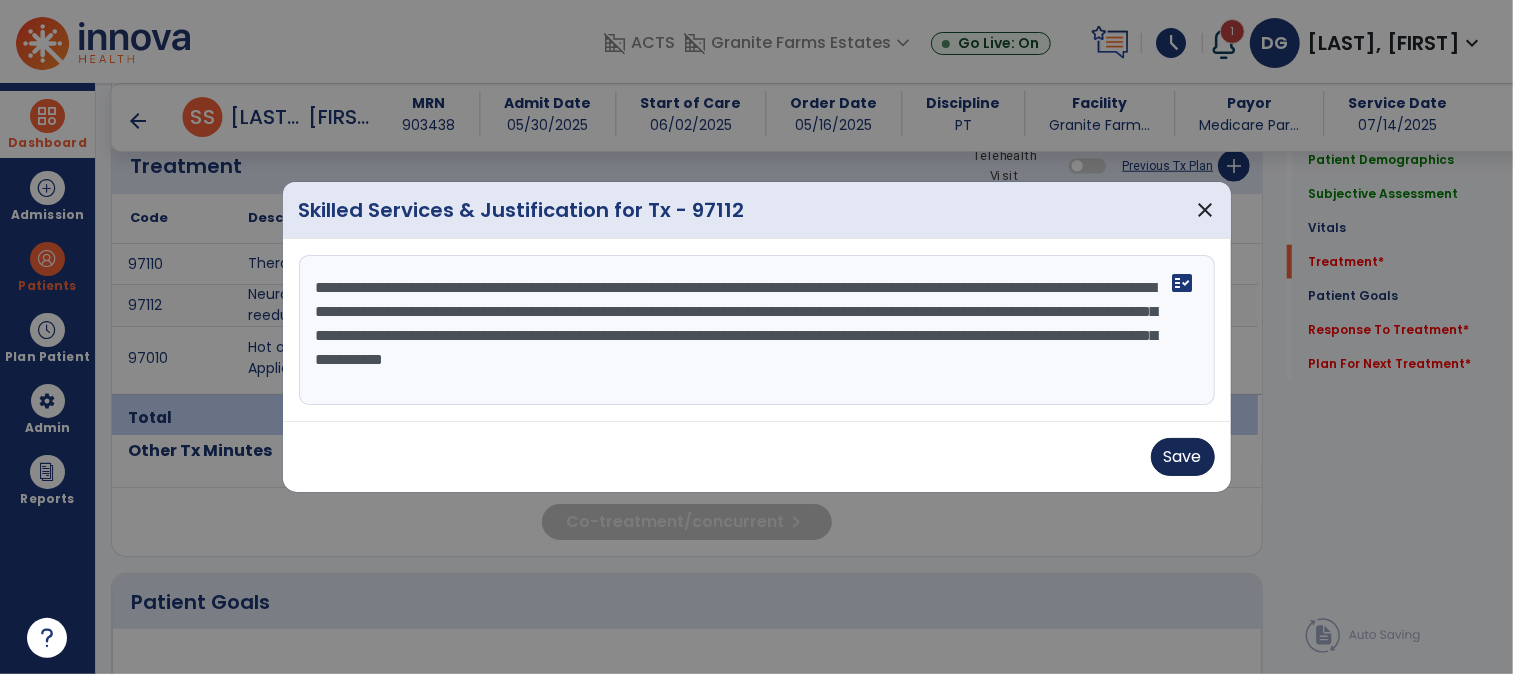 type on "**********" 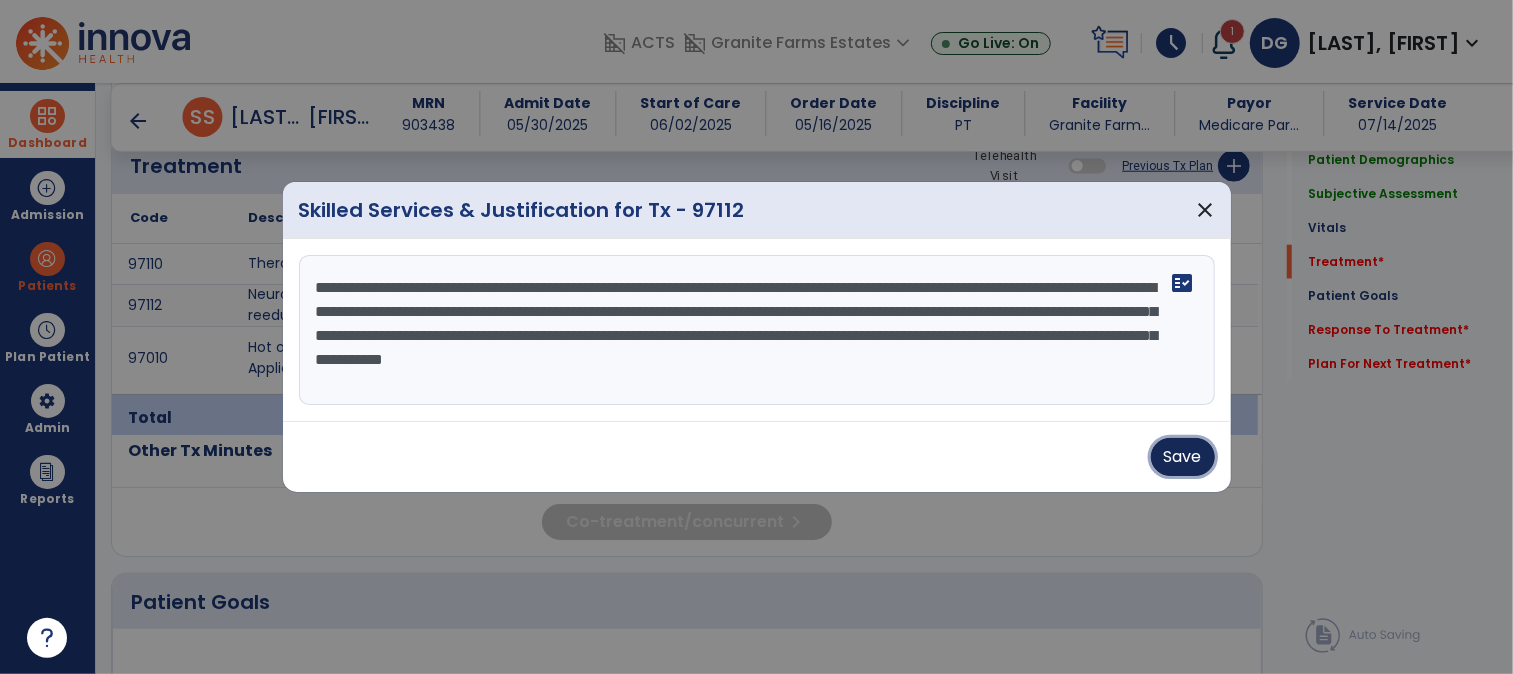 click on "Save" at bounding box center (1183, 457) 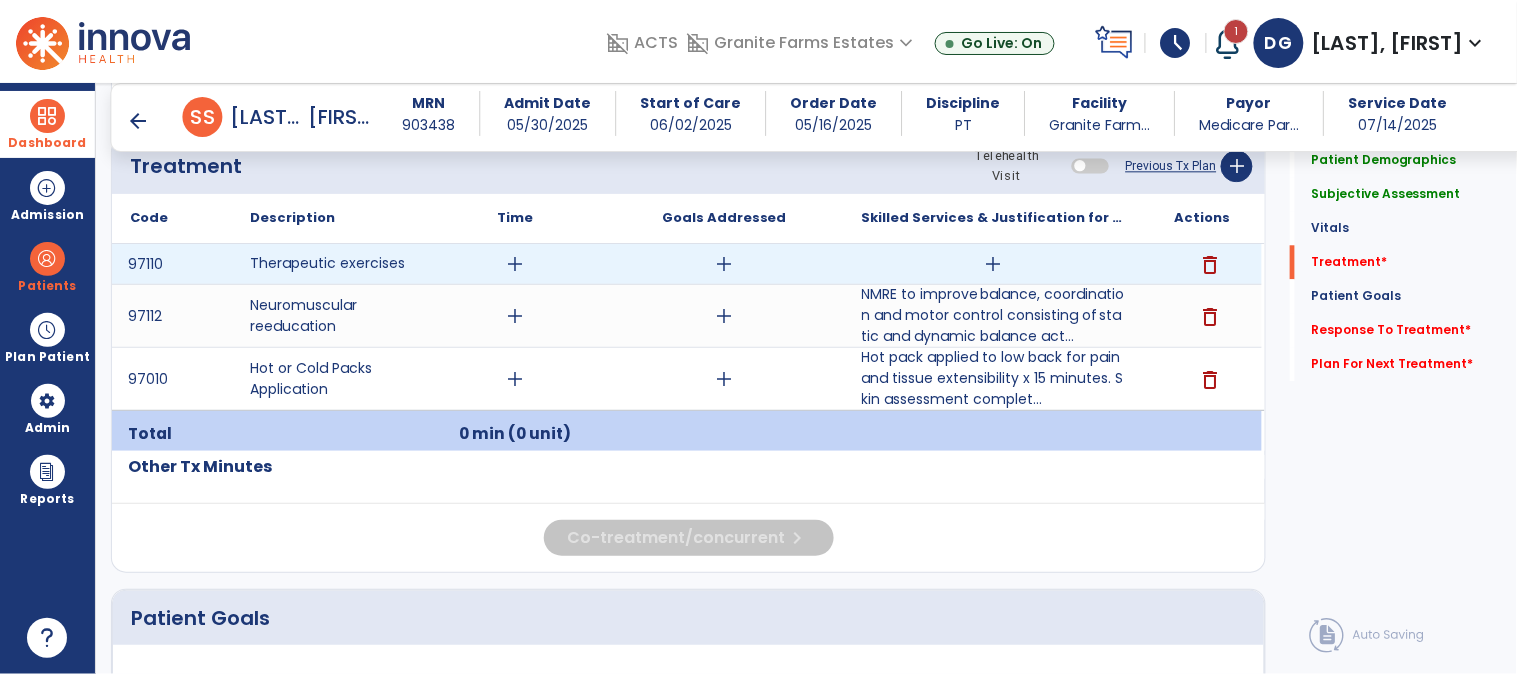 click on "add" at bounding box center [993, 264] 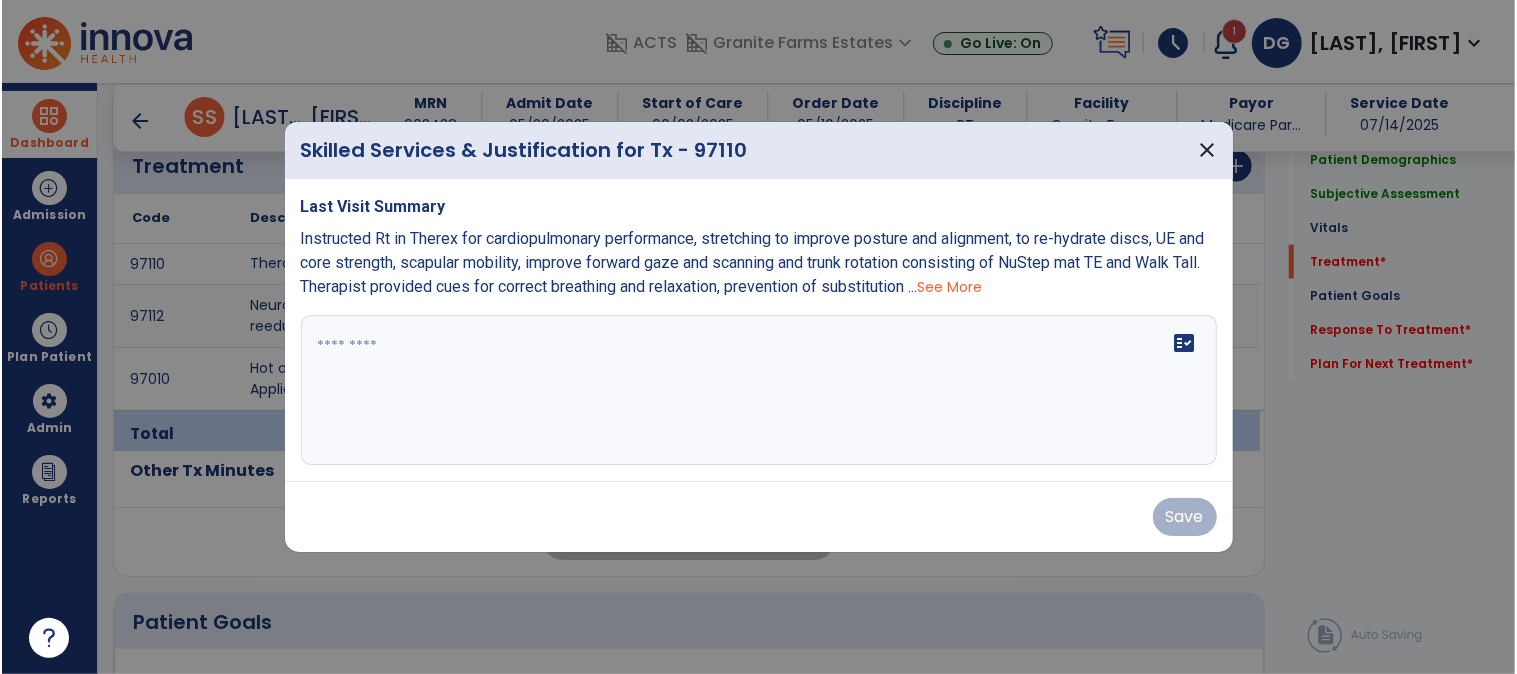 scroll, scrollTop: 1222, scrollLeft: 0, axis: vertical 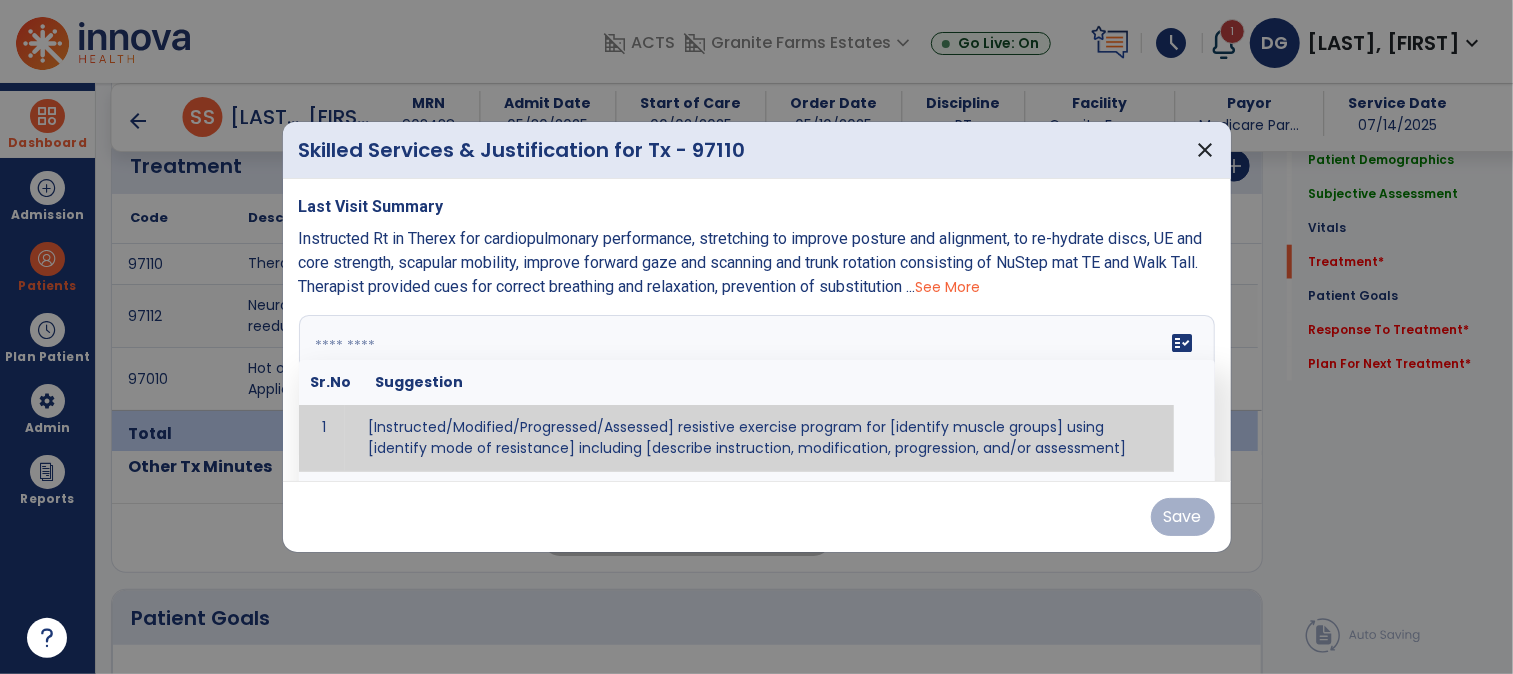 click at bounding box center [754, 390] 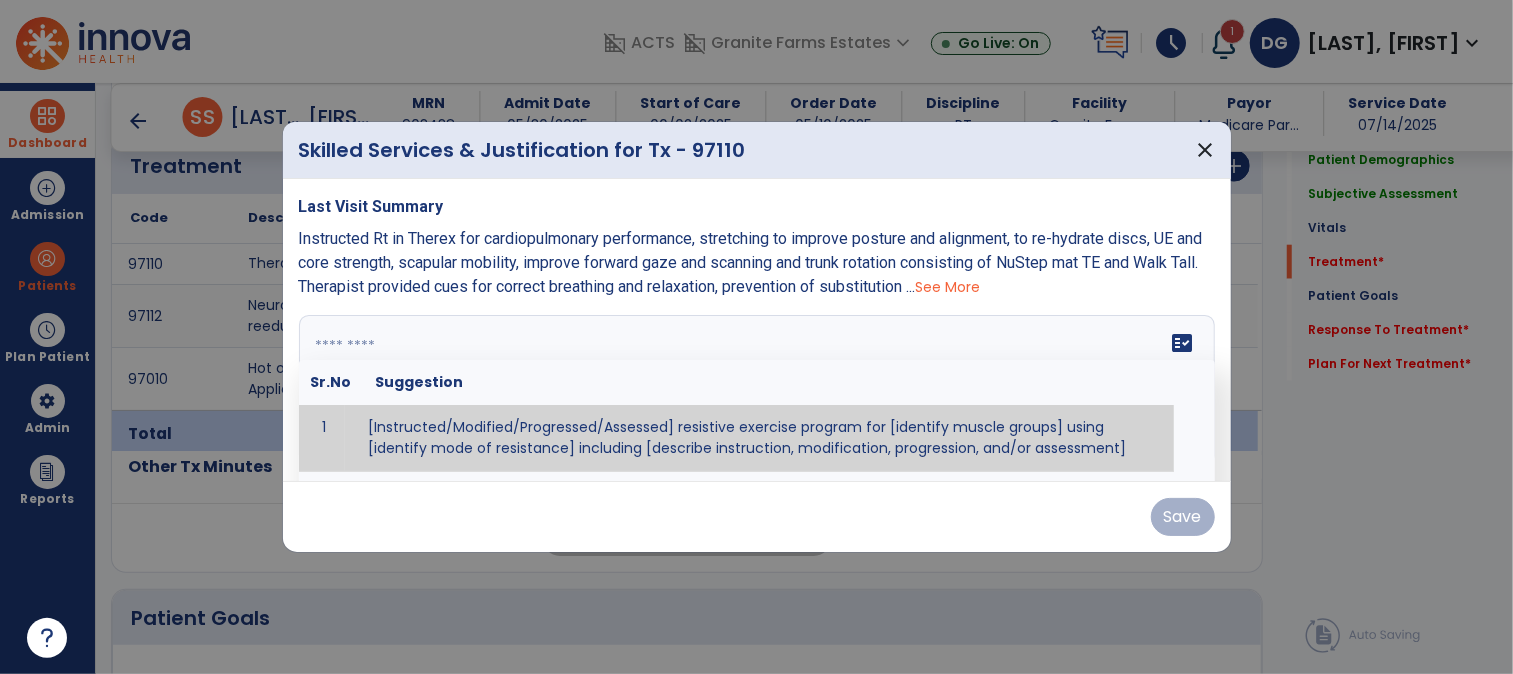 paste on "**********" 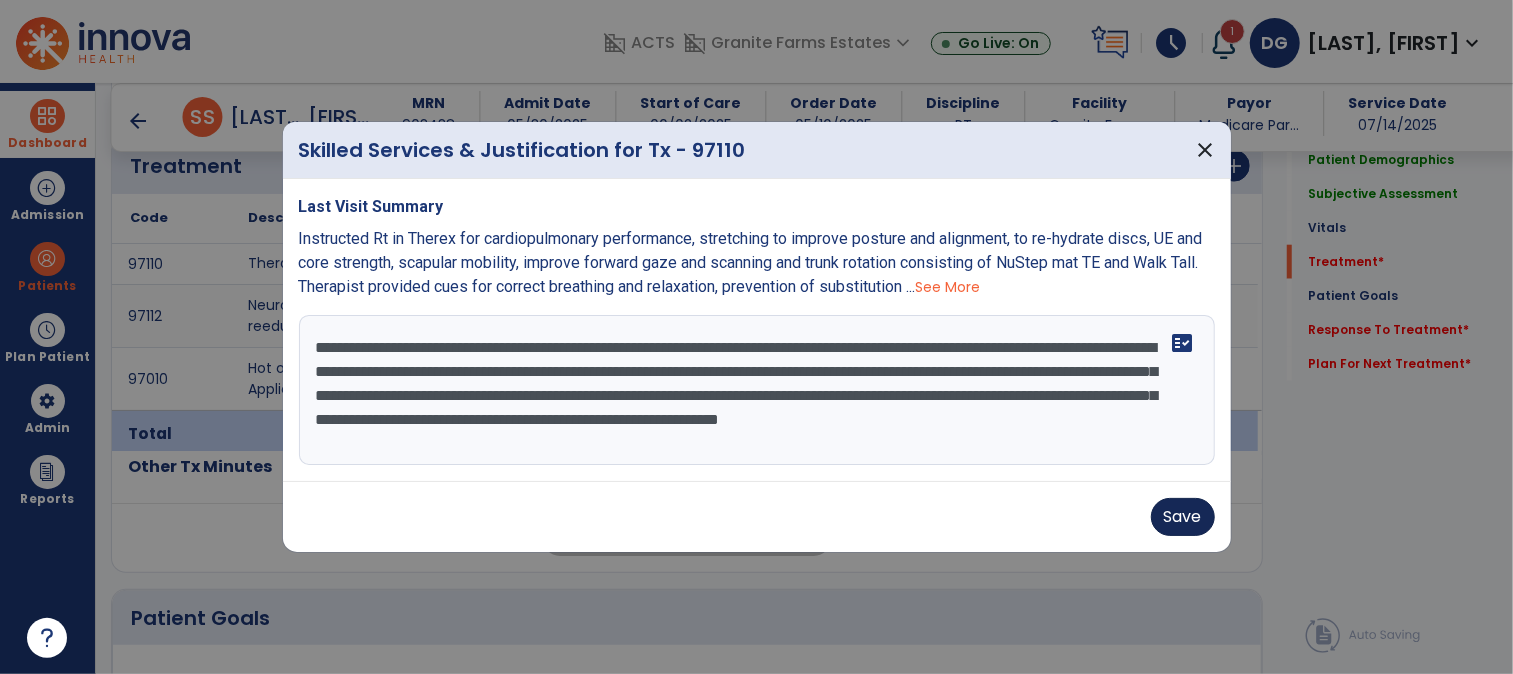 type on "**********" 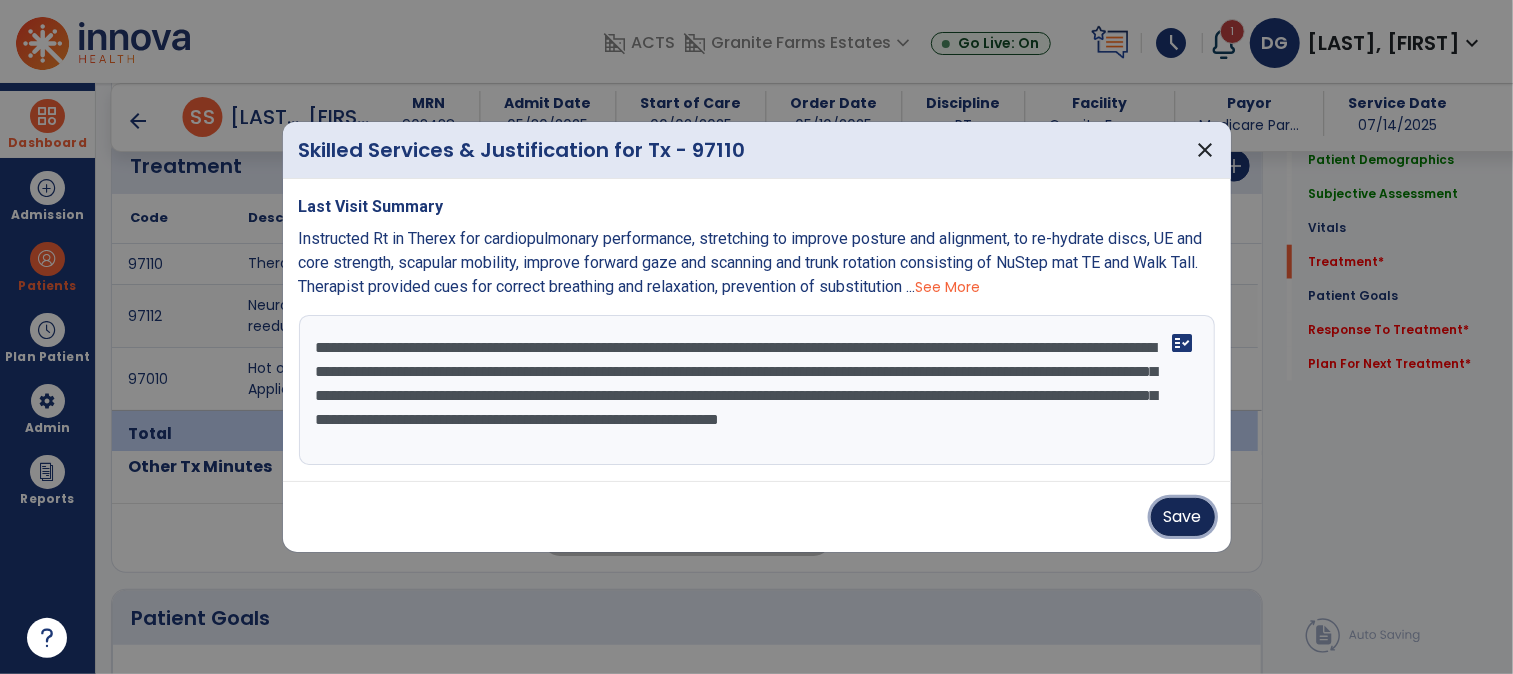 click on "Save" at bounding box center [1183, 517] 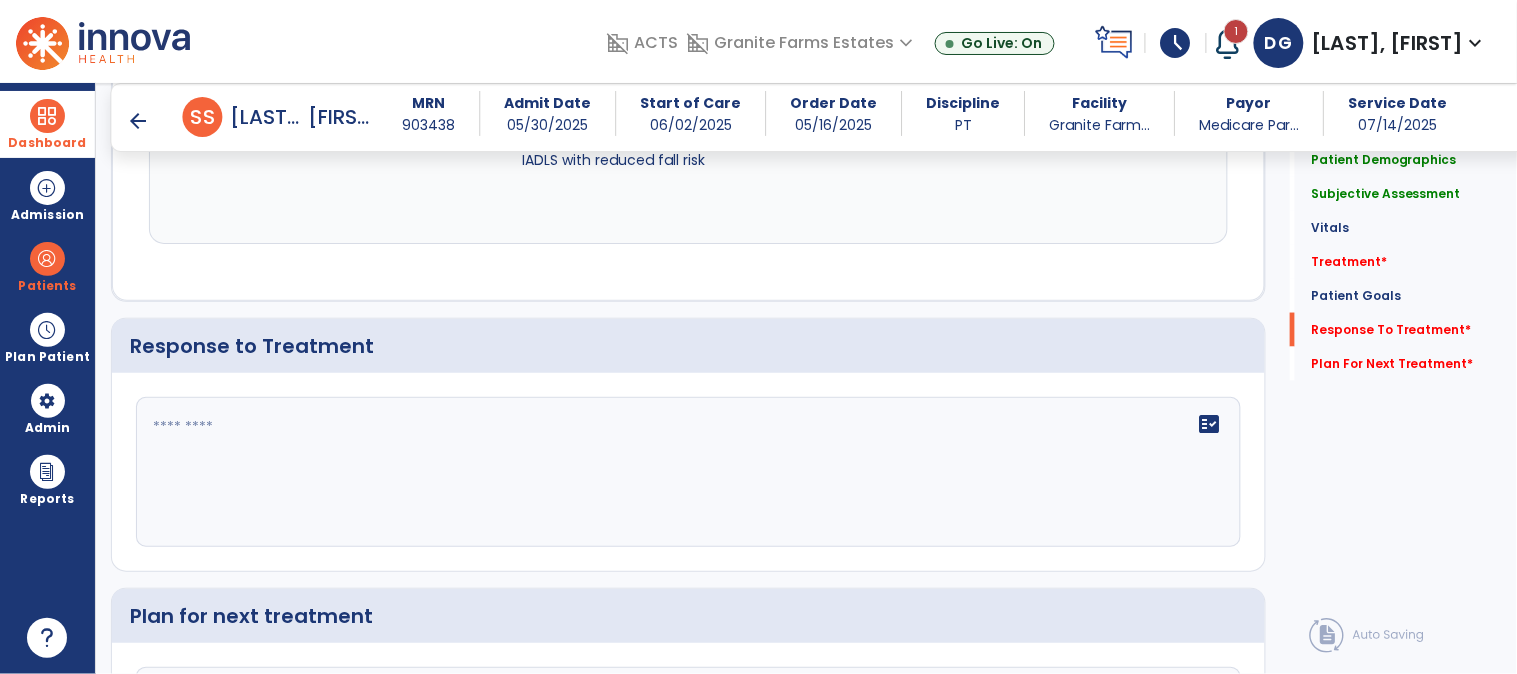 scroll, scrollTop: 2666, scrollLeft: 0, axis: vertical 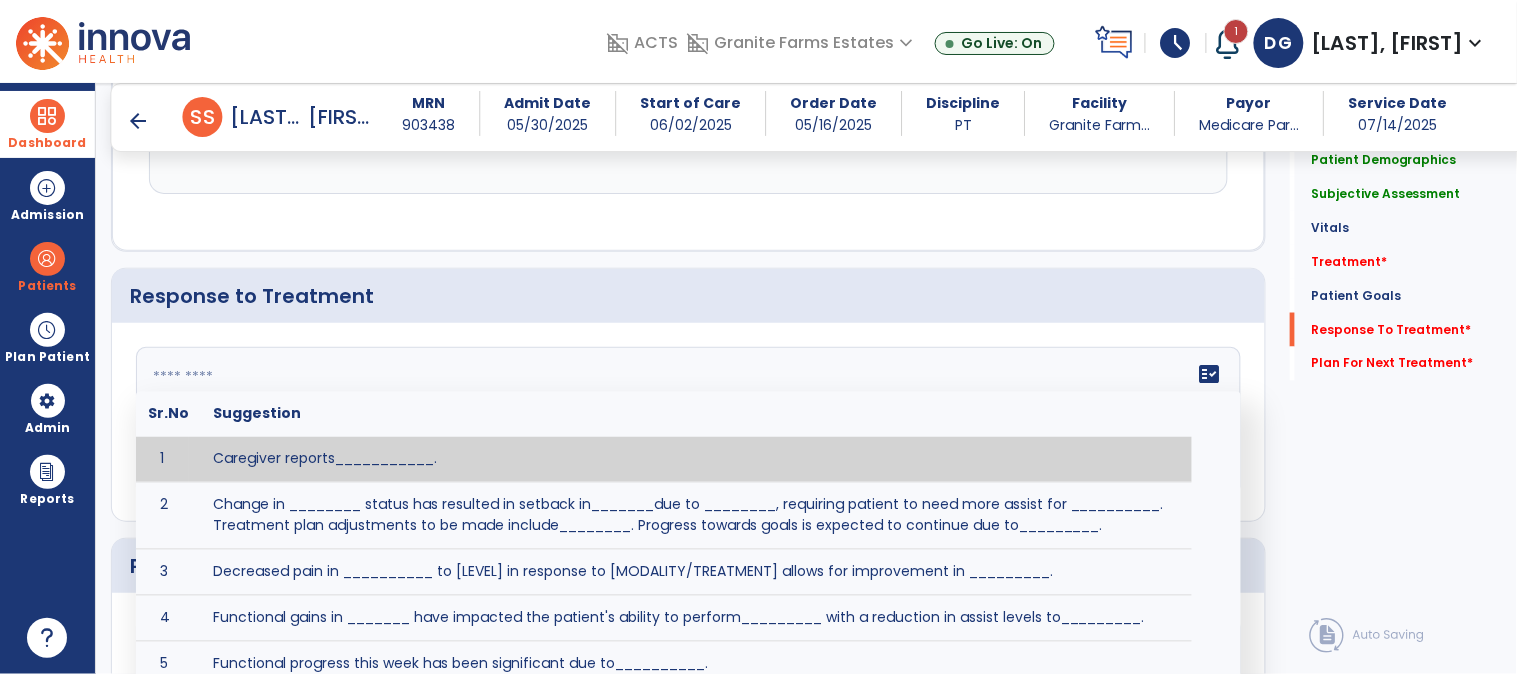 drag, startPoint x: 203, startPoint y: 362, endPoint x: 223, endPoint y: 361, distance: 20.024984 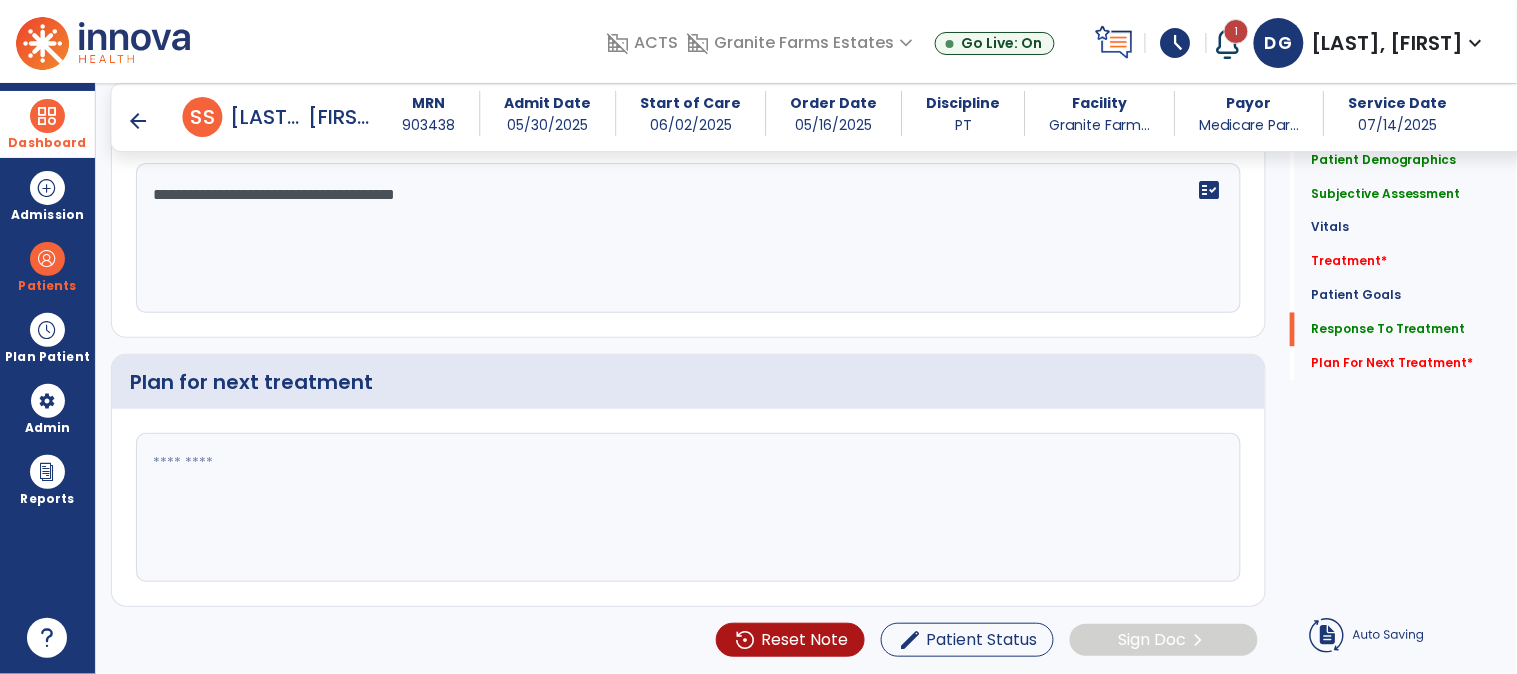 type on "**********" 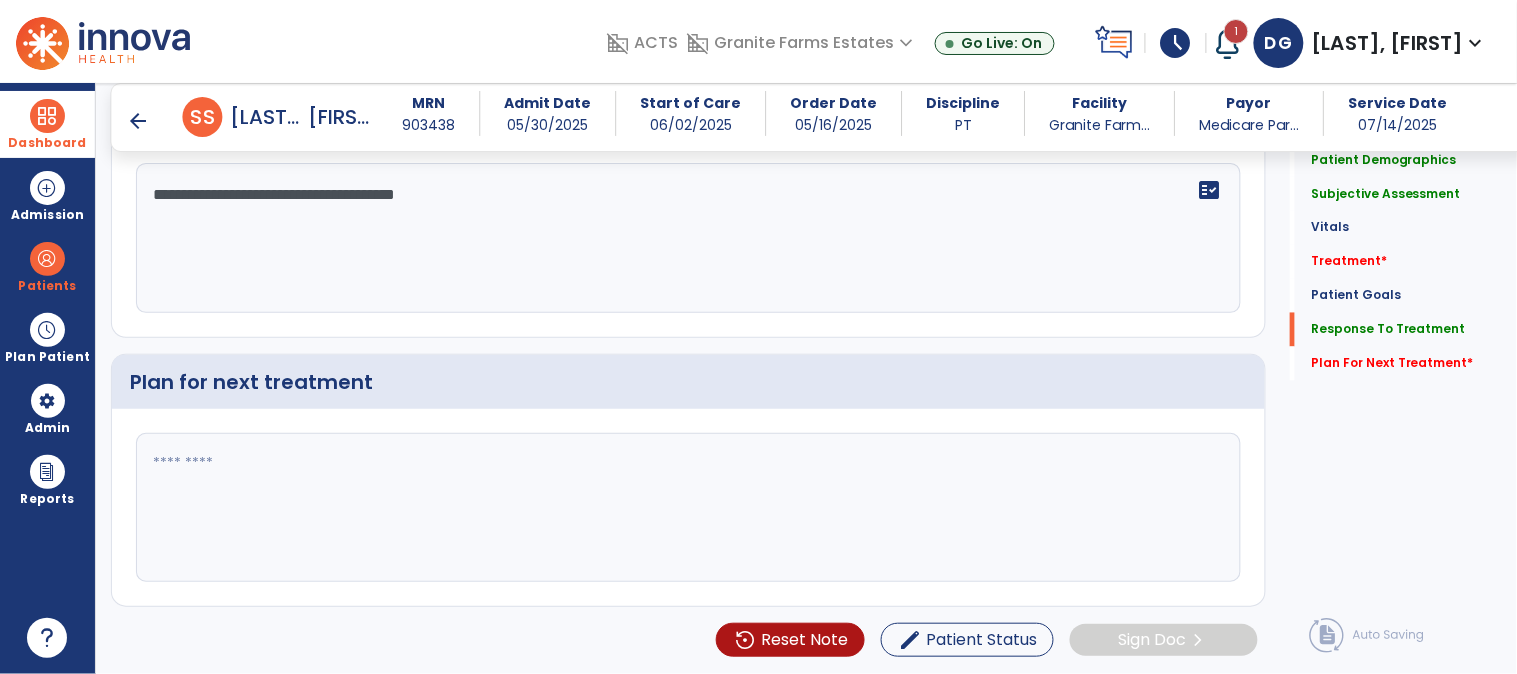 click 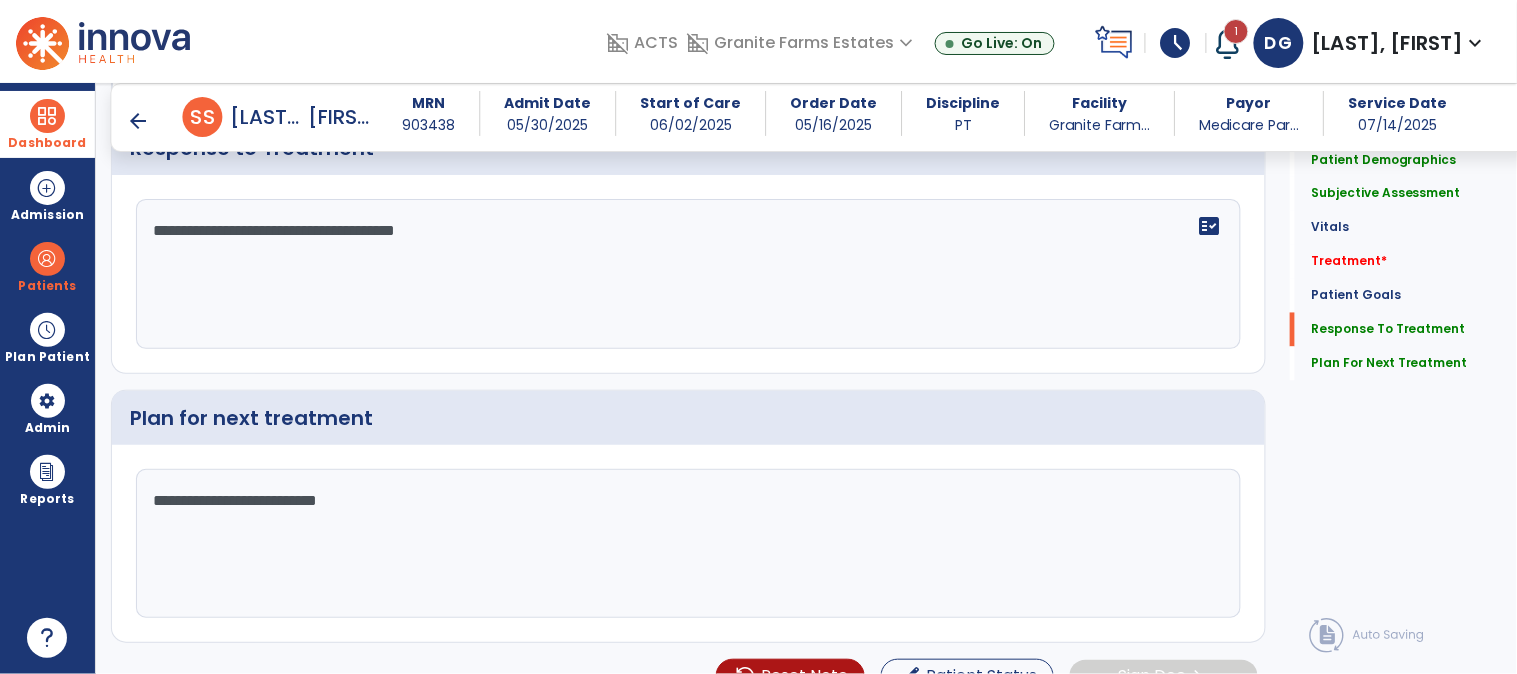 scroll, scrollTop: 2853, scrollLeft: 0, axis: vertical 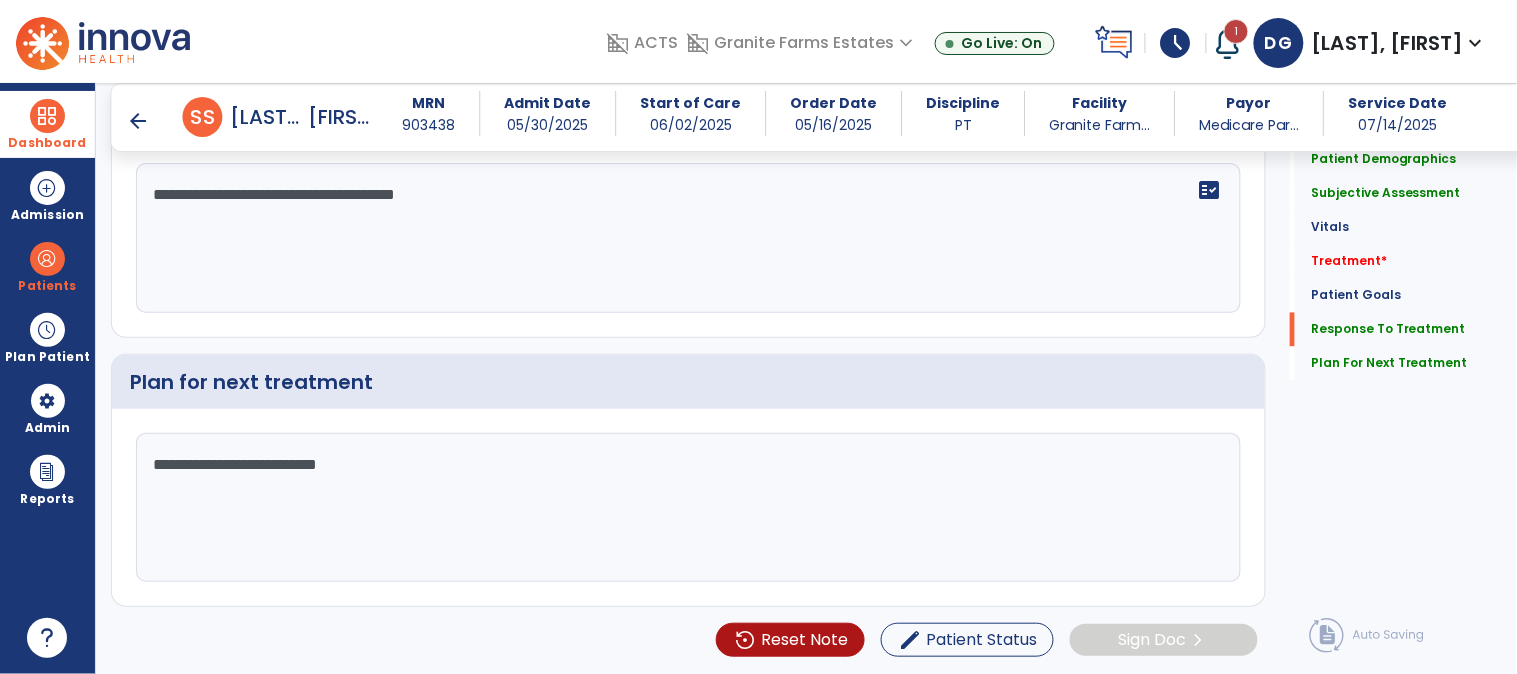 type on "**********" 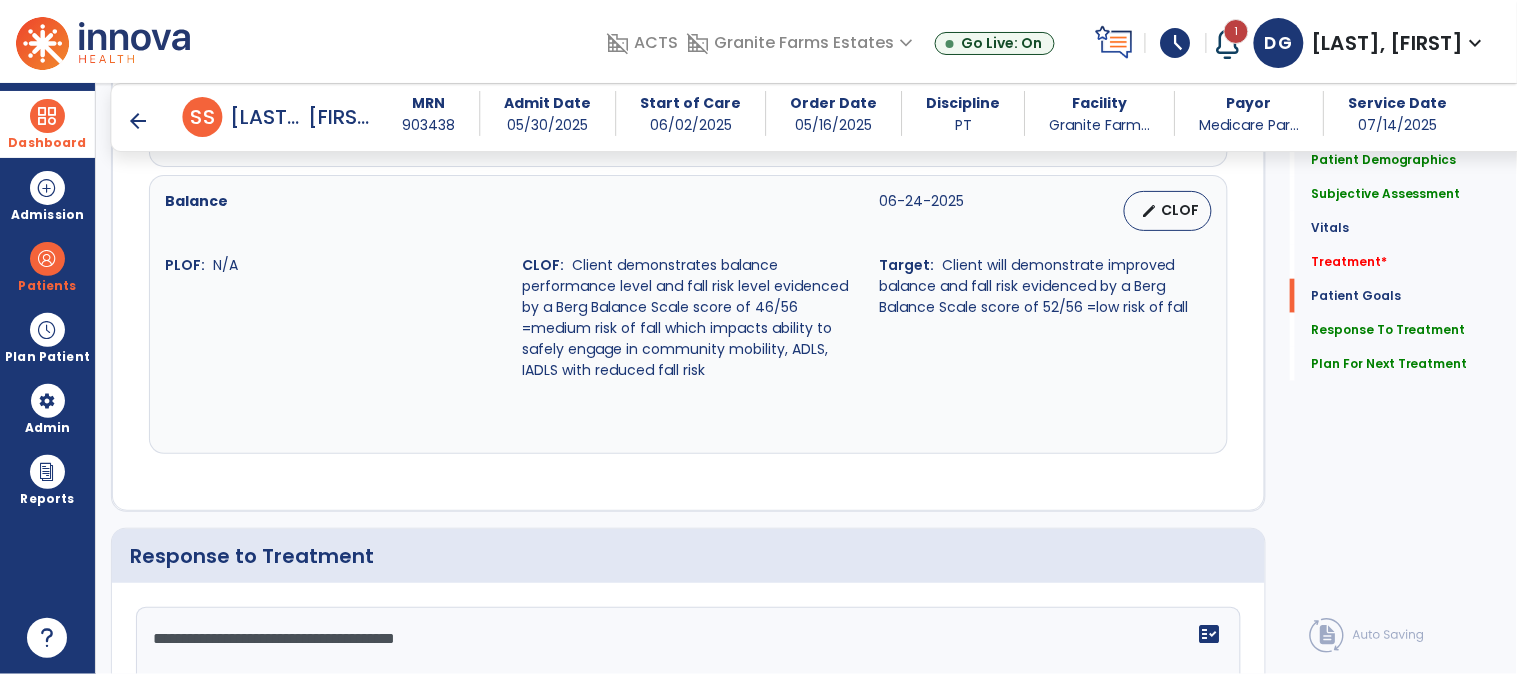 scroll, scrollTop: 2297, scrollLeft: 0, axis: vertical 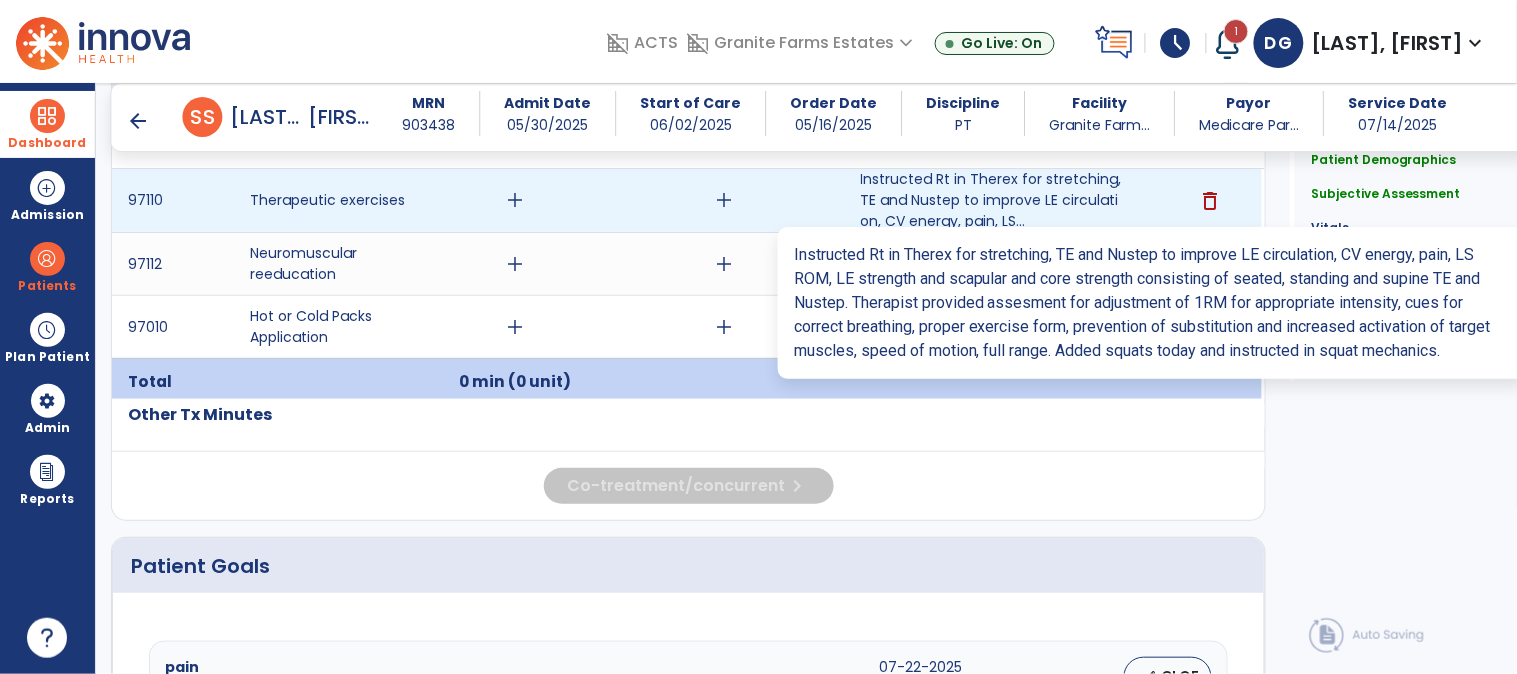 click on "Instructed Rt in Therex for stretching, TE and Nustep to improve LE circulation, CV energy, pain, LS..." at bounding box center (993, 200) 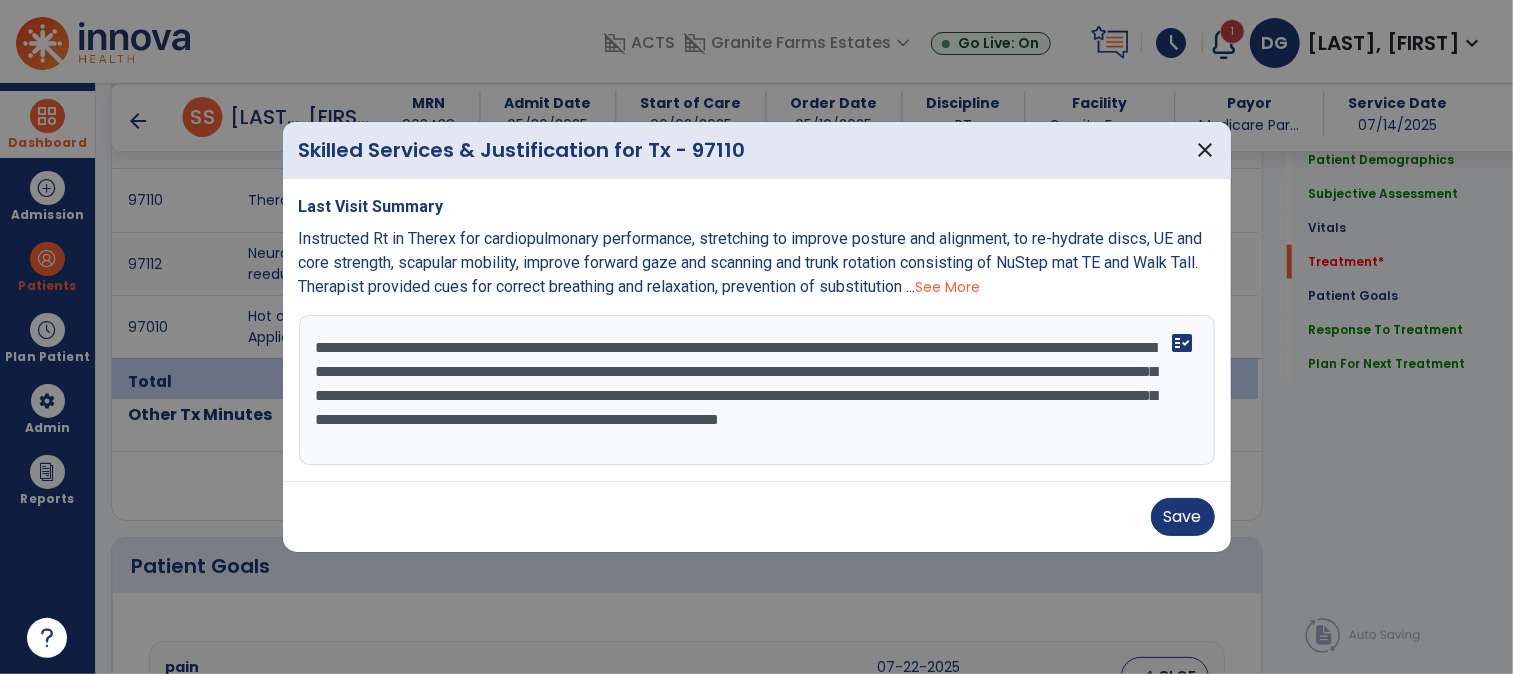 scroll, scrollTop: 1297, scrollLeft: 0, axis: vertical 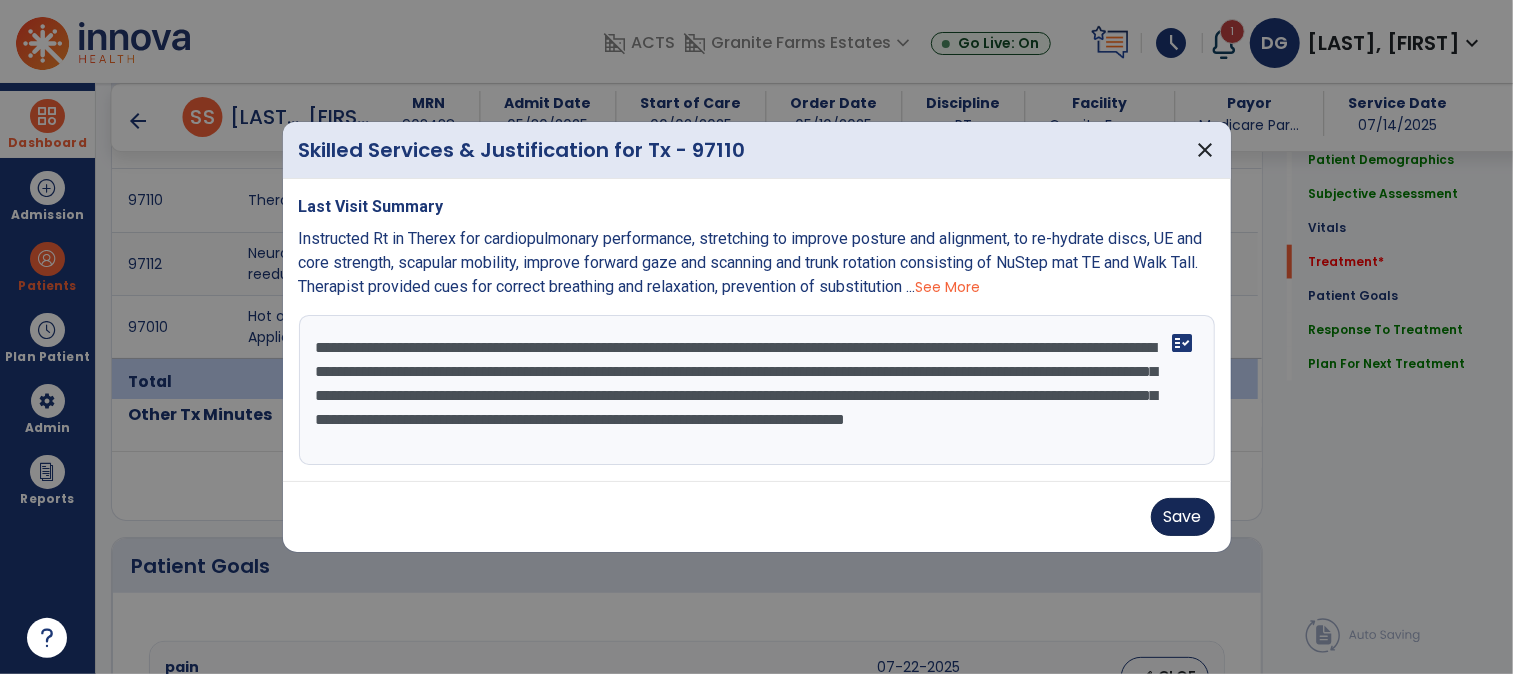 type on "**********" 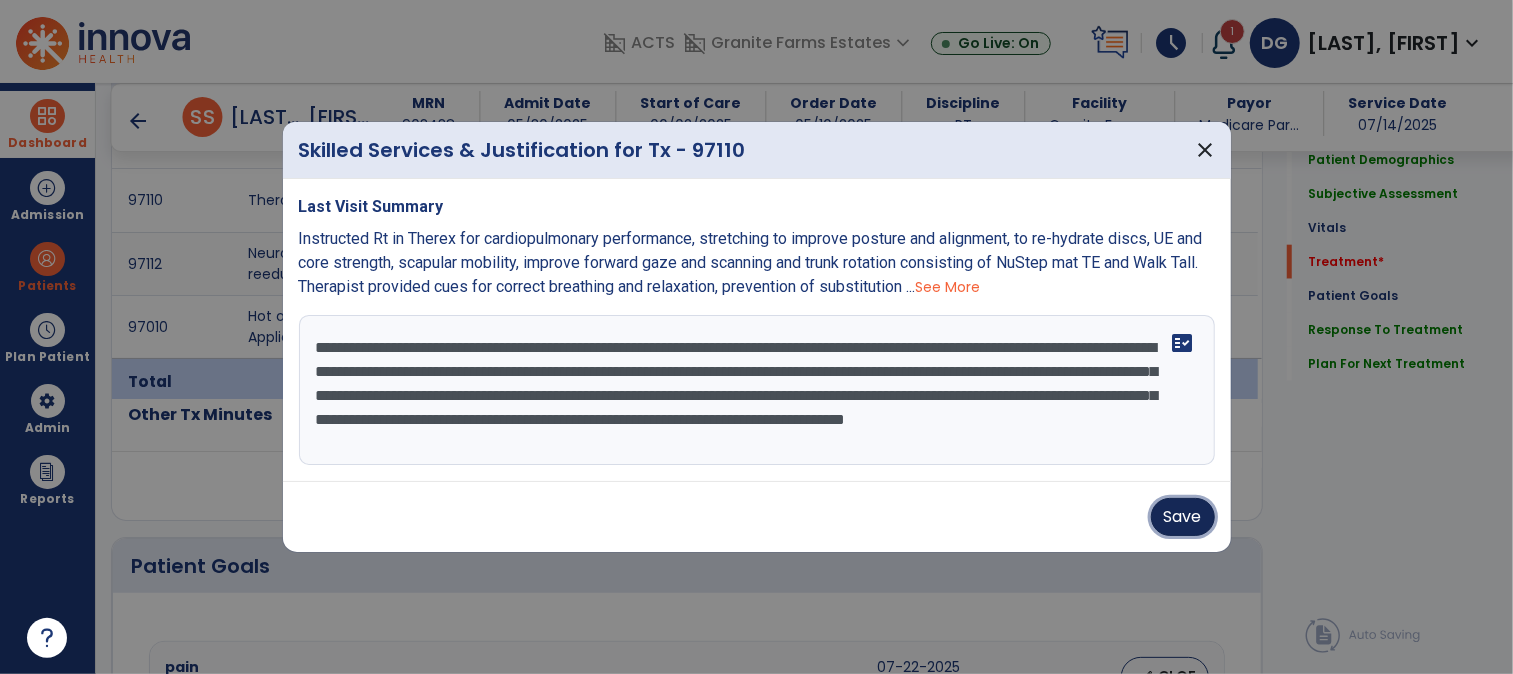 click on "Save" at bounding box center [1183, 517] 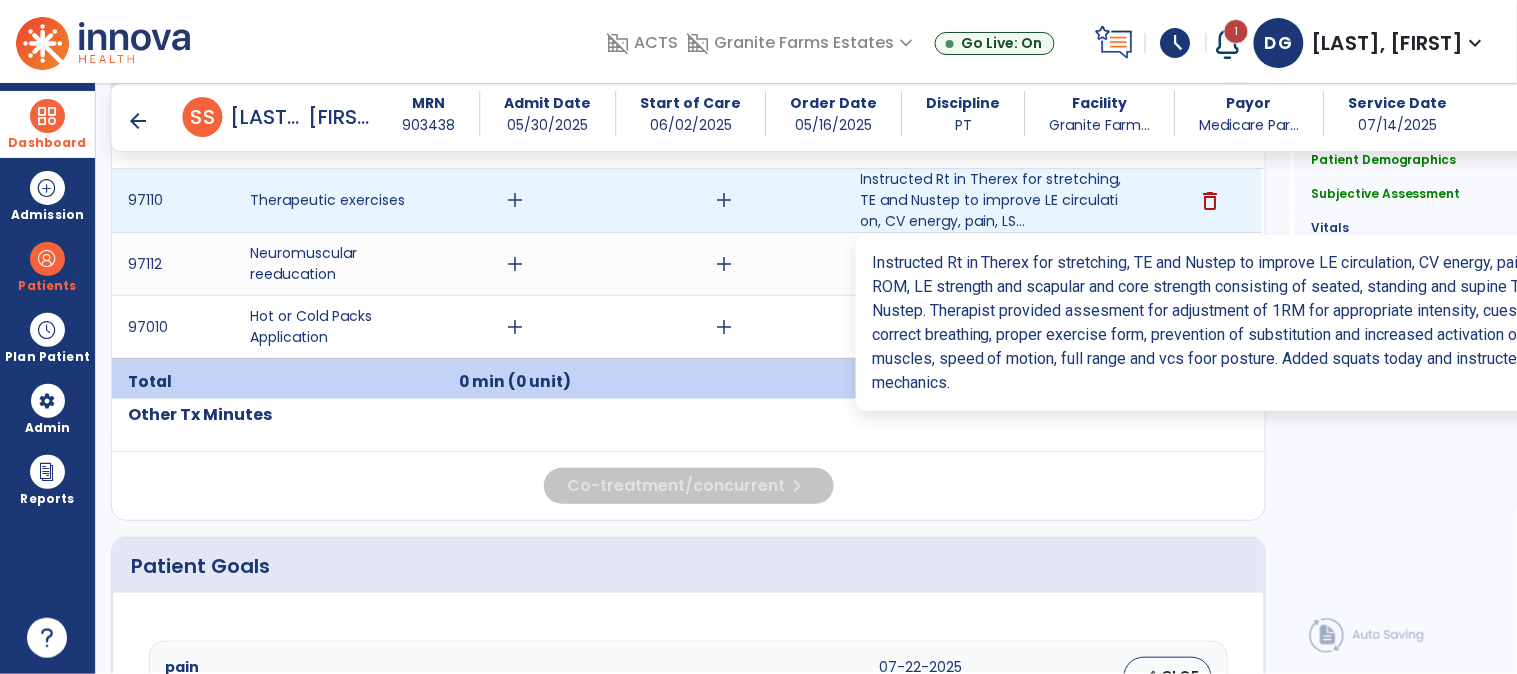 click on "Instructed Rt in Therex for stretching, TE and Nustep to improve LE circulation, CV energy, pain, LS..." at bounding box center (993, 200) 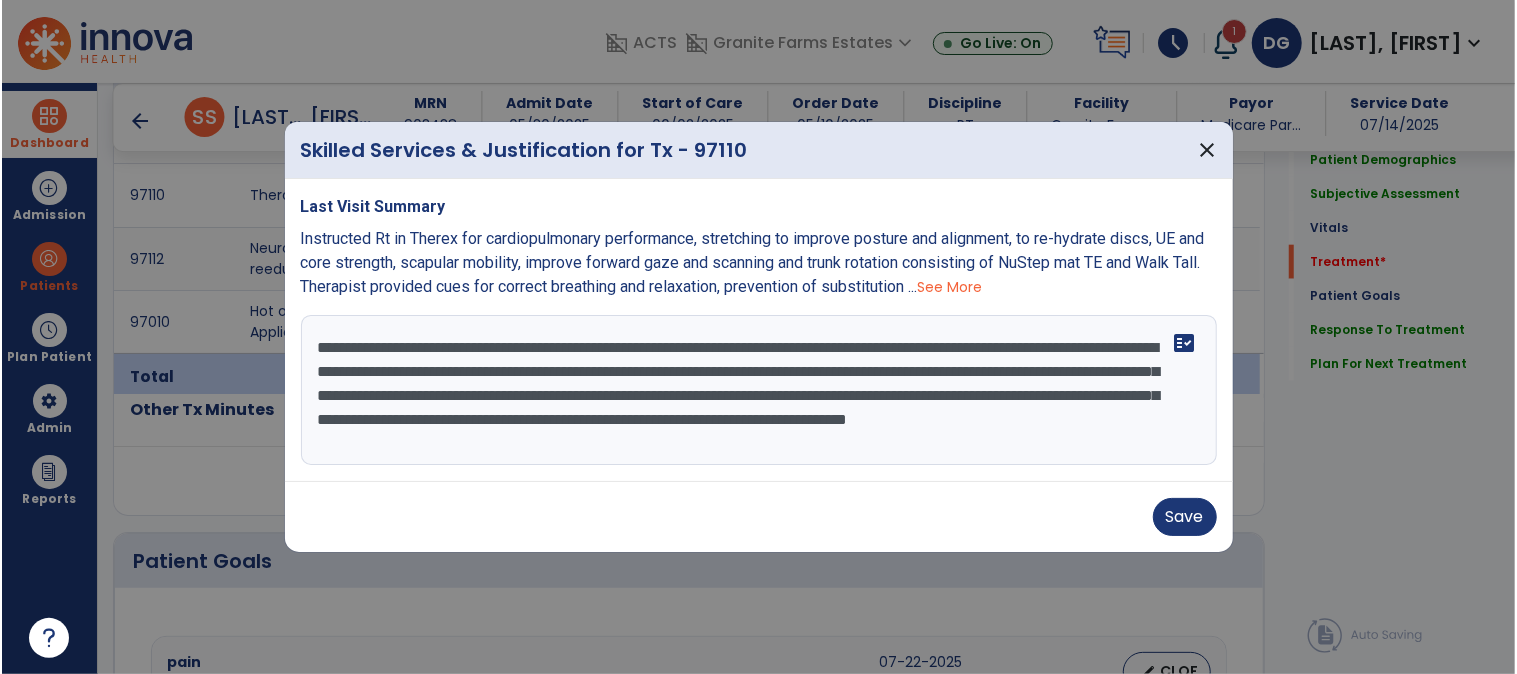 scroll, scrollTop: 1297, scrollLeft: 0, axis: vertical 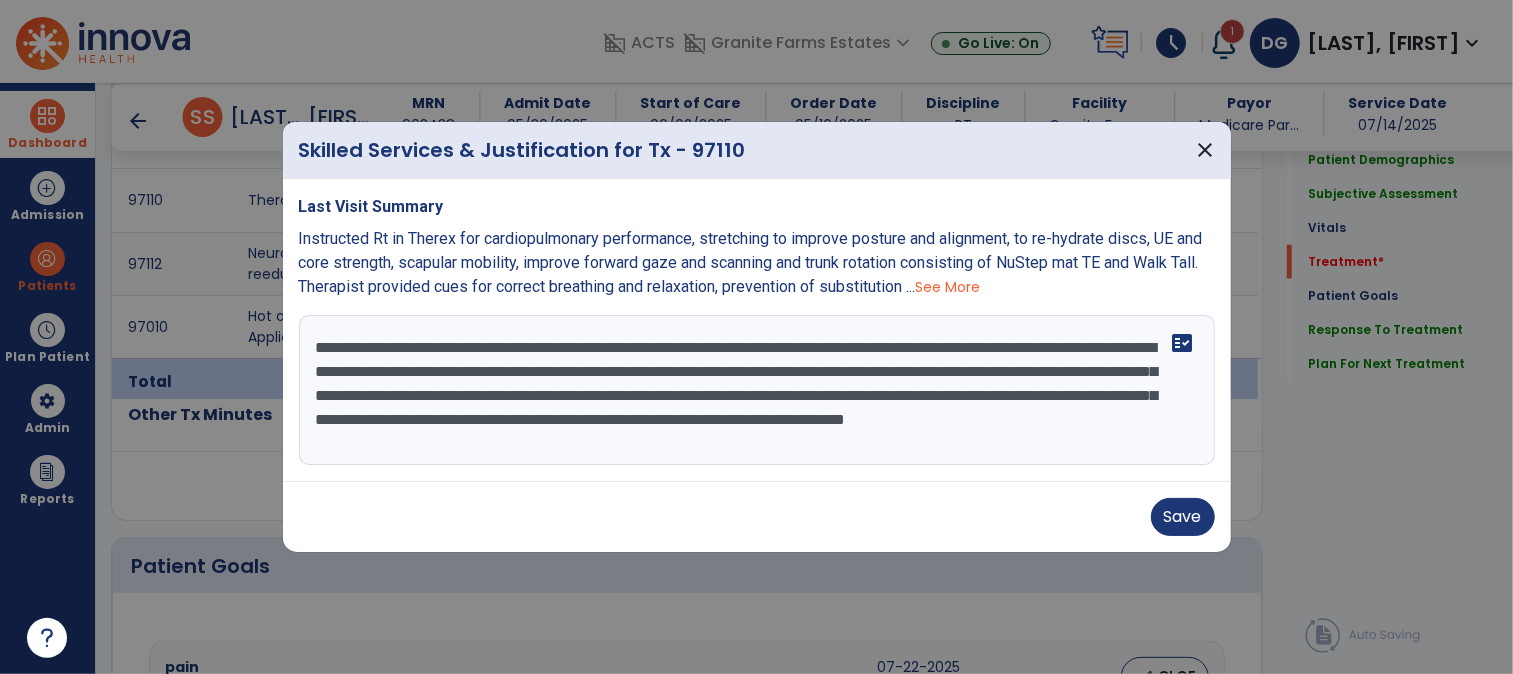 click on "**********" at bounding box center (757, 390) 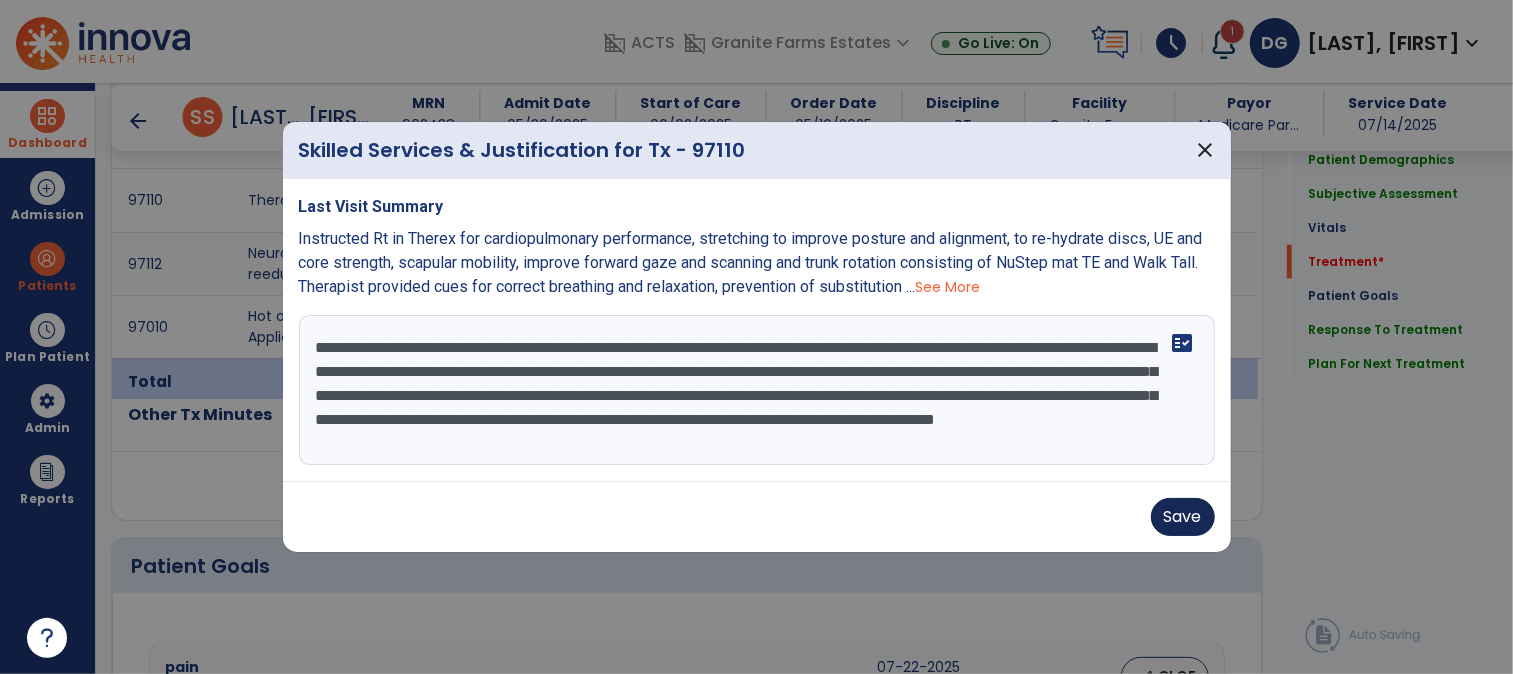 type on "**********" 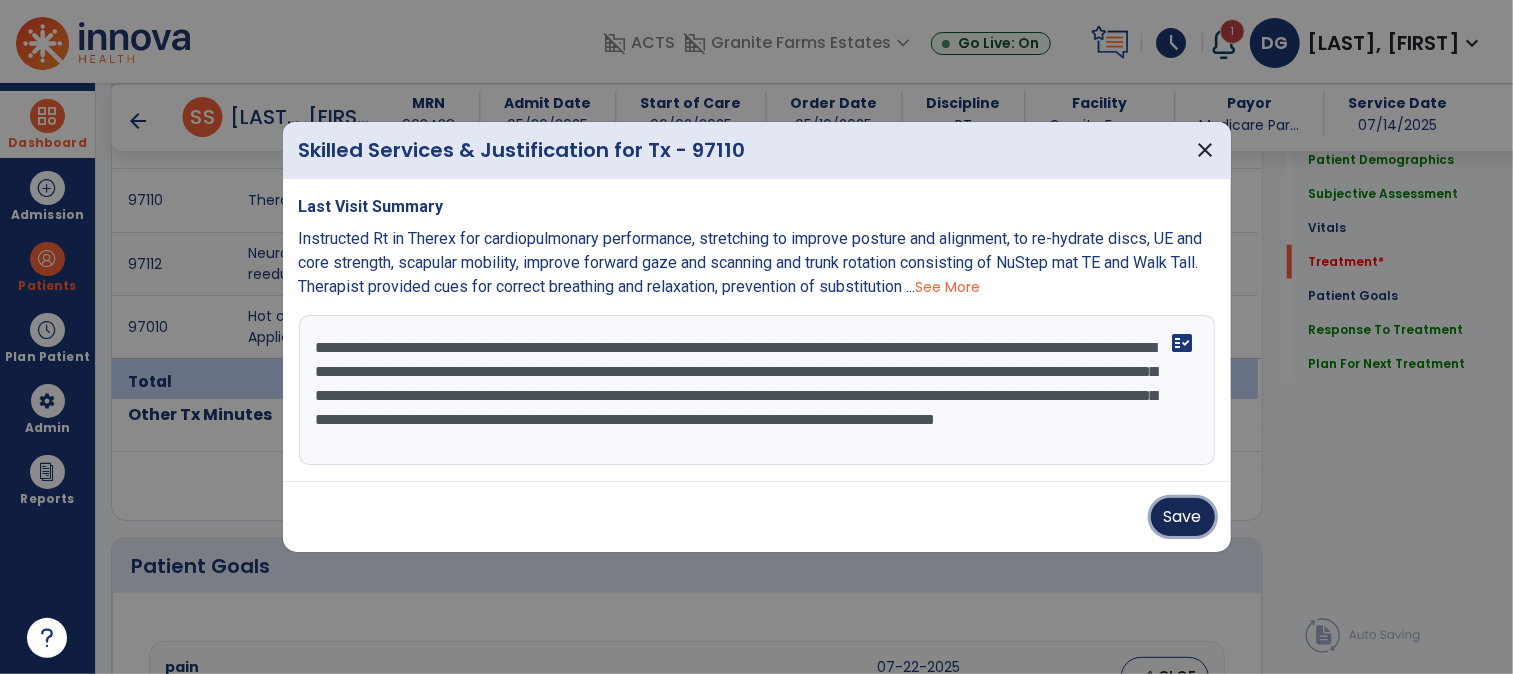click on "Save" at bounding box center (1183, 517) 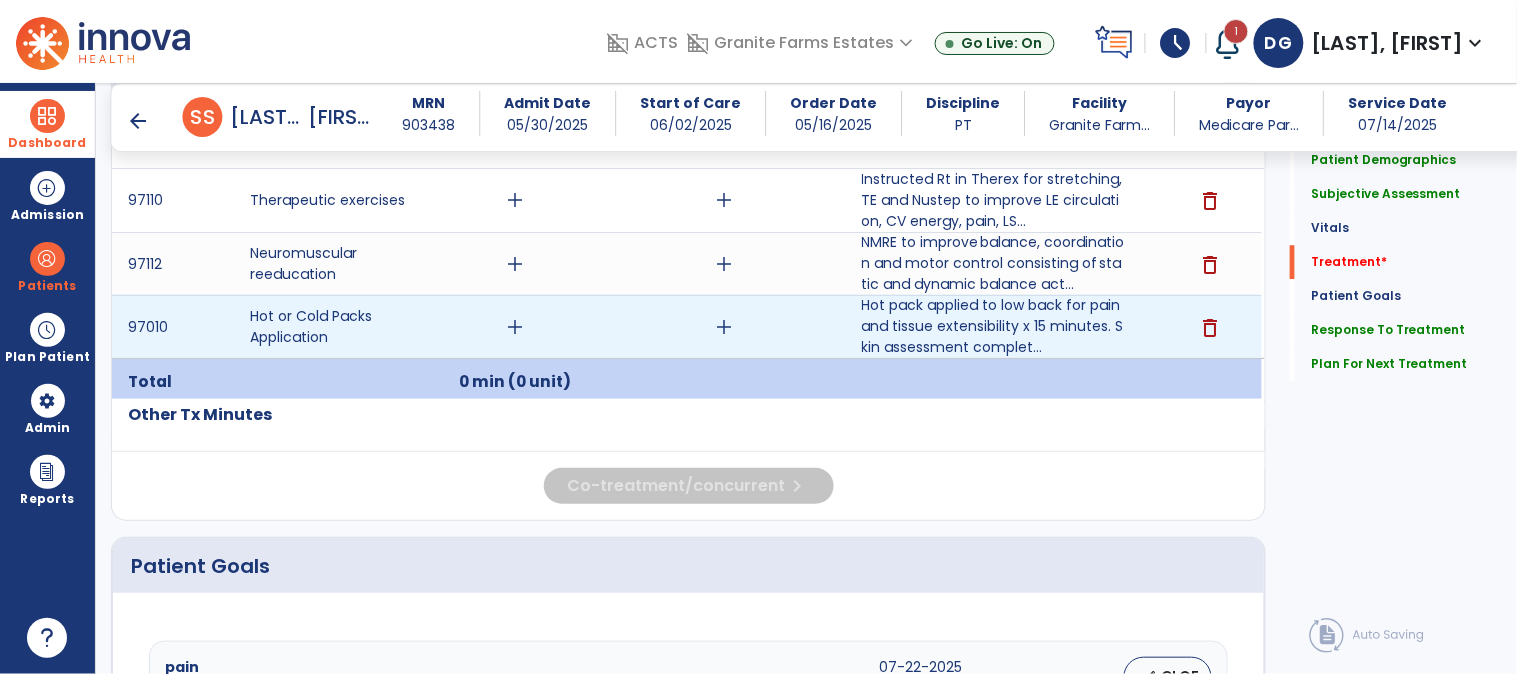 click on "add" at bounding box center [515, 327] 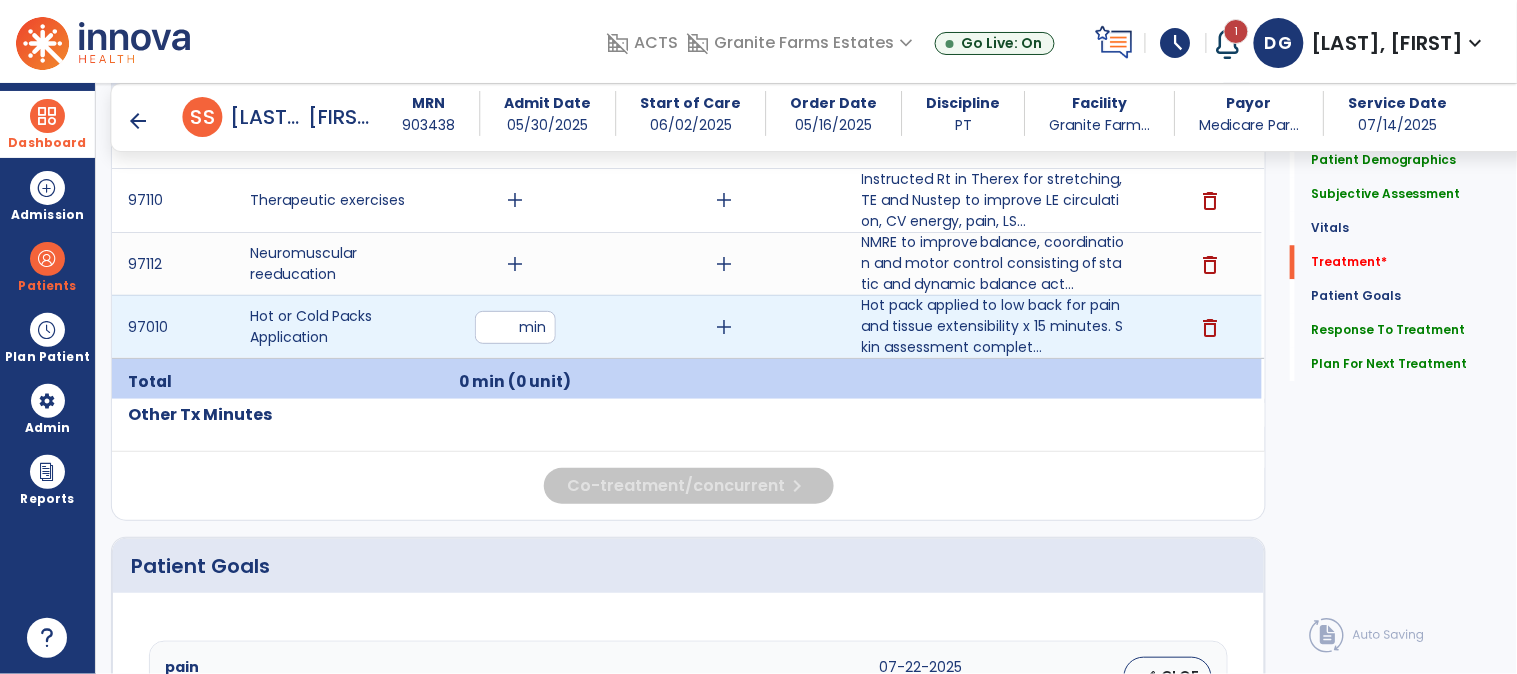 type on "*" 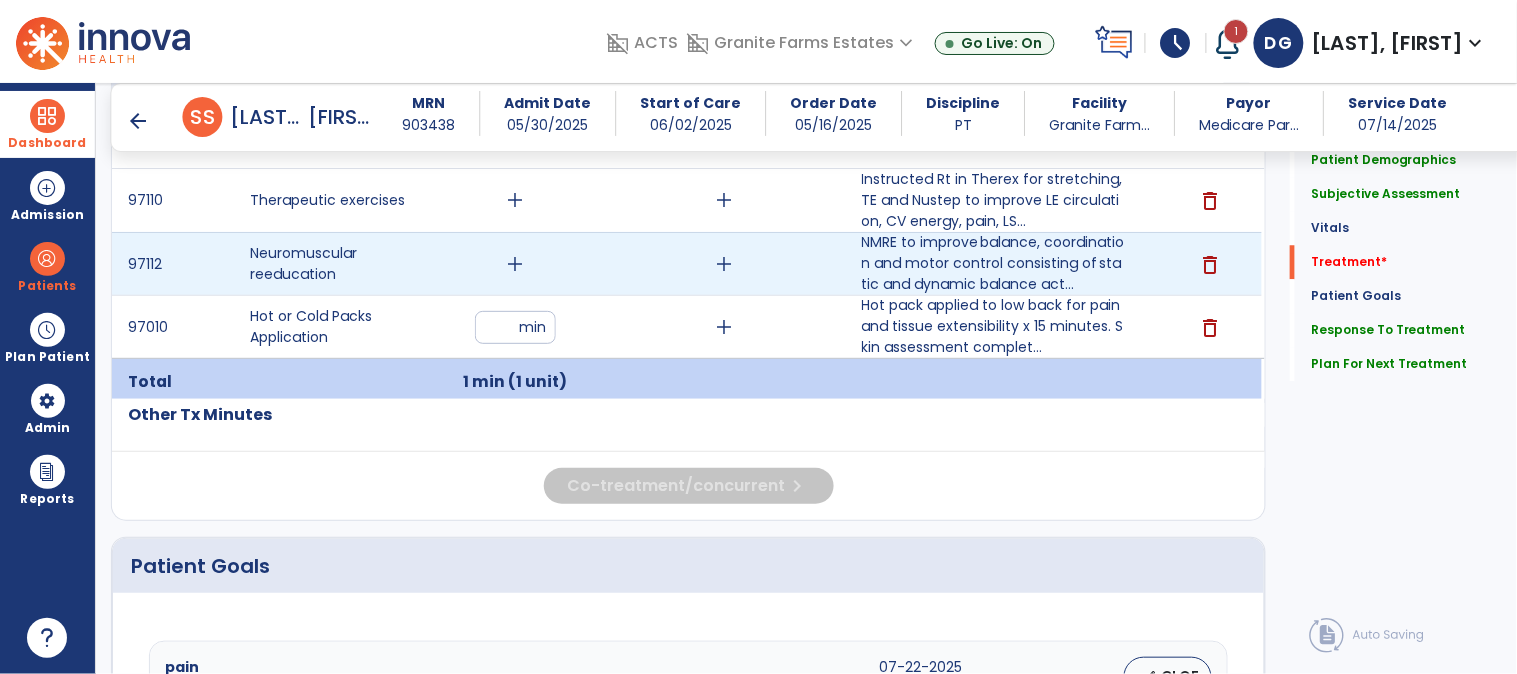 click on "add" at bounding box center [515, 264] 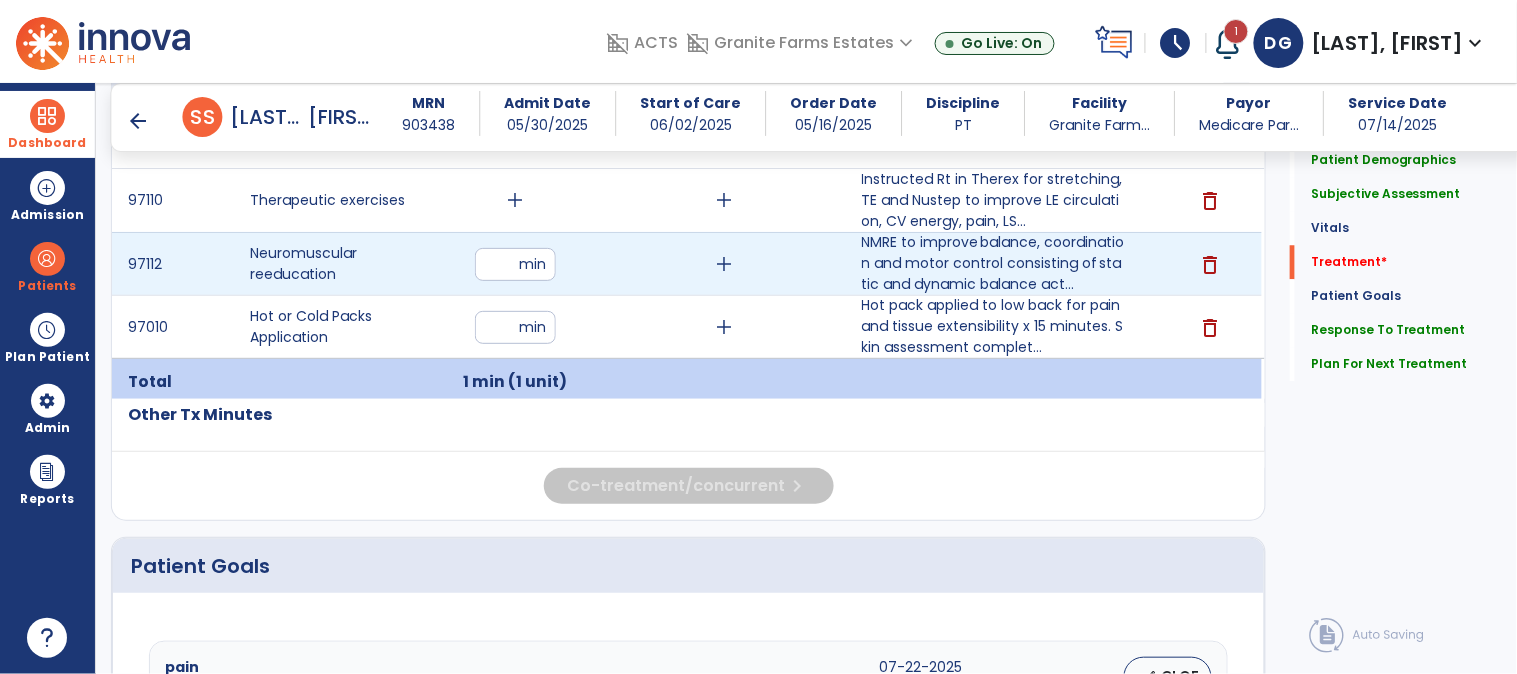 type on "**" 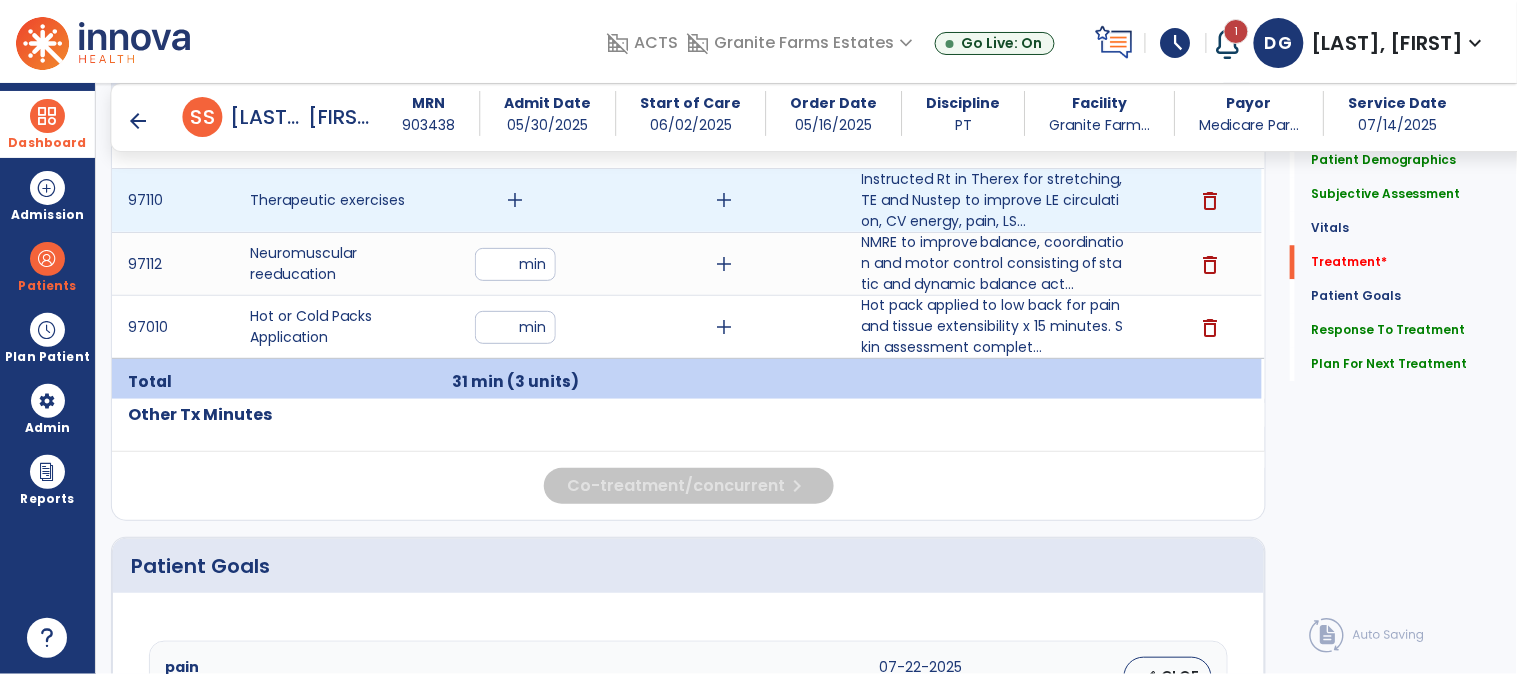click on "add" at bounding box center (515, 200) 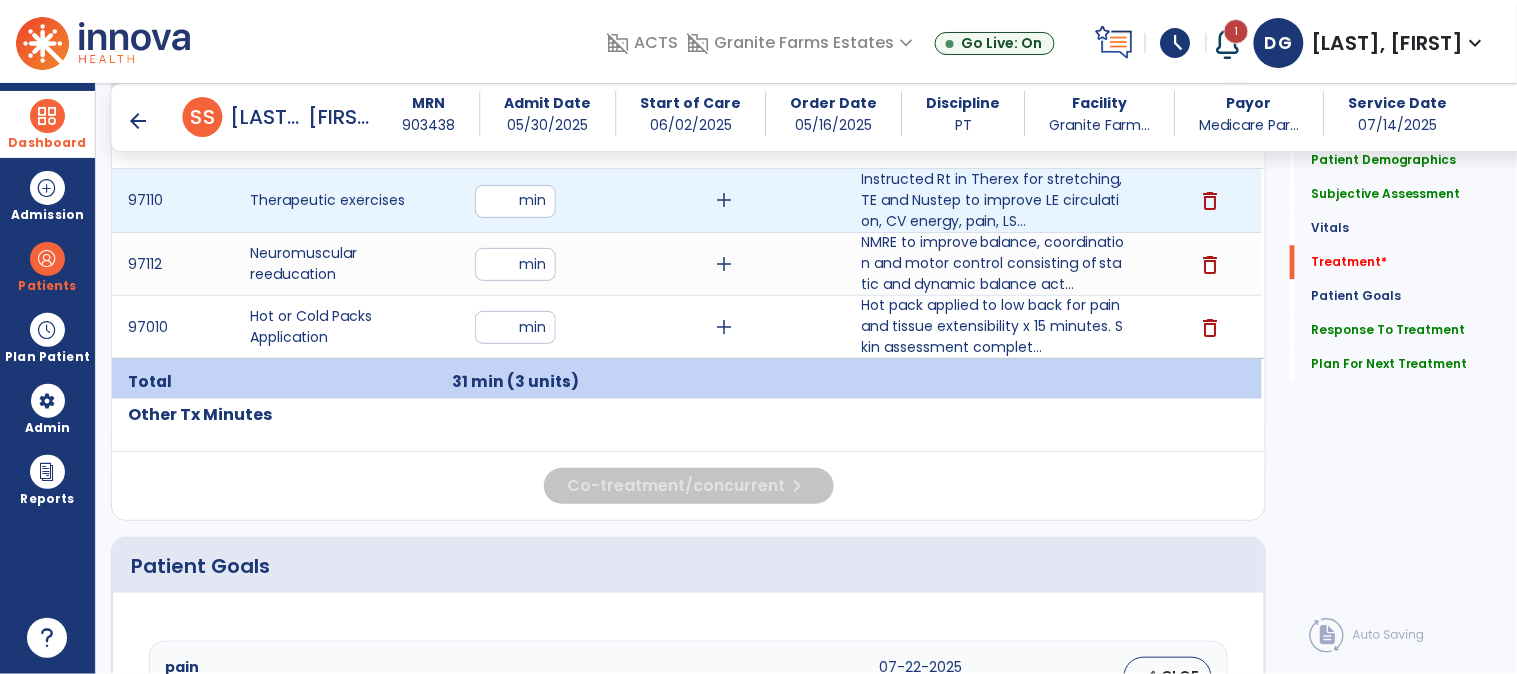 type on "**" 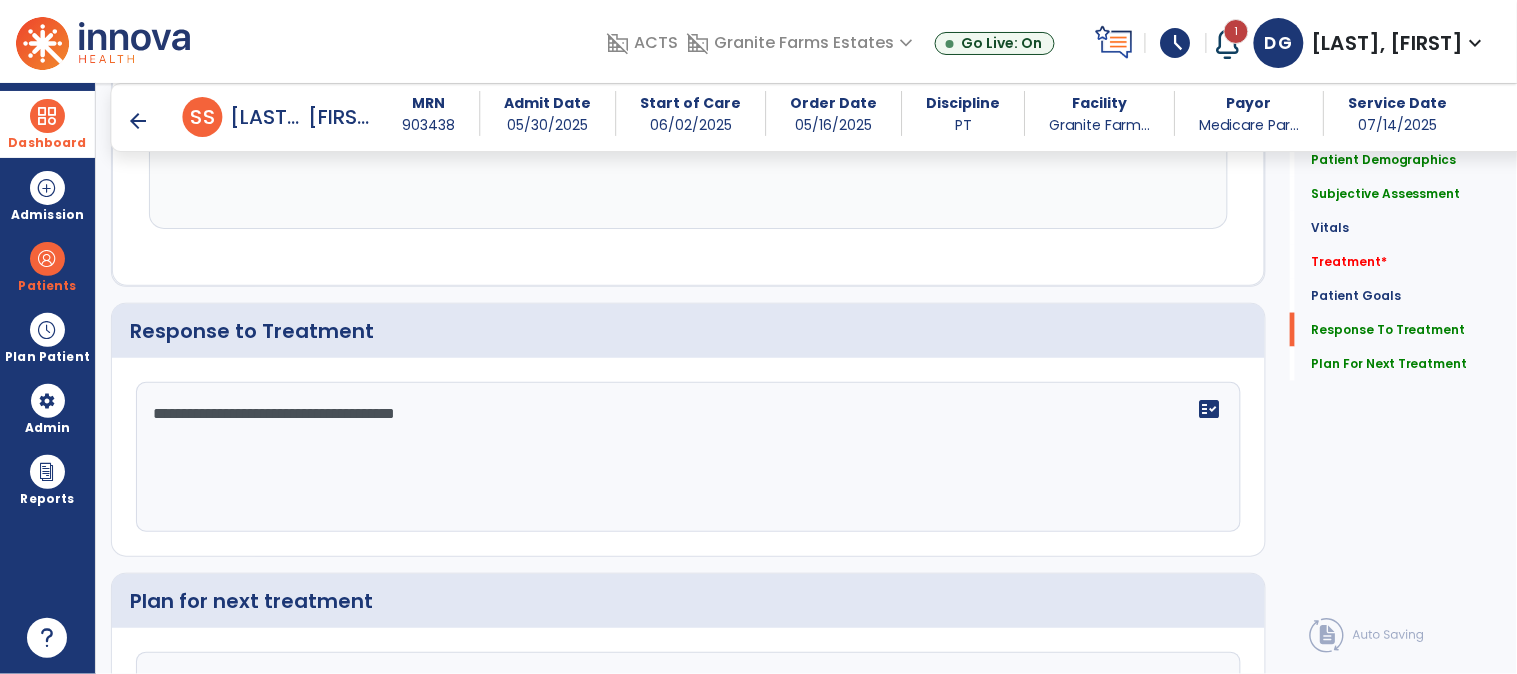 scroll, scrollTop: 2853, scrollLeft: 0, axis: vertical 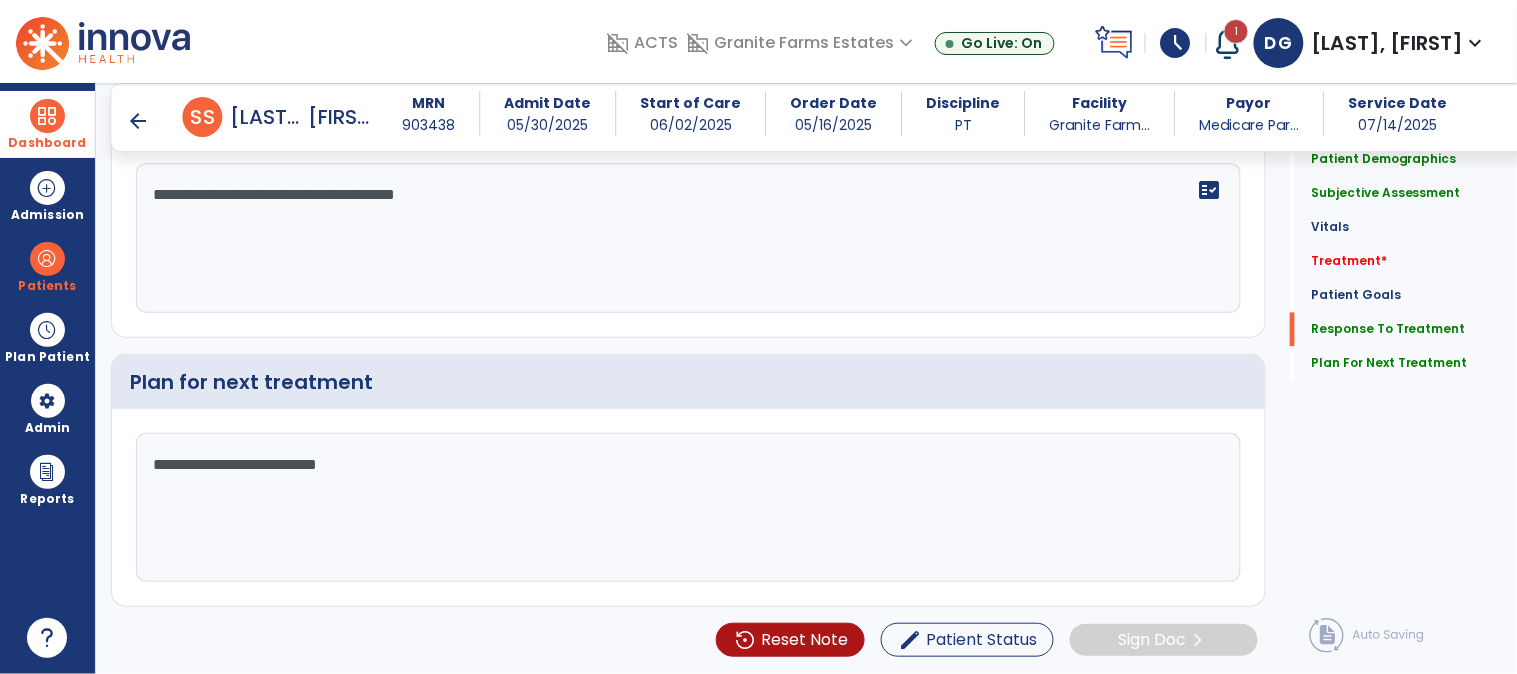 click on "**********" 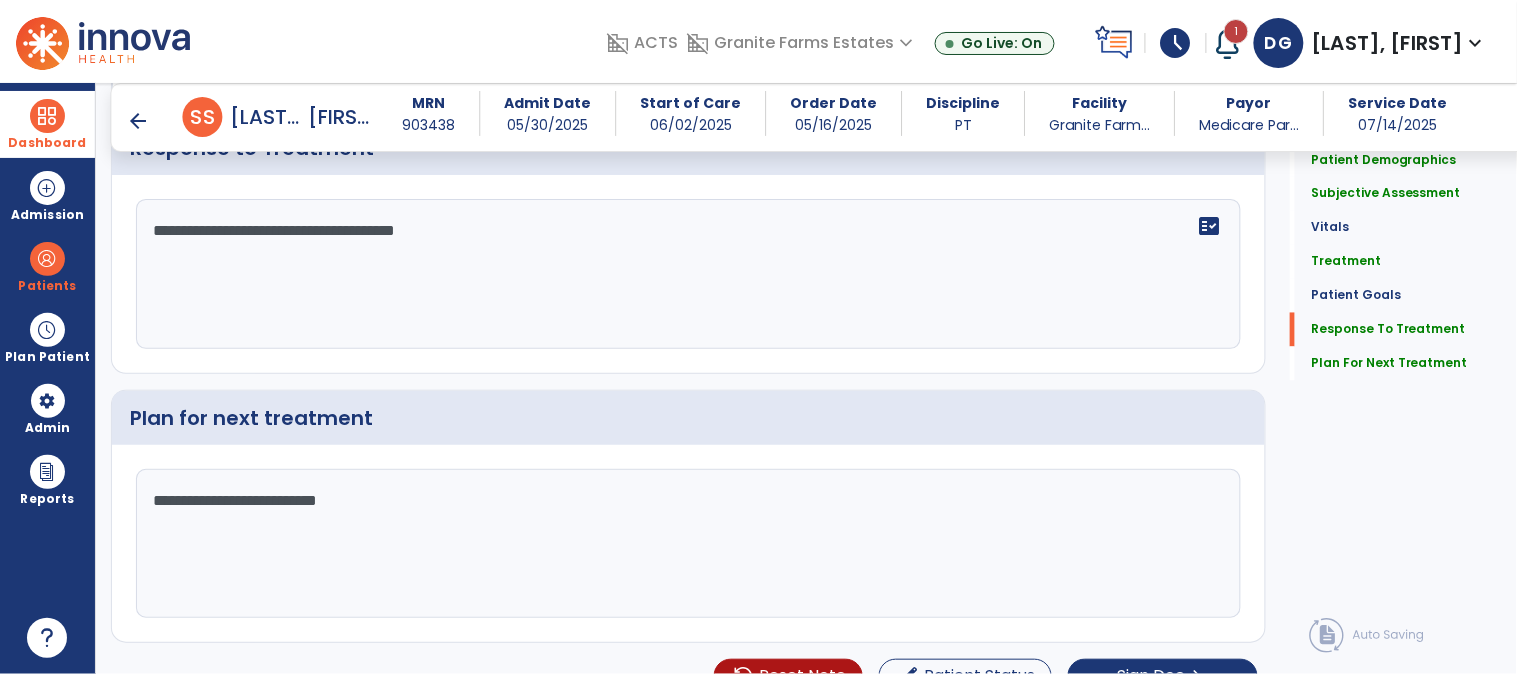 scroll, scrollTop: 2853, scrollLeft: 0, axis: vertical 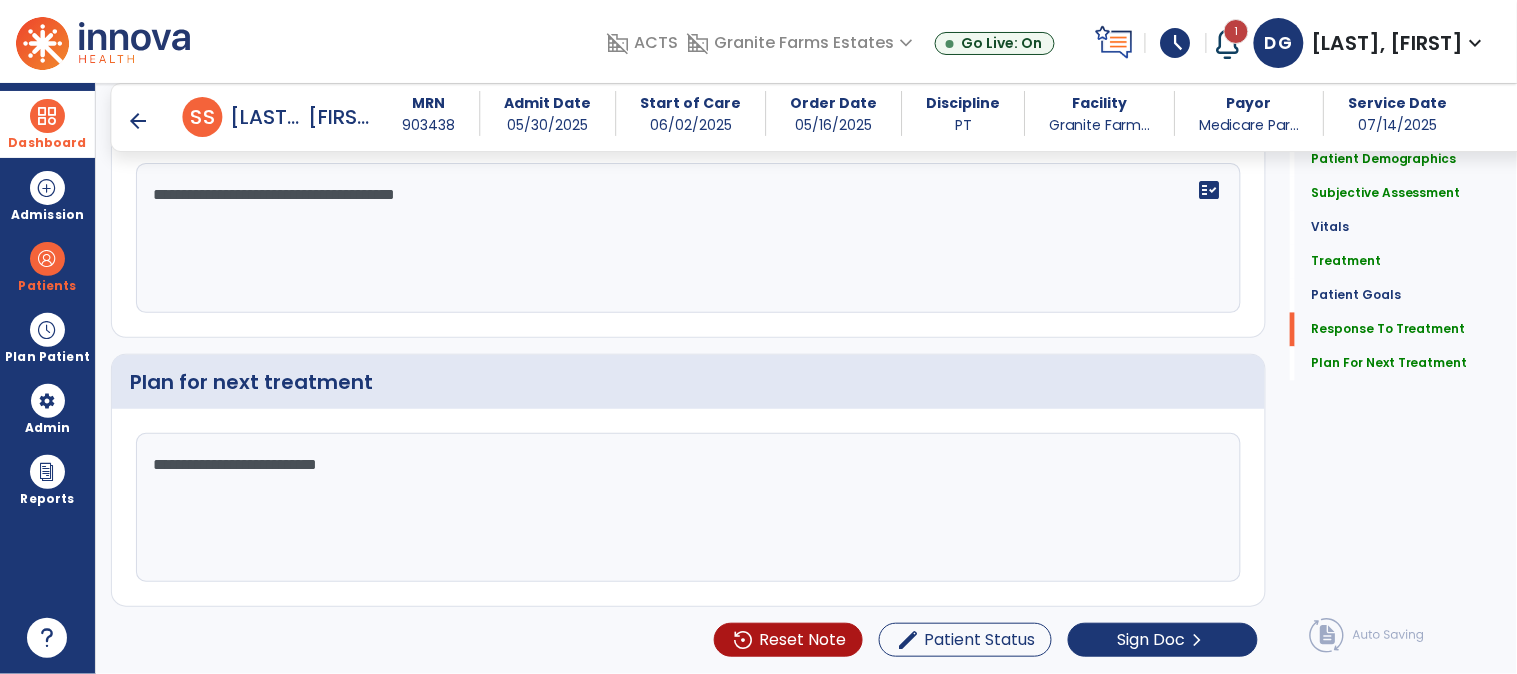 click at bounding box center (47, 116) 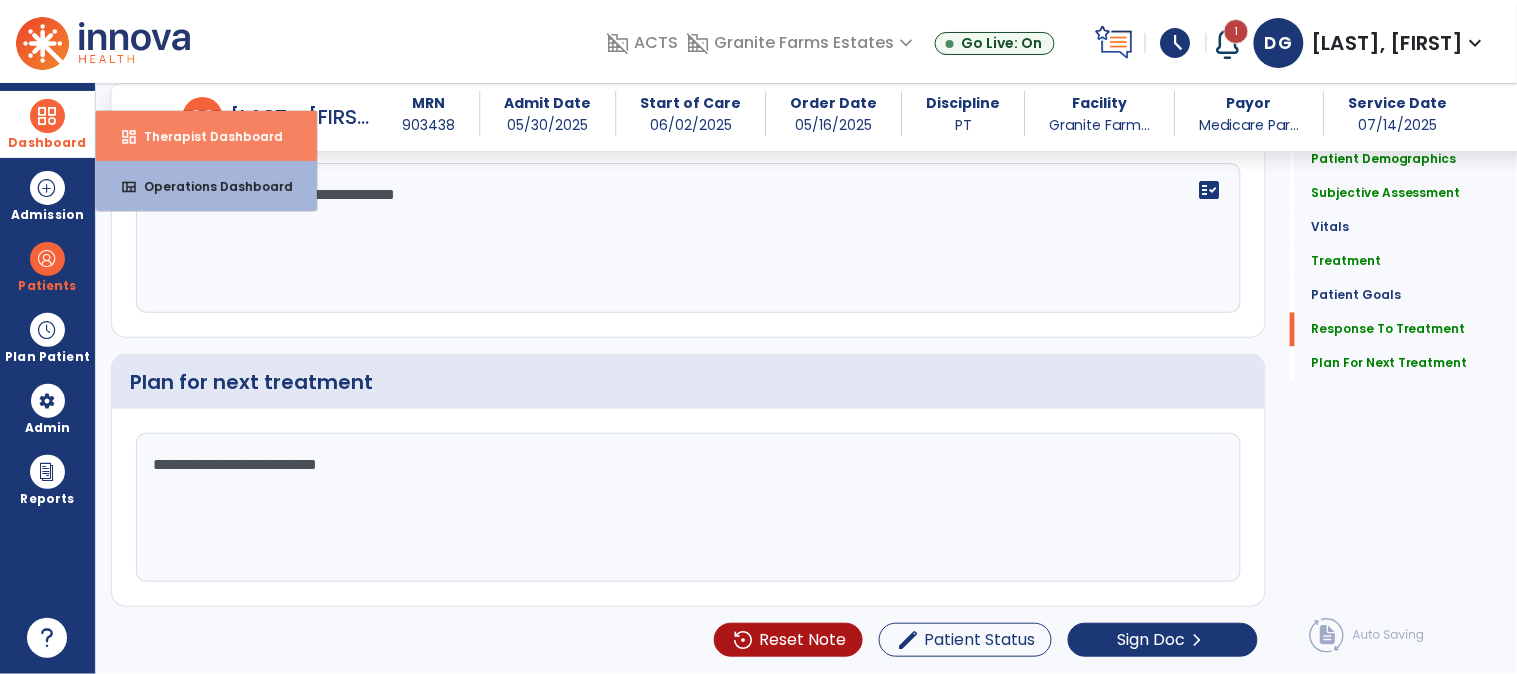 click on "dashboard  Therapist Dashboard" at bounding box center [206, 136] 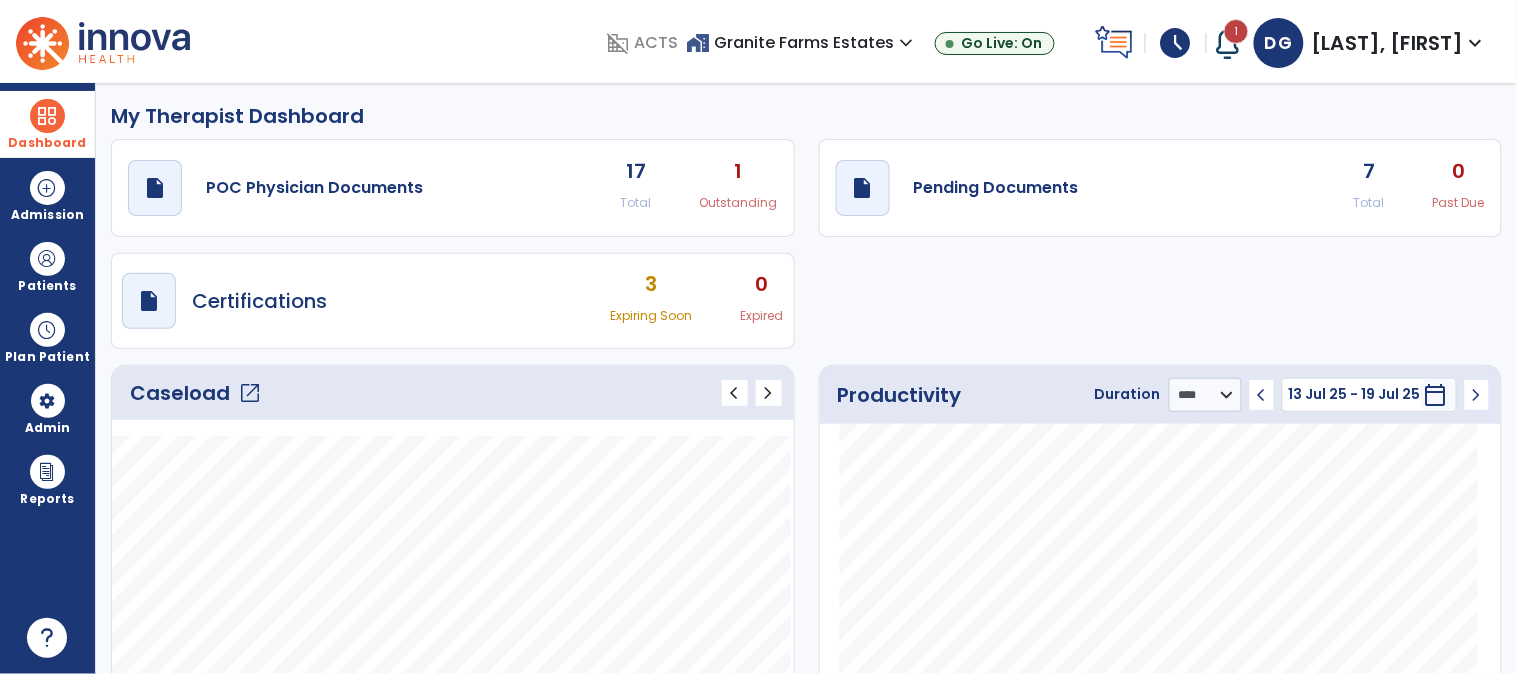 scroll, scrollTop: 0, scrollLeft: 0, axis: both 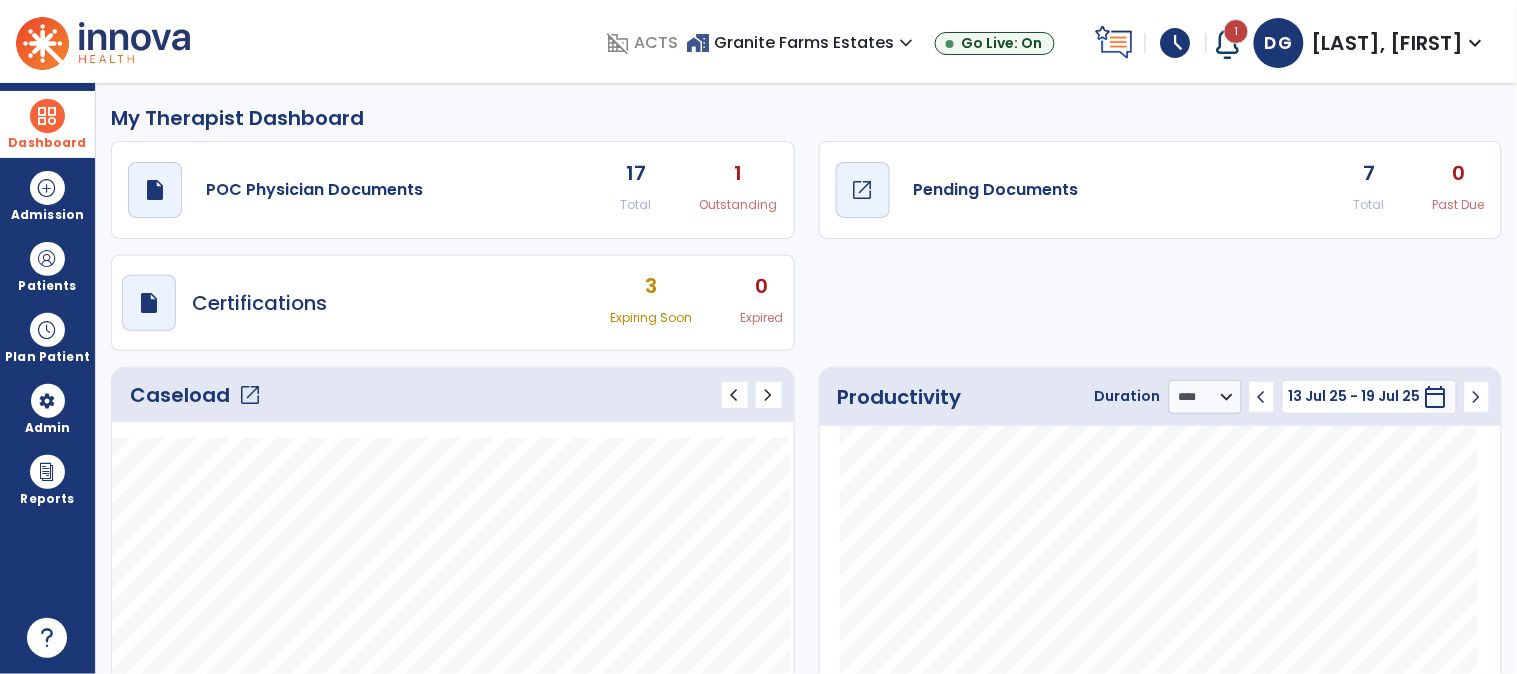 click on "open_in_new" 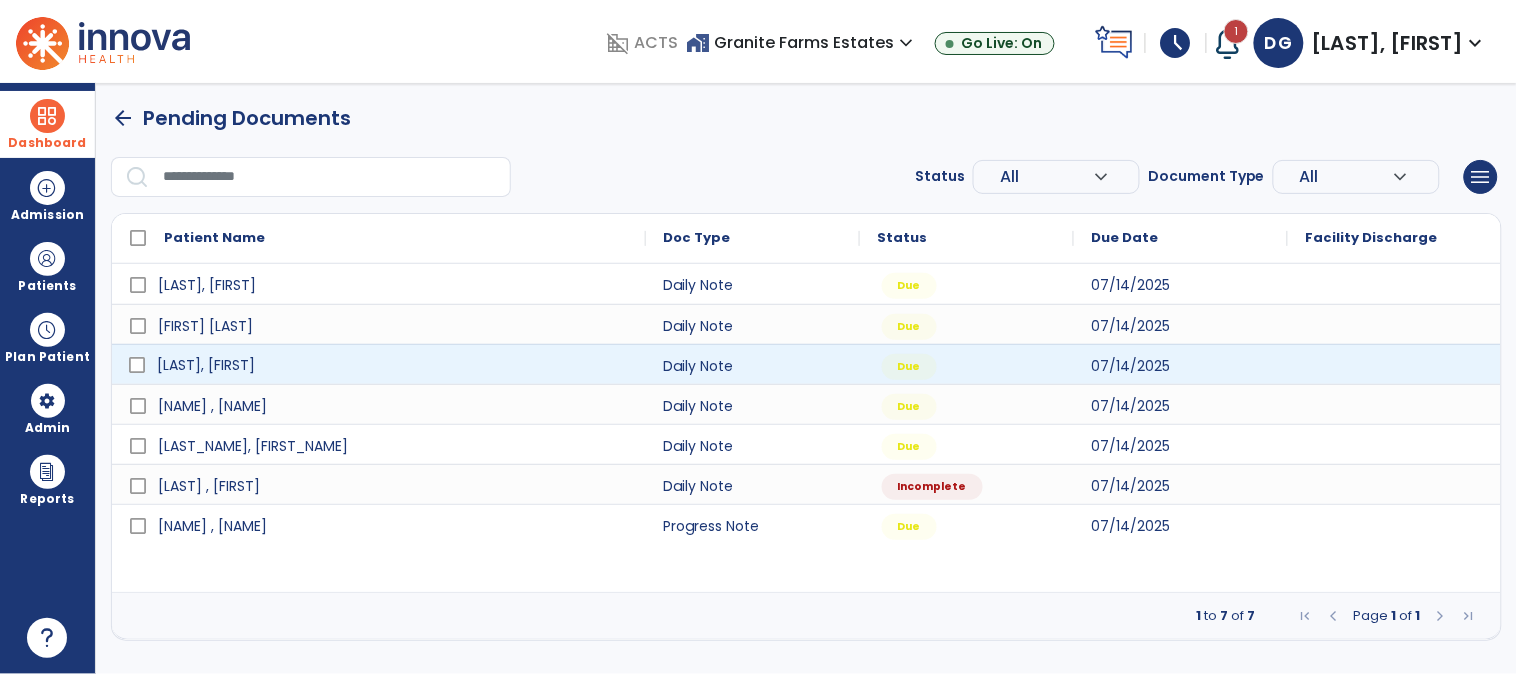 click on "[LAST], [FIRST]" at bounding box center [393, 365] 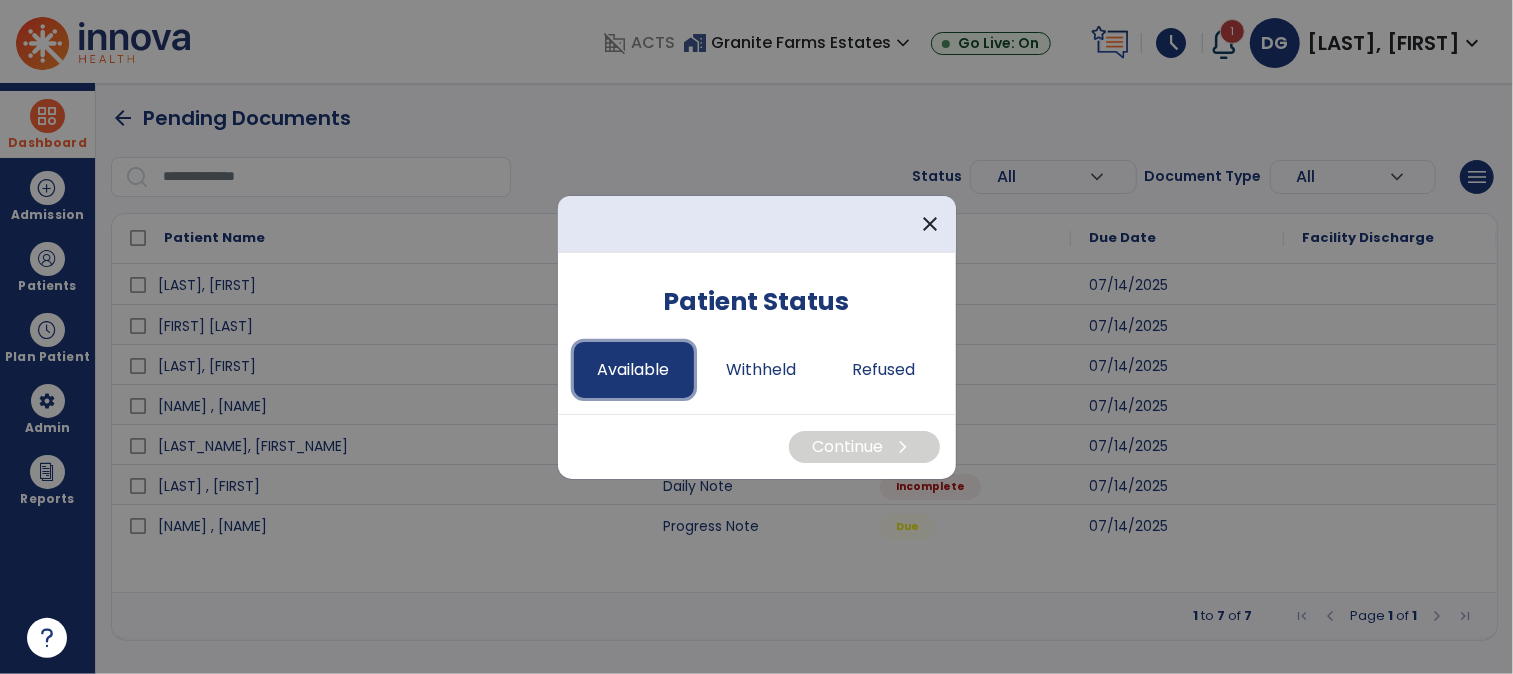 click on "Available" at bounding box center [634, 370] 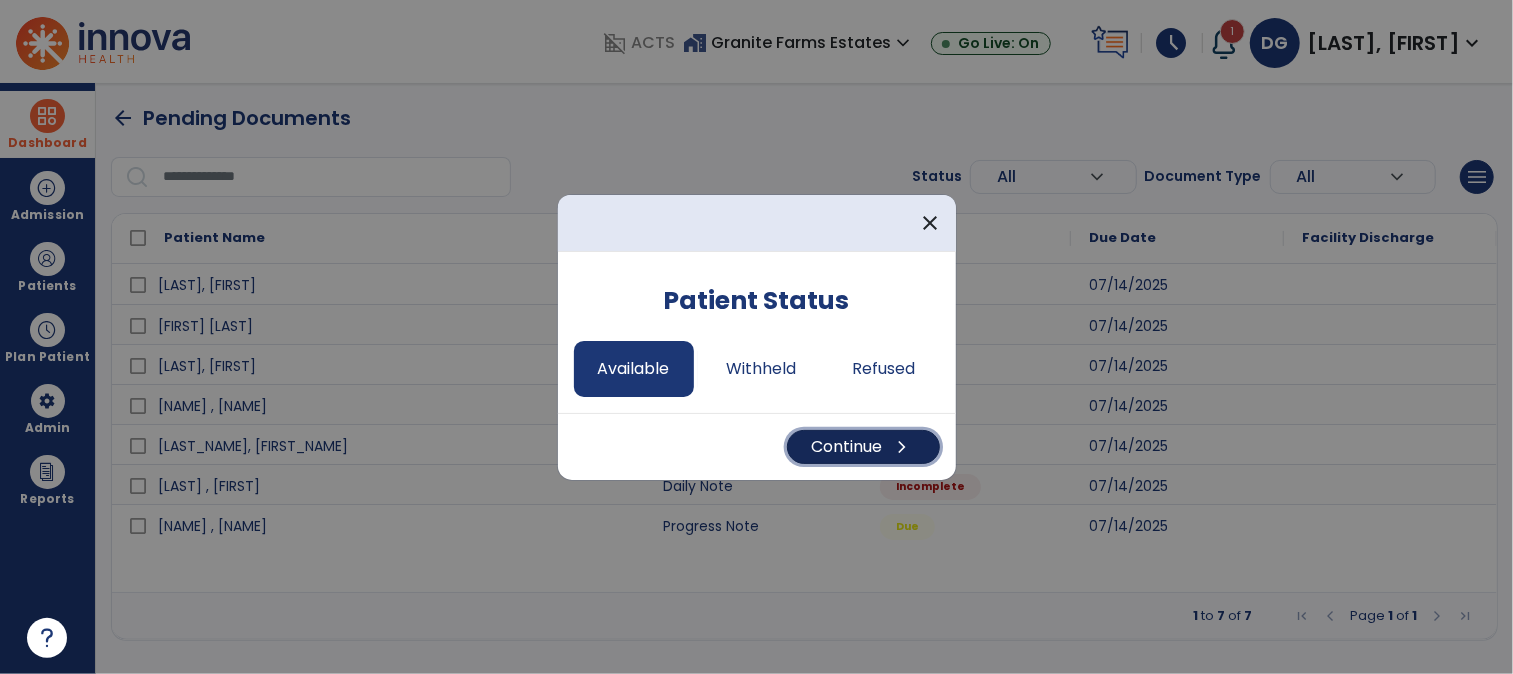 click on "Continue   chevron_right" at bounding box center [863, 447] 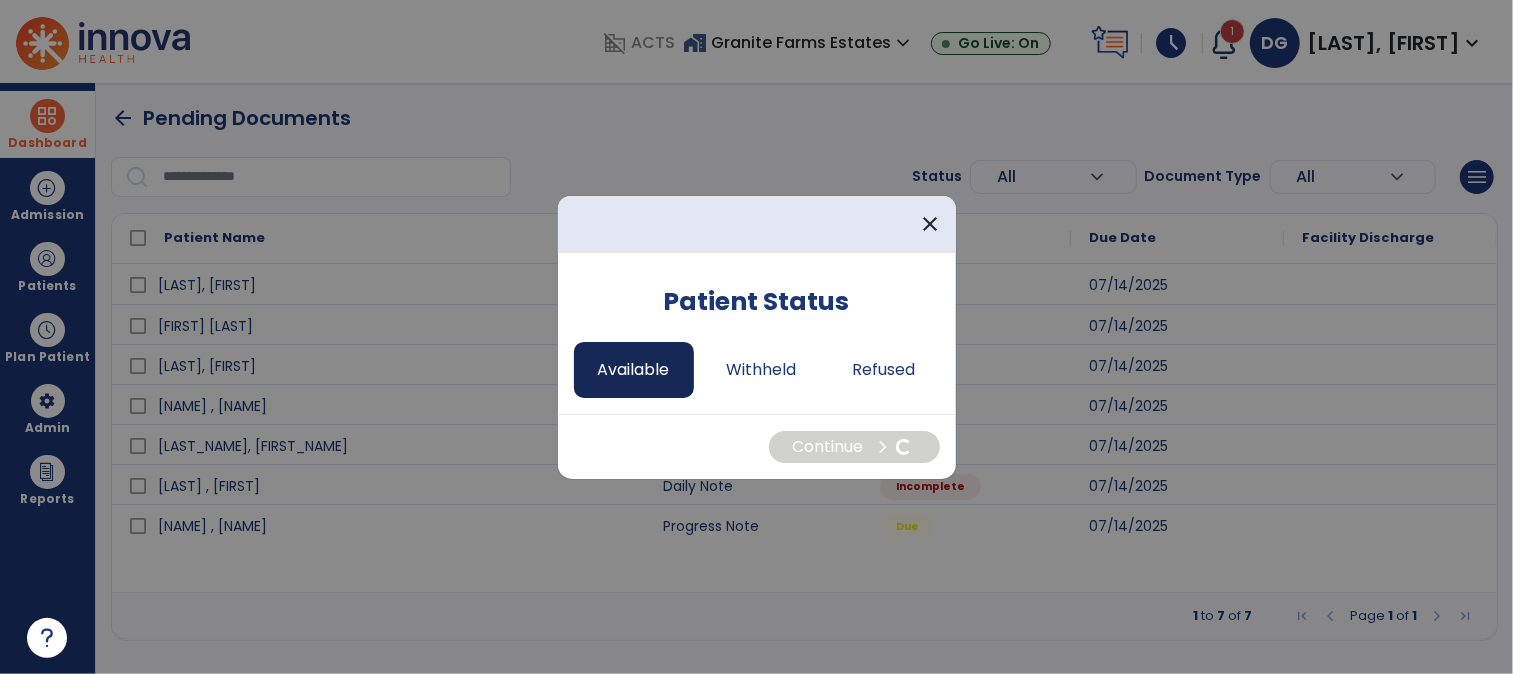 select on "*" 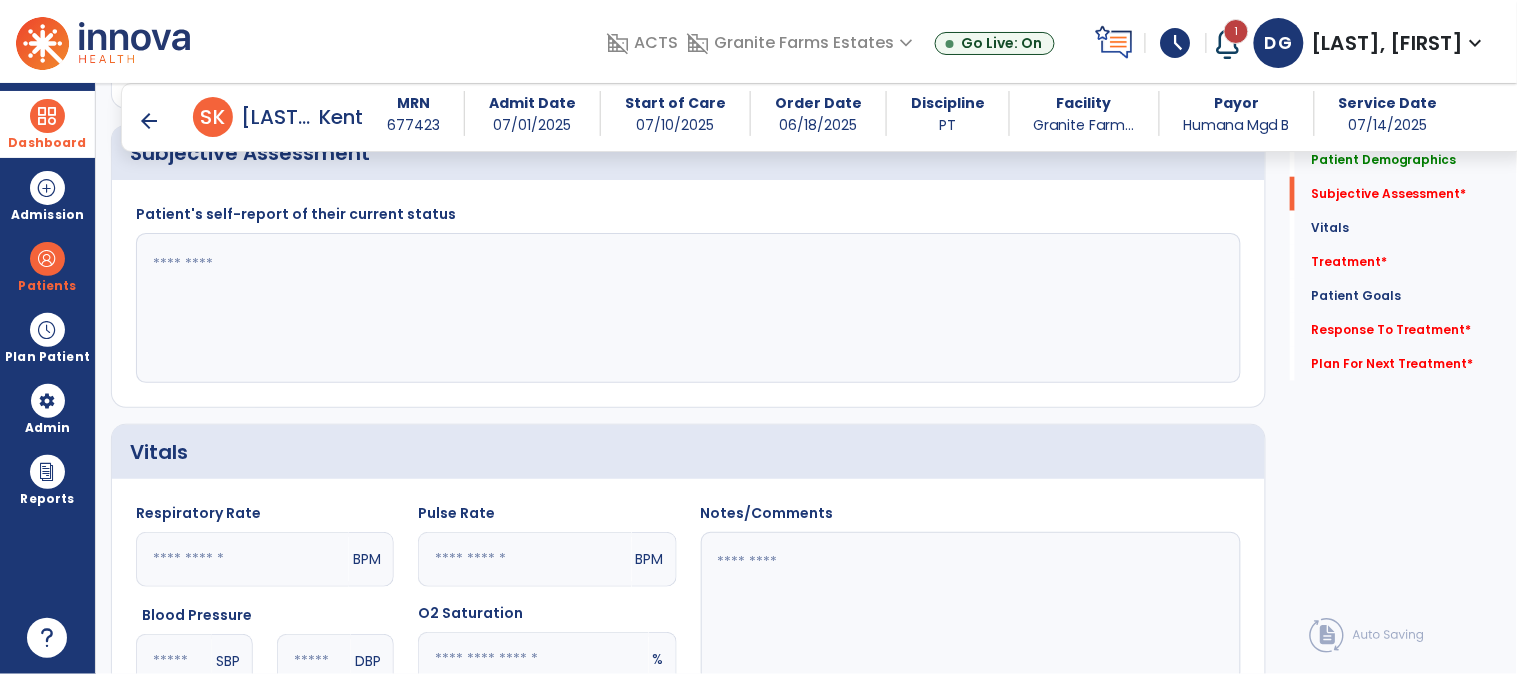 scroll, scrollTop: 555, scrollLeft: 0, axis: vertical 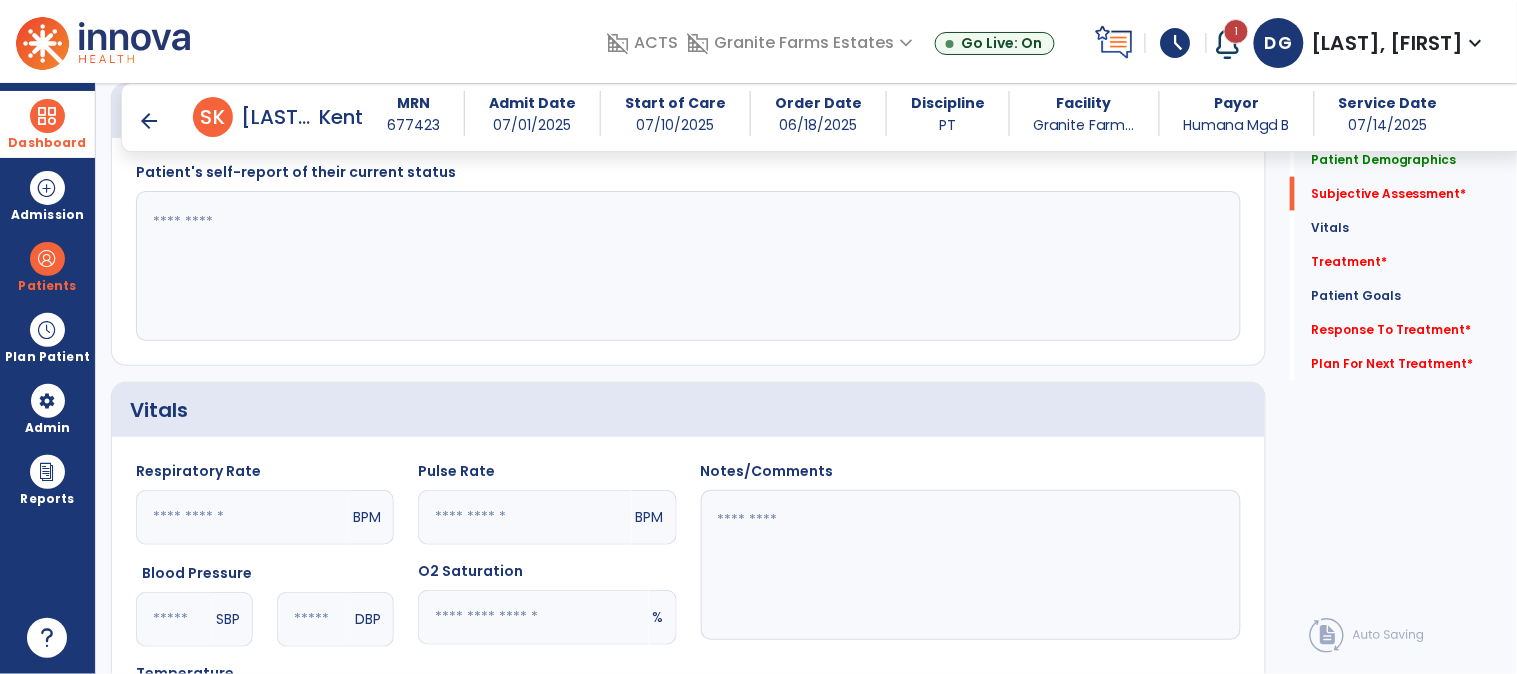 click 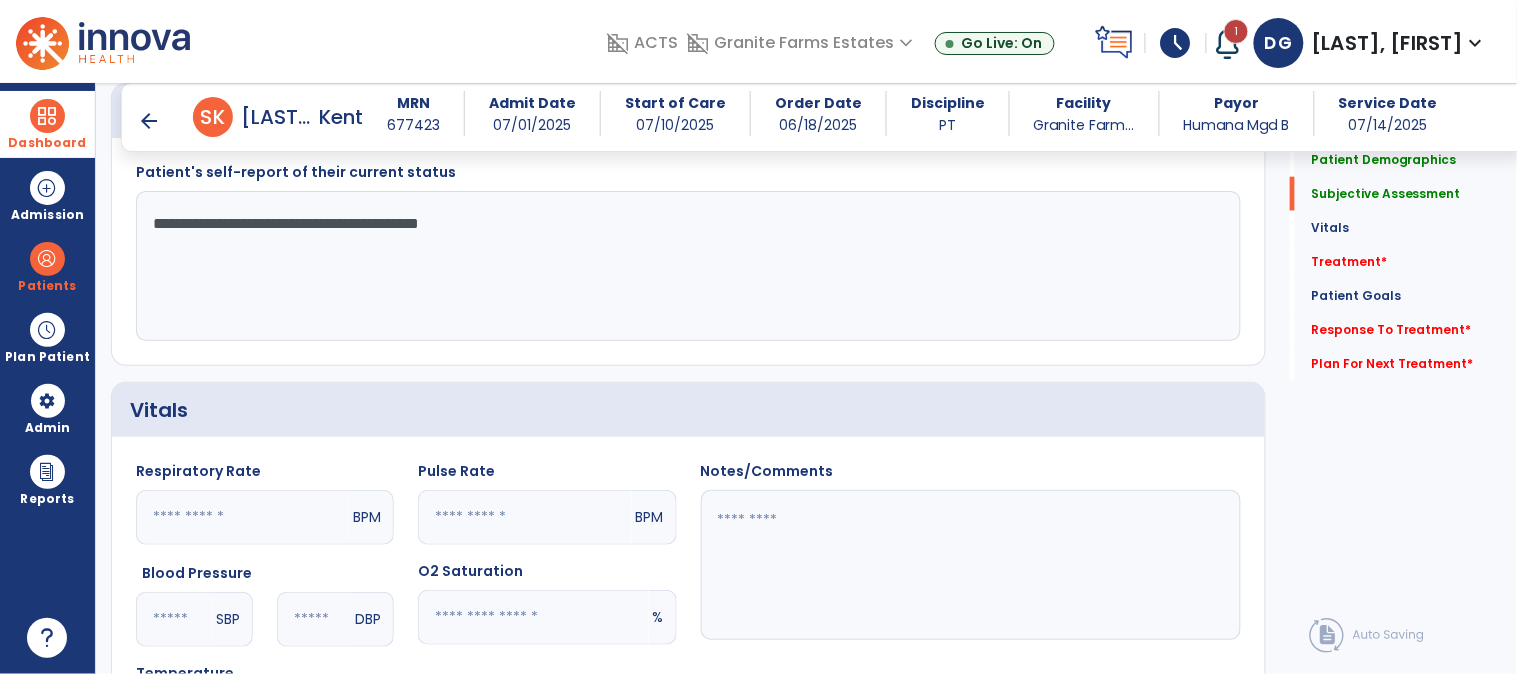 type on "**********" 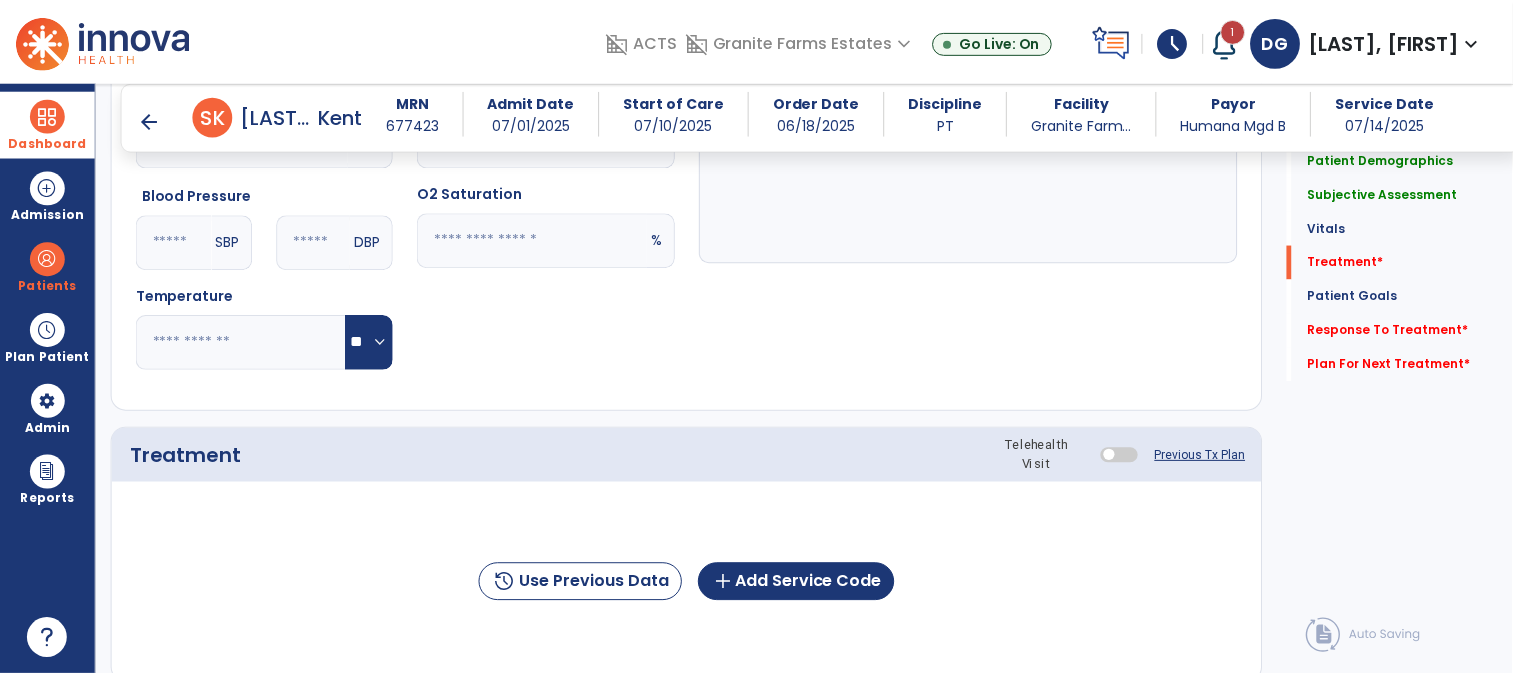 scroll, scrollTop: 1111, scrollLeft: 0, axis: vertical 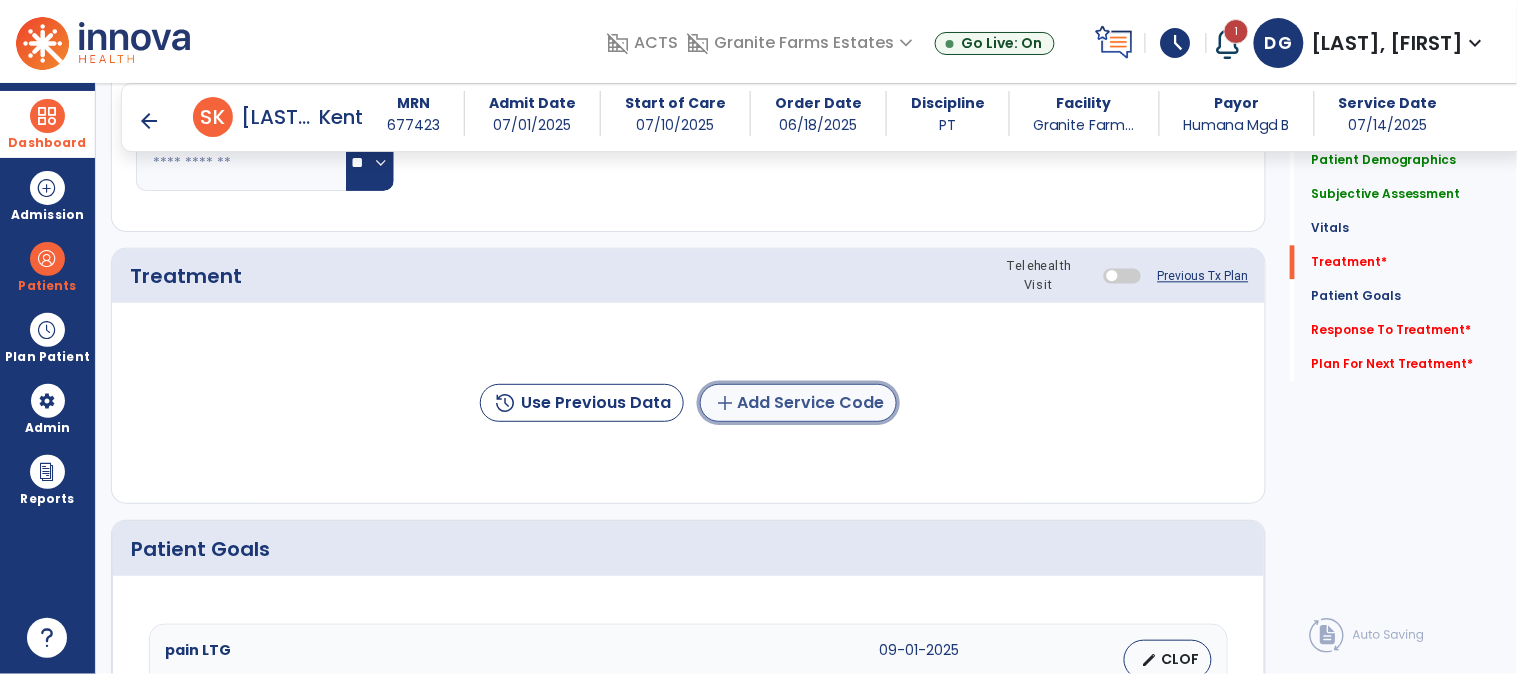 click on "add  Add Service Code" 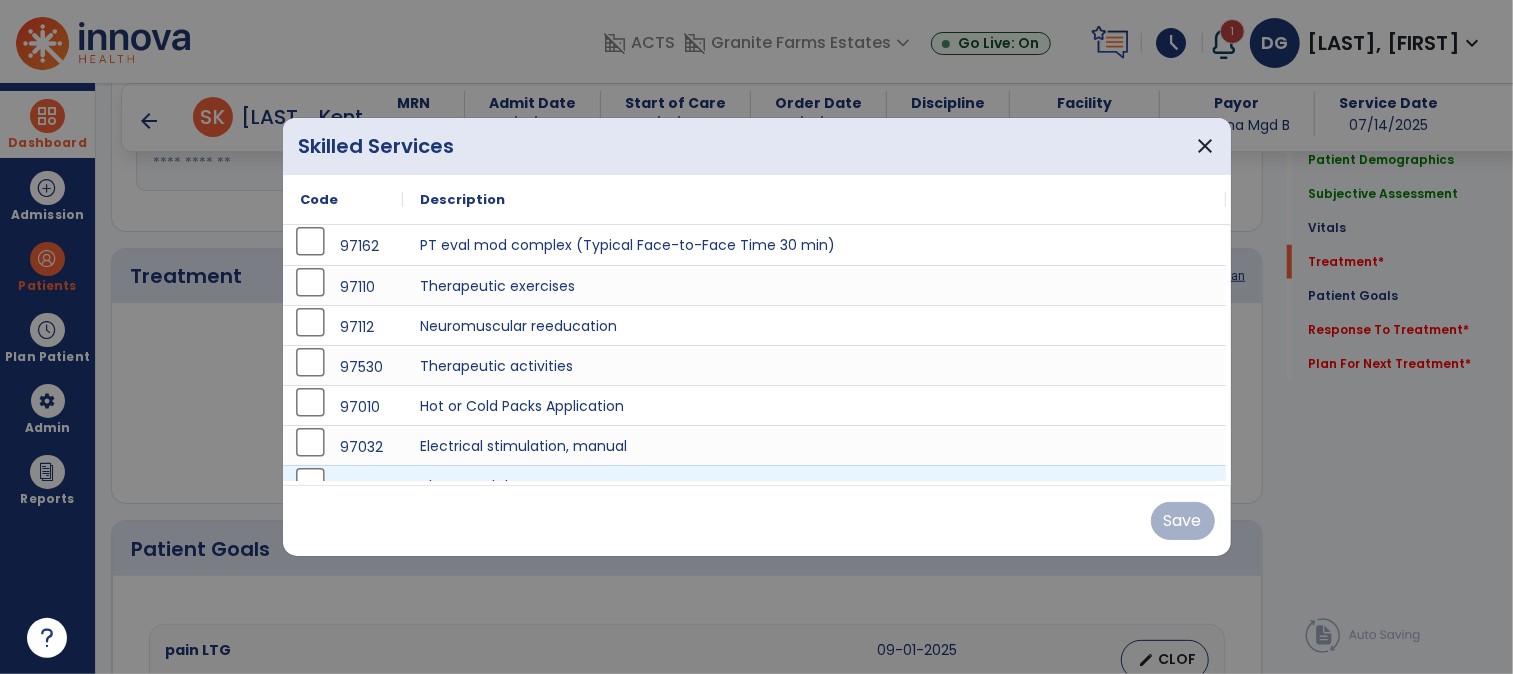 scroll, scrollTop: 1111, scrollLeft: 0, axis: vertical 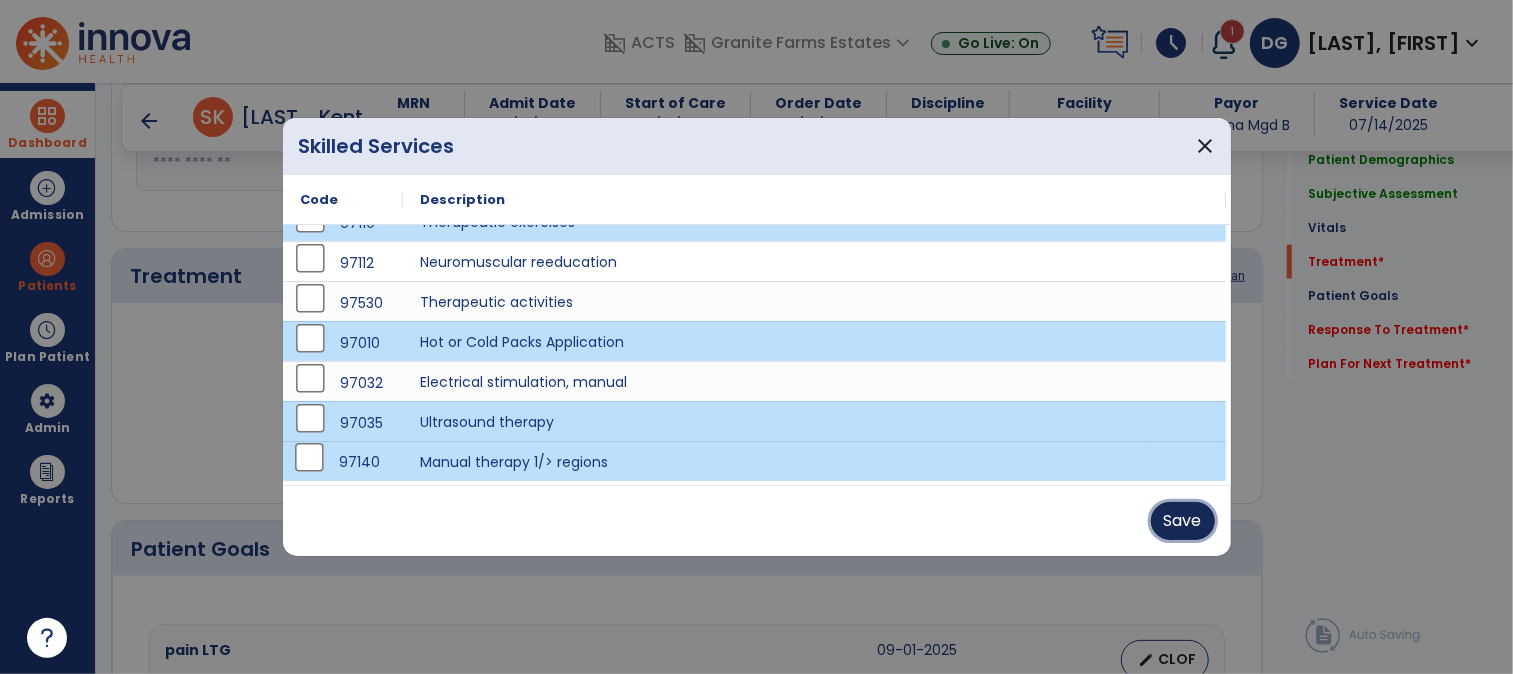 click on "Save" at bounding box center [1183, 521] 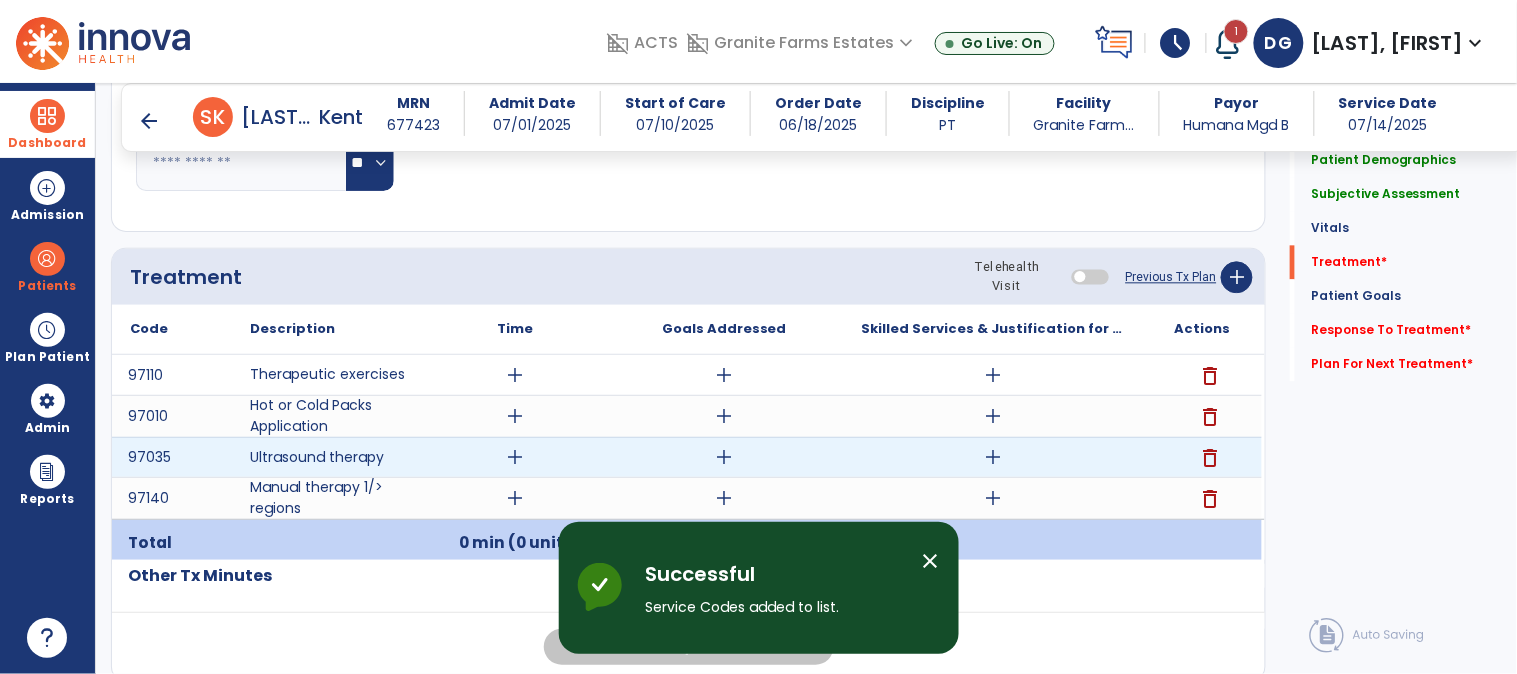 click on "add" at bounding box center (993, 457) 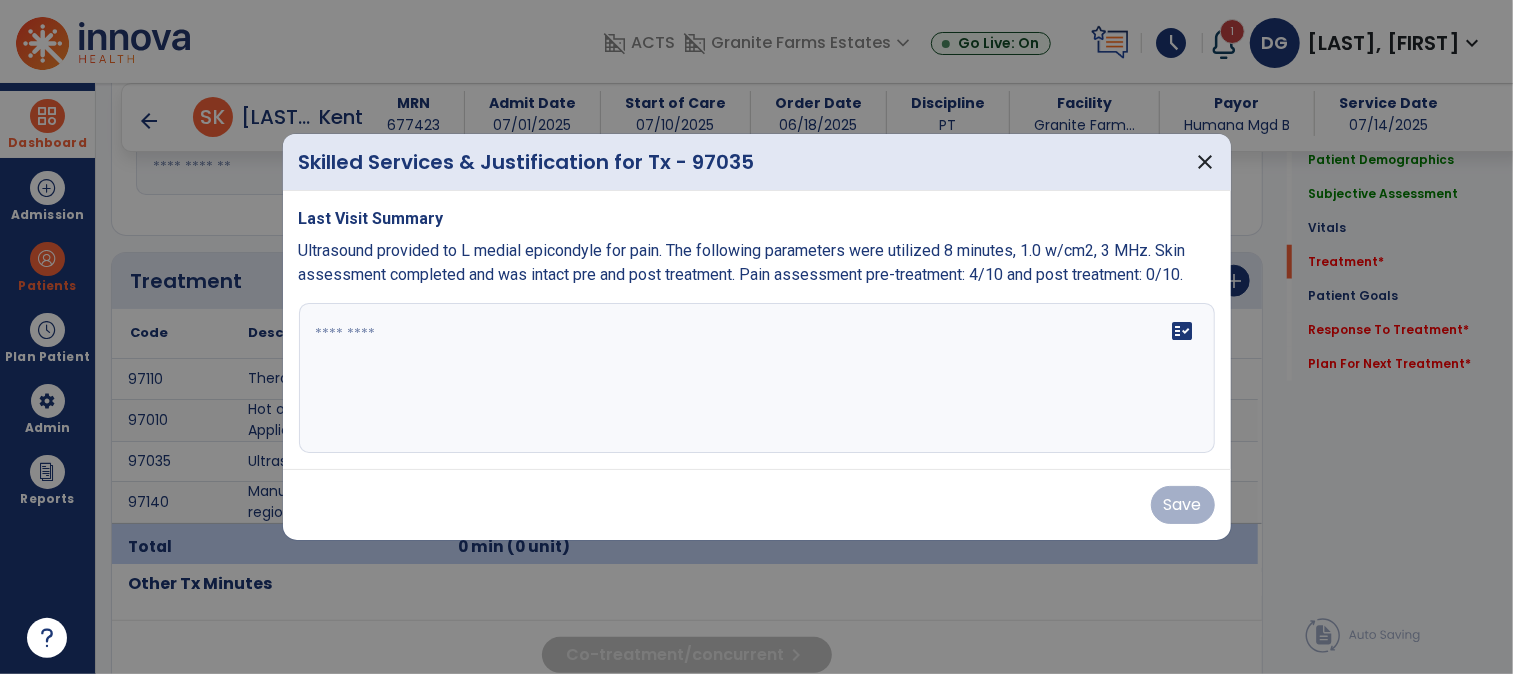 scroll, scrollTop: 1111, scrollLeft: 0, axis: vertical 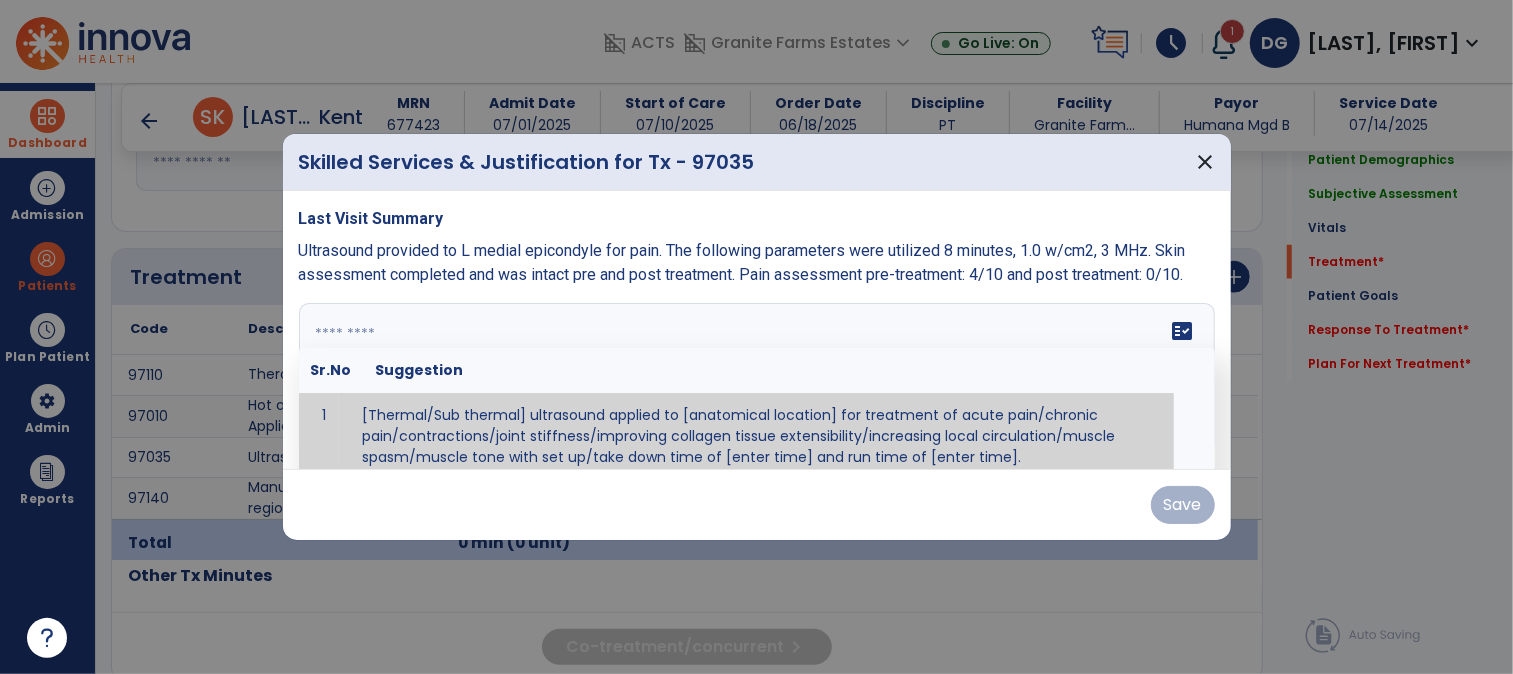click at bounding box center (754, 378) 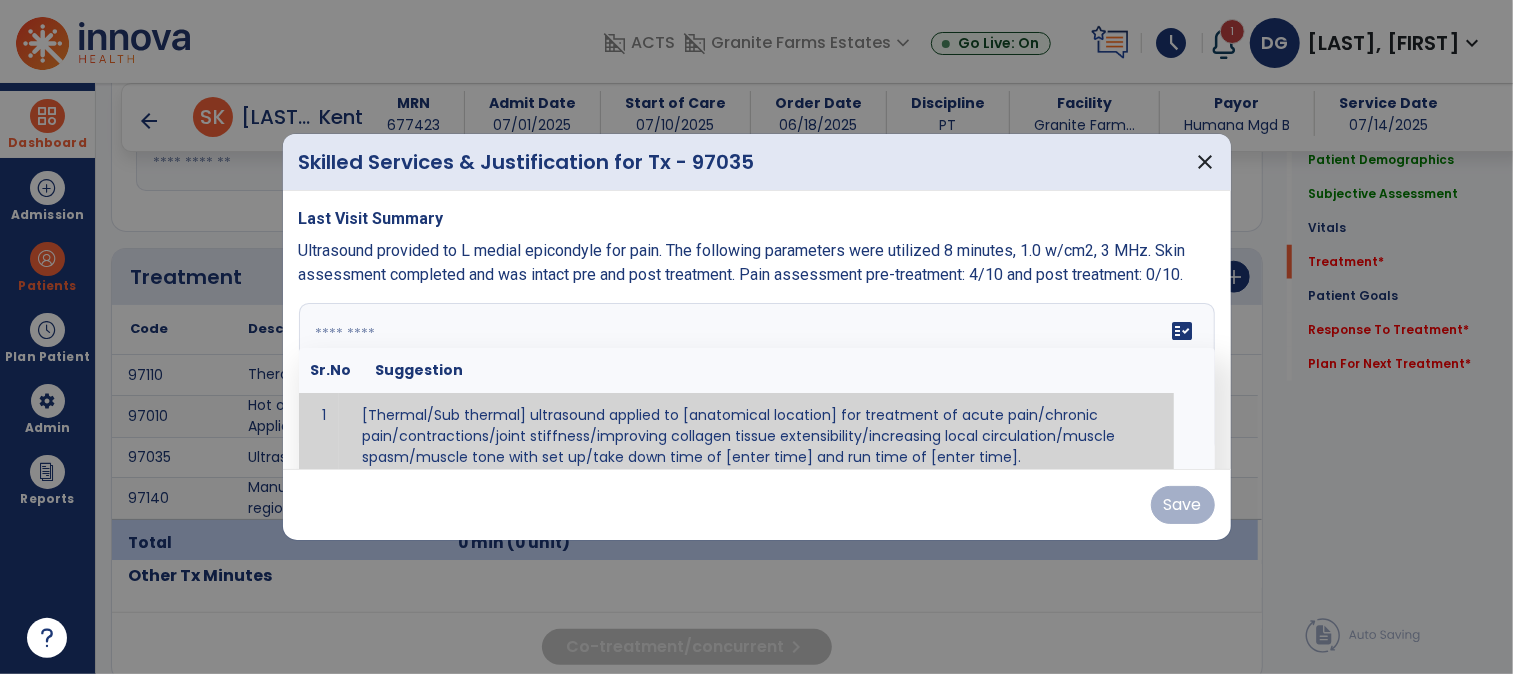 scroll, scrollTop: 11, scrollLeft: 0, axis: vertical 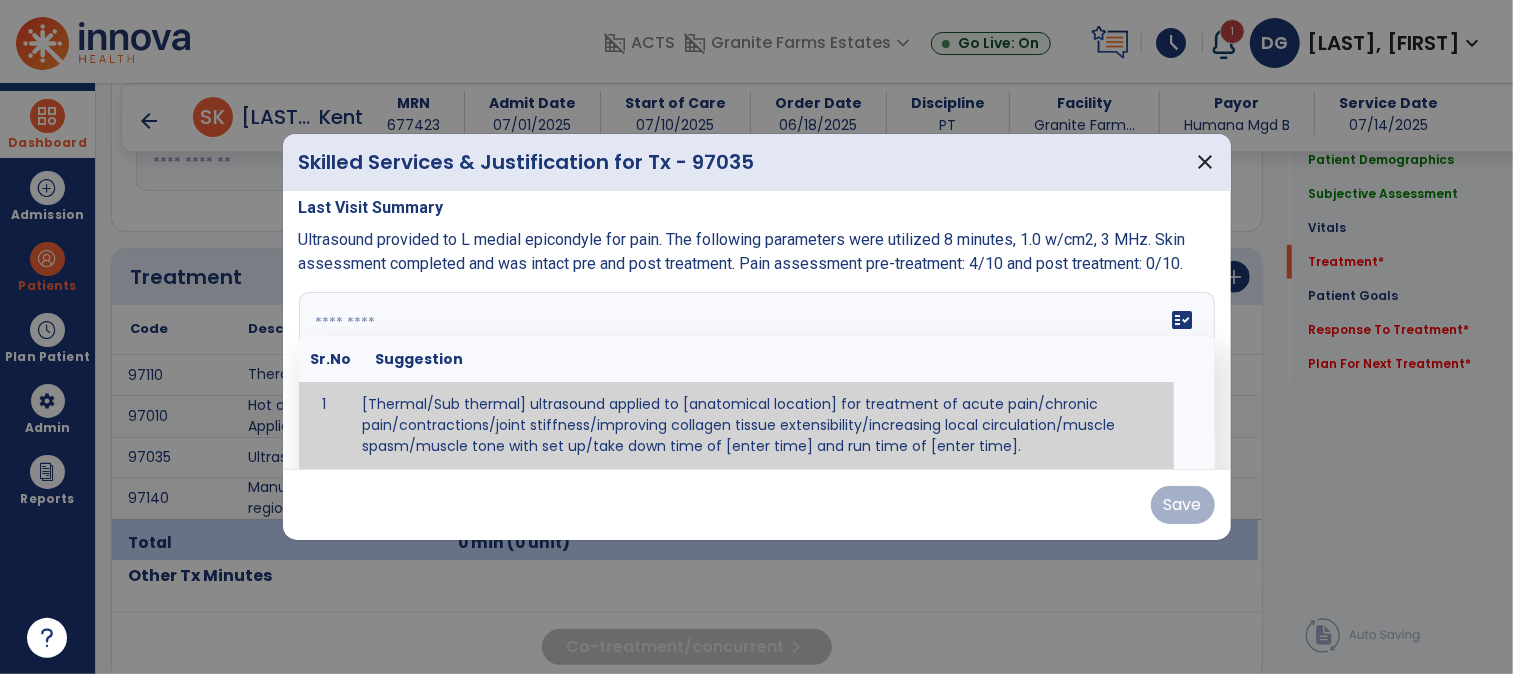 paste on "**********" 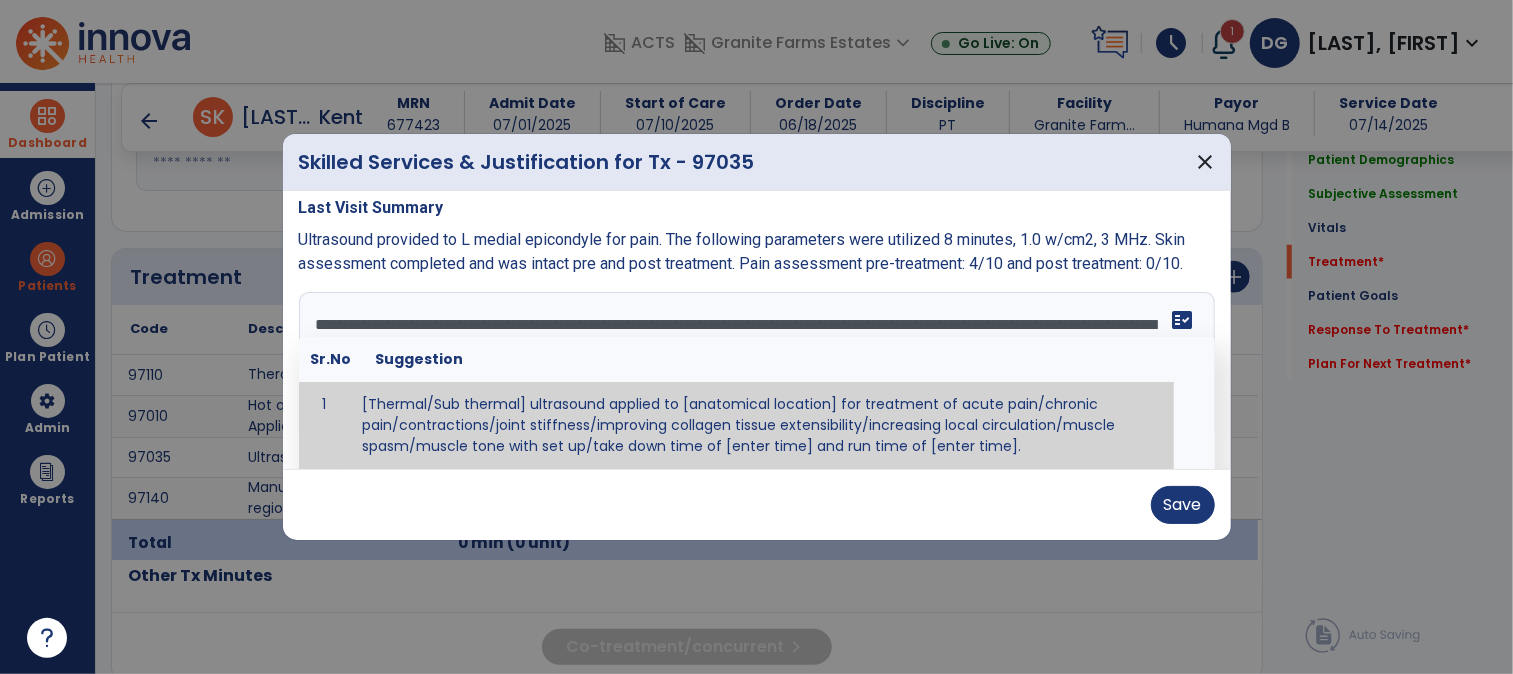 scroll, scrollTop: 0, scrollLeft: 0, axis: both 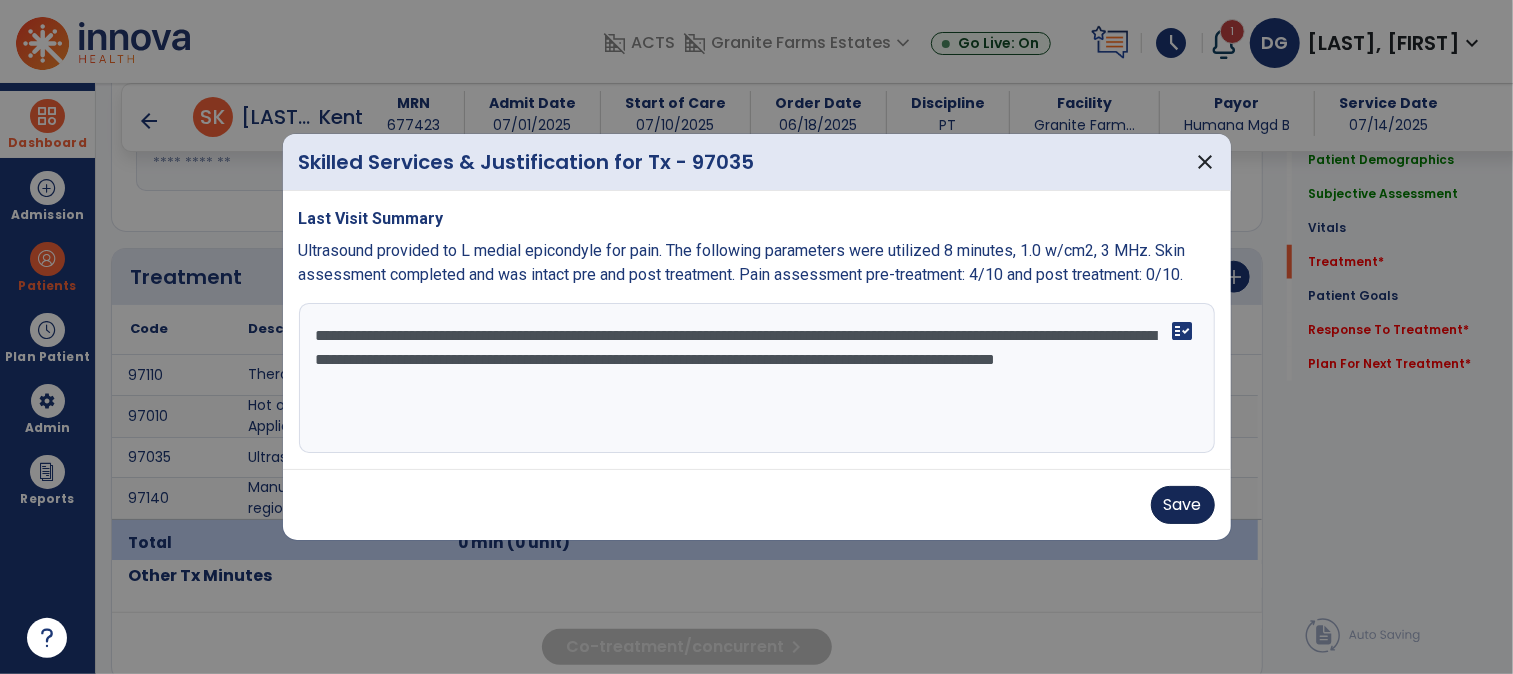 type on "**********" 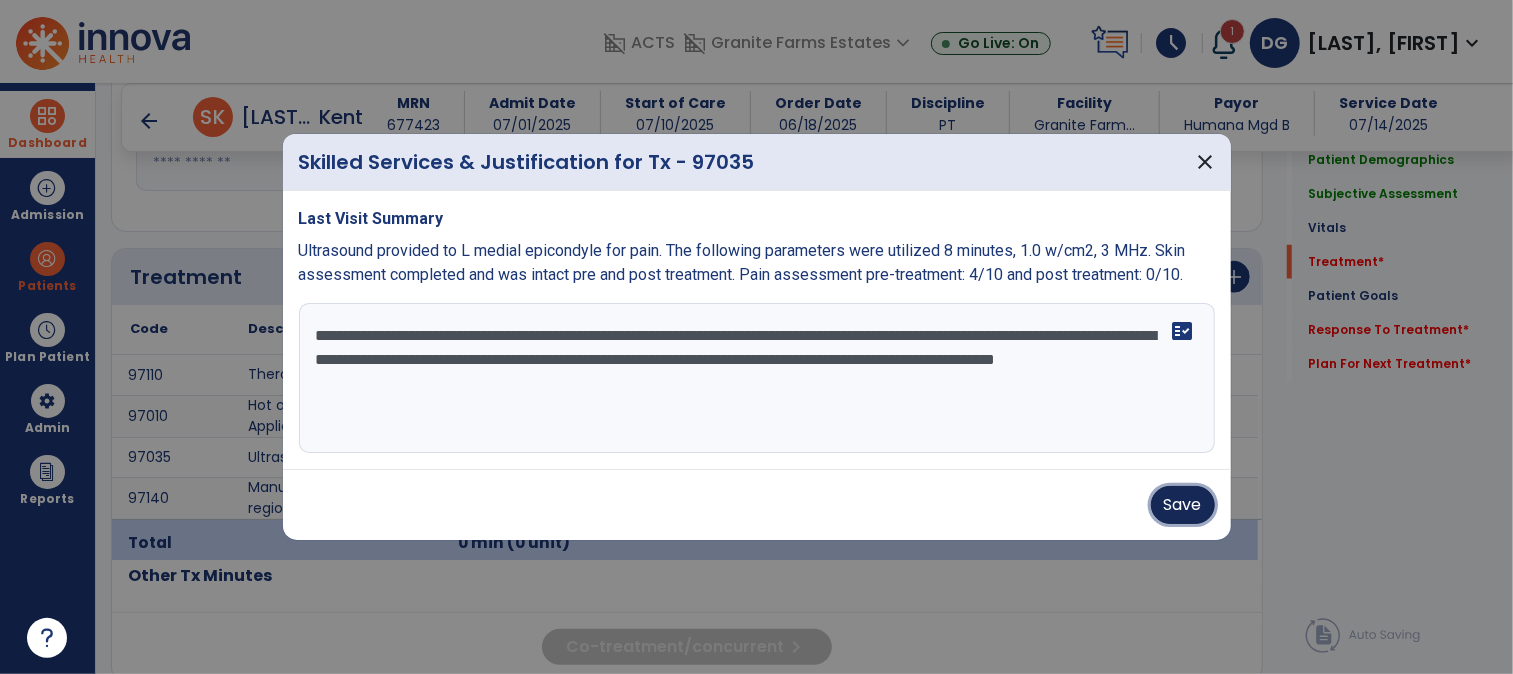 click on "Save" at bounding box center (1183, 505) 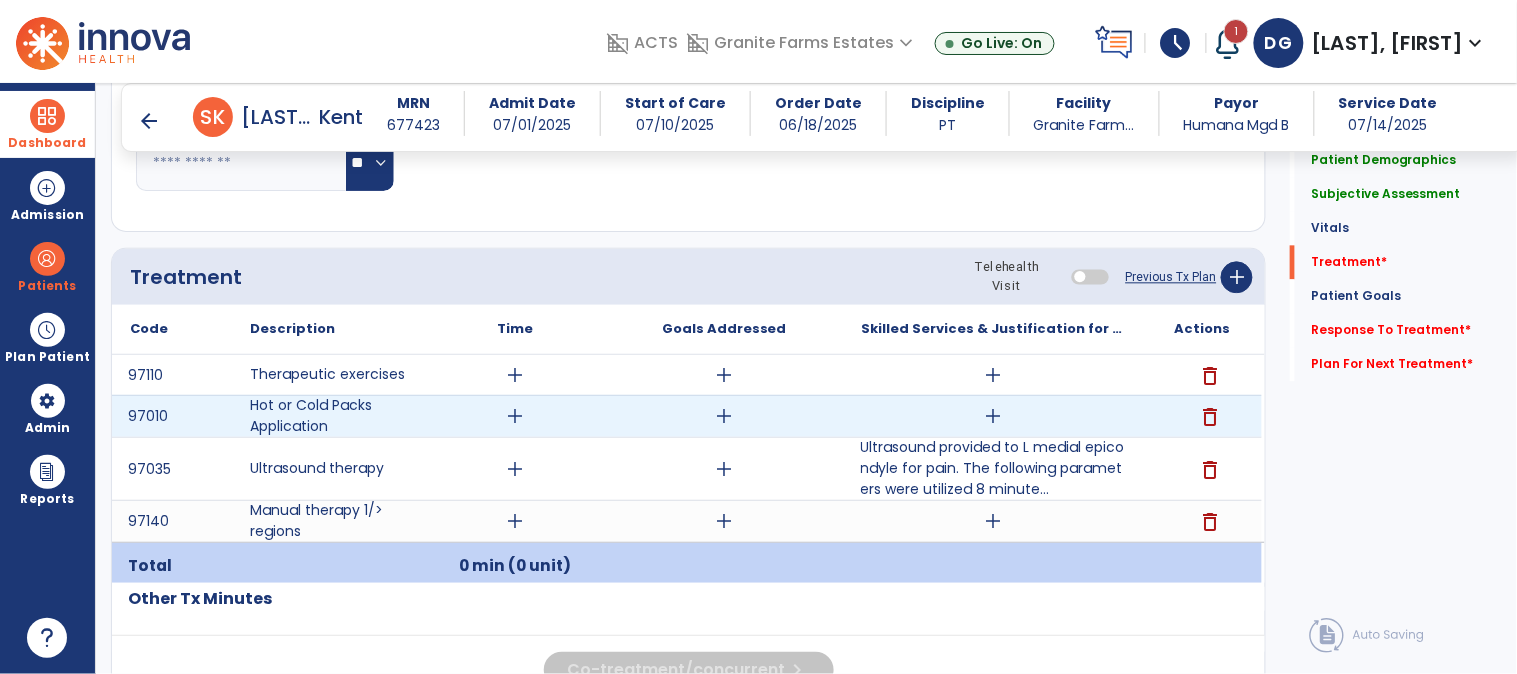 click on "add" at bounding box center (993, 416) 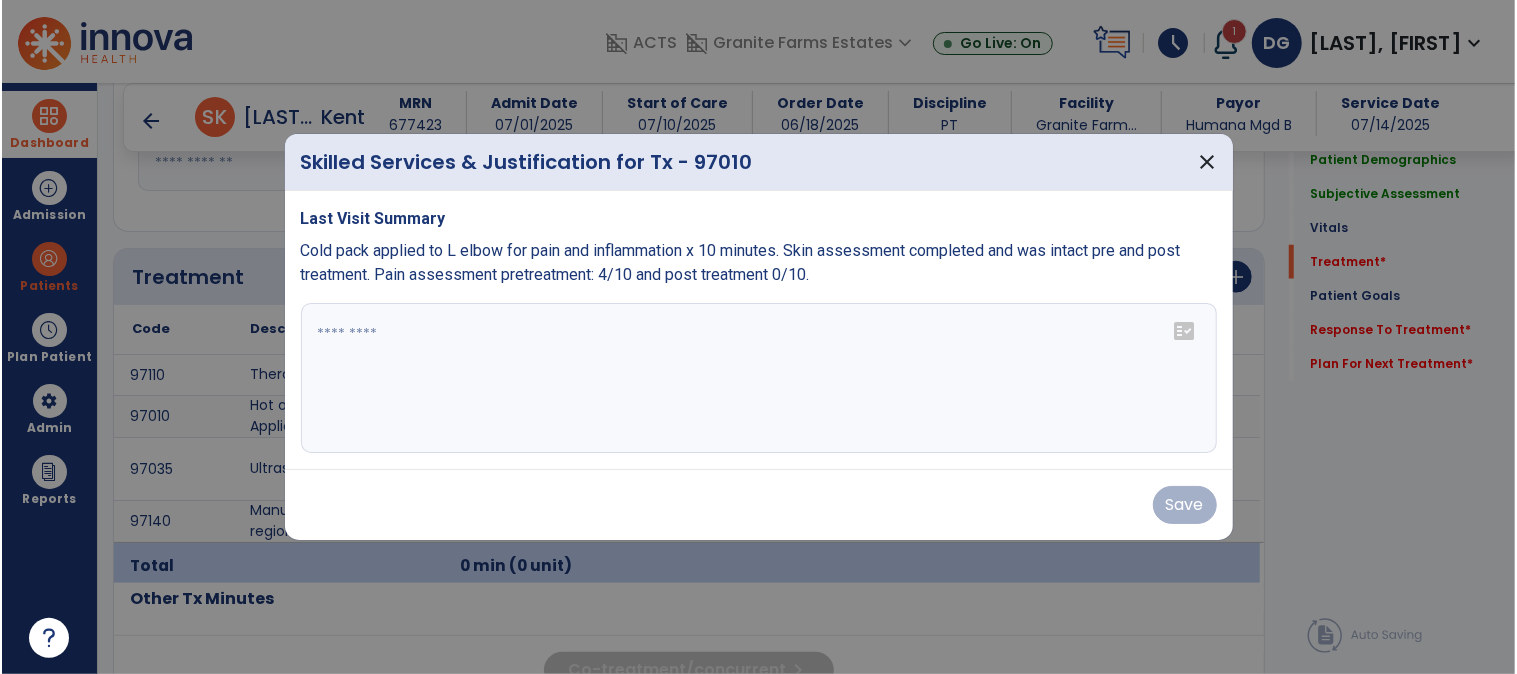 scroll, scrollTop: 1111, scrollLeft: 0, axis: vertical 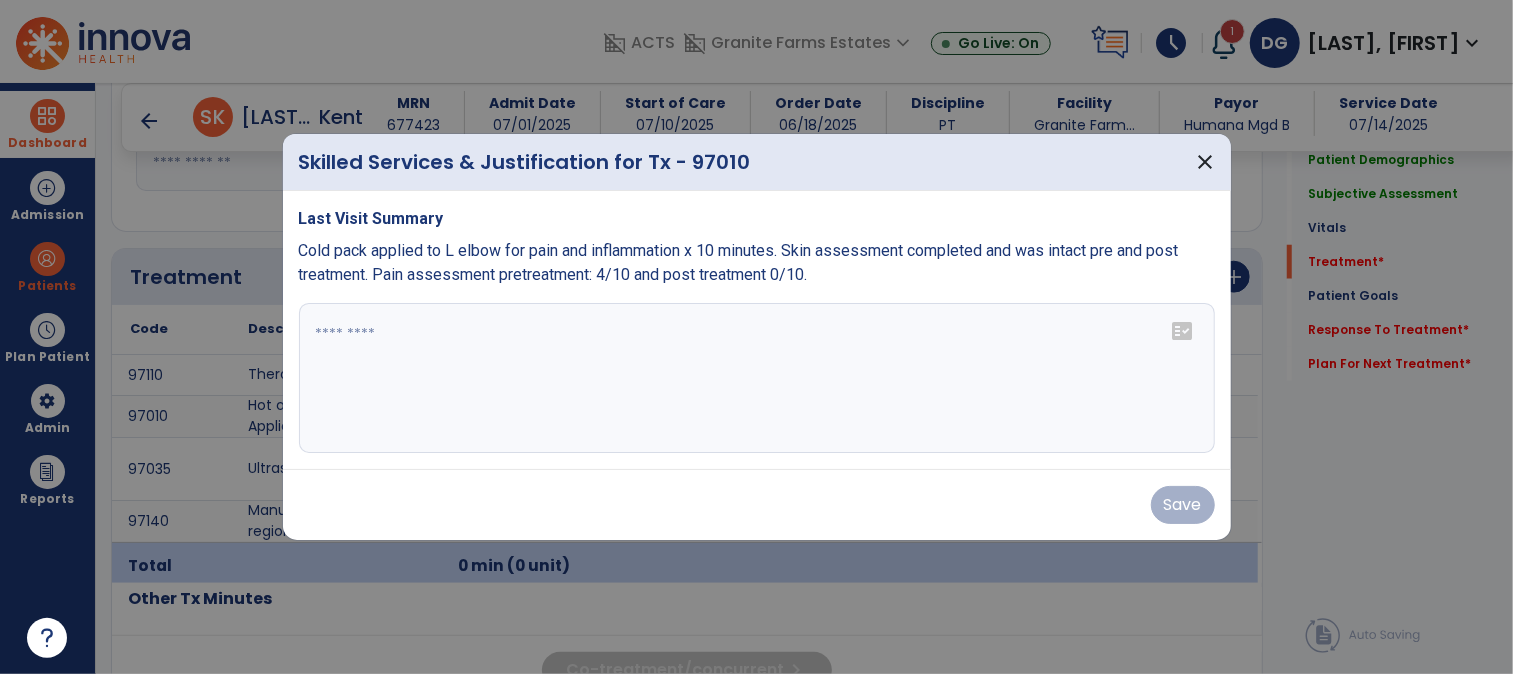 click at bounding box center (757, 378) 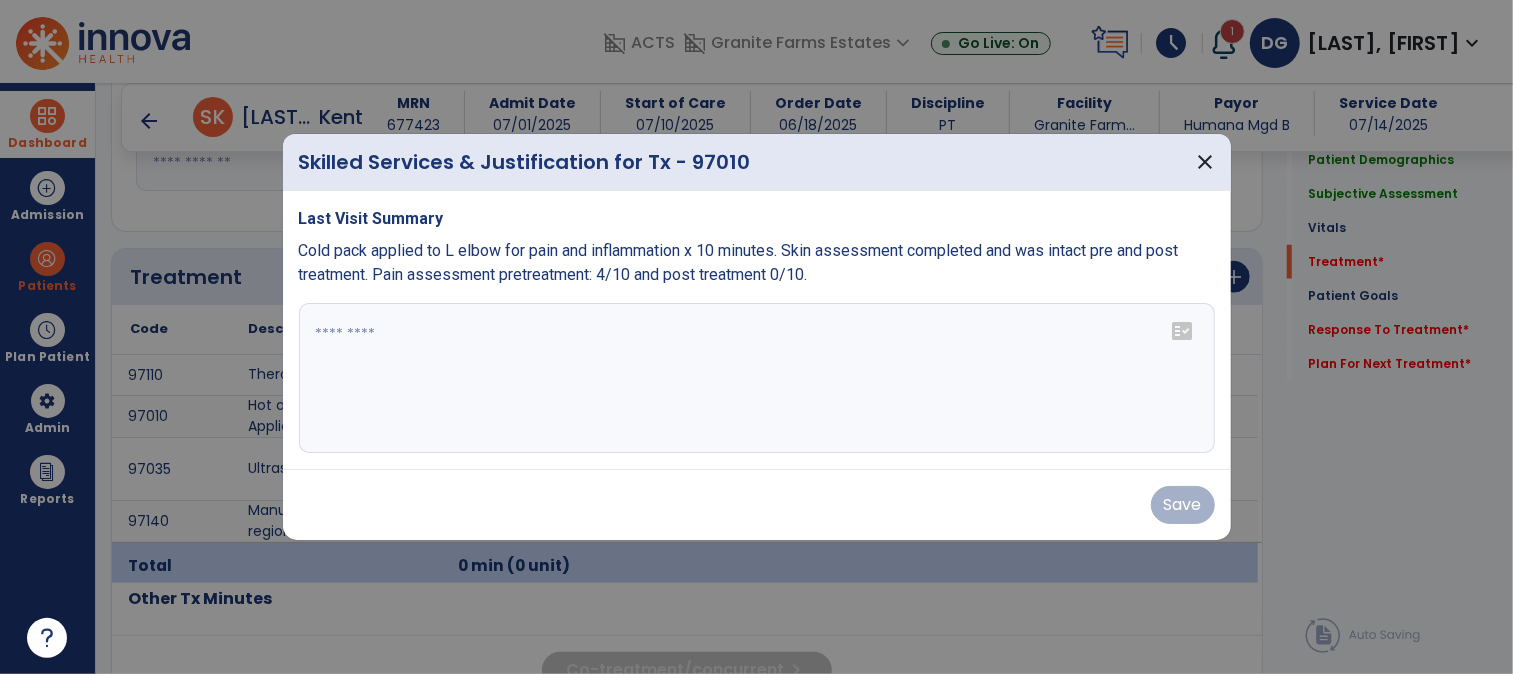 paste on "**********" 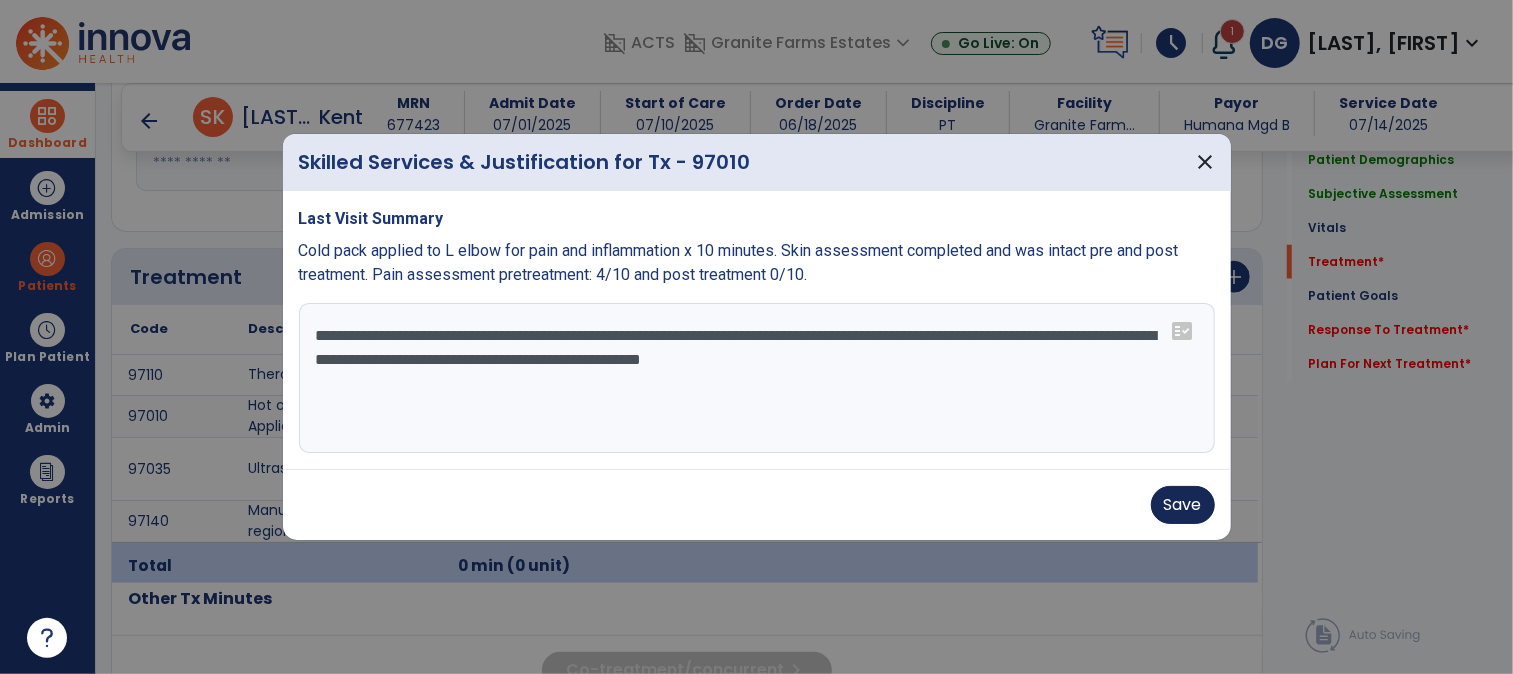 type on "**********" 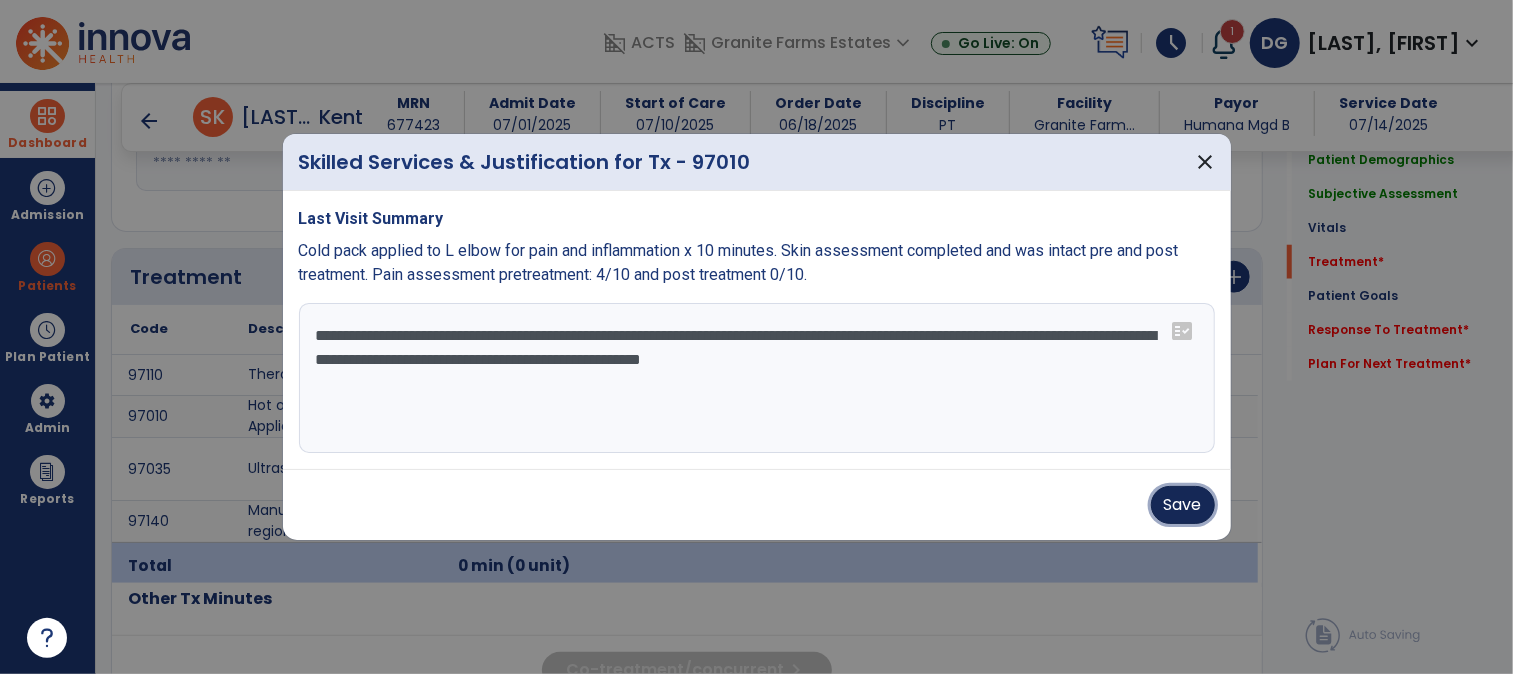 click on "Save" at bounding box center [1183, 505] 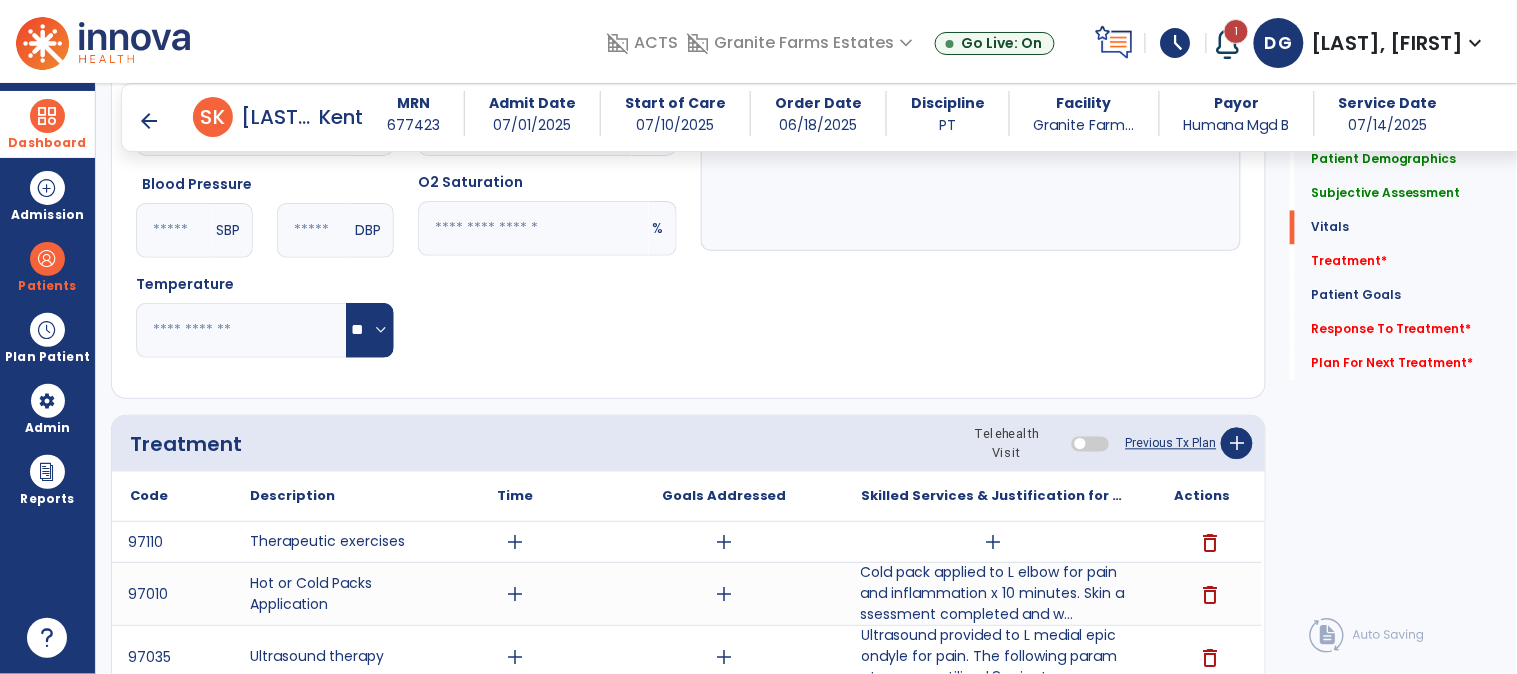 scroll, scrollTop: 777, scrollLeft: 0, axis: vertical 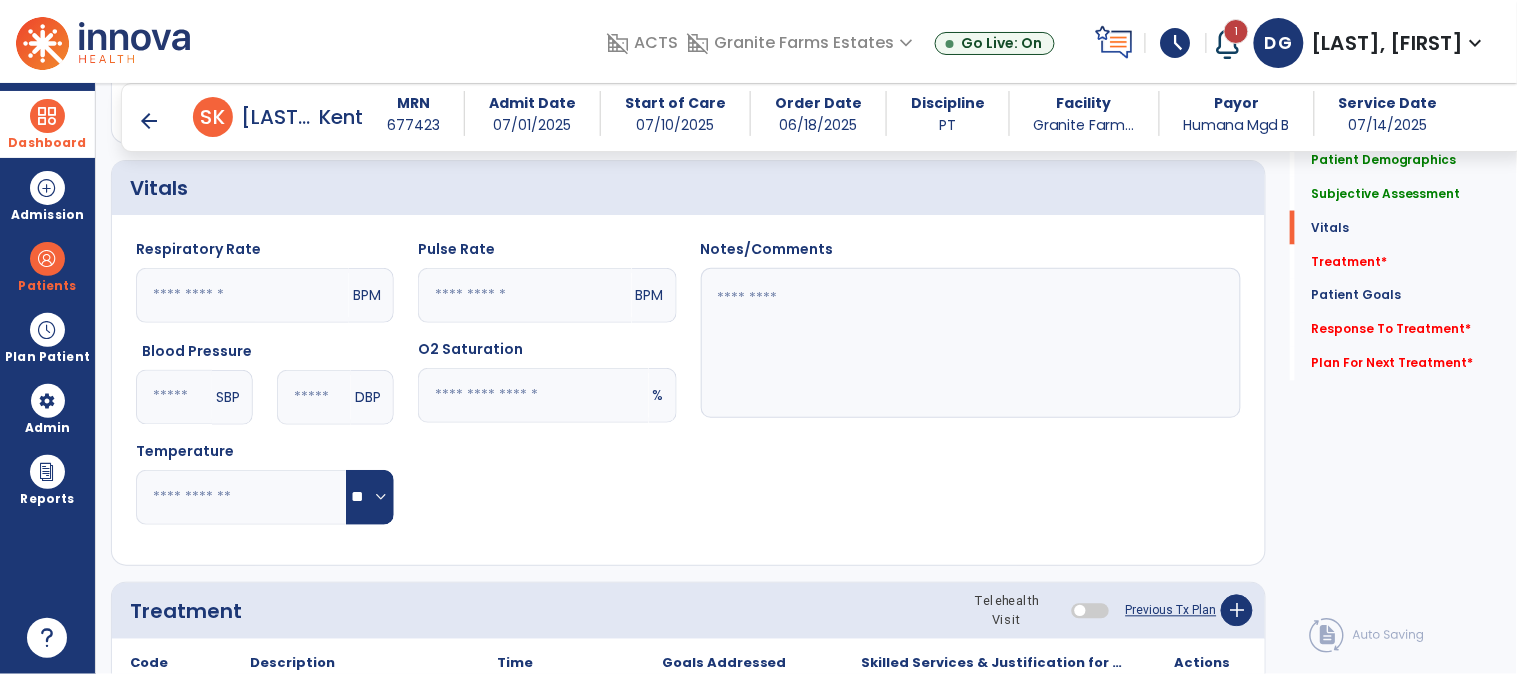 click 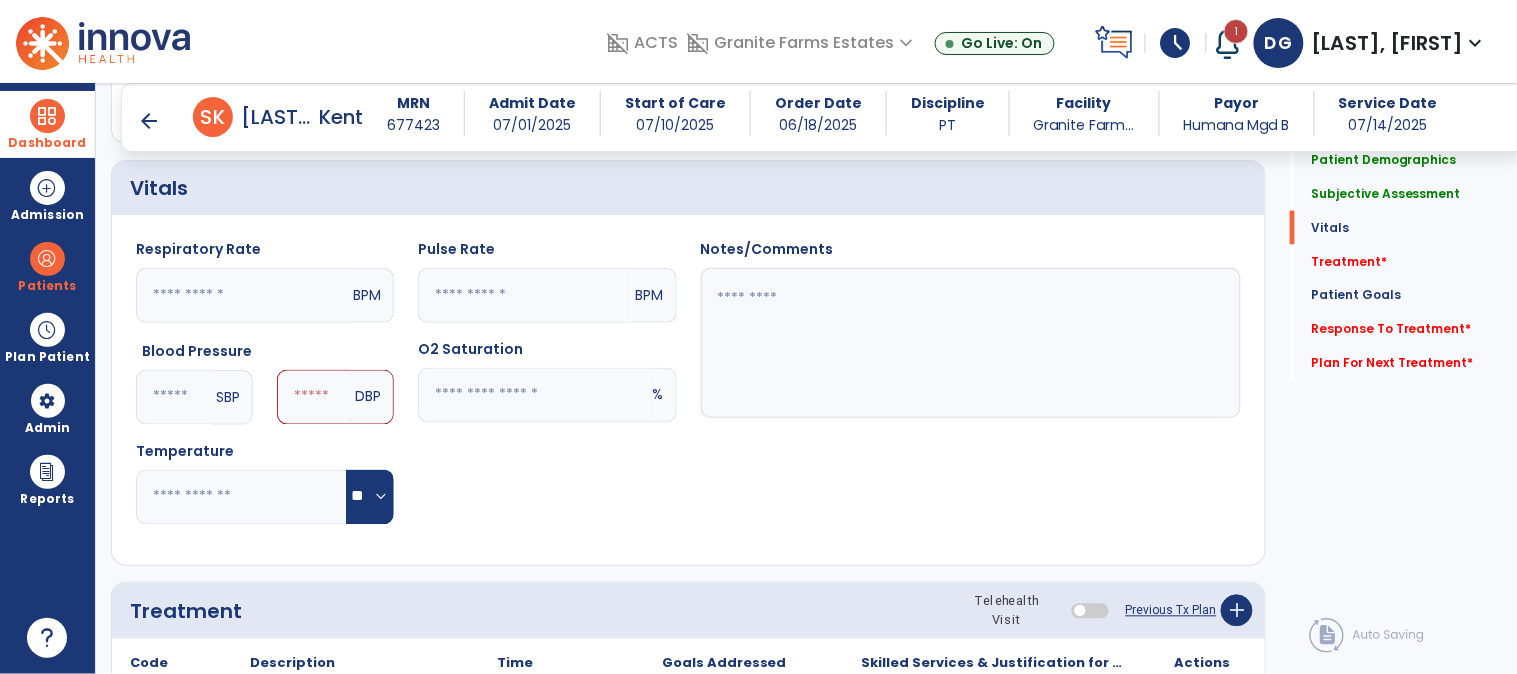 type on "***" 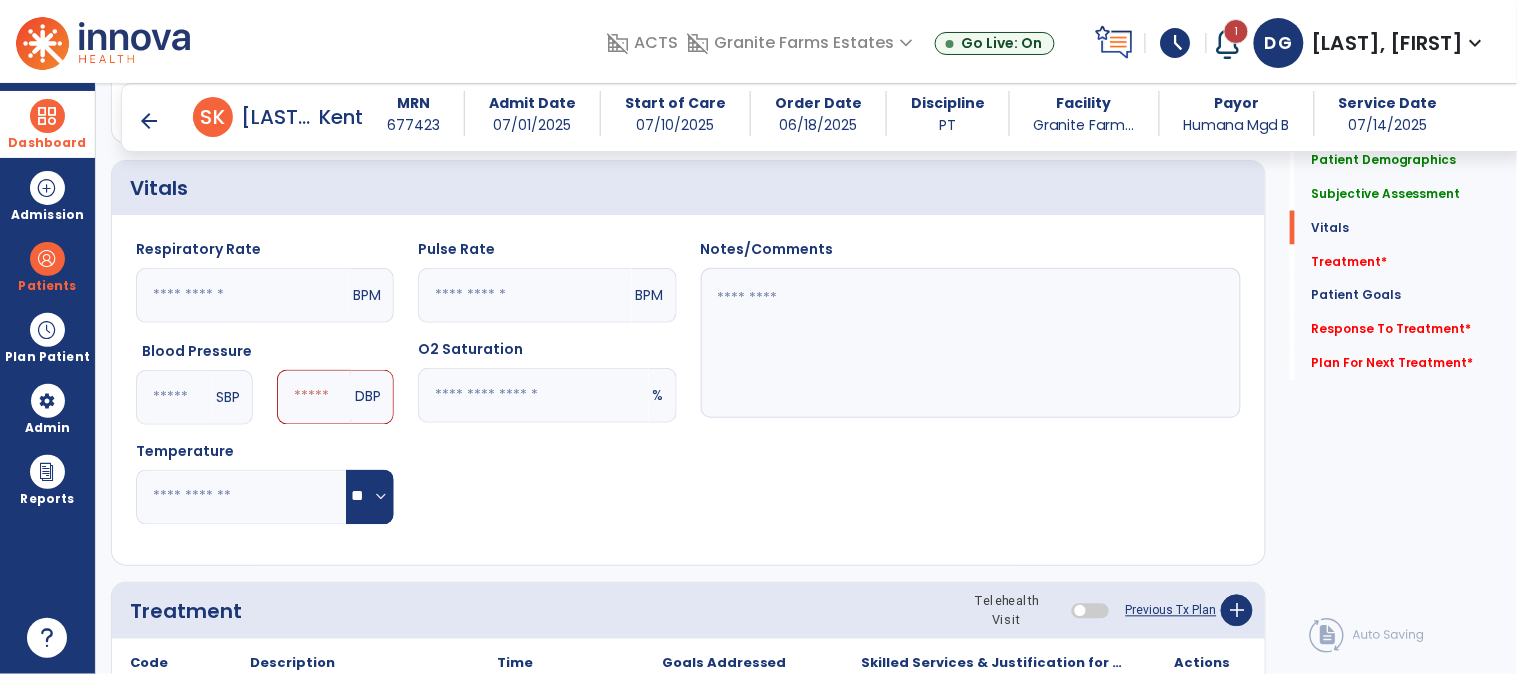 click 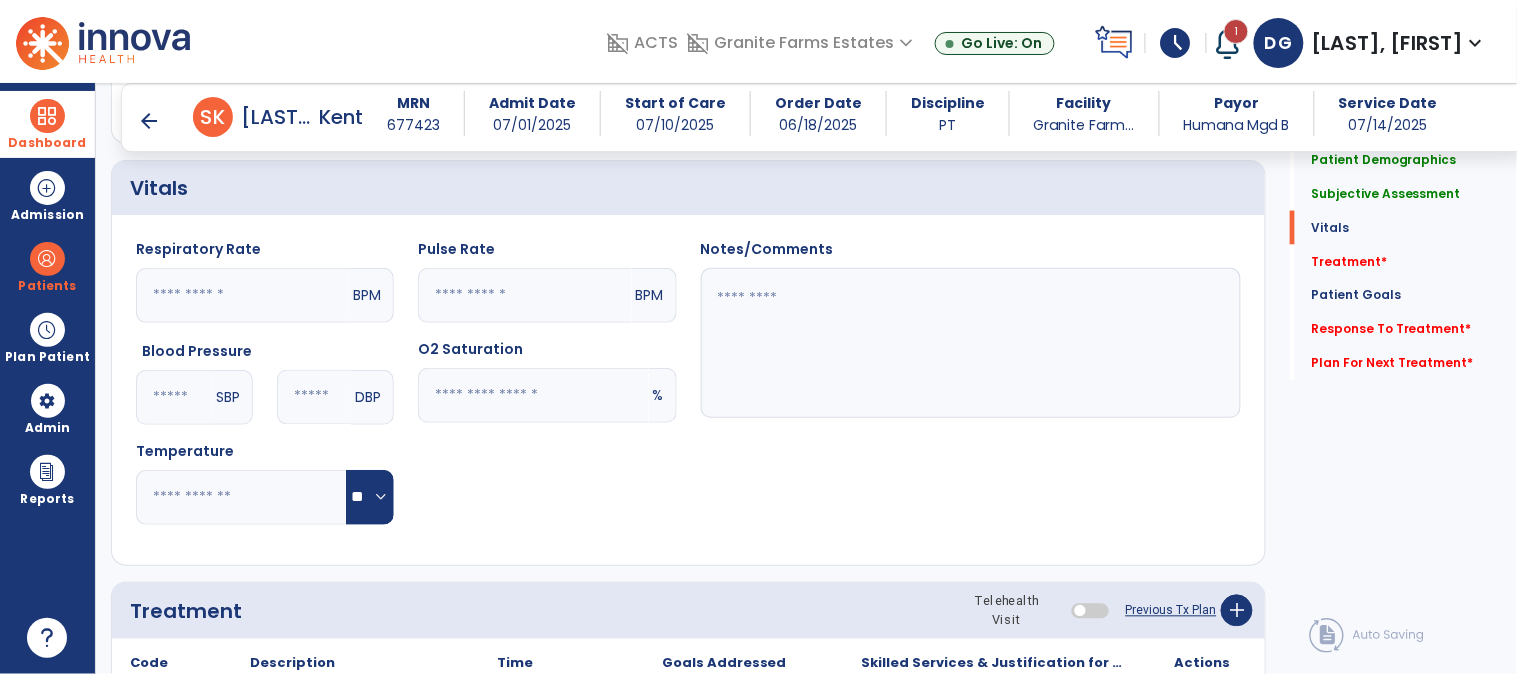 type on "**" 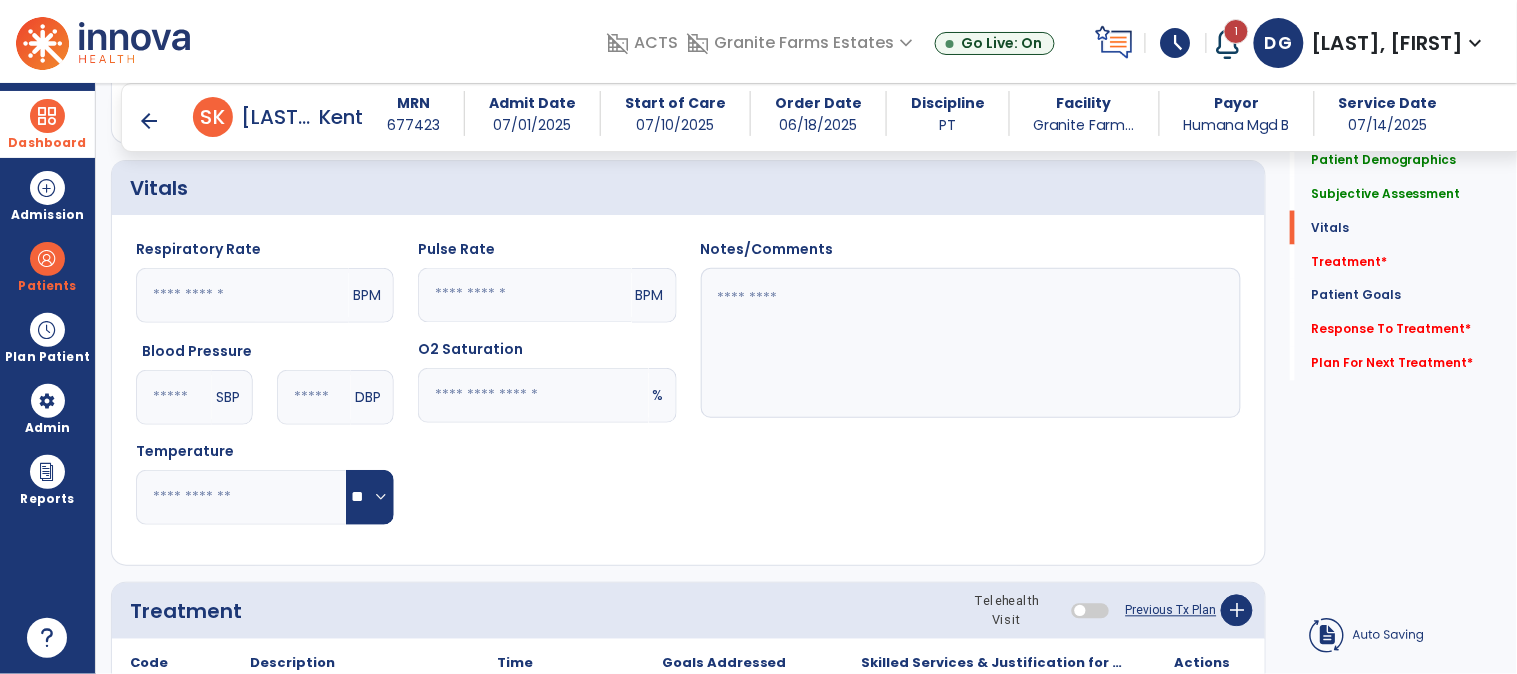 click 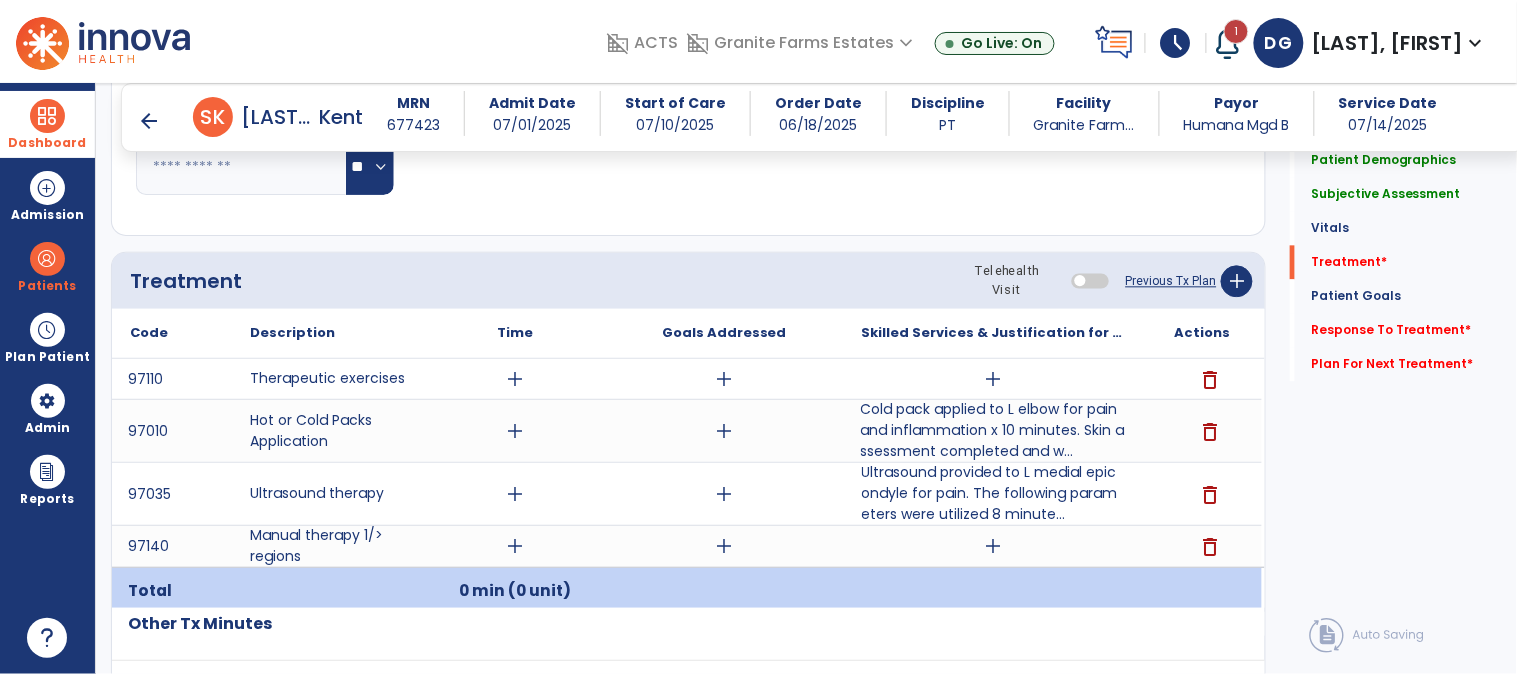 scroll, scrollTop: 1111, scrollLeft: 0, axis: vertical 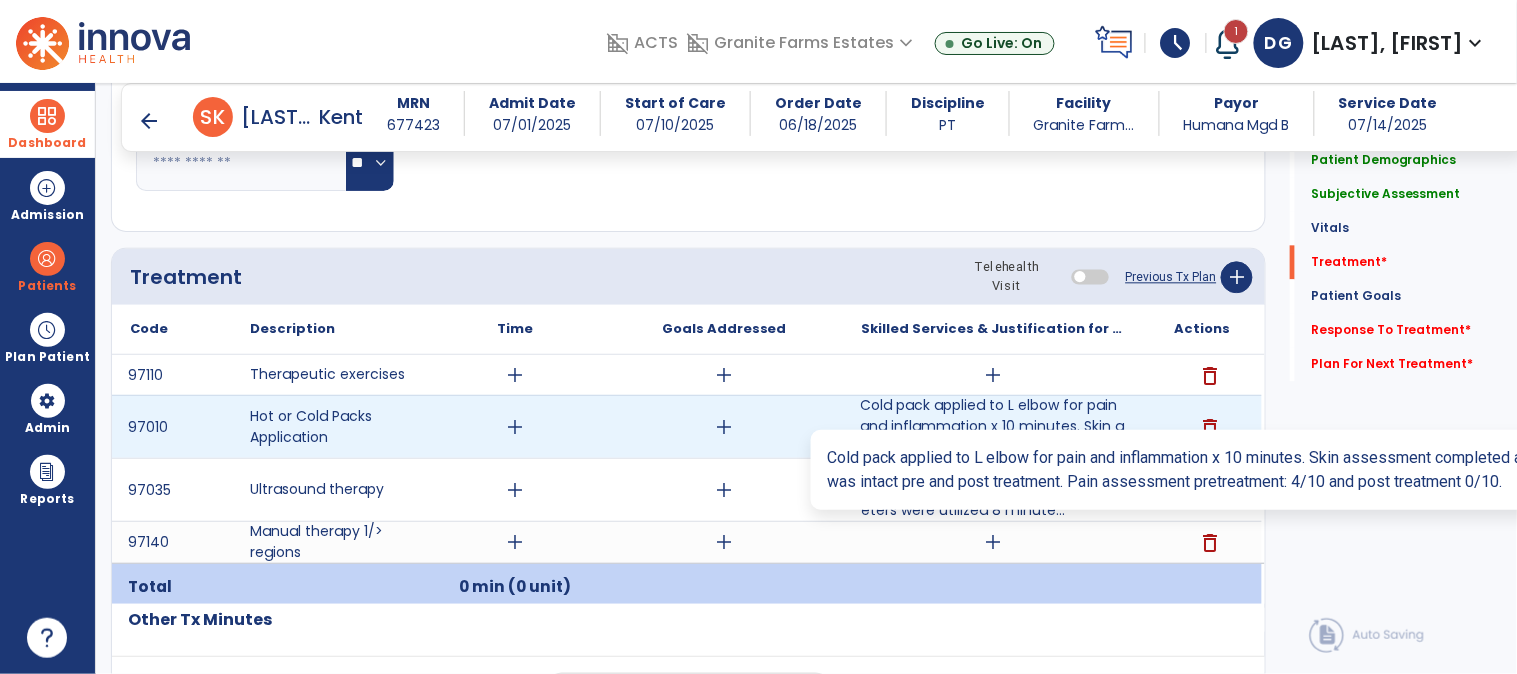 type on "**" 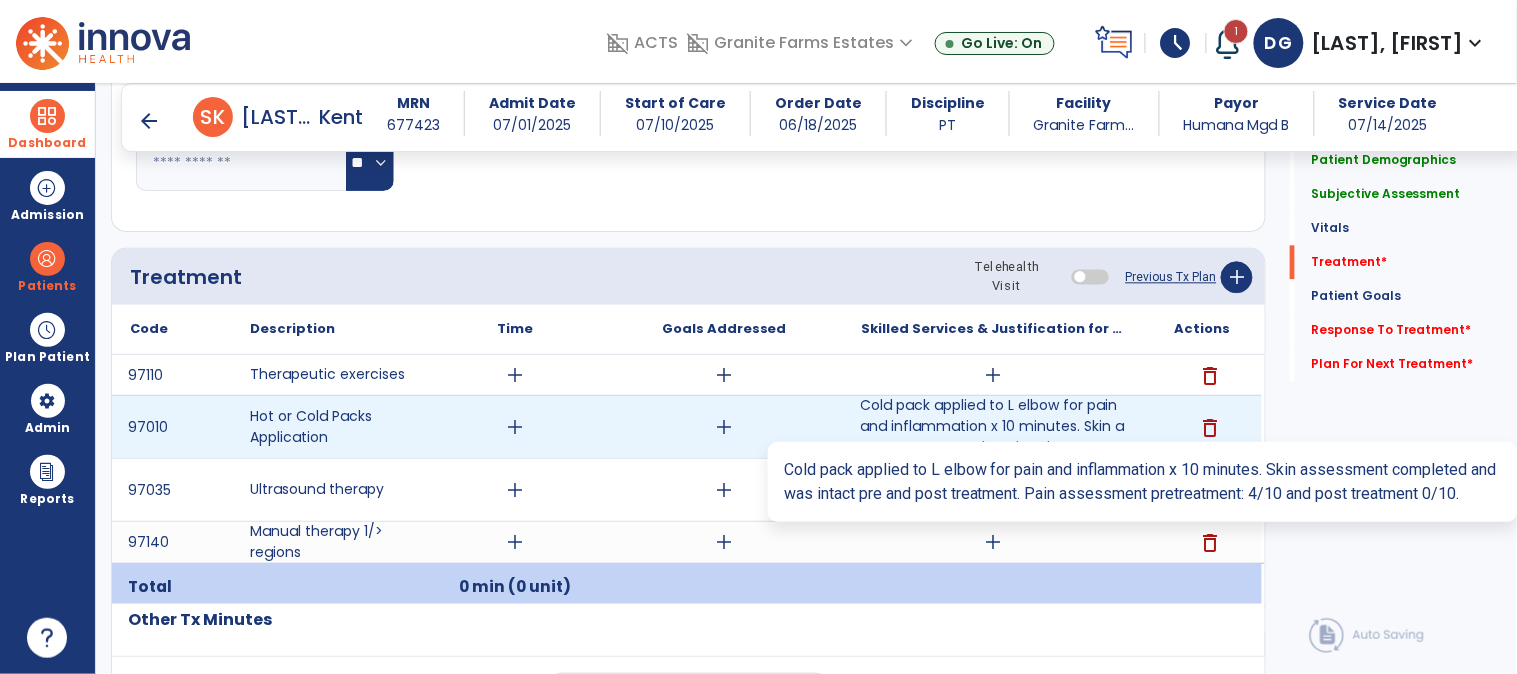 click on "Cold pack applied to L elbow for pain and inflammation x 10 minutes. Skin assessment completed and w..." at bounding box center (993, 426) 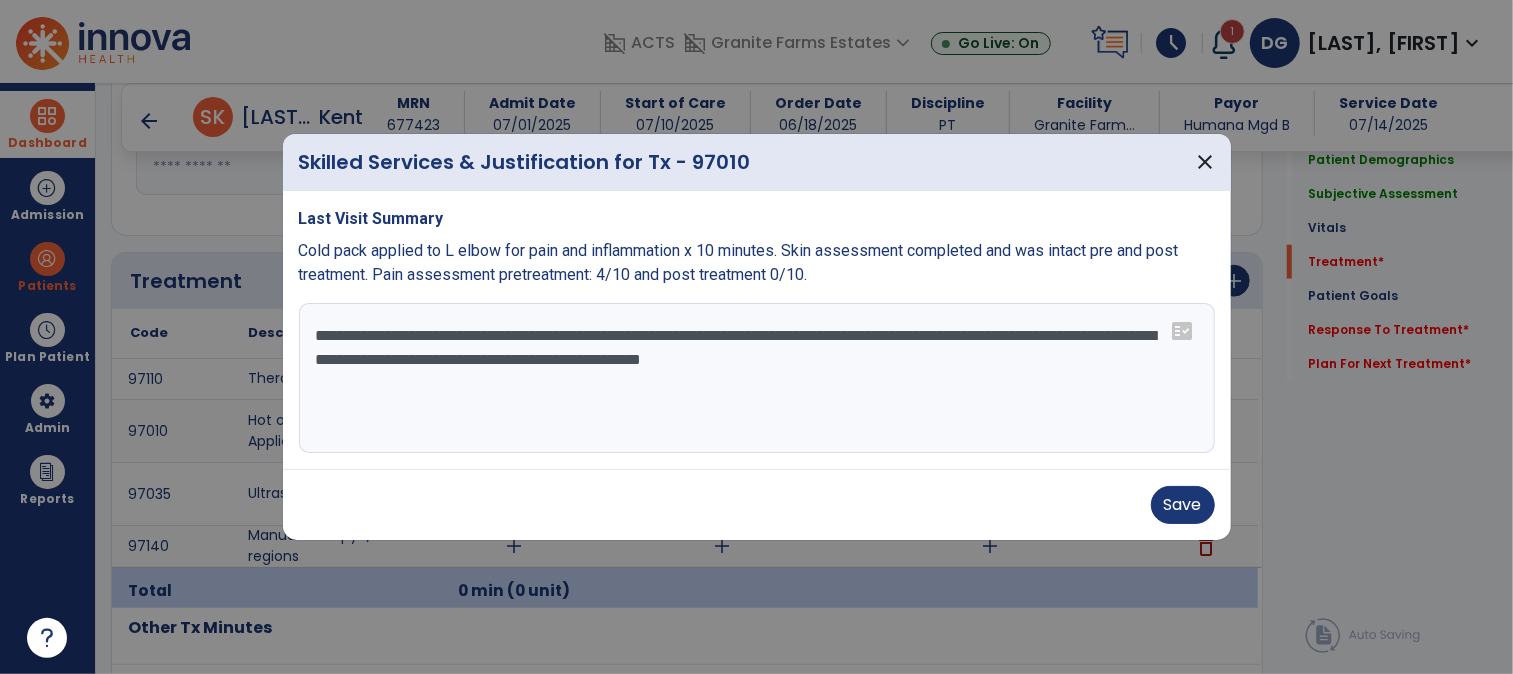 scroll, scrollTop: 1111, scrollLeft: 0, axis: vertical 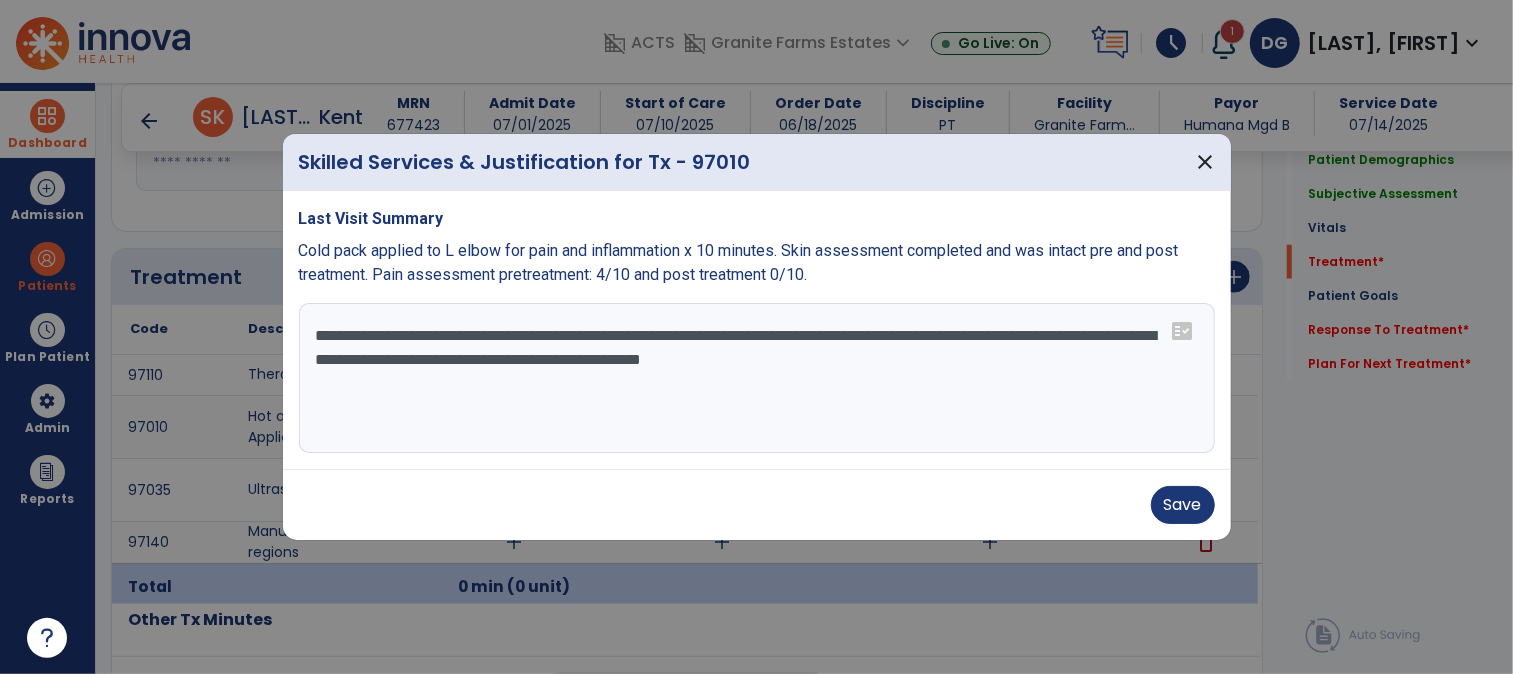 click on "**********" at bounding box center (757, 378) 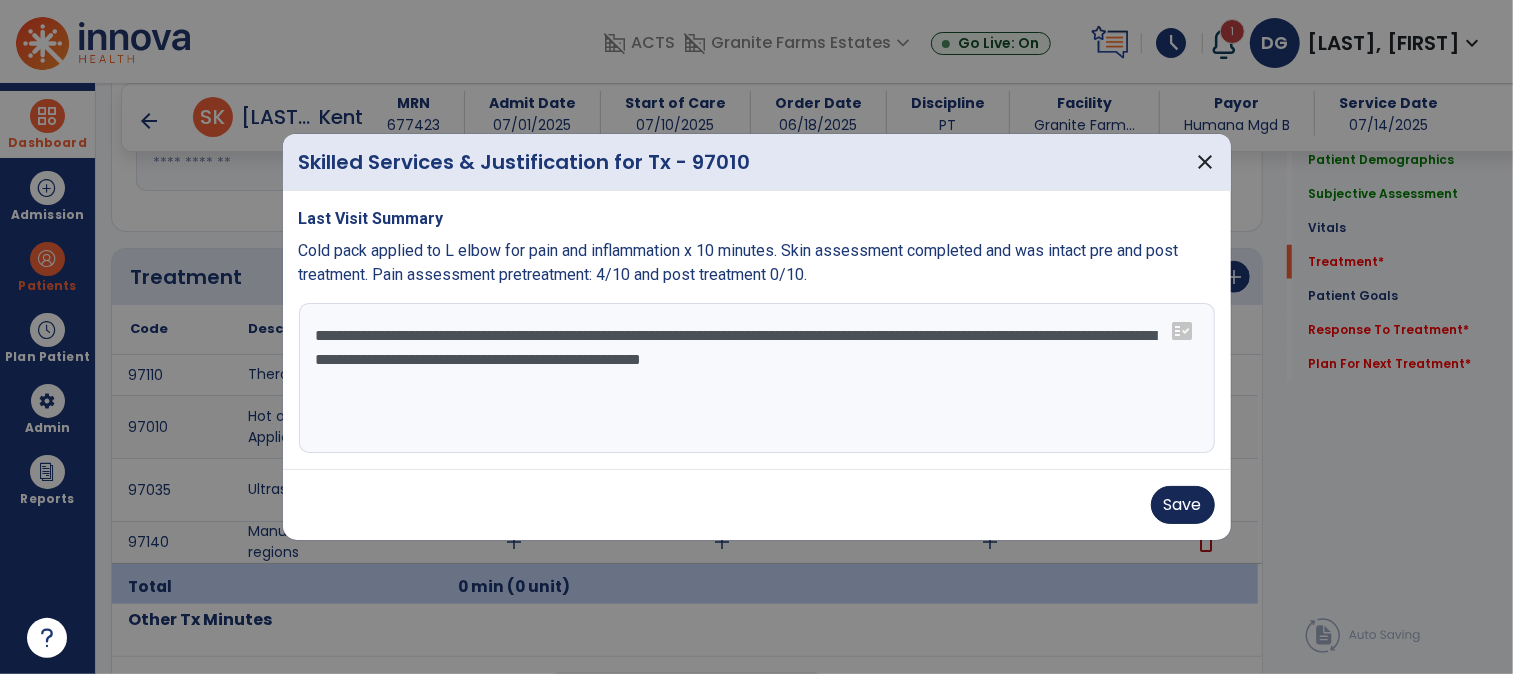 type on "**********" 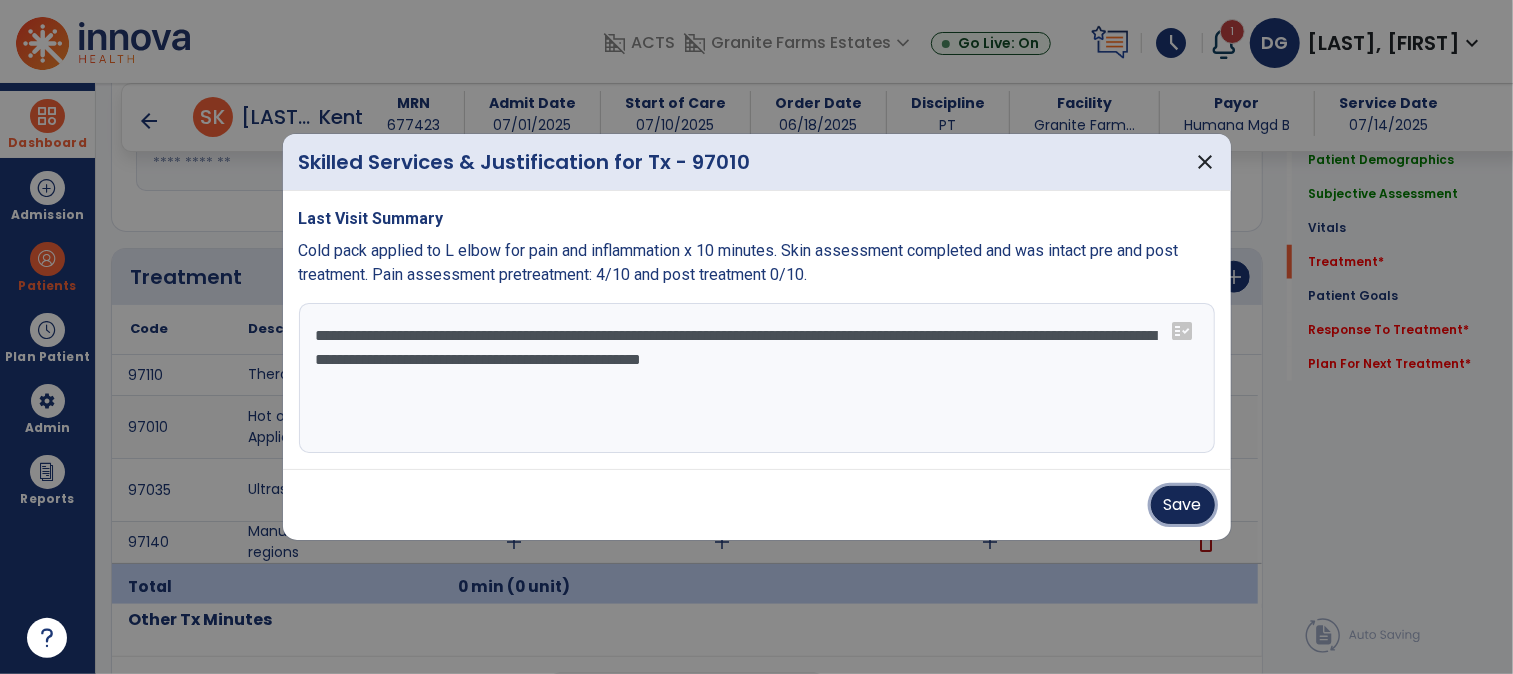 click on "Save" at bounding box center (1183, 505) 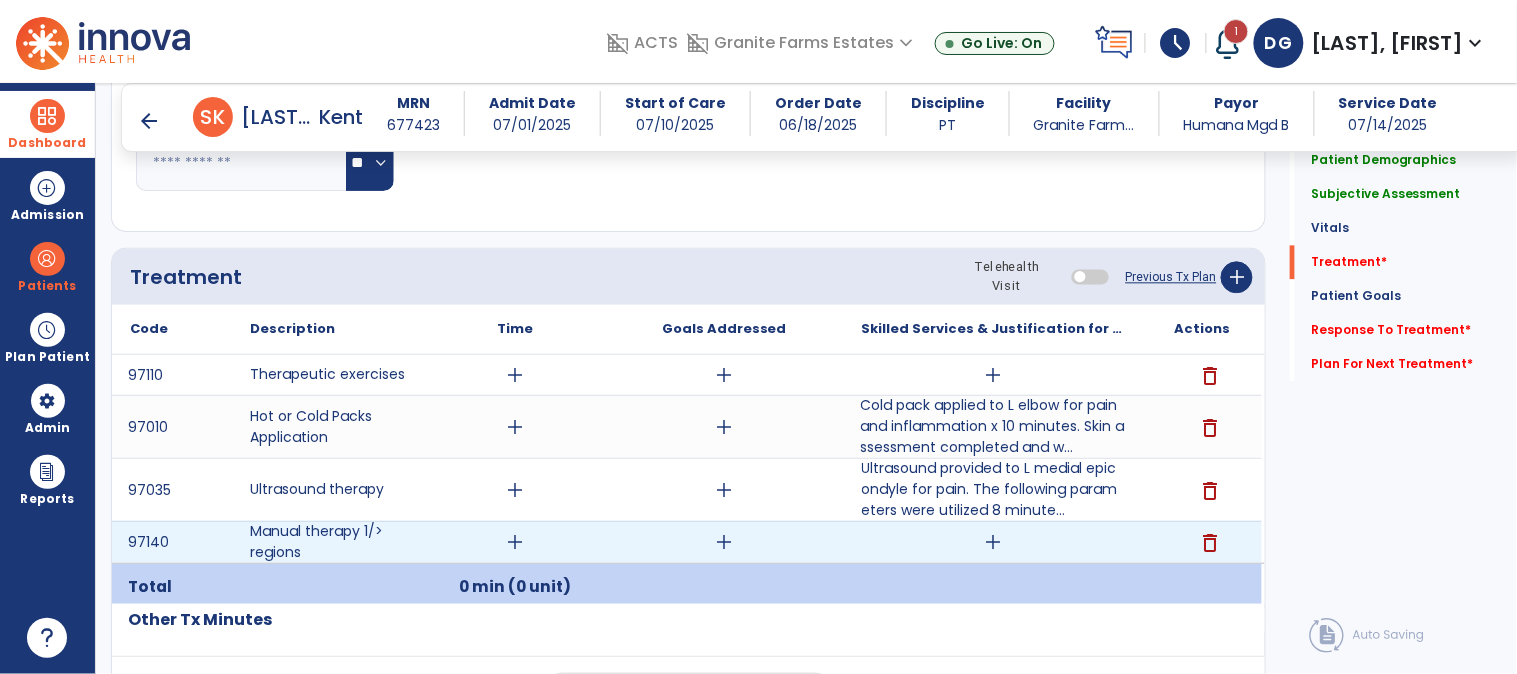 click on "add" at bounding box center [993, 542] 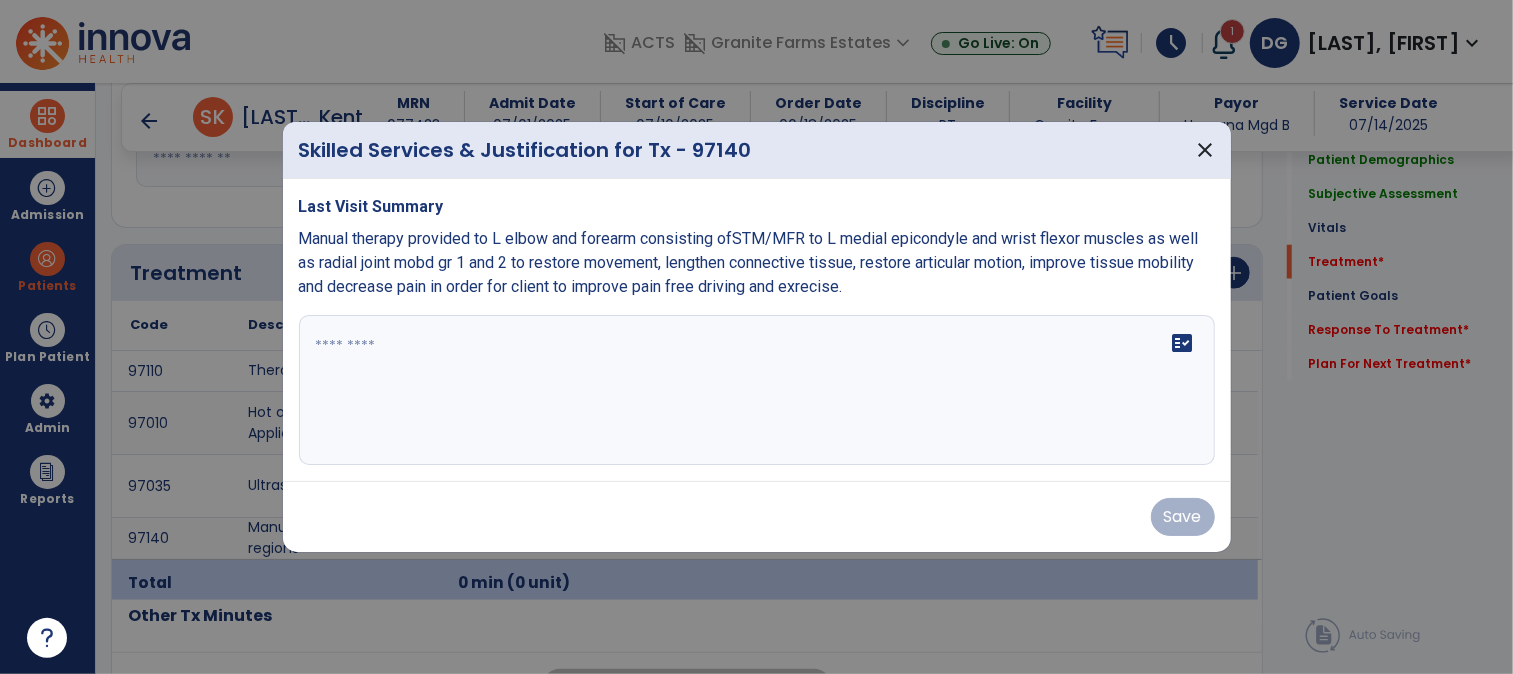 scroll, scrollTop: 1111, scrollLeft: 0, axis: vertical 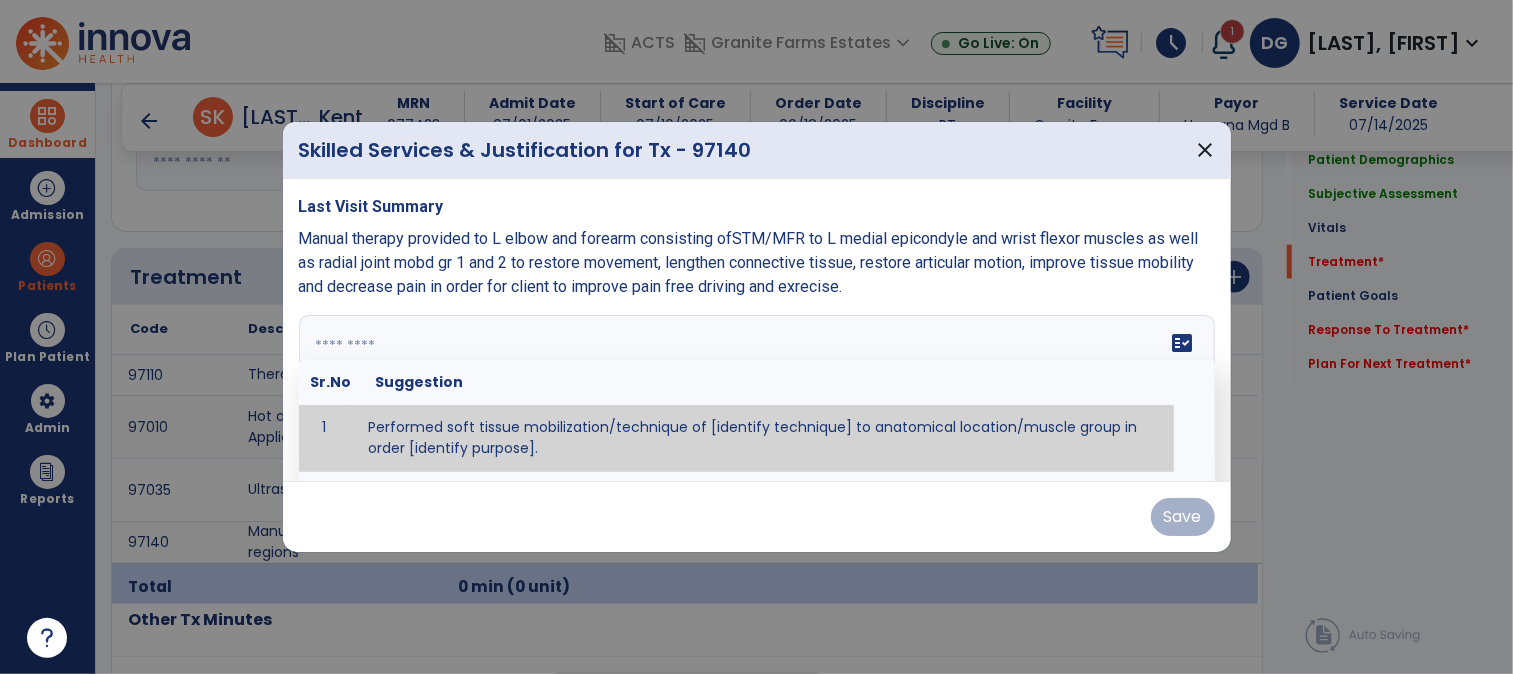 click at bounding box center (754, 390) 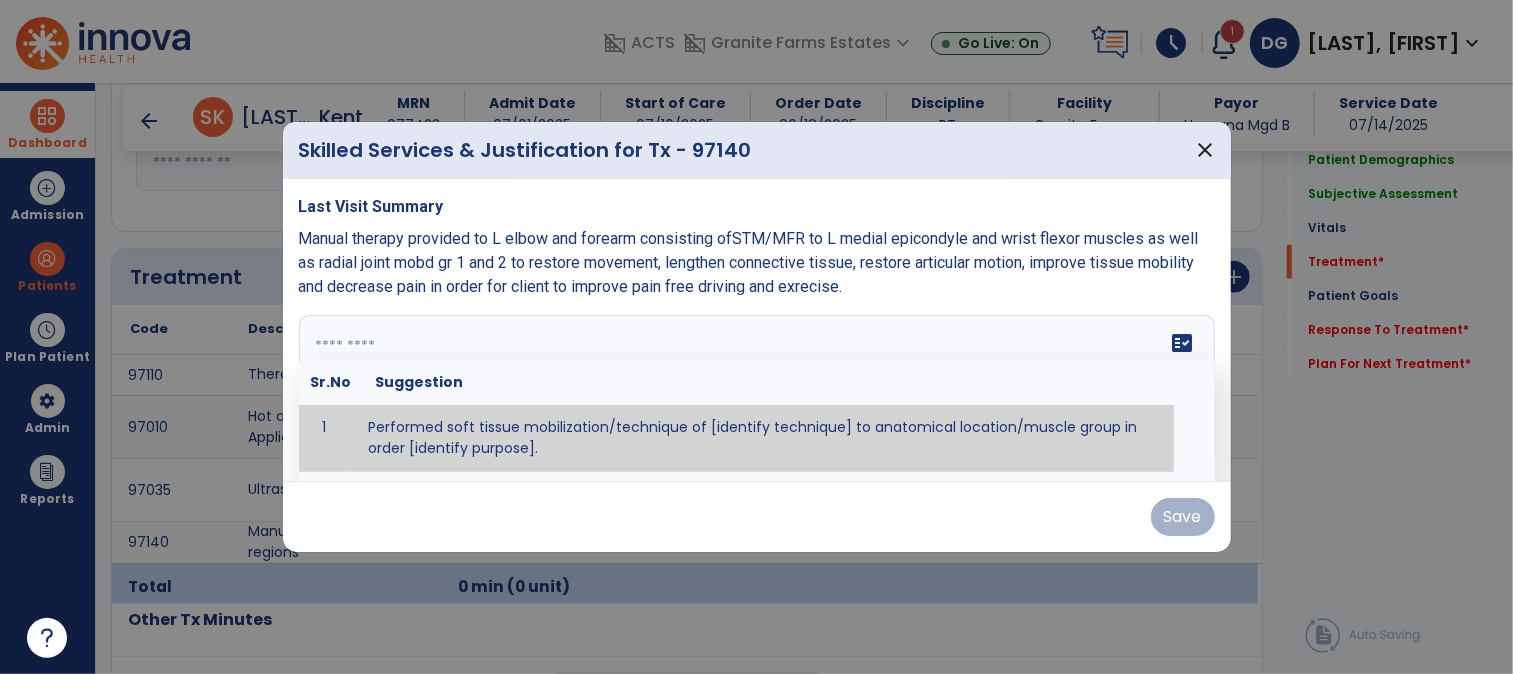 paste on "**********" 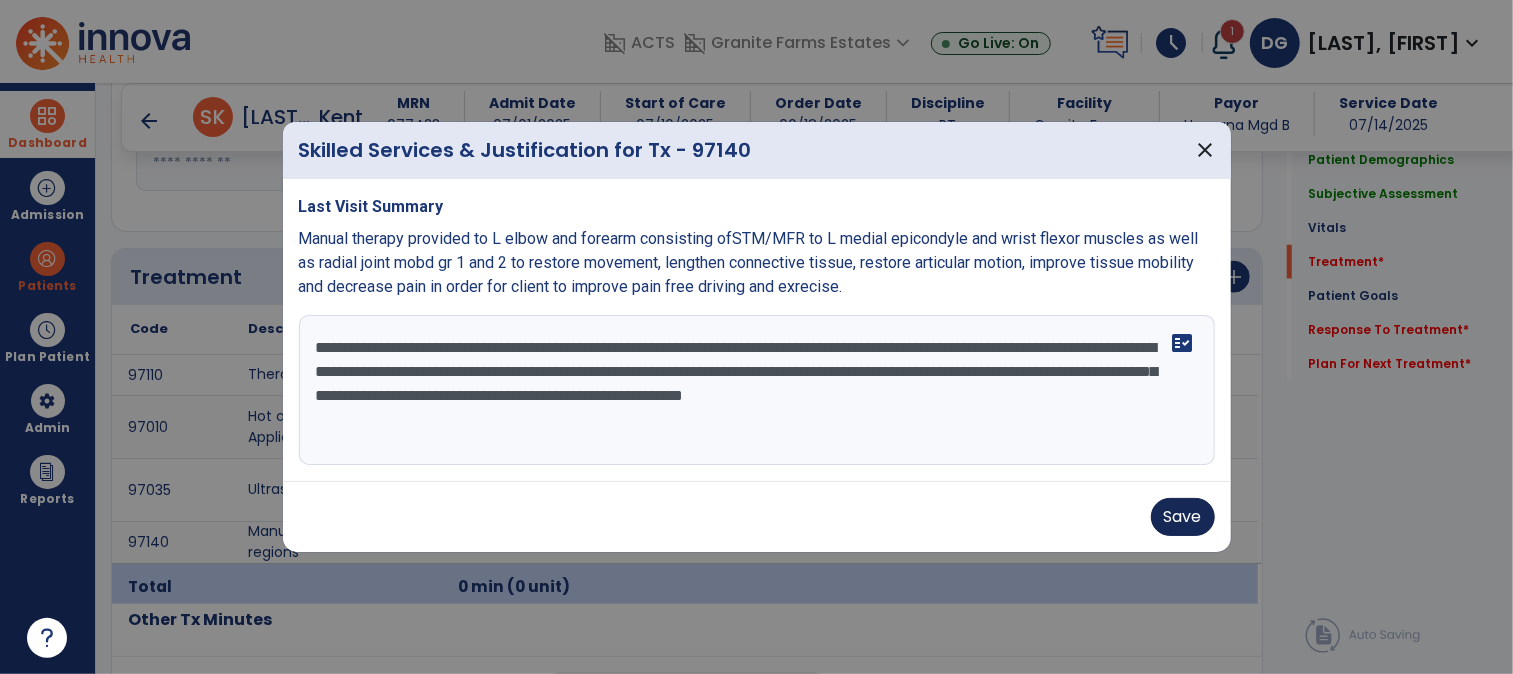 type on "**********" 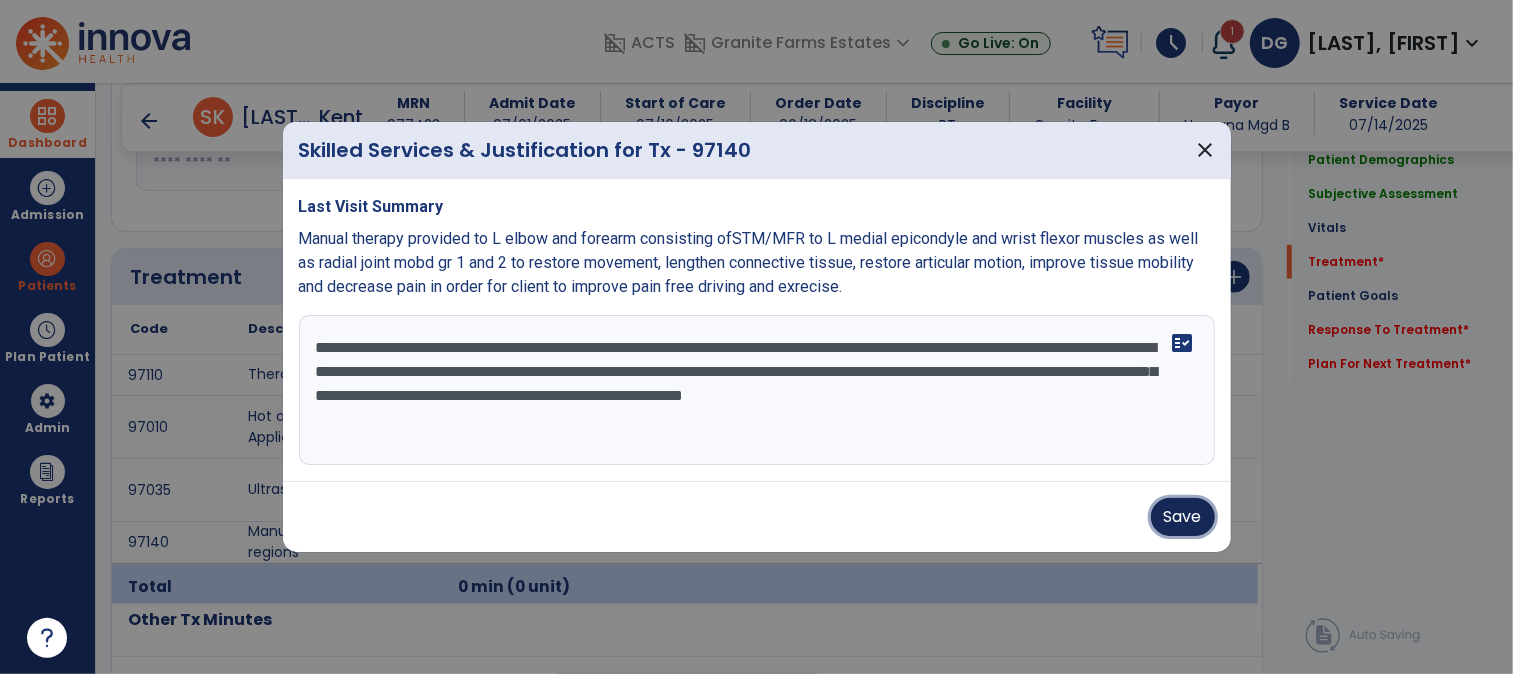 click on "Save" at bounding box center (1183, 517) 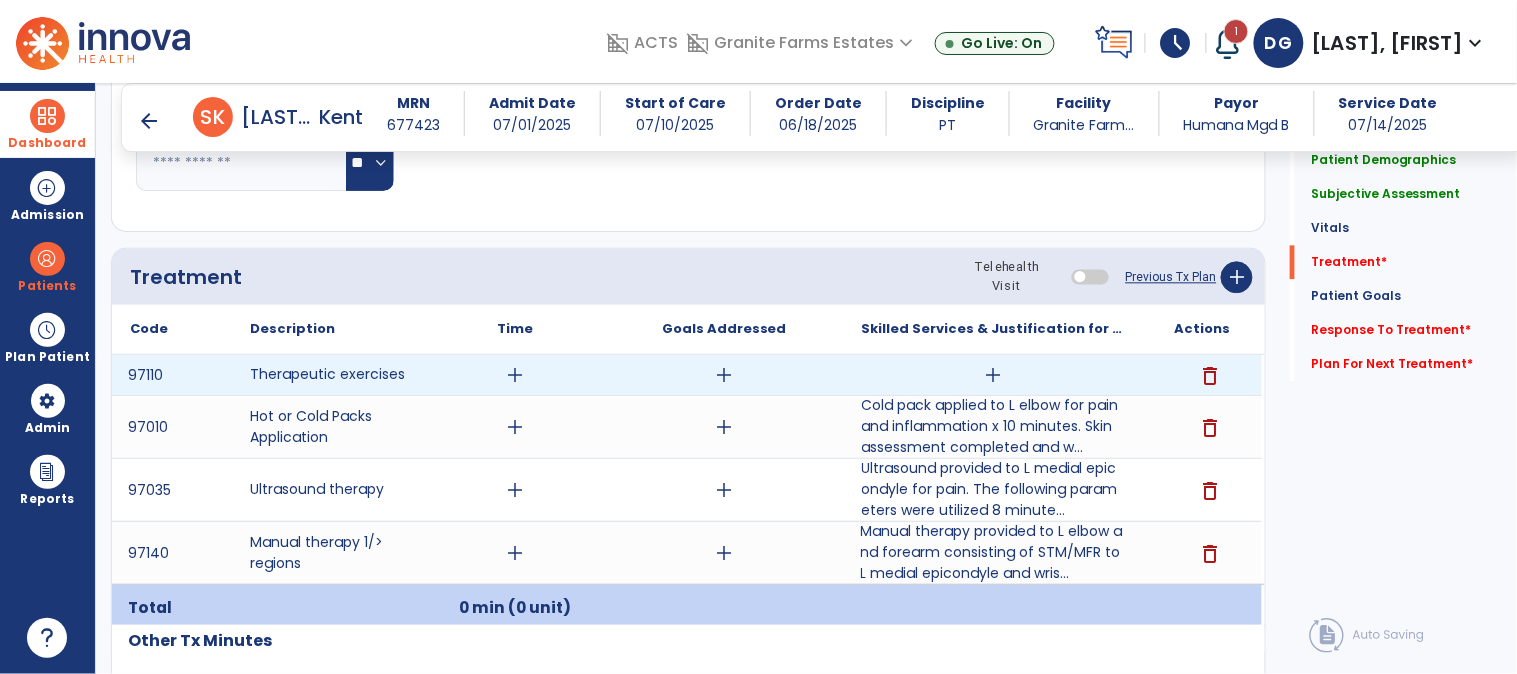 click on "add" at bounding box center [993, 375] 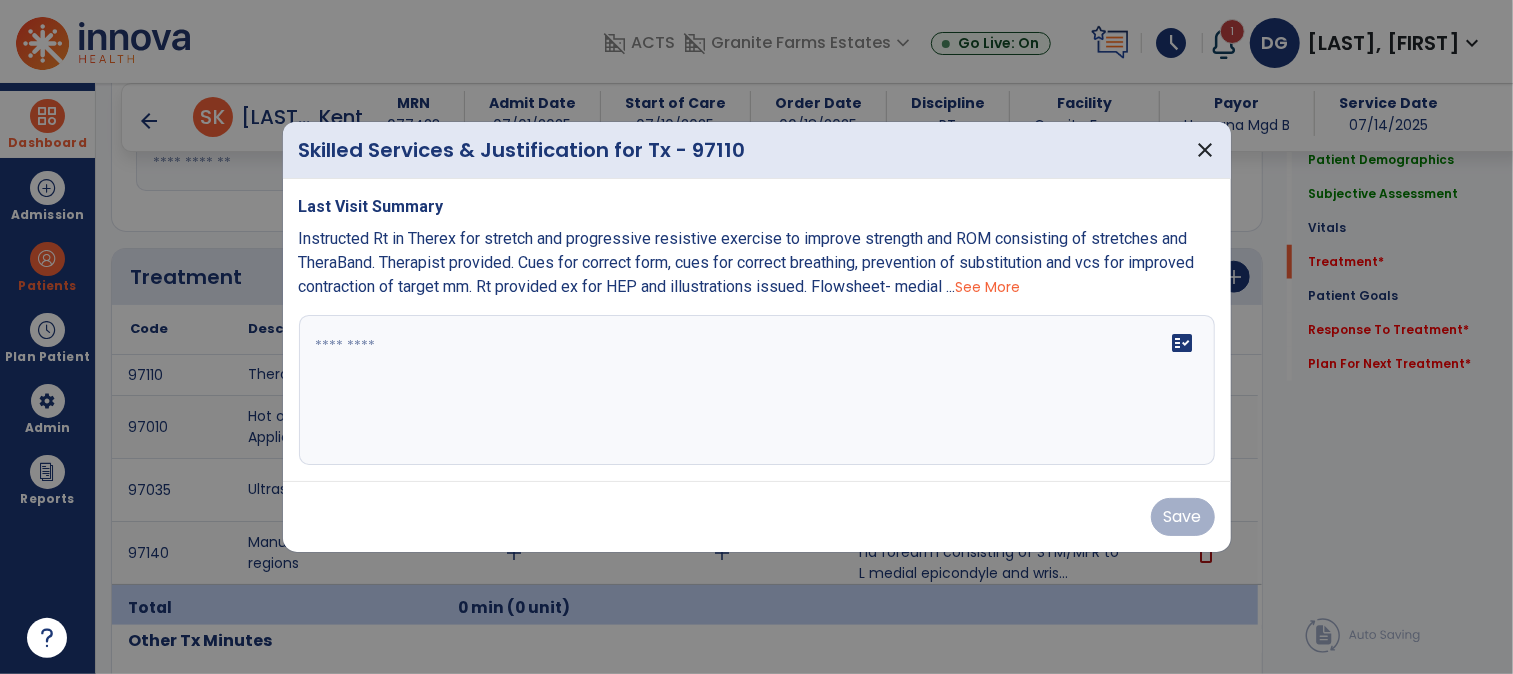 scroll, scrollTop: 1111, scrollLeft: 0, axis: vertical 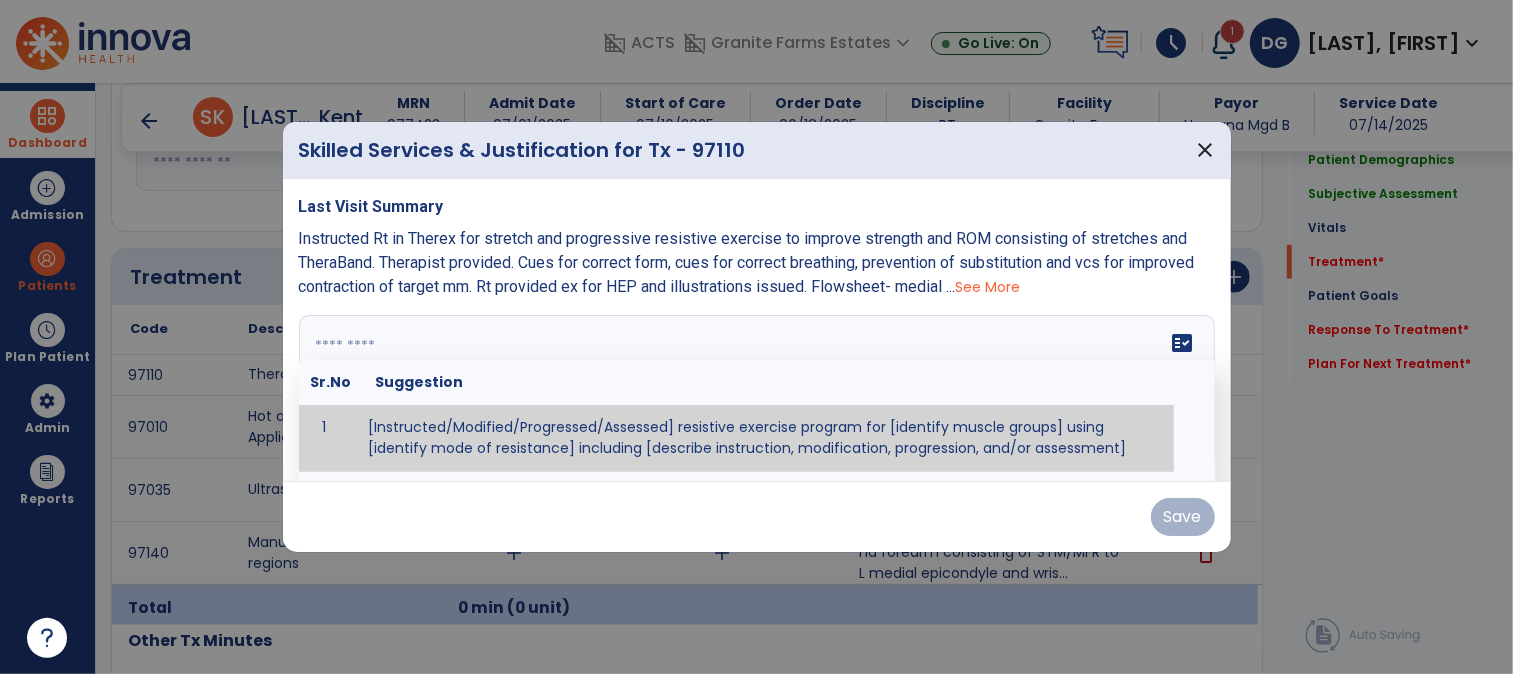 click at bounding box center (757, 390) 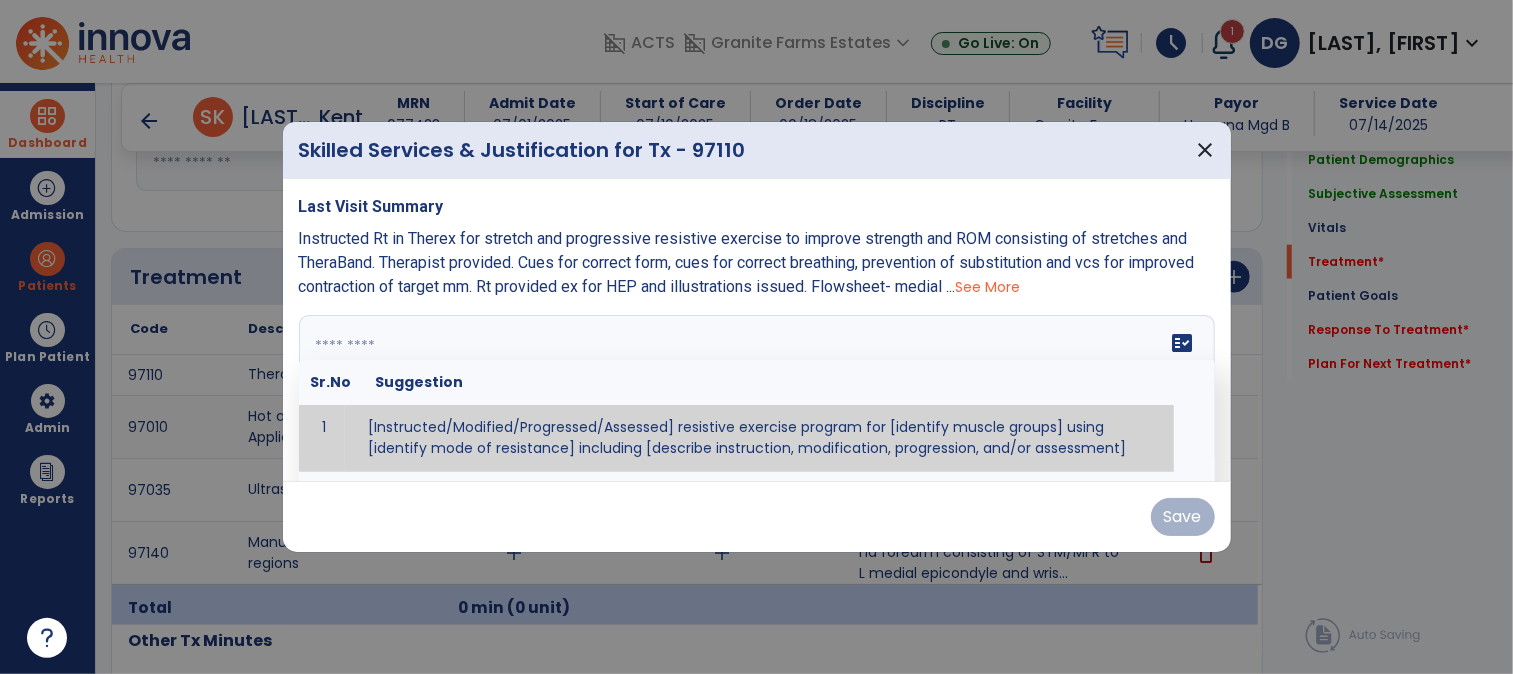 paste on "**********" 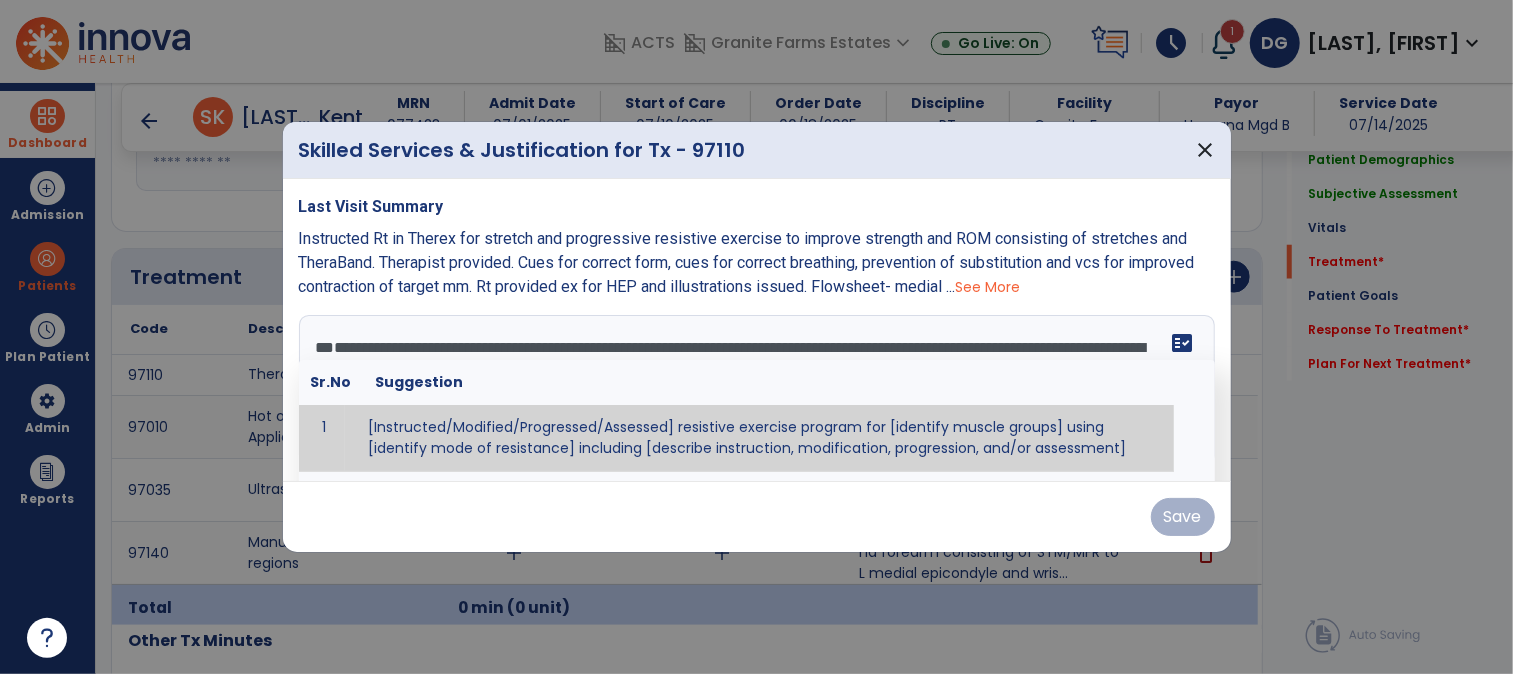 scroll, scrollTop: 38, scrollLeft: 0, axis: vertical 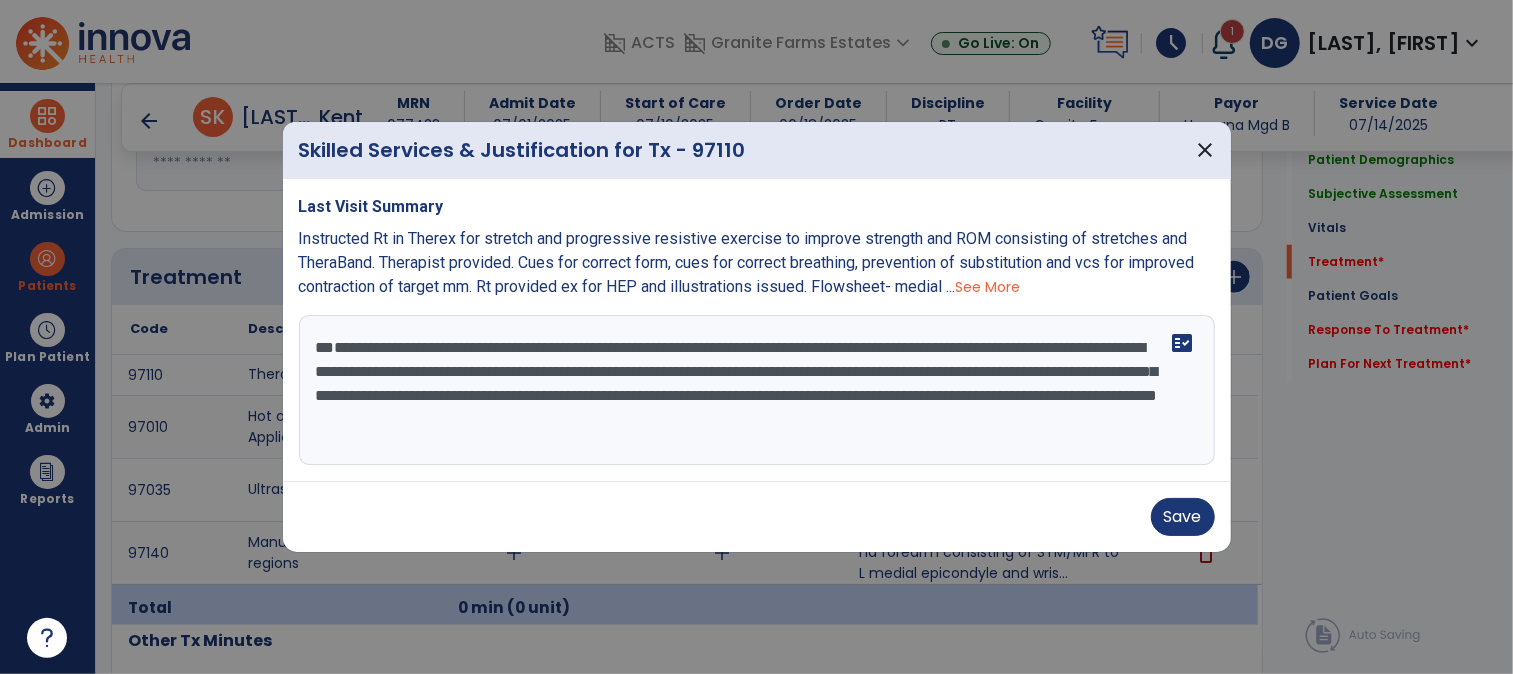 type on "**********" 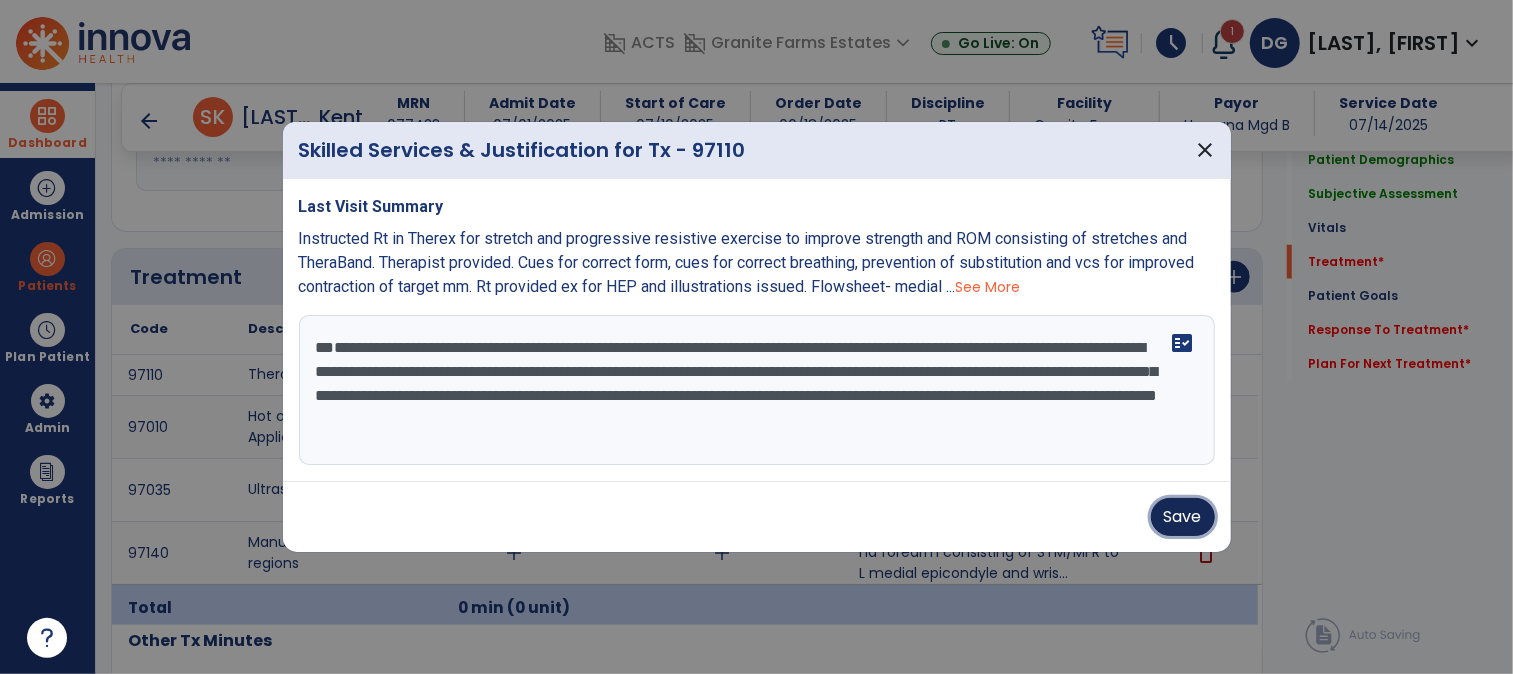 click on "Save" at bounding box center [1183, 517] 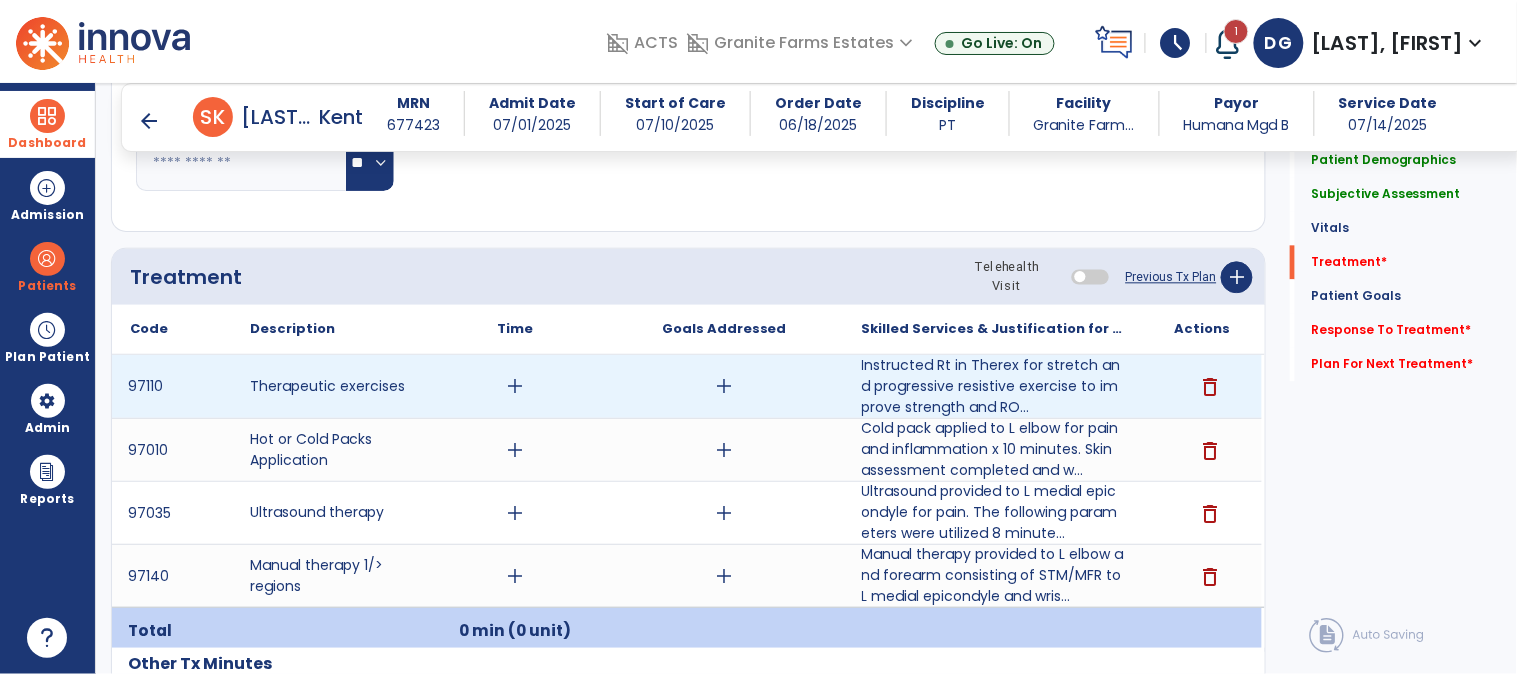 drag, startPoint x: 596, startPoint y: 402, endPoint x: 524, endPoint y: 402, distance: 72 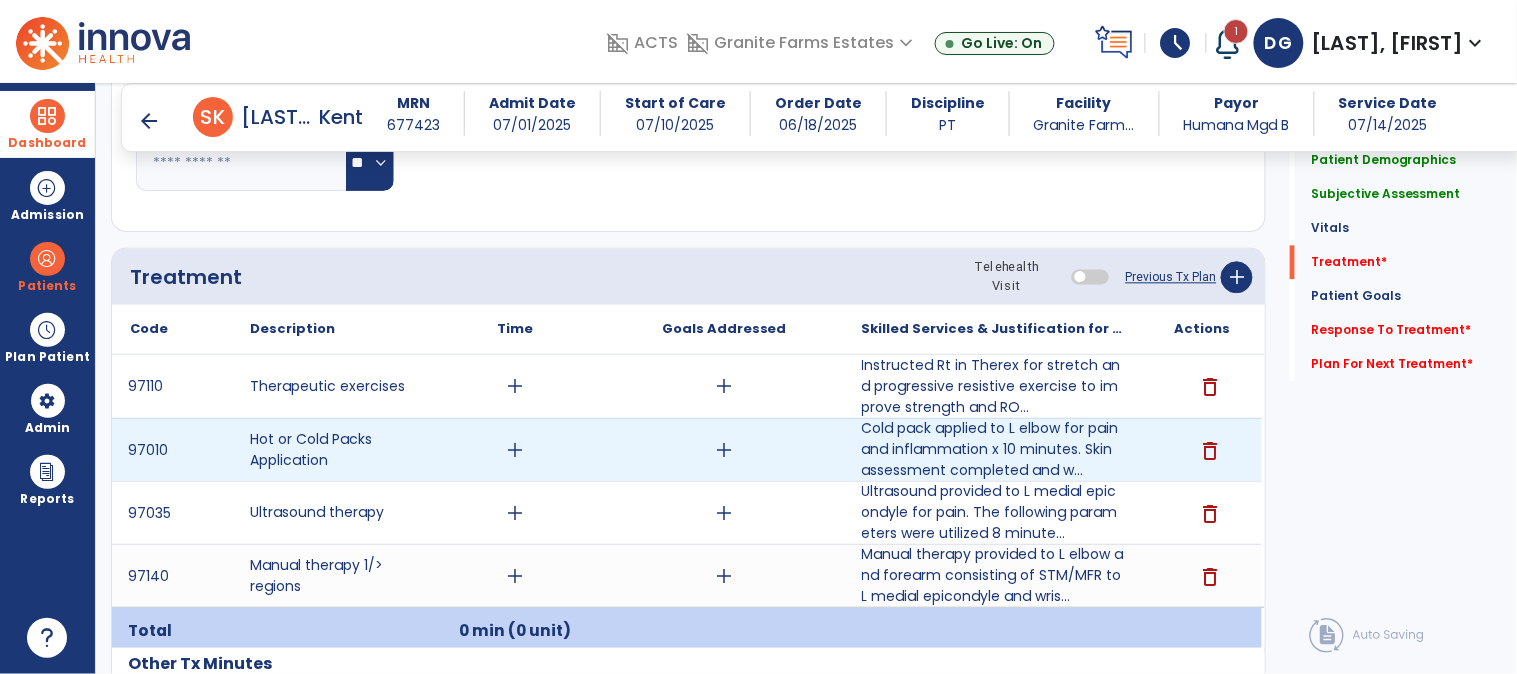 click on "add" at bounding box center [515, 450] 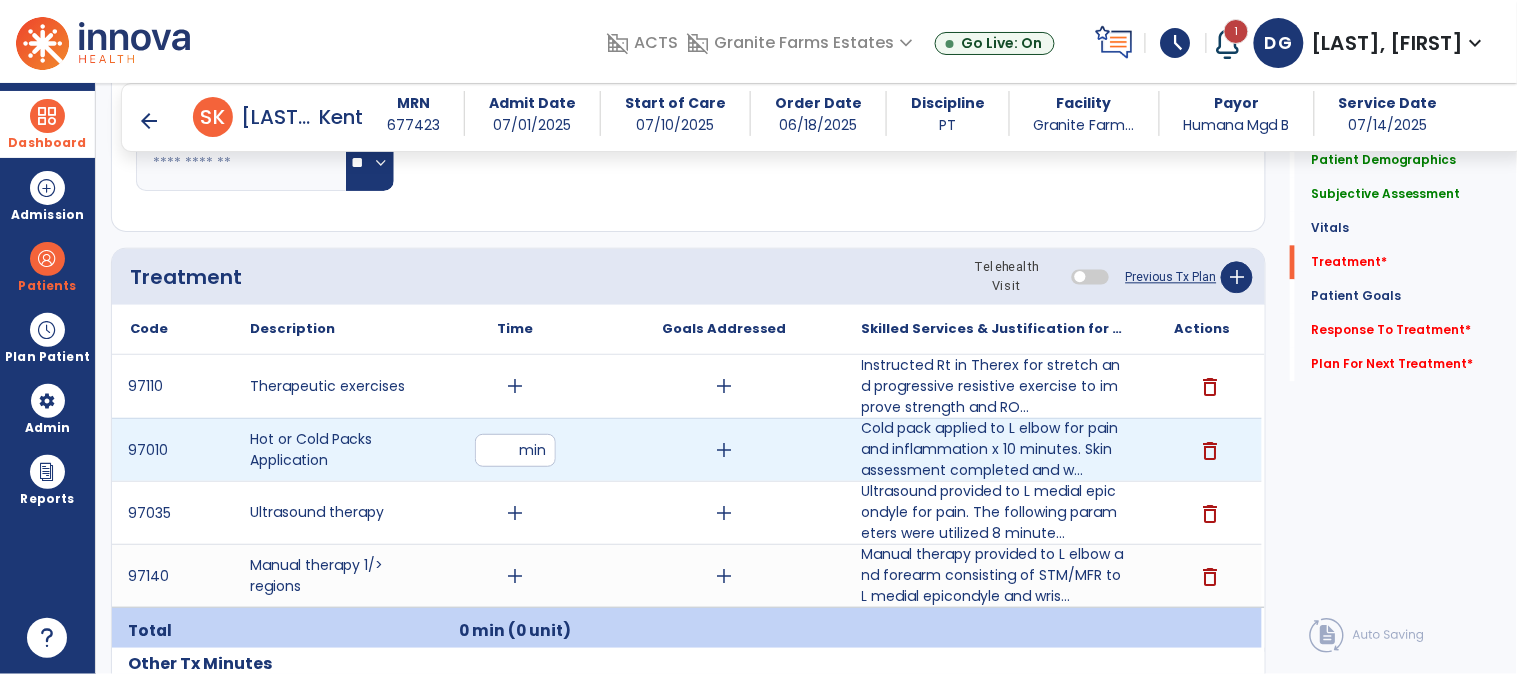 type on "*" 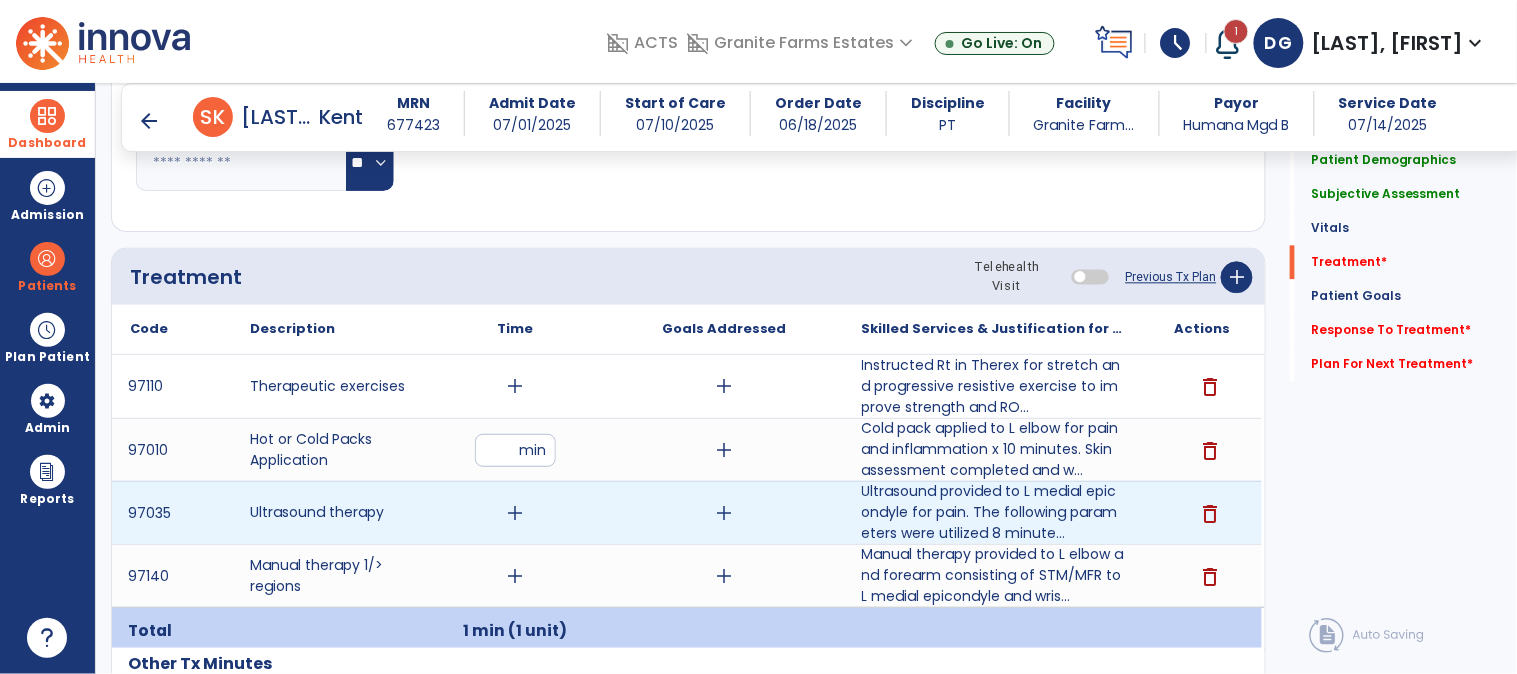 click on "add" at bounding box center [515, 513] 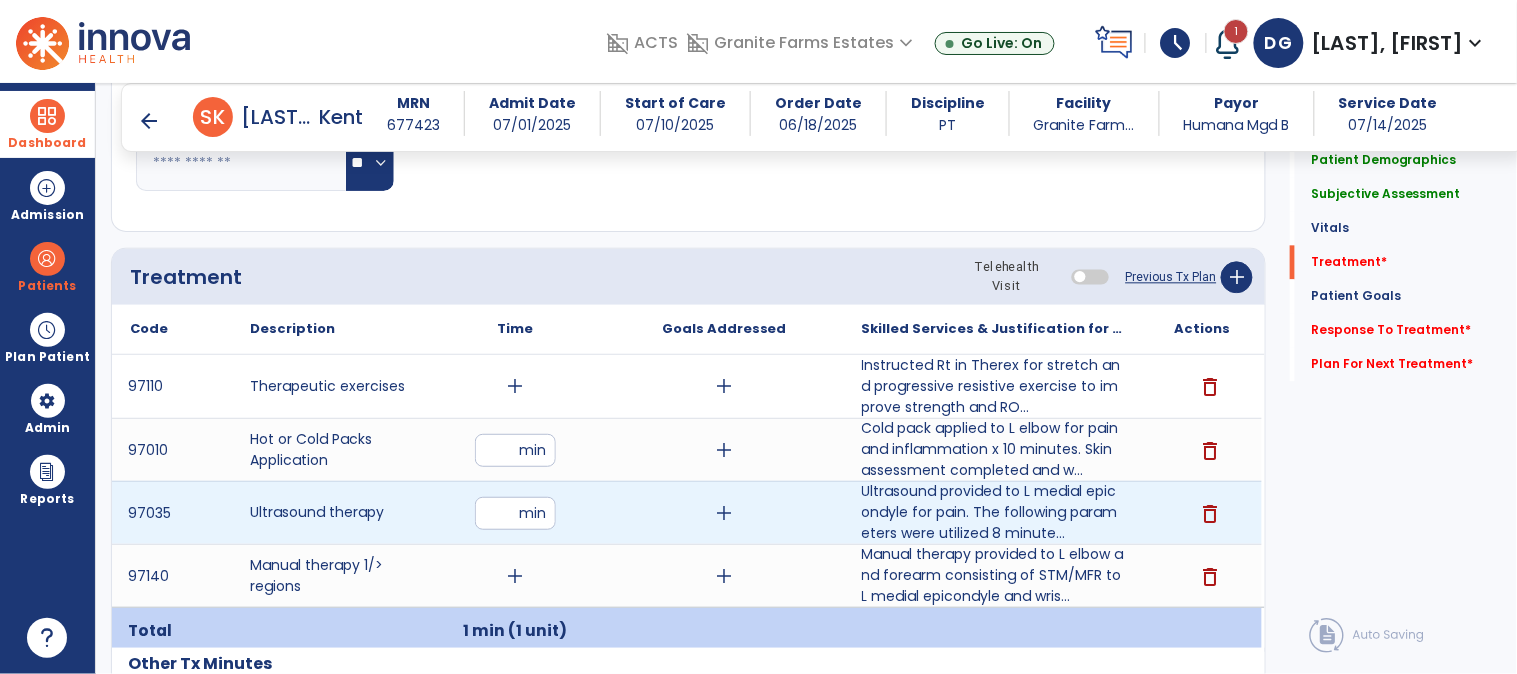 type on "**" 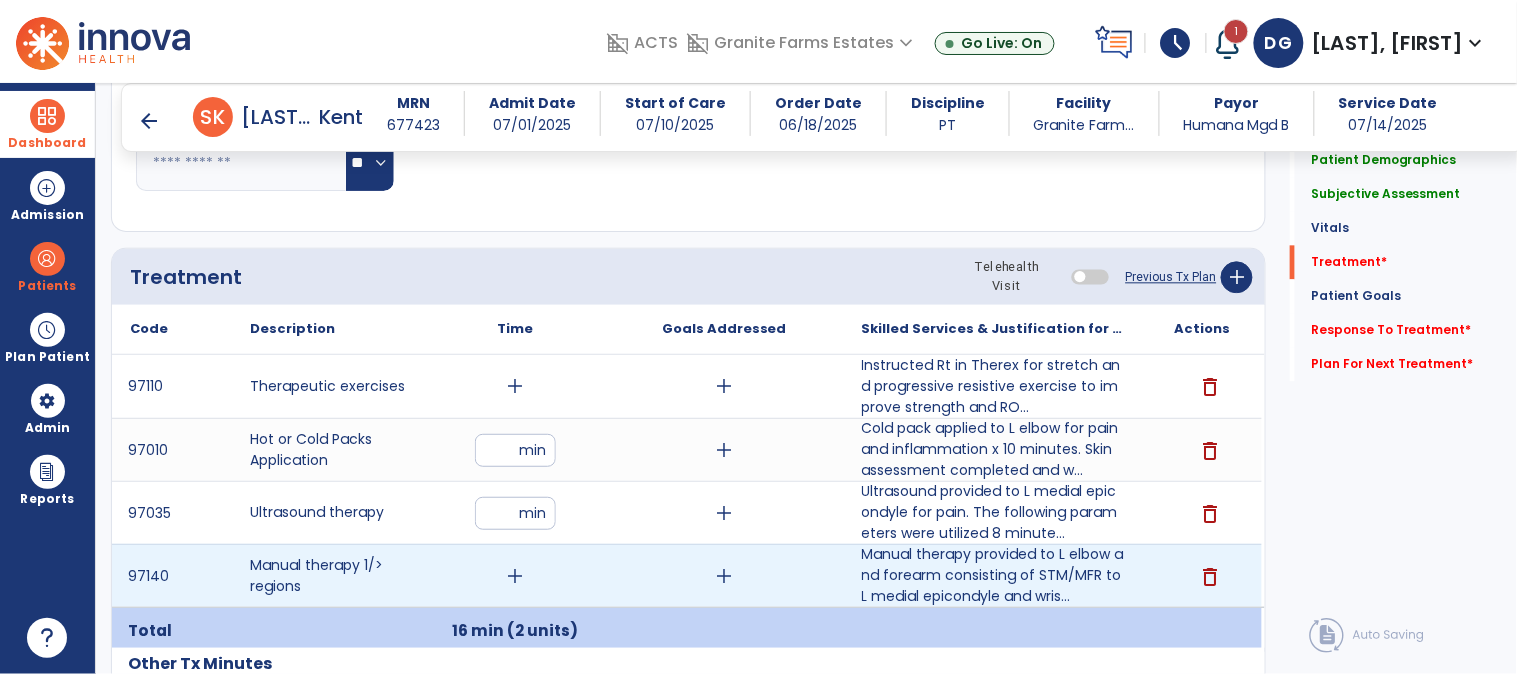 click on "add" at bounding box center (515, 576) 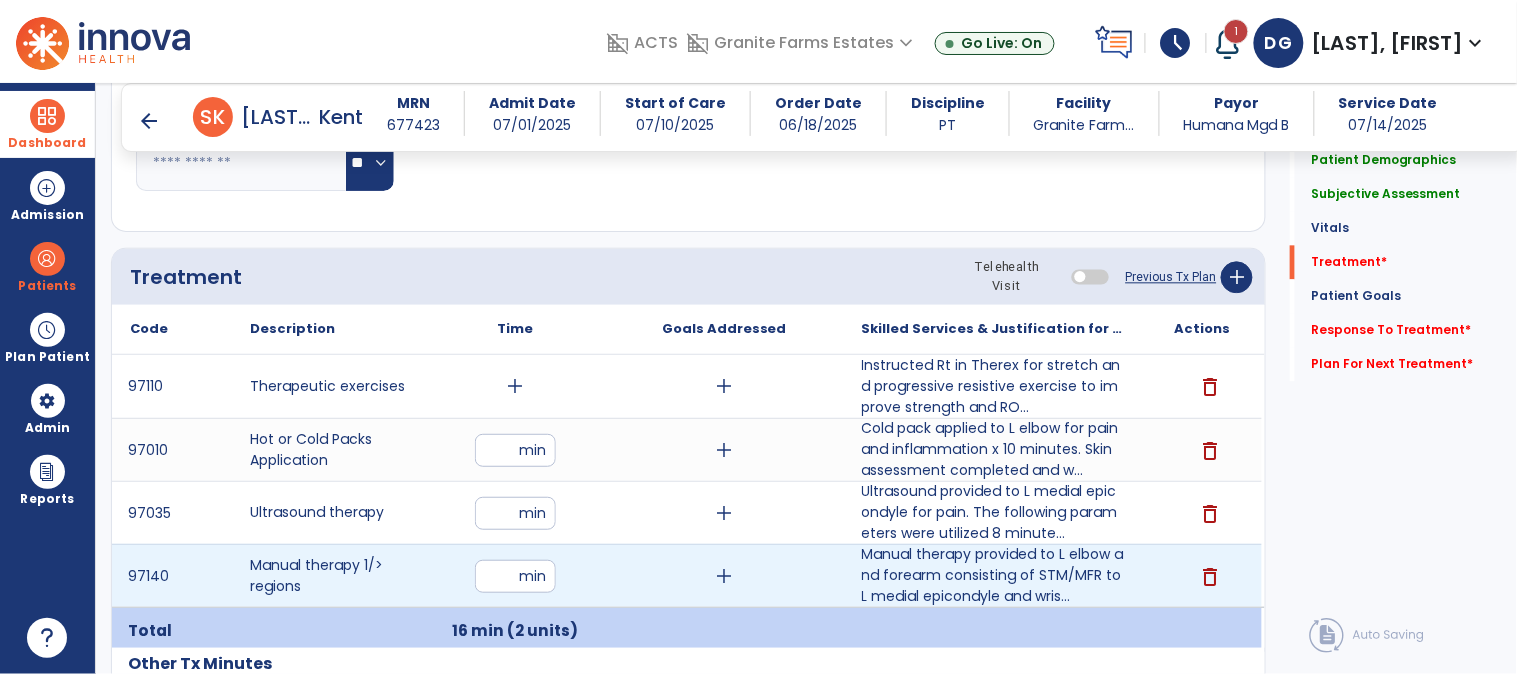 type on "**" 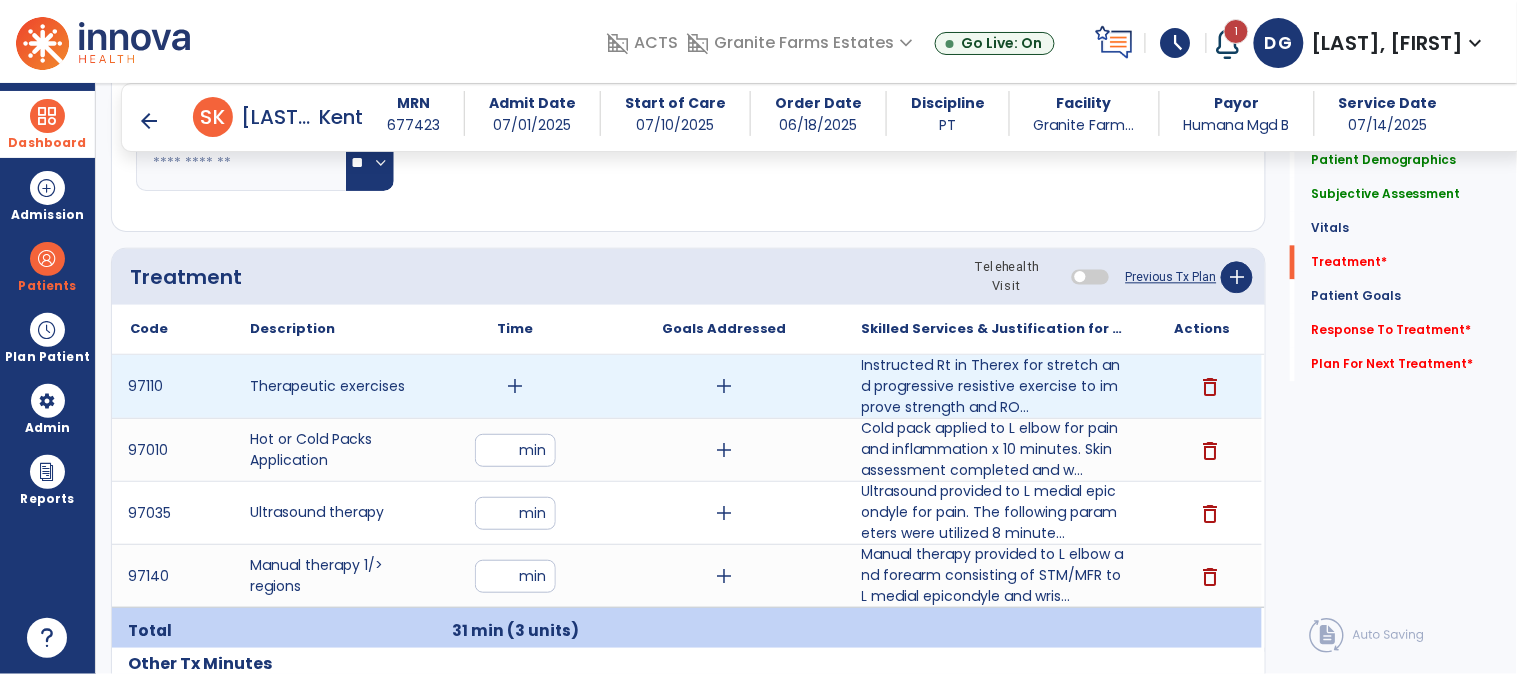 click on "add" at bounding box center [515, 386] 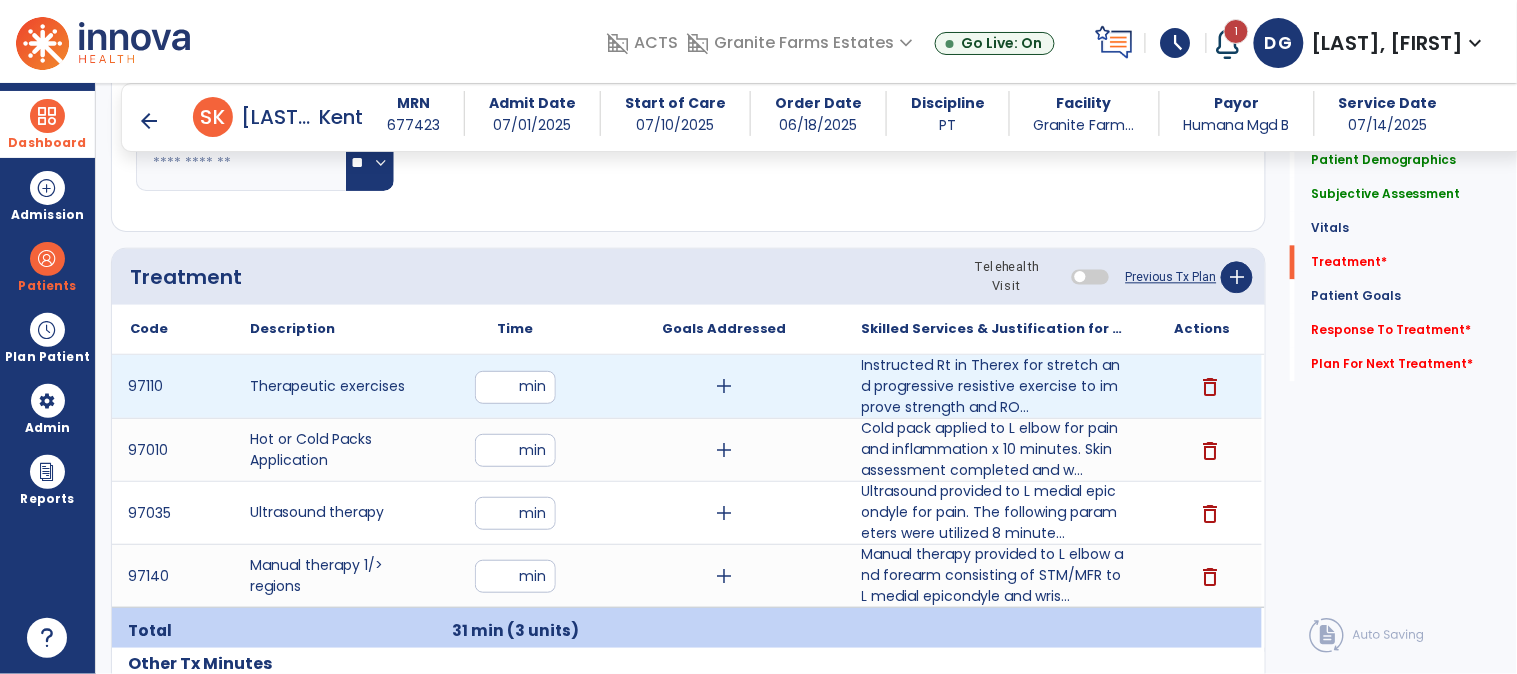 type on "**" 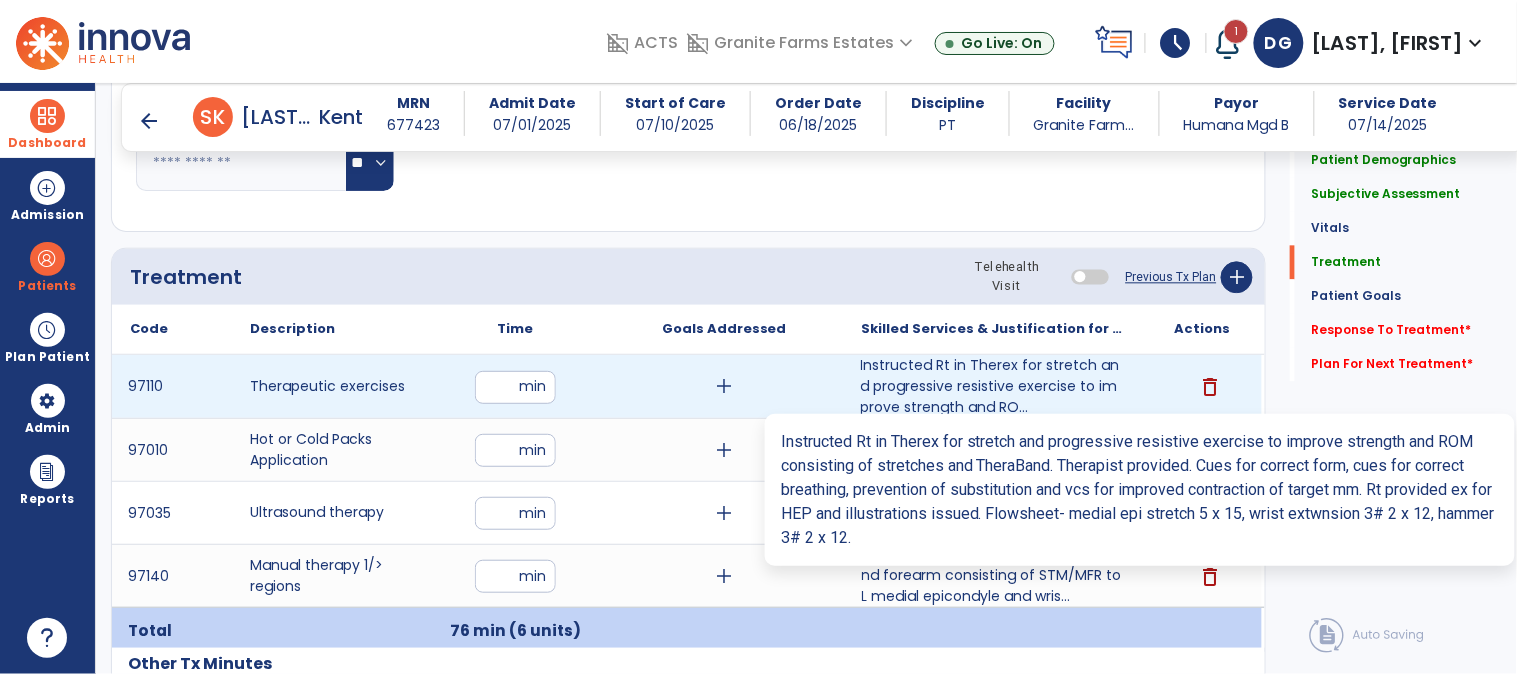 click on "Instructed Rt in Therex for stretch and progressive resistive exercise to improve strength and RO..." at bounding box center (993, 386) 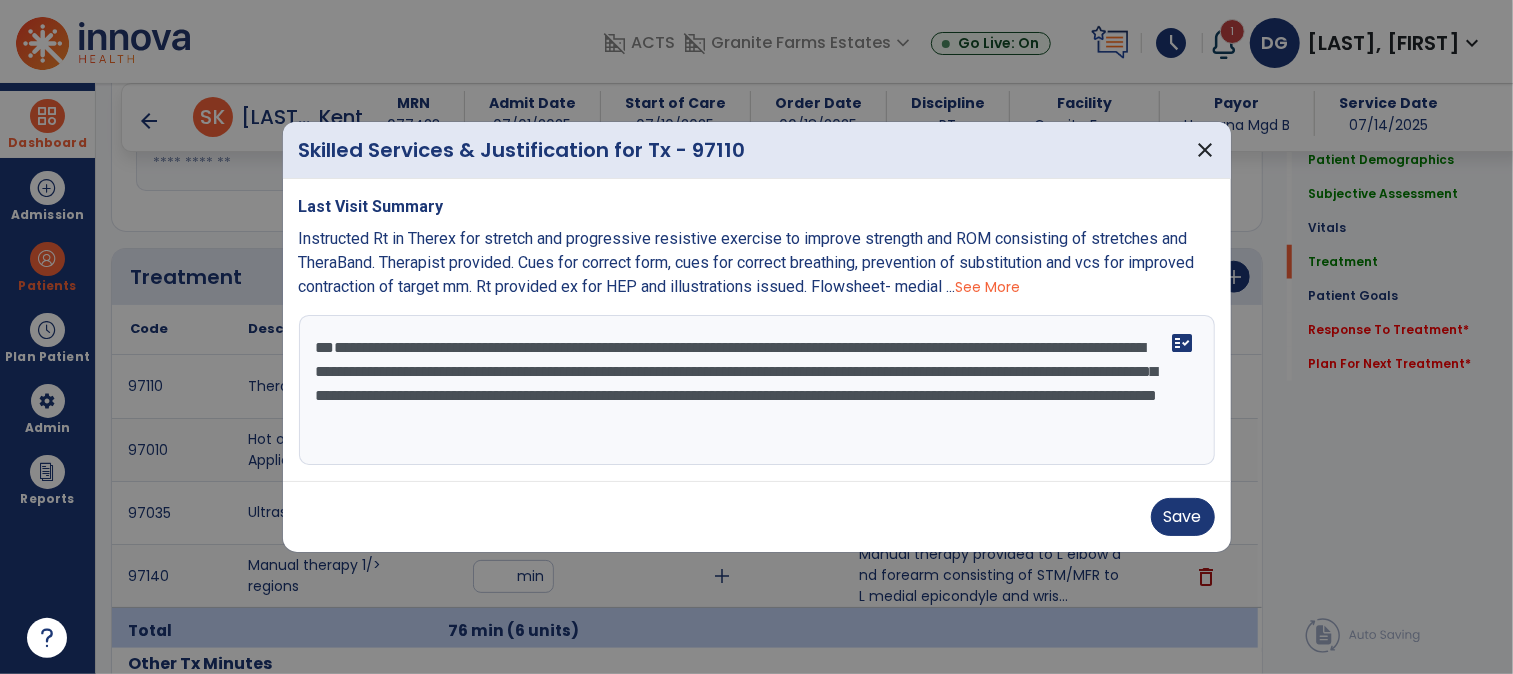 scroll, scrollTop: 1111, scrollLeft: 0, axis: vertical 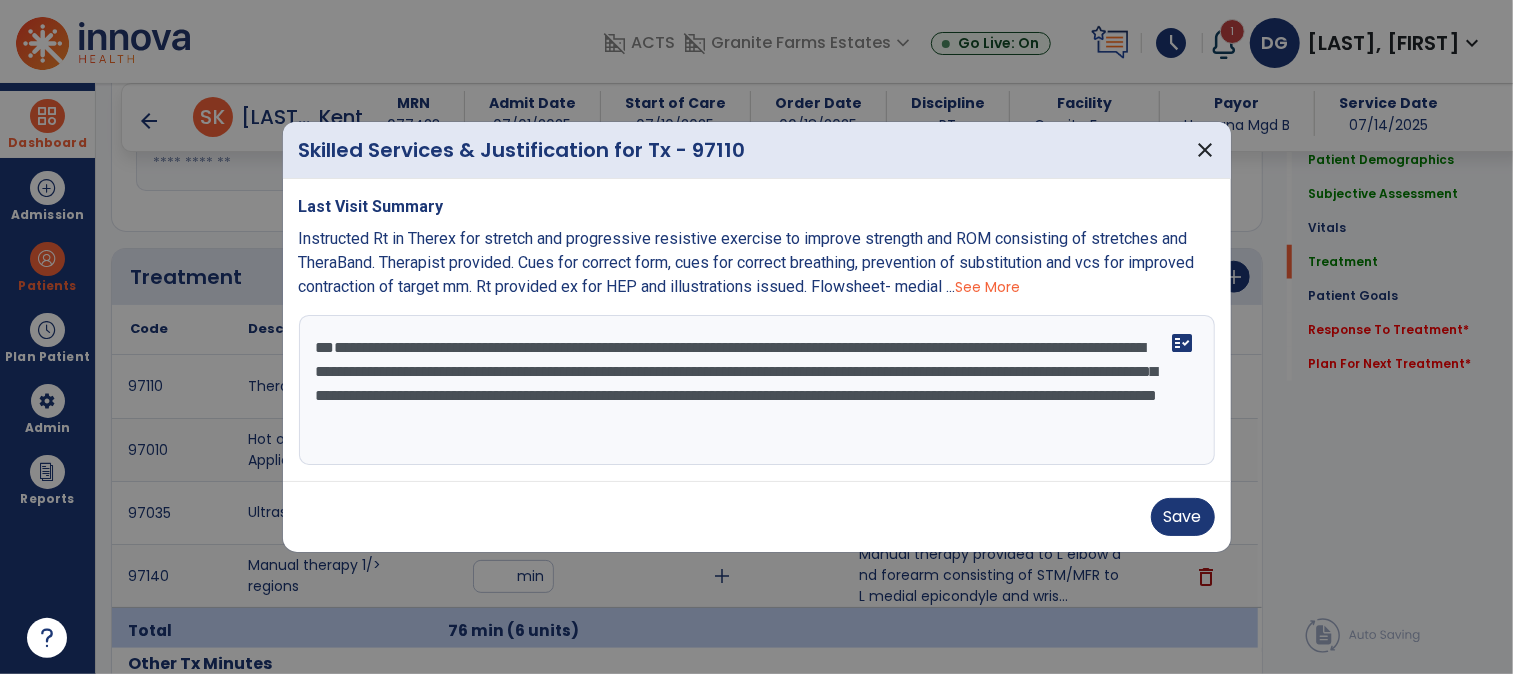 click on "**********" at bounding box center (757, 390) 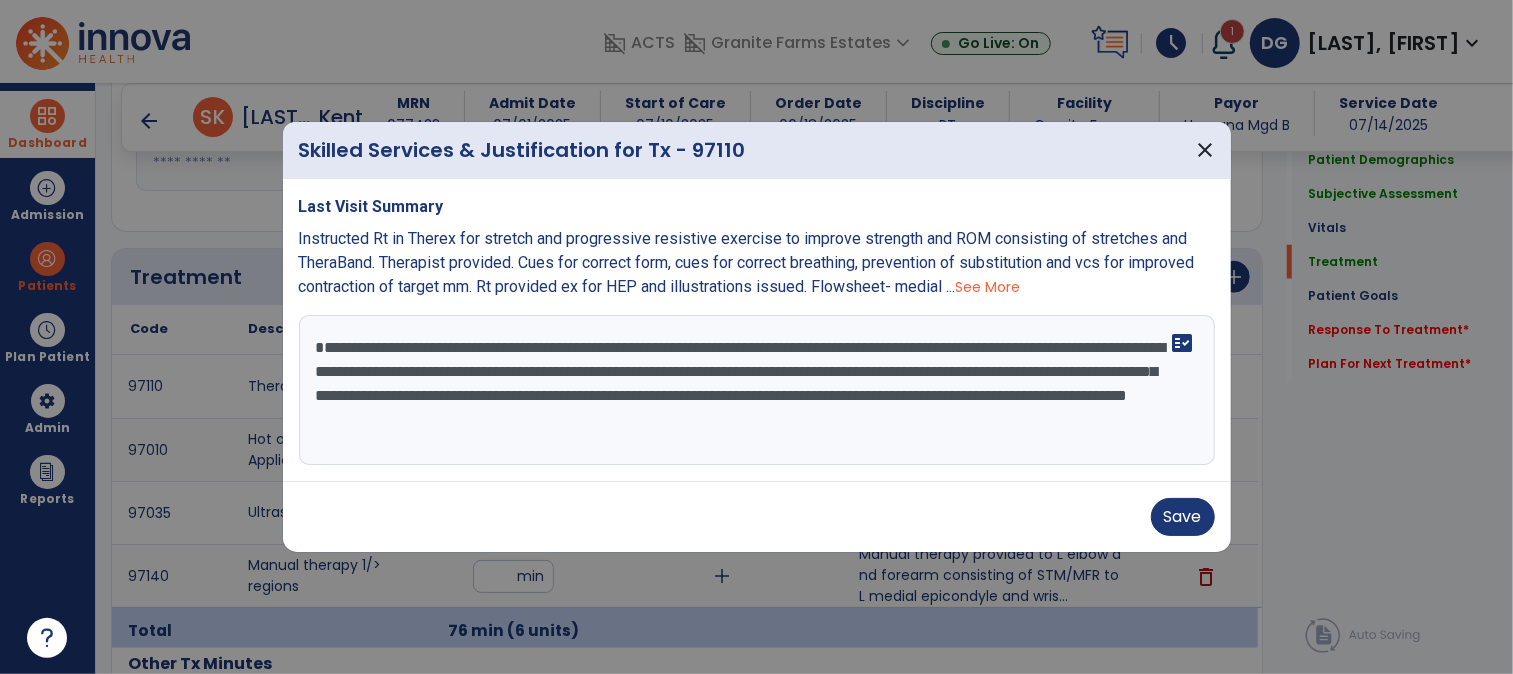click on "**********" at bounding box center (757, 390) 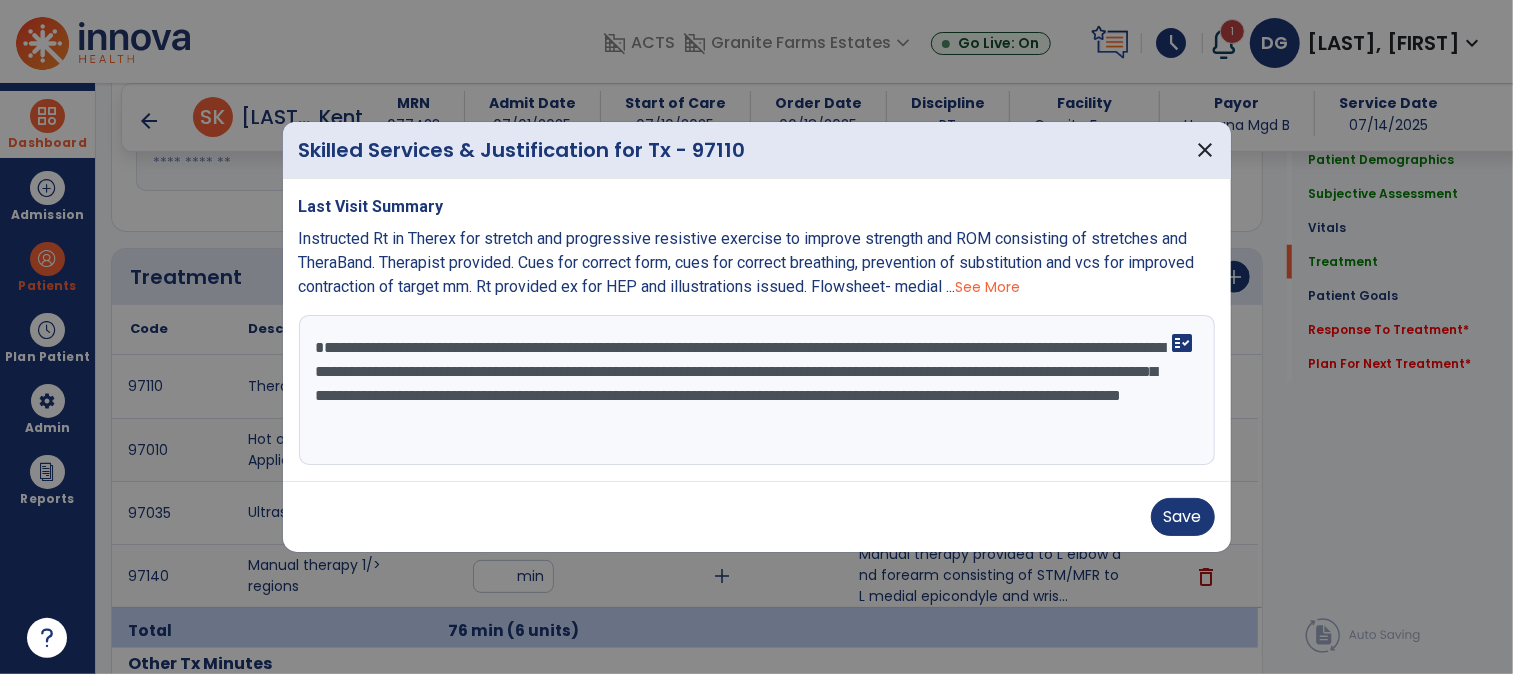 click on "**********" at bounding box center [757, 390] 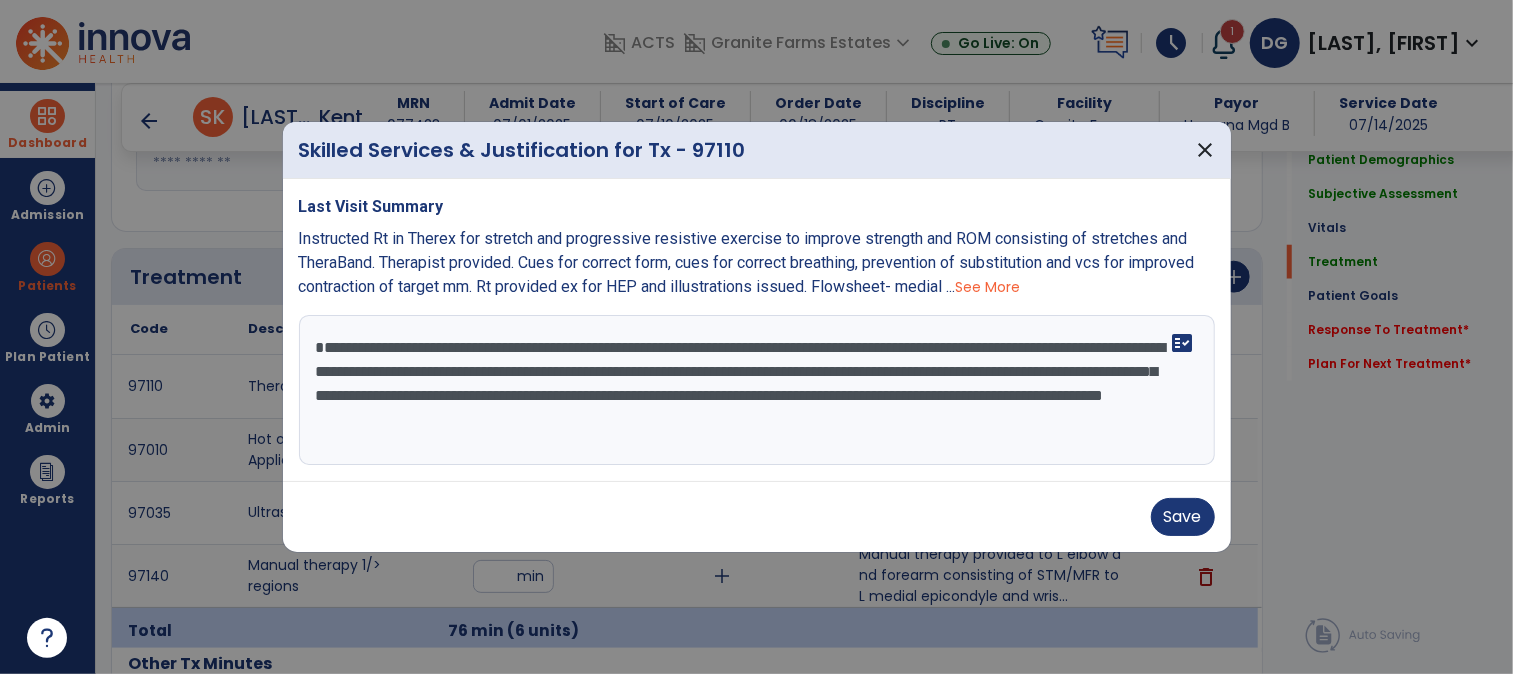 click on "**********" at bounding box center (757, 390) 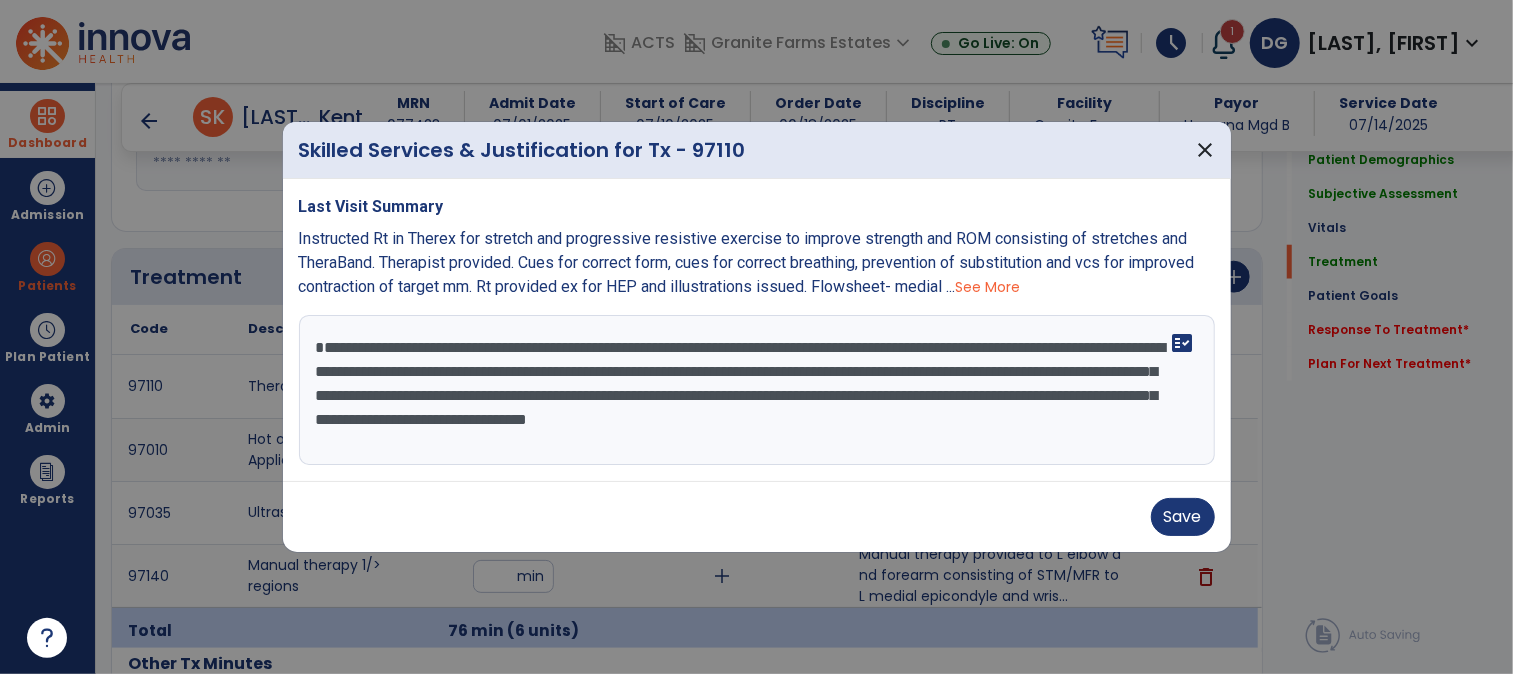 click on "**********" at bounding box center [757, 390] 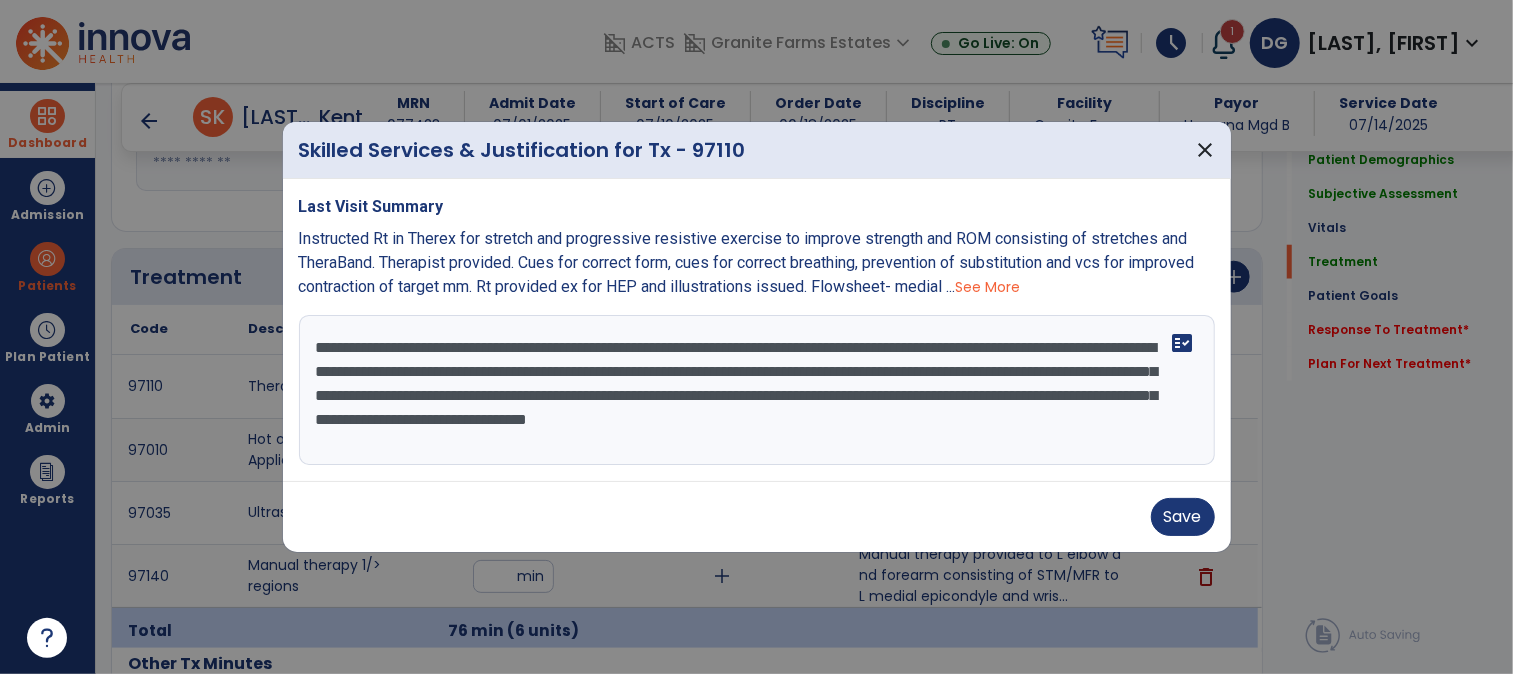 click on "**********" at bounding box center [757, 390] 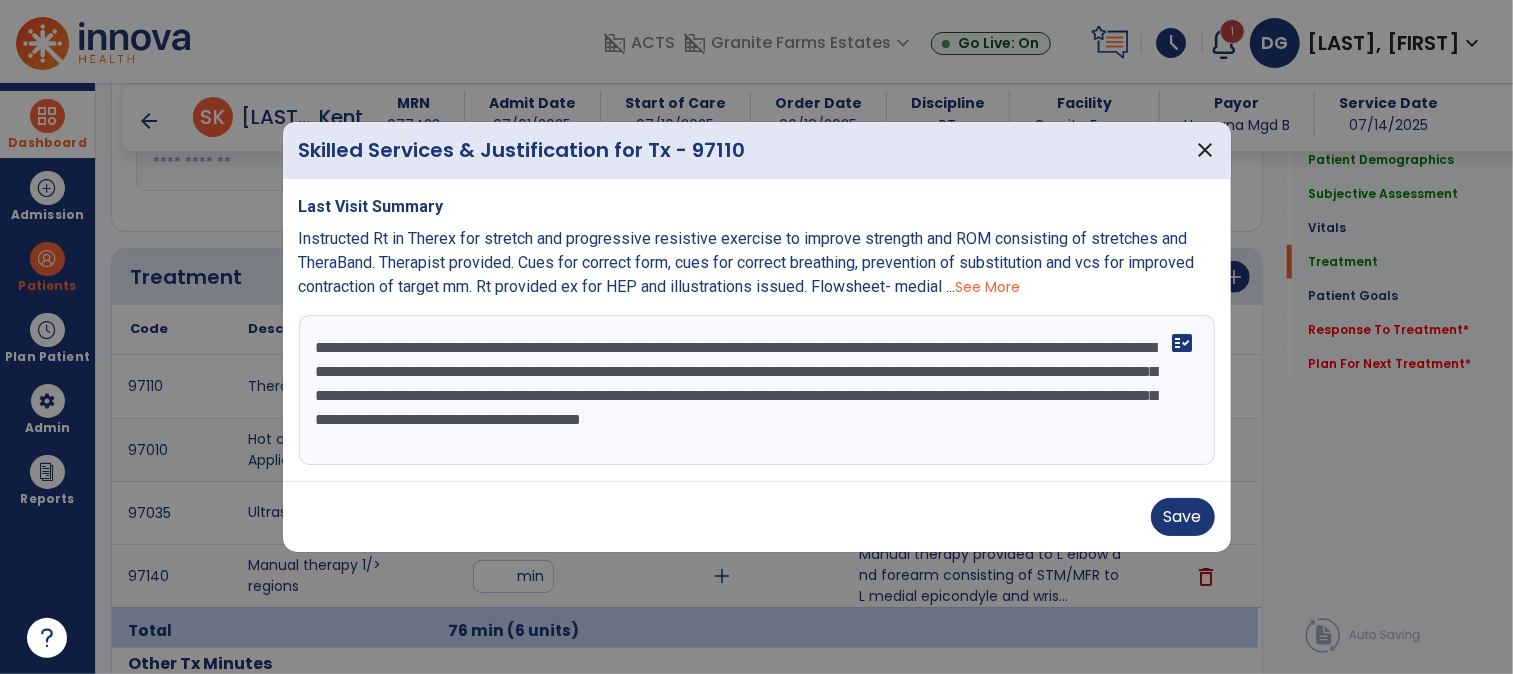 drag, startPoint x: 505, startPoint y: 420, endPoint x: 620, endPoint y: 421, distance: 115.00435 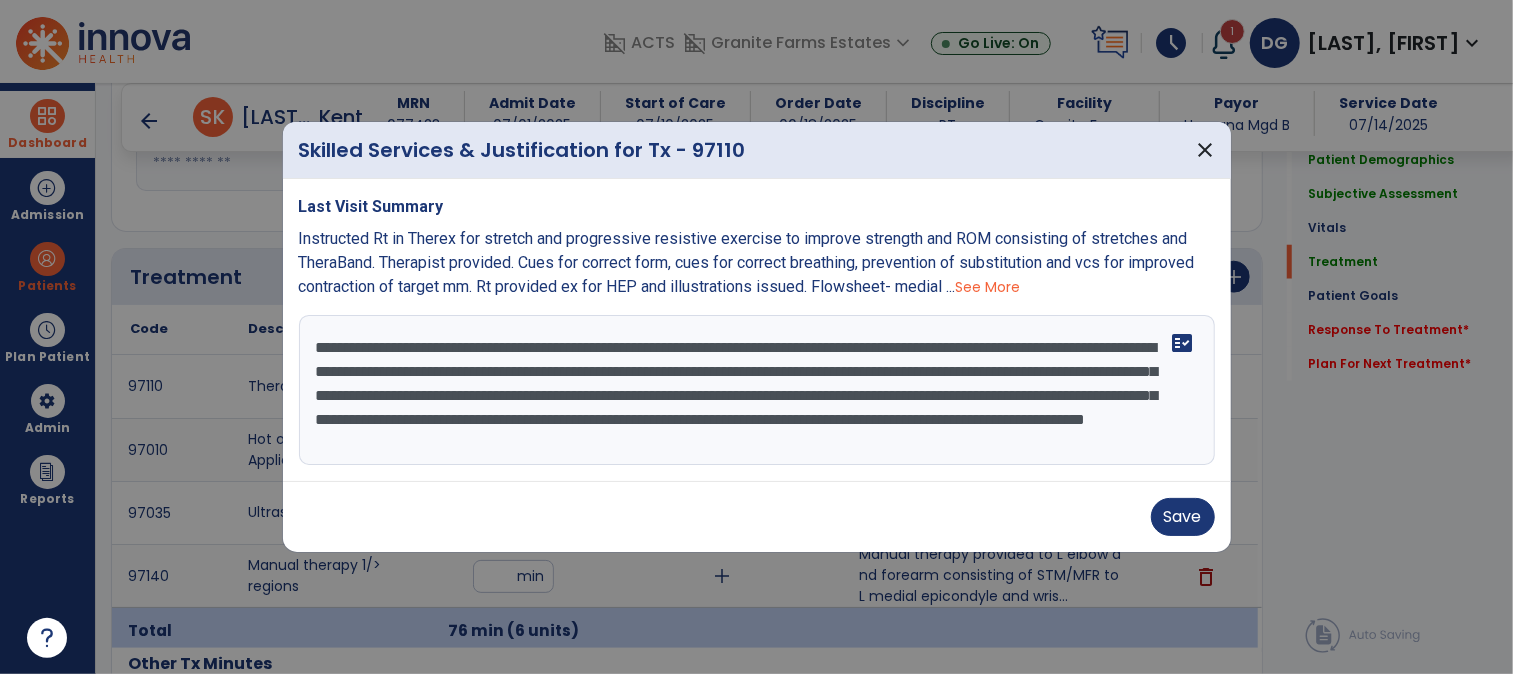 click on "**********" at bounding box center [757, 390] 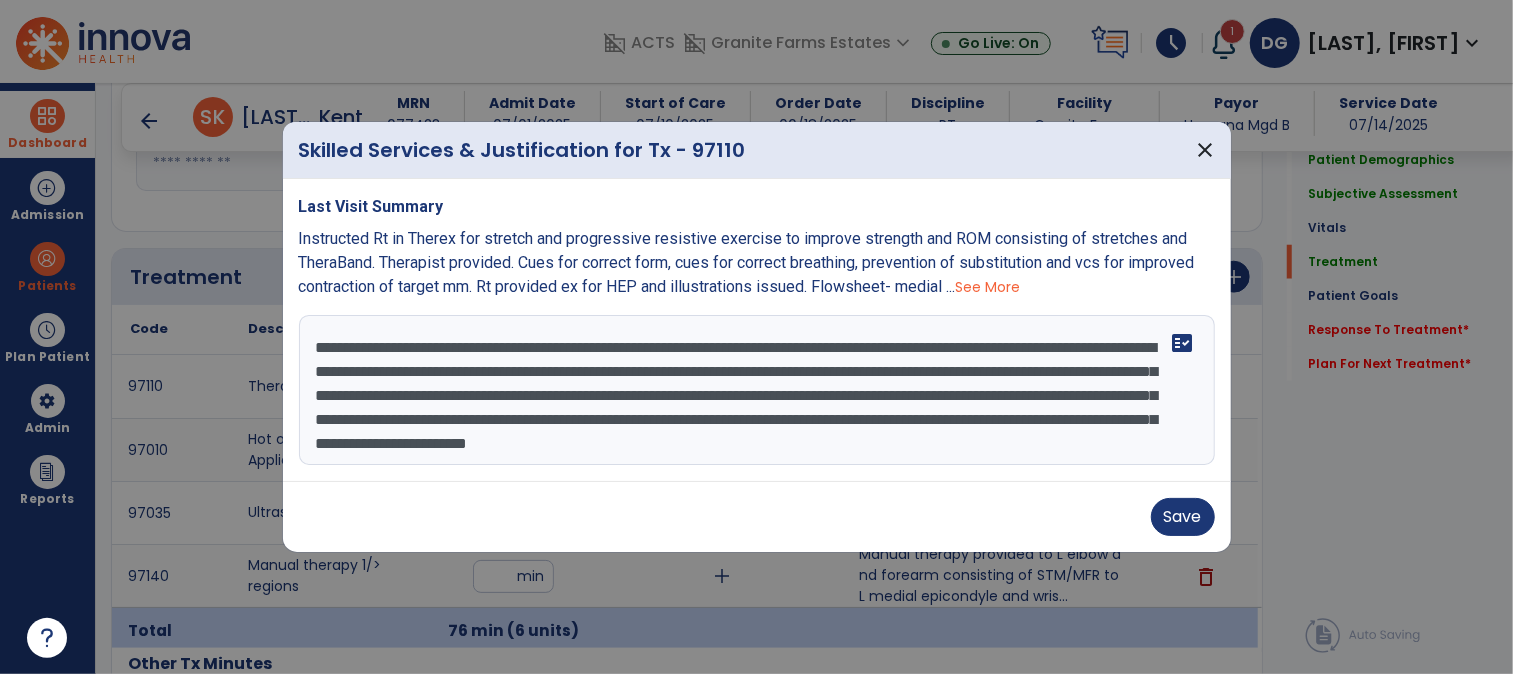 type on "**********" 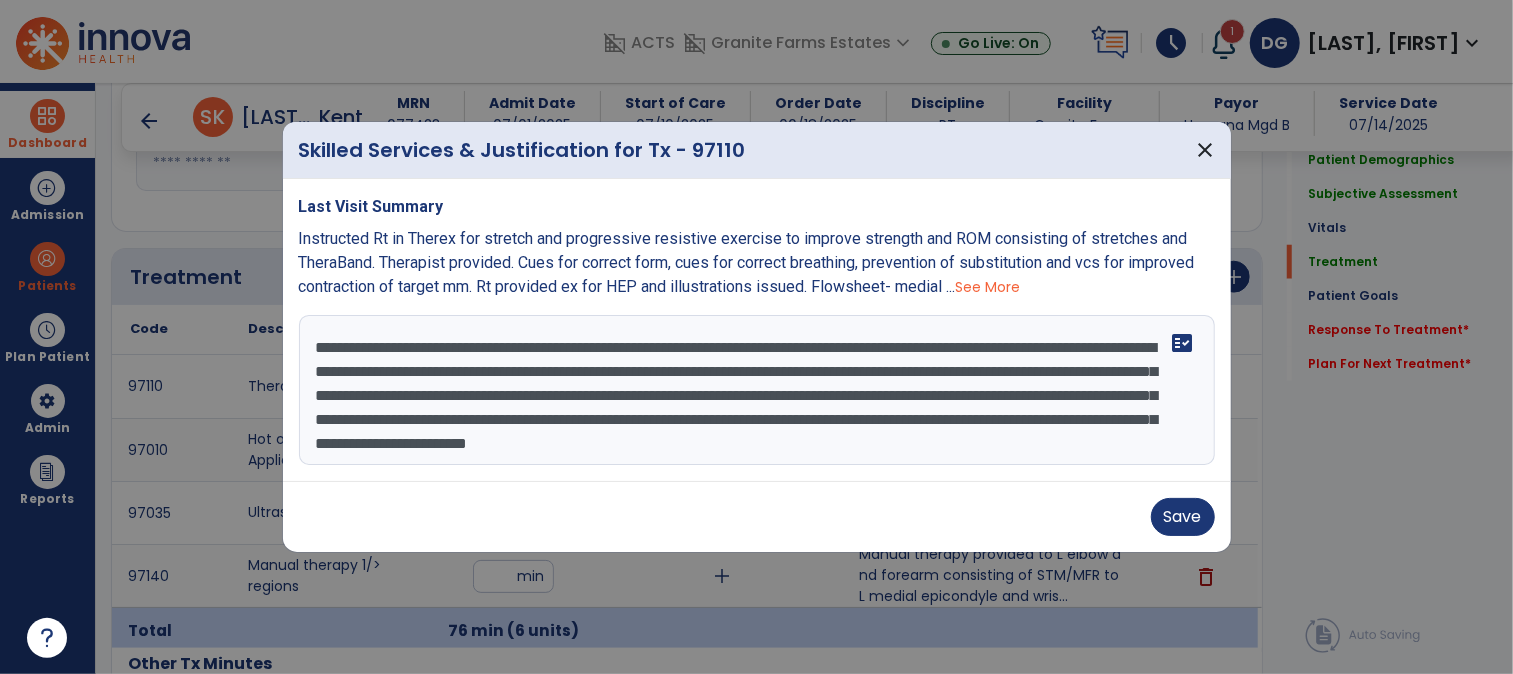 scroll, scrollTop: 24, scrollLeft: 0, axis: vertical 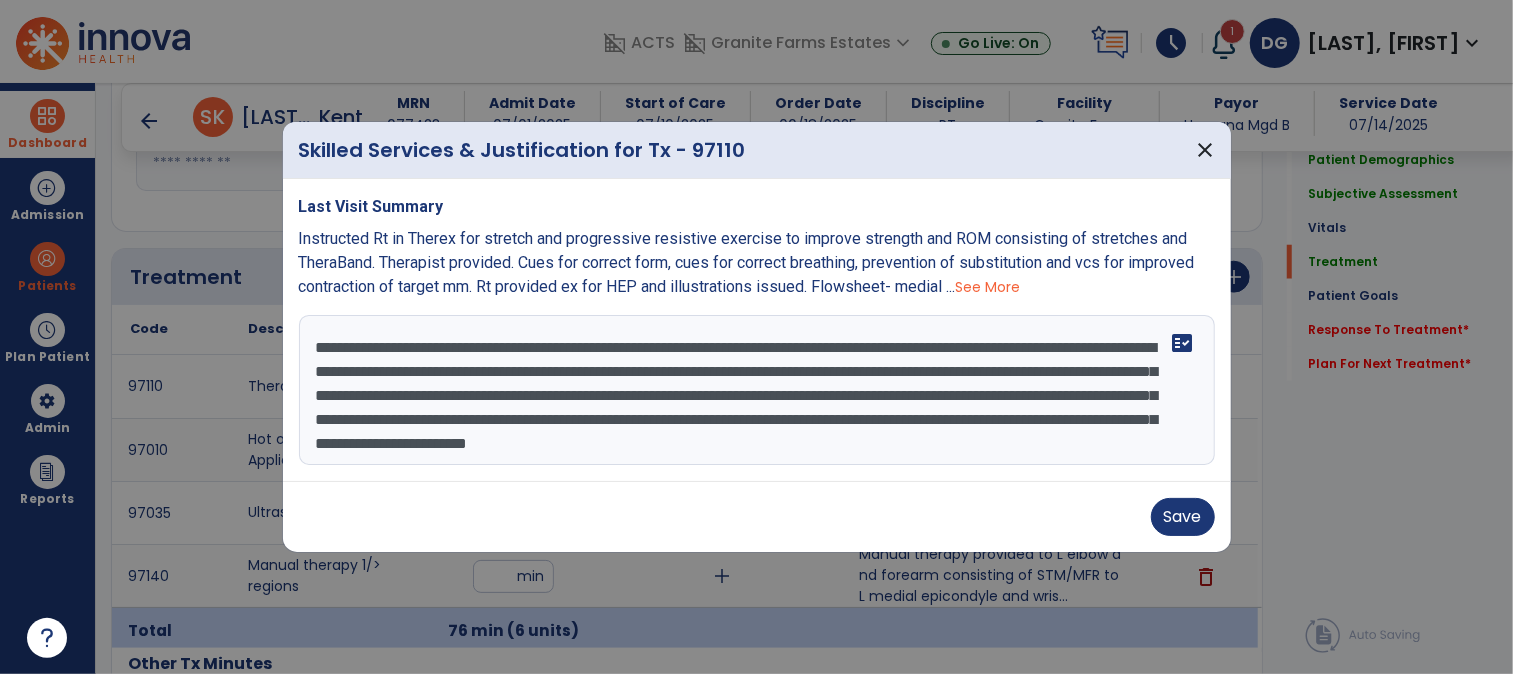 drag, startPoint x: 784, startPoint y: 446, endPoint x: 262, endPoint y: 313, distance: 538.67706 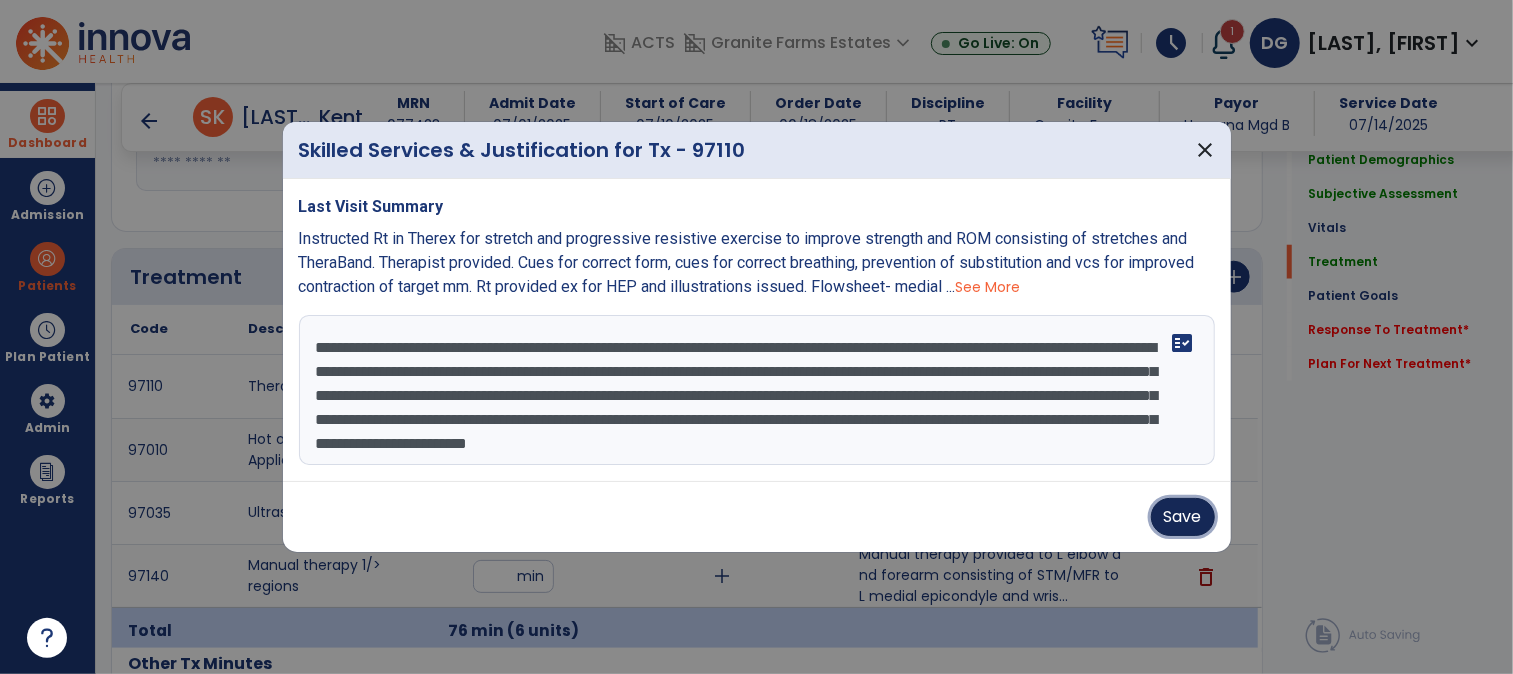 click on "Save" at bounding box center [1183, 517] 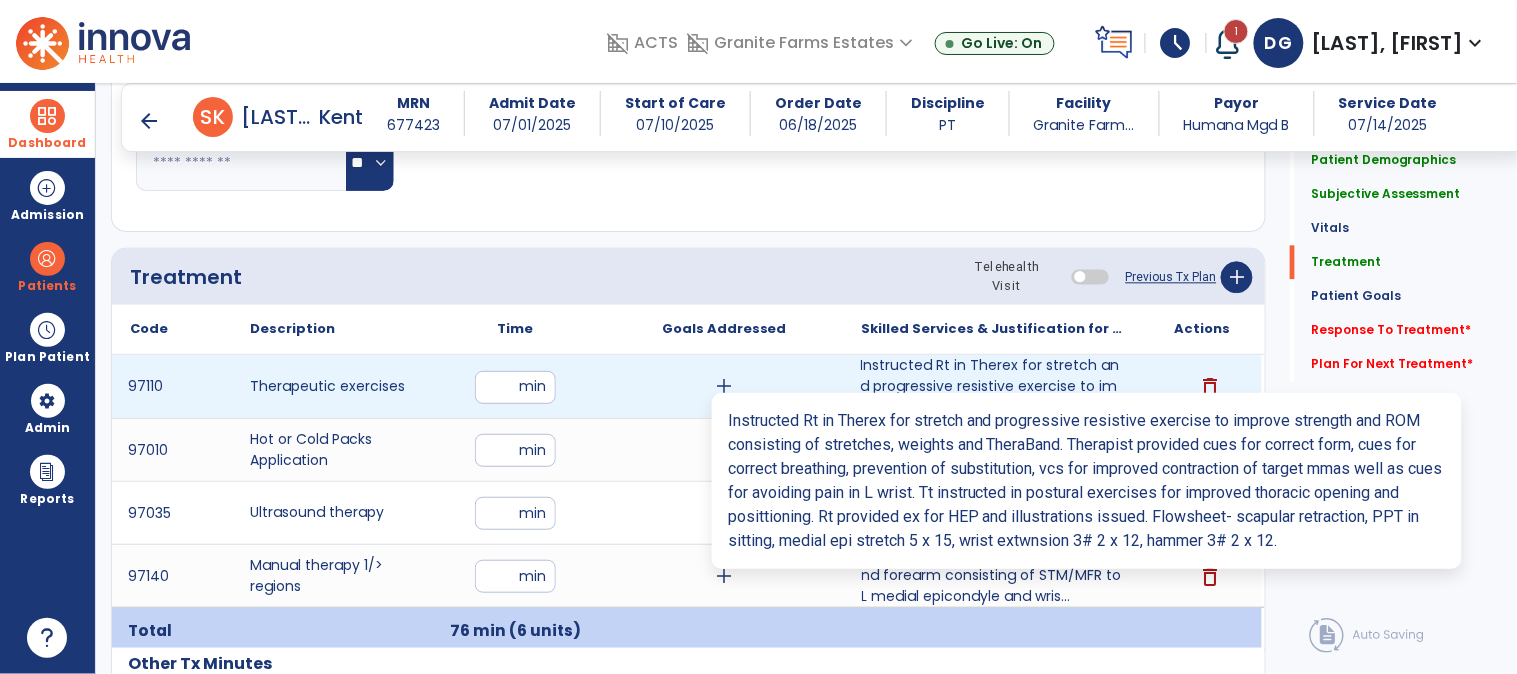 click on "Instructed Rt in Therex for stretch and progressive resistive exercise to improve strength and ROM c..." at bounding box center [993, 386] 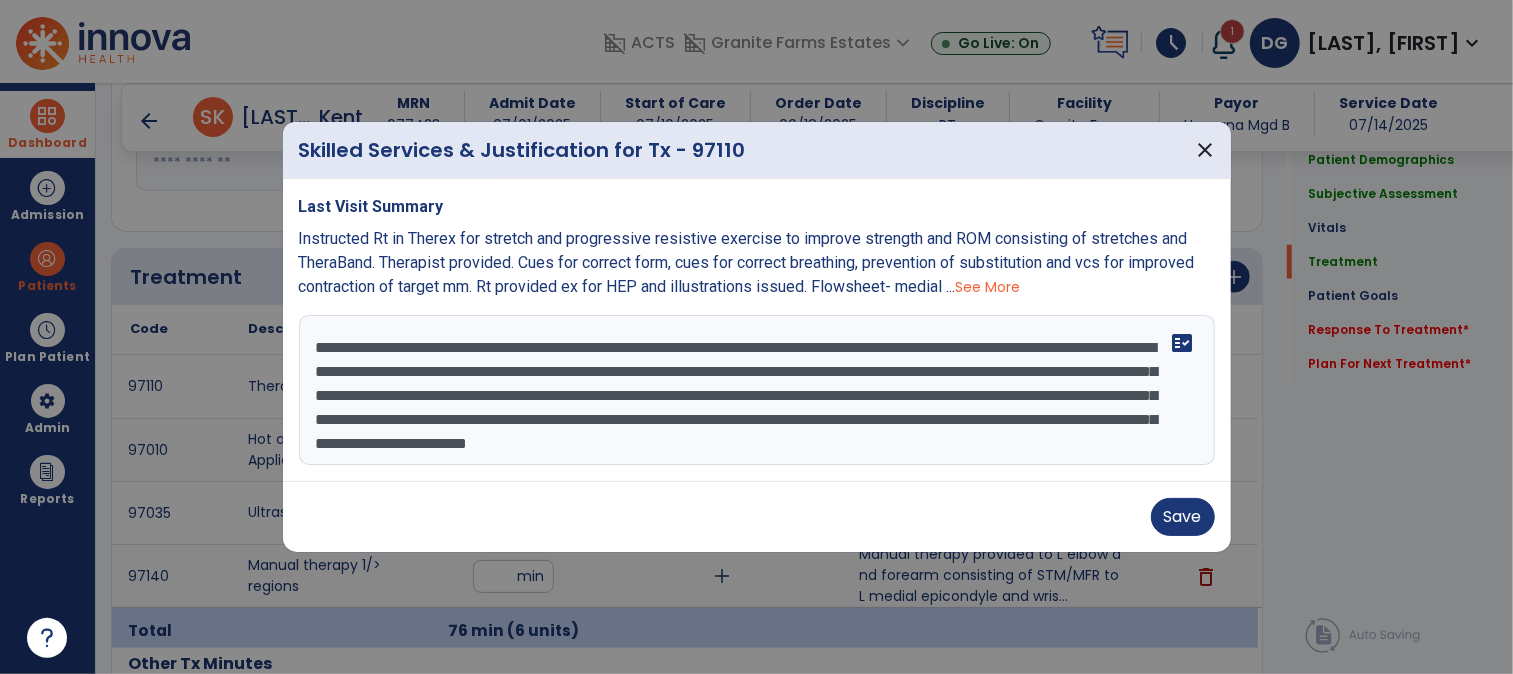 scroll, scrollTop: 1111, scrollLeft: 0, axis: vertical 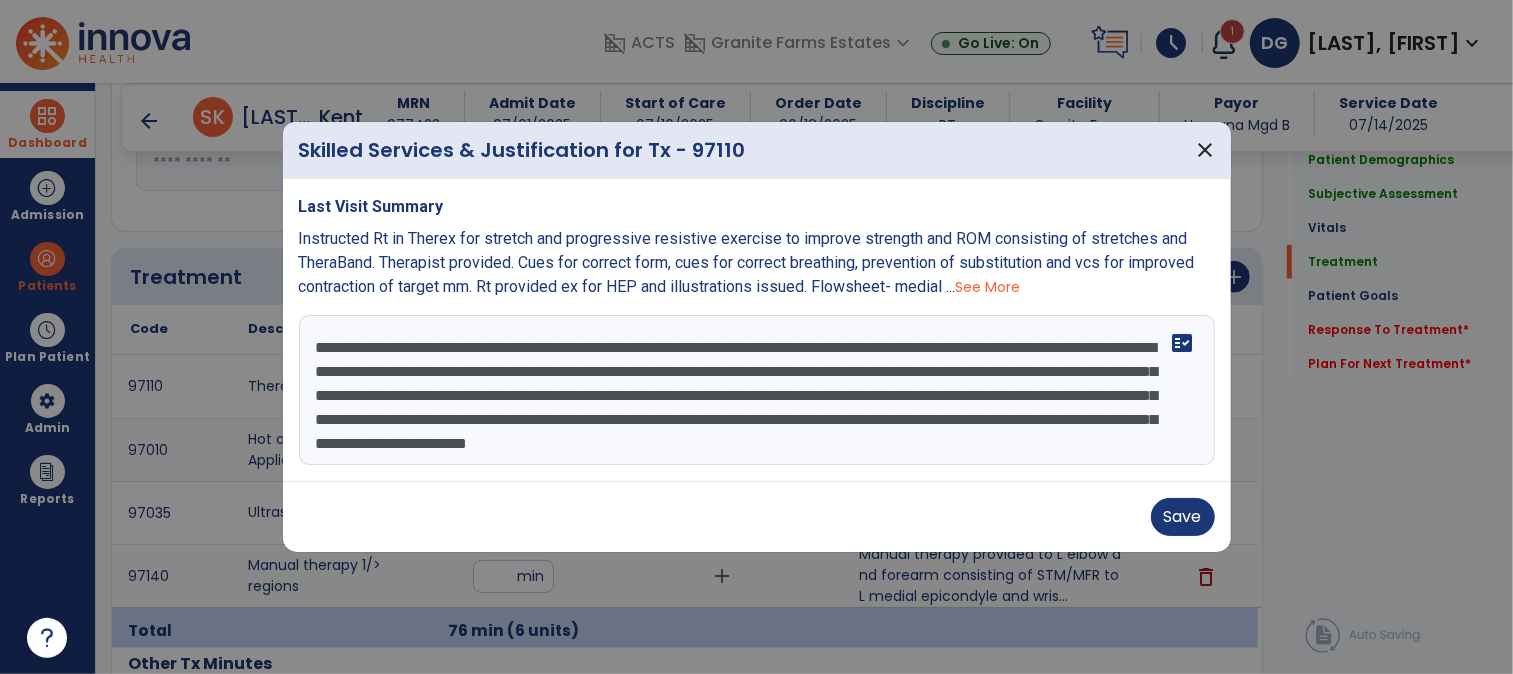 drag, startPoint x: 798, startPoint y: 451, endPoint x: 283, endPoint y: 315, distance: 532.65466 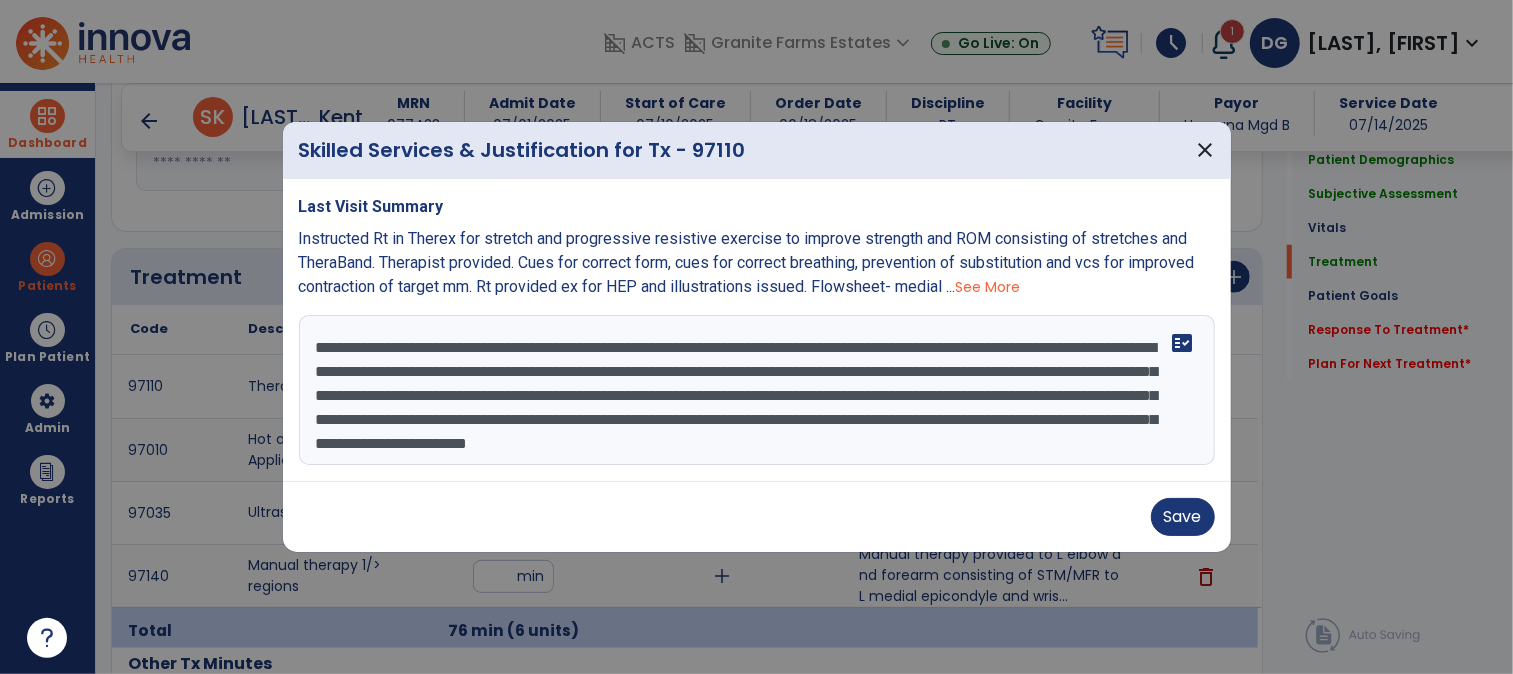 paste on "**********" 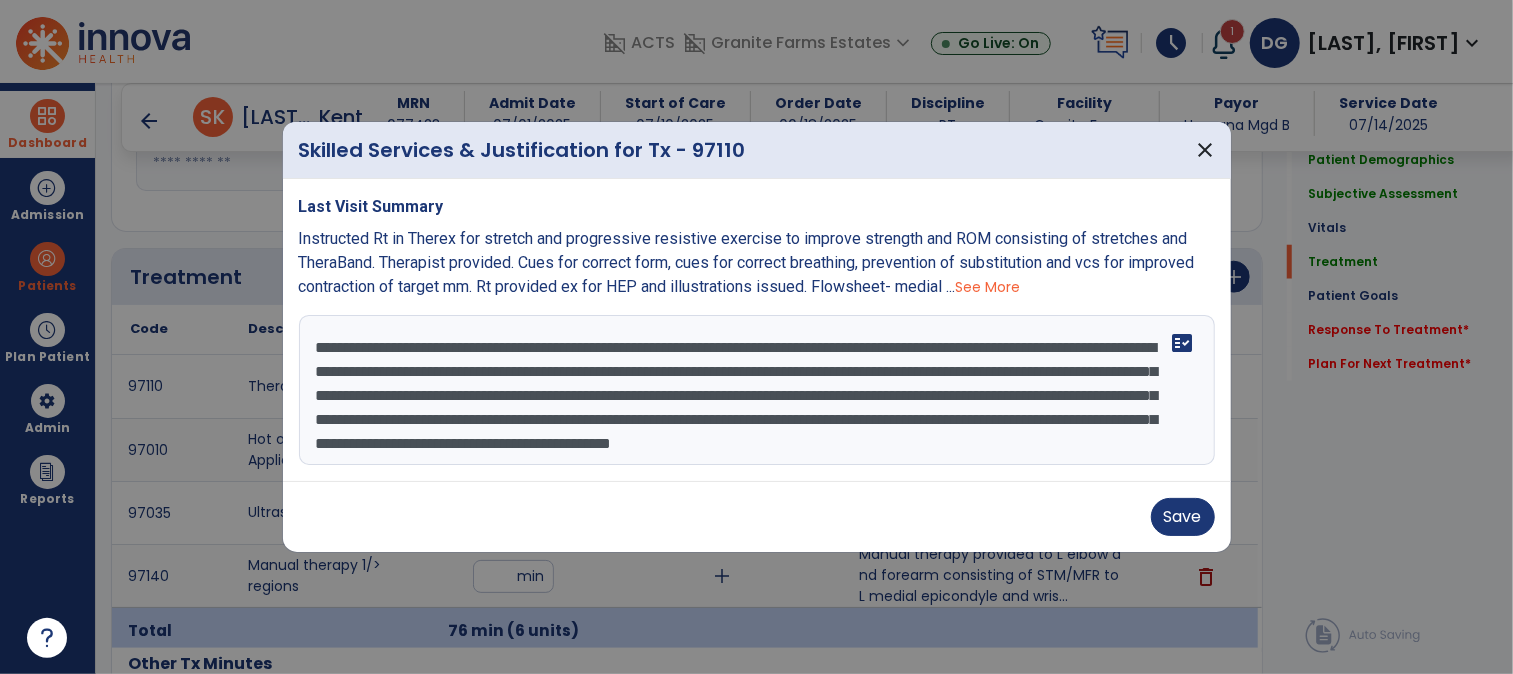 scroll, scrollTop: 14, scrollLeft: 0, axis: vertical 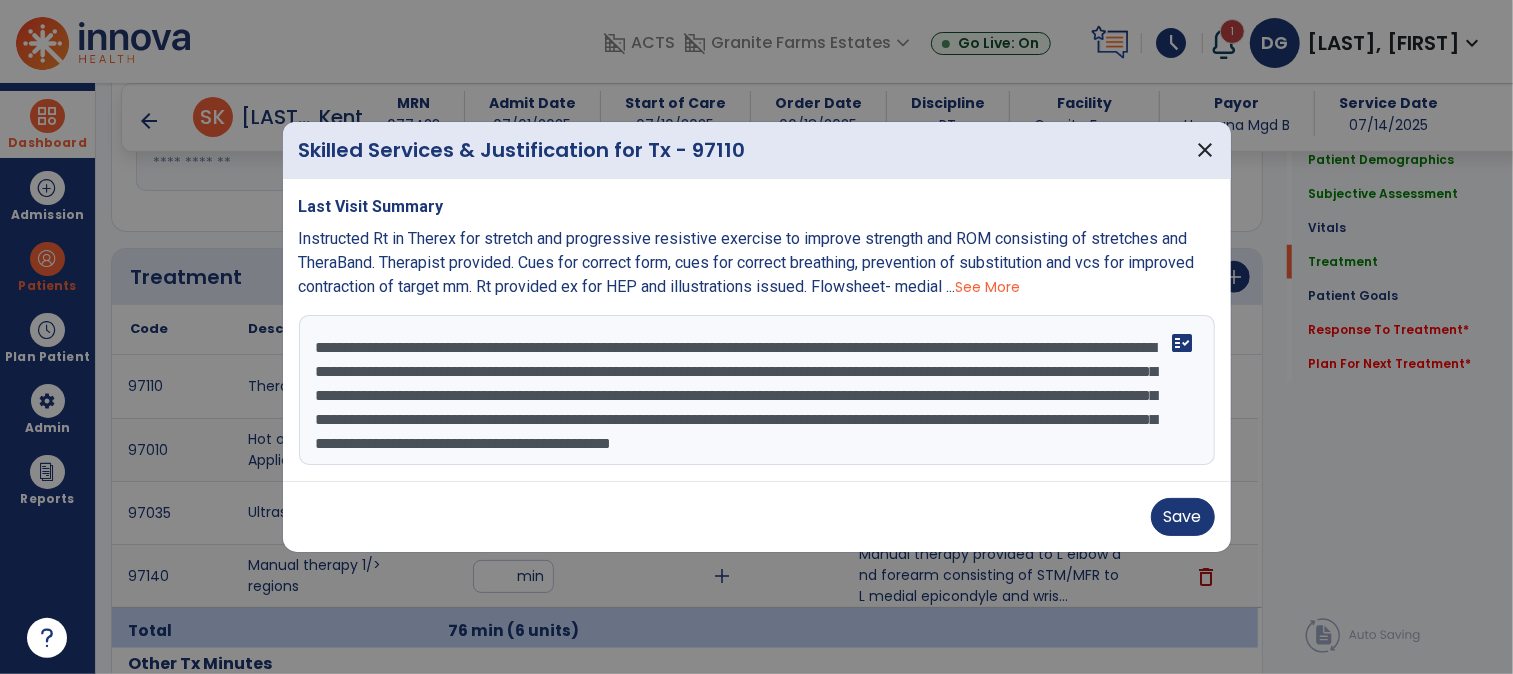 click on "**********" at bounding box center (757, 390) 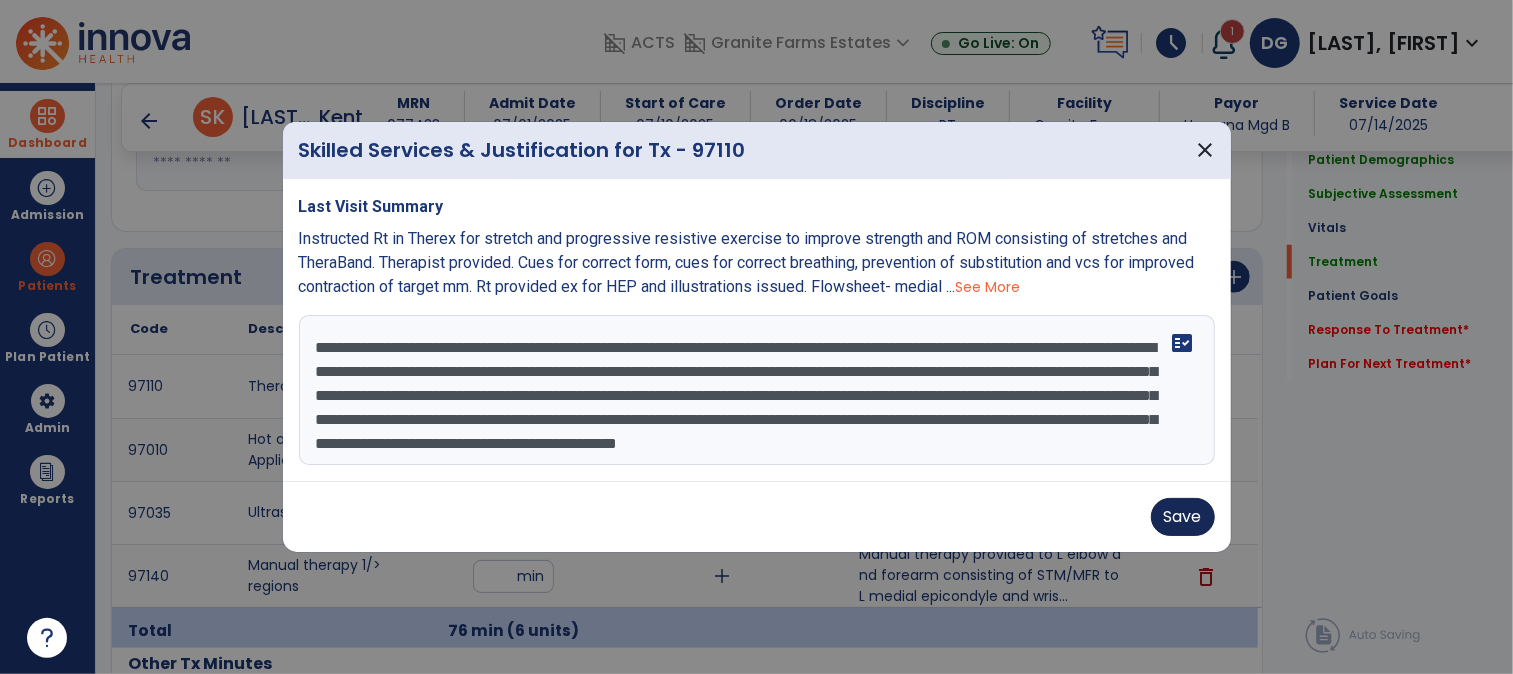 type on "**********" 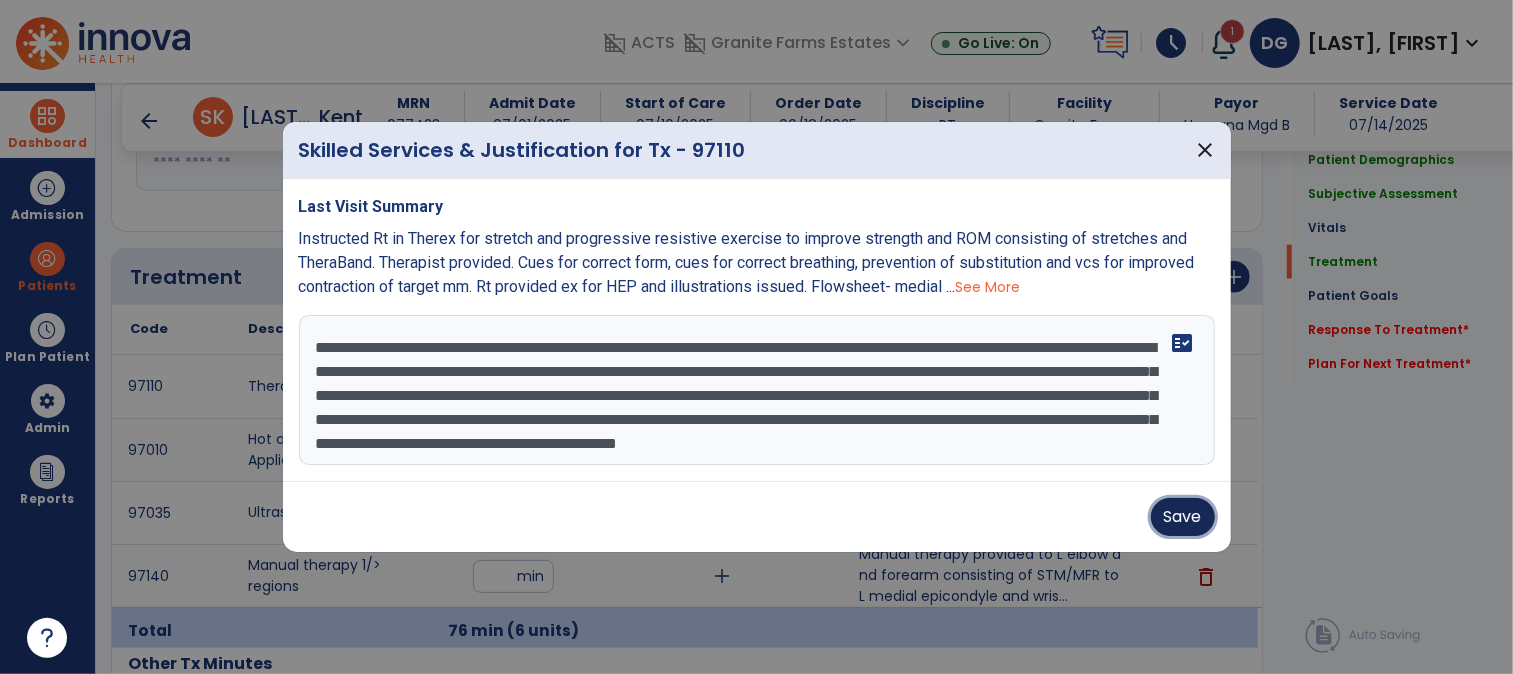 click on "Save" at bounding box center (1183, 517) 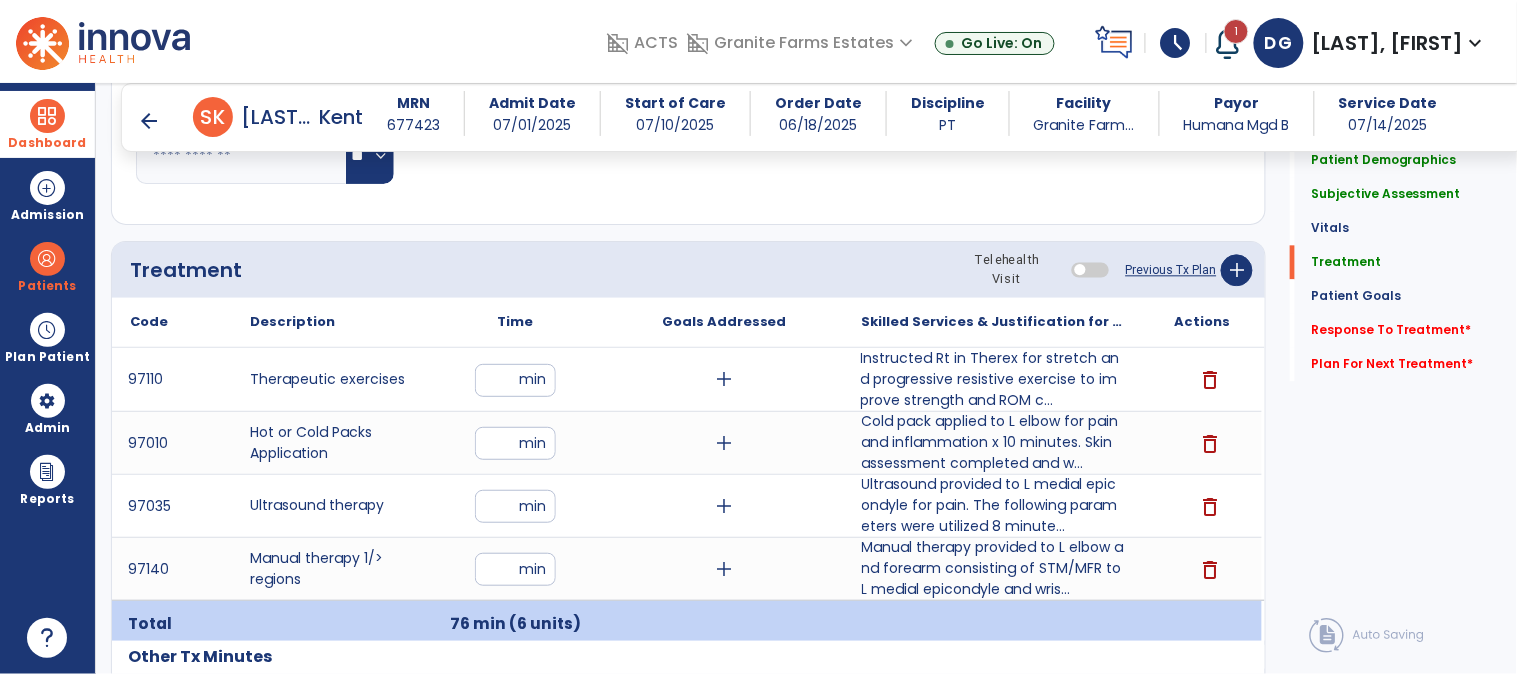scroll, scrollTop: 1111, scrollLeft: 0, axis: vertical 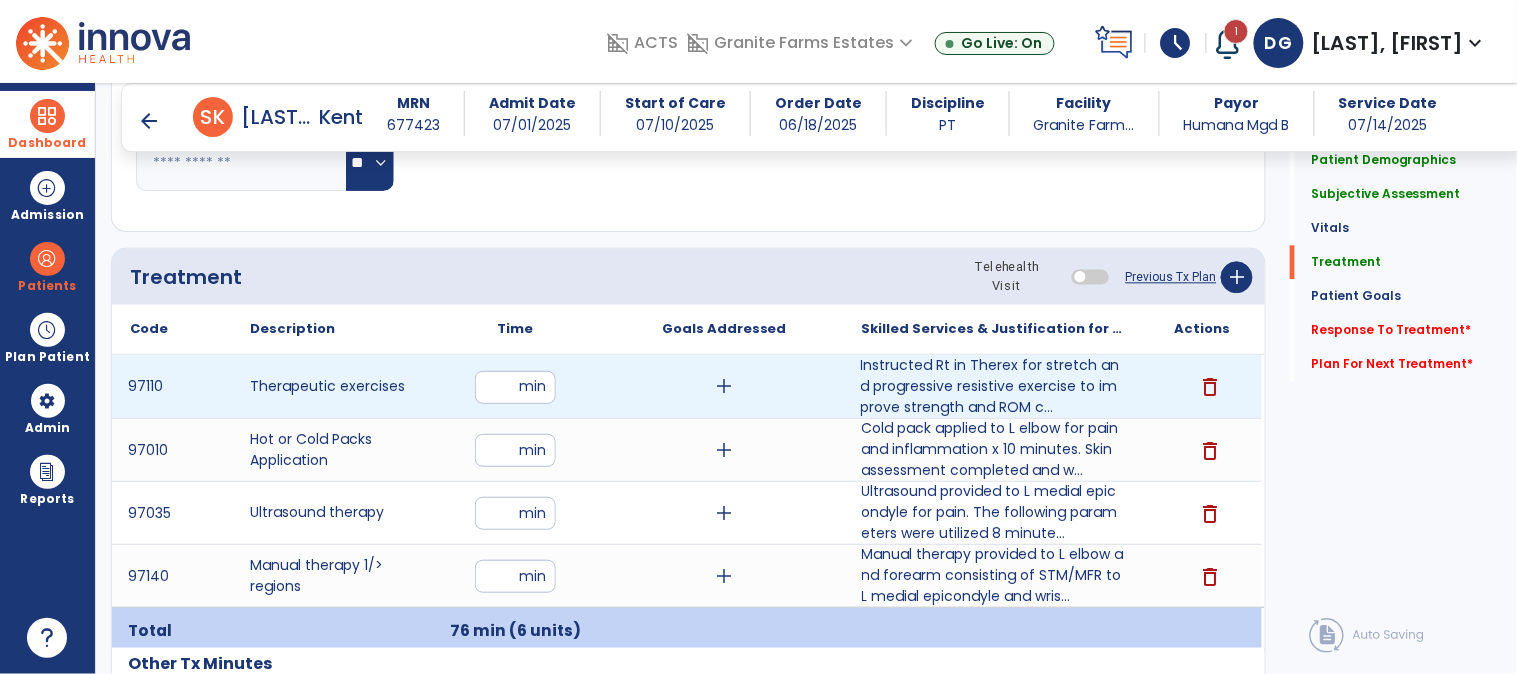 click on "**" at bounding box center [515, 387] 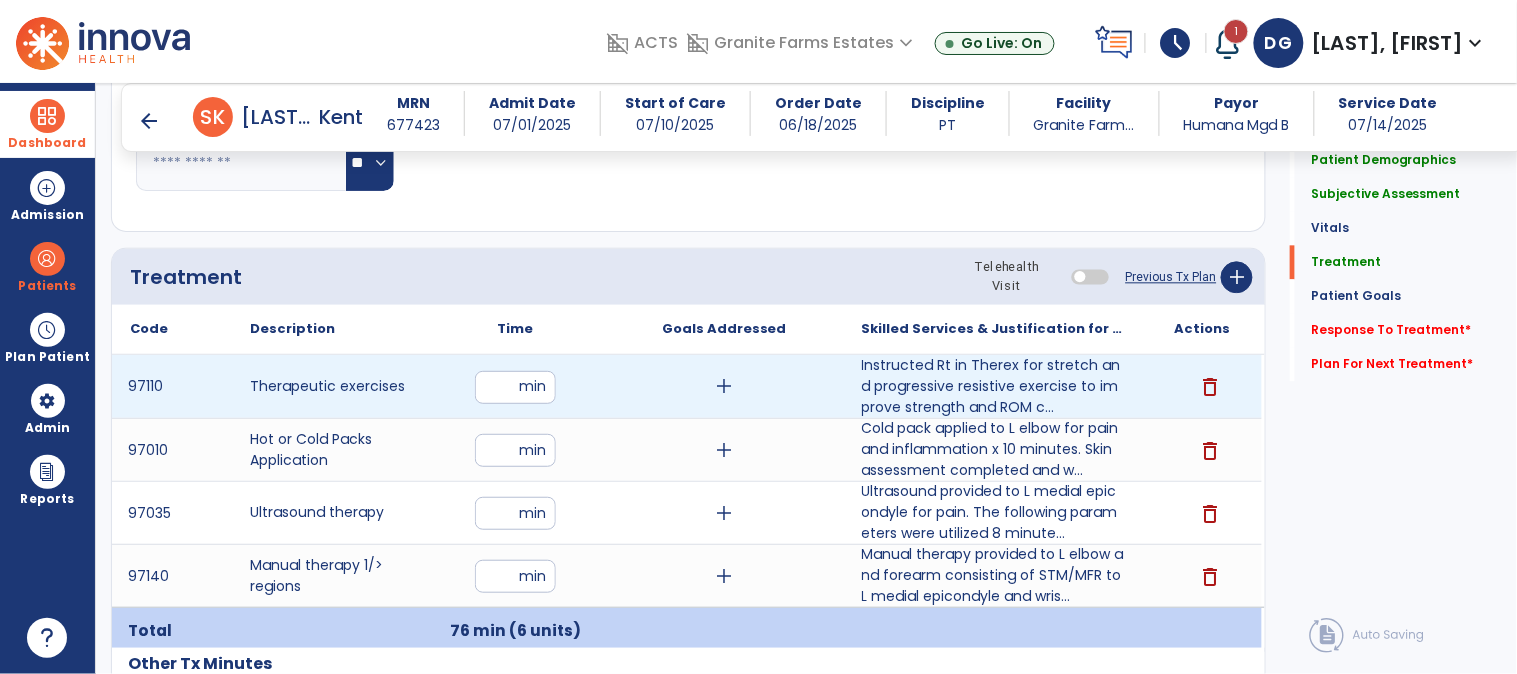 click on "**" at bounding box center (515, 387) 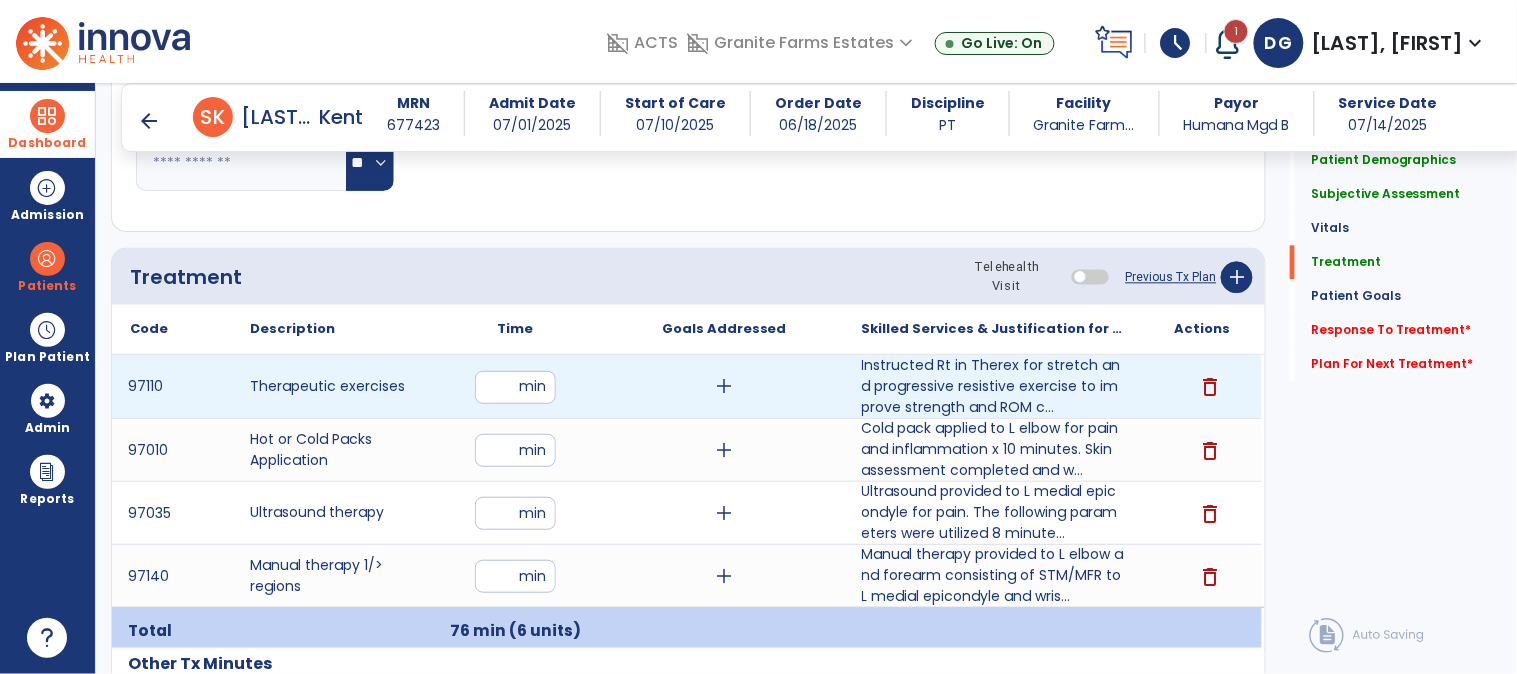 type on "**" 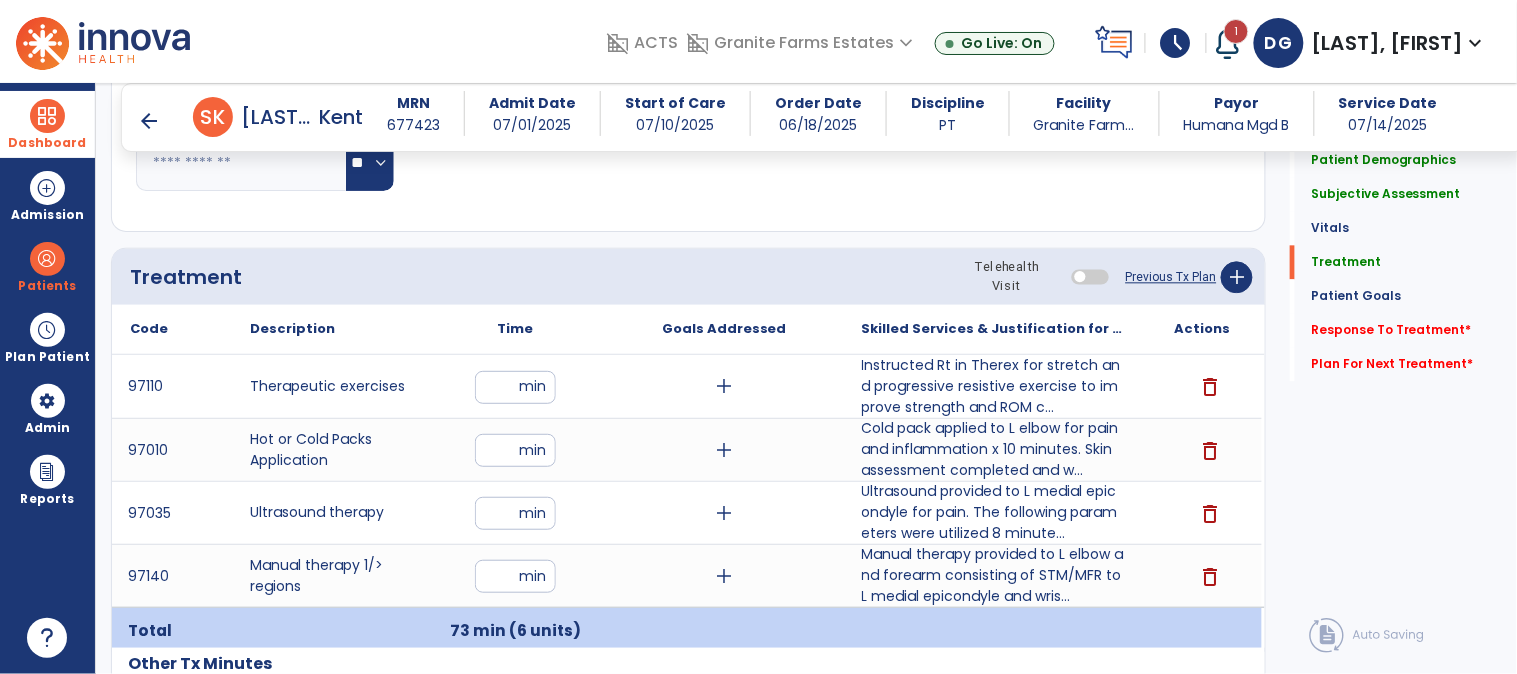 click at bounding box center [47, 116] 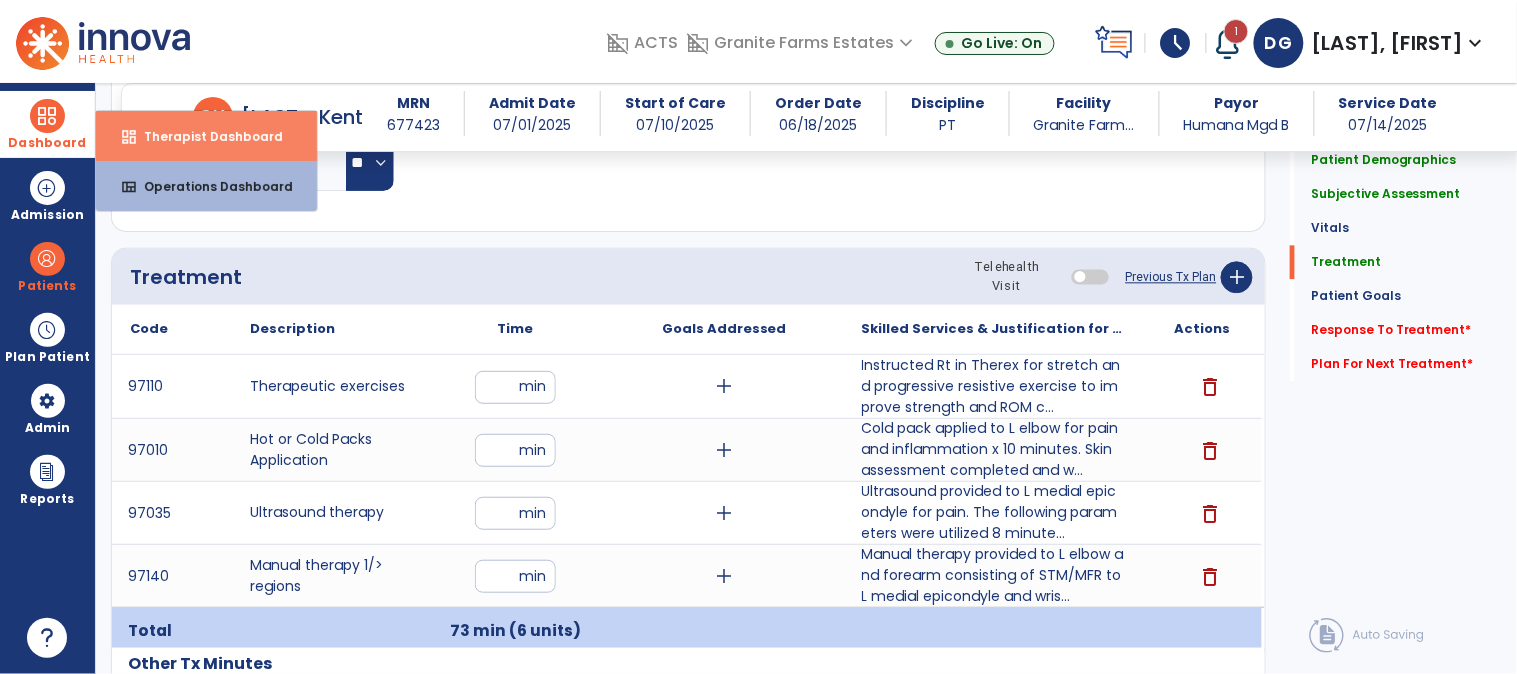 click on "Therapist Dashboard" at bounding box center [205, 136] 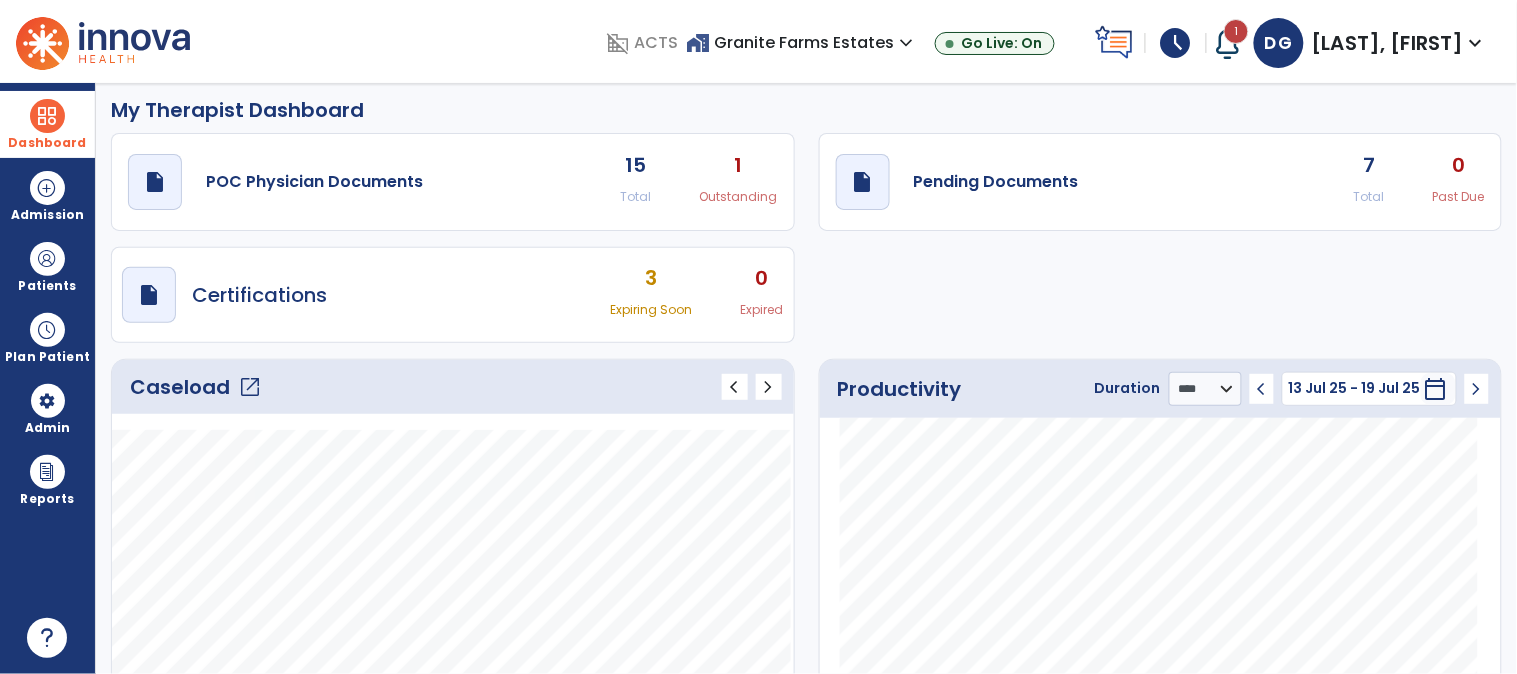 scroll, scrollTop: 0, scrollLeft: 0, axis: both 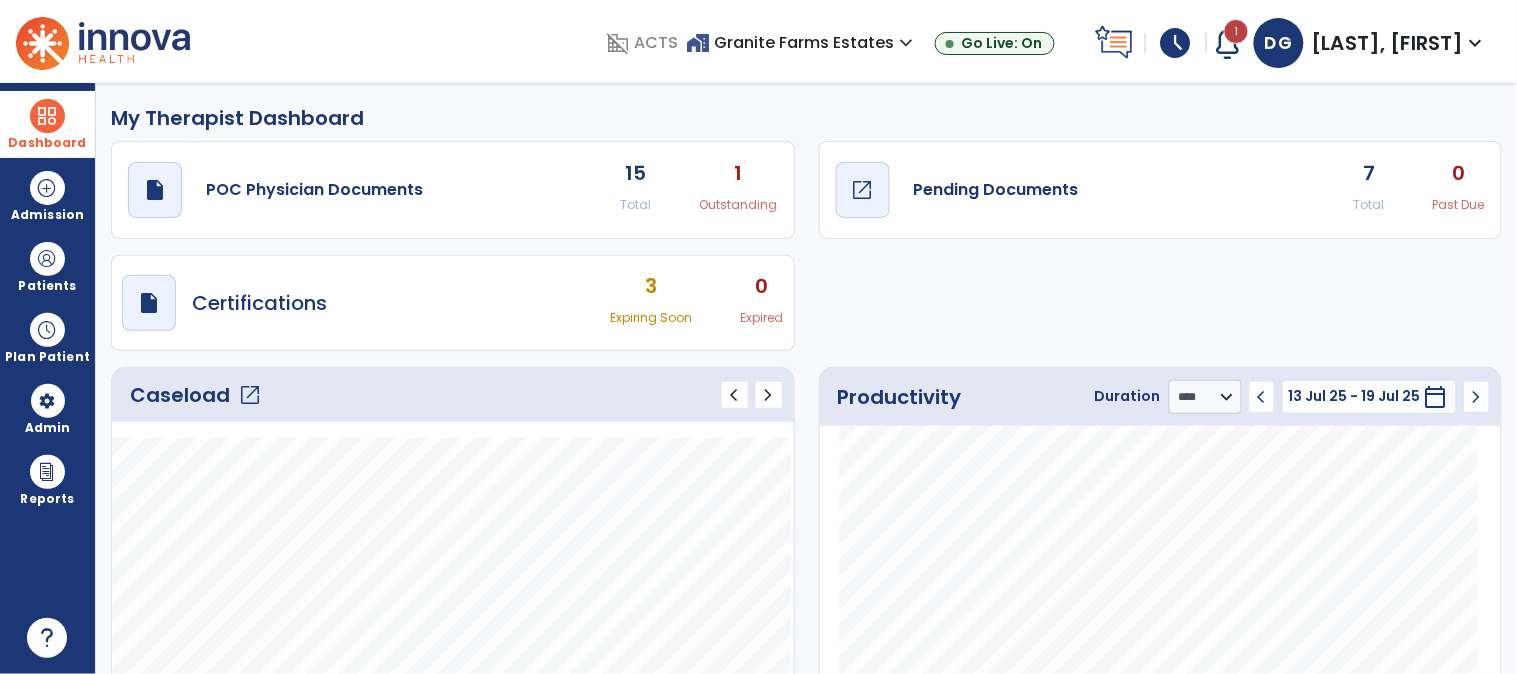 click on "open_in_new" 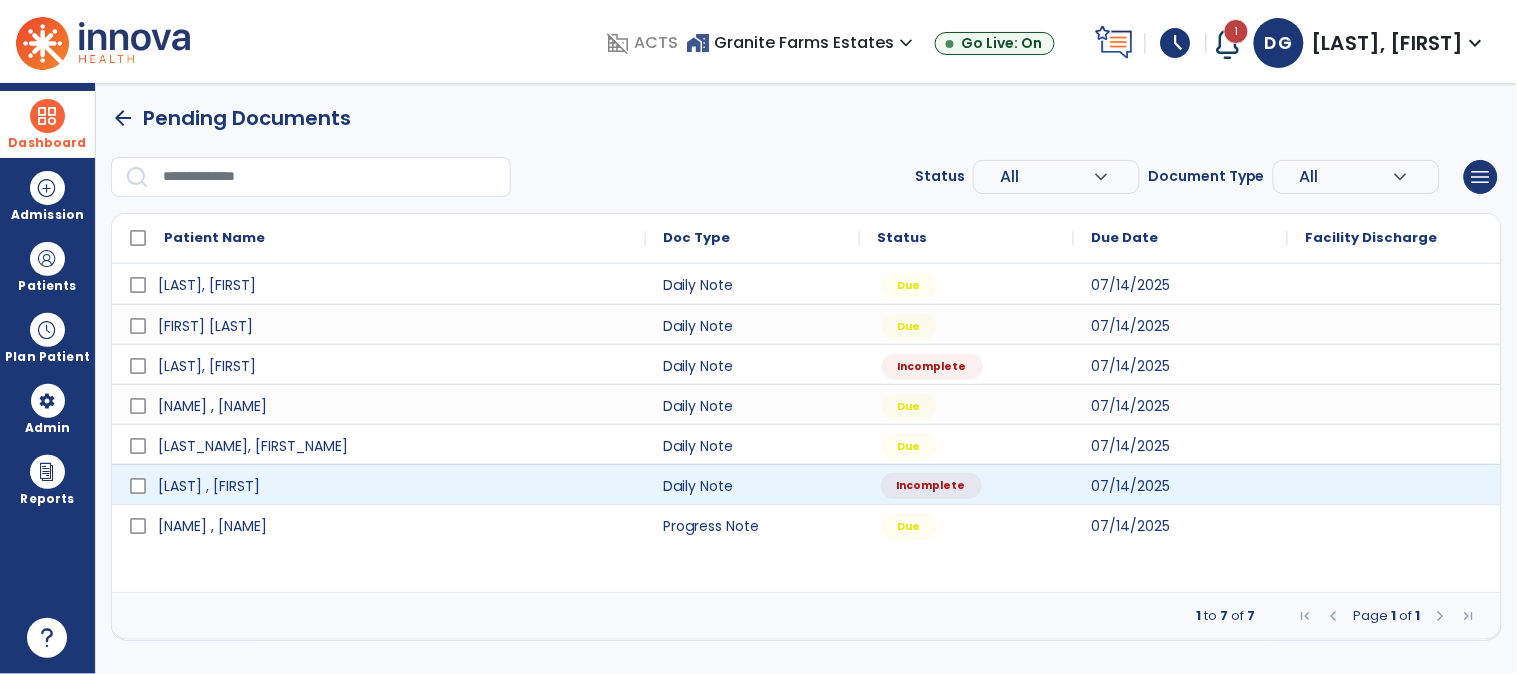 click on "Incomplete" at bounding box center (931, 486) 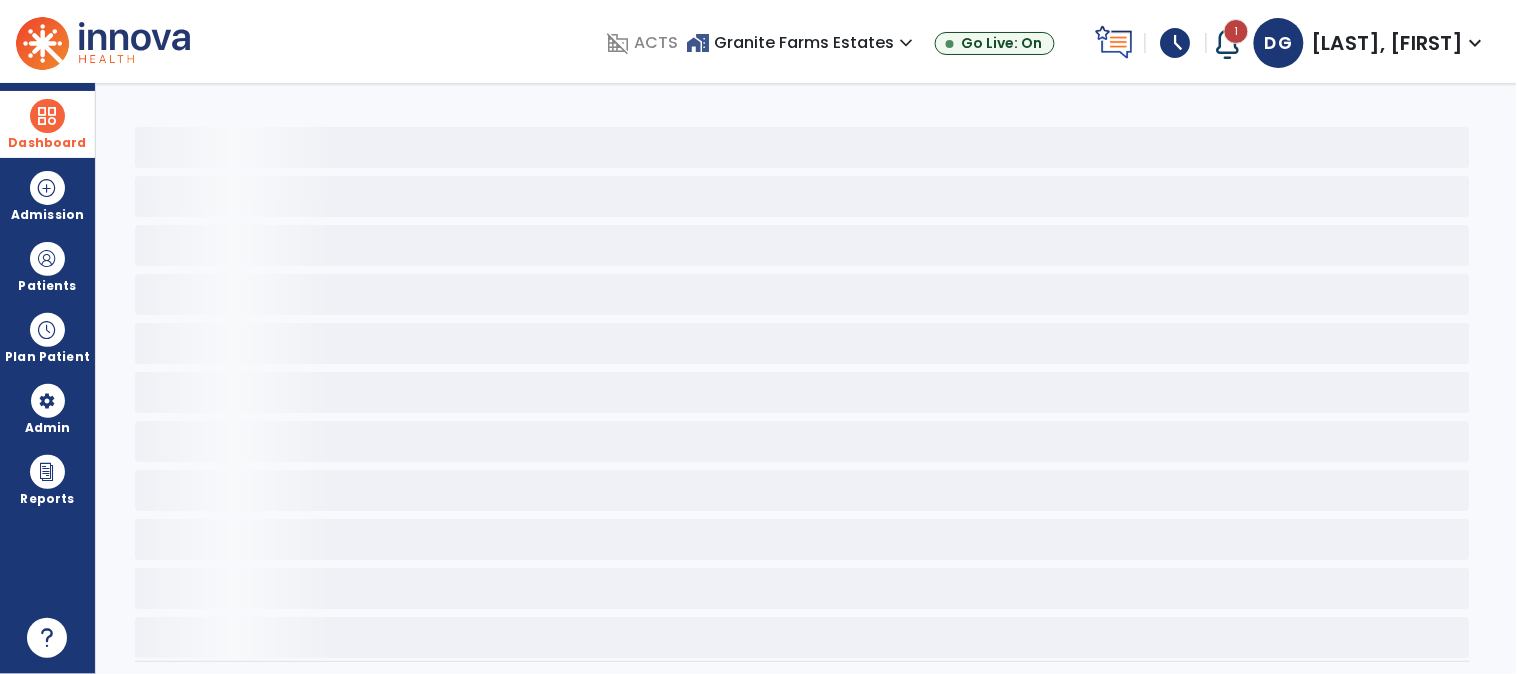 select on "*" 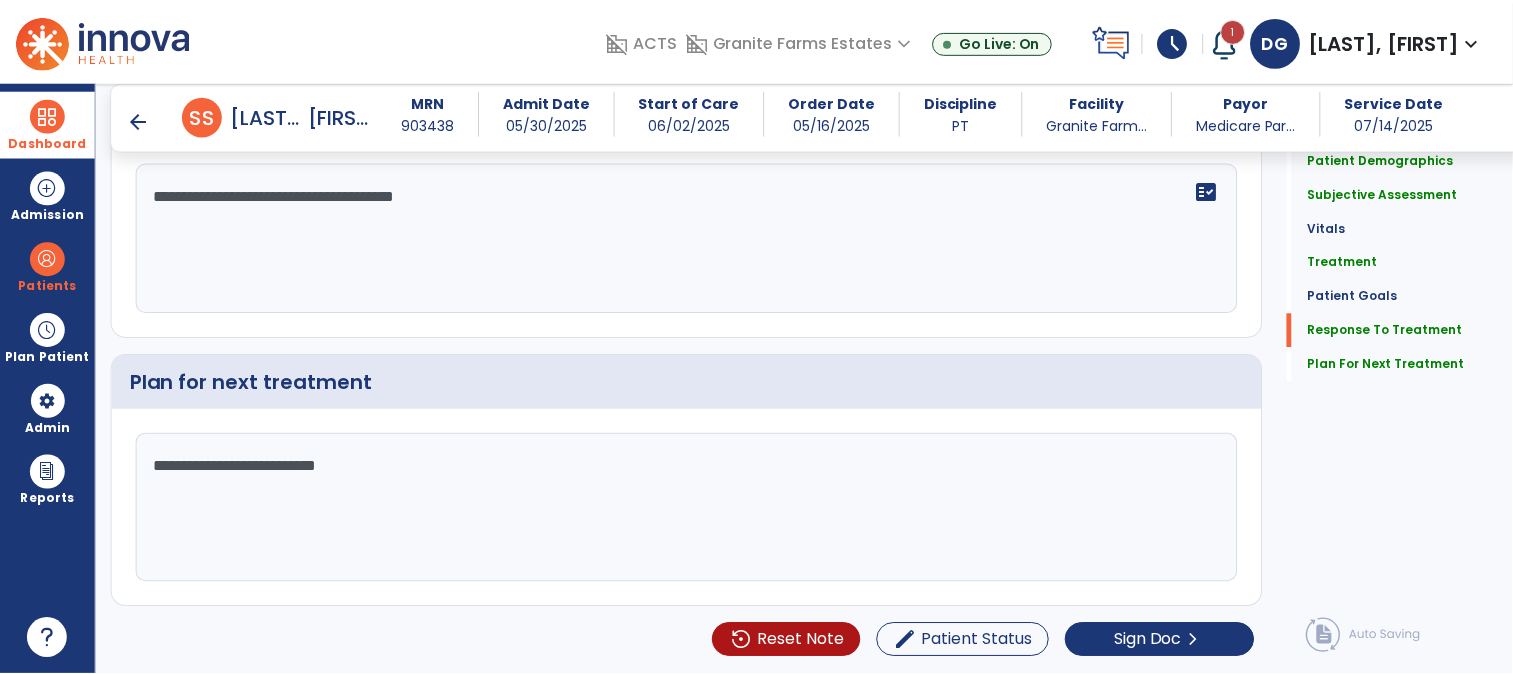 scroll, scrollTop: 2853, scrollLeft: 0, axis: vertical 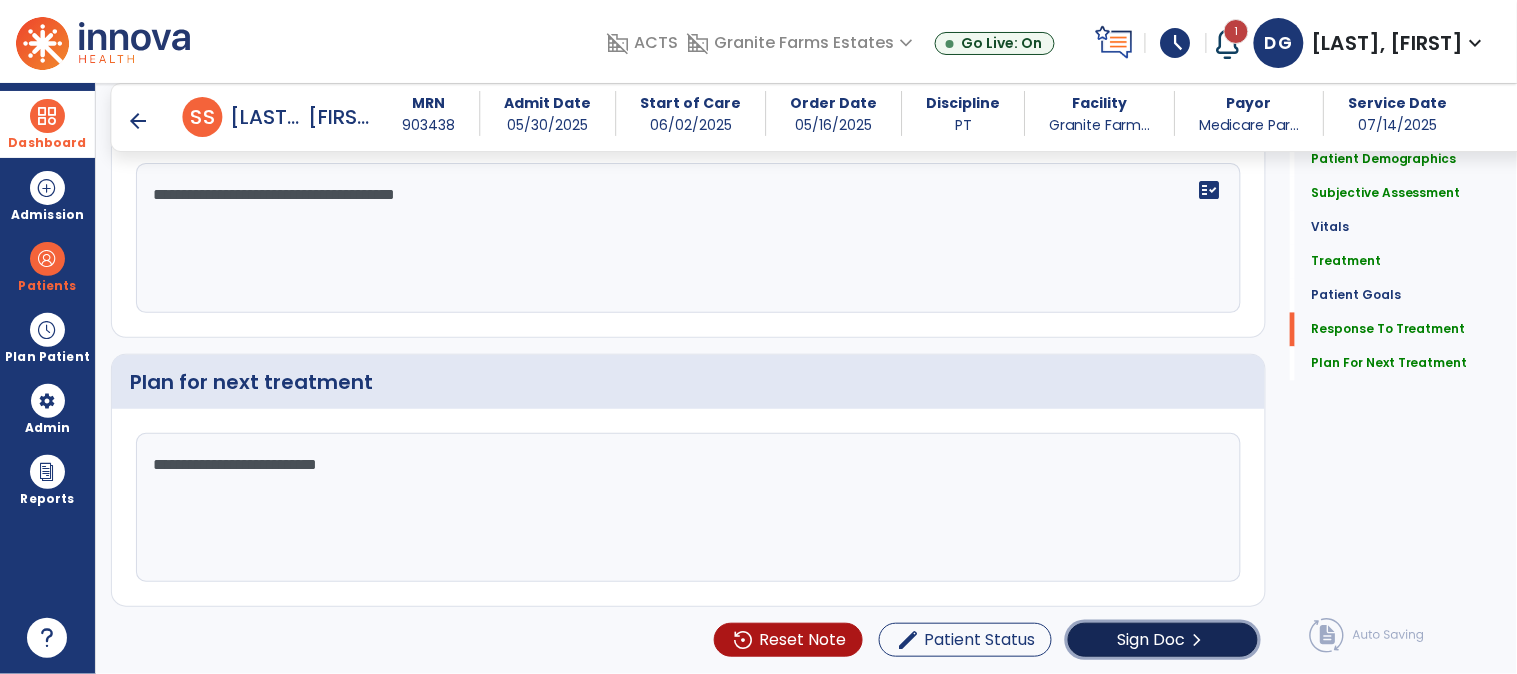 click on "Sign Doc" 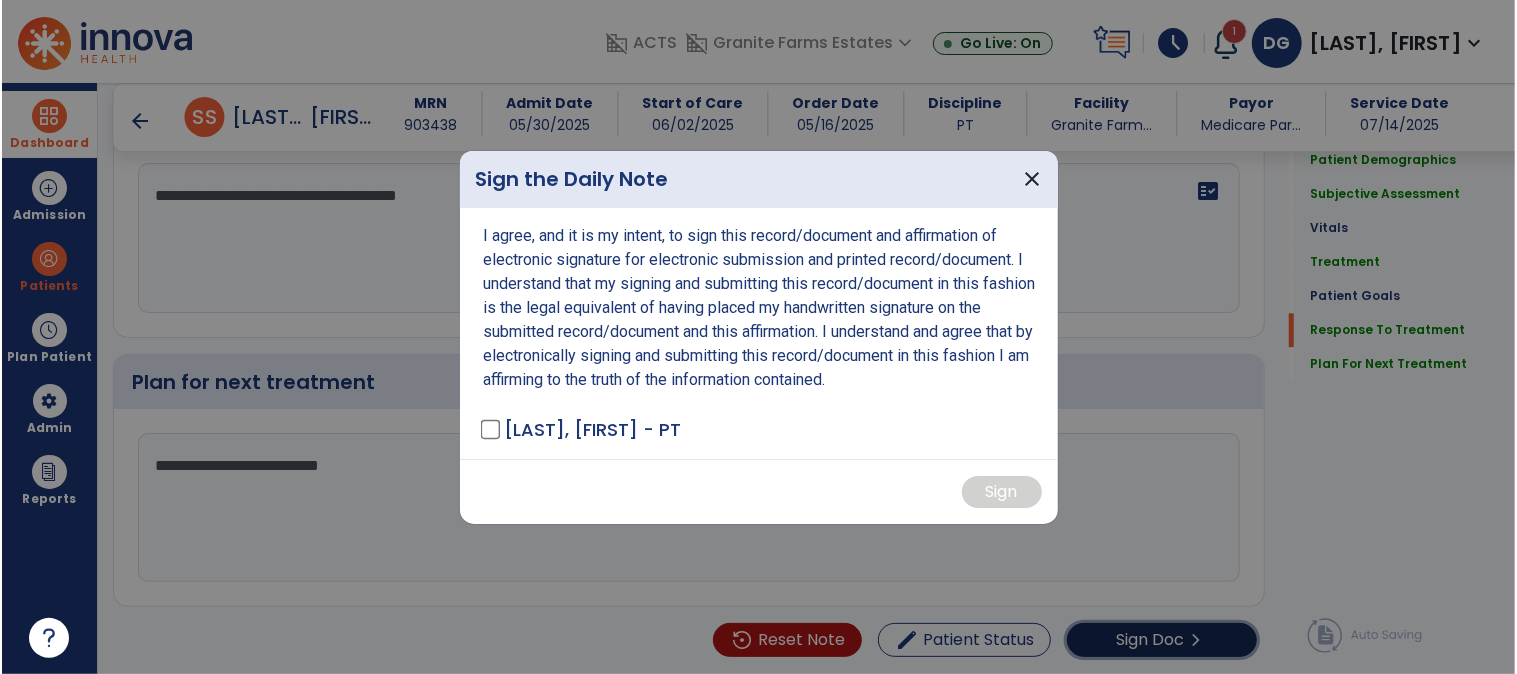 scroll, scrollTop: 2853, scrollLeft: 0, axis: vertical 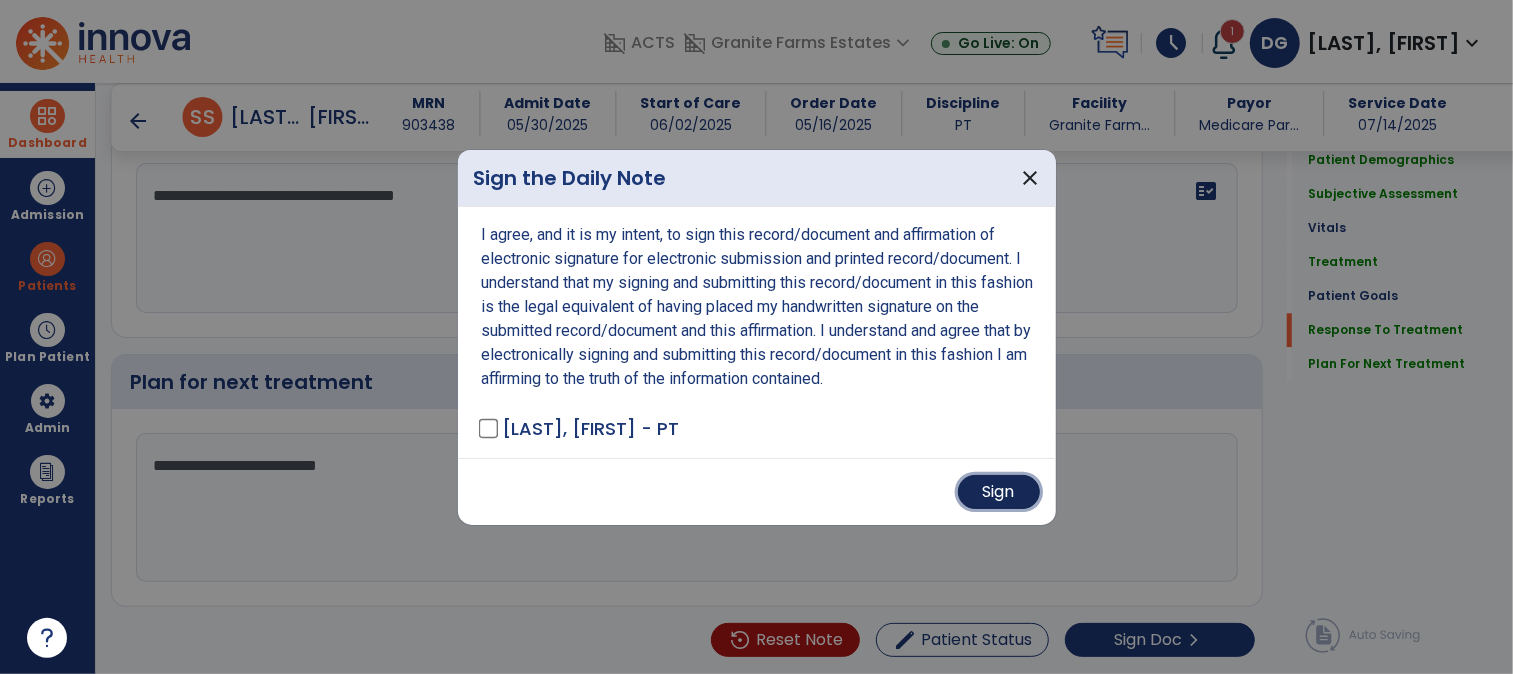 click on "Sign" at bounding box center [999, 492] 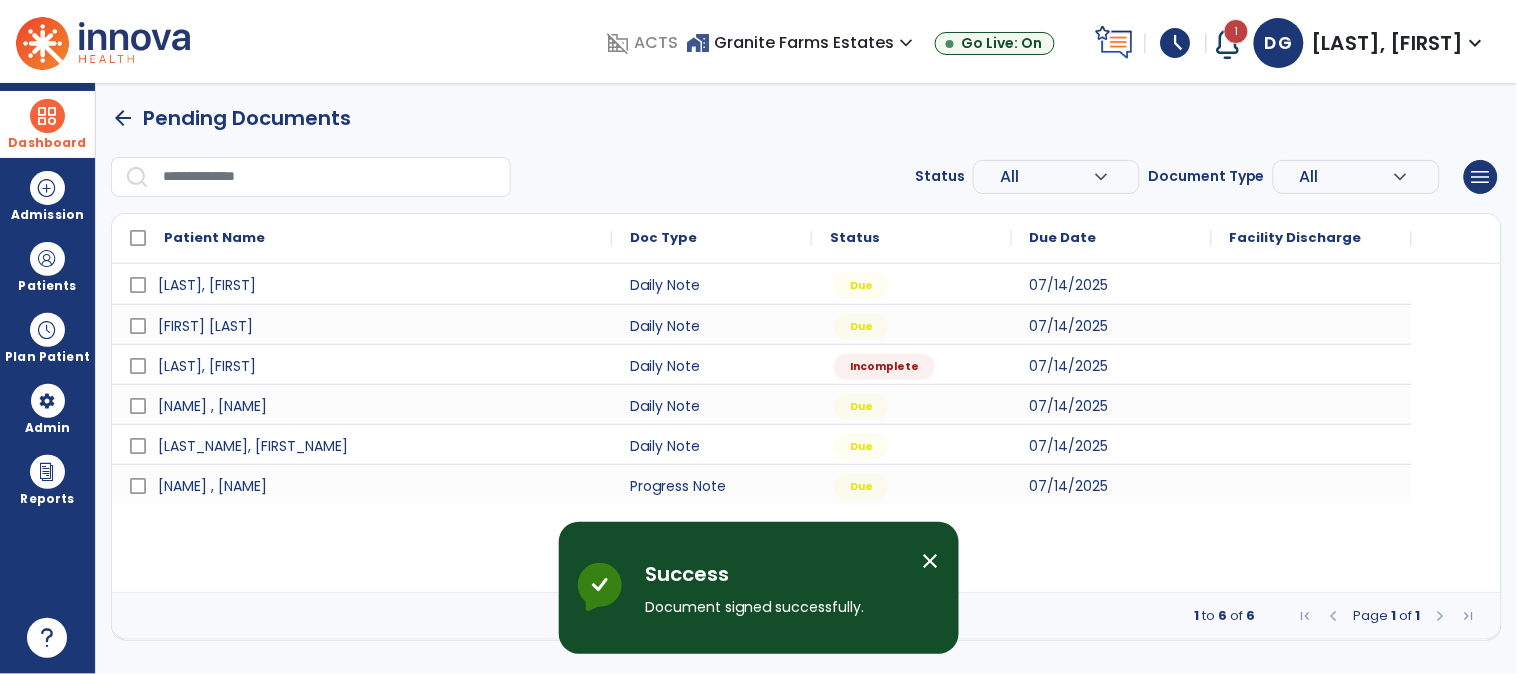 scroll, scrollTop: 0, scrollLeft: 0, axis: both 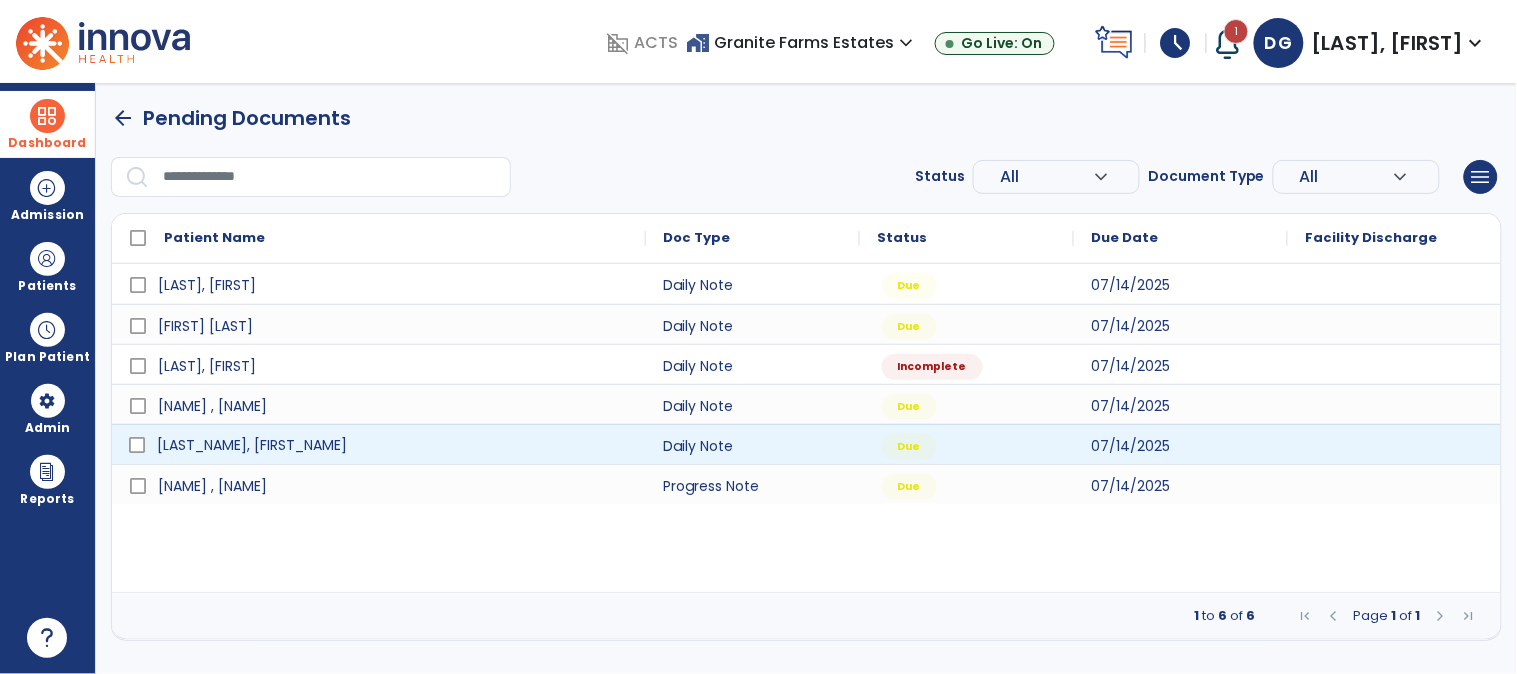 click on "[LAST_NAME], [FIRST_NAME]" at bounding box center (252, 445) 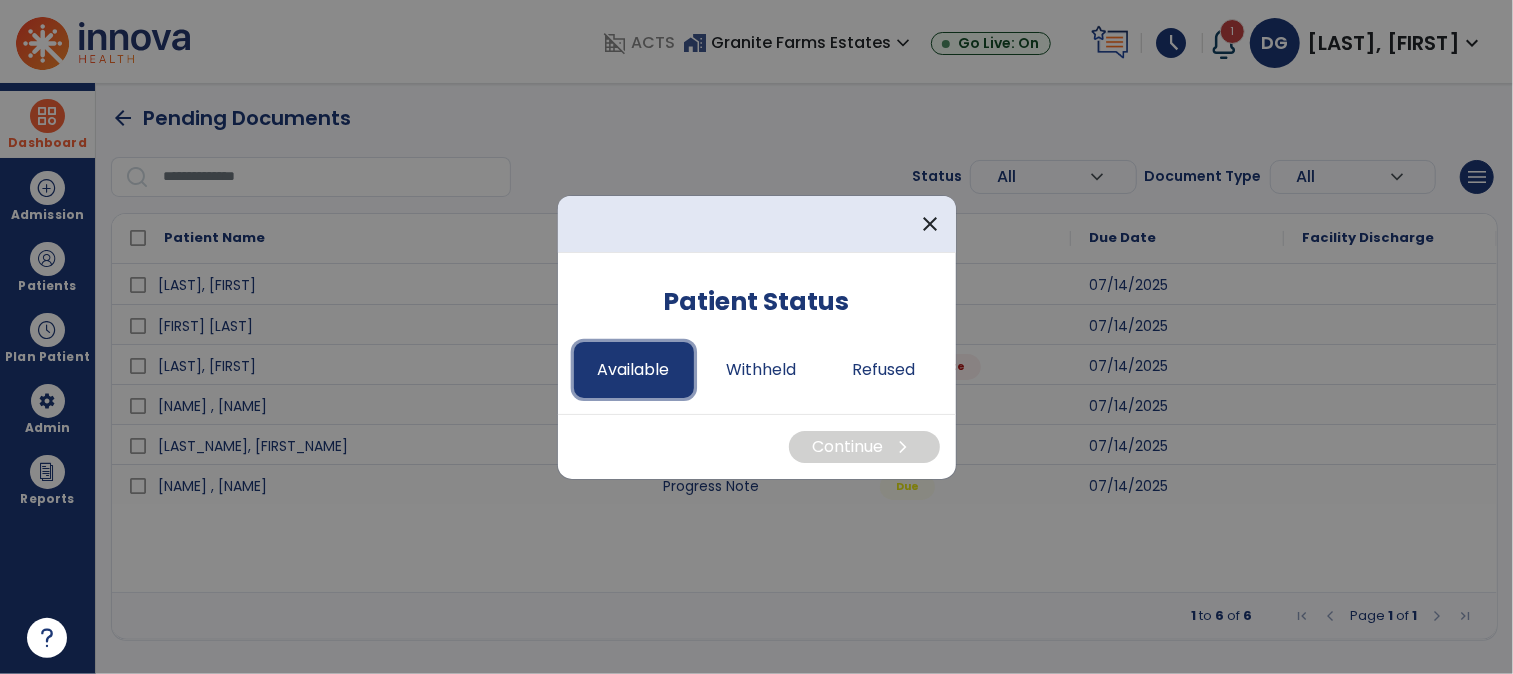 click on "Available" at bounding box center (634, 370) 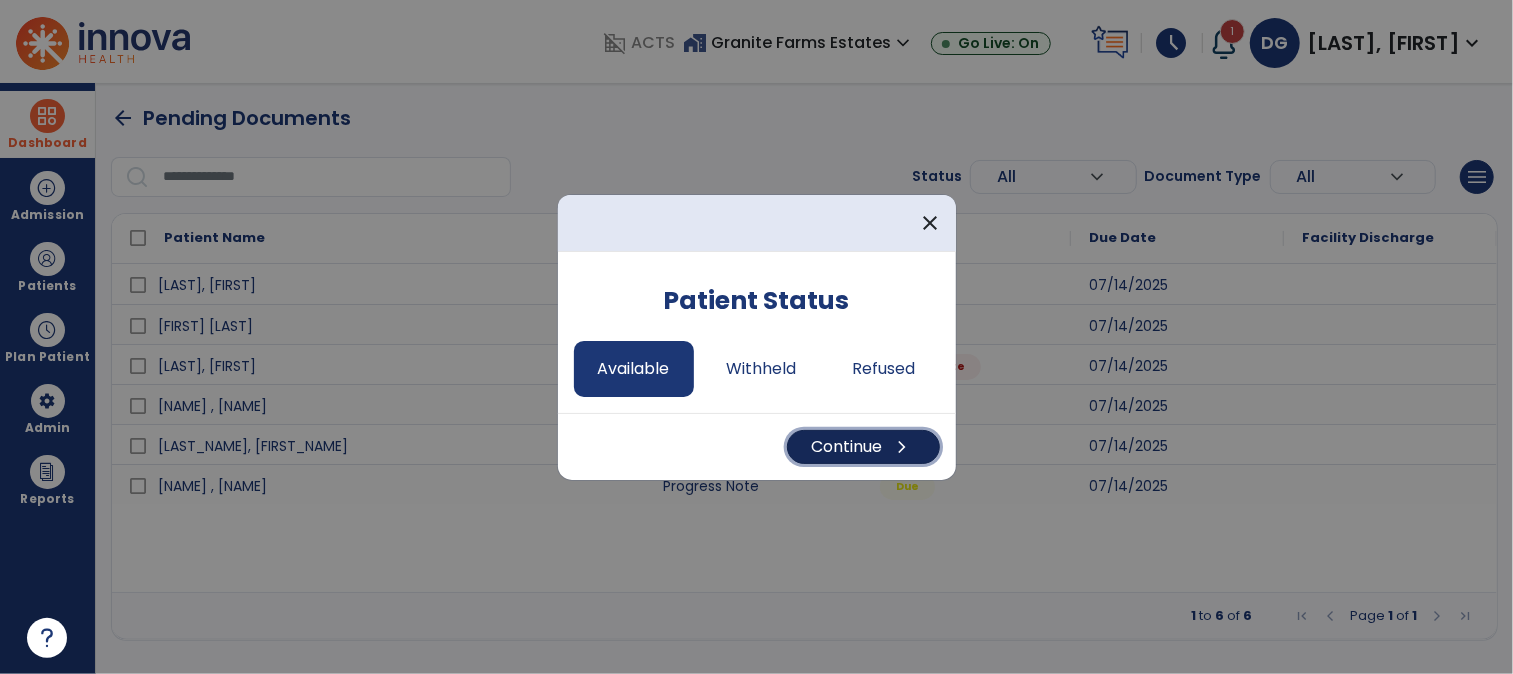 click on "Continue   chevron_right" at bounding box center [863, 447] 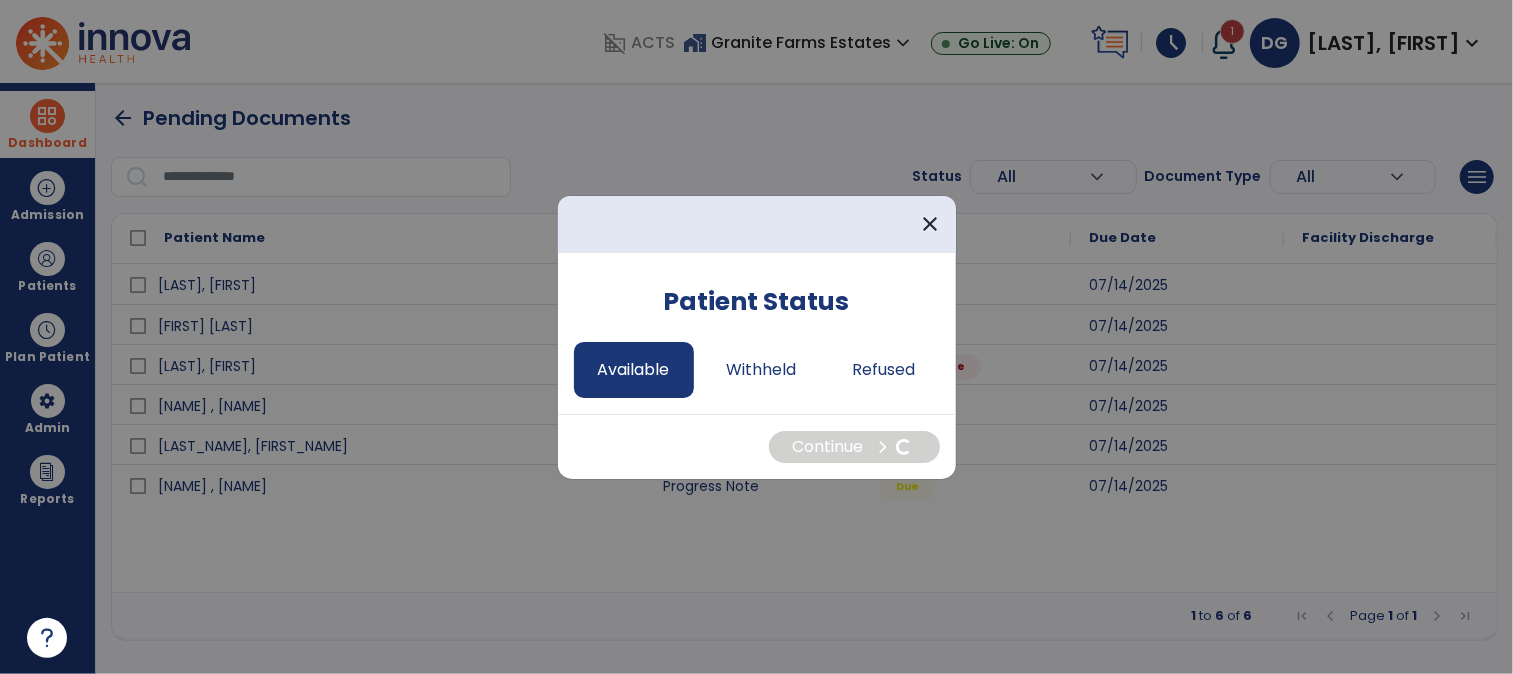 select on "*" 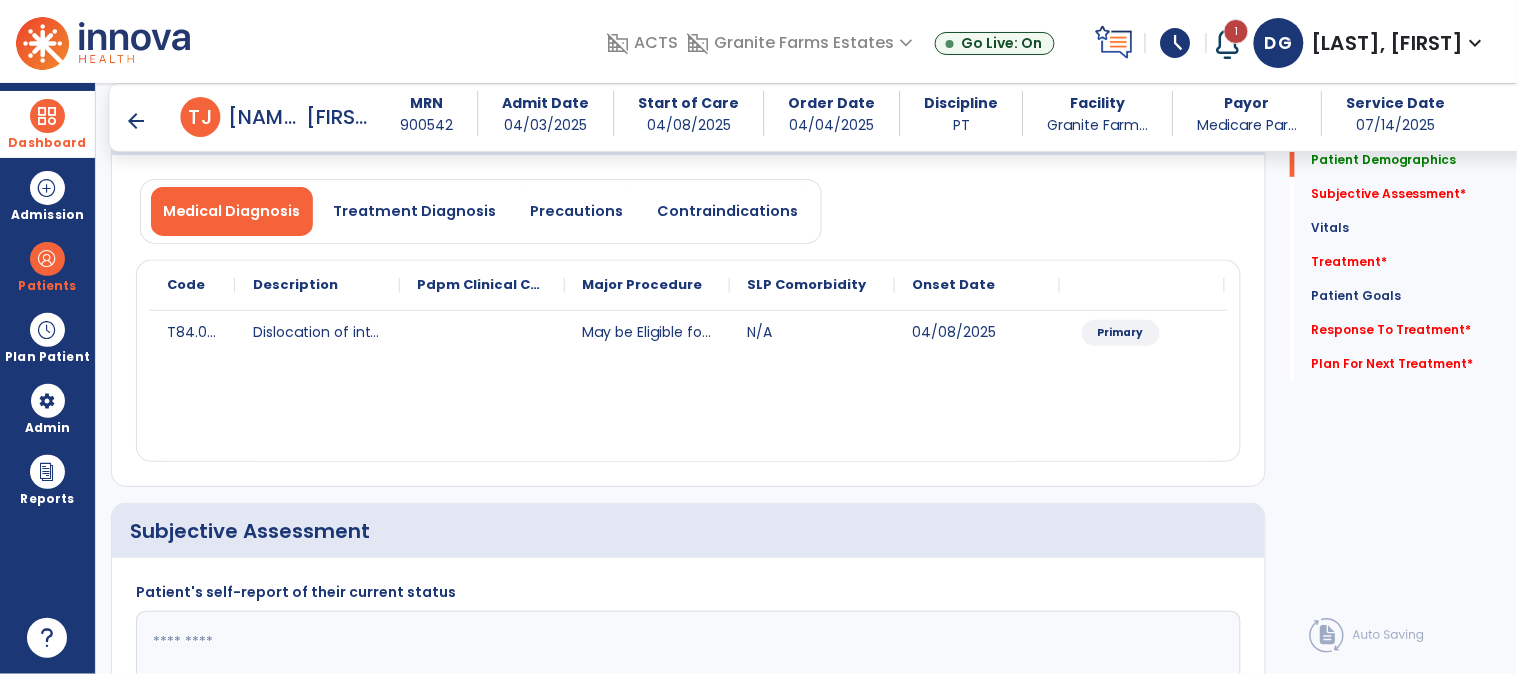 scroll, scrollTop: 333, scrollLeft: 0, axis: vertical 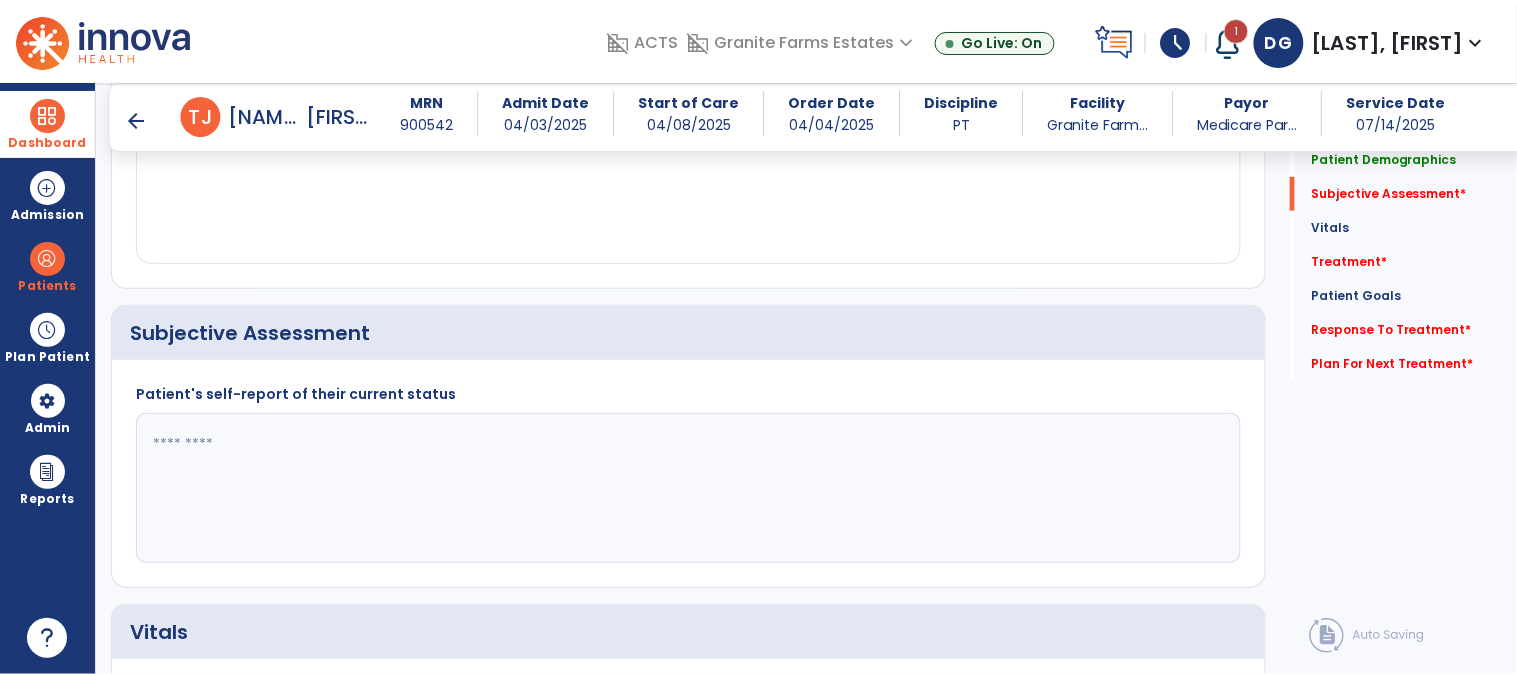 click 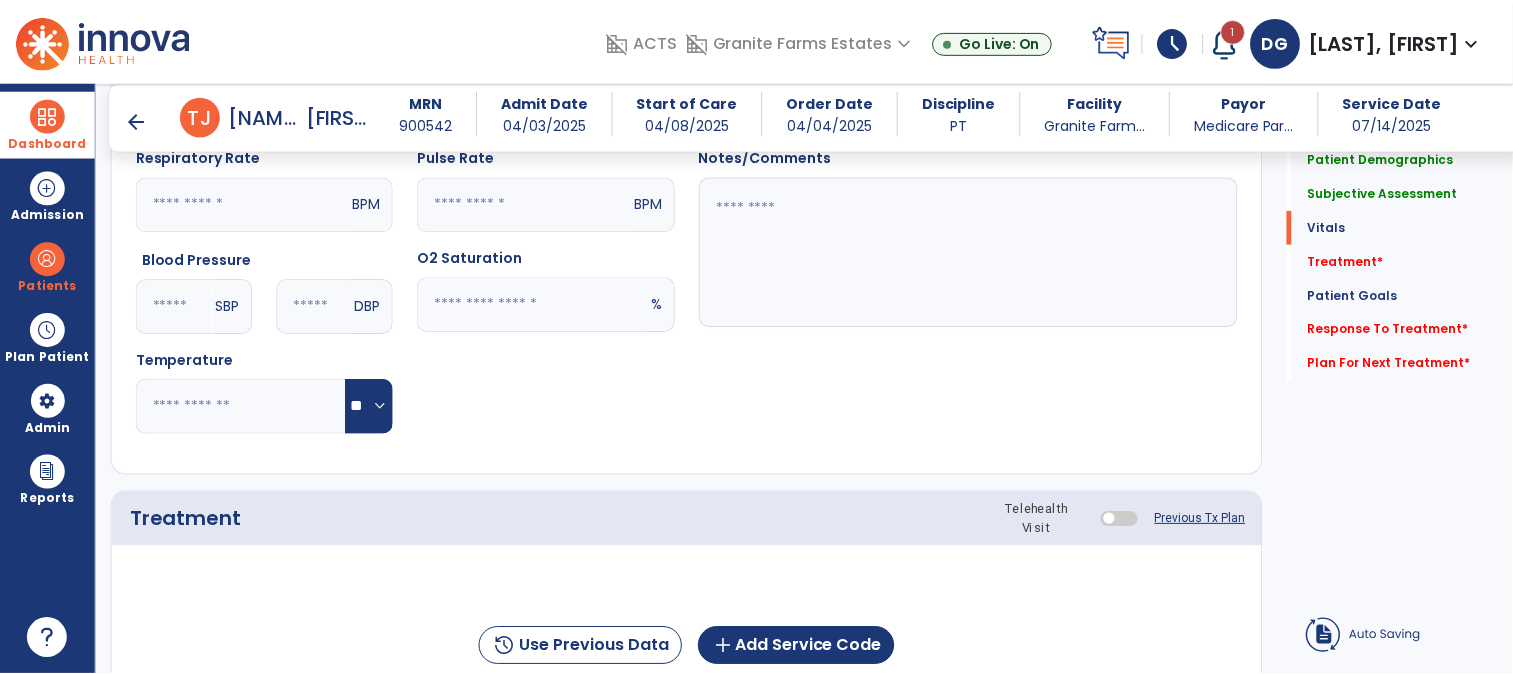 scroll, scrollTop: 1111, scrollLeft: 0, axis: vertical 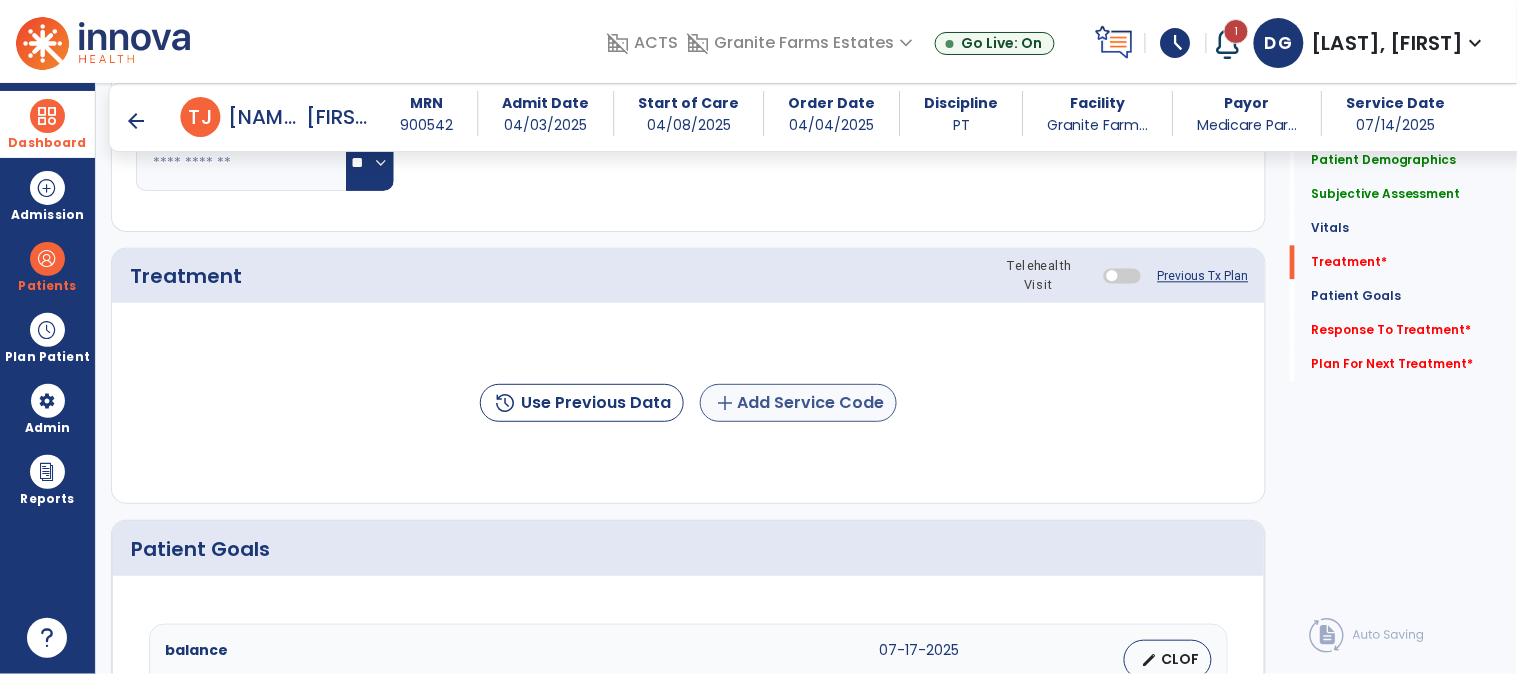 type on "**********" 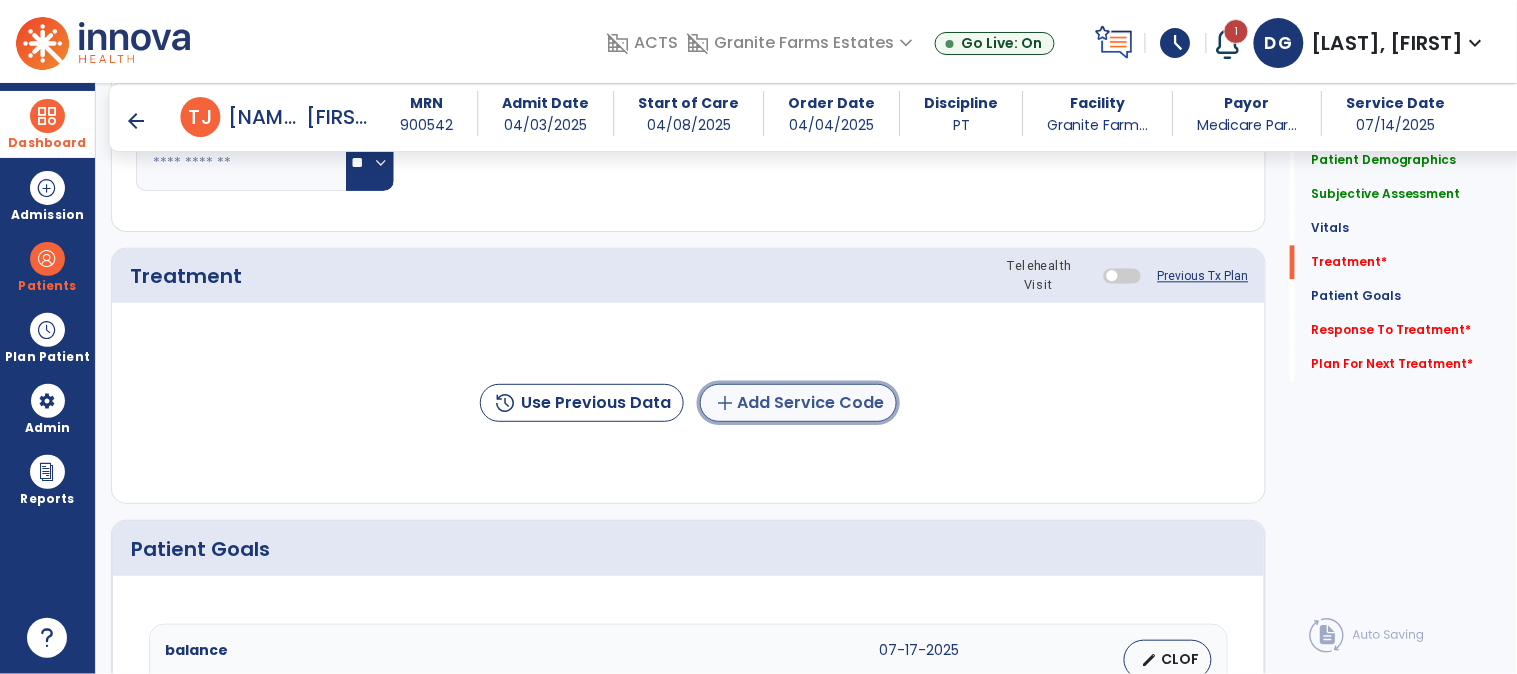 click on "add  Add Service Code" 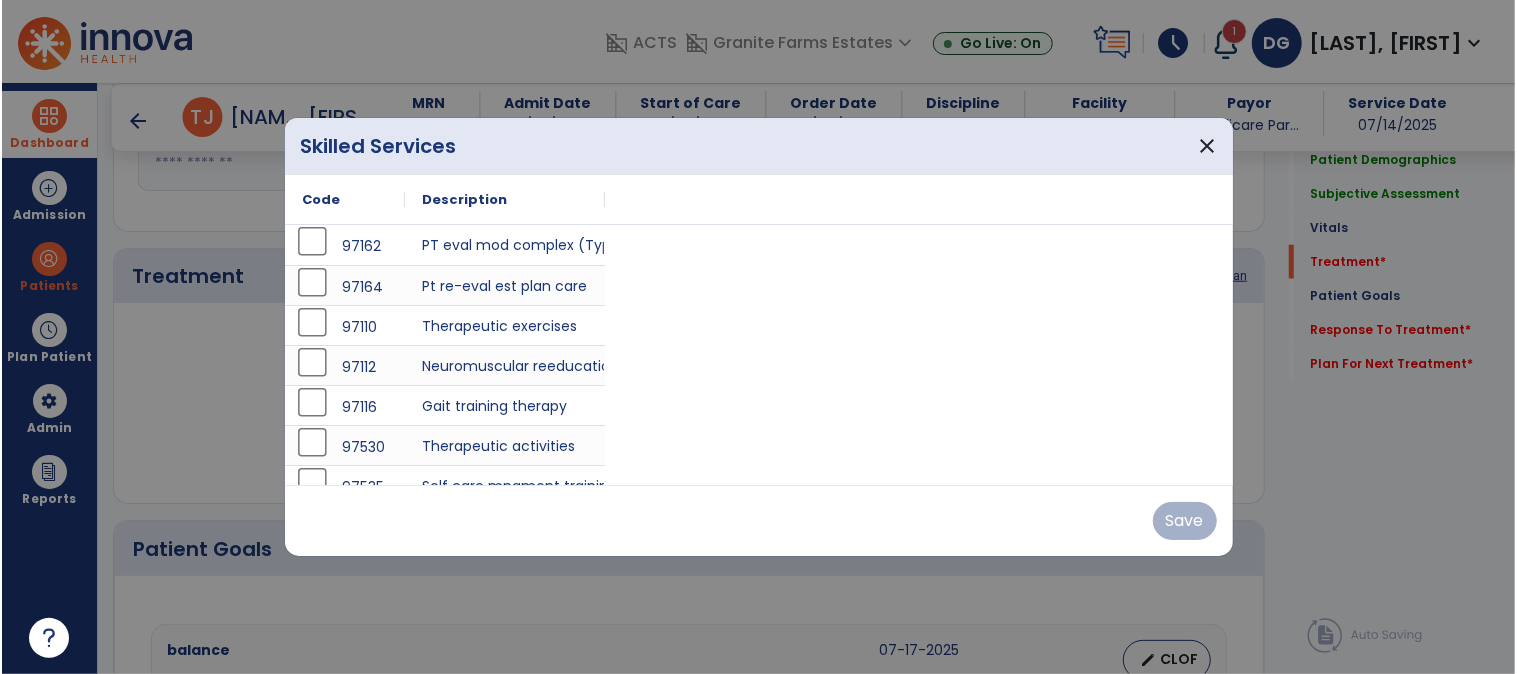 scroll, scrollTop: 1111, scrollLeft: 0, axis: vertical 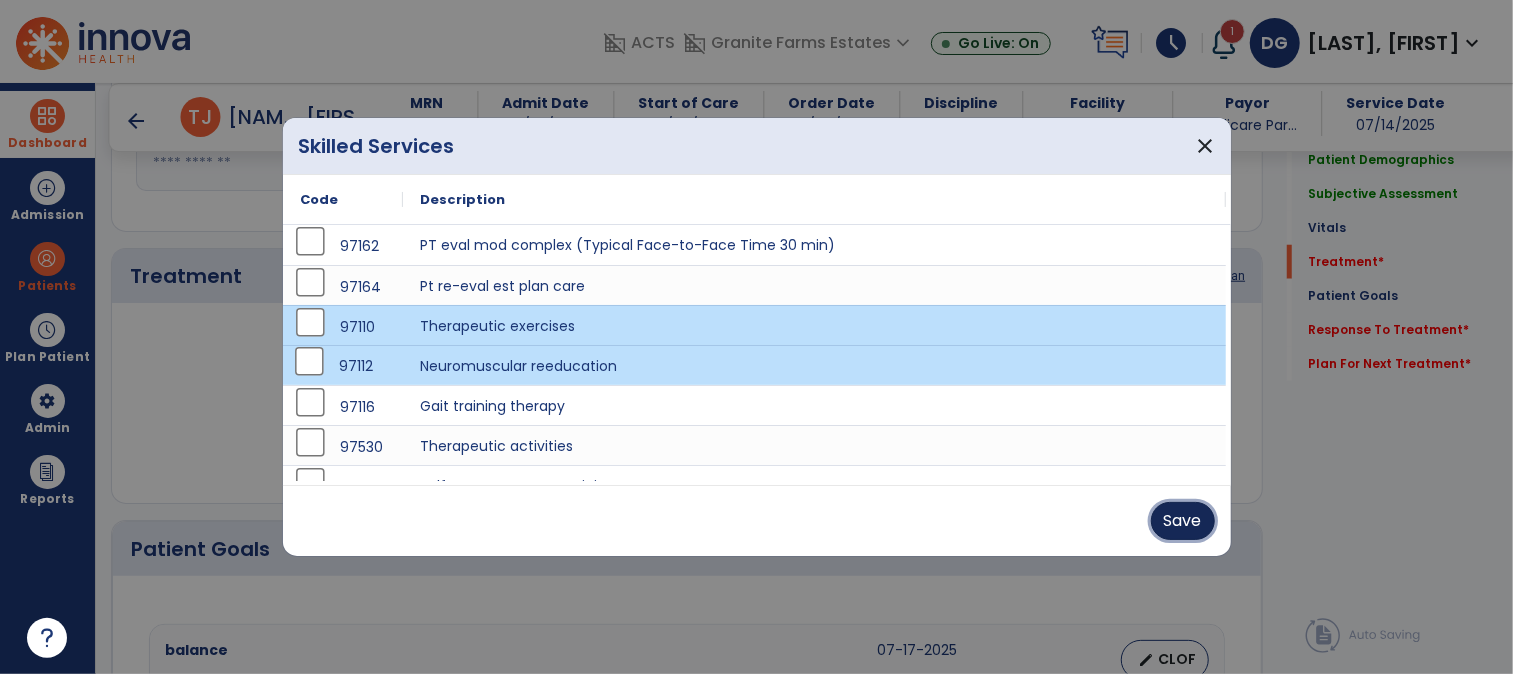click on "Save" at bounding box center [1183, 521] 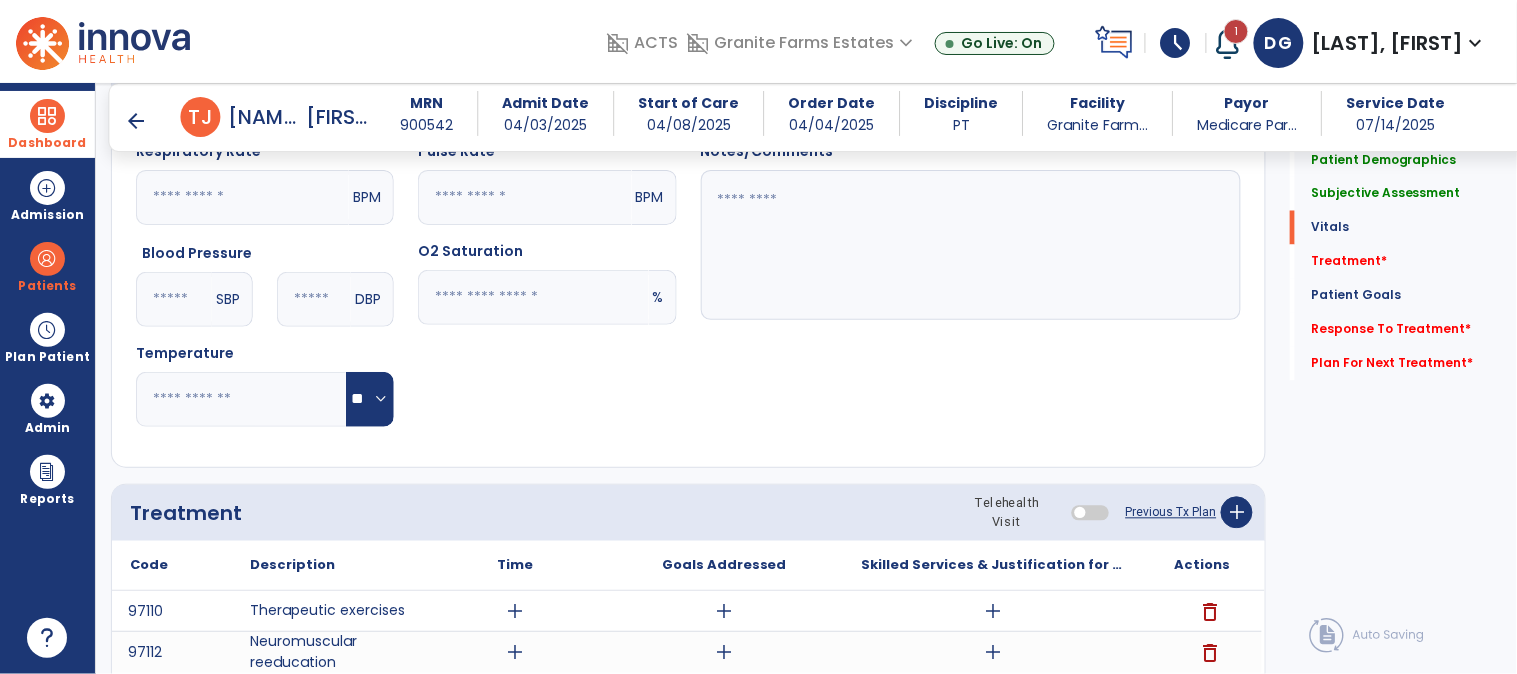 scroll, scrollTop: 874, scrollLeft: 0, axis: vertical 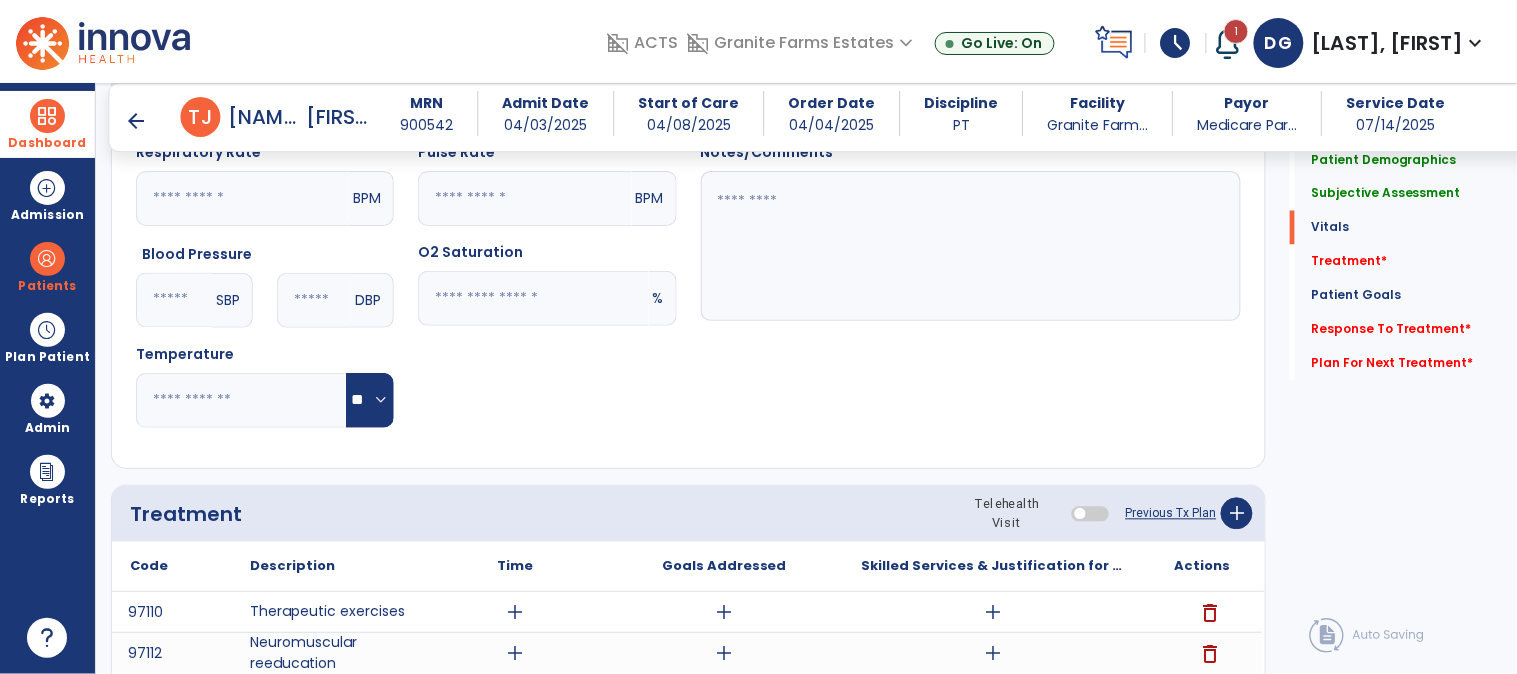 click 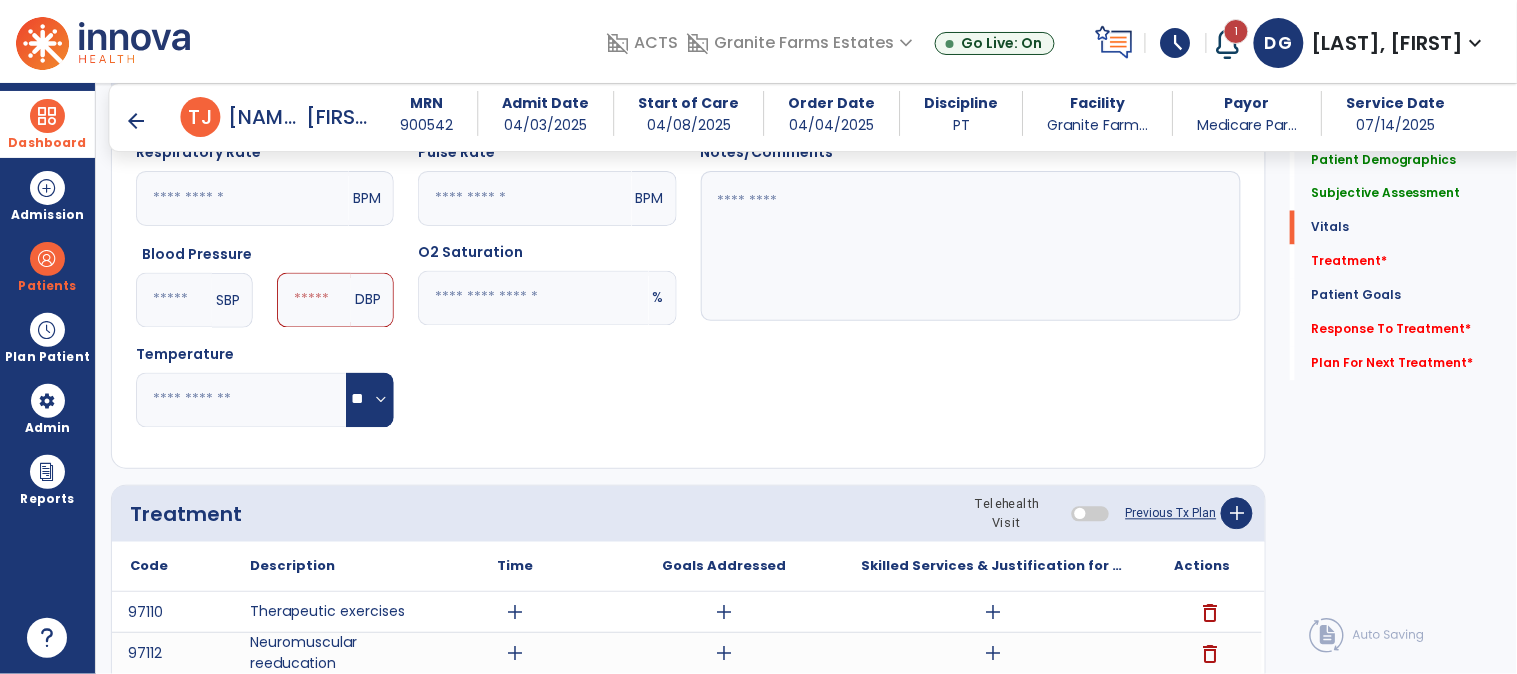 type on "***" 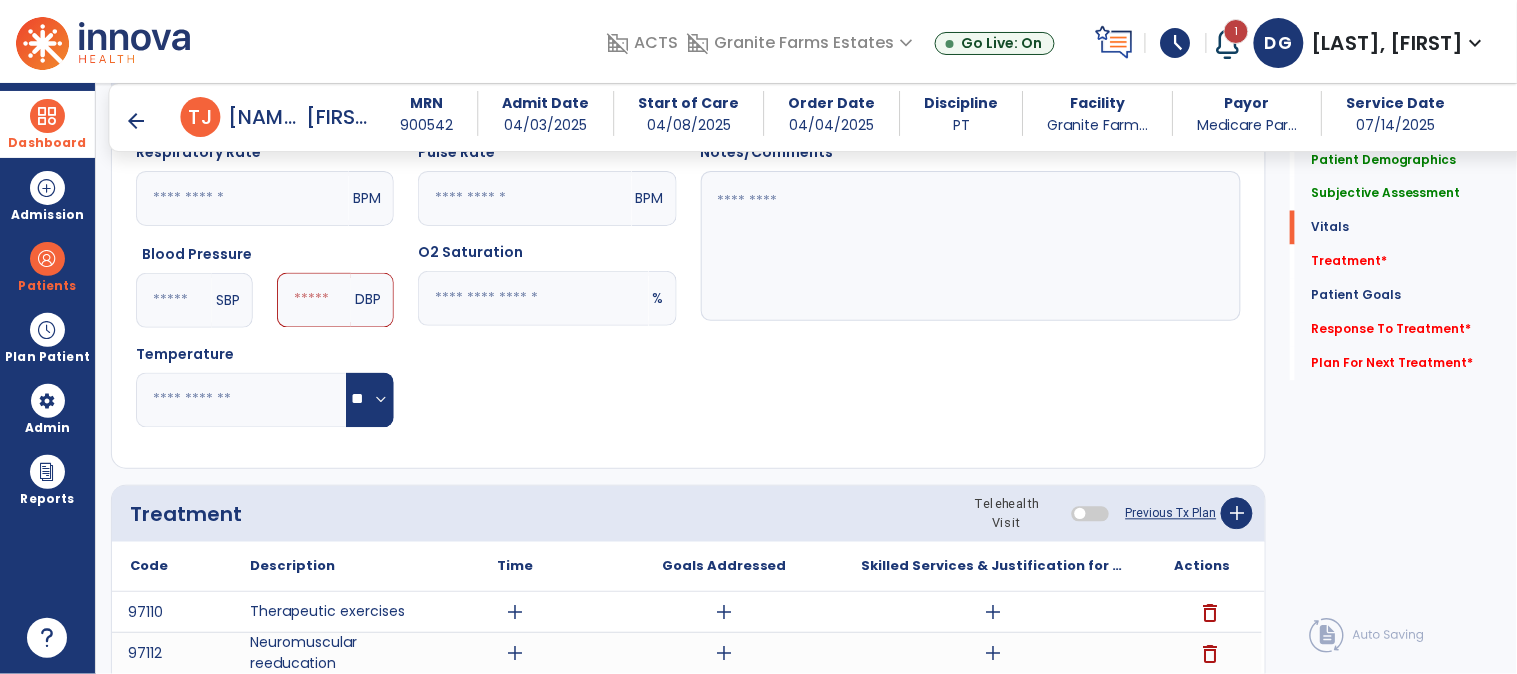 click 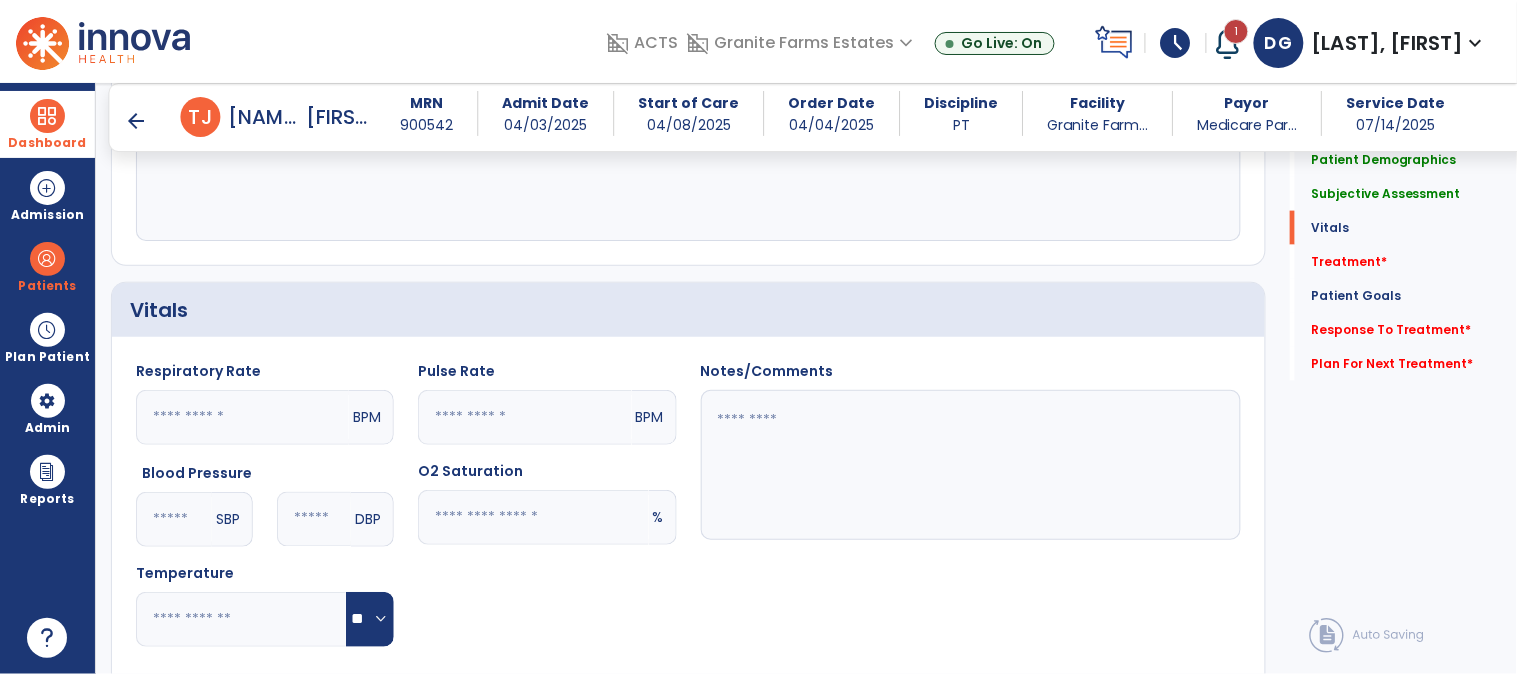 scroll, scrollTop: 652, scrollLeft: 0, axis: vertical 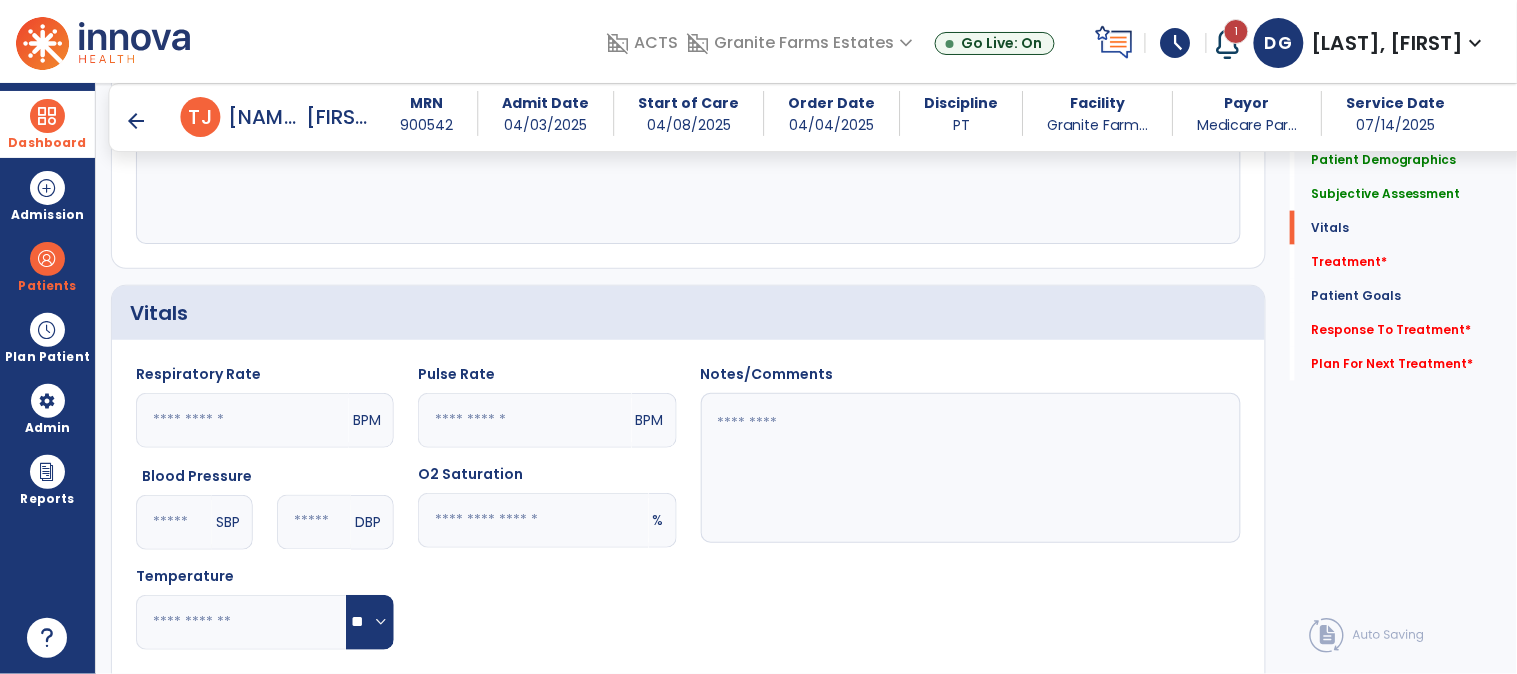type on "**" 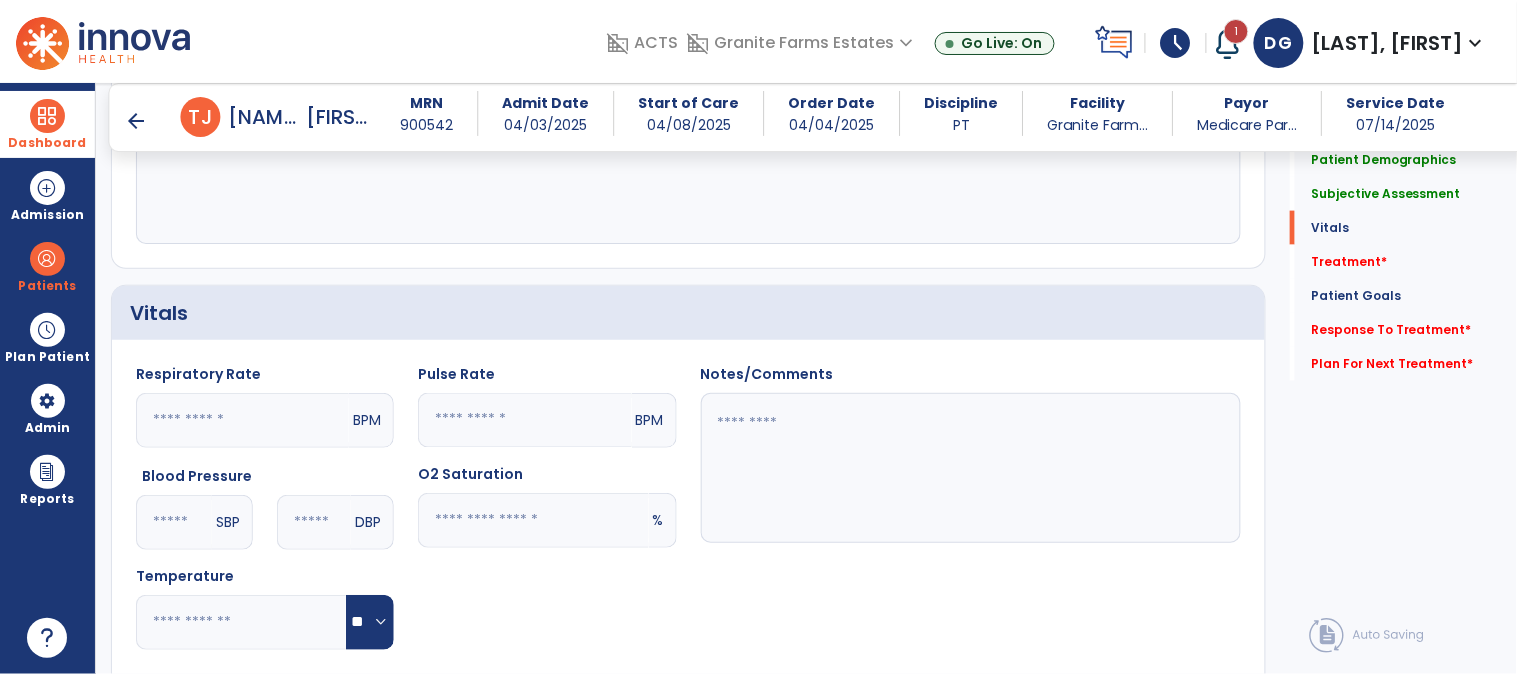 click 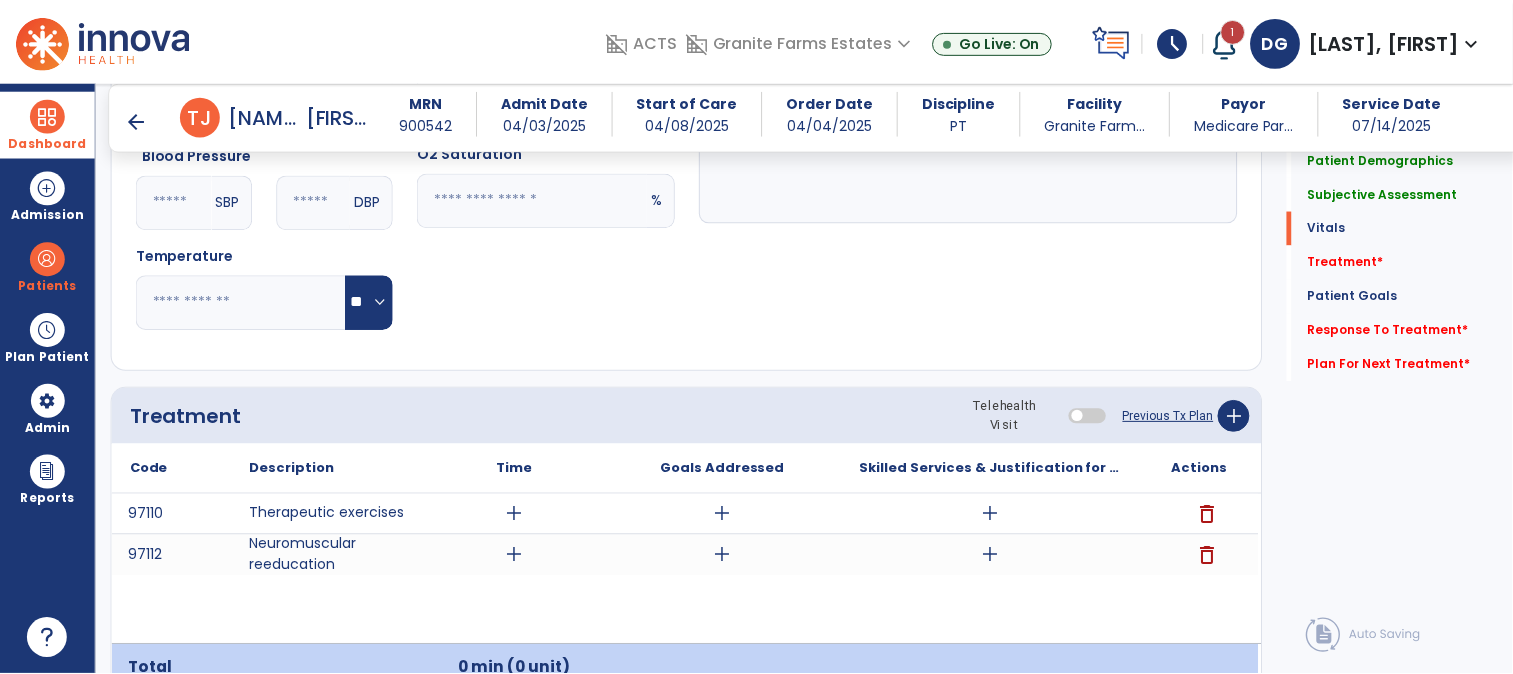 scroll, scrollTop: 985, scrollLeft: 0, axis: vertical 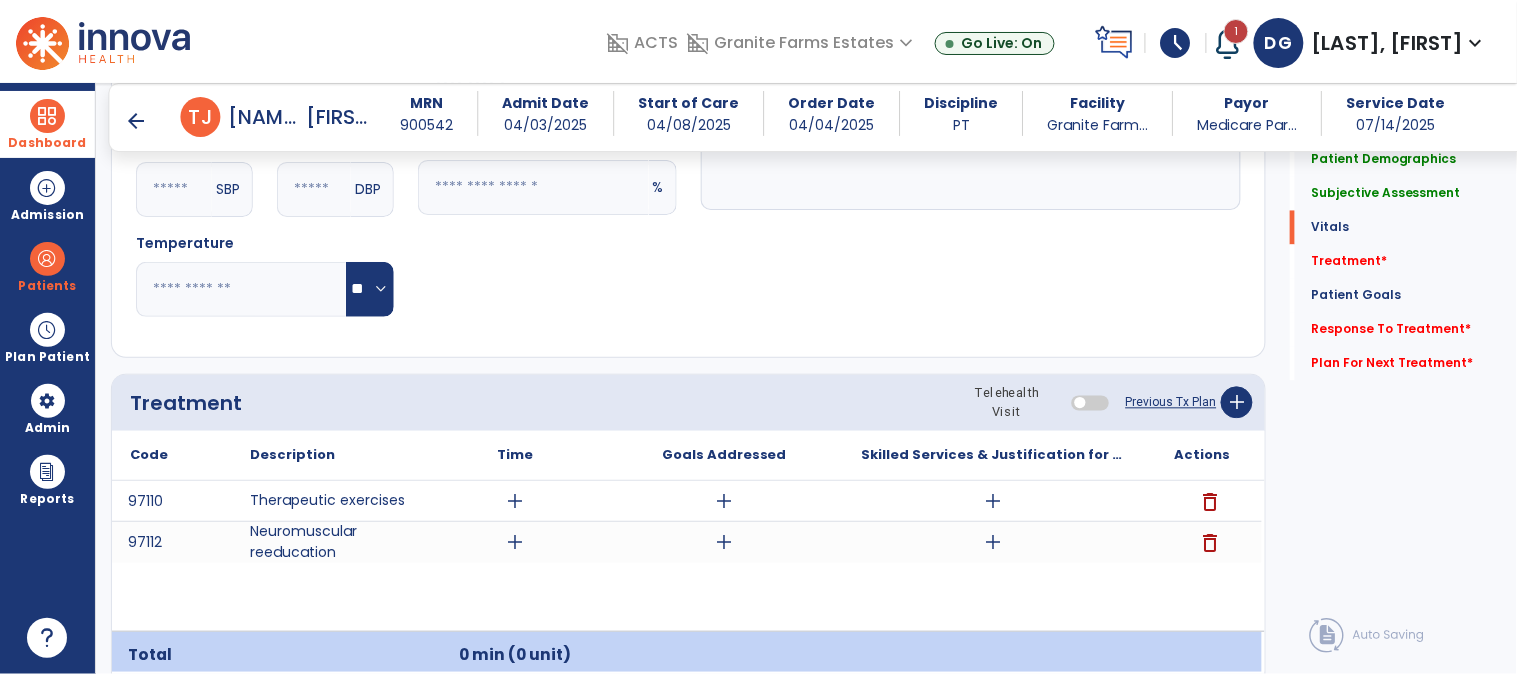 type on "**" 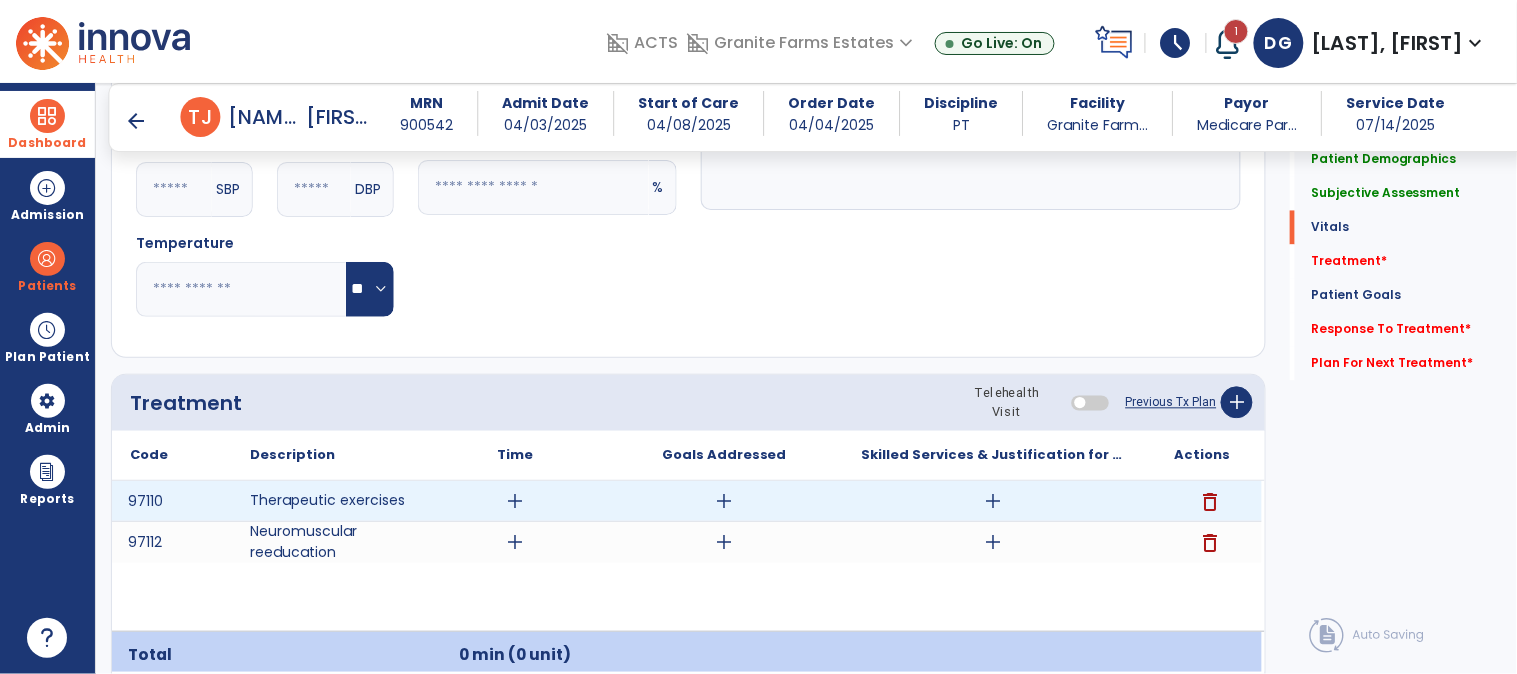 click on "add" at bounding box center [993, 501] 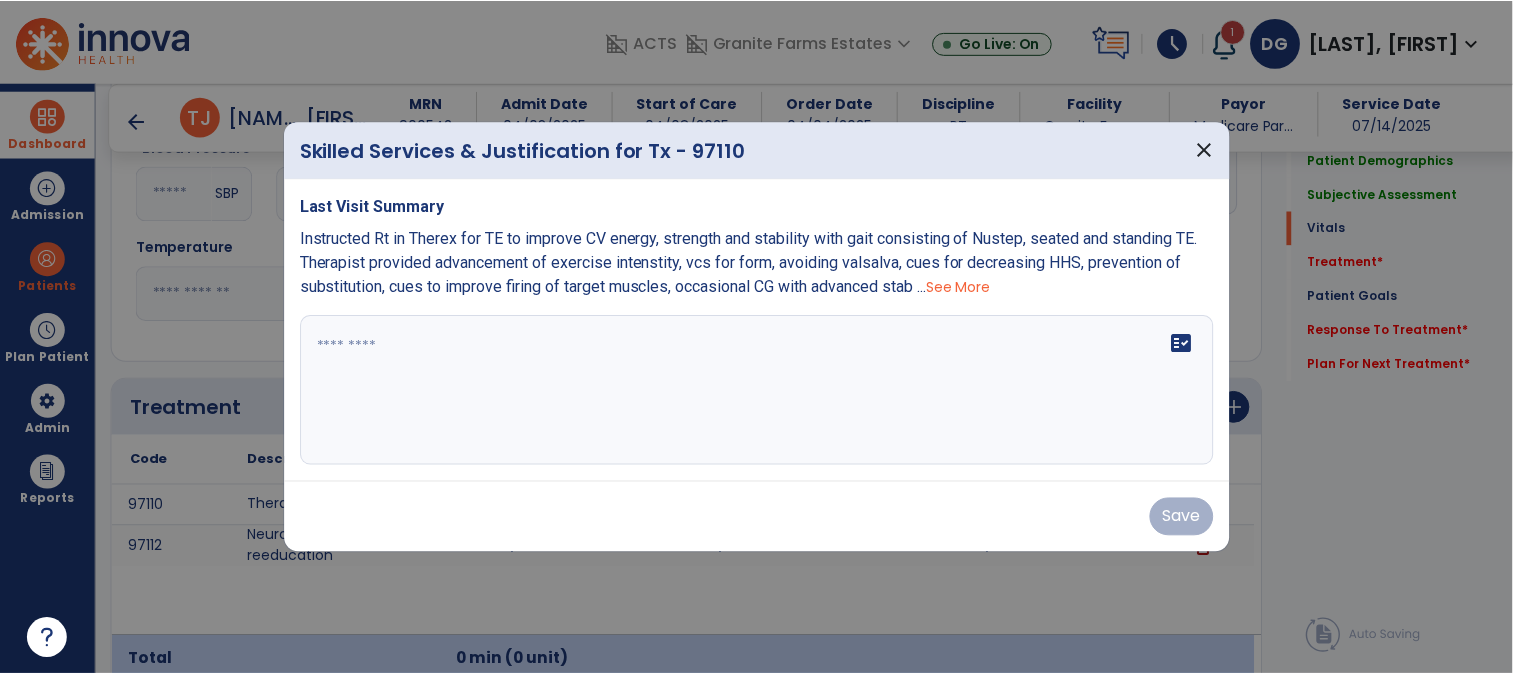 scroll, scrollTop: 985, scrollLeft: 0, axis: vertical 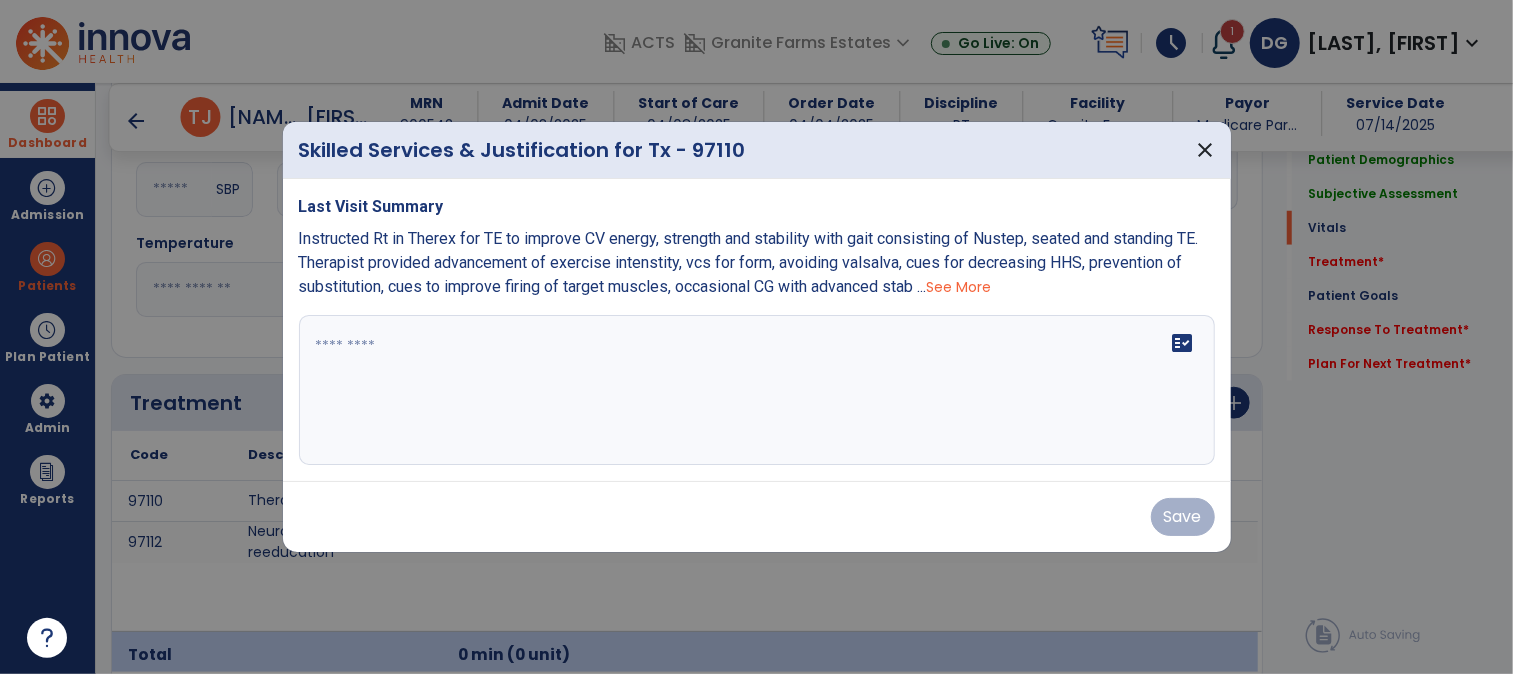 click at bounding box center [757, 390] 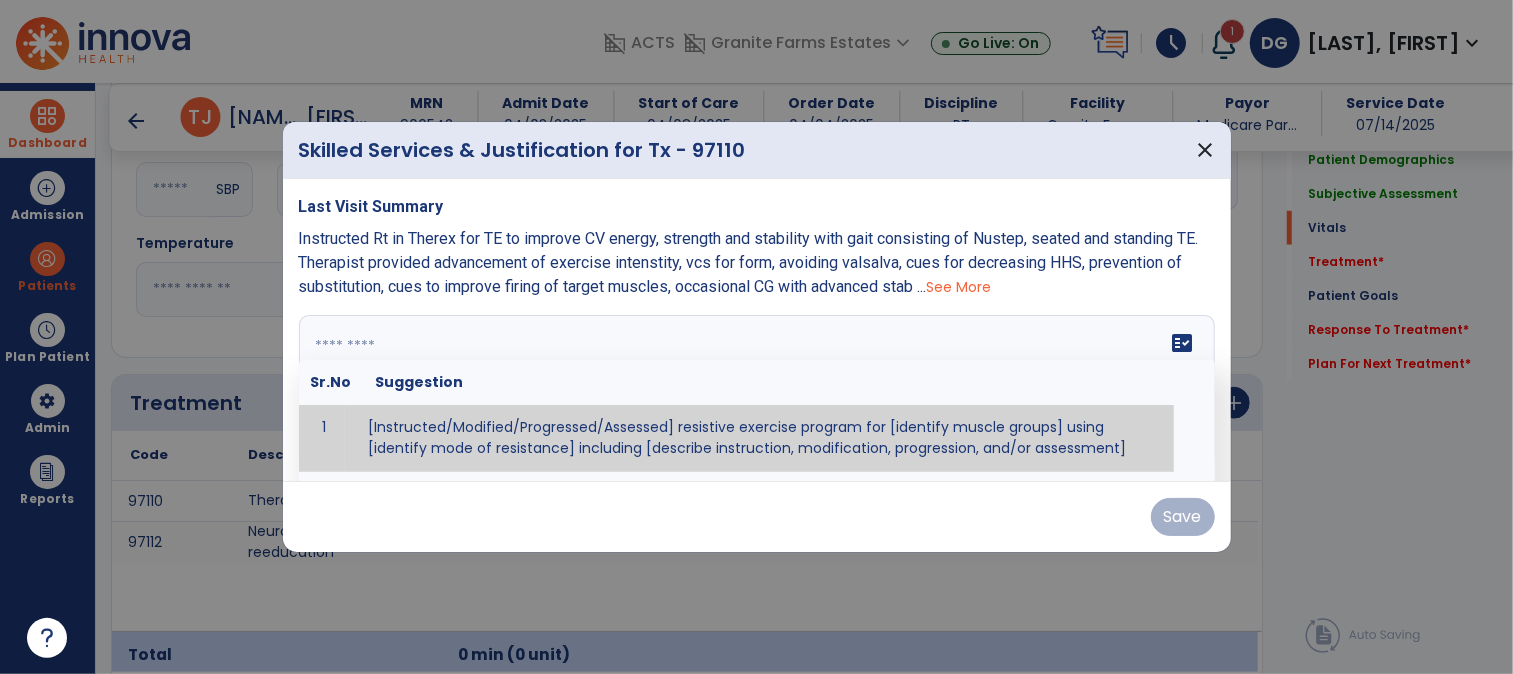 paste on "**********" 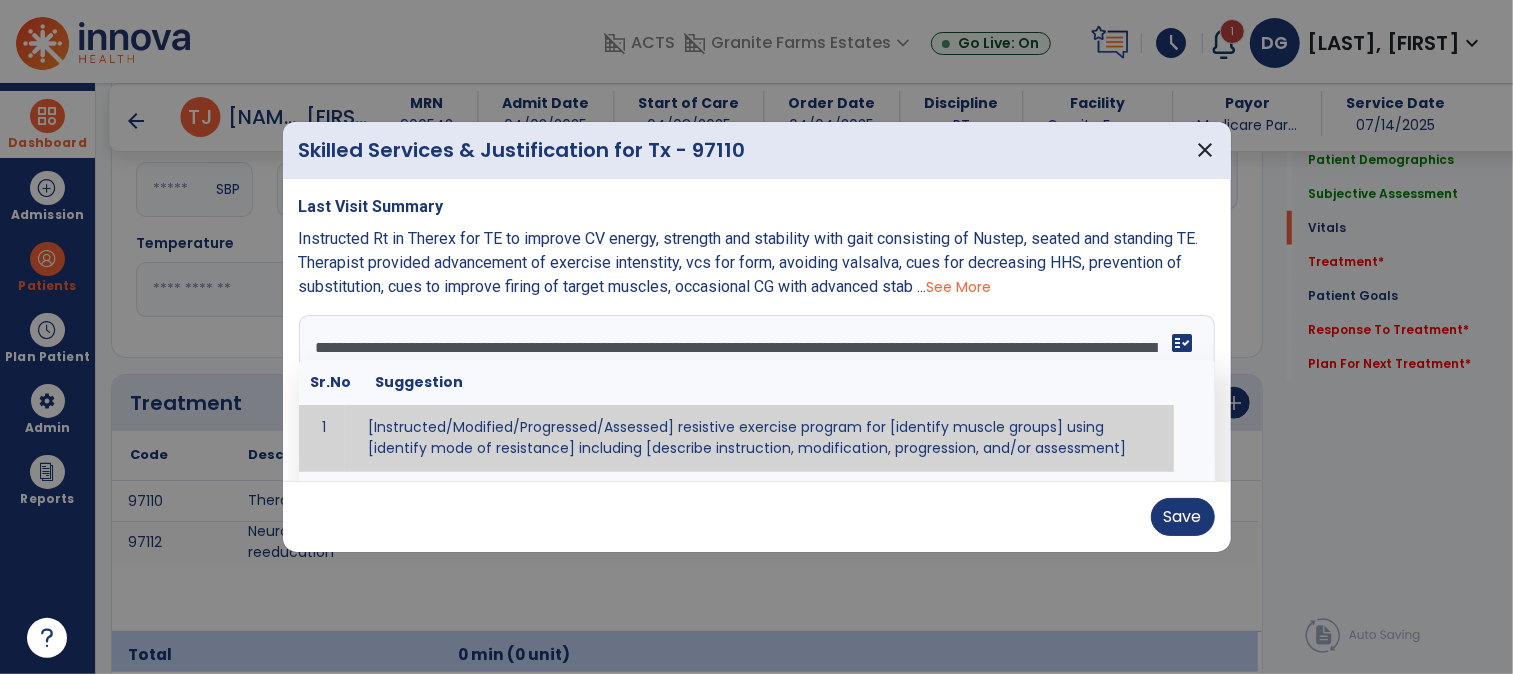 scroll, scrollTop: 206, scrollLeft: 0, axis: vertical 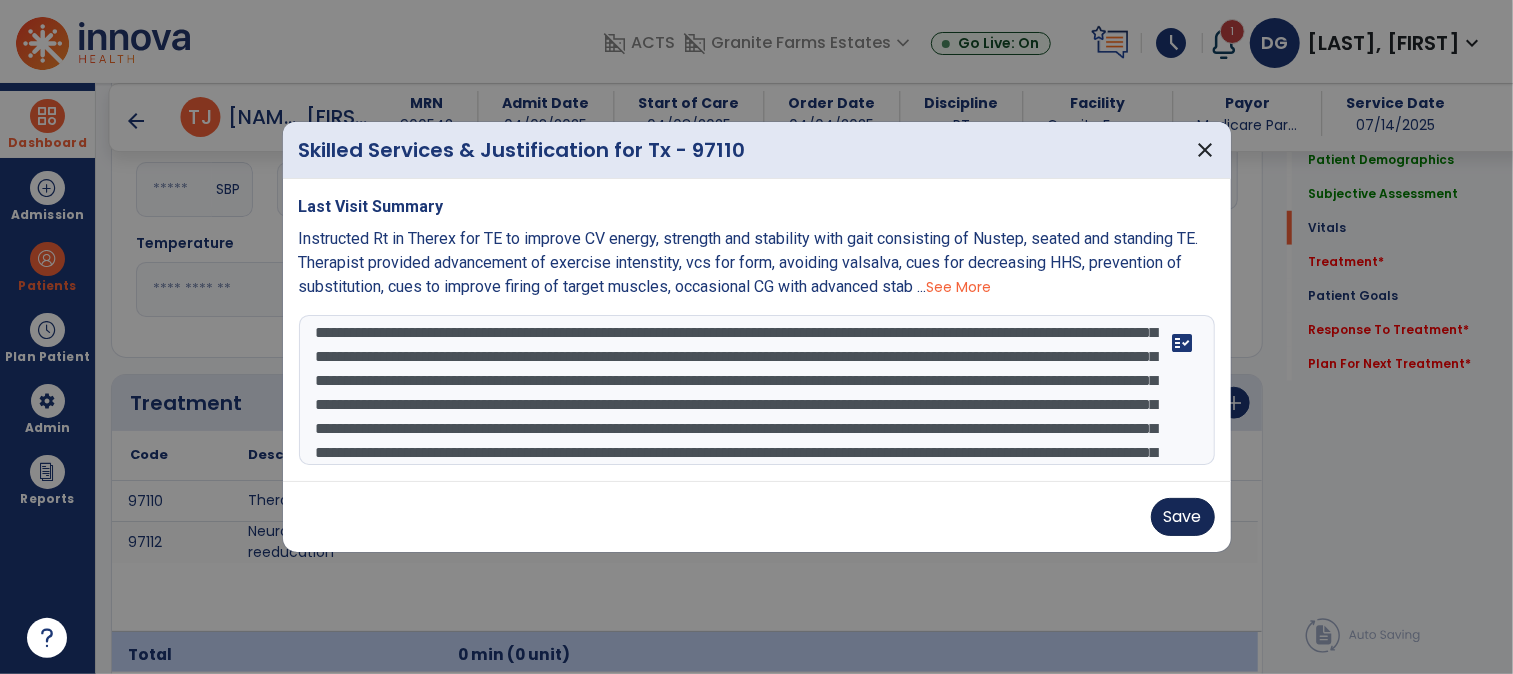 type on "**********" 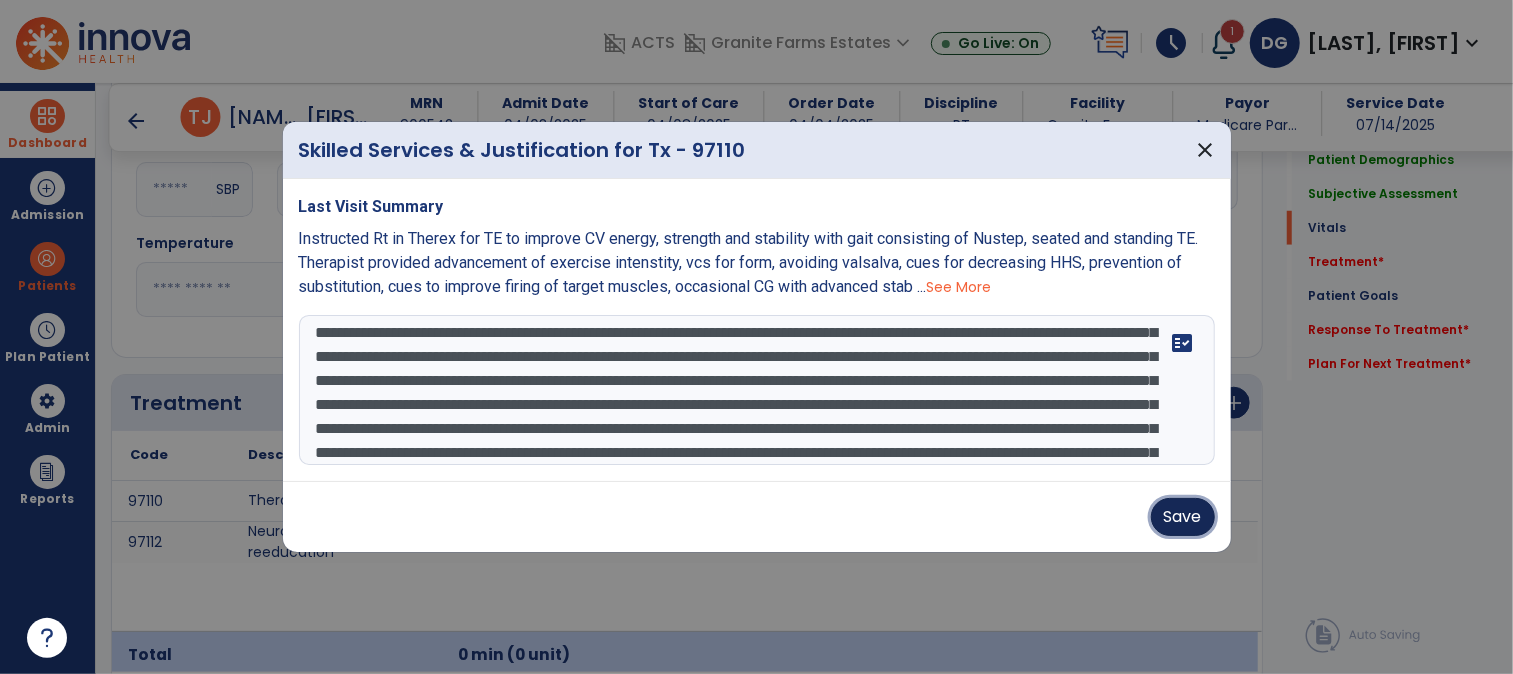 click on "Save" at bounding box center [1183, 517] 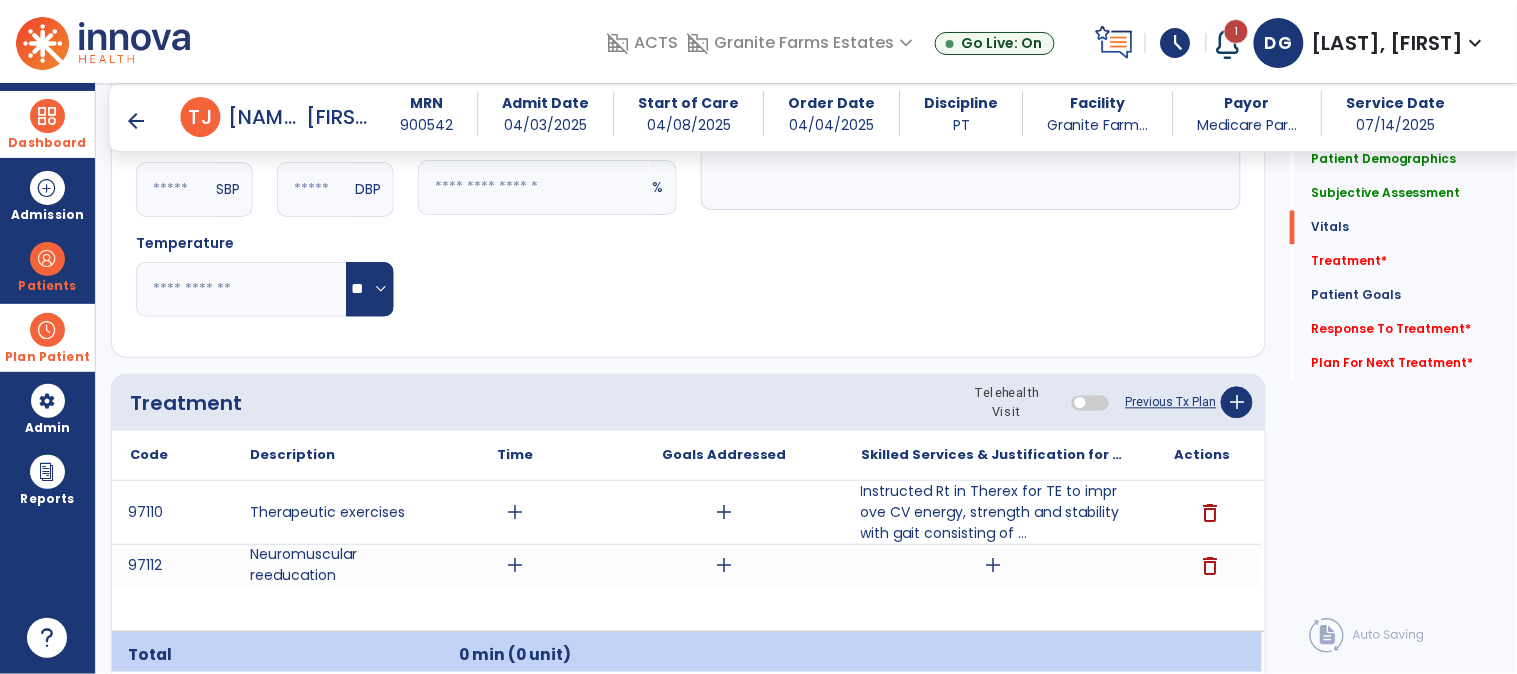 click at bounding box center [47, 330] 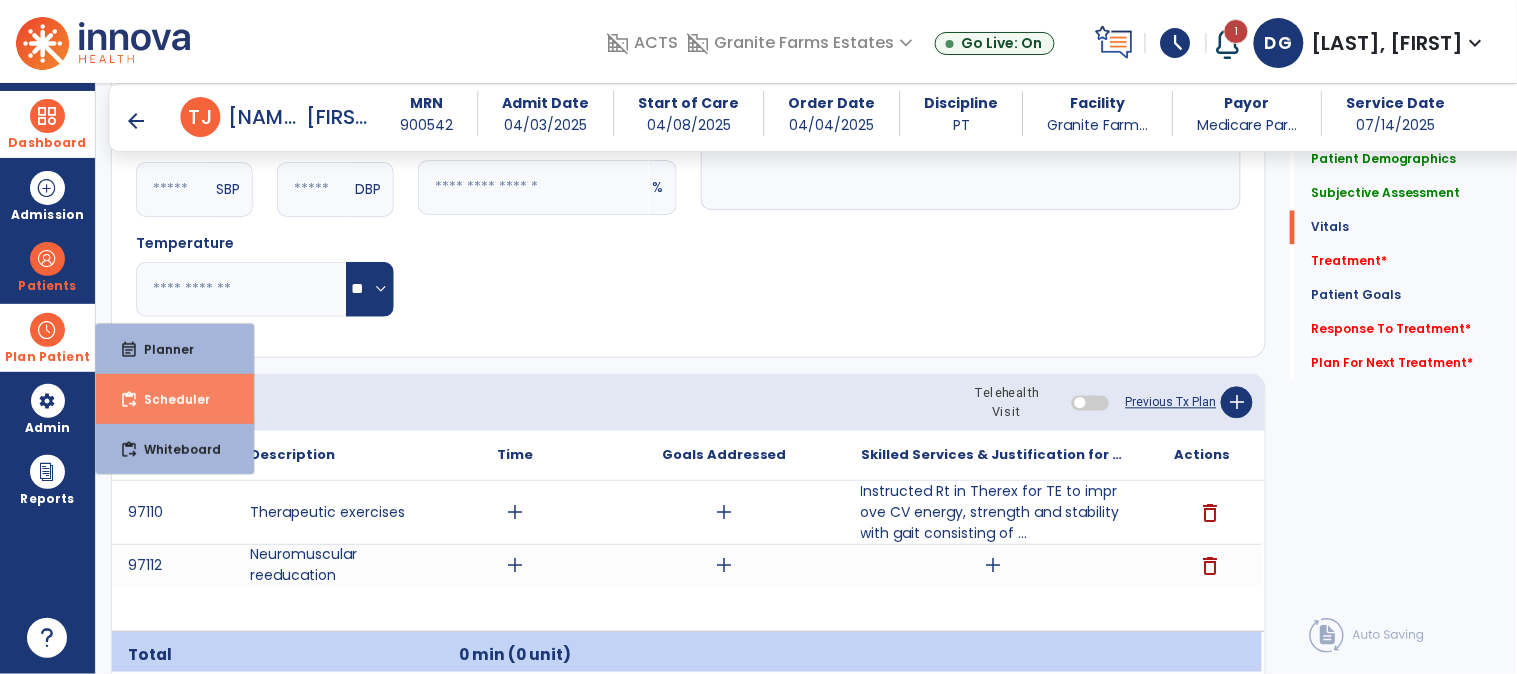 click on "Scheduler" at bounding box center [169, 399] 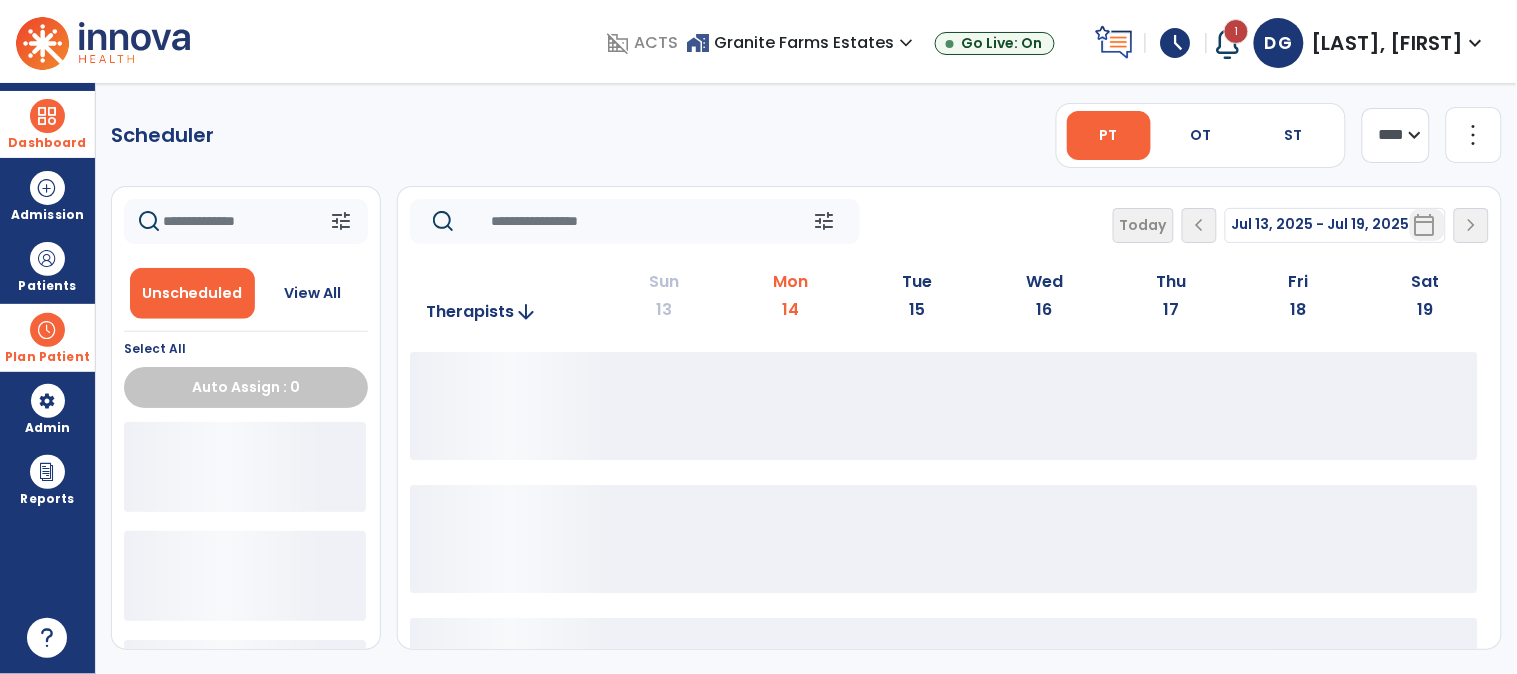 scroll, scrollTop: 0, scrollLeft: 0, axis: both 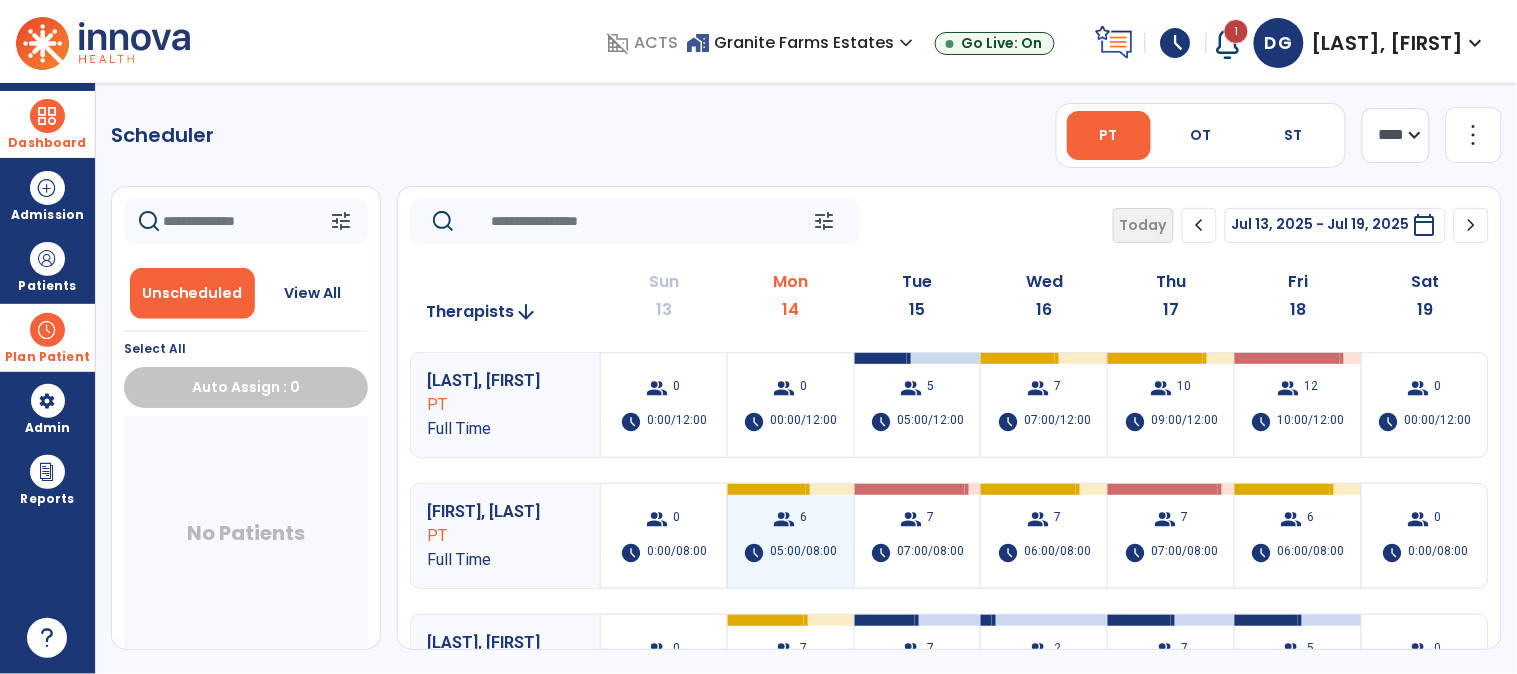 click on "group  6  schedule  05:00/08:00" at bounding box center (791, 536) 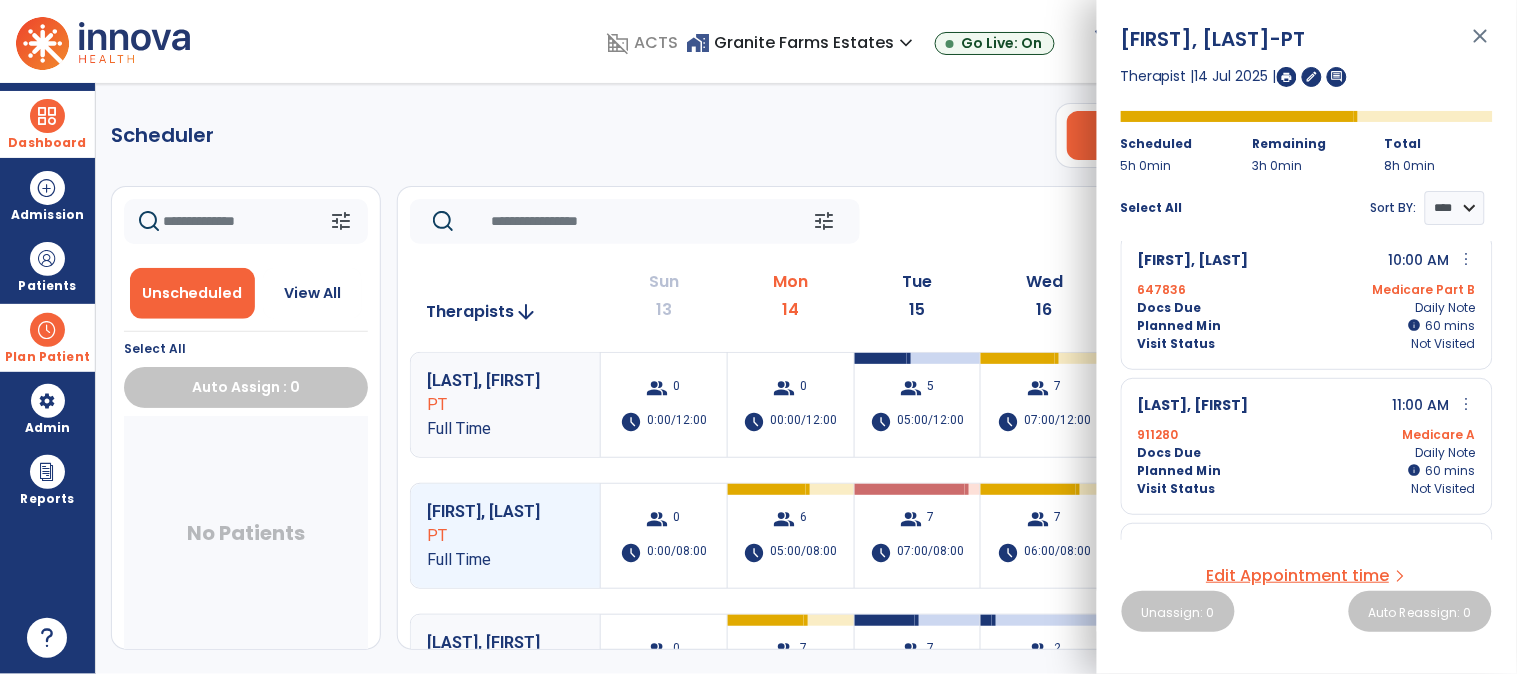 scroll, scrollTop: 0, scrollLeft: 0, axis: both 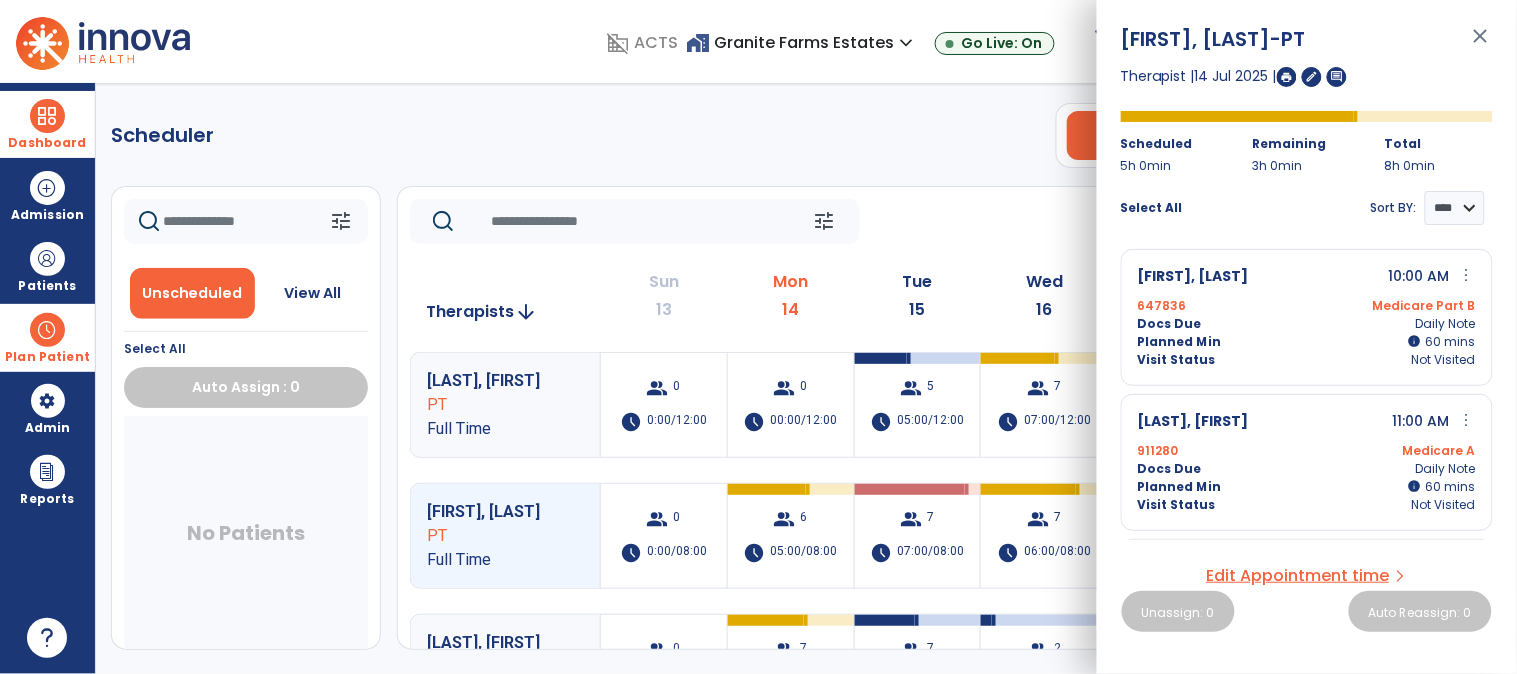 click on "close" at bounding box center [1481, 45] 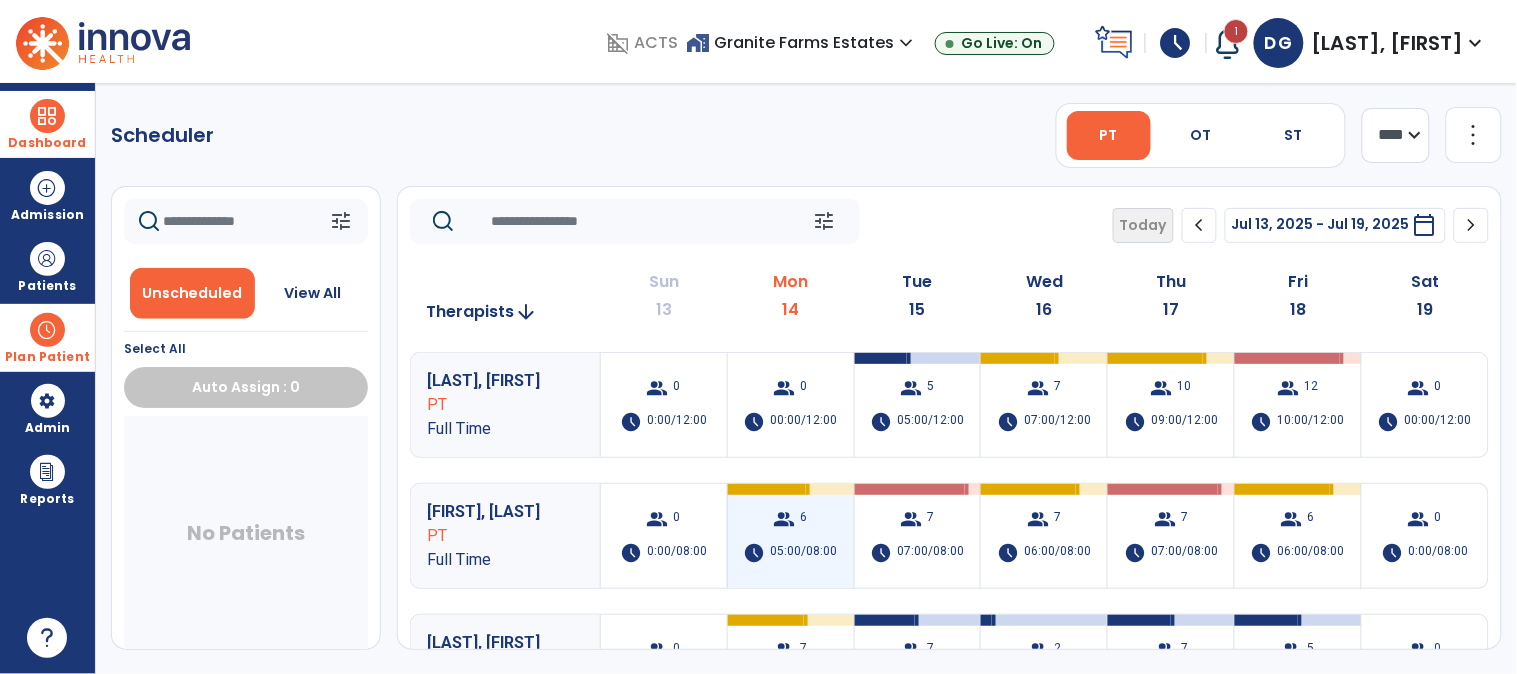 click at bounding box center [767, 489] 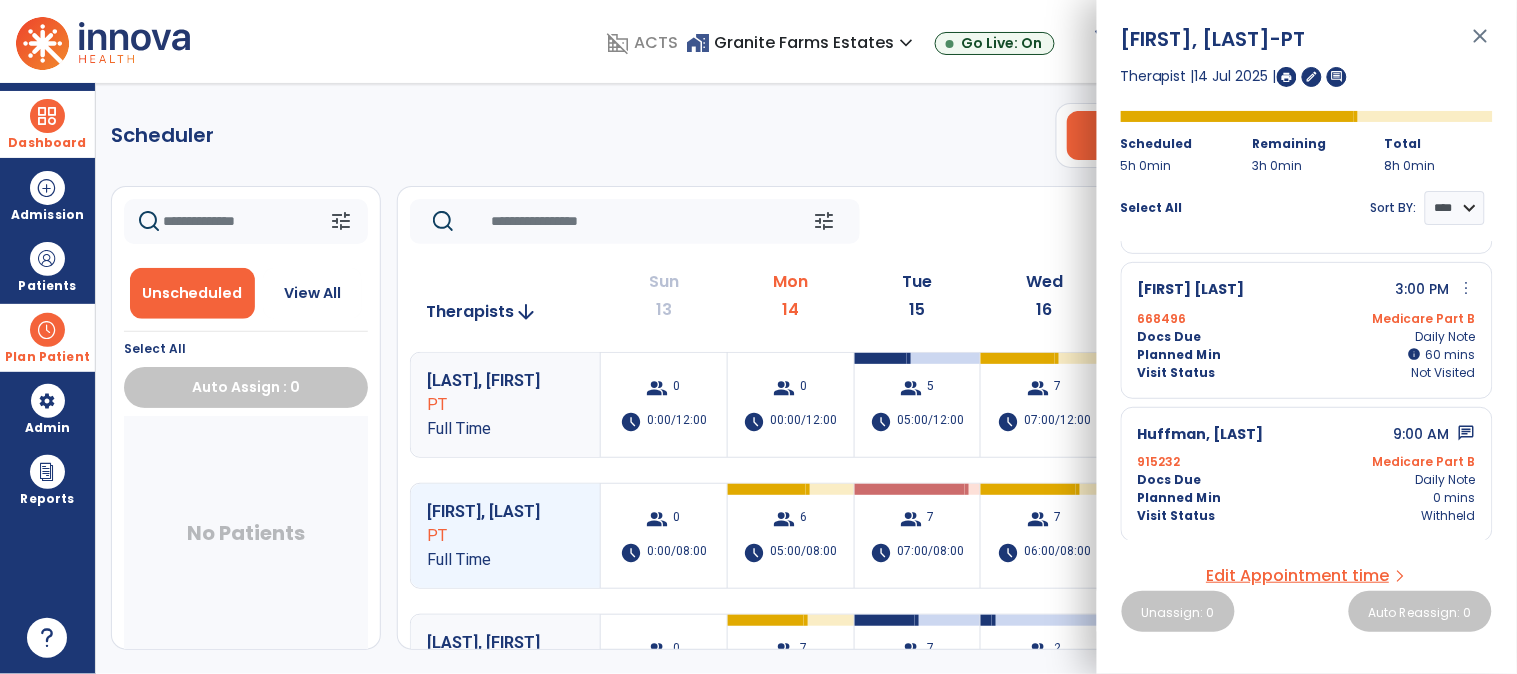 scroll, scrollTop: 572, scrollLeft: 0, axis: vertical 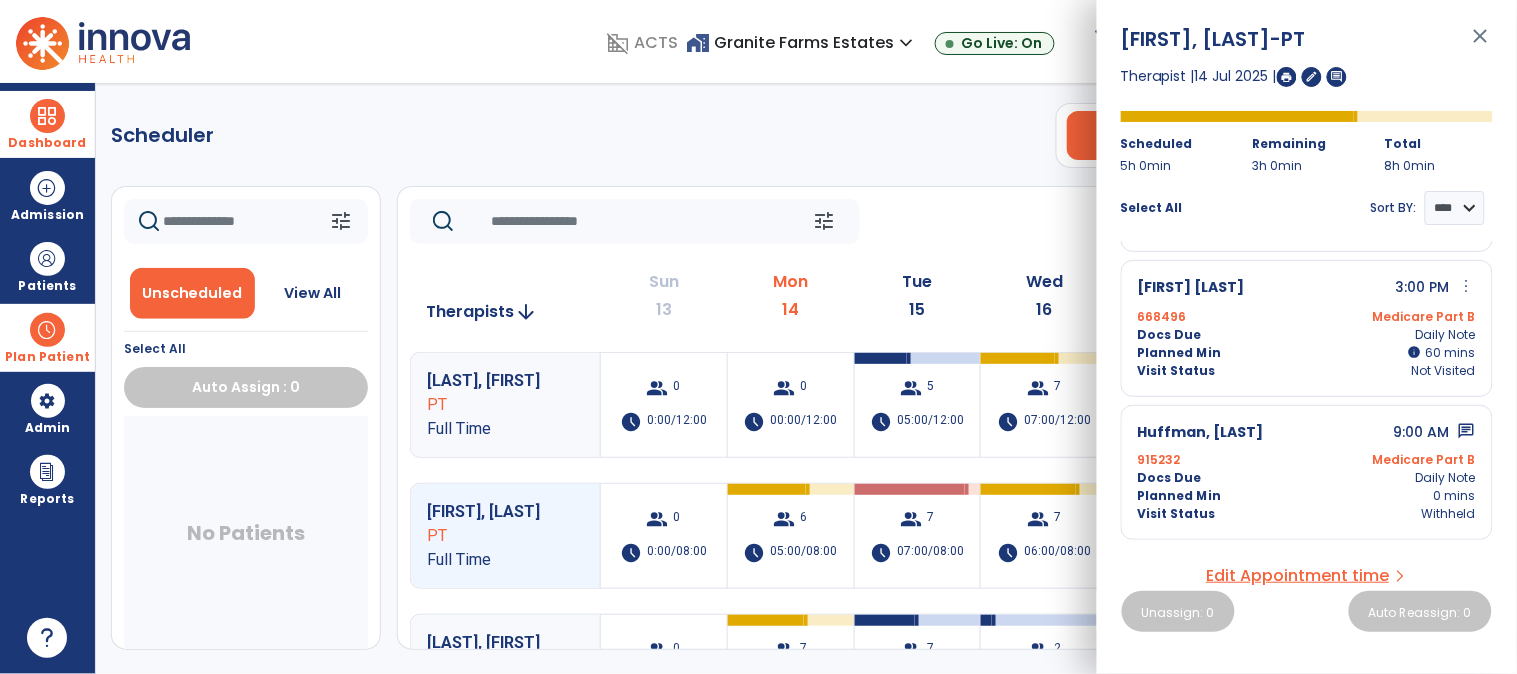 click on "close" at bounding box center (1481, 45) 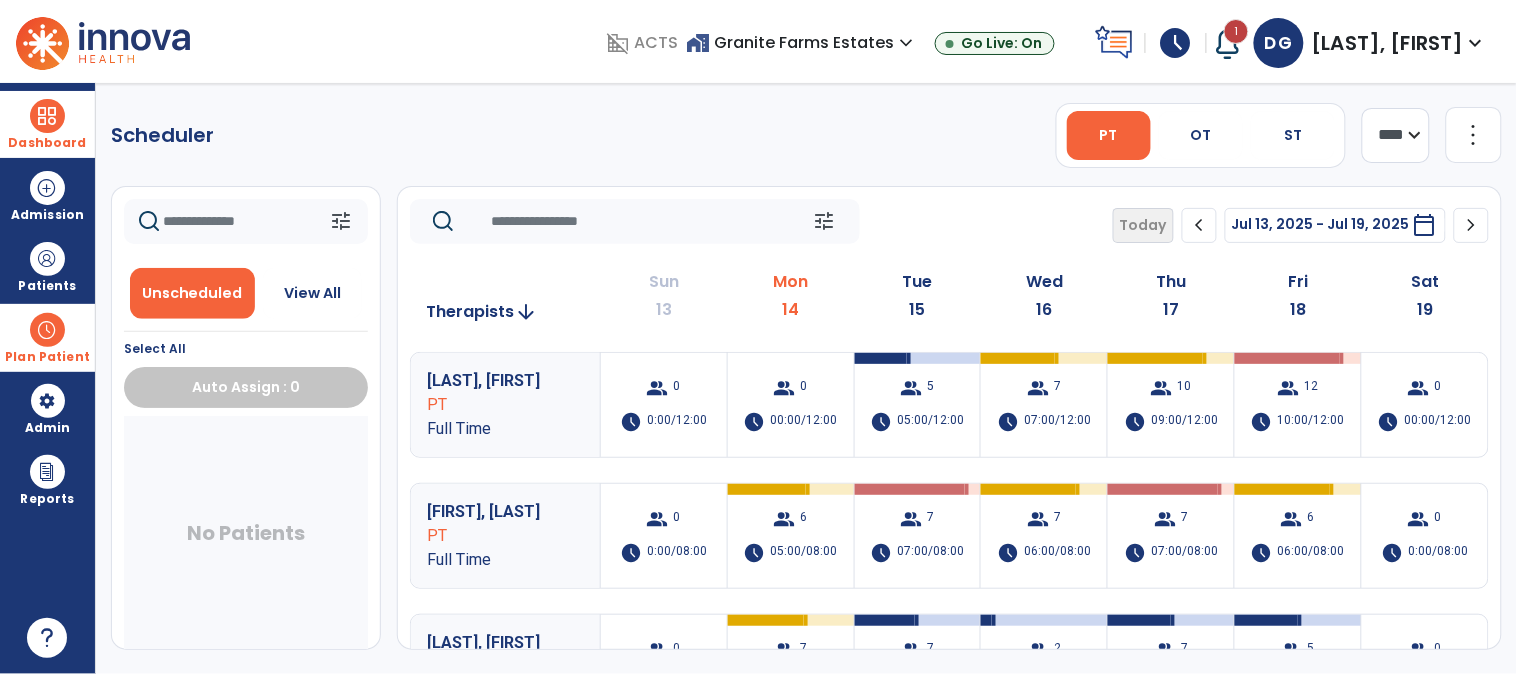 click at bounding box center [47, 116] 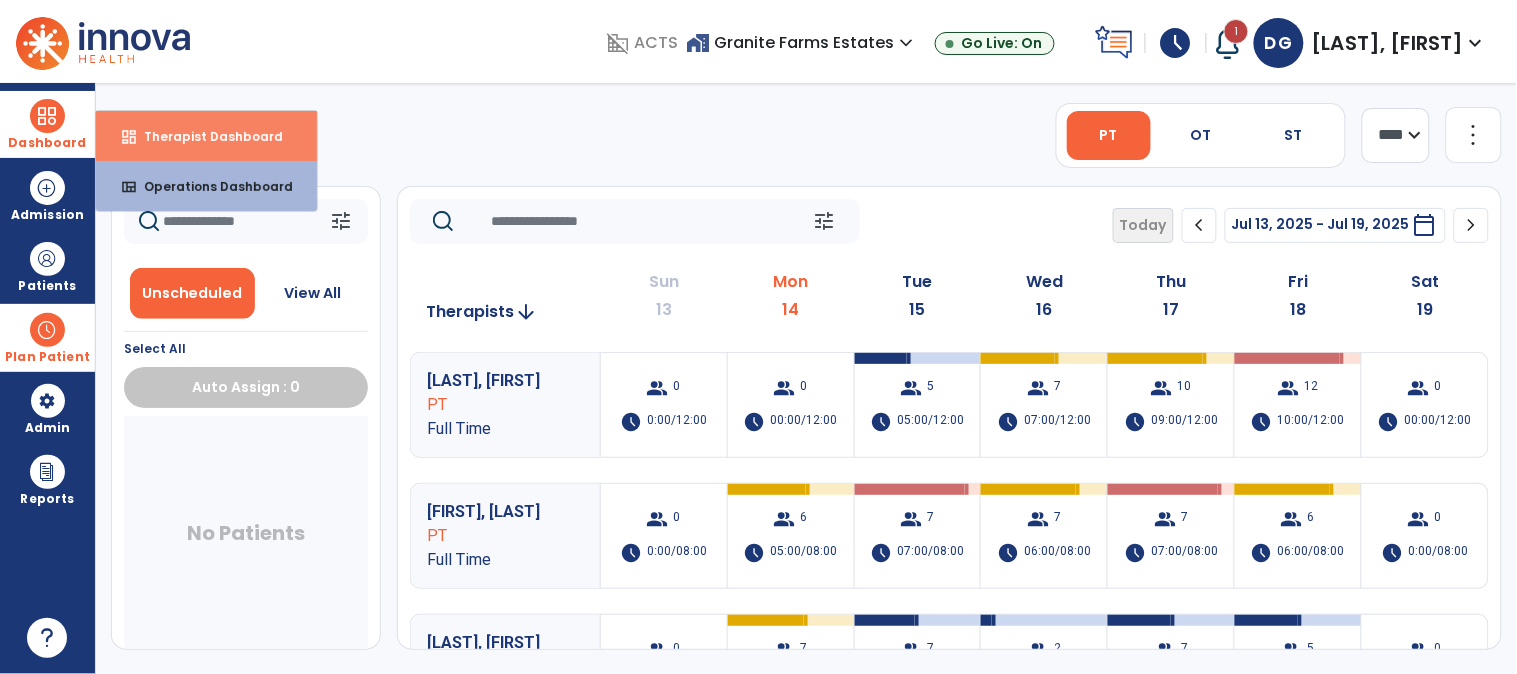 click on "Therapist Dashboard" at bounding box center [205, 136] 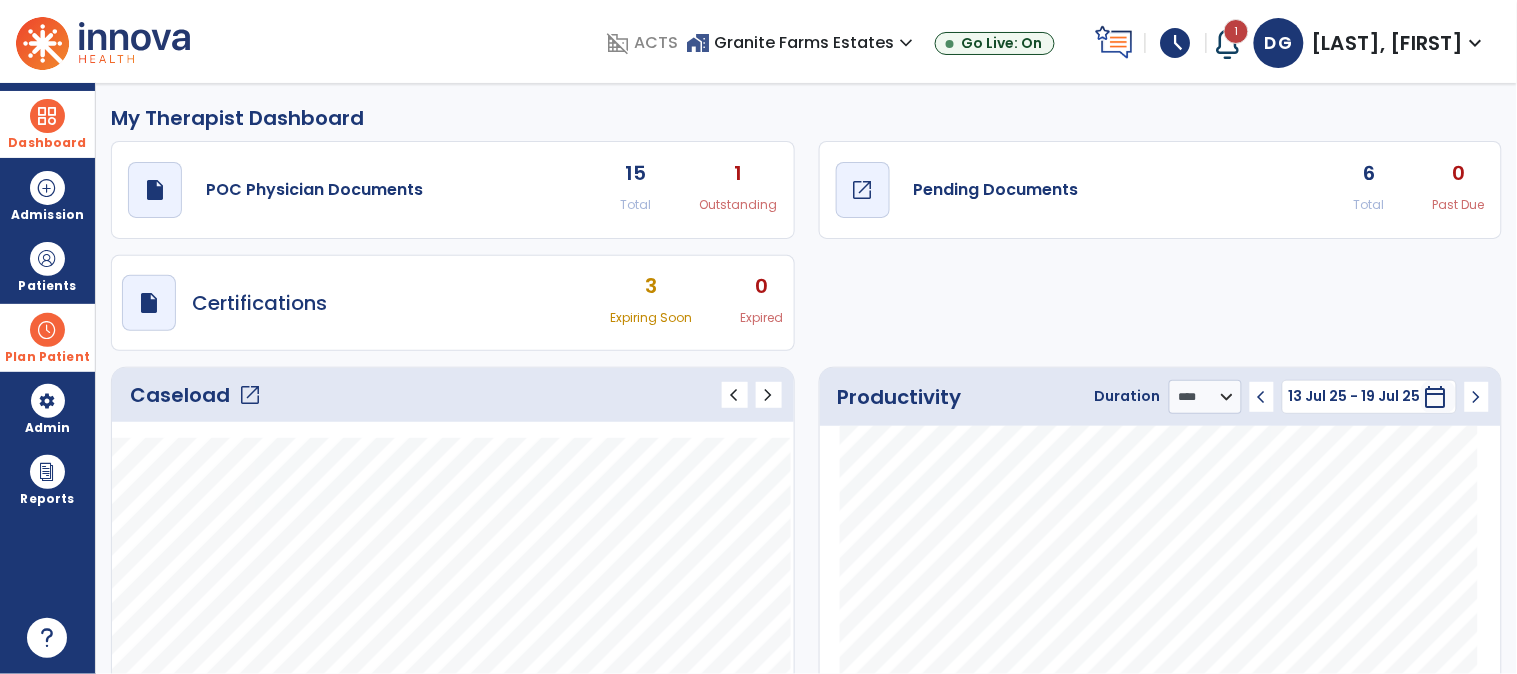 click on "draft   open_in_new" 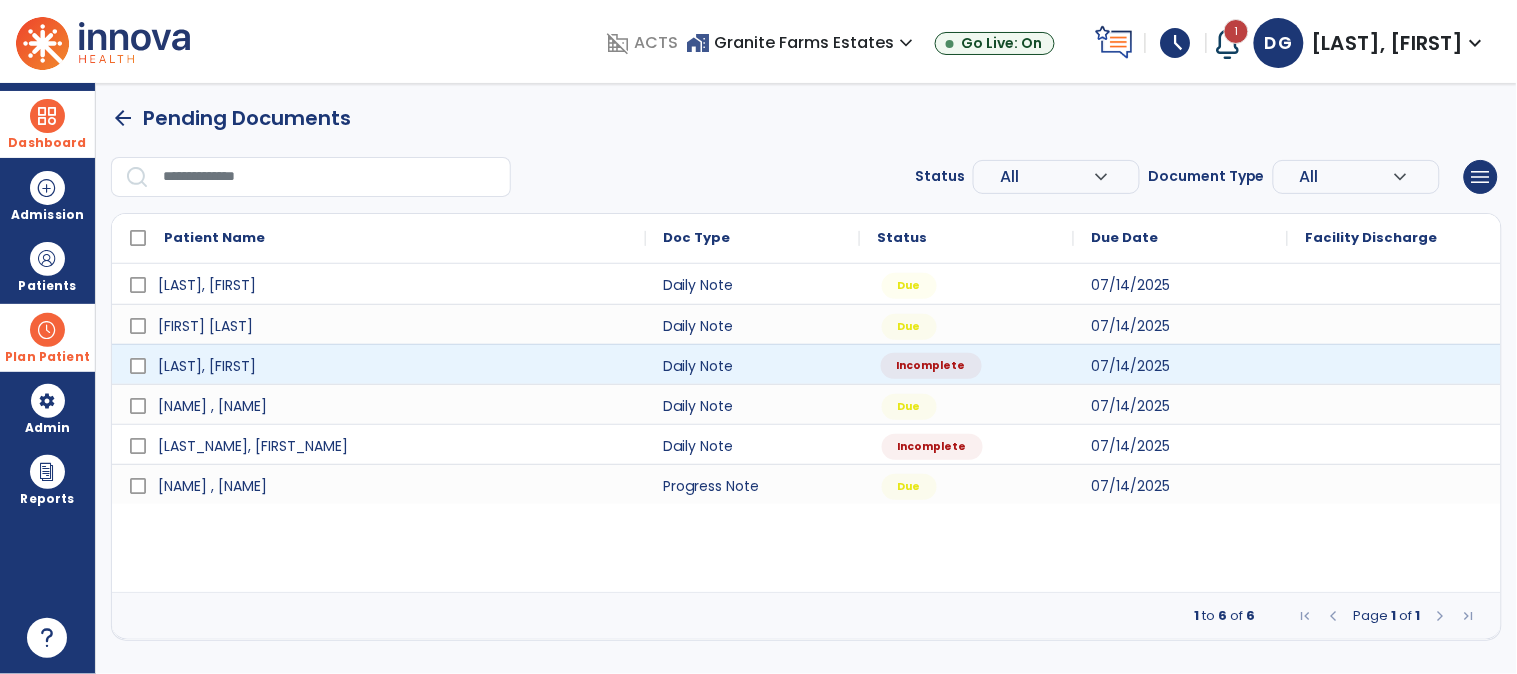 click on "Incomplete" at bounding box center (931, 366) 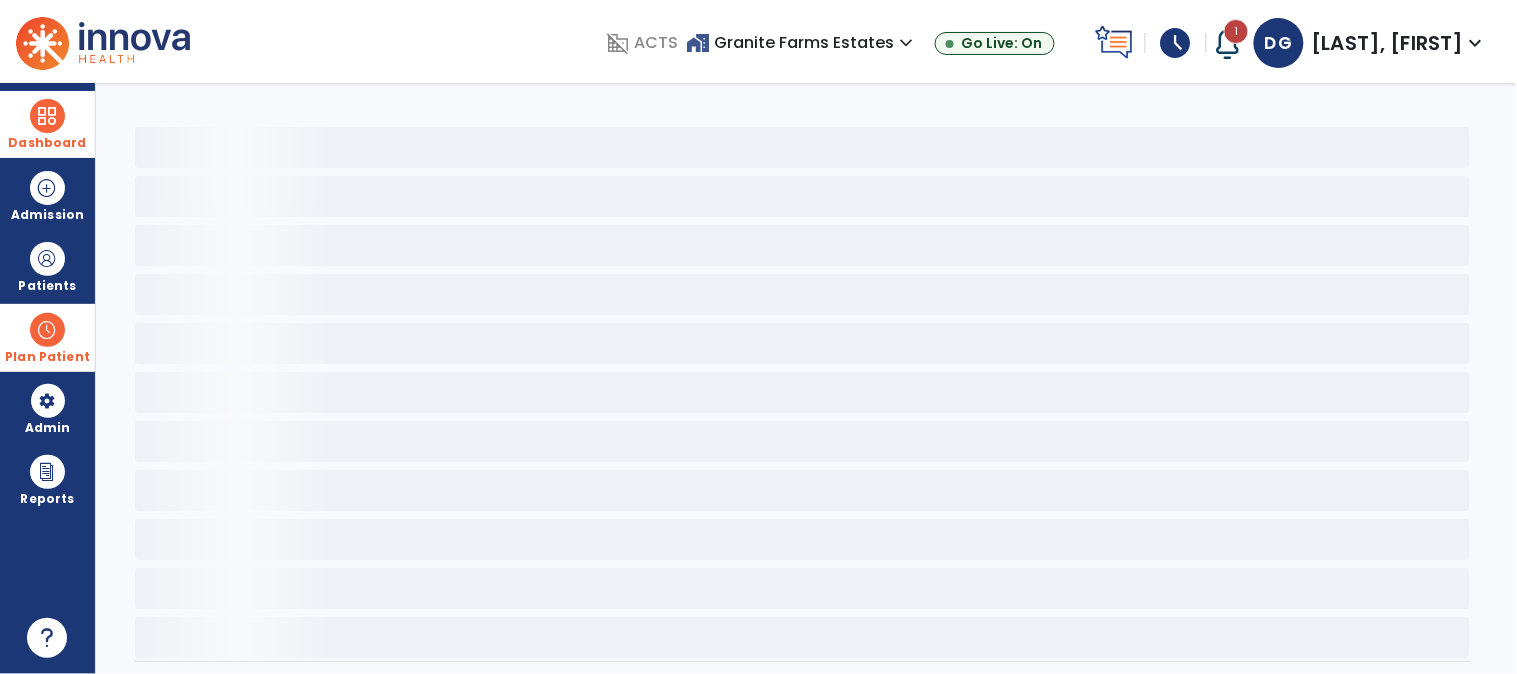 select on "*" 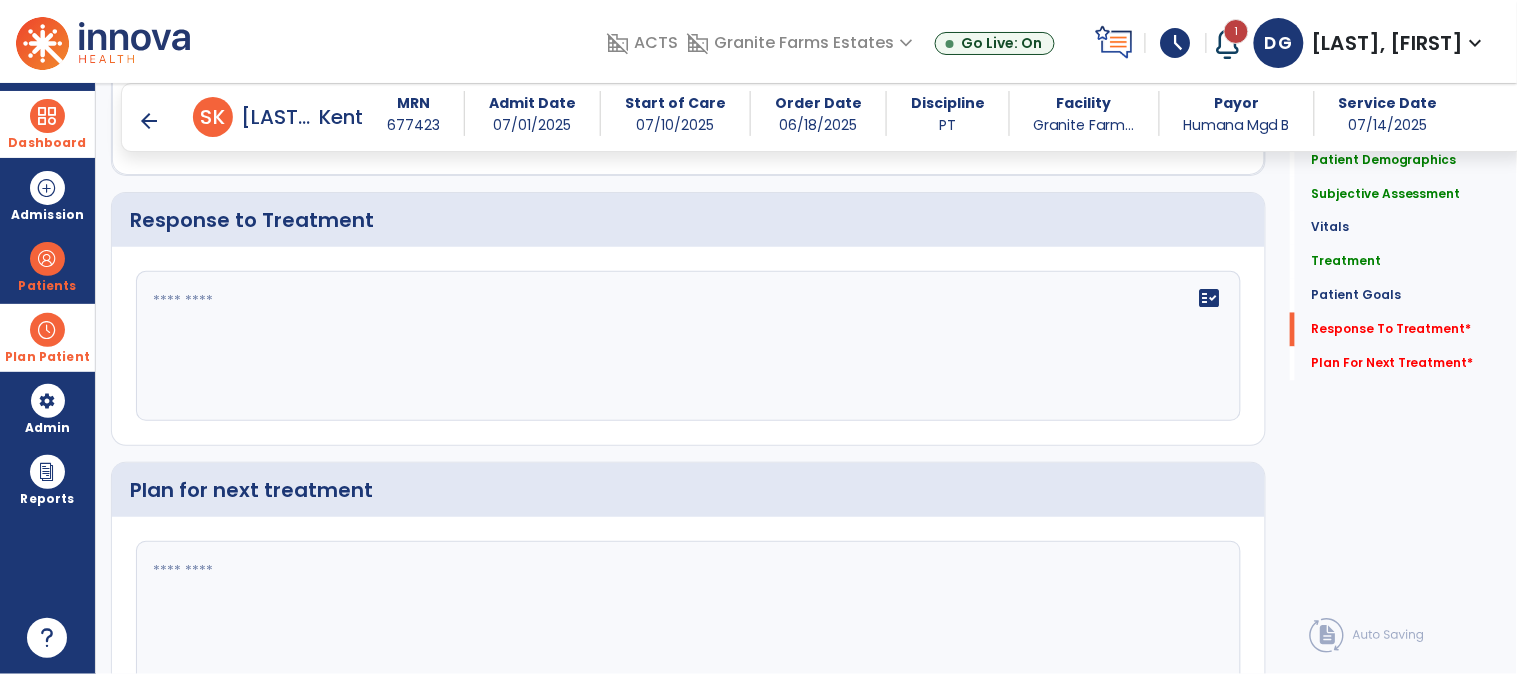 scroll, scrollTop: 2916, scrollLeft: 0, axis: vertical 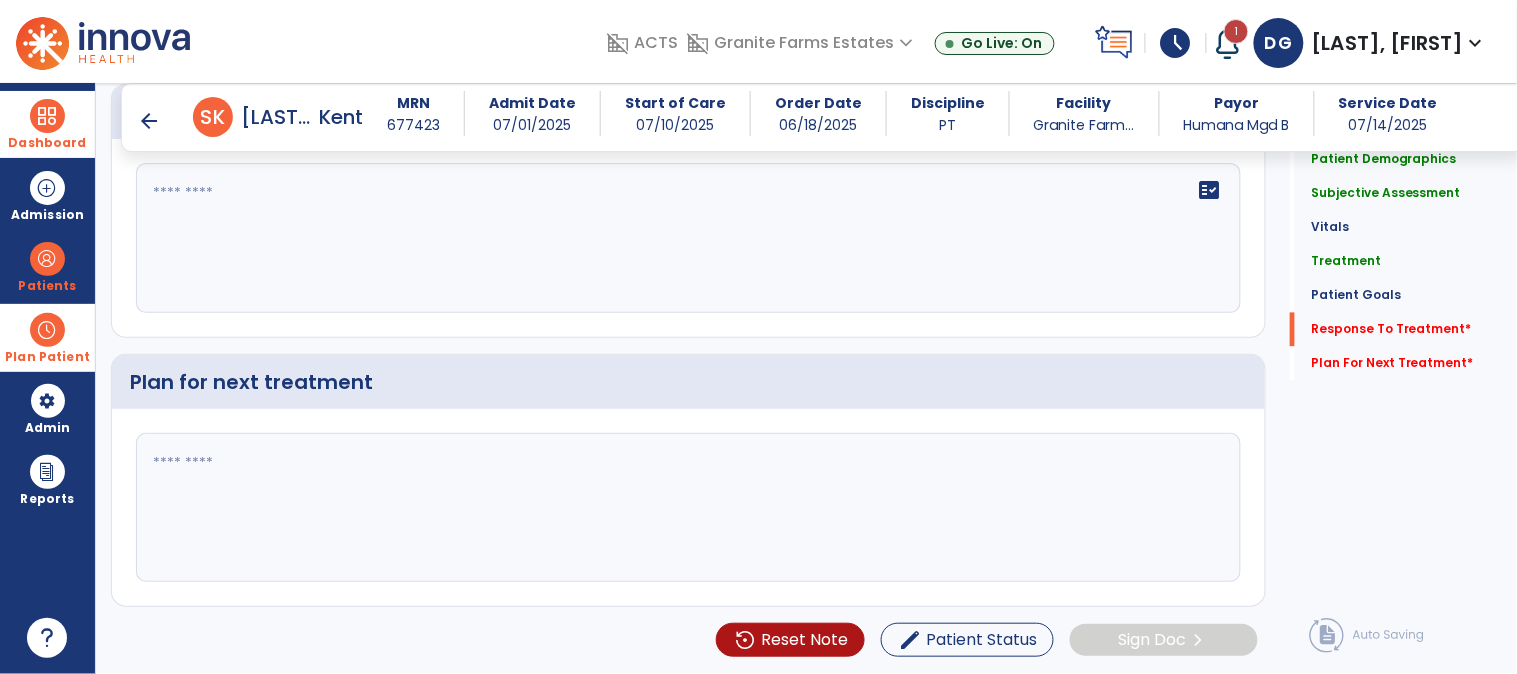 click 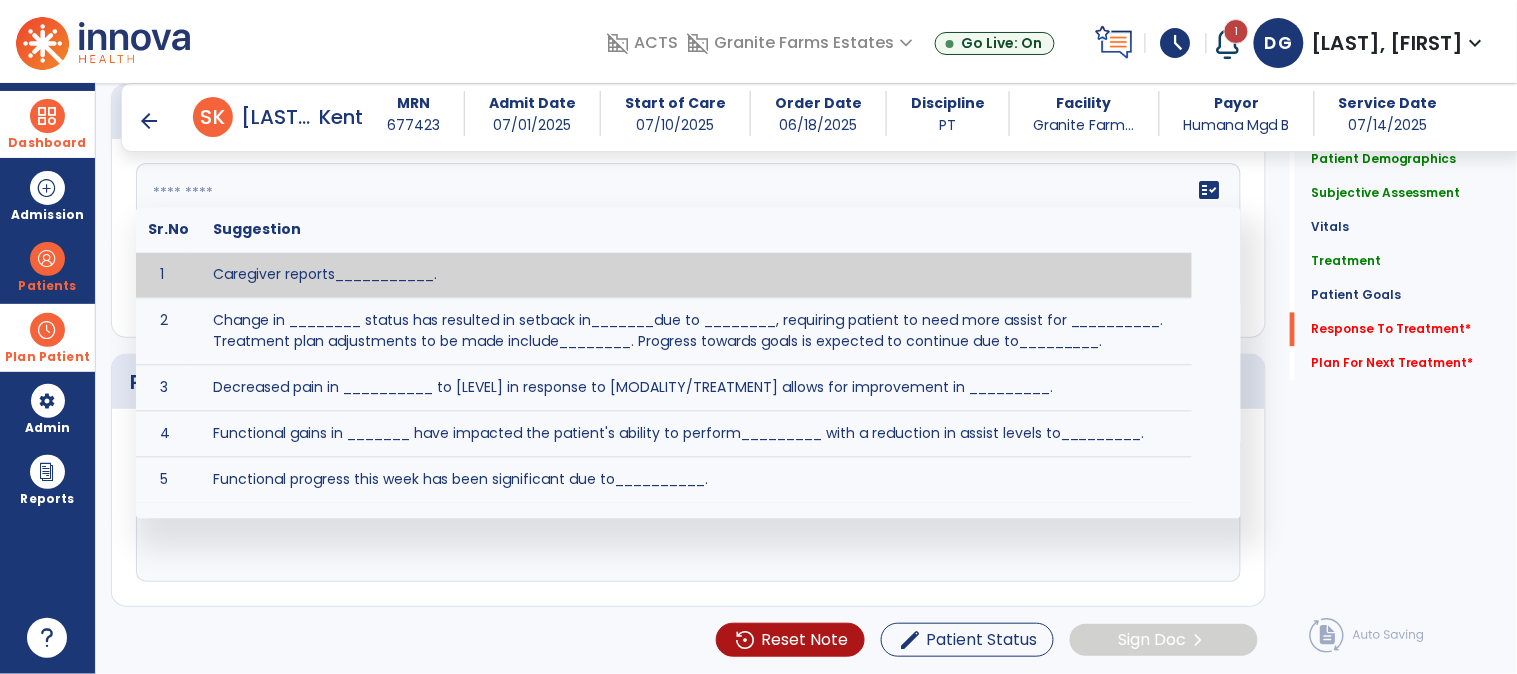 click on "fact_check  Sr.No Suggestion 1 Caregiver reports___________. 2 Change in ________ status has resulted in setback in_______due to ________, requiring patient to need more assist for __________.   Treatment plan adjustments to be made include________.  Progress towards goals is expected to continue due to_________. 3 Decreased pain in __________ to [LEVEL] in response to [MODALITY/TREATMENT] allows for improvement in _________. 4 Functional gains in _______ have impacted the patient's ability to perform_________ with a reduction in assist levels to_________. 5 Functional progress this week has been significant due to__________. 6 Gains in ________ have improved the patient's ability to perform ______with decreased levels of assist to___________. 7 Improvement in ________allows patient to tolerate higher levels of challenges in_________. 8 Pain in [AREA] has decreased to [LEVEL] in response to [TREATMENT/MODALITY], allowing fore ease in completing__________. 9 10 11 12 13 14 15 16 17 18 19 20 21" 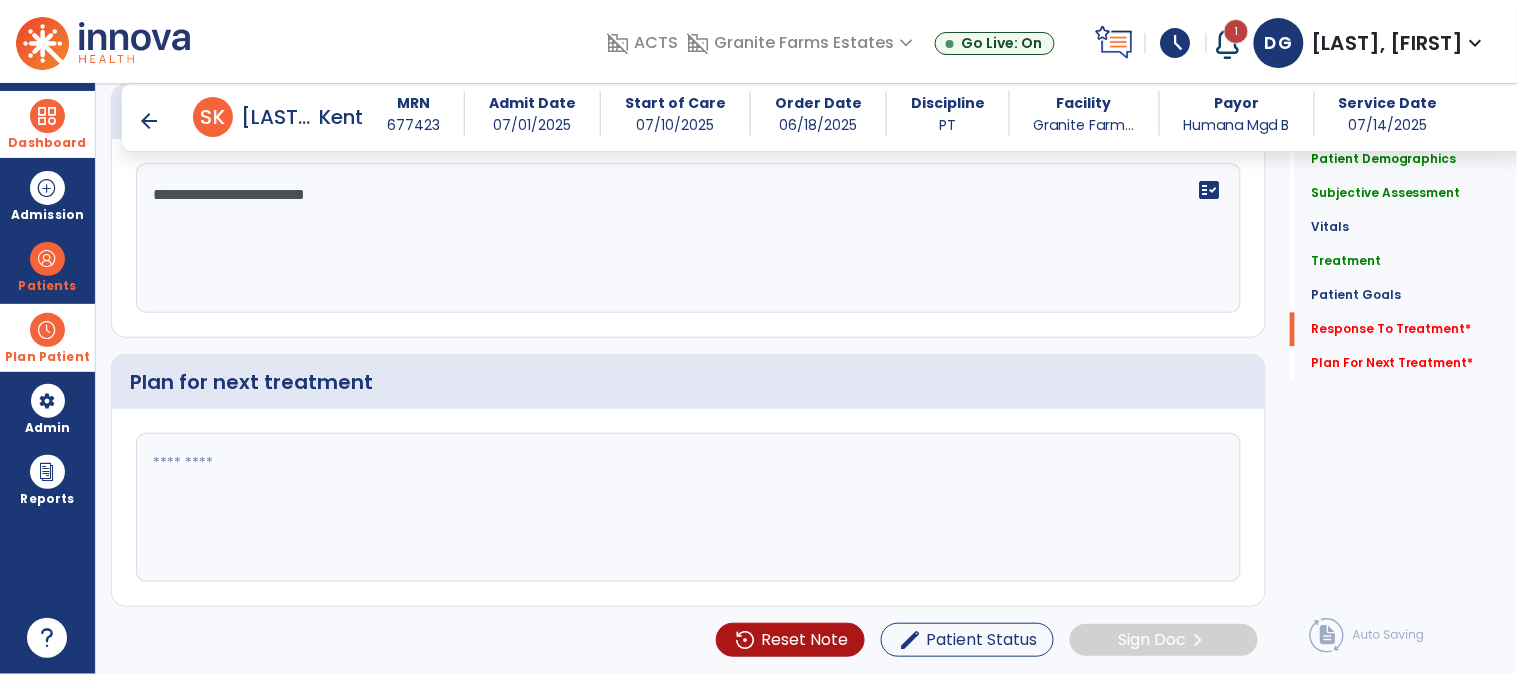 type on "**********" 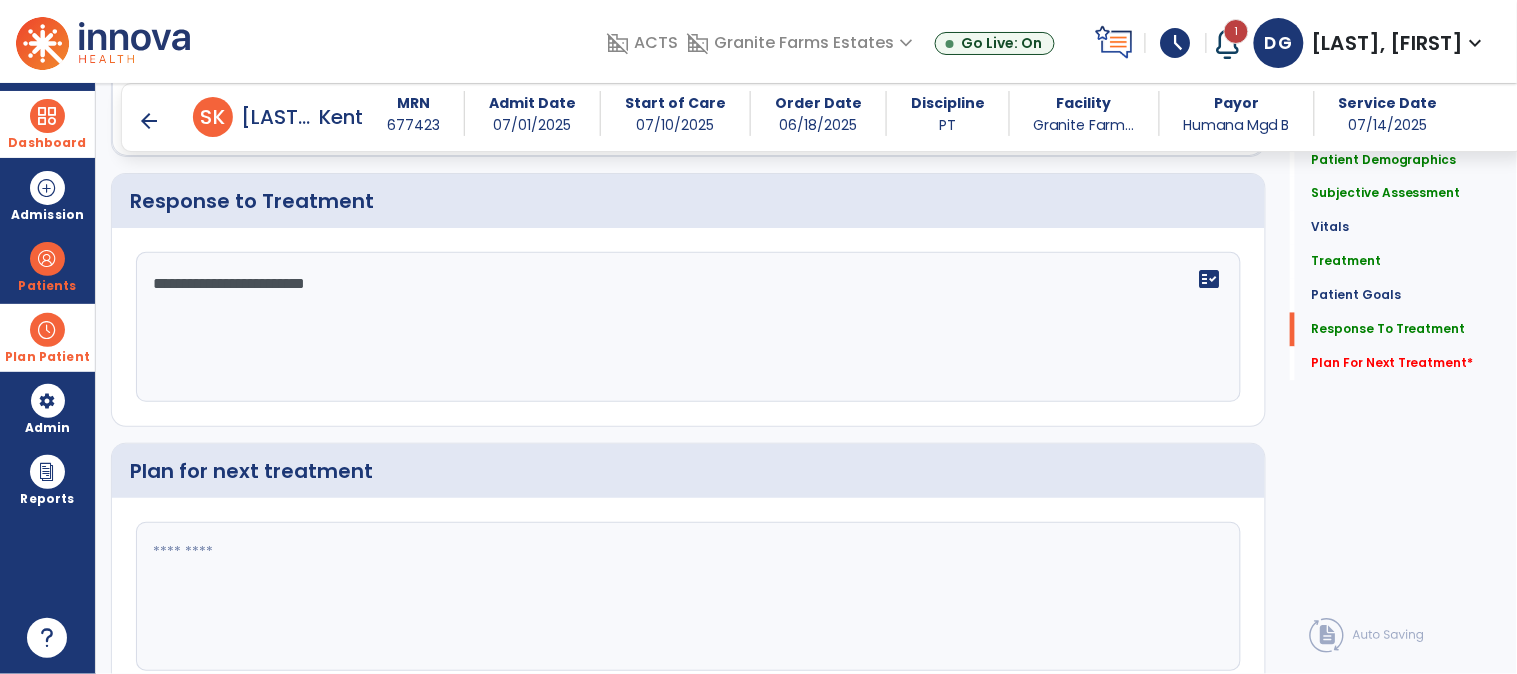 scroll, scrollTop: 2916, scrollLeft: 0, axis: vertical 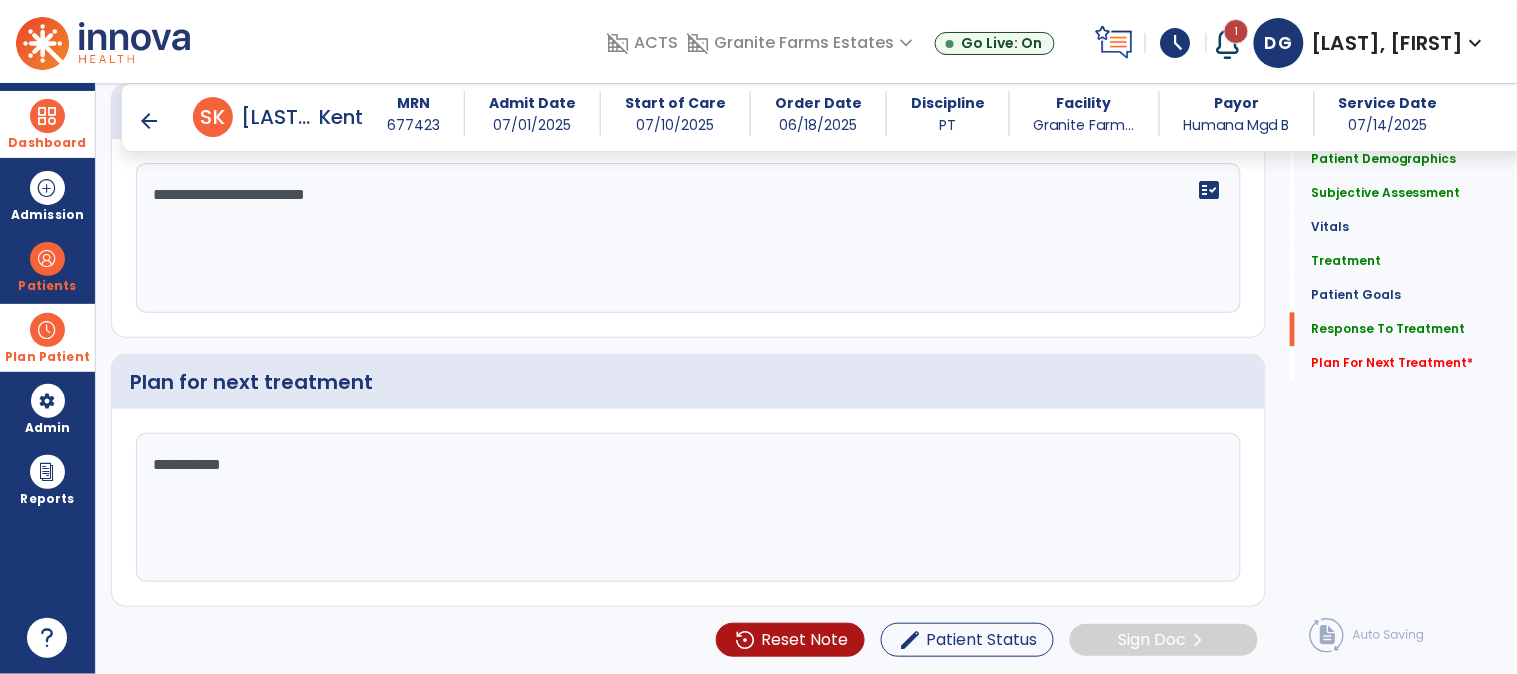 type on "**********" 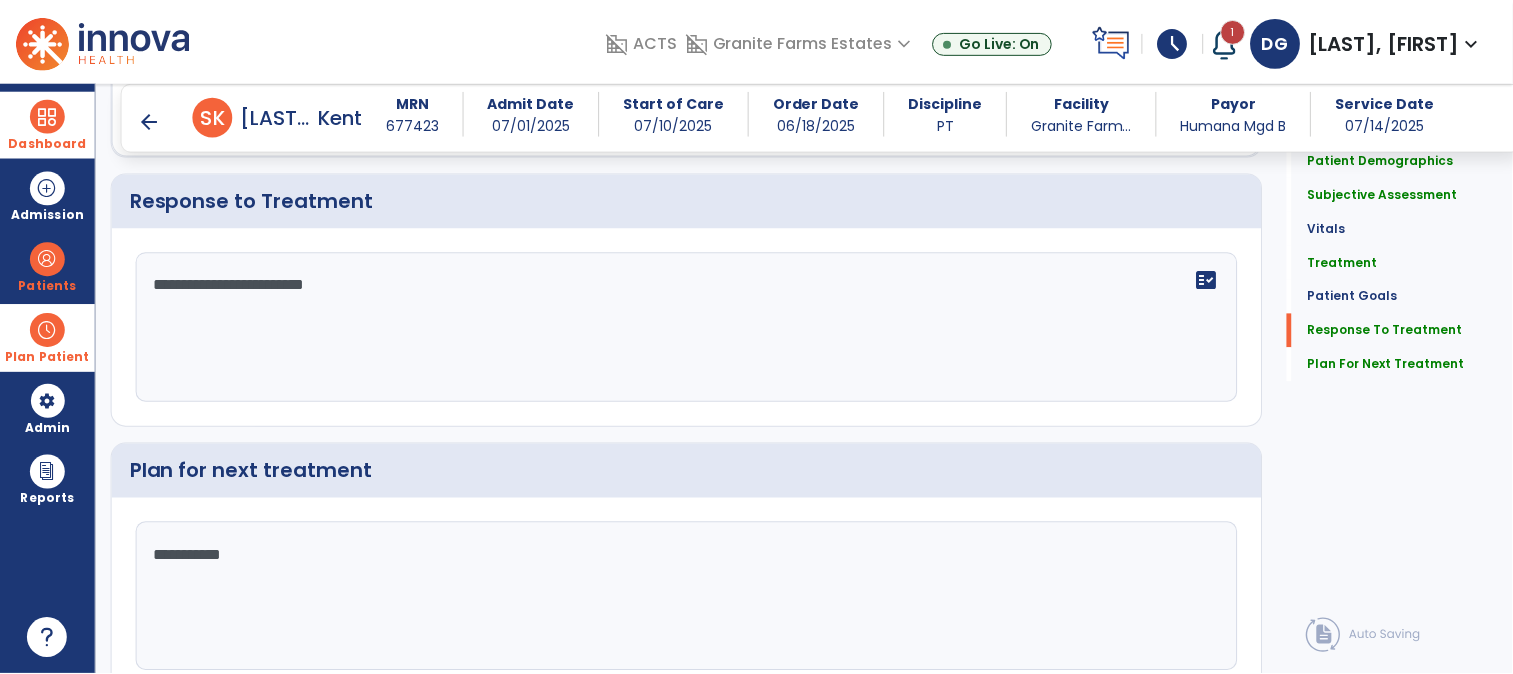 scroll, scrollTop: 2916, scrollLeft: 0, axis: vertical 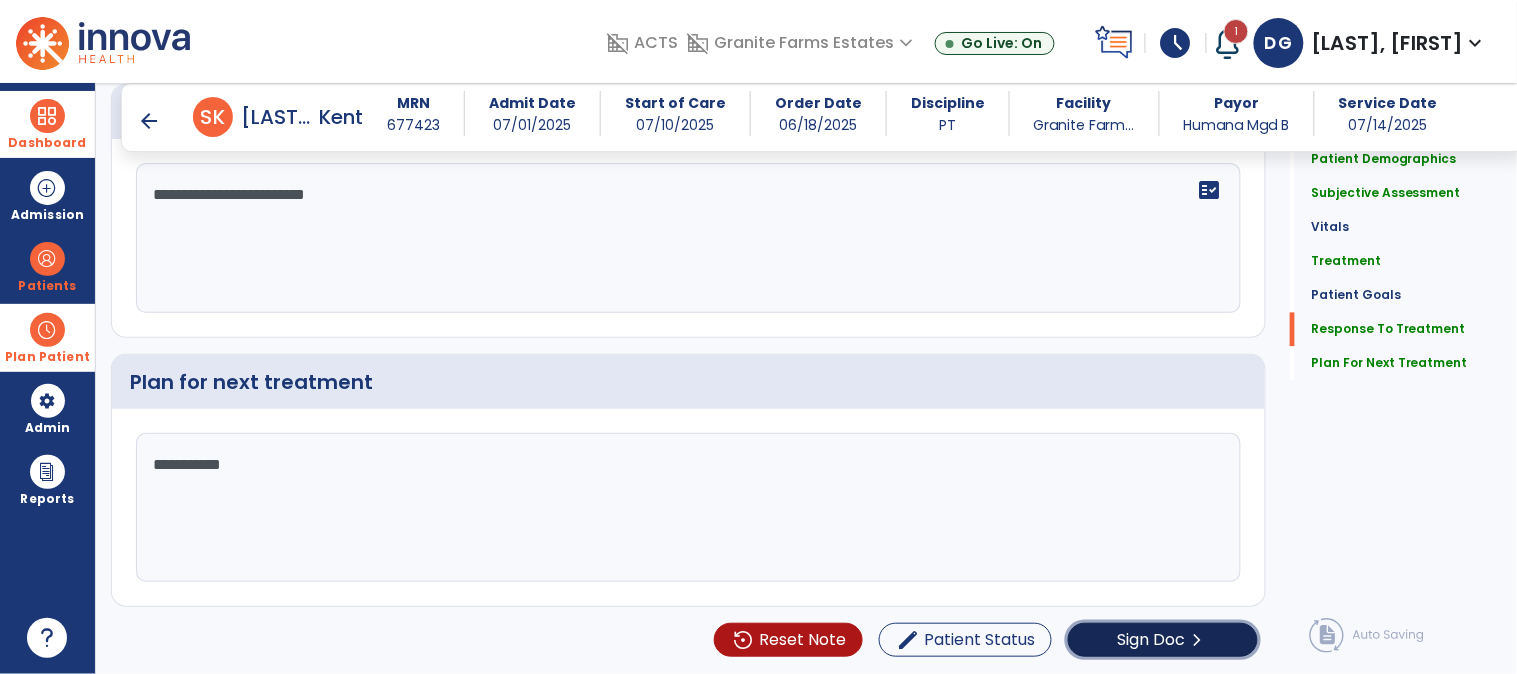 click on "Sign Doc" 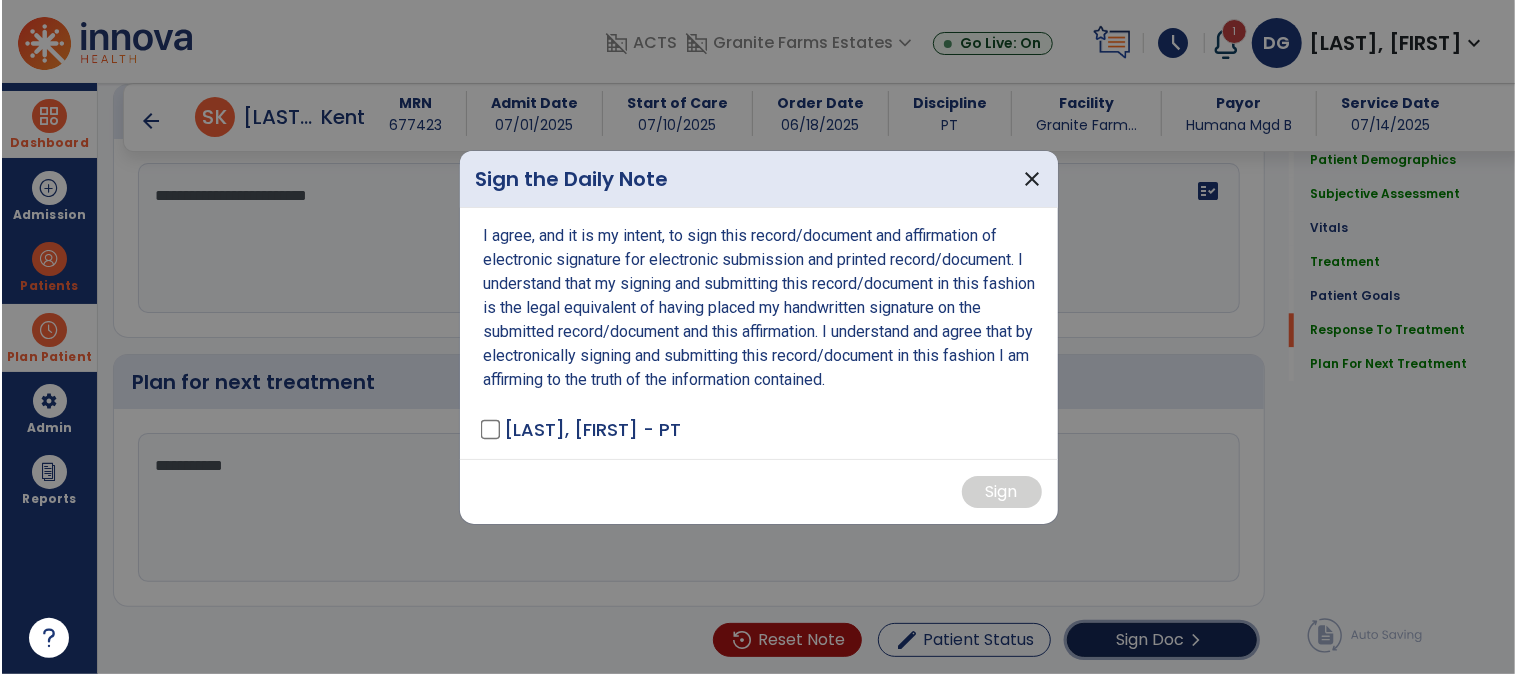 scroll, scrollTop: 2916, scrollLeft: 0, axis: vertical 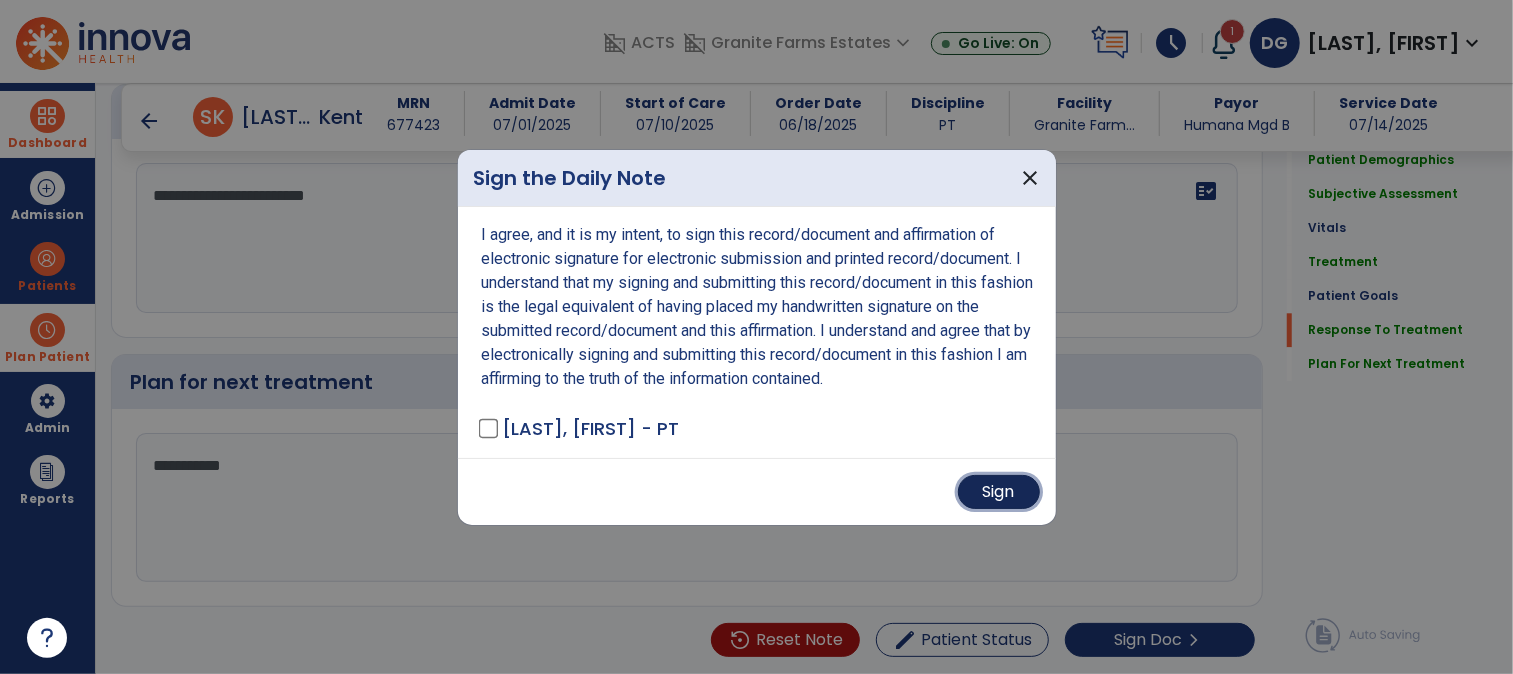 click on "Sign" at bounding box center [999, 492] 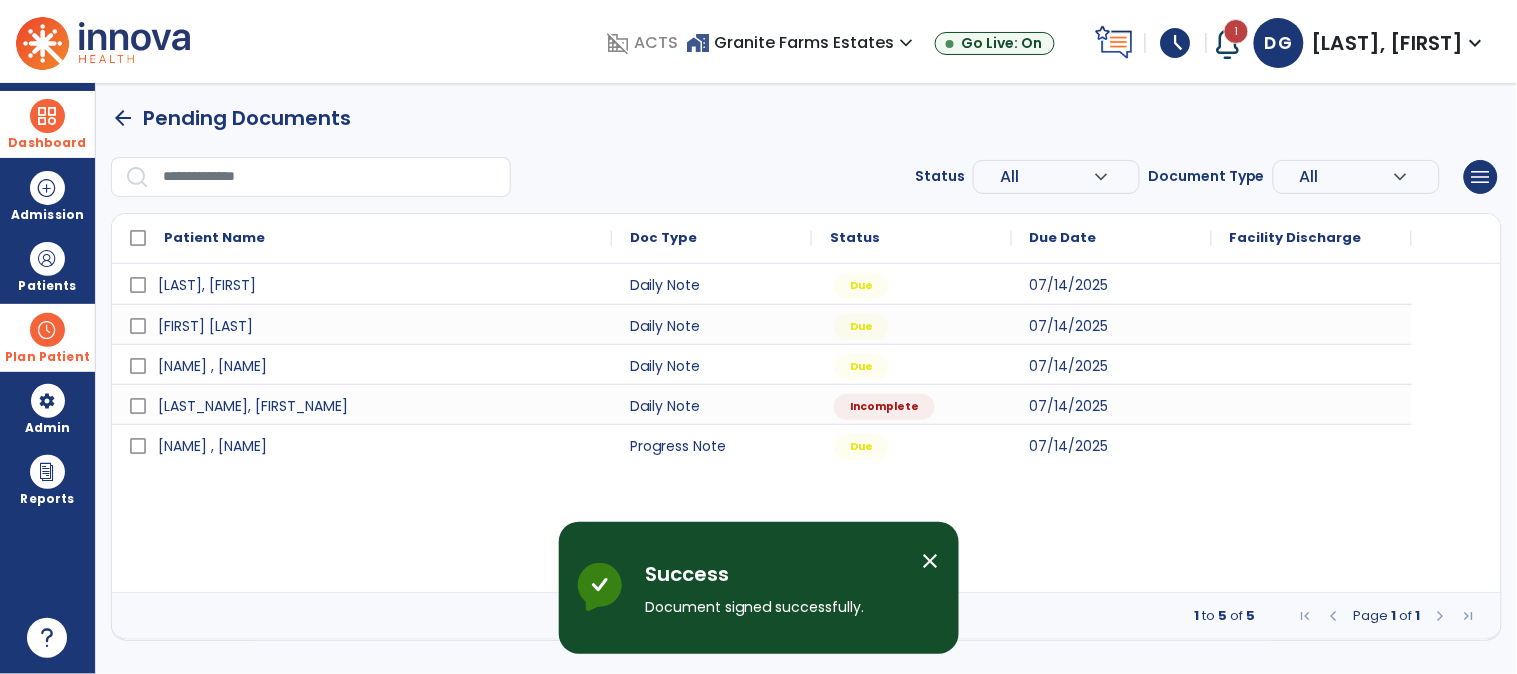 scroll, scrollTop: 0, scrollLeft: 0, axis: both 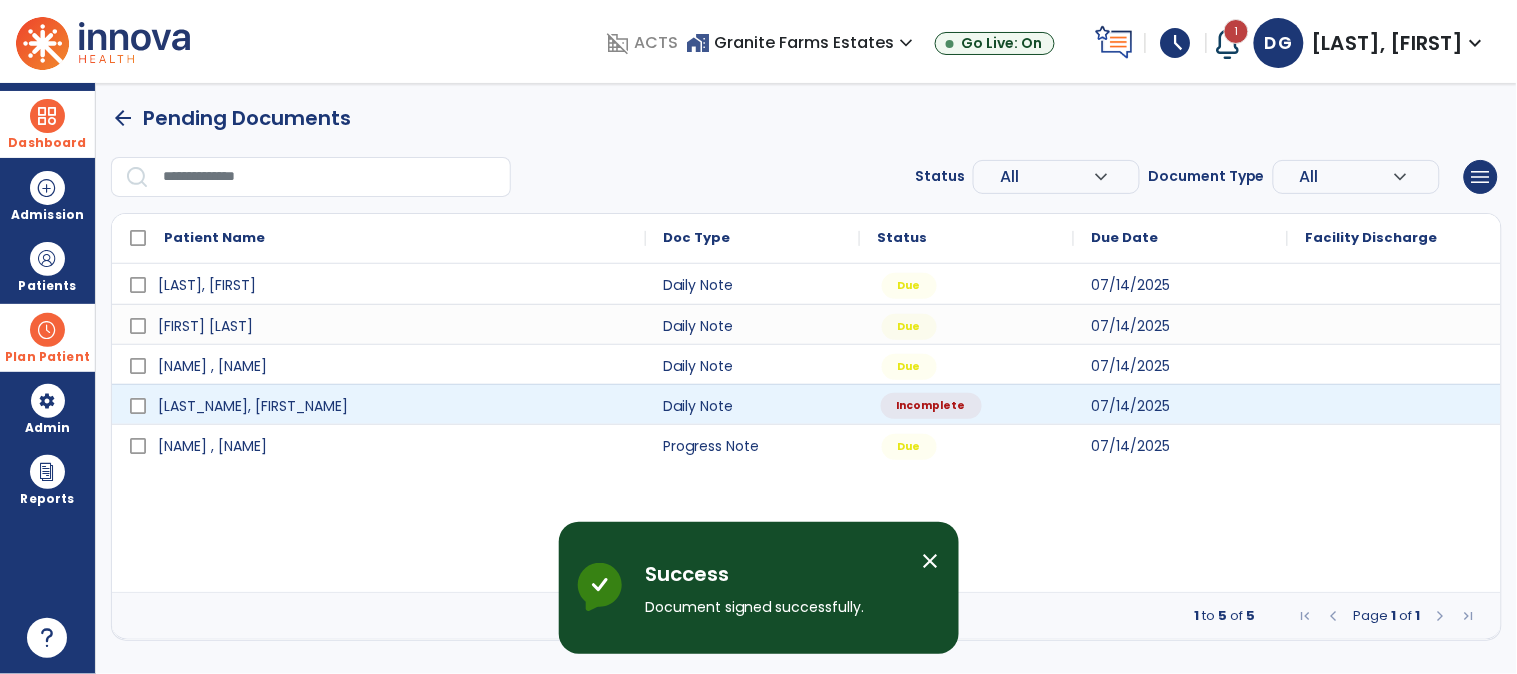 click on "Incomplete" at bounding box center [931, 406] 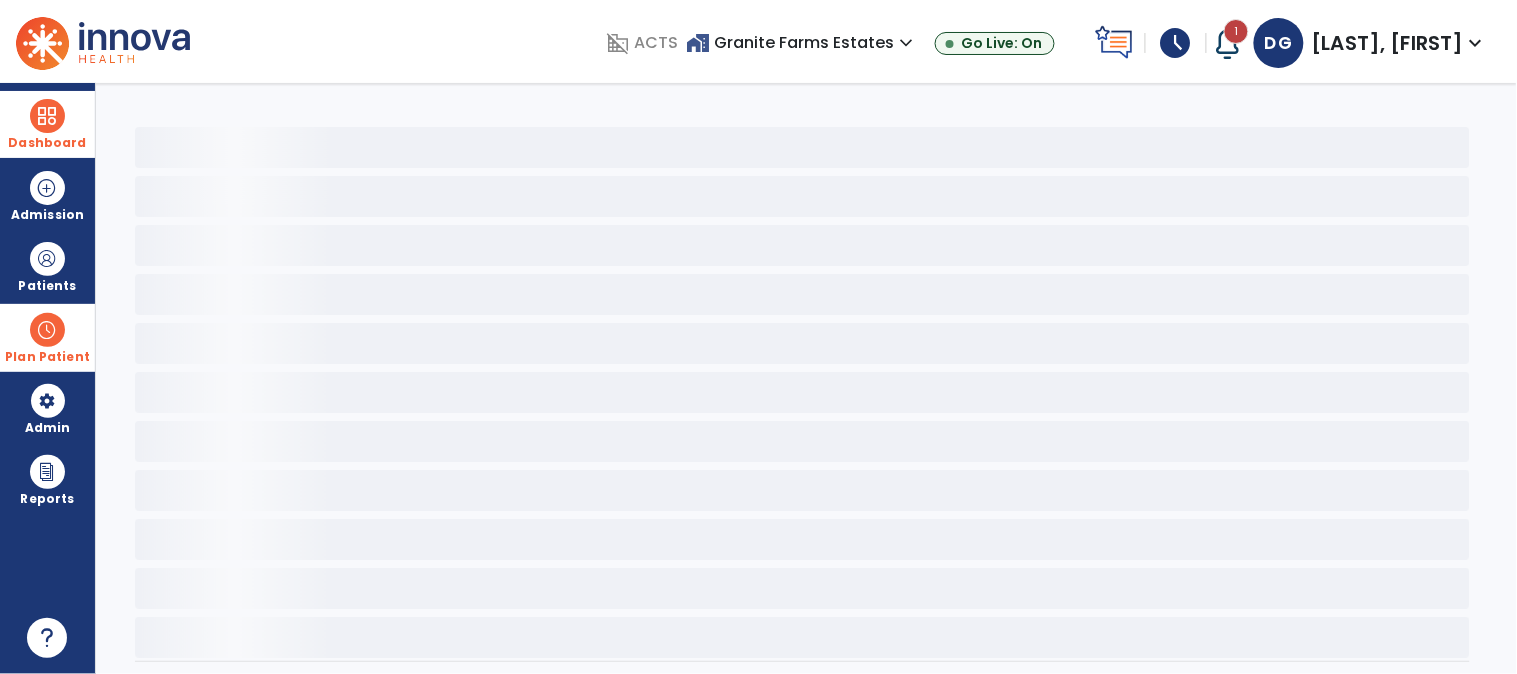 select on "*" 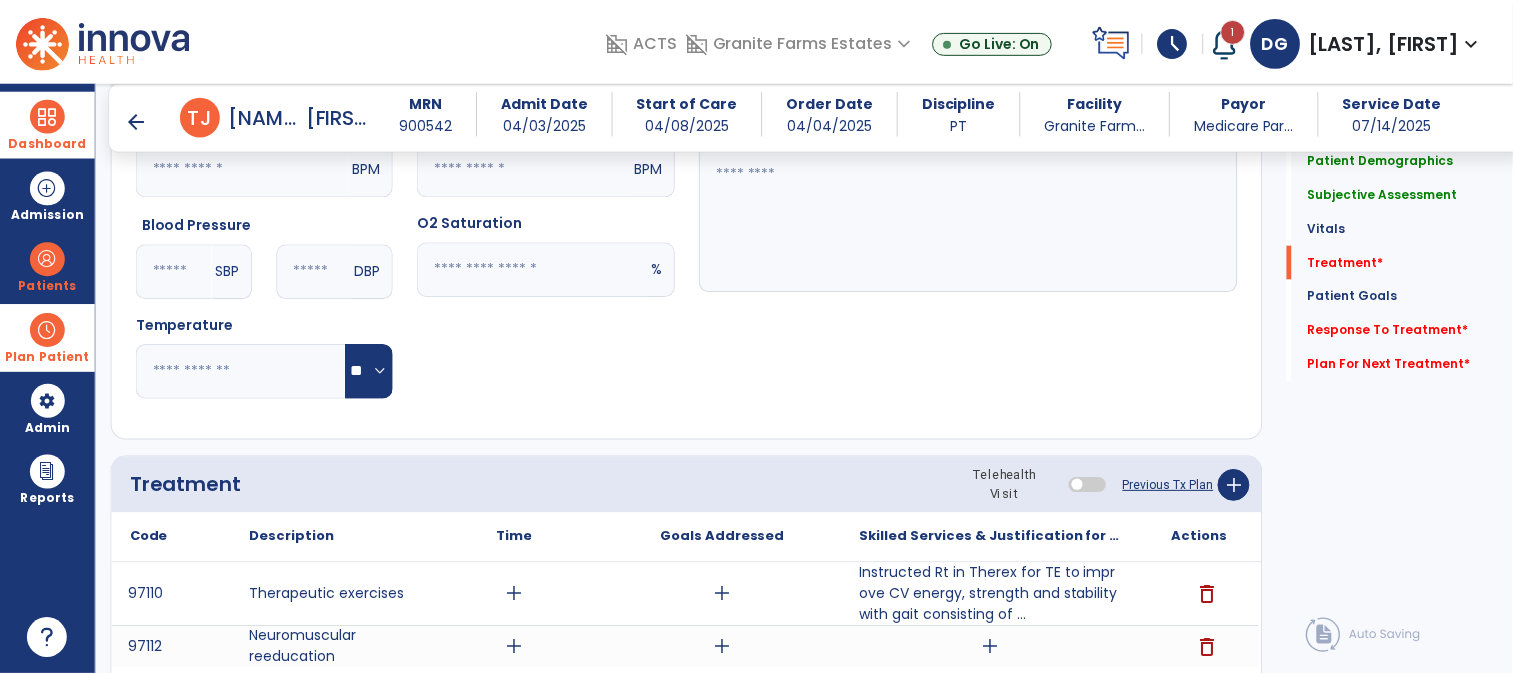scroll, scrollTop: 1111, scrollLeft: 0, axis: vertical 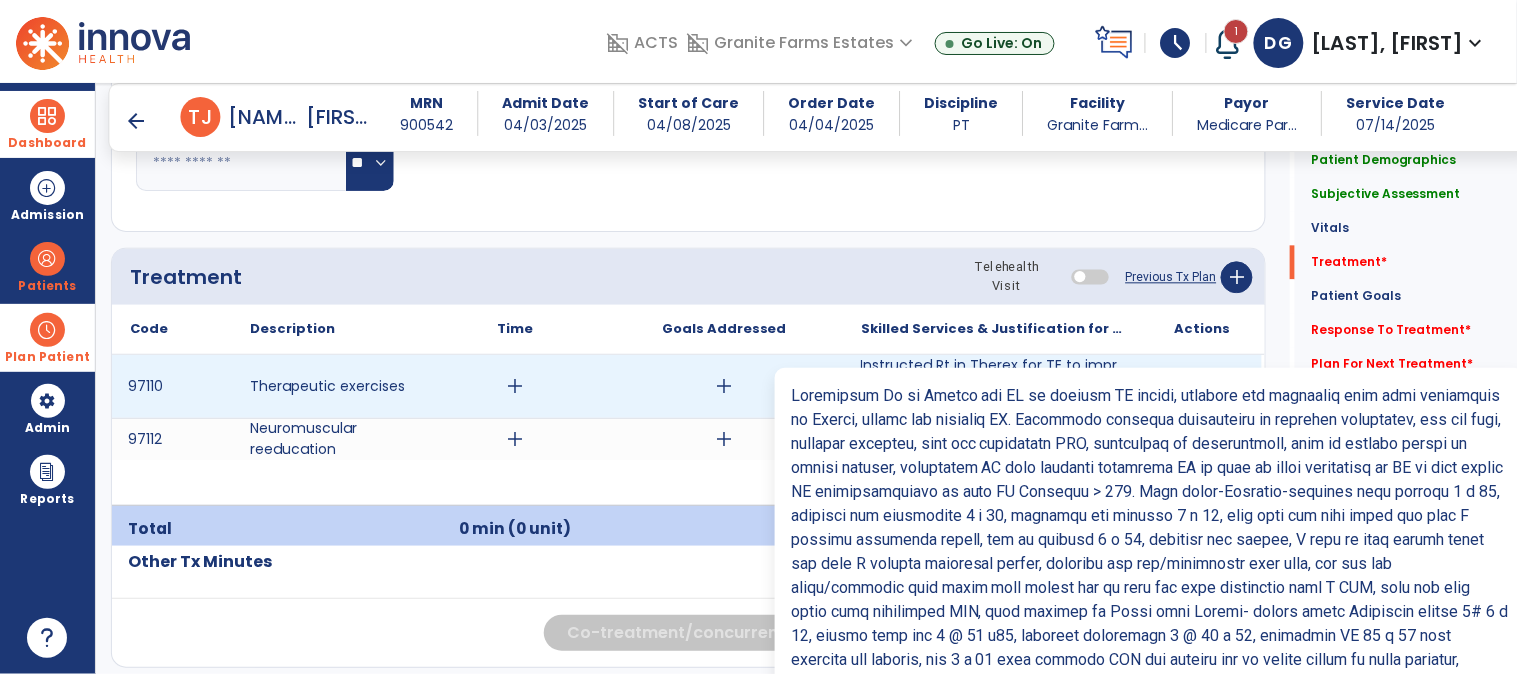 click on "Instructed Rt in Therex for TE to improve CV energy, strength and stability with gait consisting of ..." at bounding box center (993, 386) 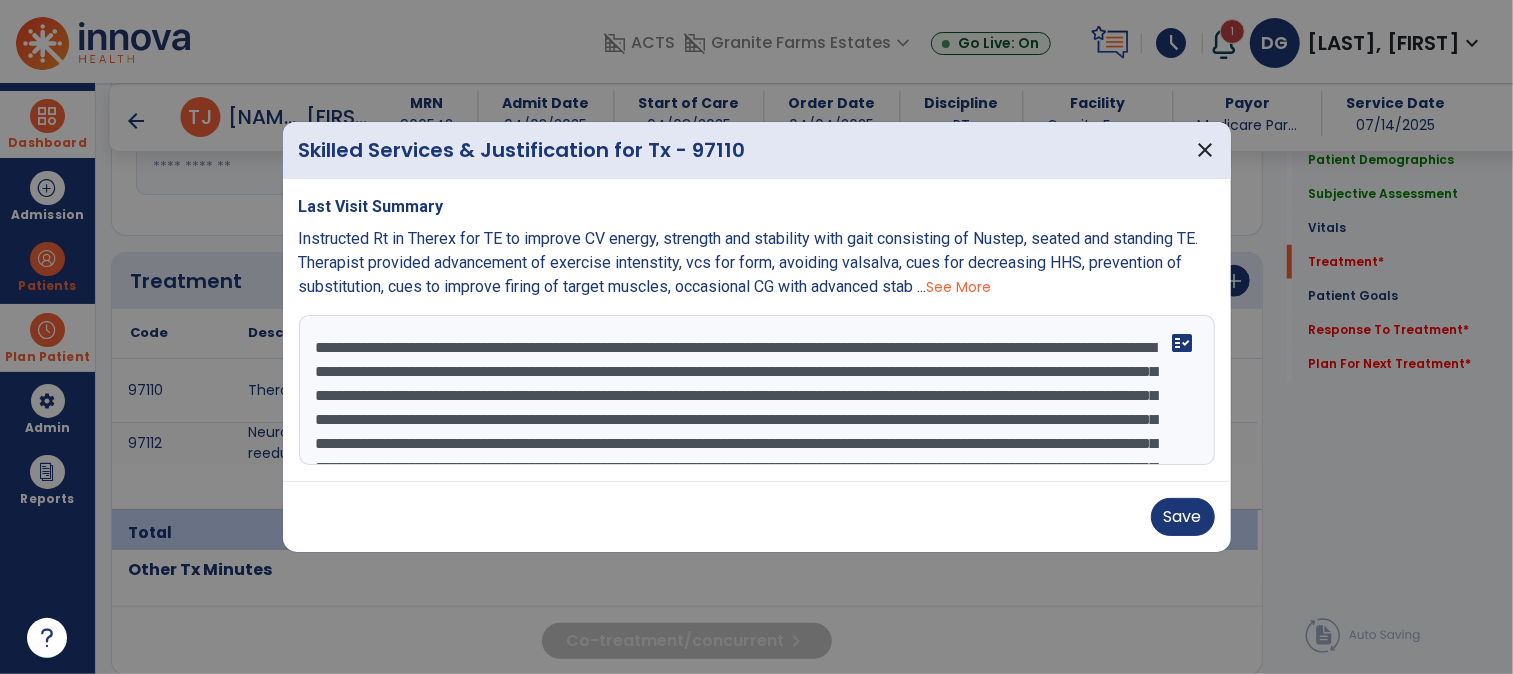 scroll, scrollTop: 1111, scrollLeft: 0, axis: vertical 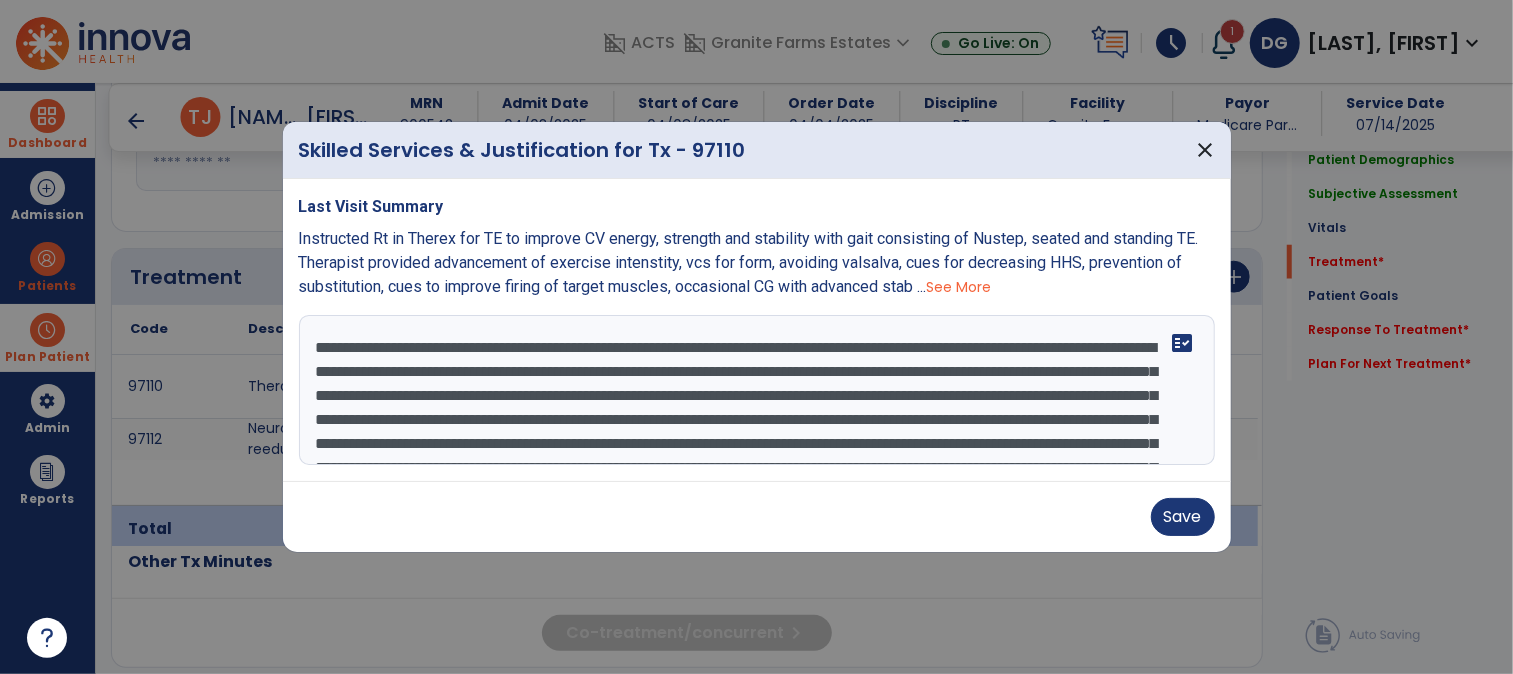 click at bounding box center (757, 390) 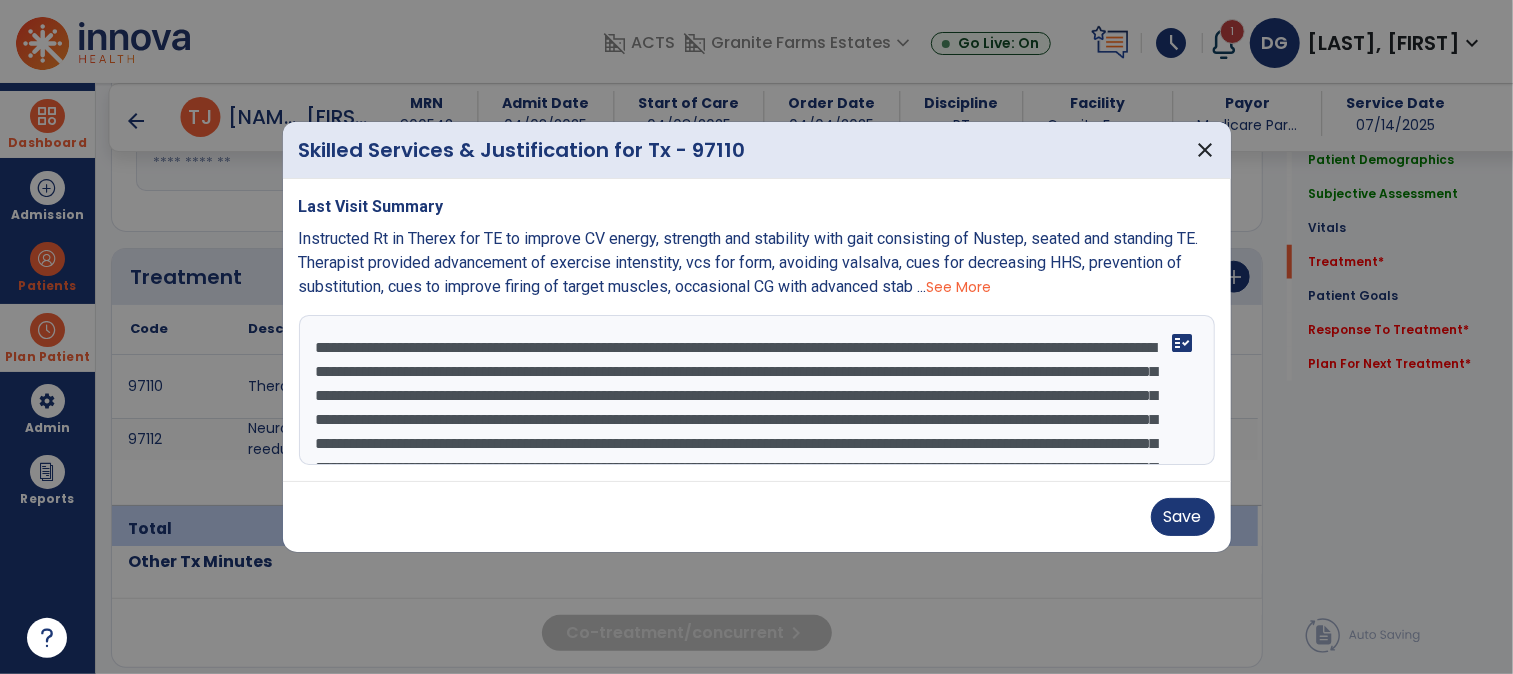 scroll, scrollTop: 111, scrollLeft: 0, axis: vertical 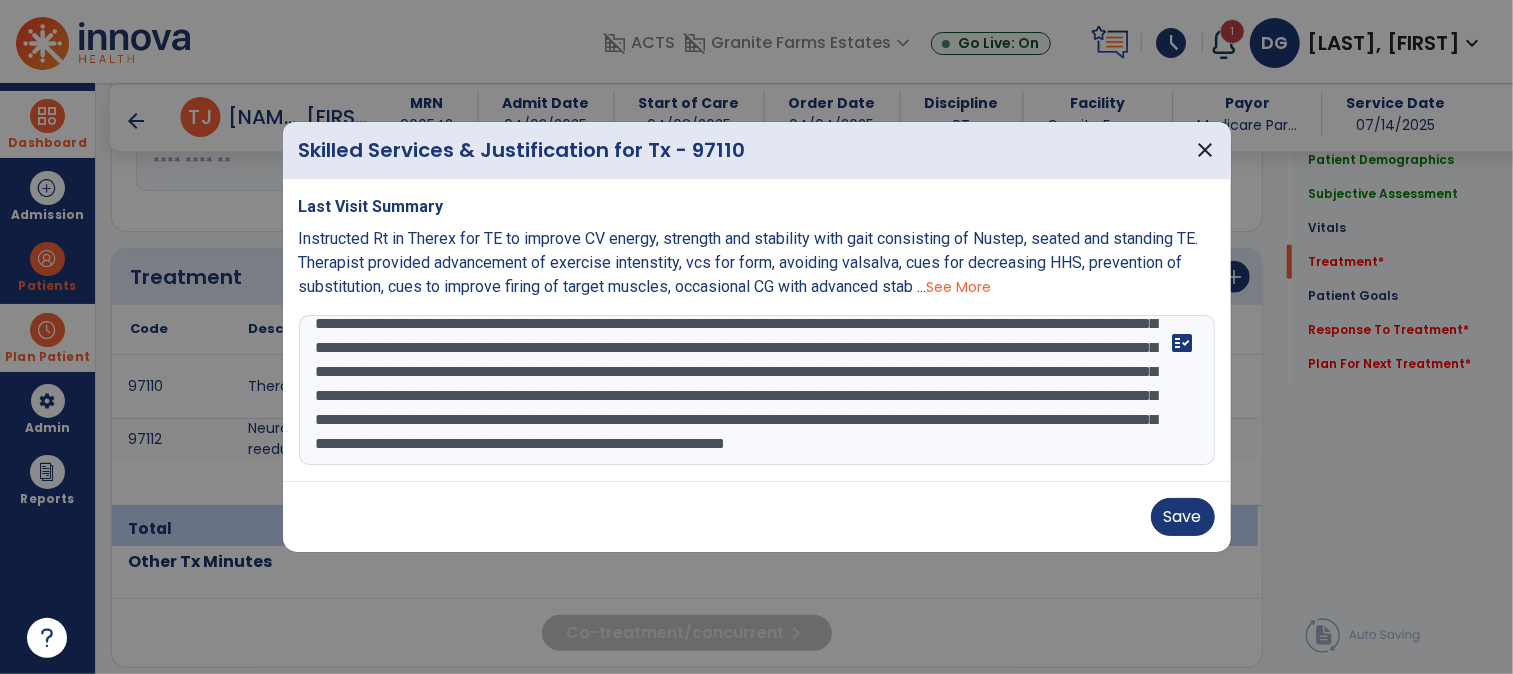 drag, startPoint x: 976, startPoint y: 330, endPoint x: 1004, endPoint y: 466, distance: 138.85243 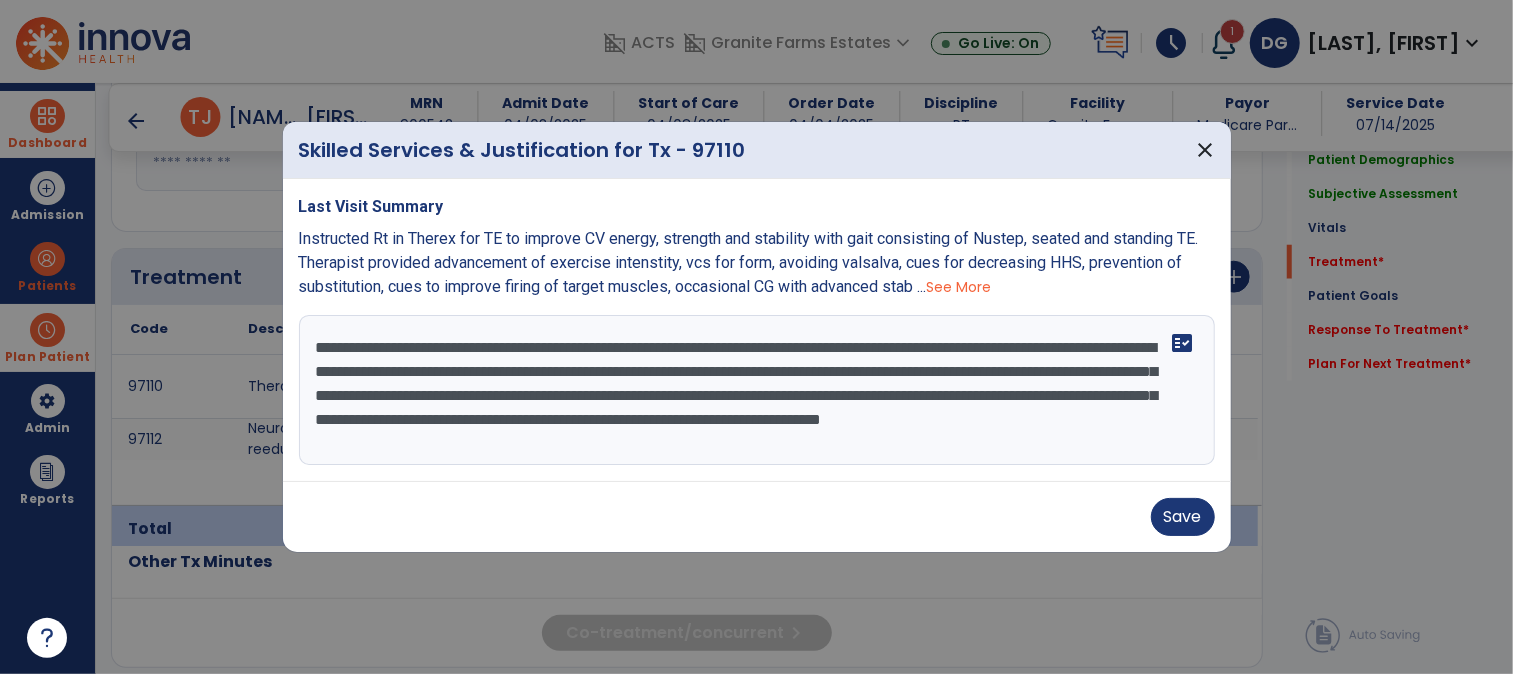 scroll, scrollTop: 0, scrollLeft: 0, axis: both 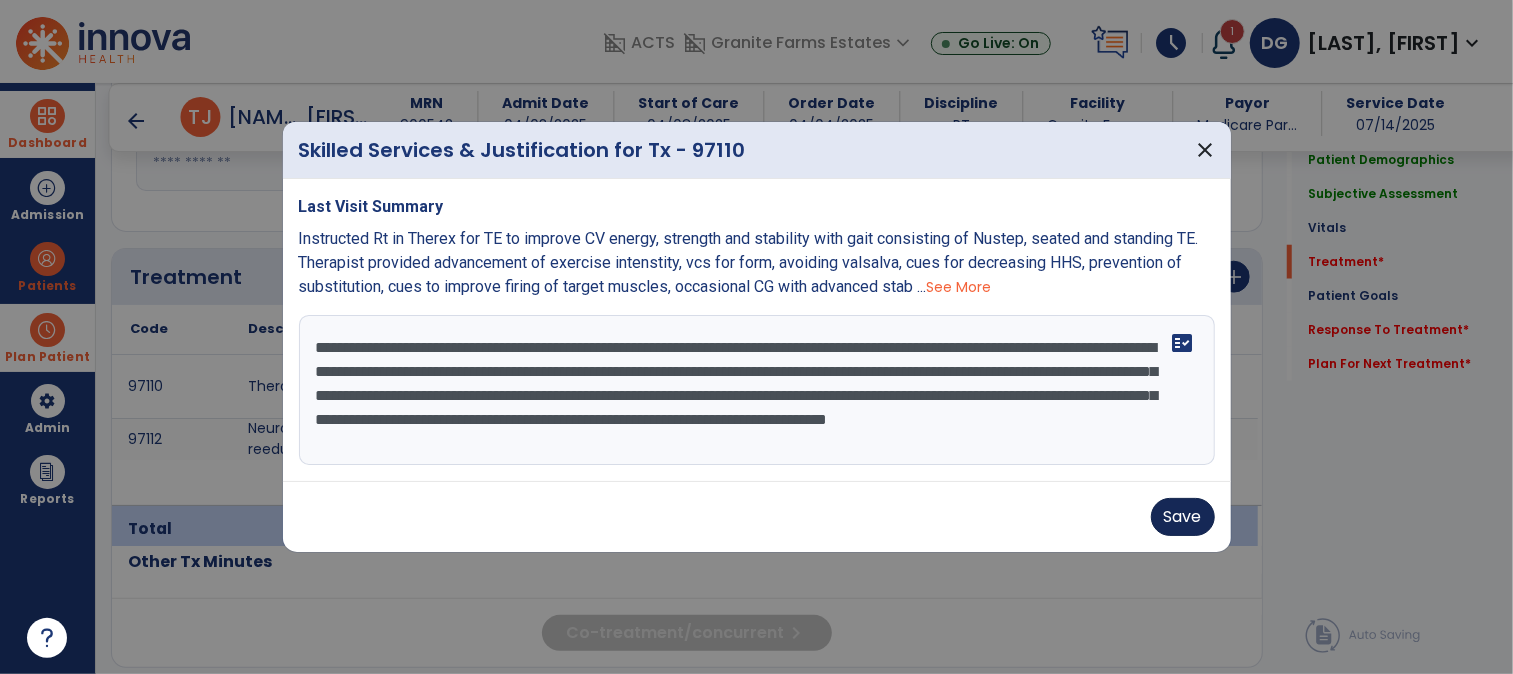 type on "**********" 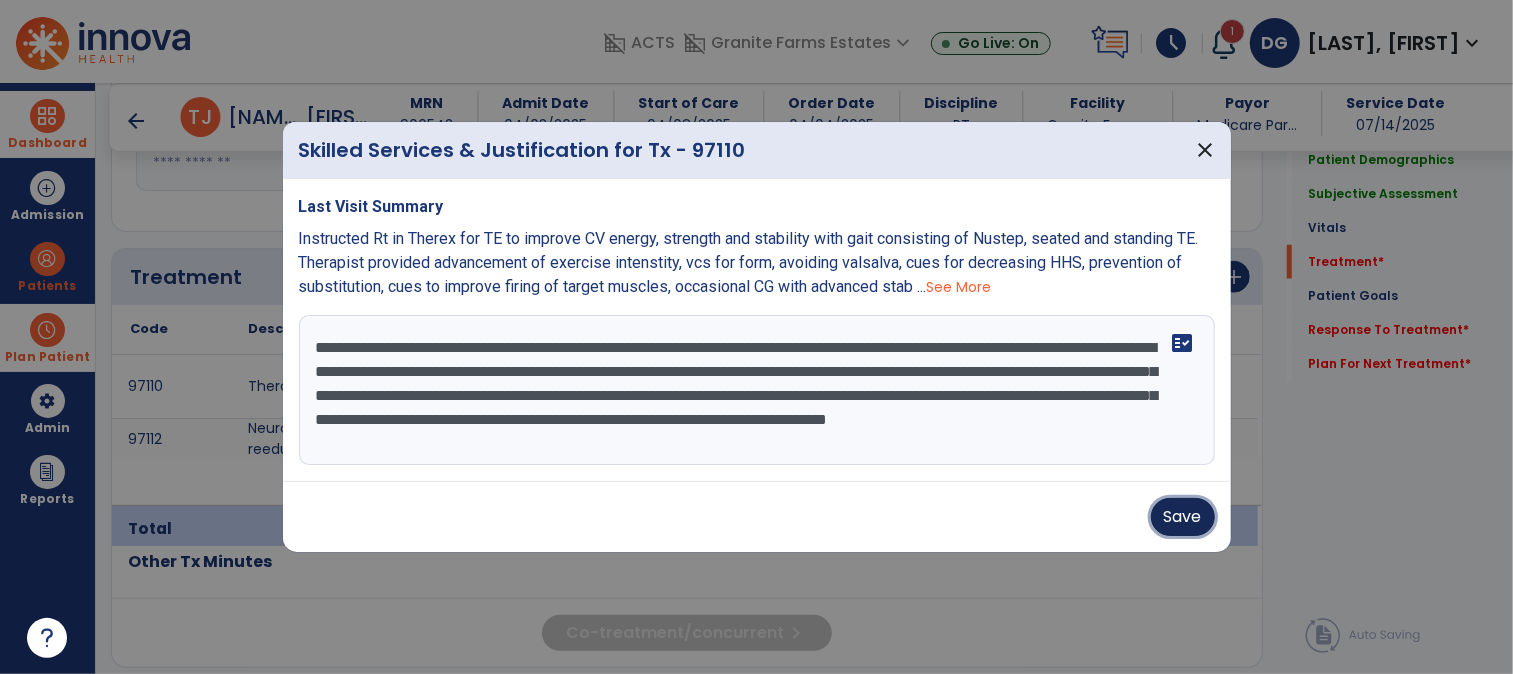 click on "Save" at bounding box center [1183, 517] 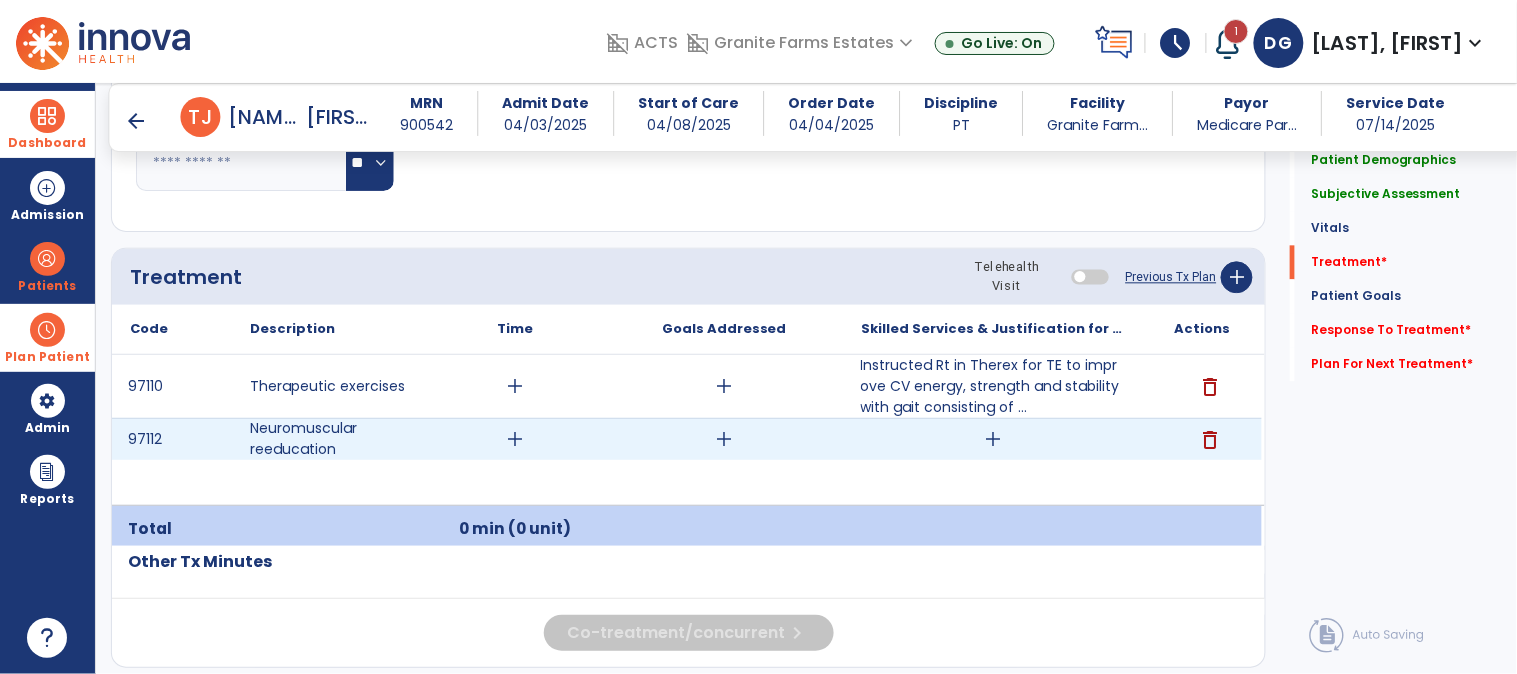 click on "add" at bounding box center (993, 439) 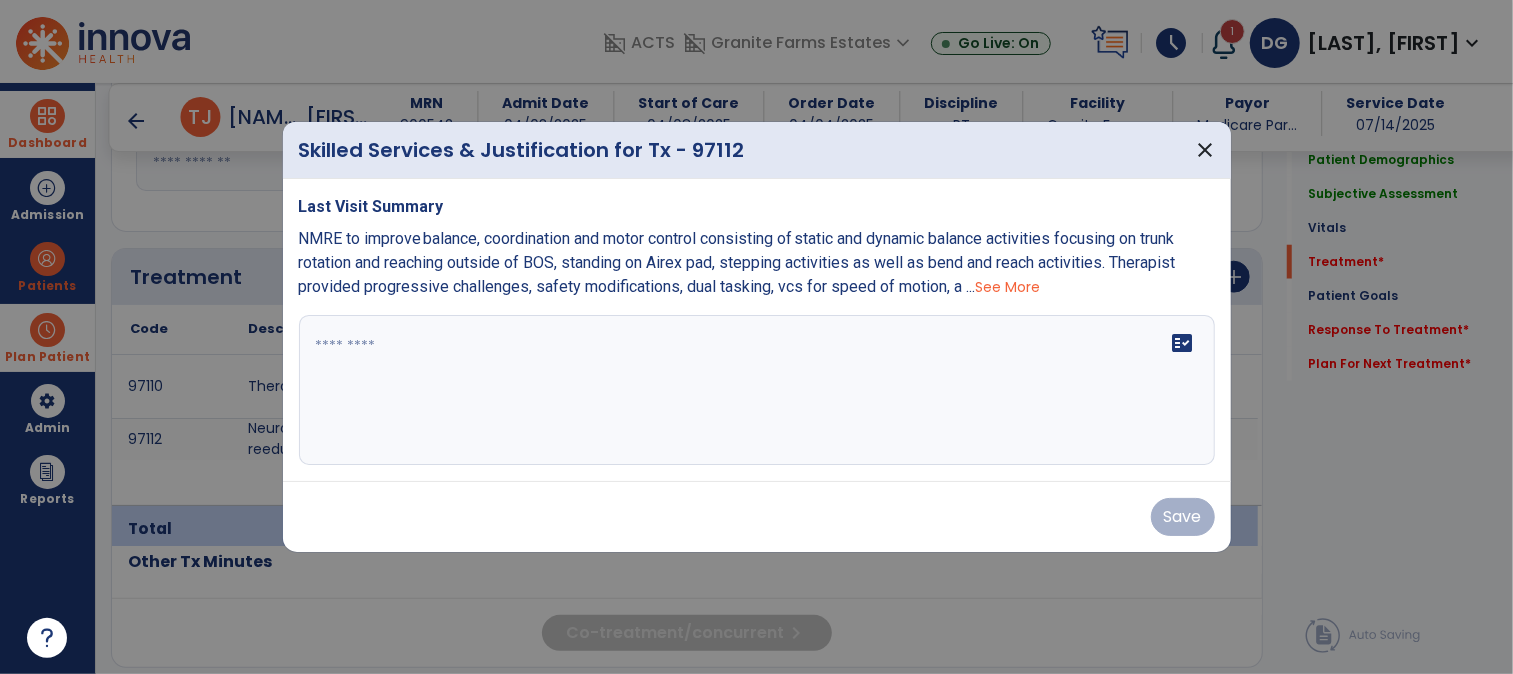 scroll, scrollTop: 1111, scrollLeft: 0, axis: vertical 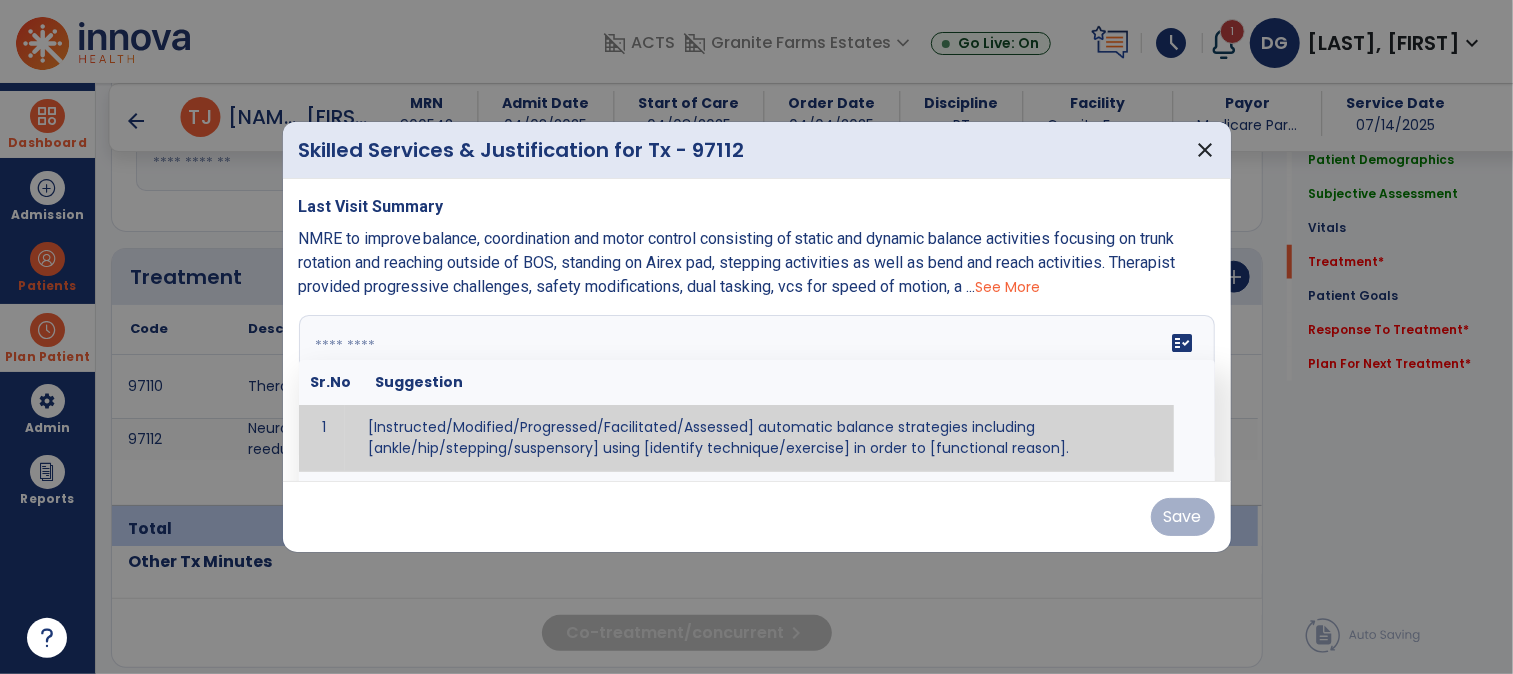 click at bounding box center [754, 390] 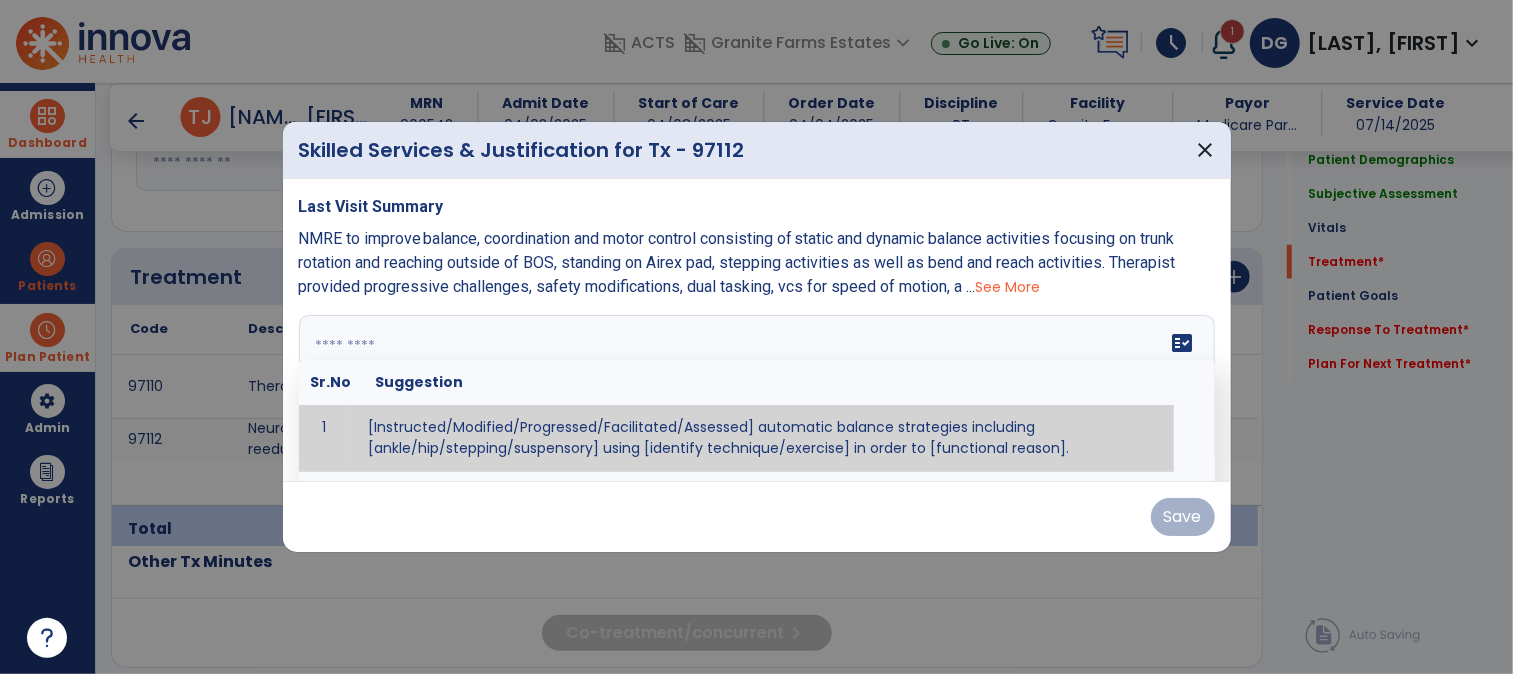 paste on "**********" 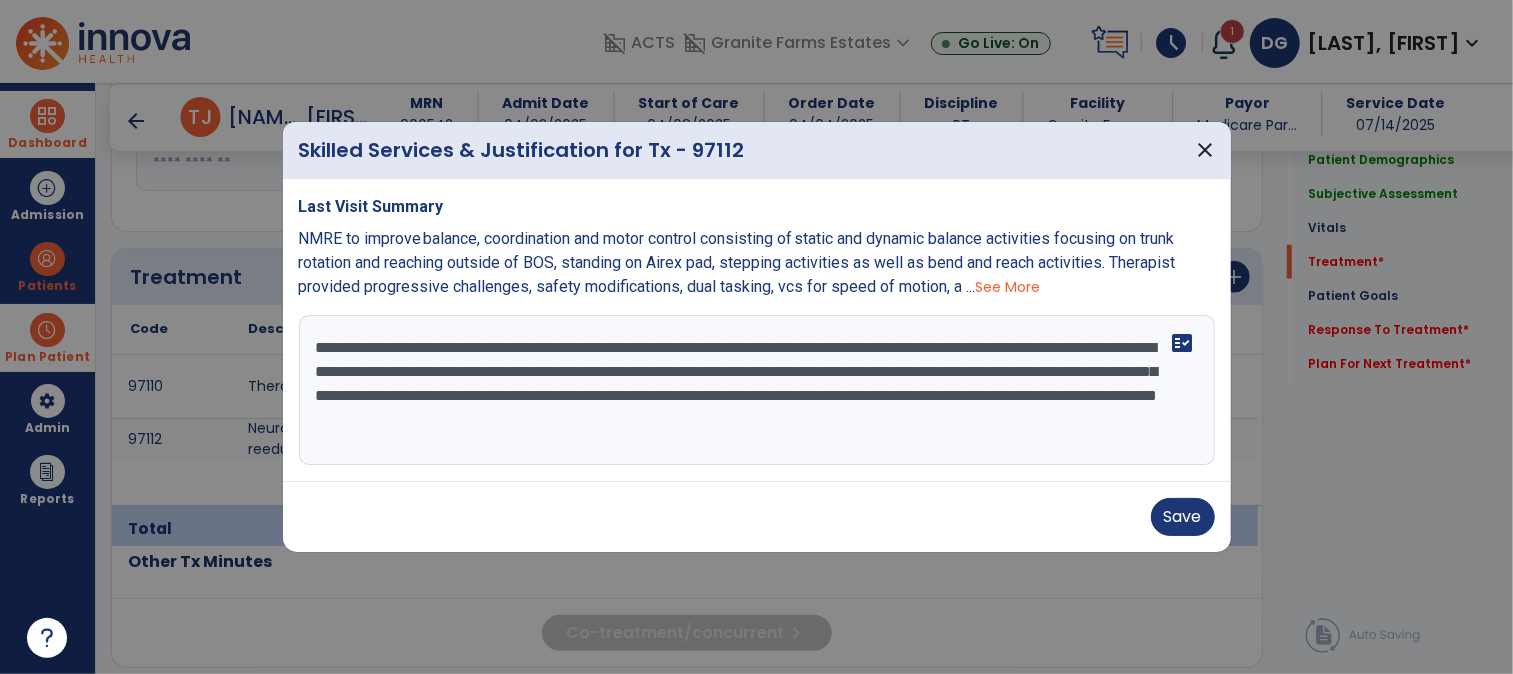 drag, startPoint x: 836, startPoint y: 371, endPoint x: 384, endPoint y: 396, distance: 452.69086 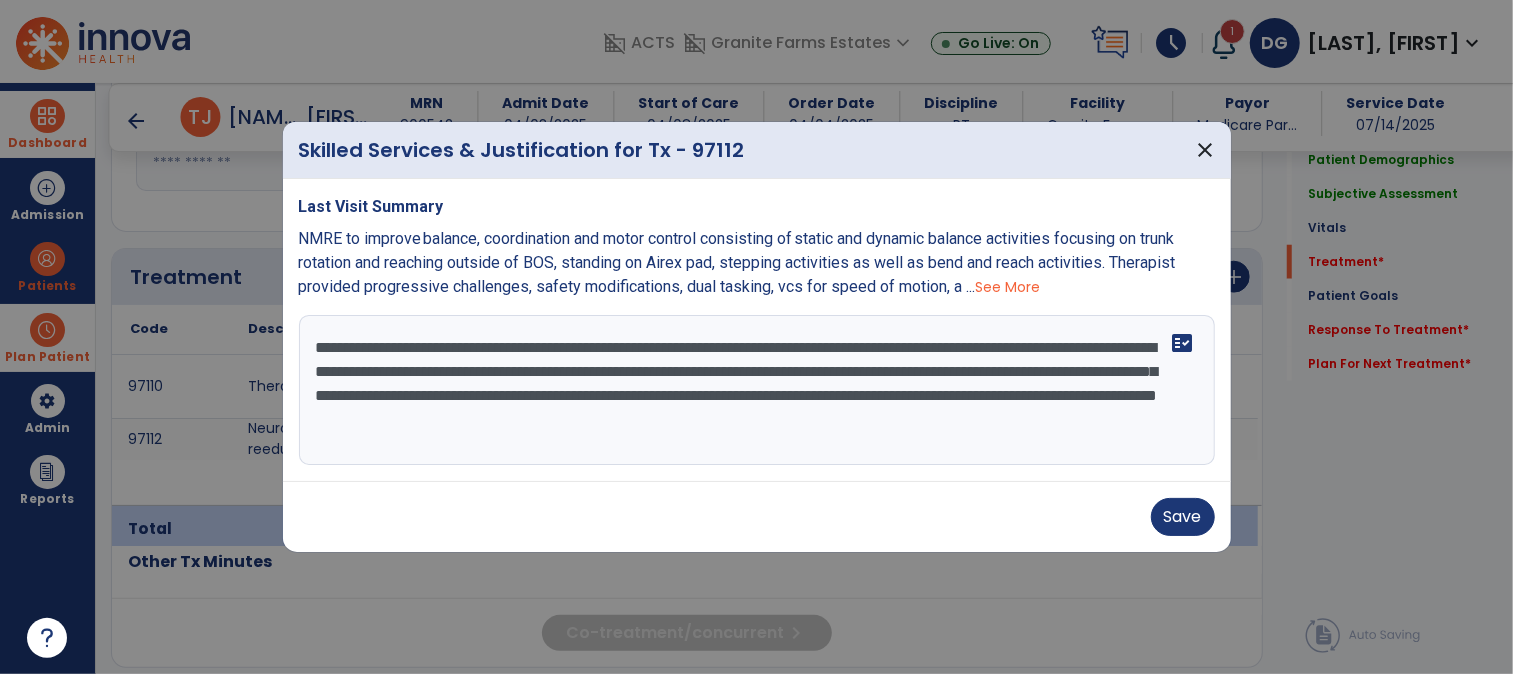 click on "**********" at bounding box center (757, 390) 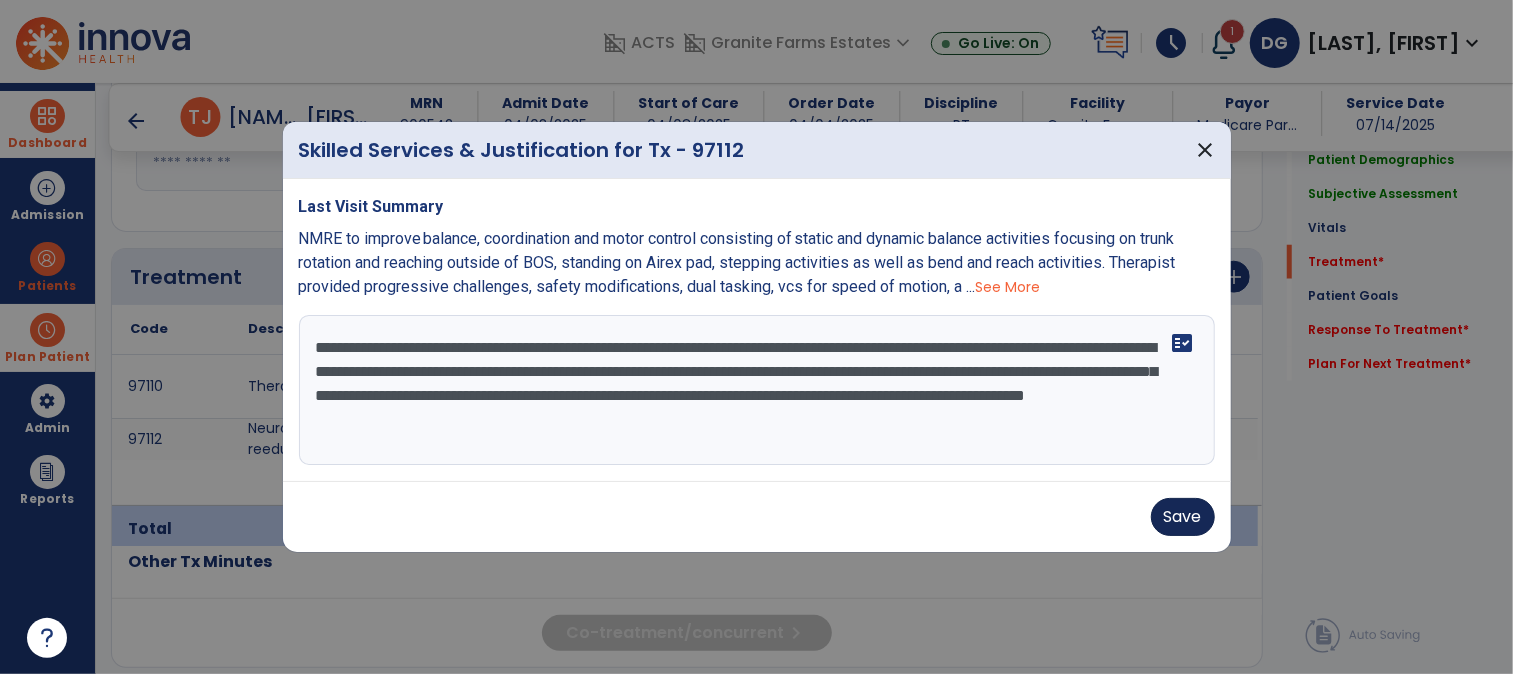 type on "**********" 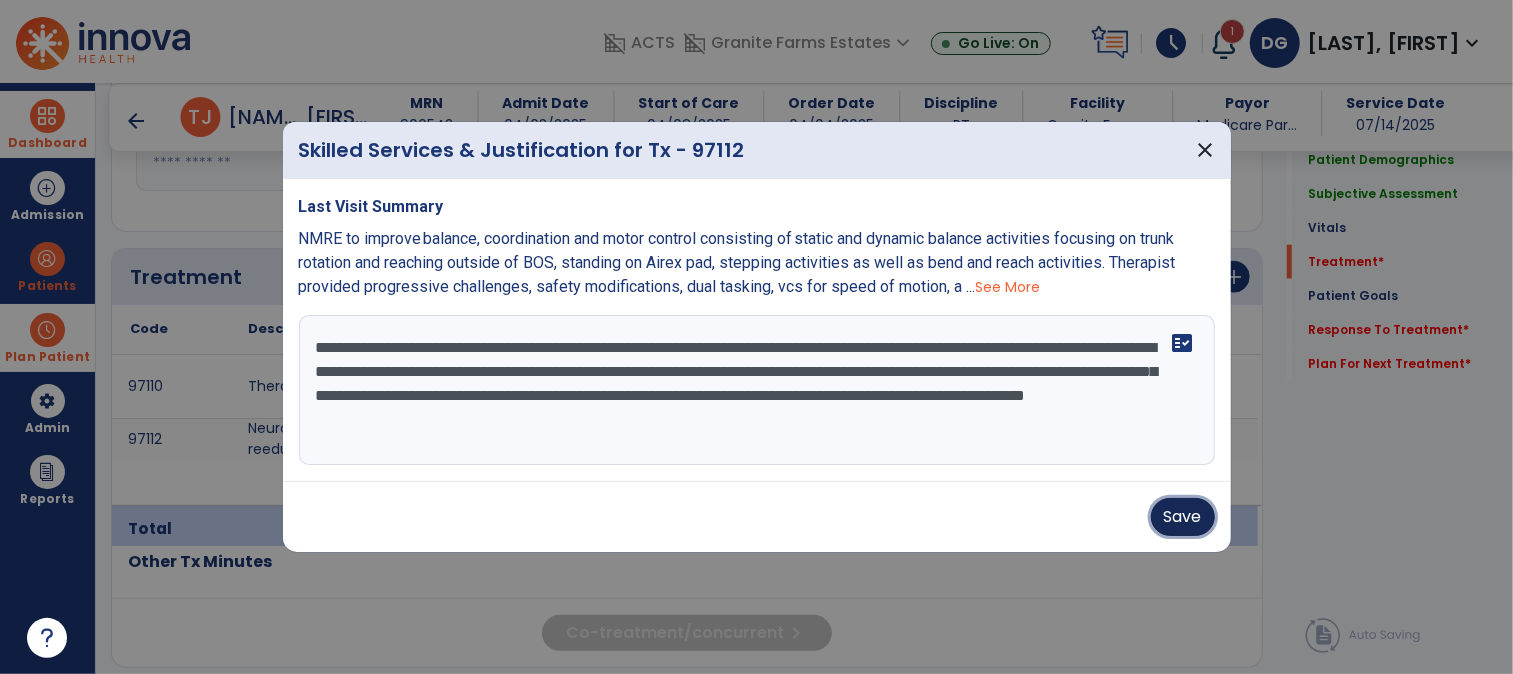 click on "Save" at bounding box center (1183, 517) 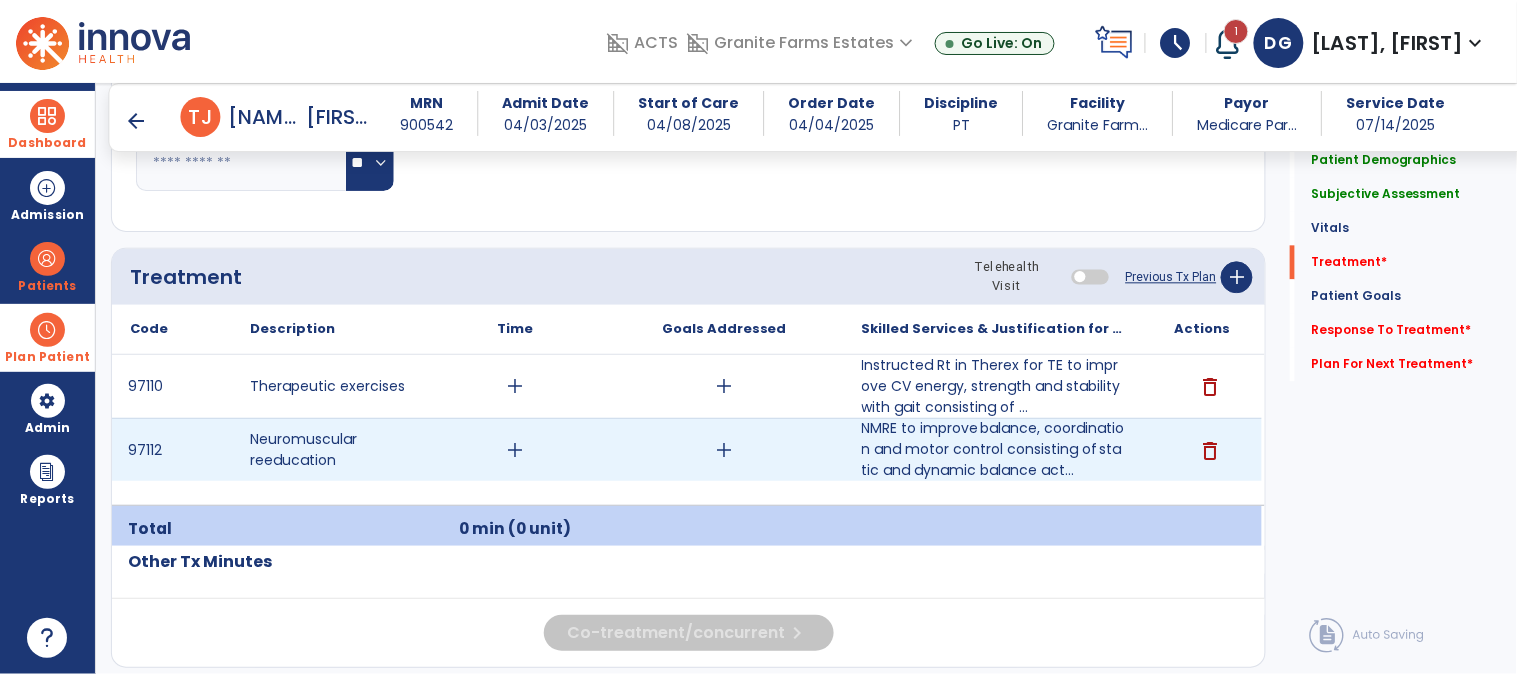 click on "add" at bounding box center [515, 450] 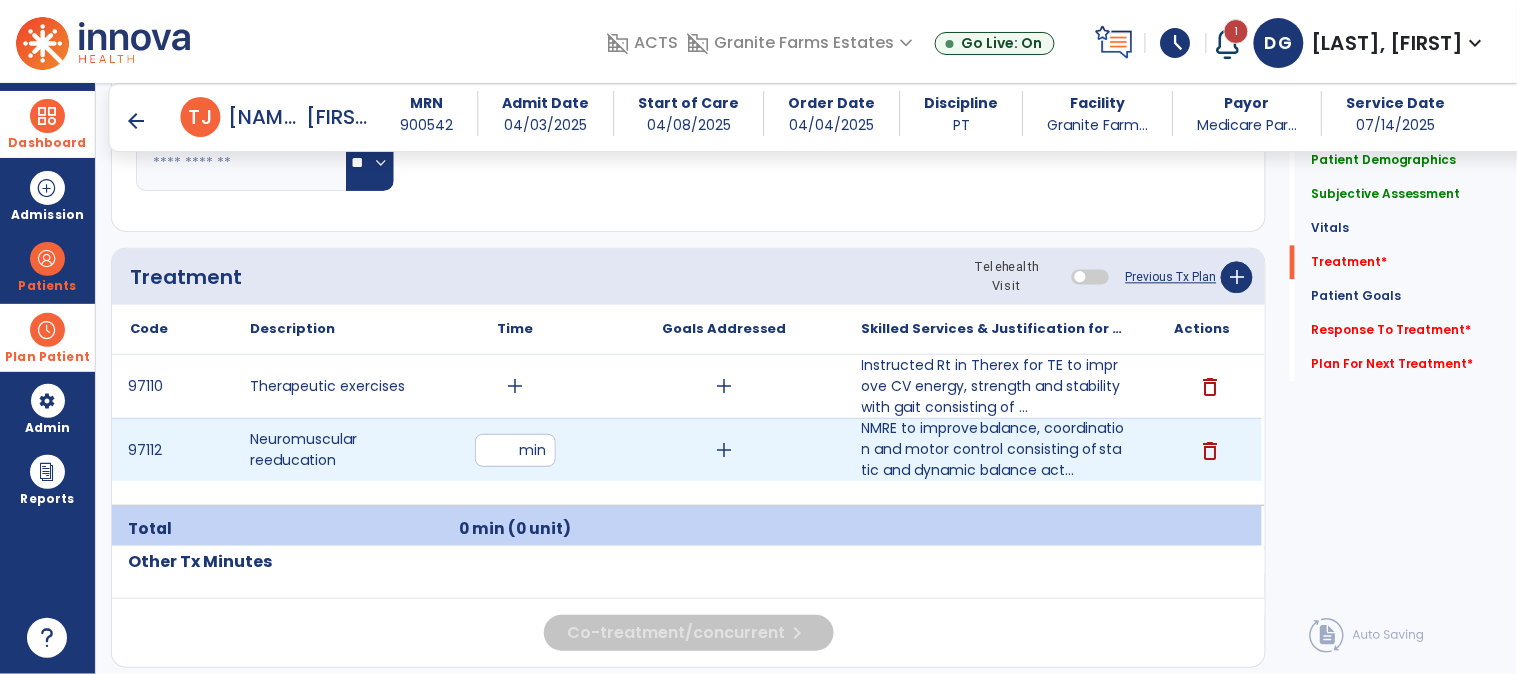 type on "**" 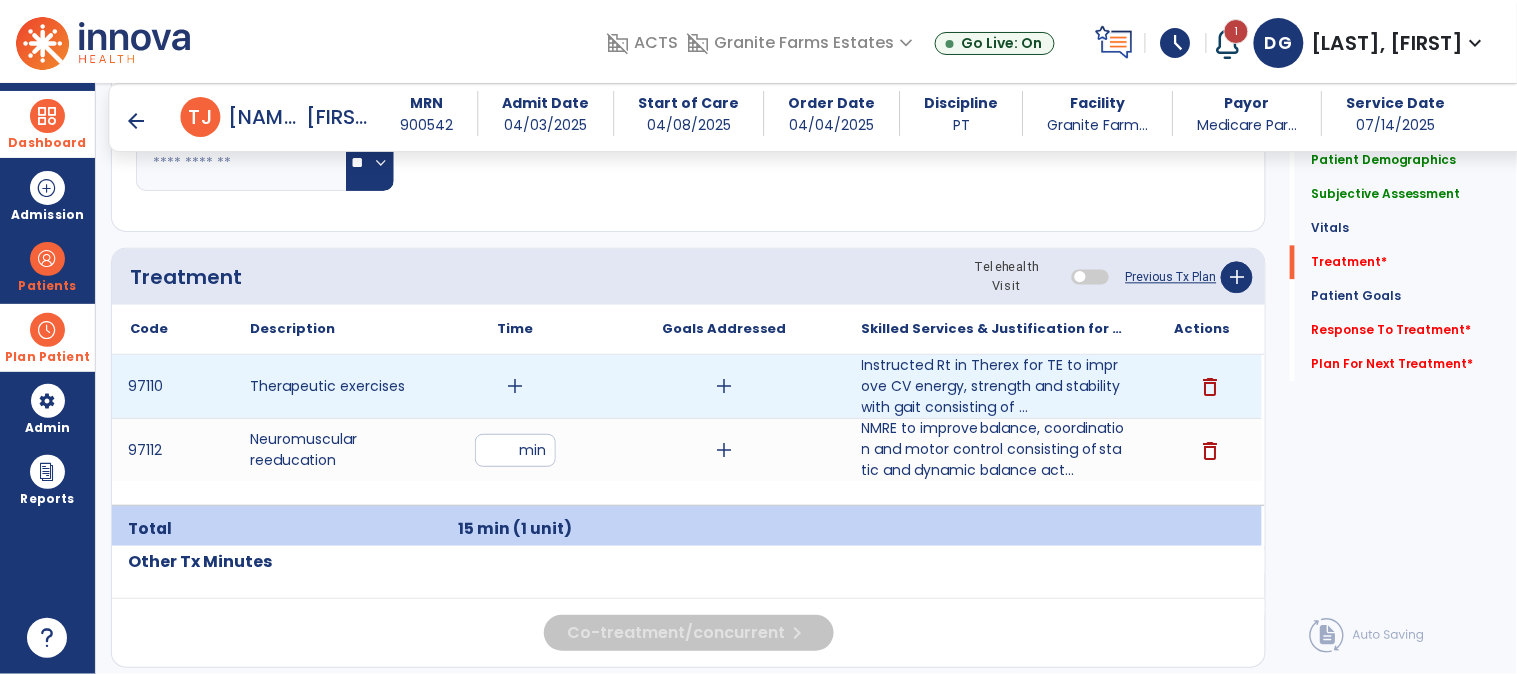 click on "add" at bounding box center (515, 386) 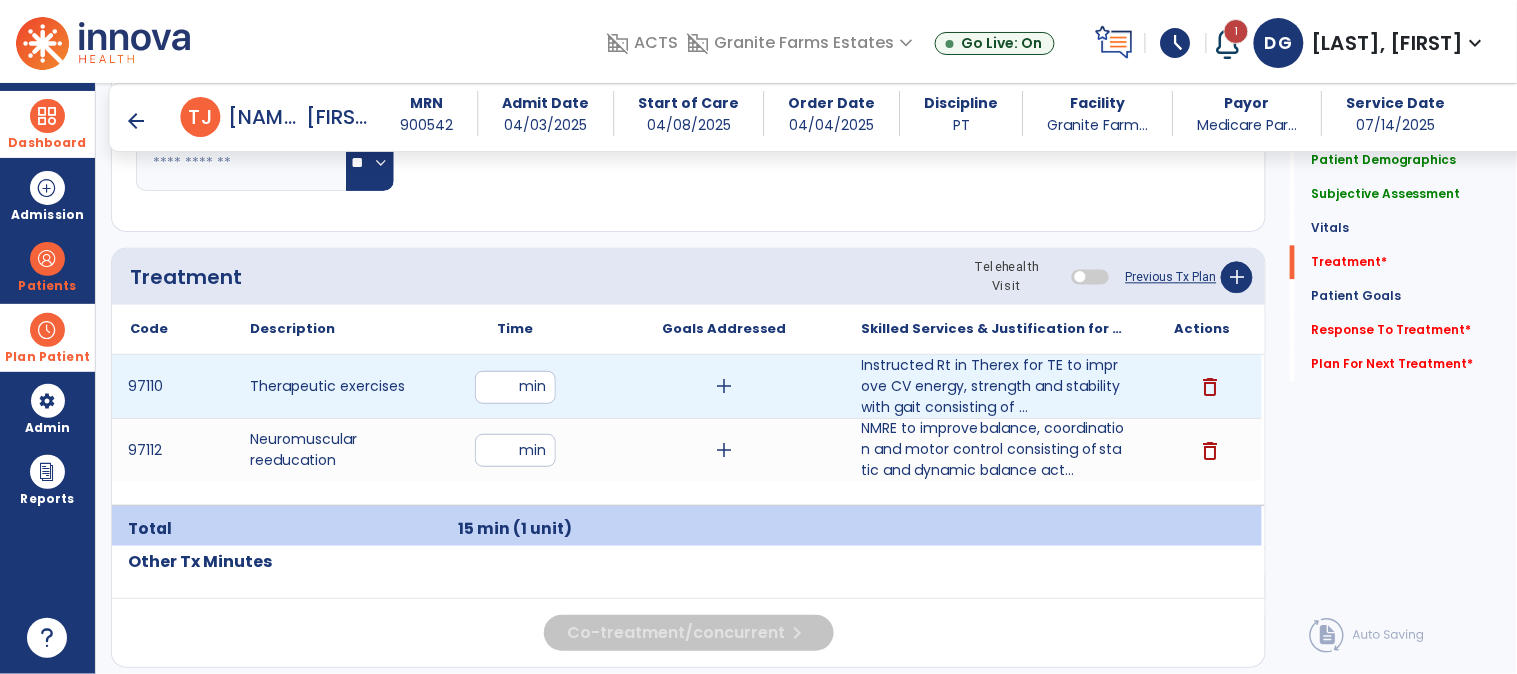 type on "**" 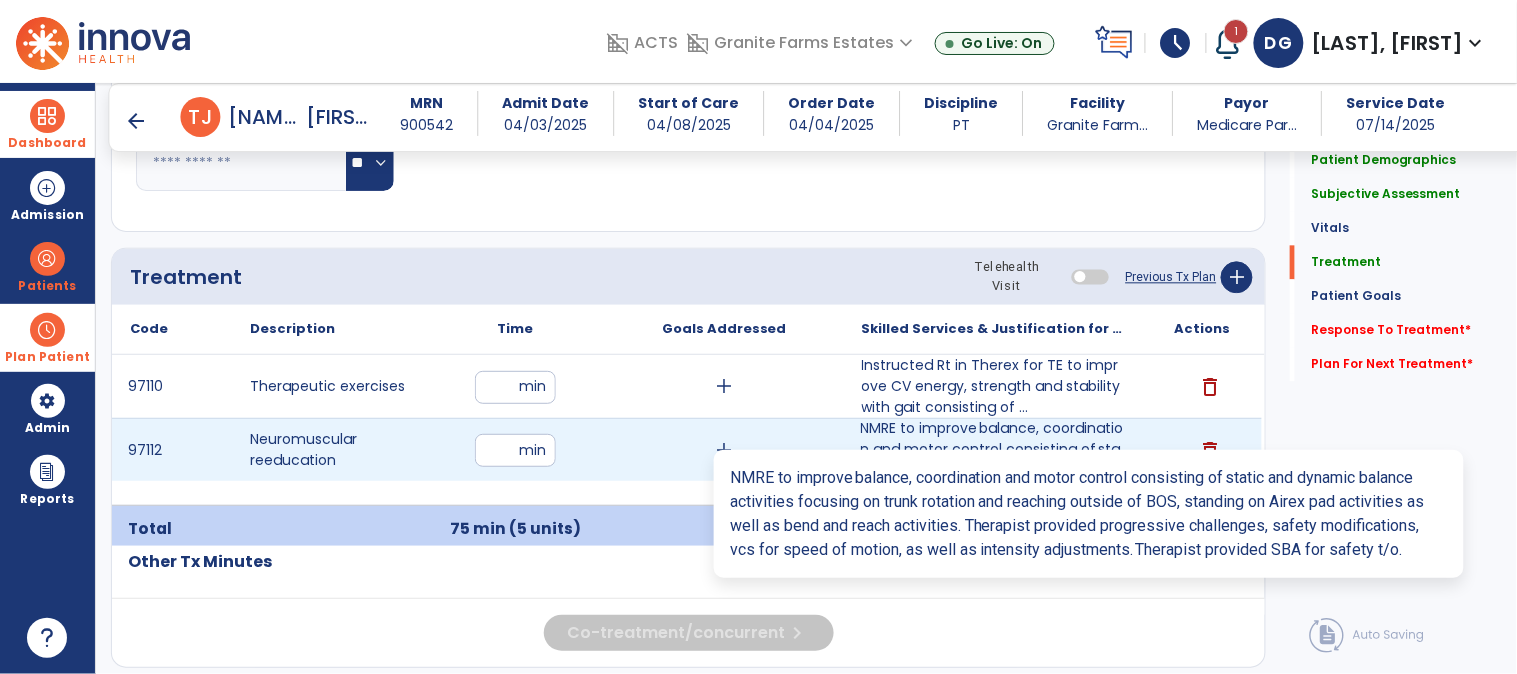 click on "NMRE to improve balance, coordination and motor control consisting of static and dynamic balance act..." at bounding box center (993, 449) 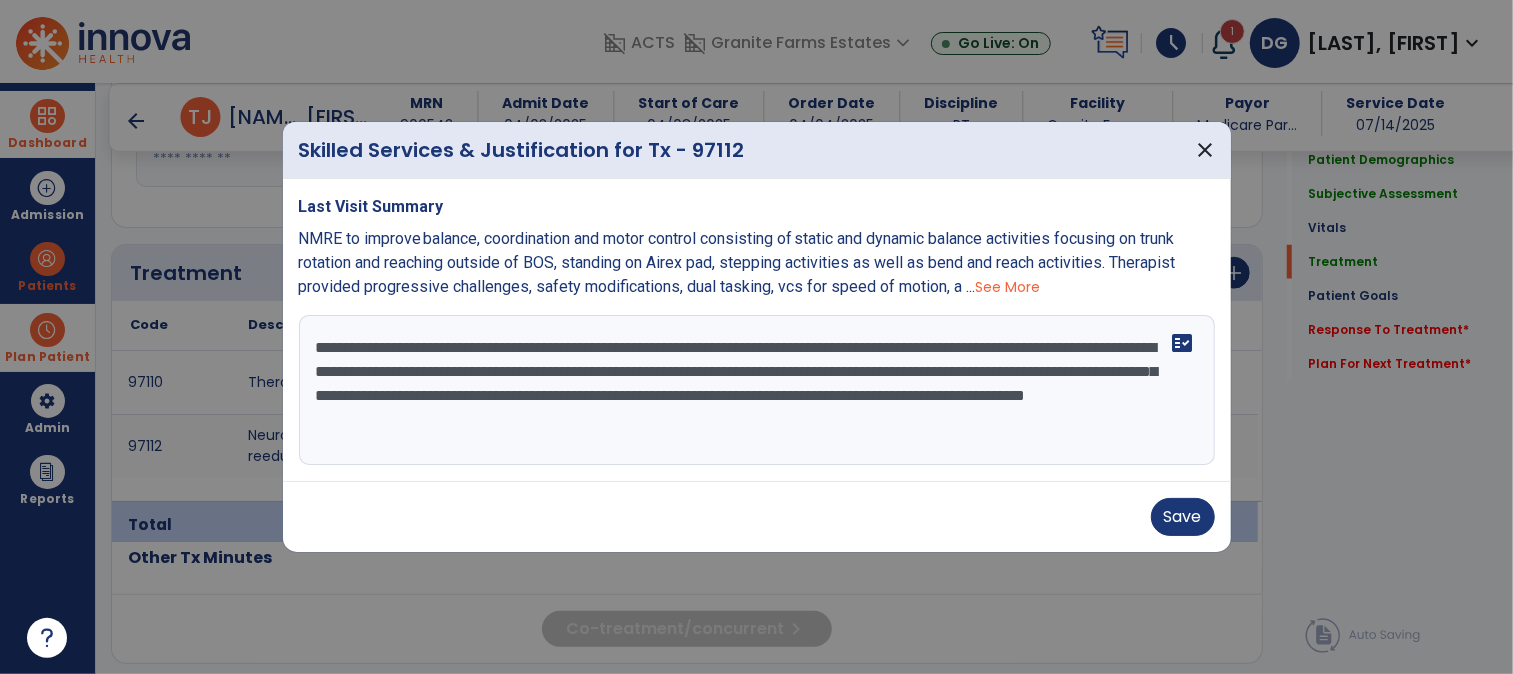 scroll, scrollTop: 1111, scrollLeft: 0, axis: vertical 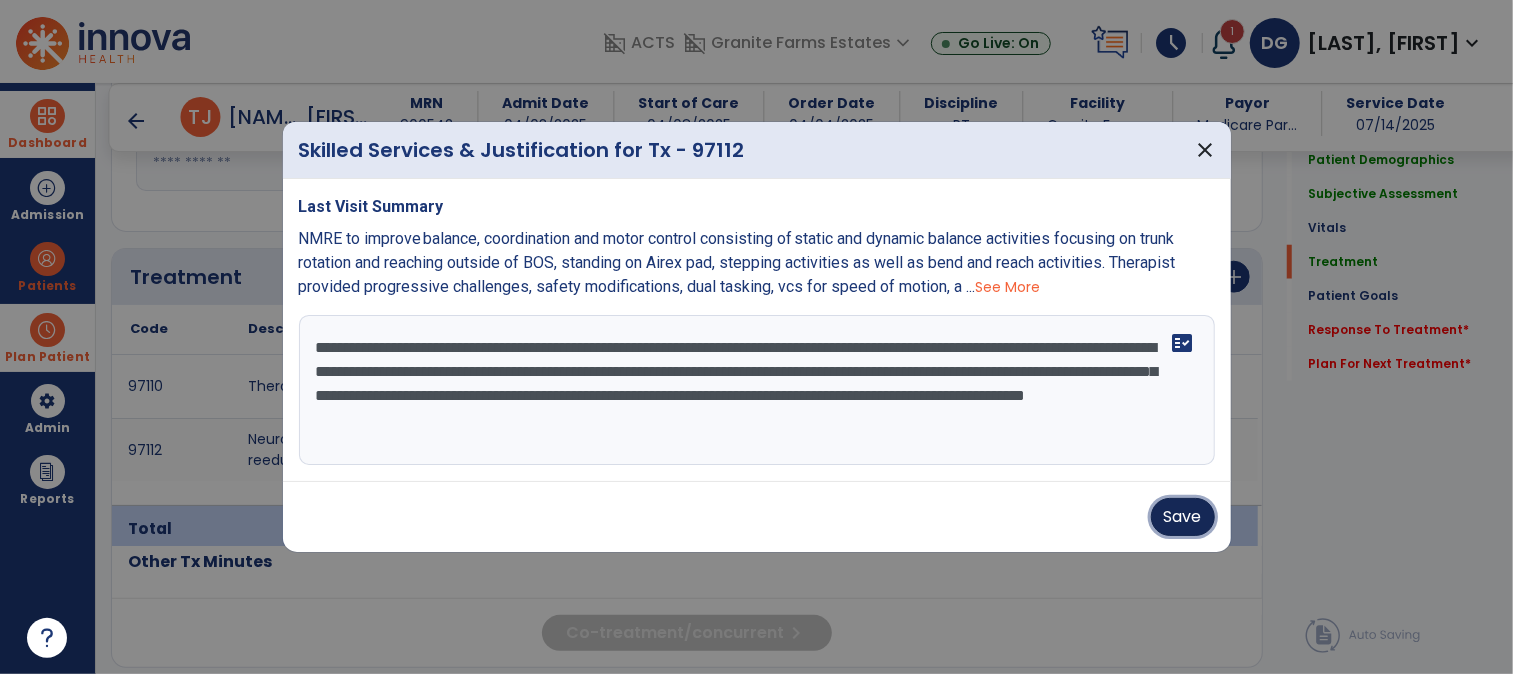 click on "Save" at bounding box center (1183, 517) 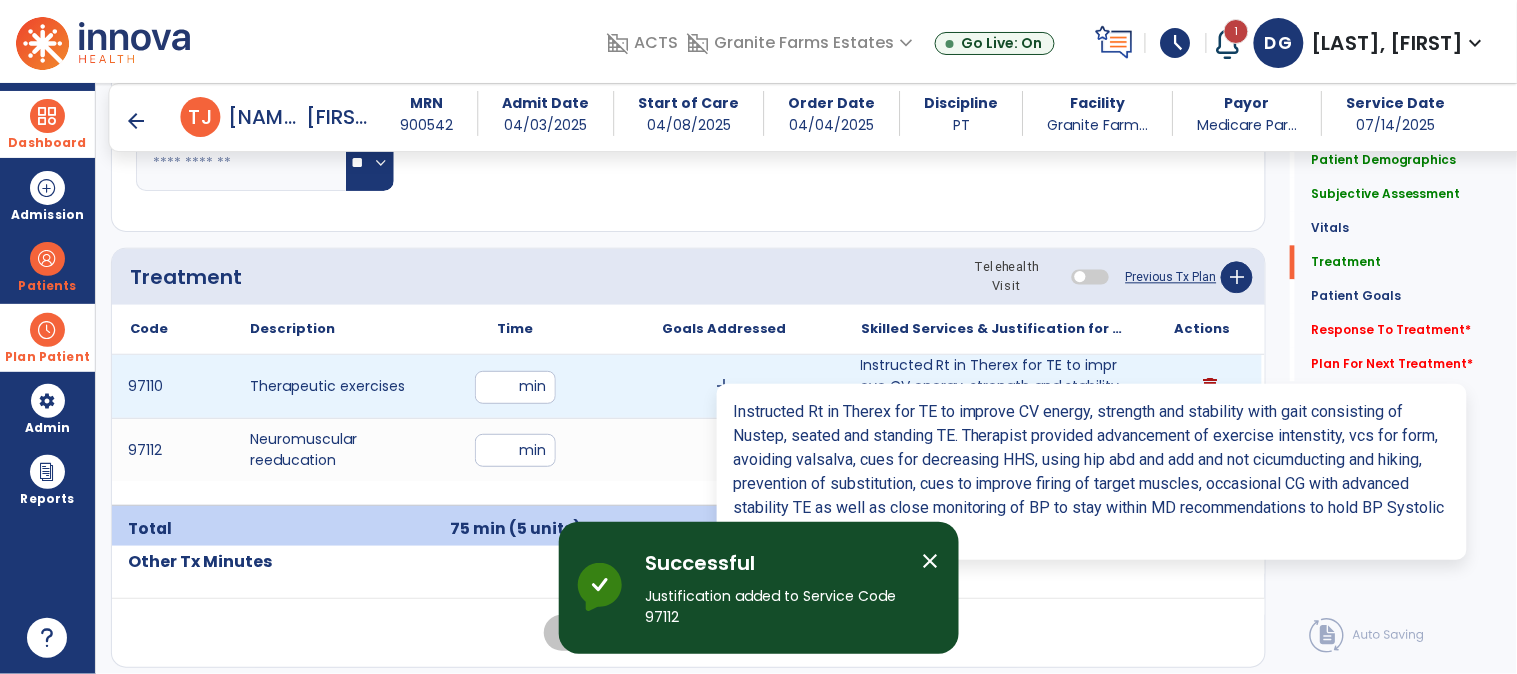 click on "Instructed Rt in Therex for TE to improve CV energy, strength and stability with gait consisting of ..." at bounding box center (993, 386) 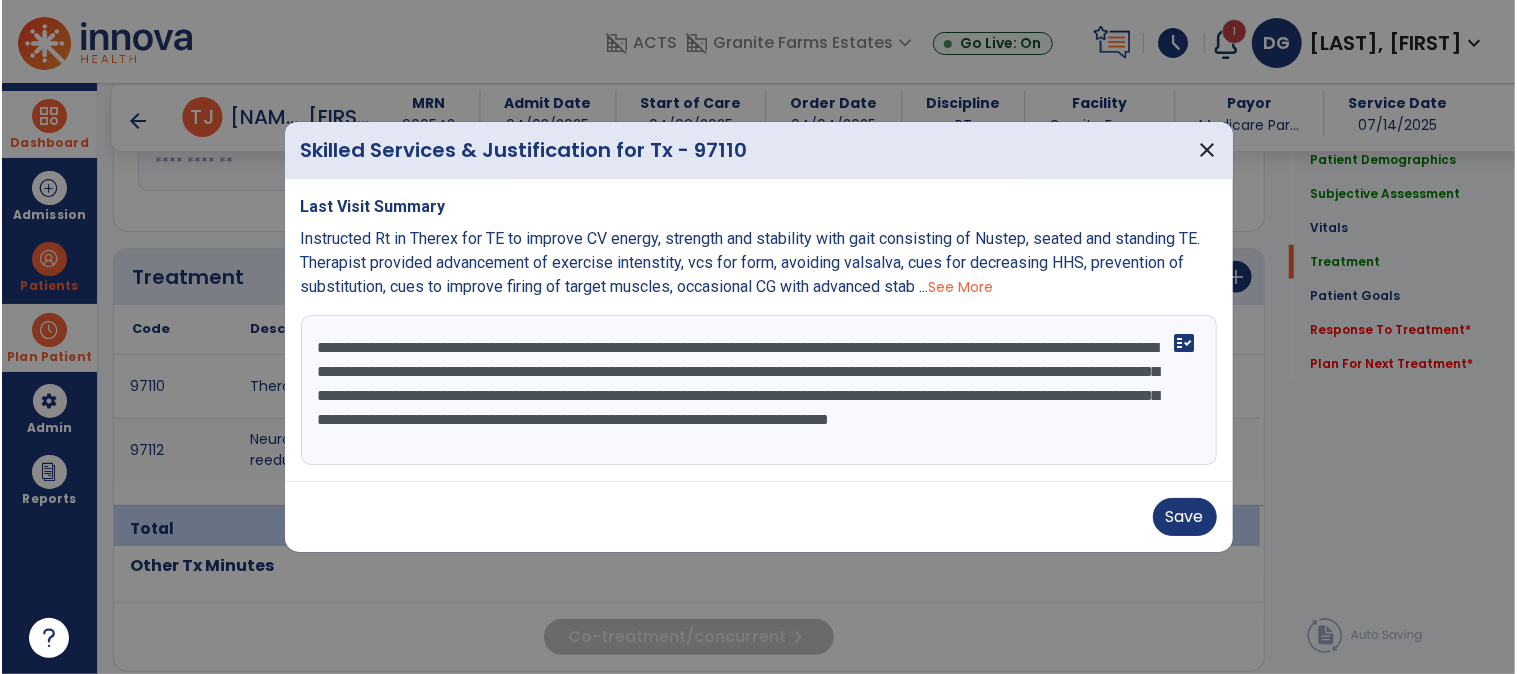 scroll, scrollTop: 1111, scrollLeft: 0, axis: vertical 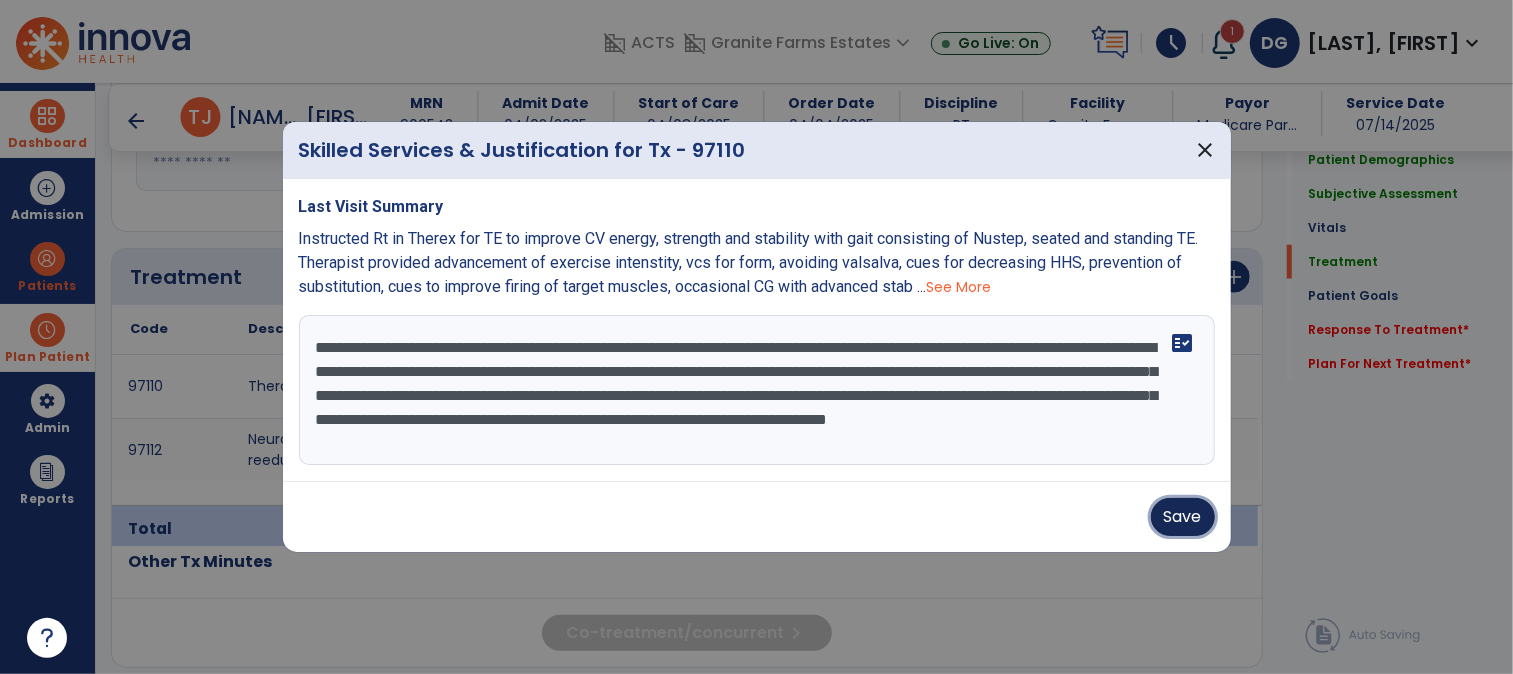 click on "Save" at bounding box center (1183, 517) 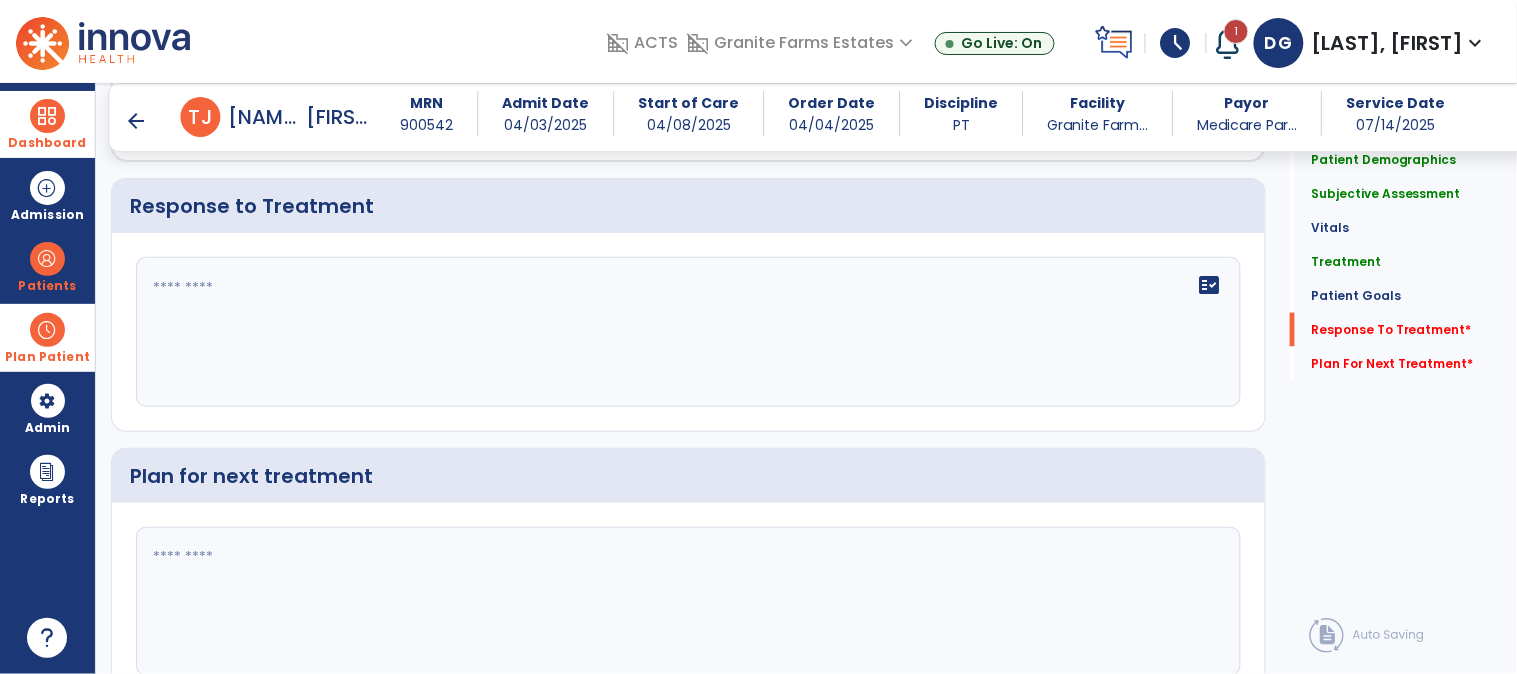 scroll, scrollTop: 2652, scrollLeft: 0, axis: vertical 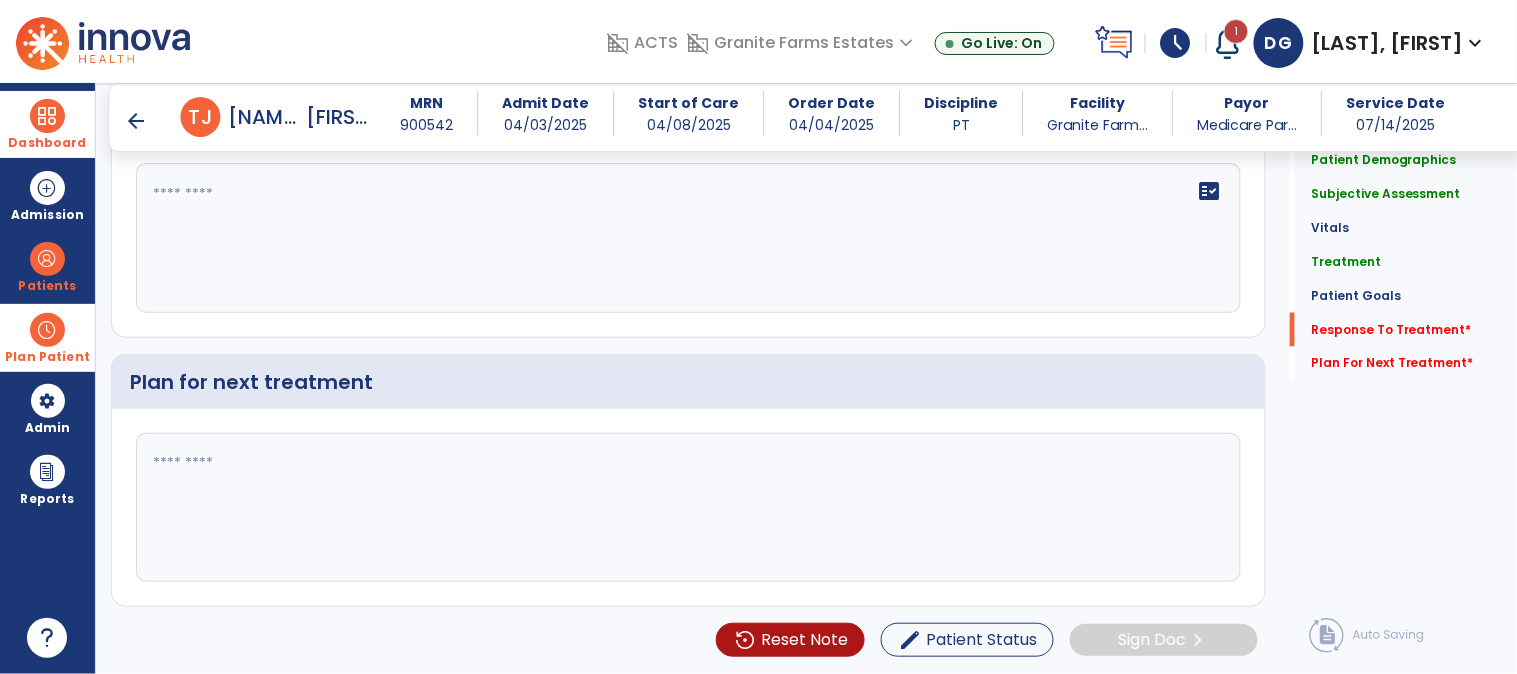 click 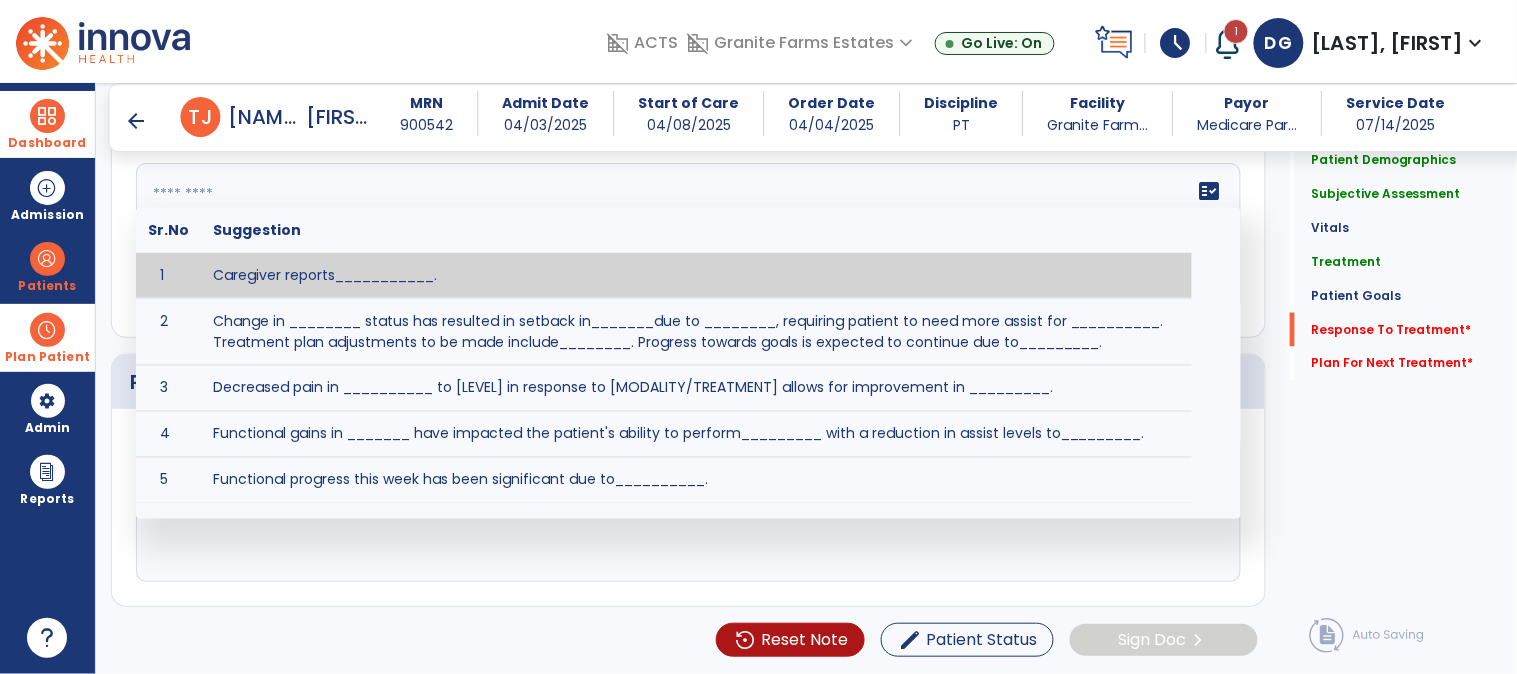 click on "fact_check  Sr.No Suggestion 1 Caregiver reports___________. 2 Change in ________ status has resulted in setback in_______due to ________, requiring patient to need more assist for __________.   Treatment plan adjustments to be made include________.  Progress towards goals is expected to continue due to_________. 3 Decreased pain in __________ to [LEVEL] in response to [MODALITY/TREATMENT] allows for improvement in _________. 4 Functional gains in _______ have impacted the patient's ability to perform_________ with a reduction in assist levels to_________. 5 Functional progress this week has been significant due to__________. 6 Gains in ________ have improved the patient's ability to perform ______with decreased levels of assist to___________. 7 Improvement in ________allows patient to tolerate higher levels of challenges in_________. 8 Pain in [AREA] has decreased to [LEVEL] in response to [TREATMENT/MODALITY], allowing fore ease in completing__________. 9 10 11 12 13 14 15 16 17 18 19 20 21" 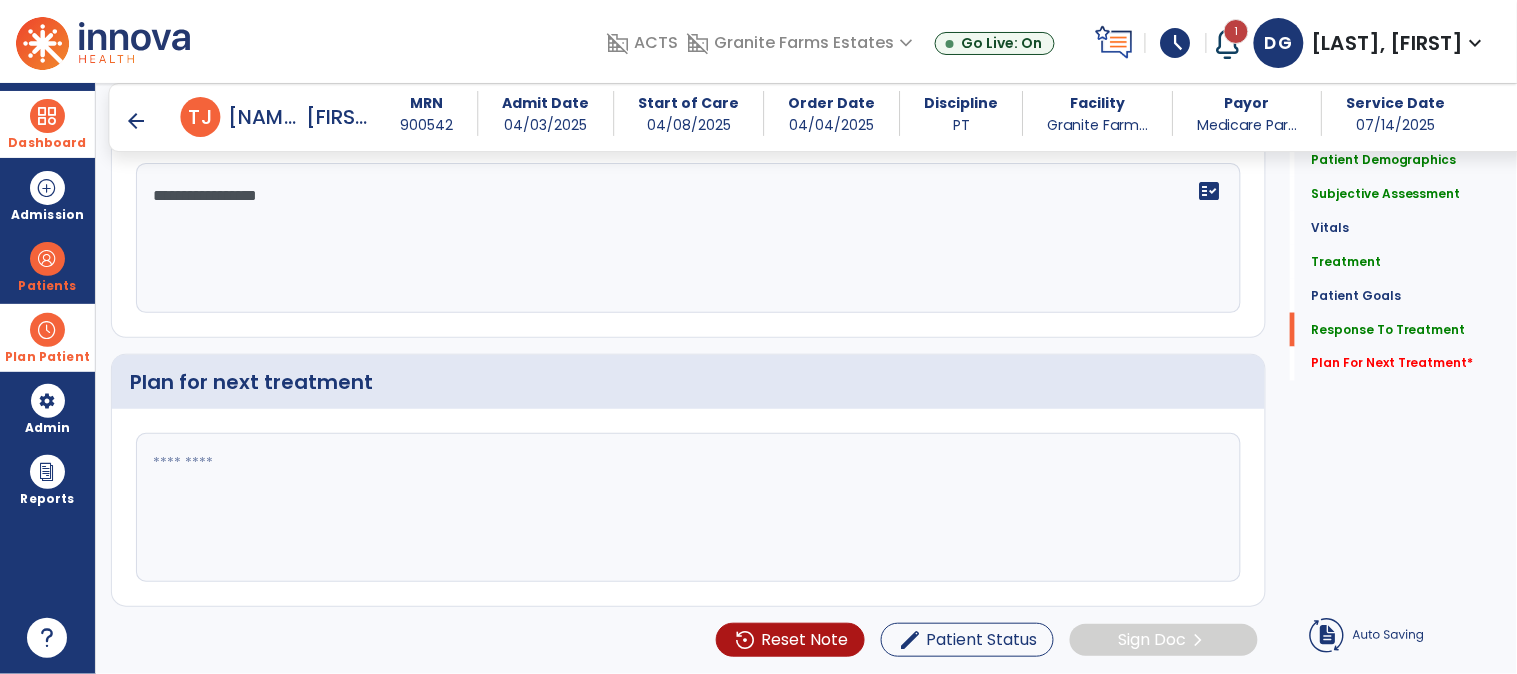 type on "**********" 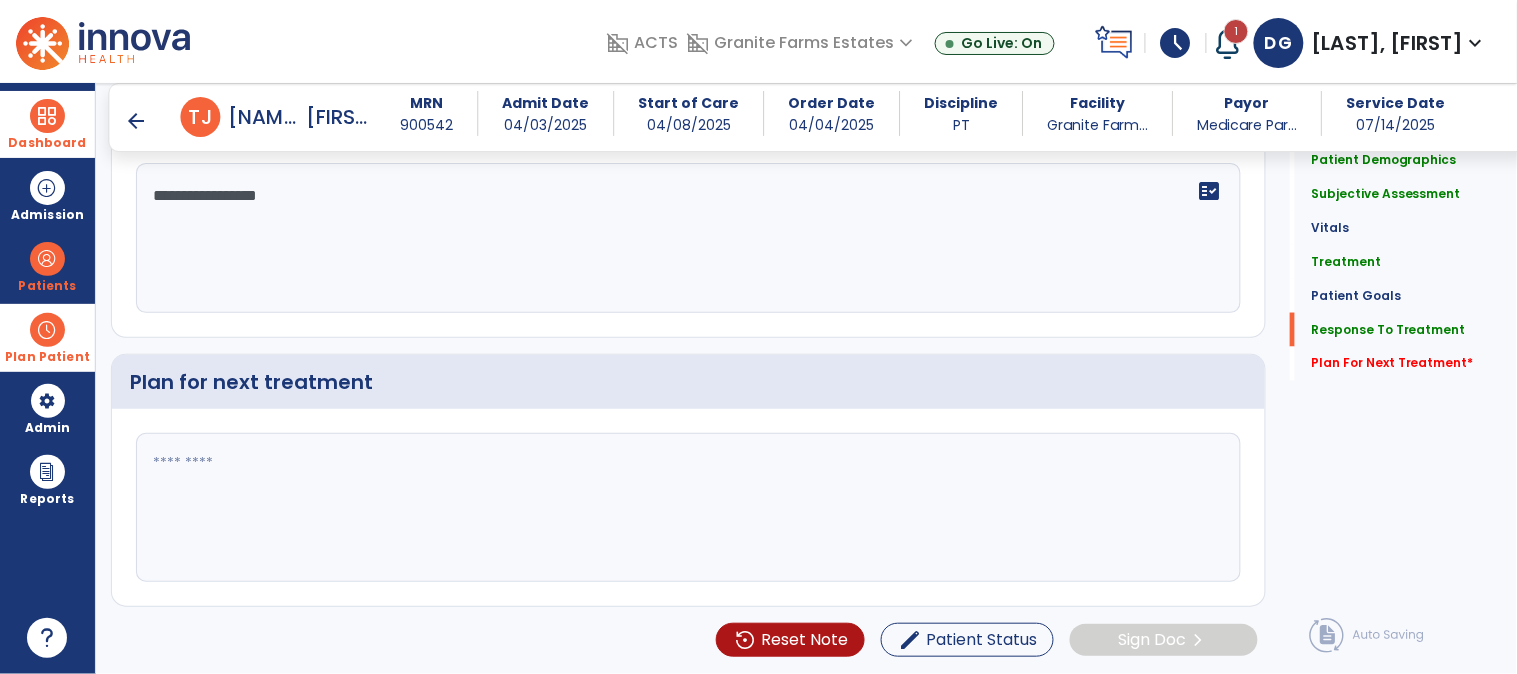 click 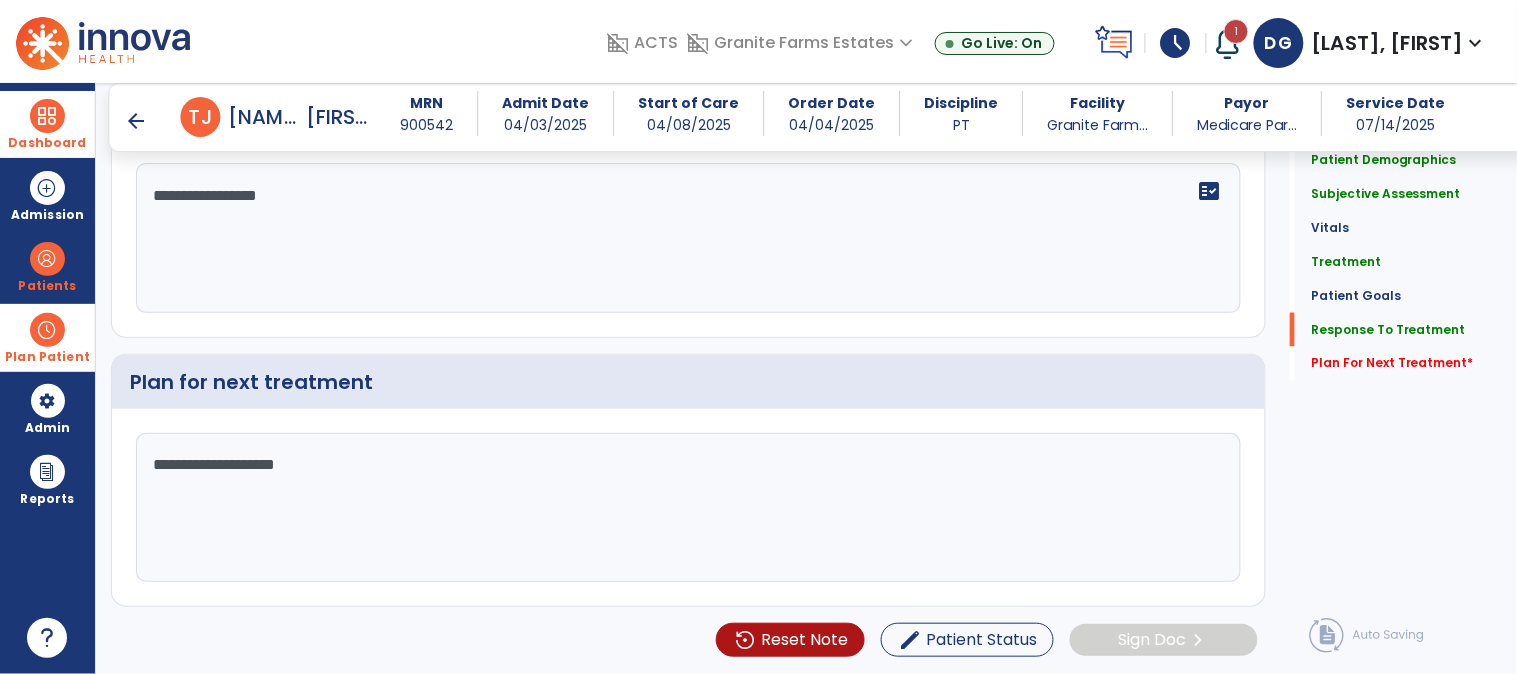 type on "**********" 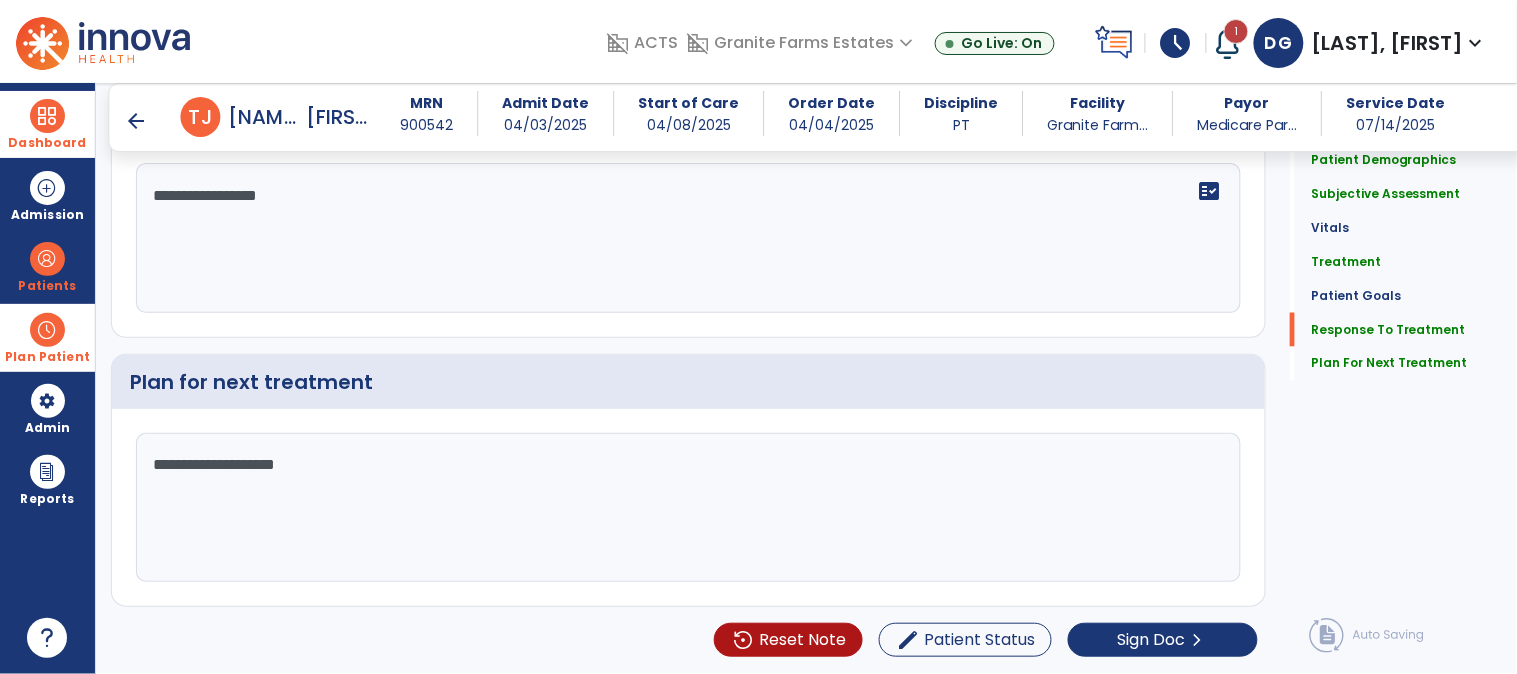 click on "**********" 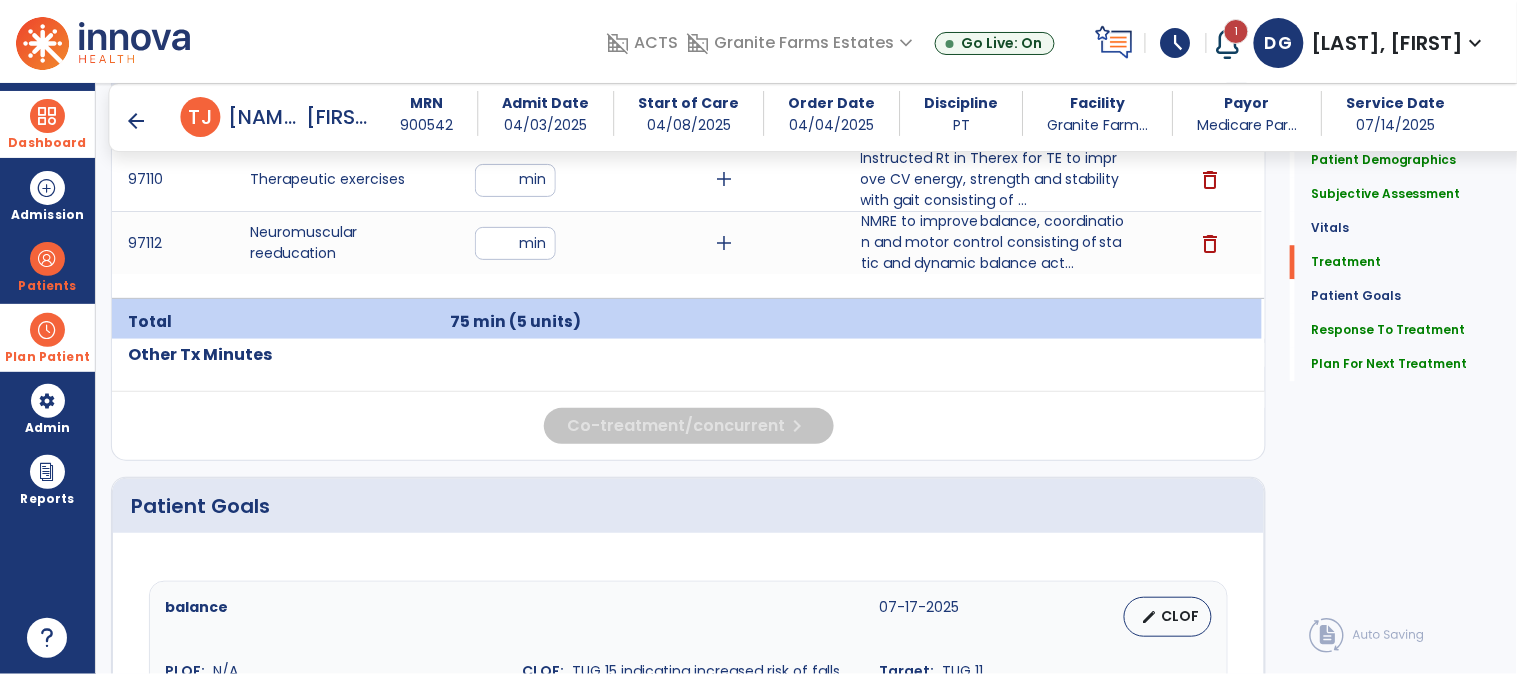 scroll, scrollTop: 1207, scrollLeft: 0, axis: vertical 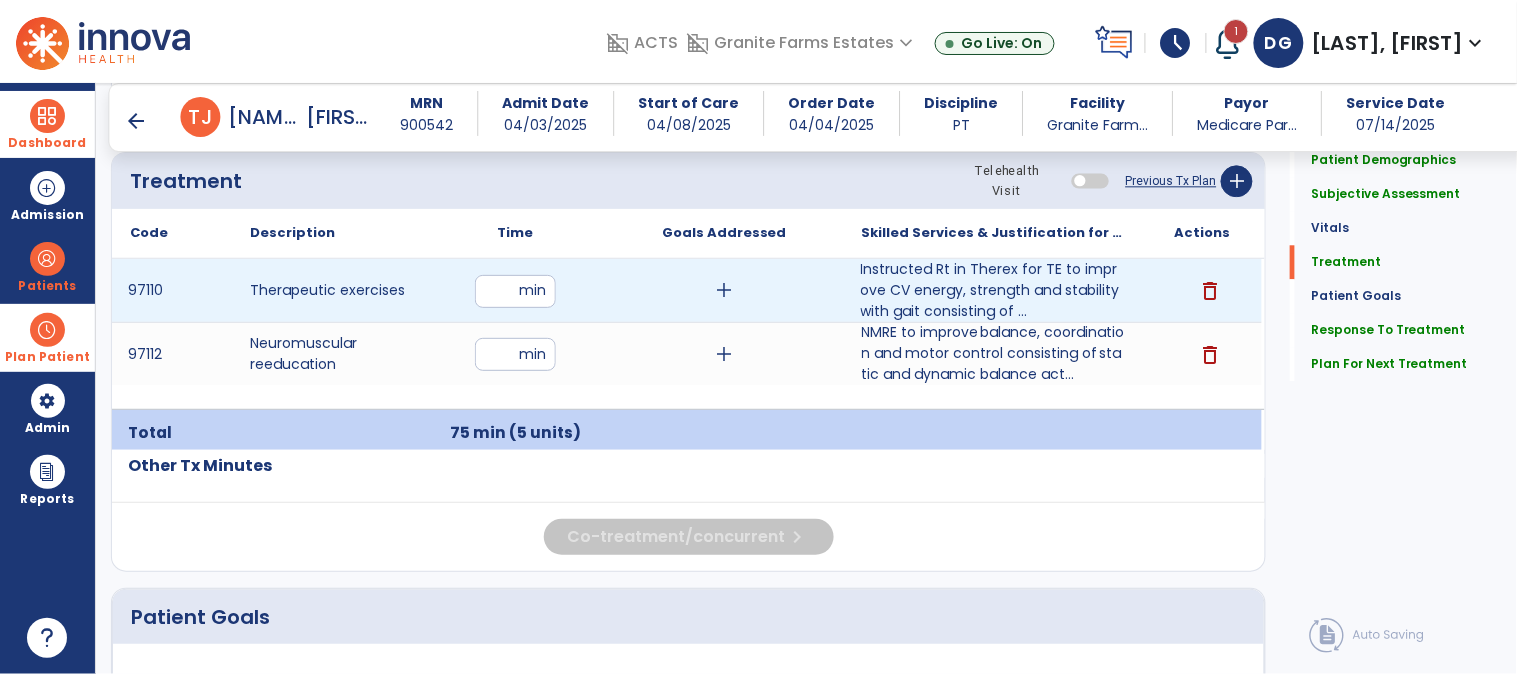 click on "**" at bounding box center (515, 291) 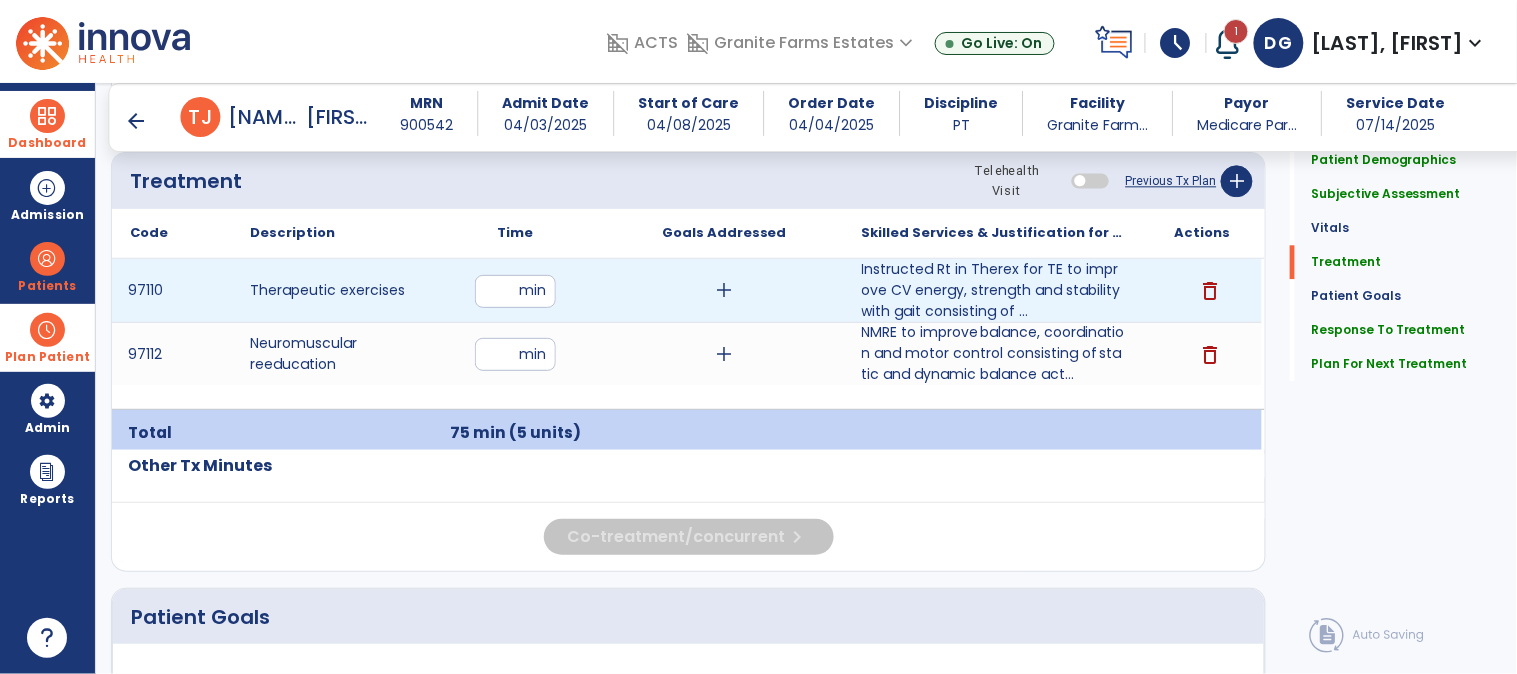 type on "*" 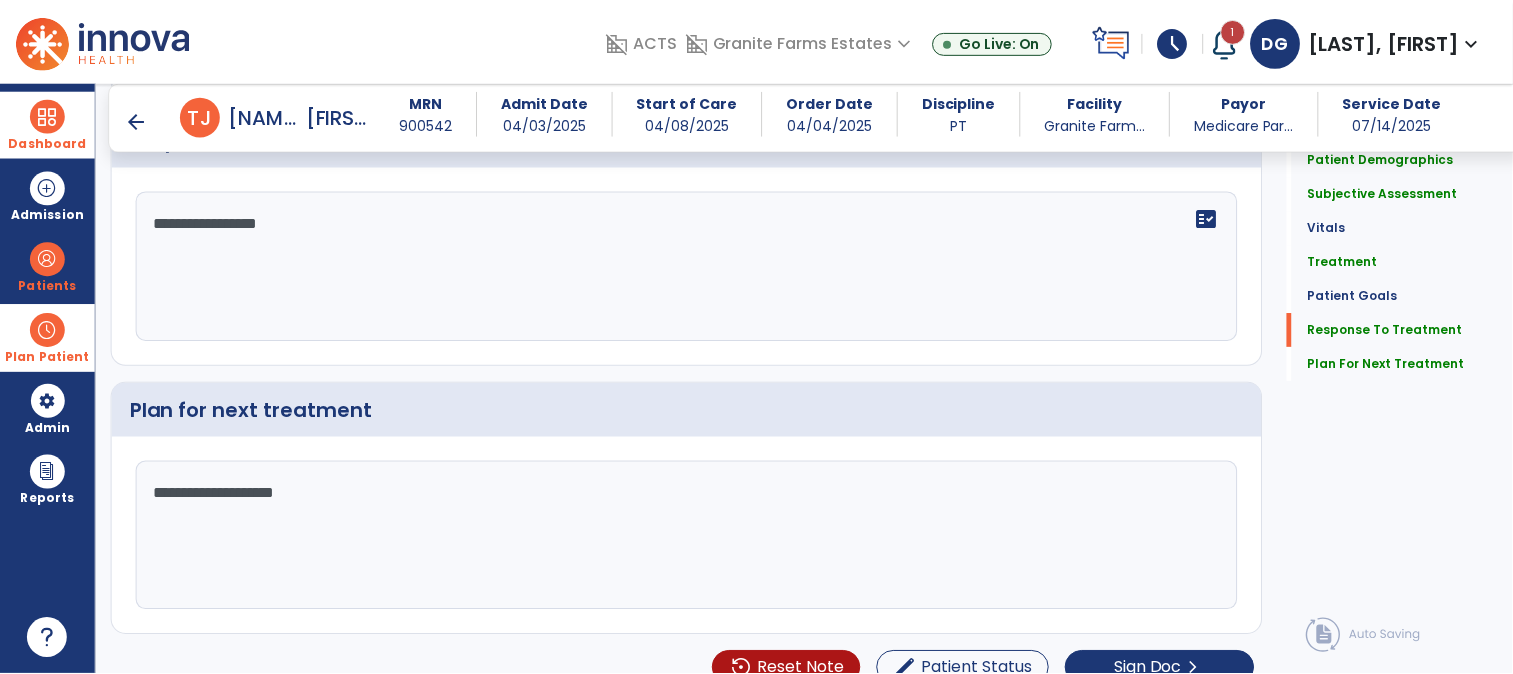 scroll, scrollTop: 2652, scrollLeft: 0, axis: vertical 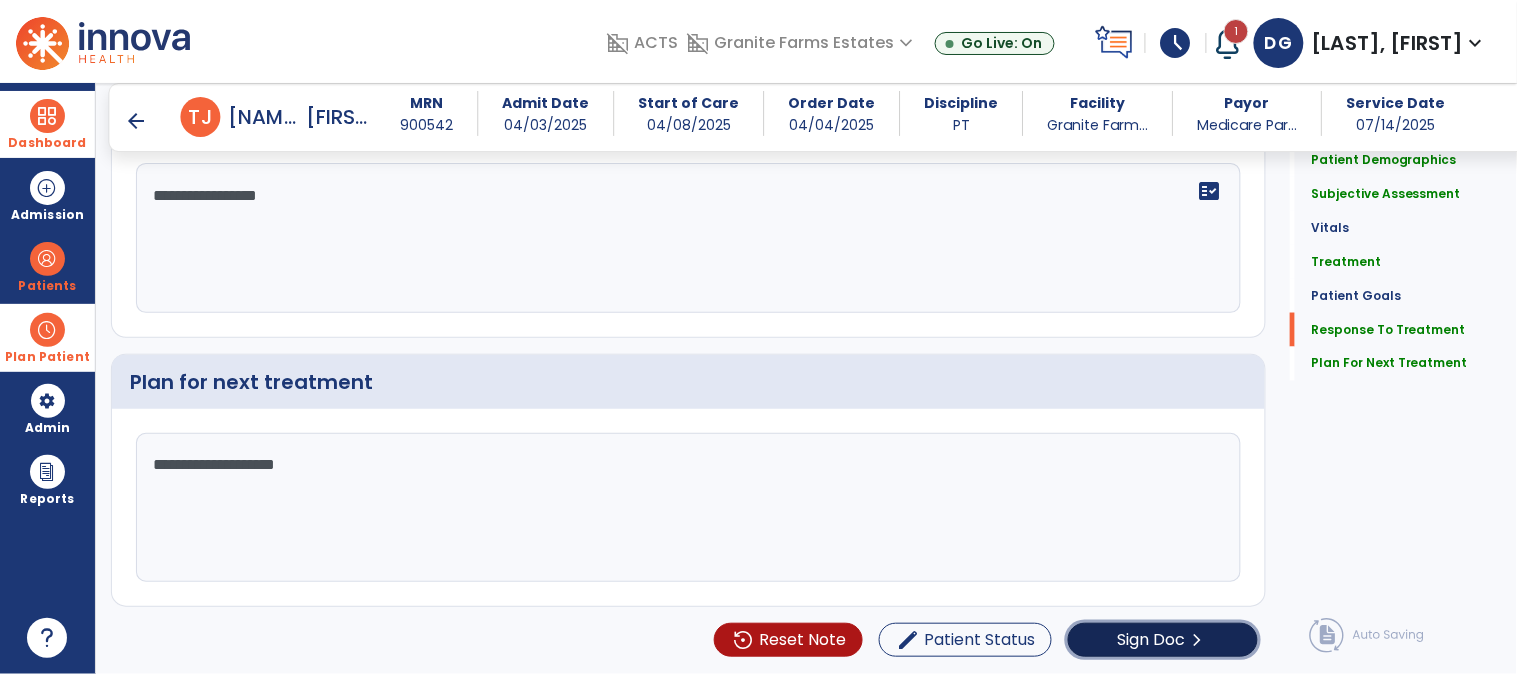 click on "Sign Doc" 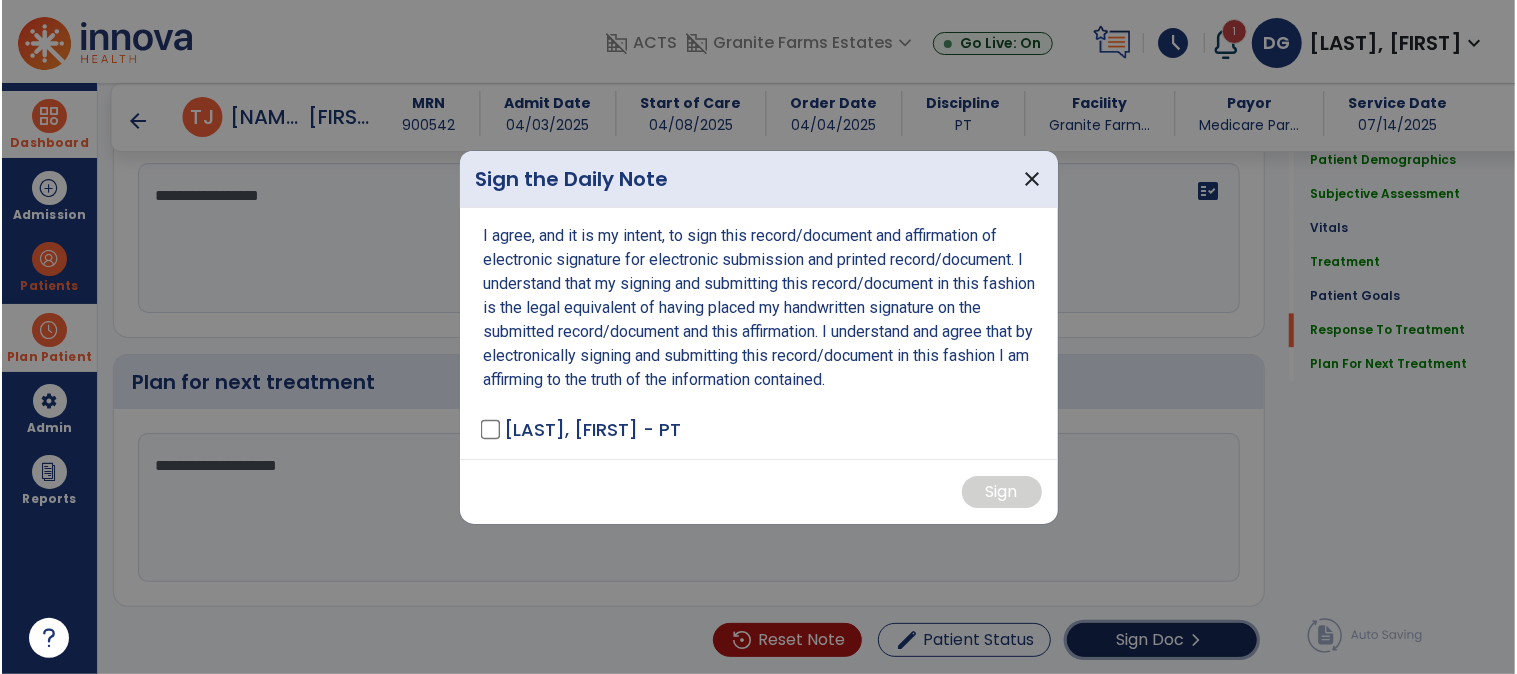 scroll, scrollTop: 2652, scrollLeft: 0, axis: vertical 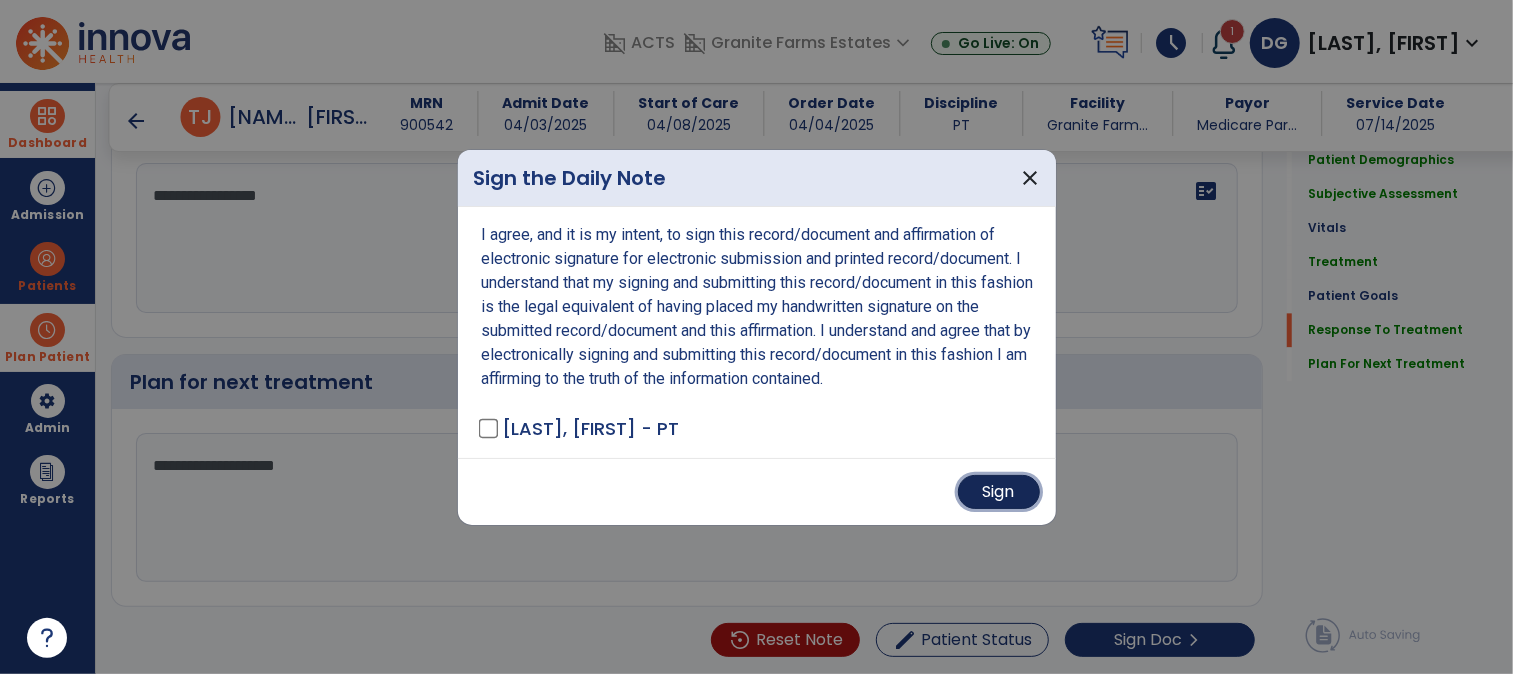 click on "Sign" at bounding box center (999, 492) 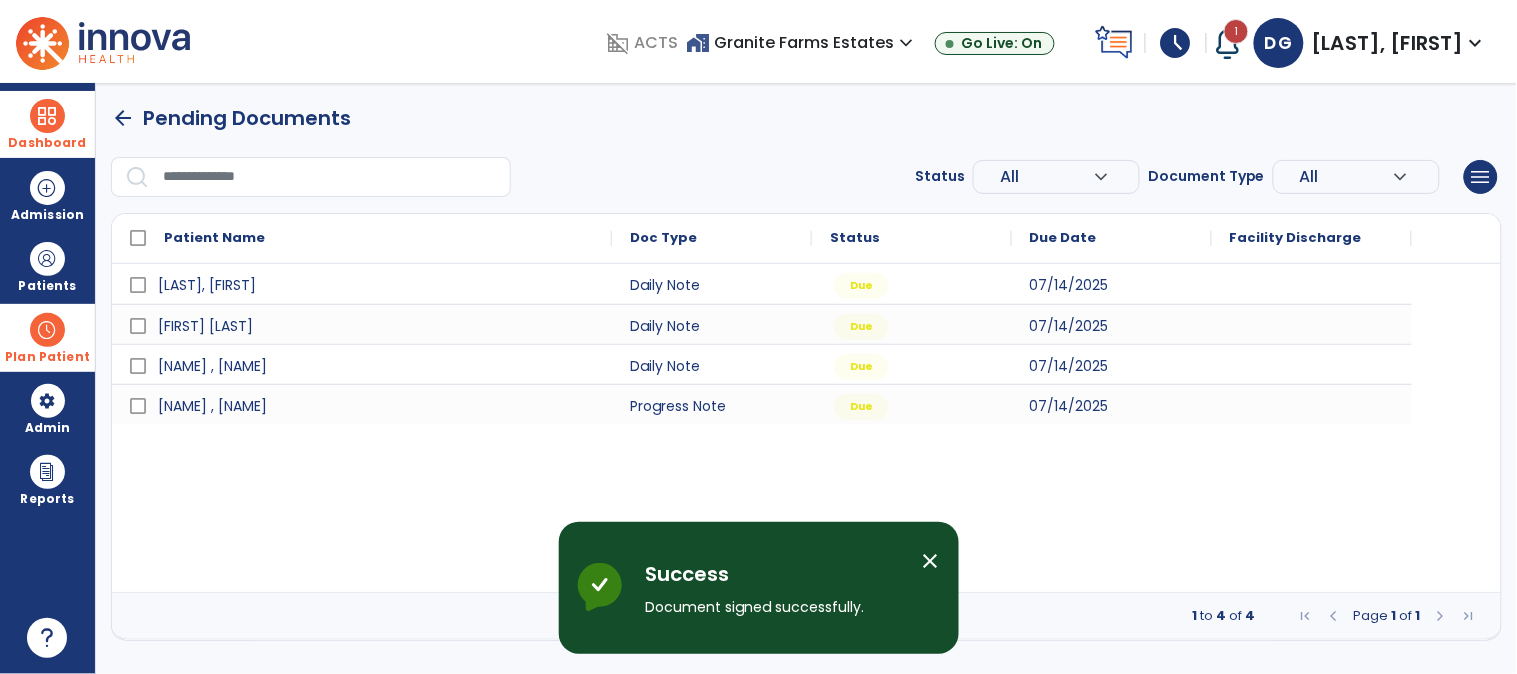 scroll, scrollTop: 0, scrollLeft: 0, axis: both 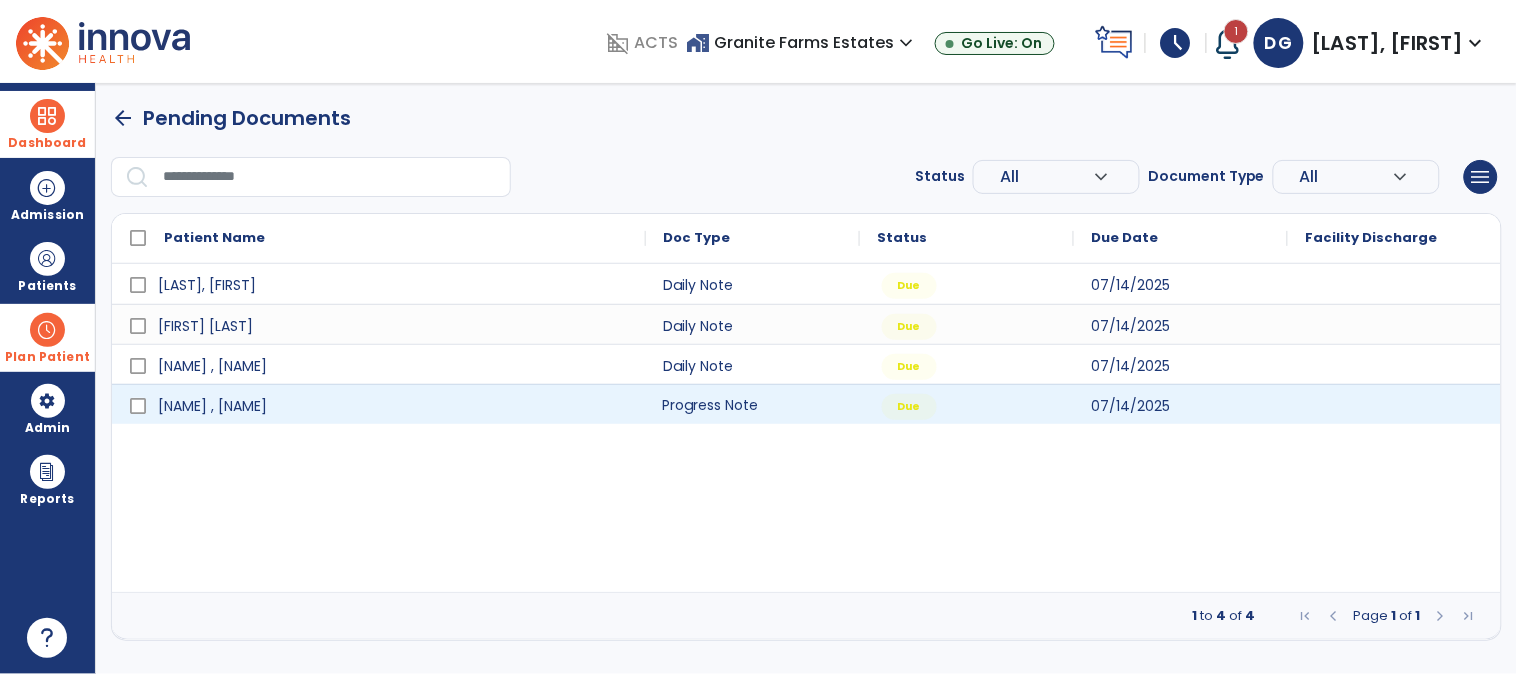 click on "Progress Note" at bounding box center (753, 404) 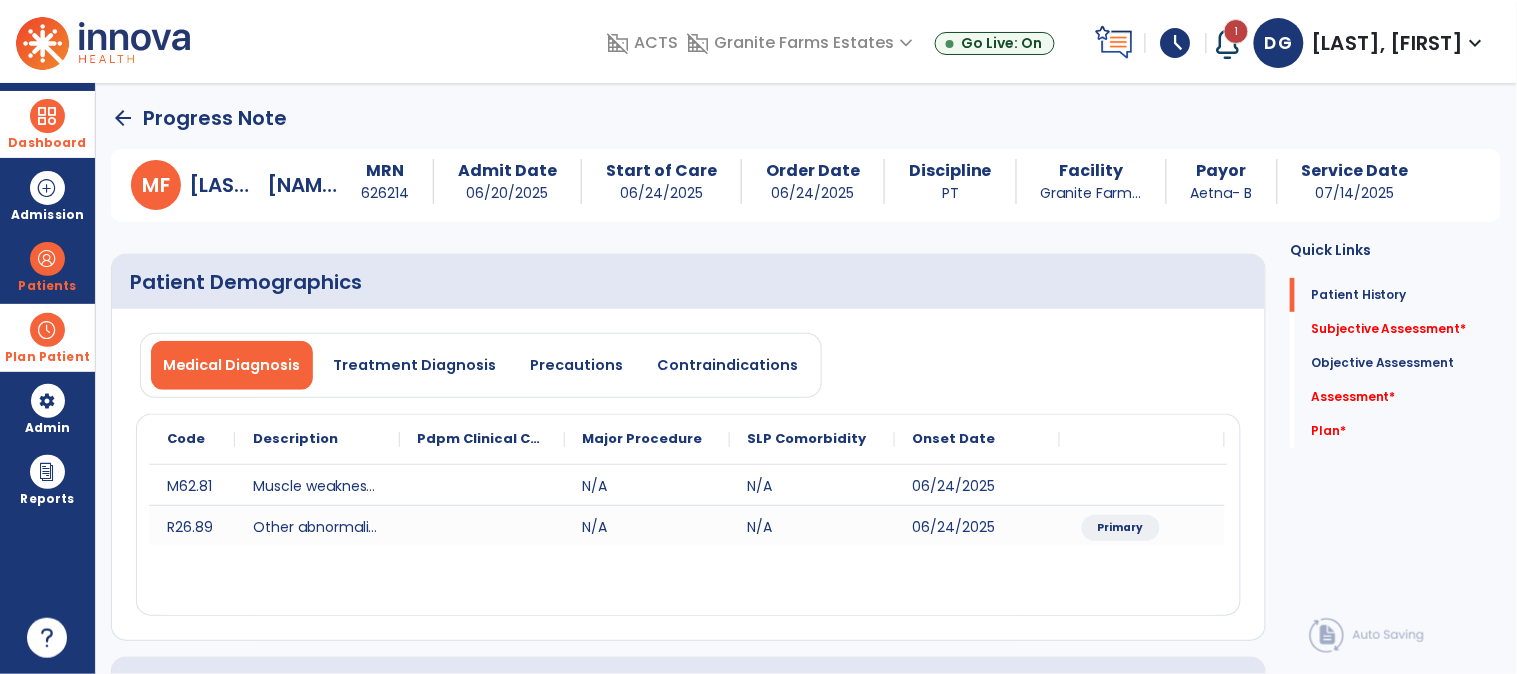 click 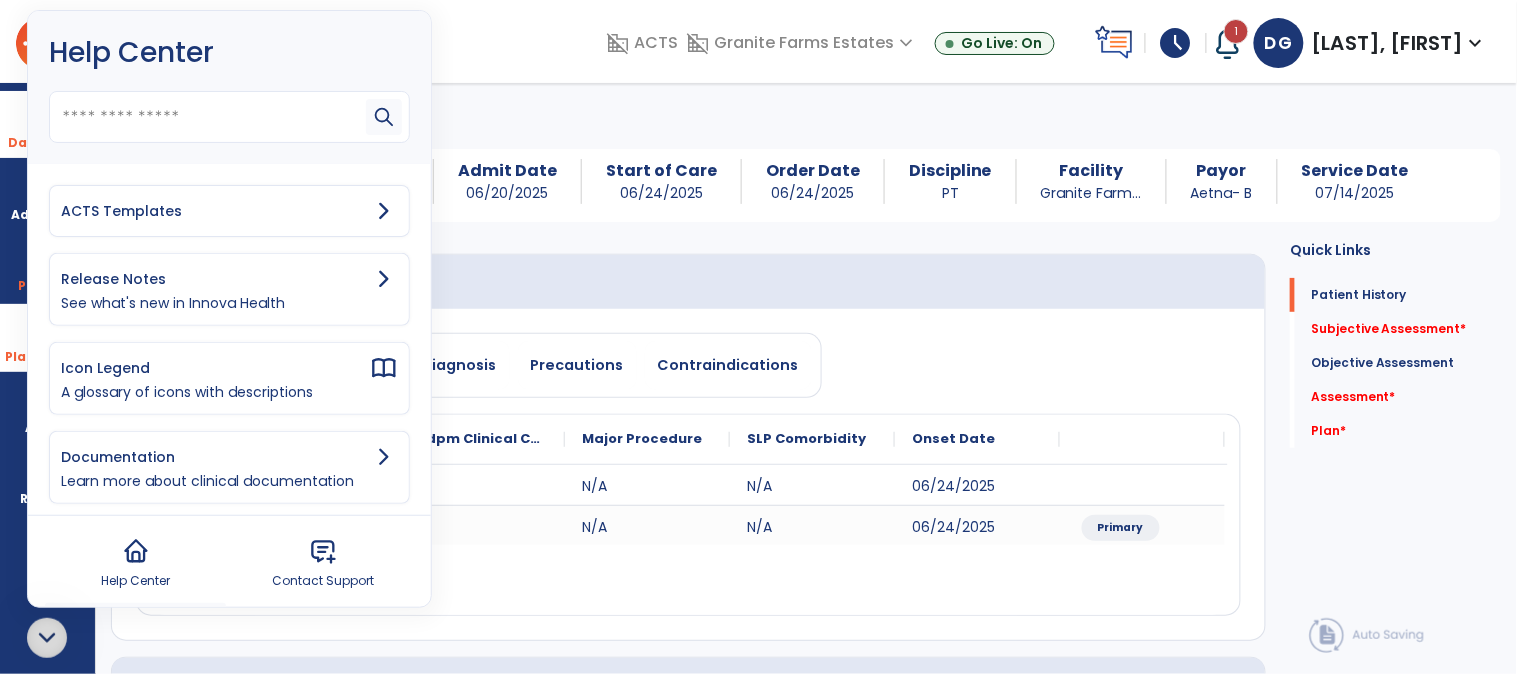 click on "ACTS Templates" at bounding box center (215, 211) 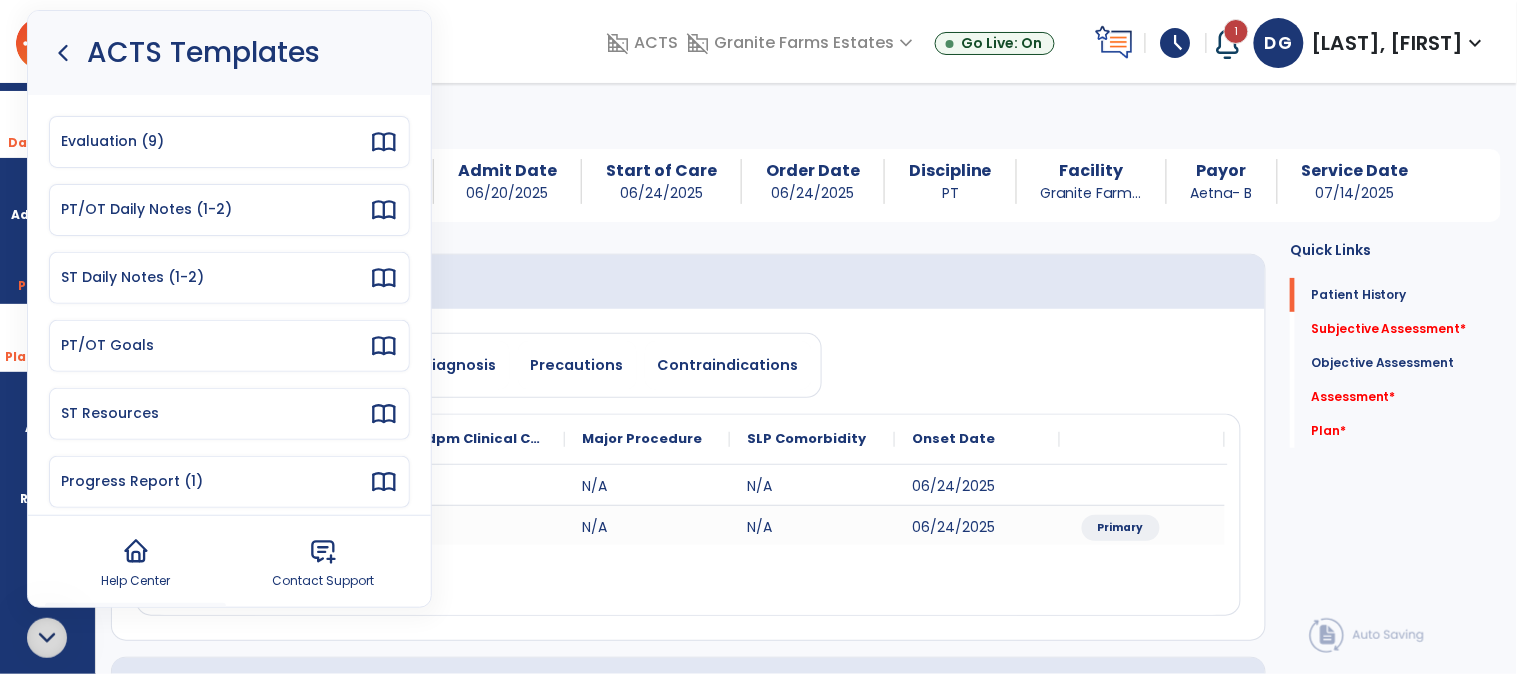 click on "Progress Report (1)" at bounding box center [215, 481] 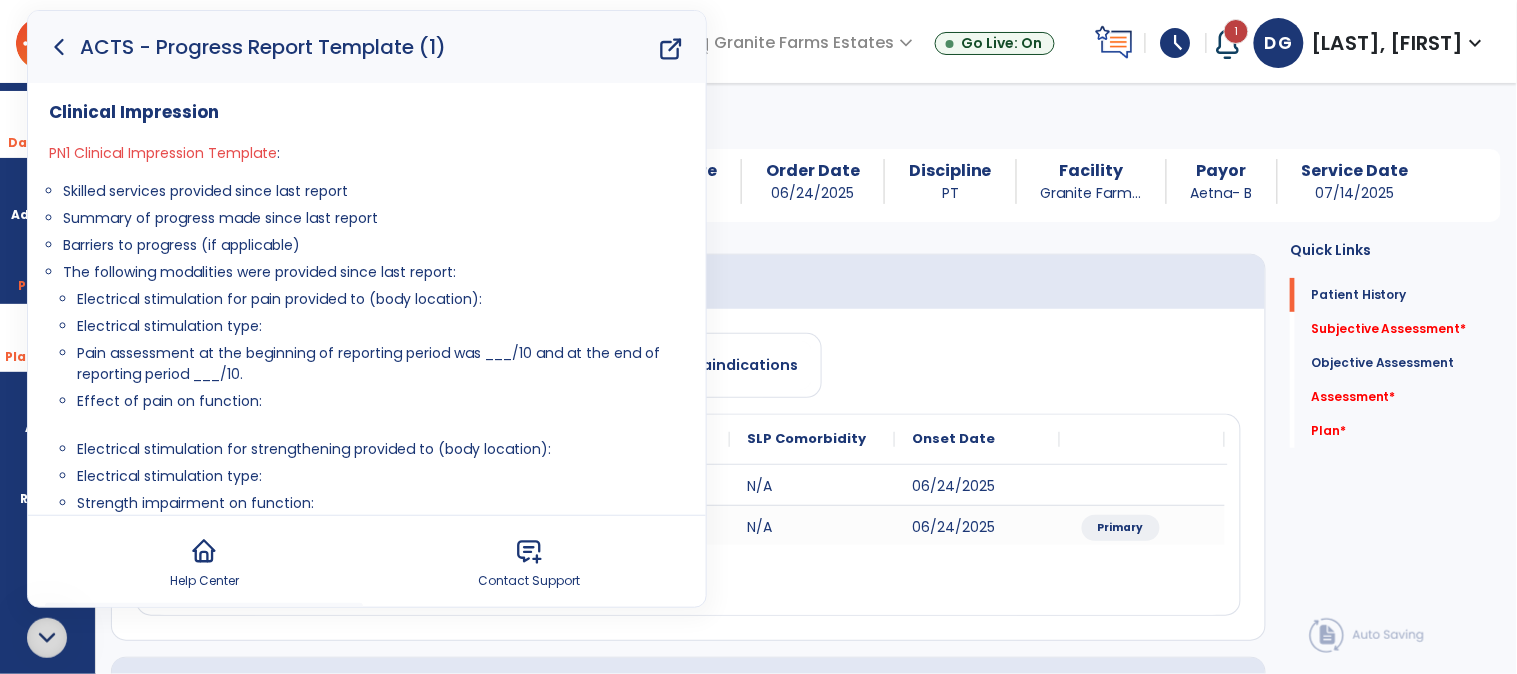click 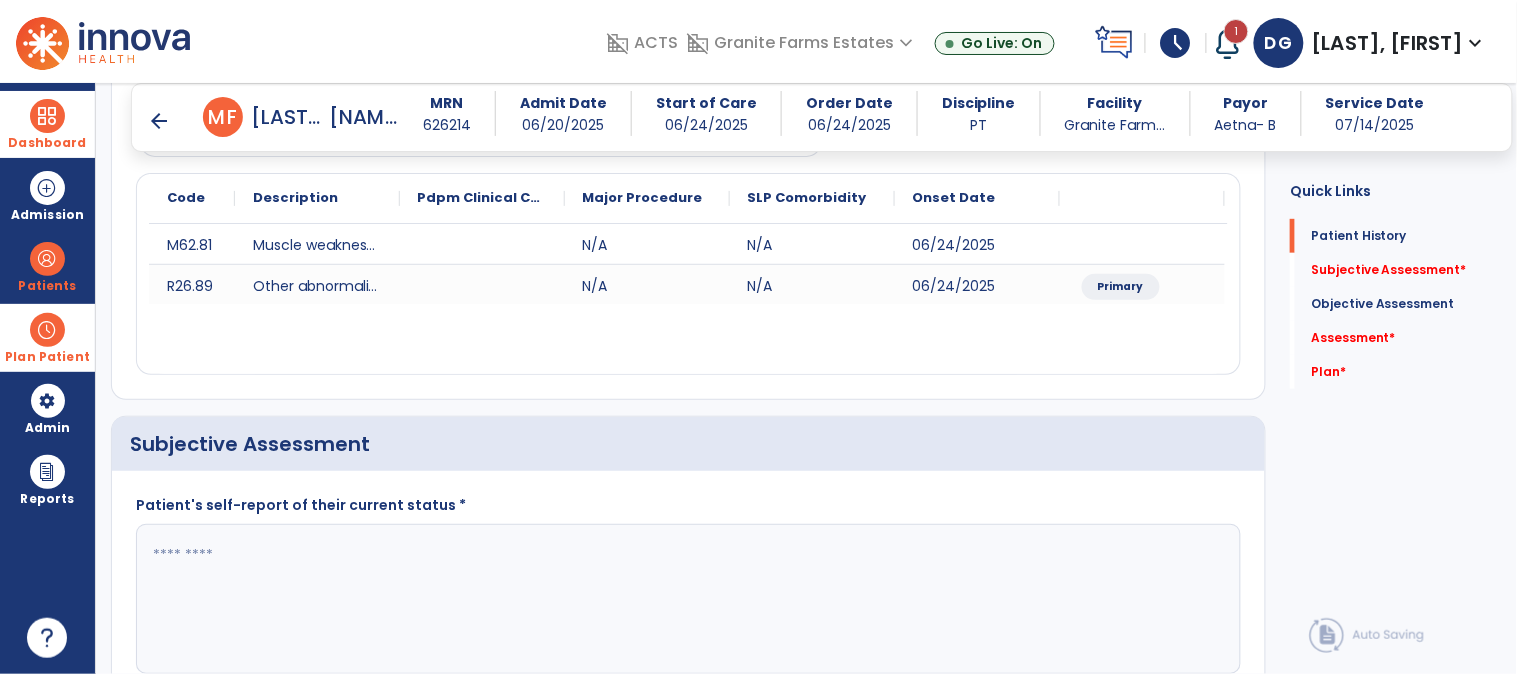 scroll, scrollTop: 333, scrollLeft: 0, axis: vertical 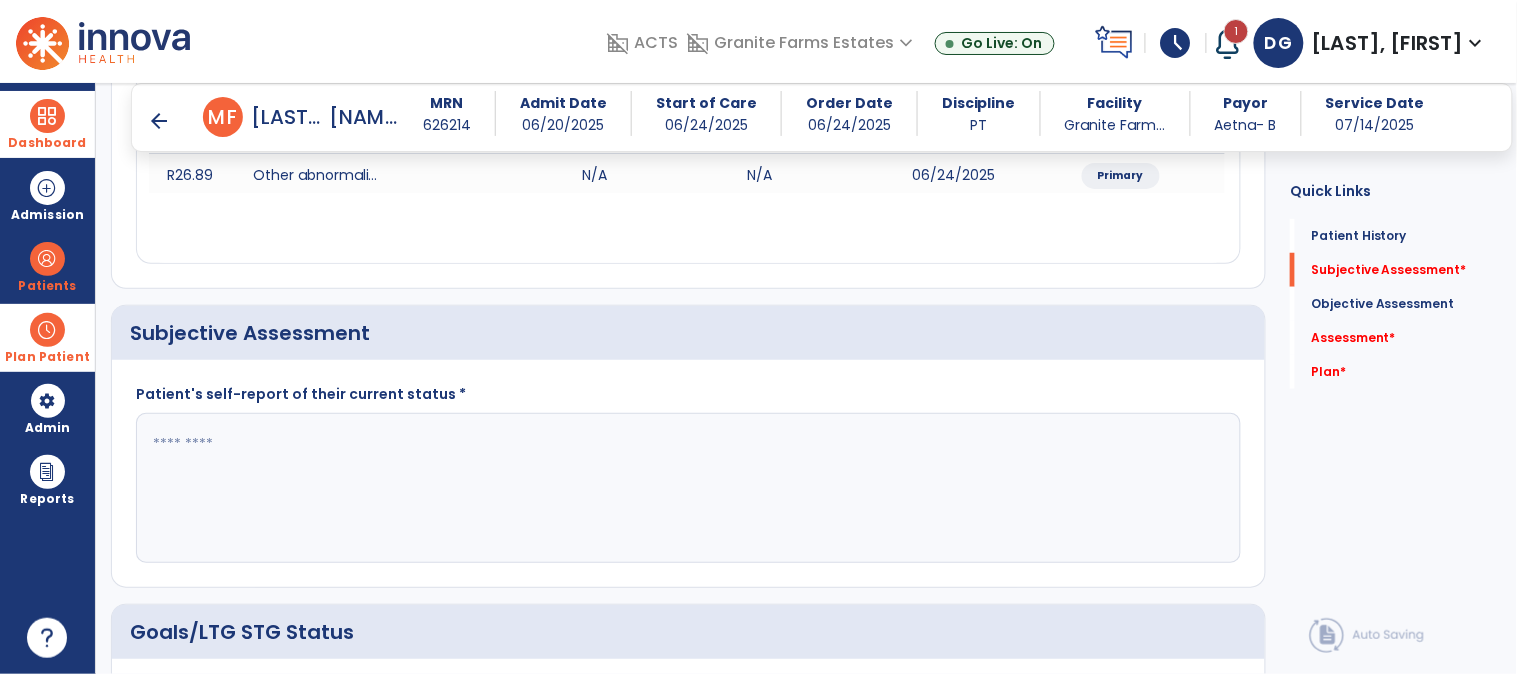 click 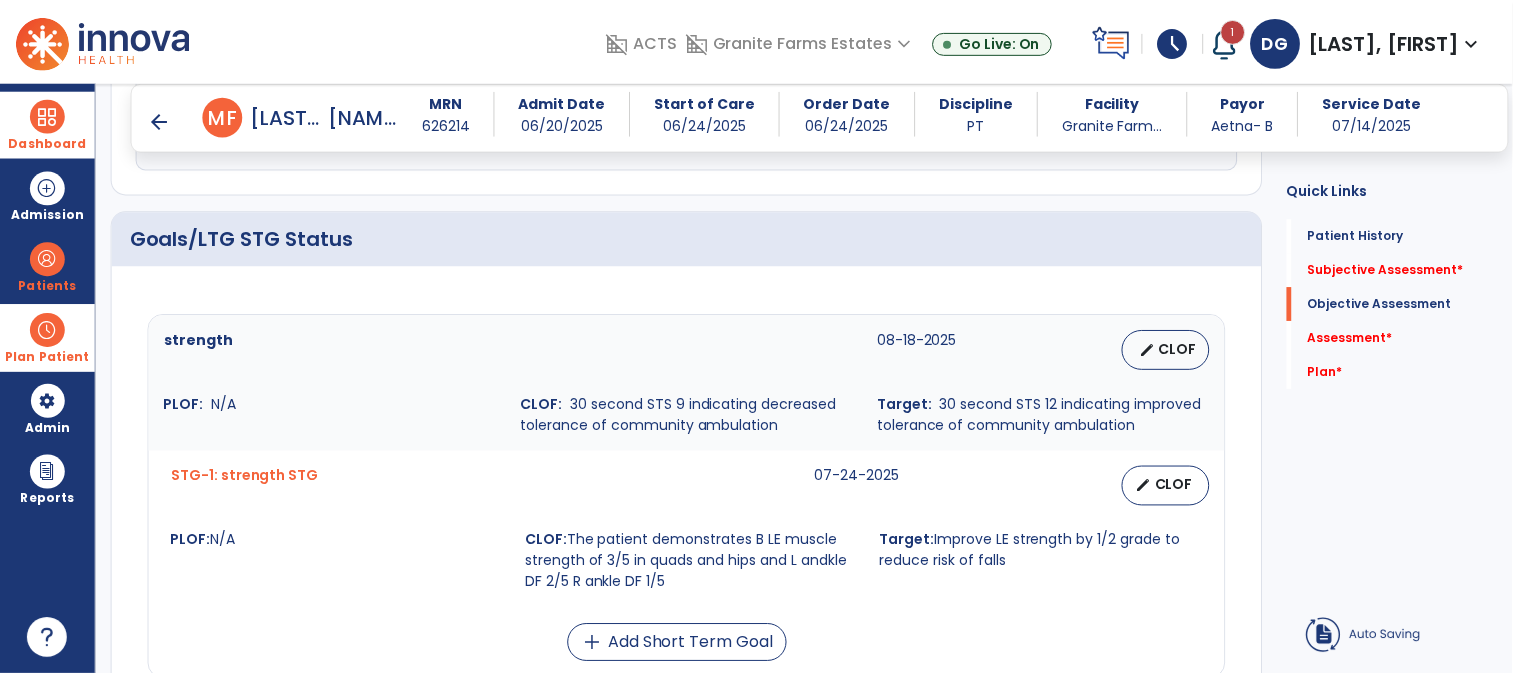 scroll, scrollTop: 888, scrollLeft: 0, axis: vertical 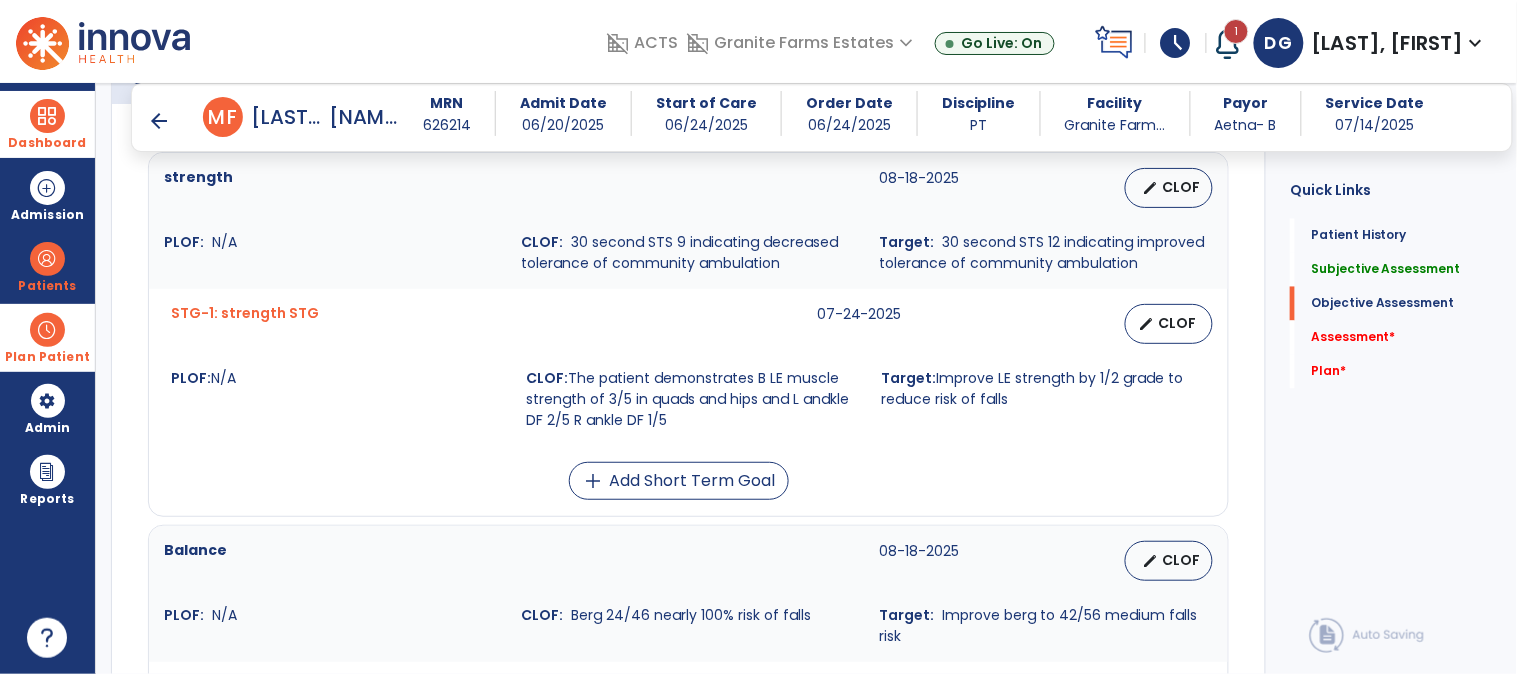 type on "**********" 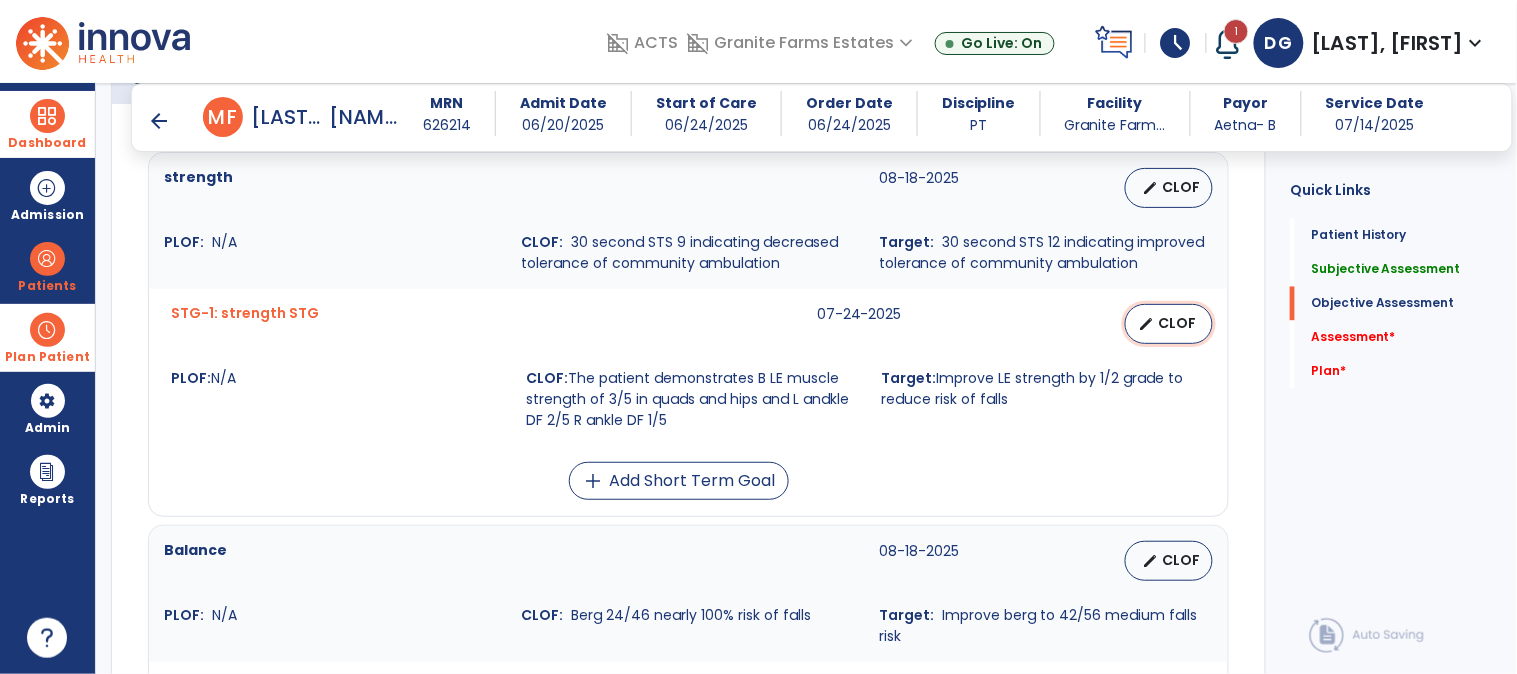 click on "CLOF" at bounding box center (1177, 323) 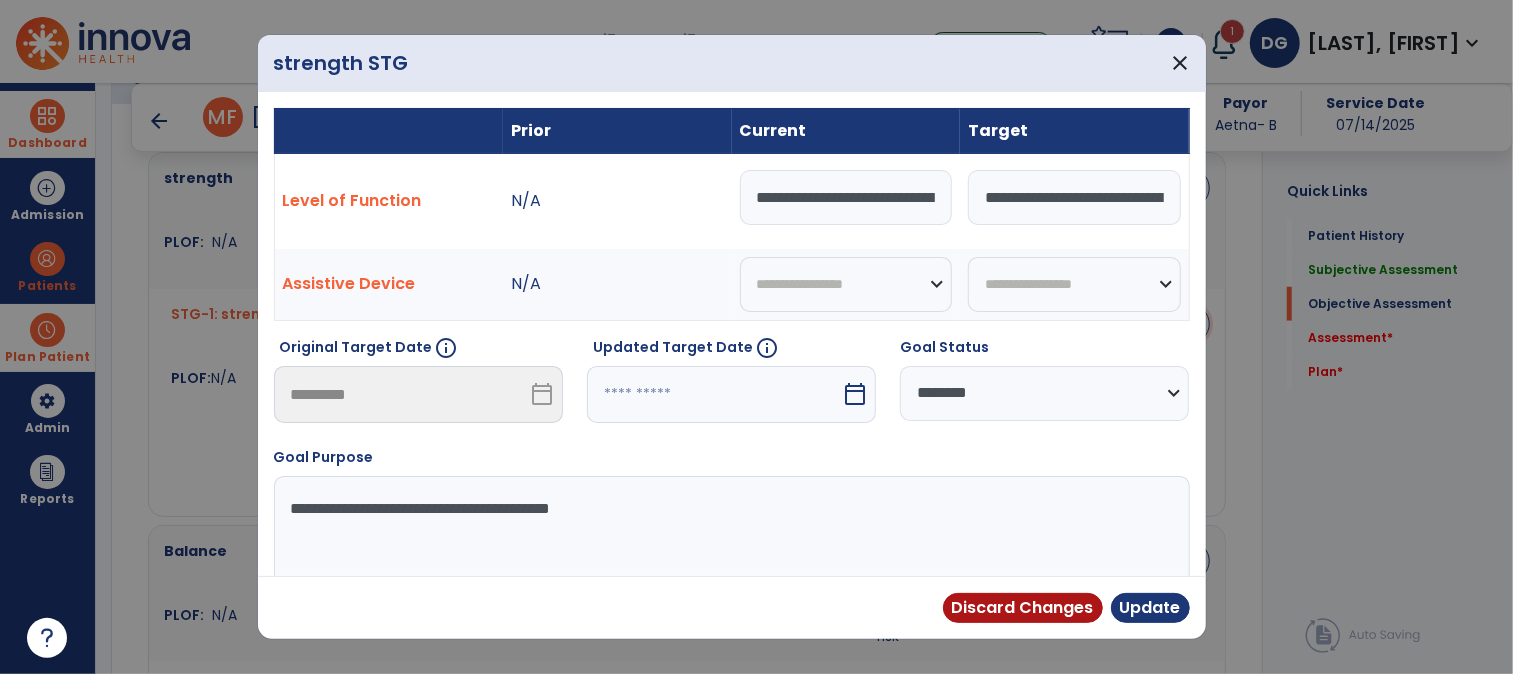 scroll, scrollTop: 888, scrollLeft: 0, axis: vertical 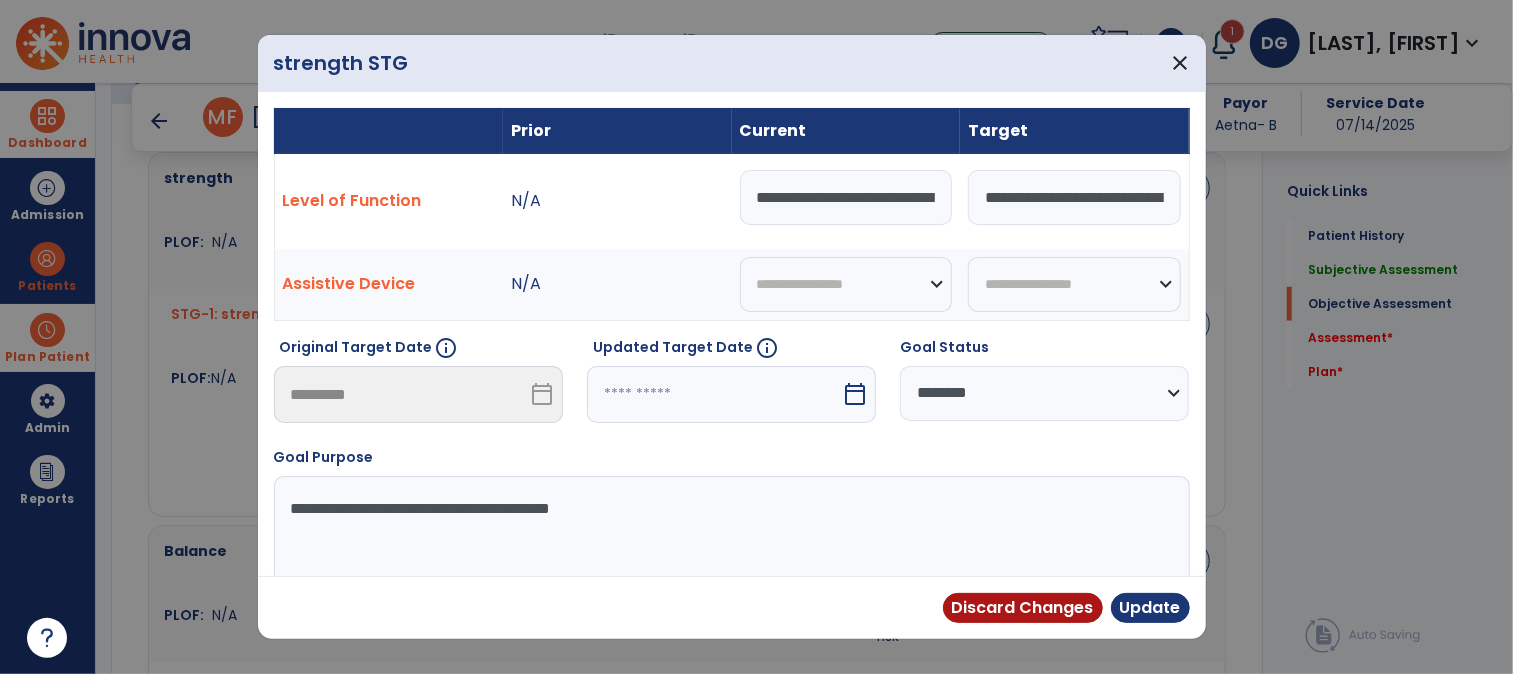 click on "**********" at bounding box center [846, 197] 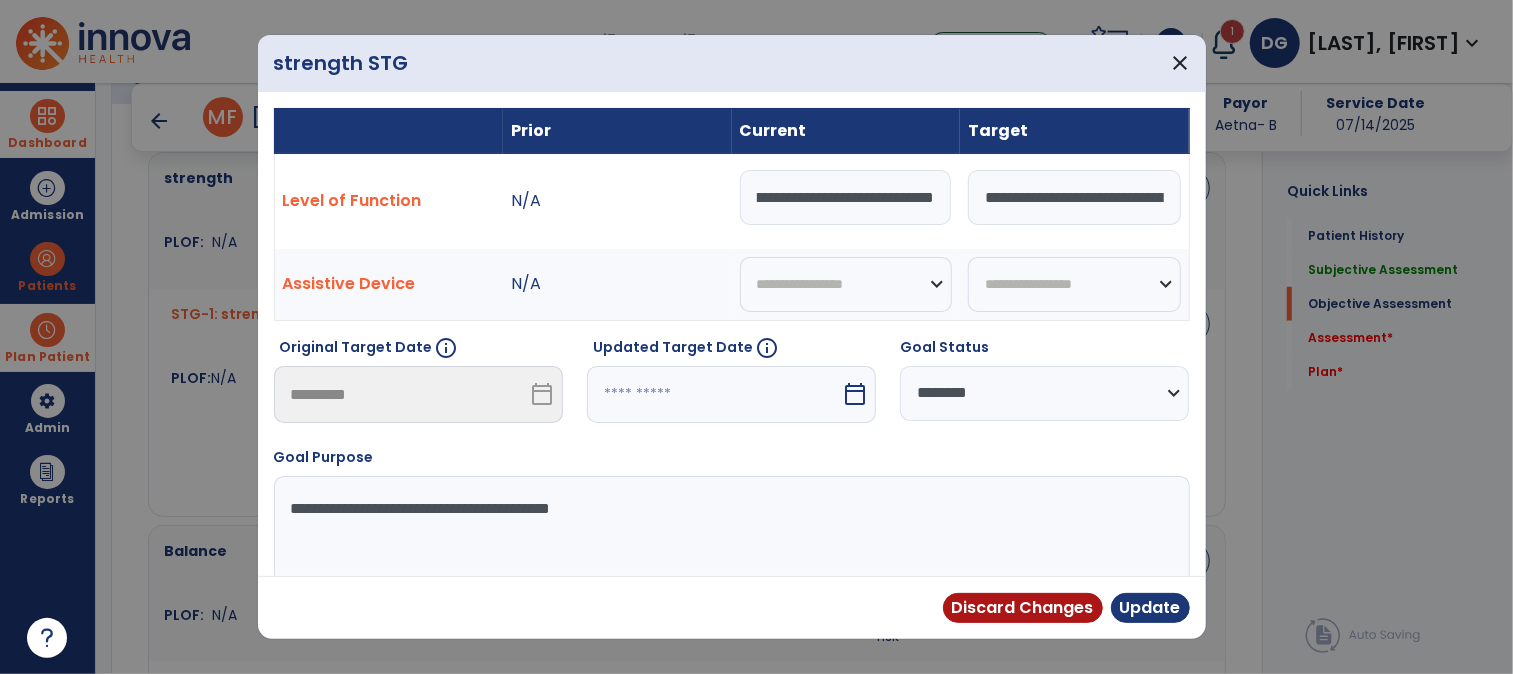 scroll, scrollTop: 0, scrollLeft: 672, axis: horizontal 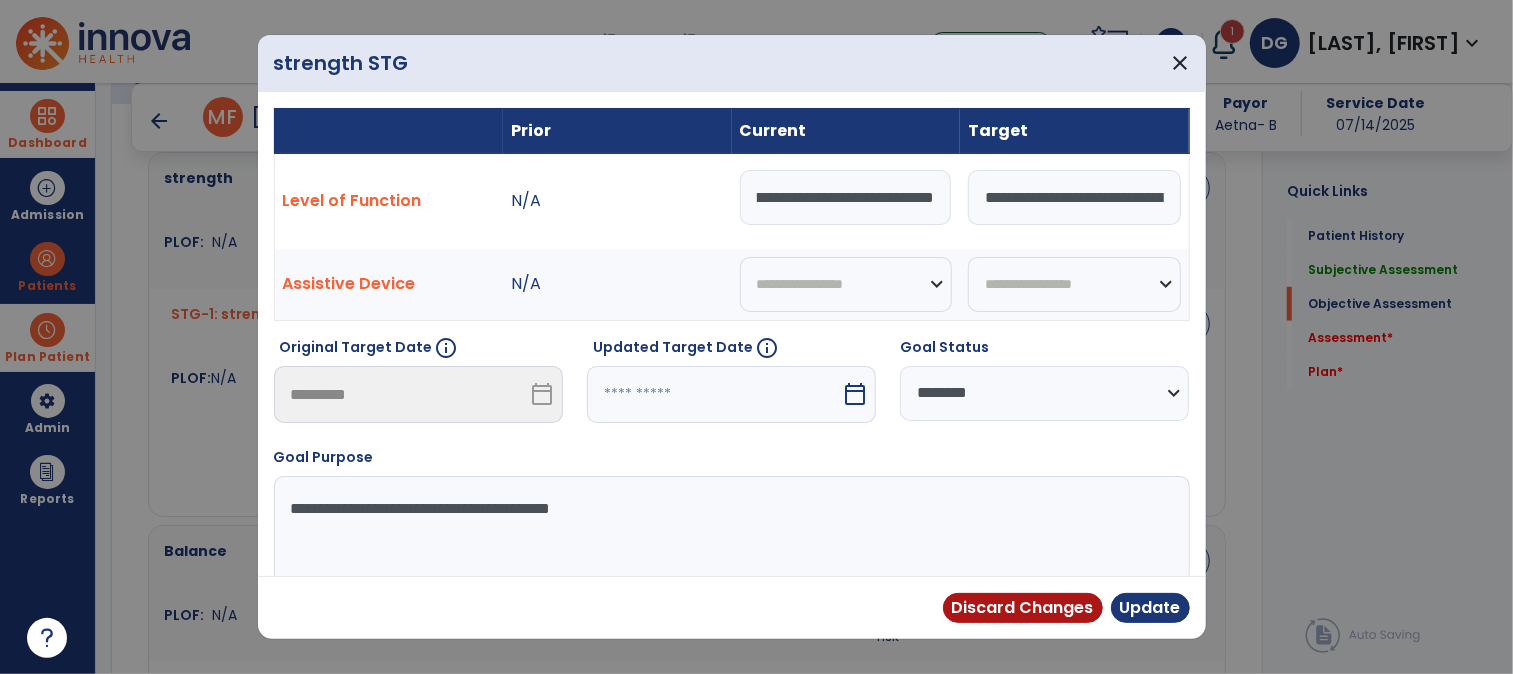 click on "**********" at bounding box center (846, 197) 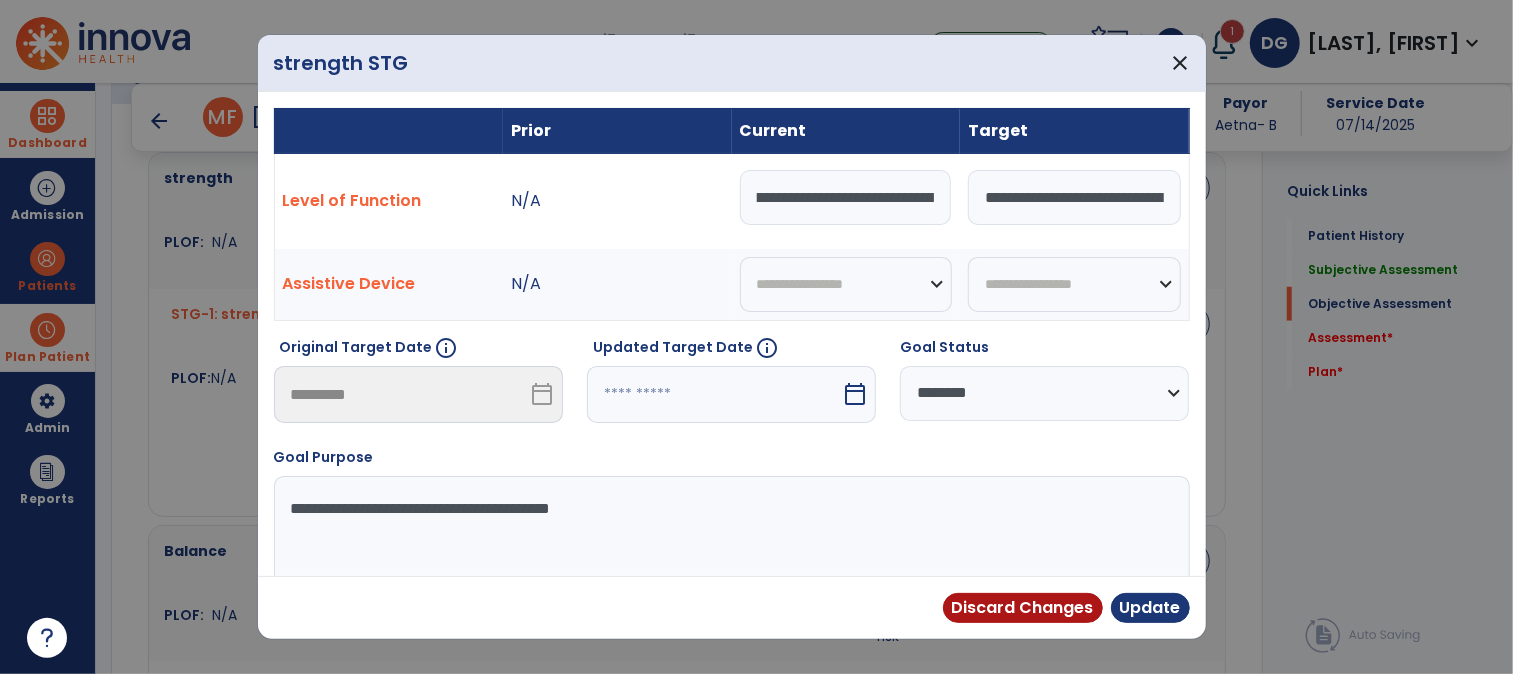 scroll, scrollTop: 0, scrollLeft: 358, axis: horizontal 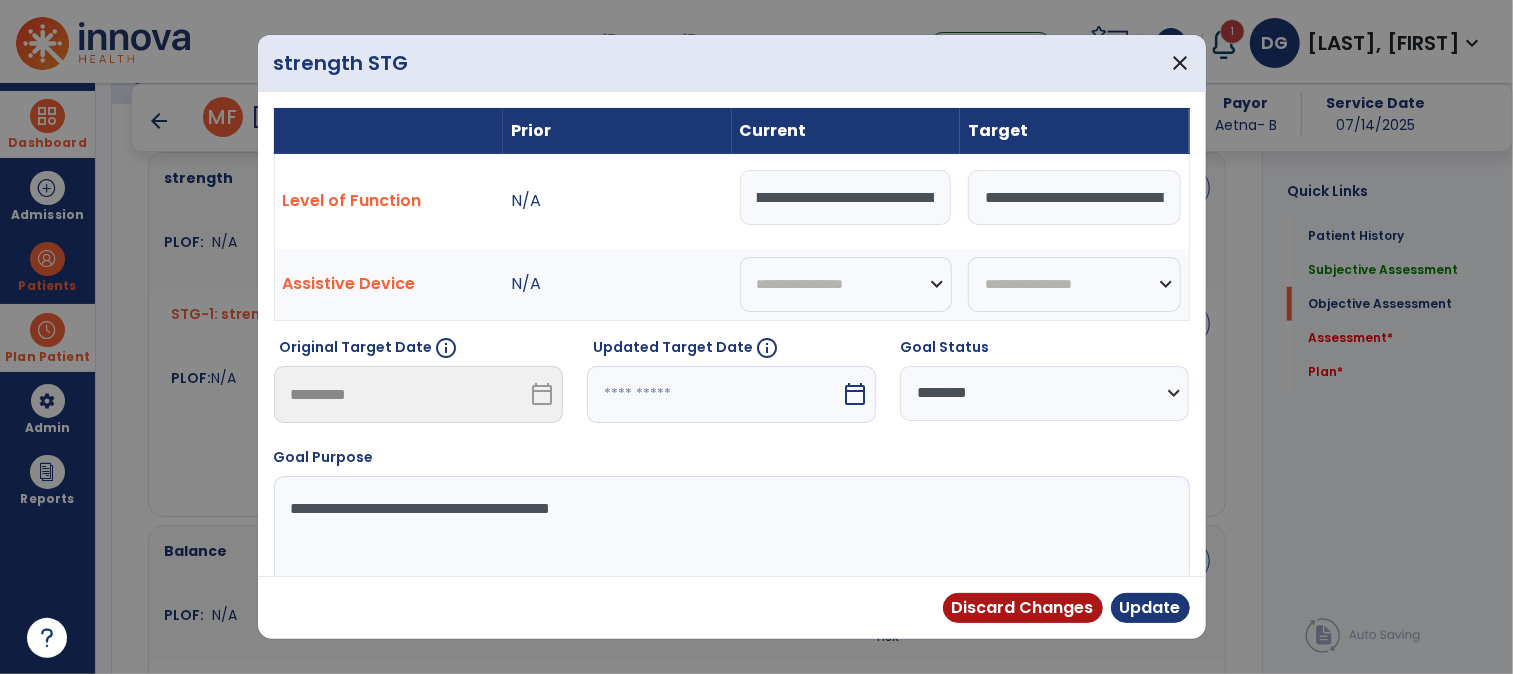 type on "**********" 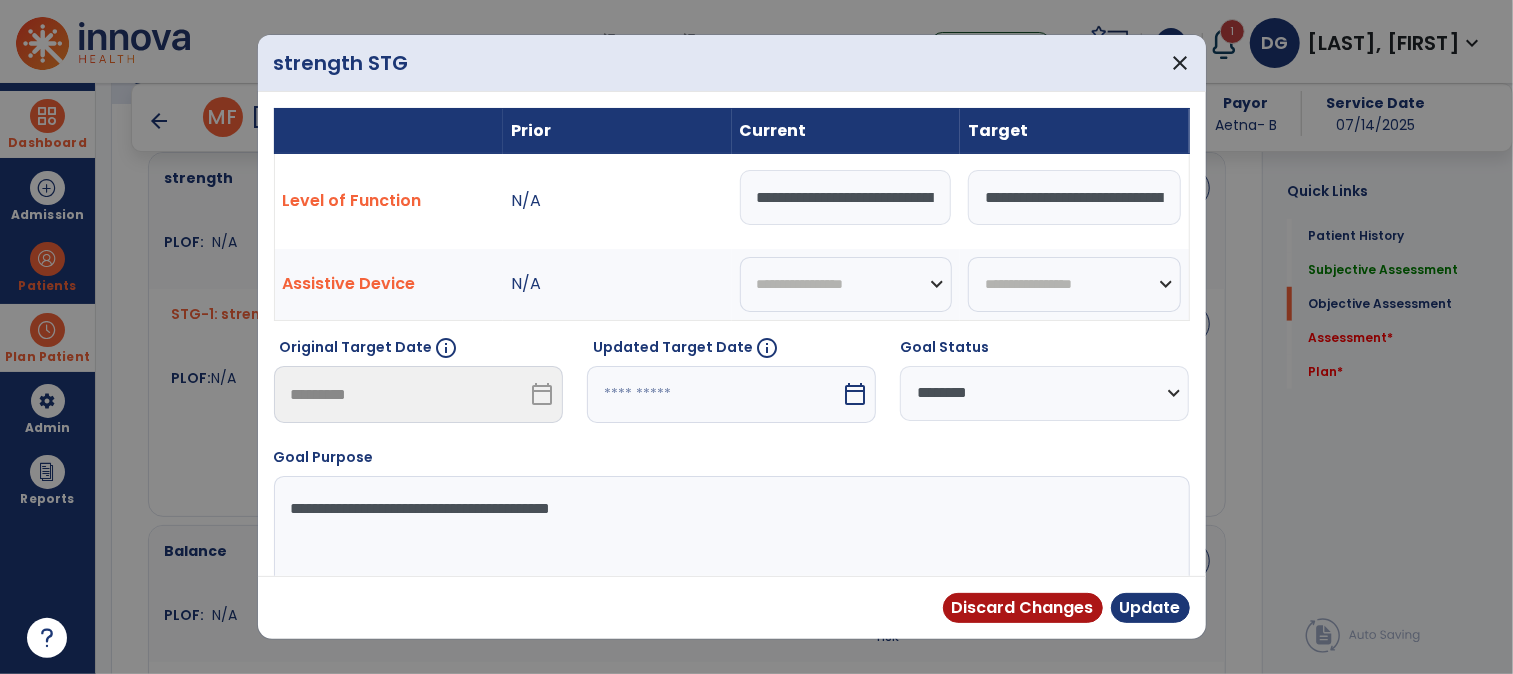 click at bounding box center (714, 394) 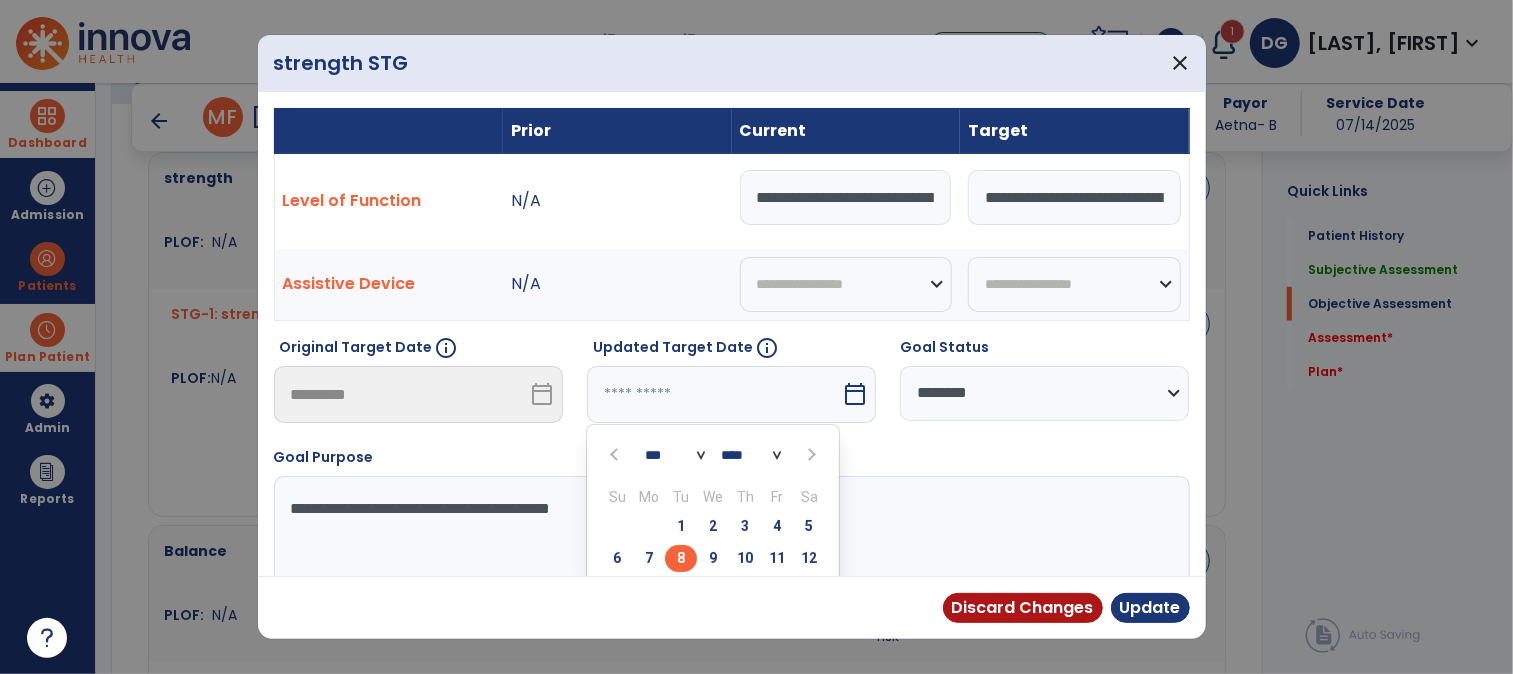 scroll, scrollTop: 144, scrollLeft: 0, axis: vertical 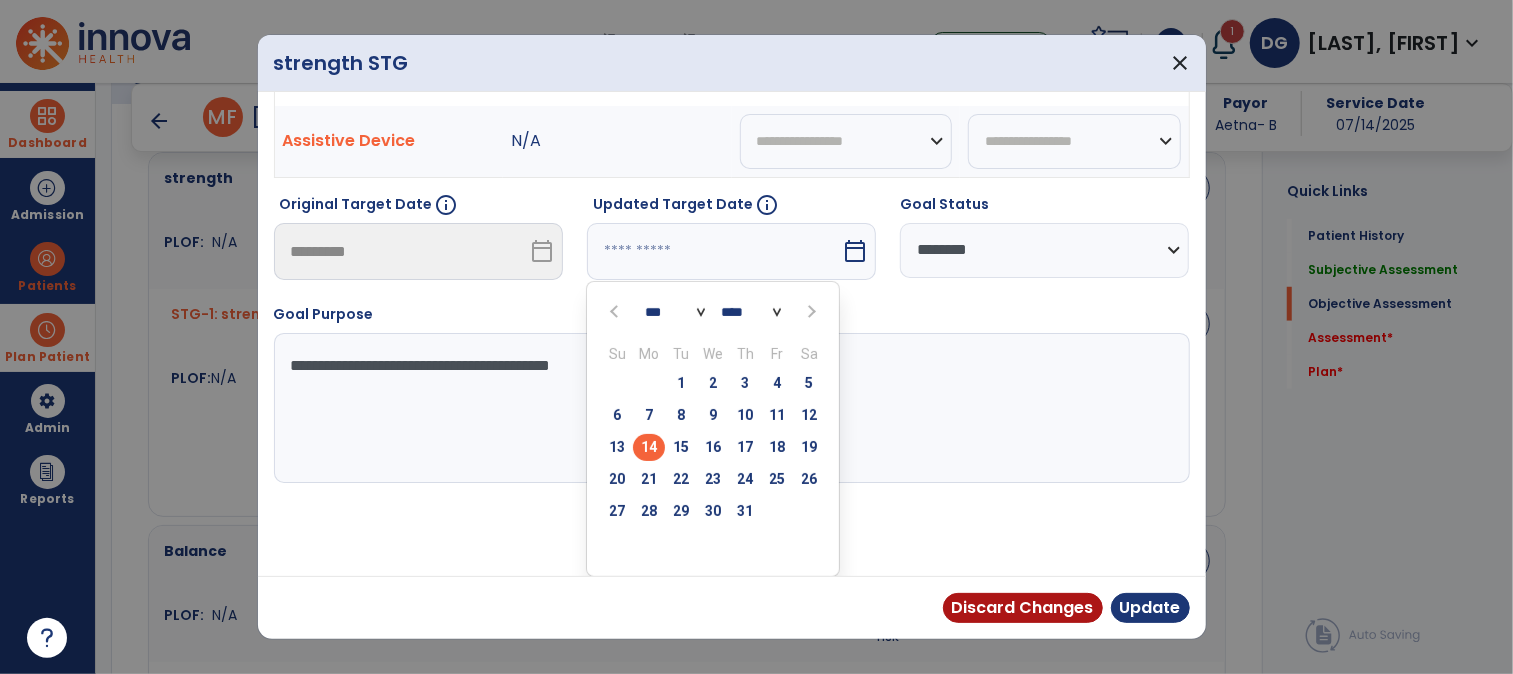 click on "*** *** ***" at bounding box center [675, 312] 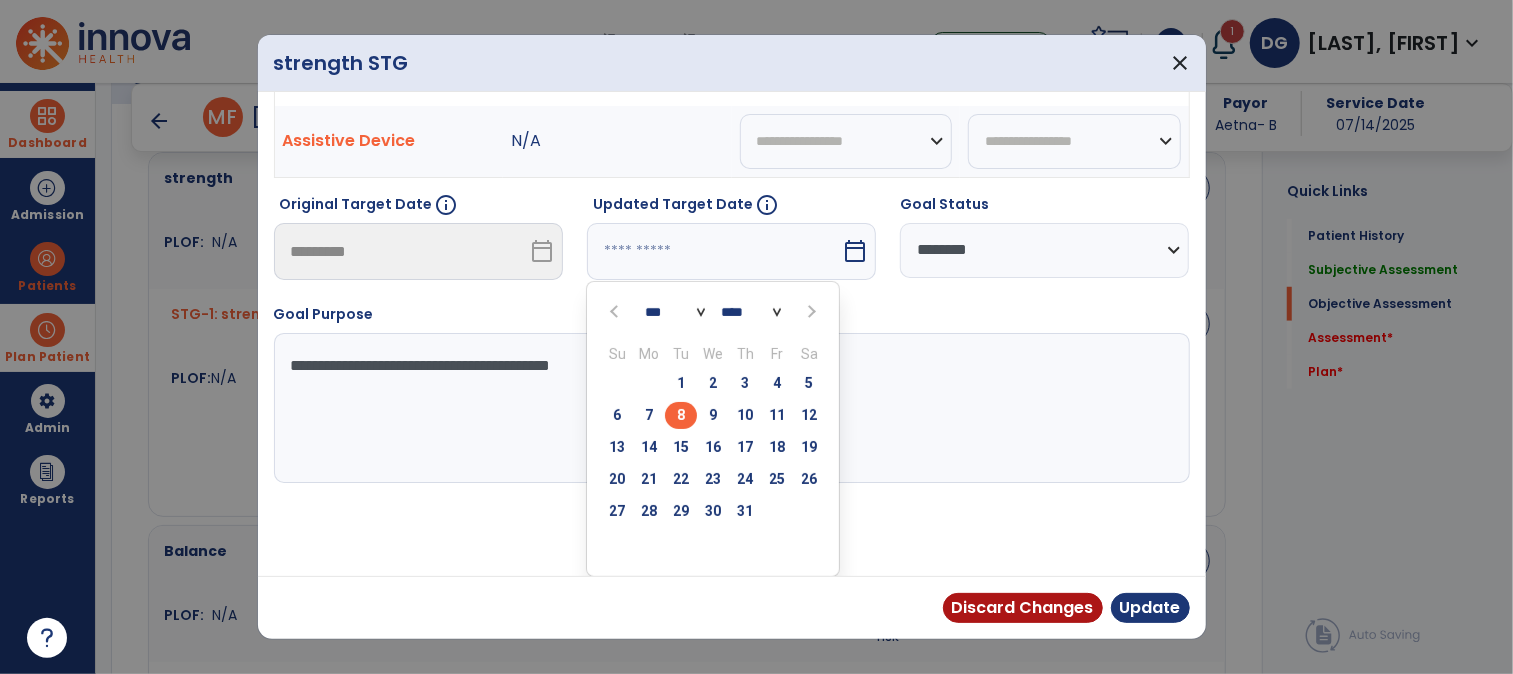 select on "*" 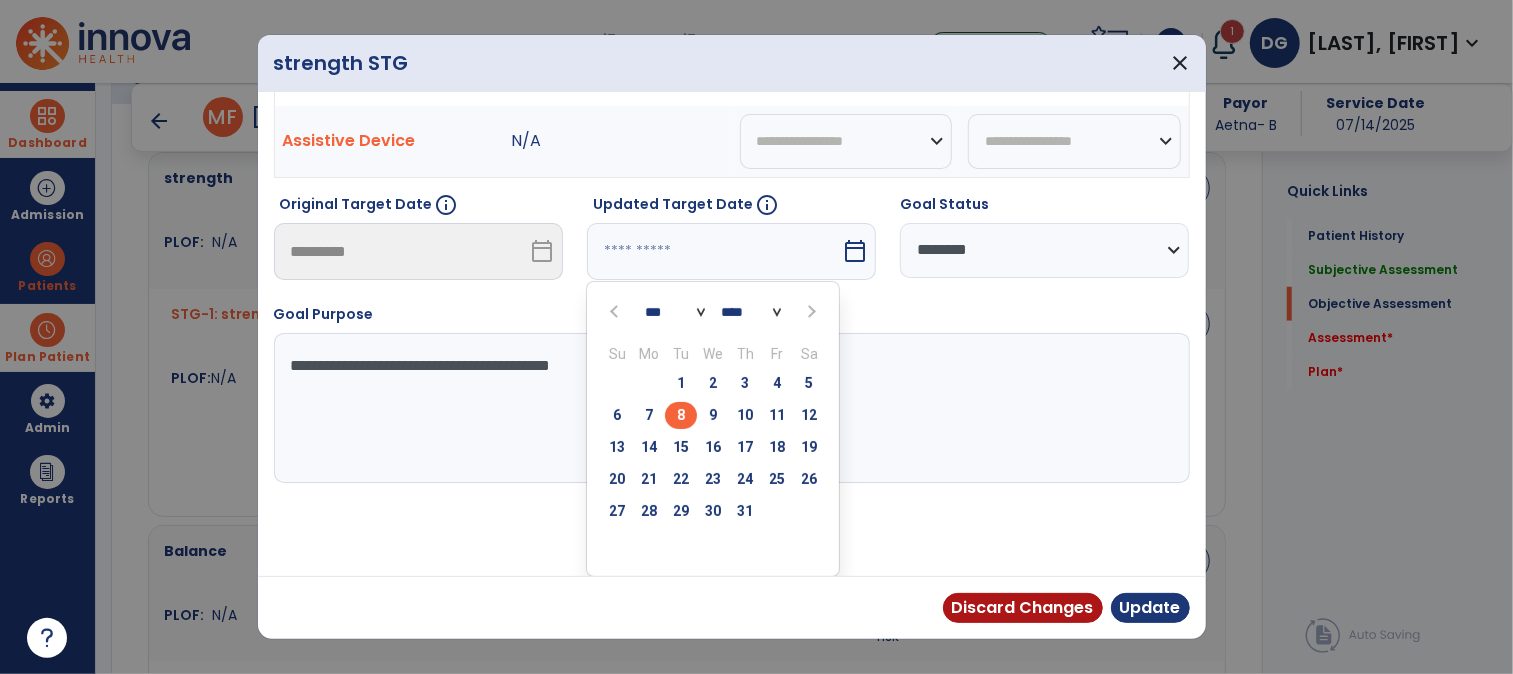click on "*** *** ***" at bounding box center [675, 312] 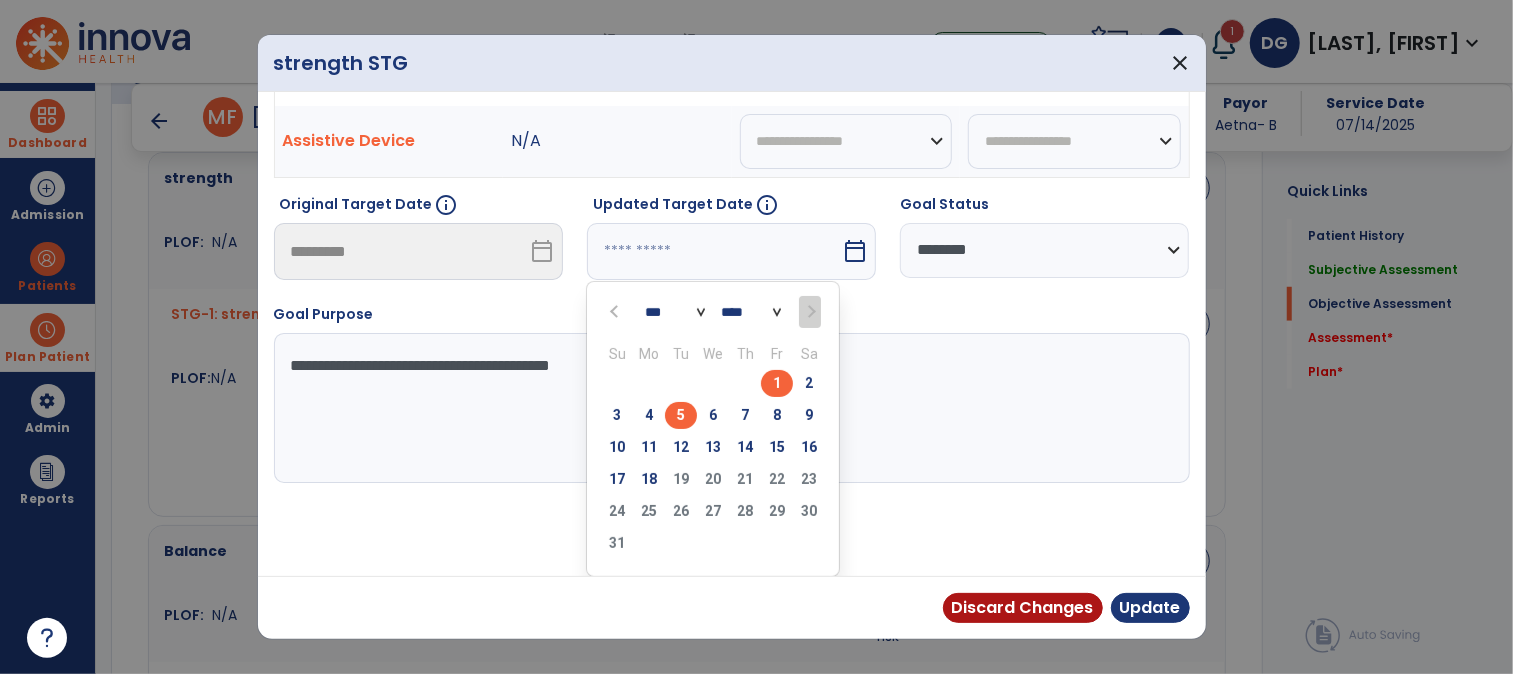 click on "5" at bounding box center (681, 415) 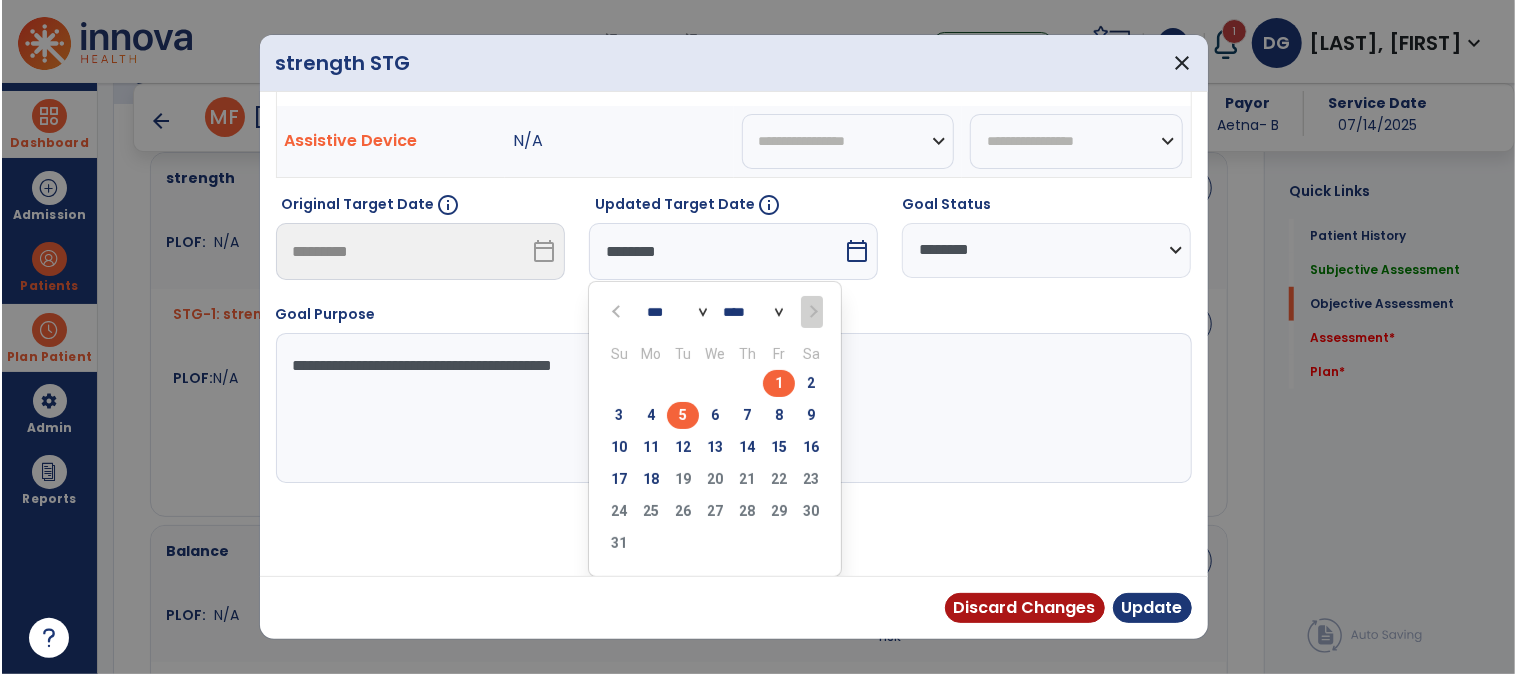 scroll, scrollTop: 65, scrollLeft: 0, axis: vertical 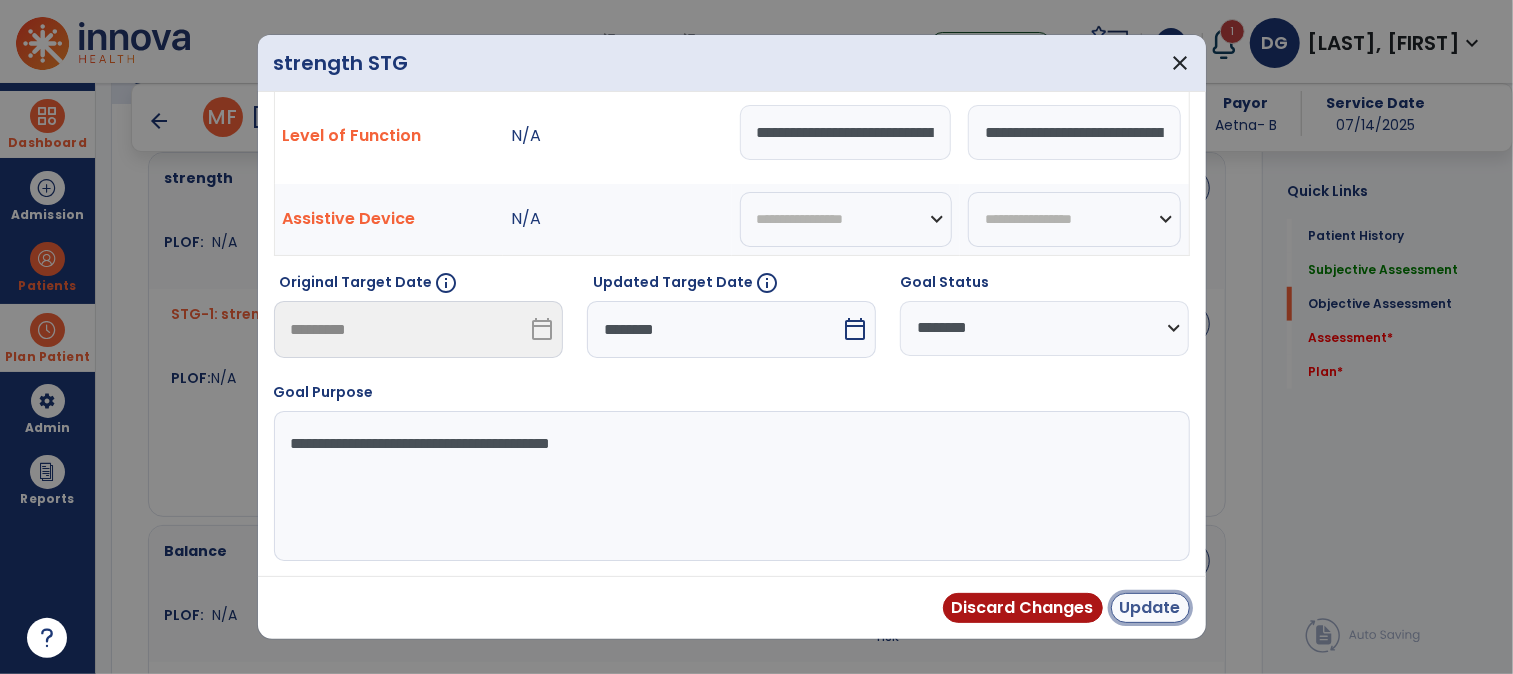 click on "Update" at bounding box center [1150, 608] 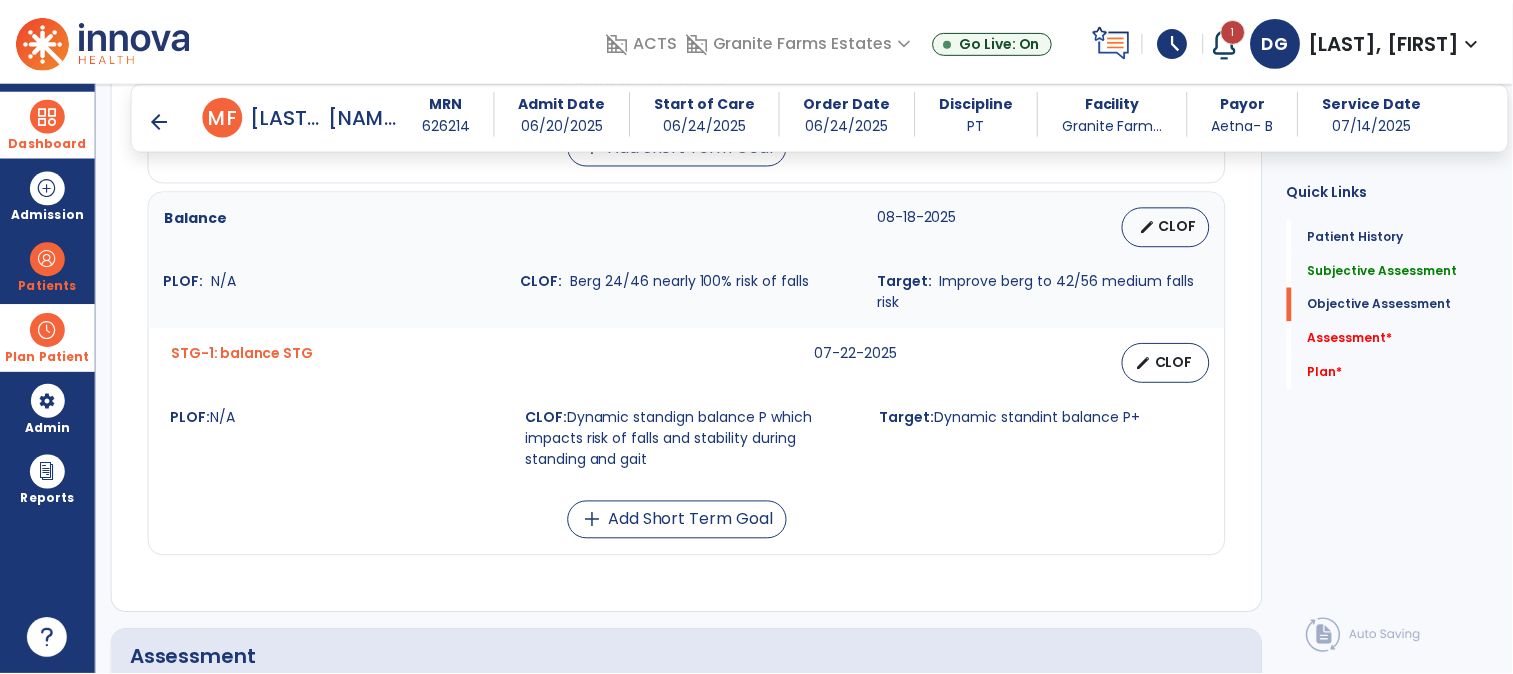 scroll, scrollTop: 1333, scrollLeft: 0, axis: vertical 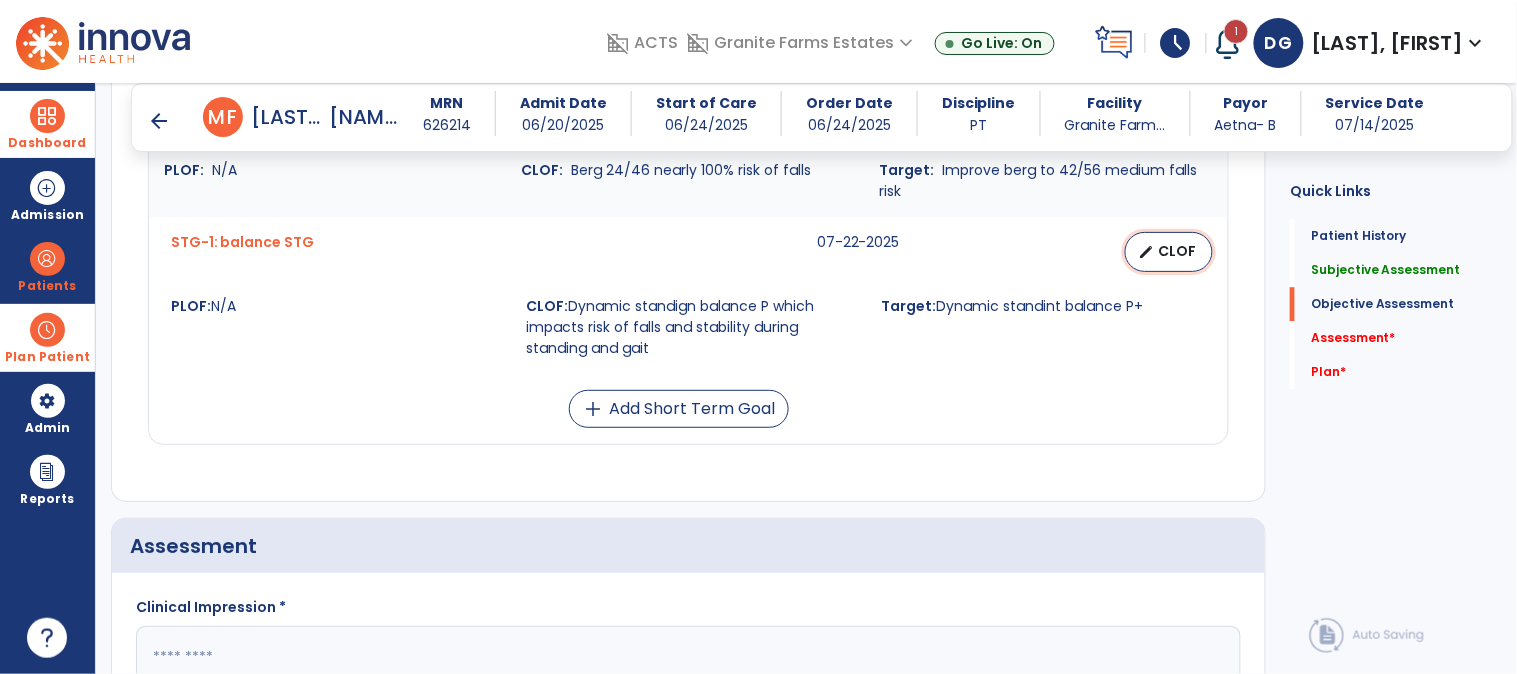 click on "CLOF" at bounding box center (1177, 251) 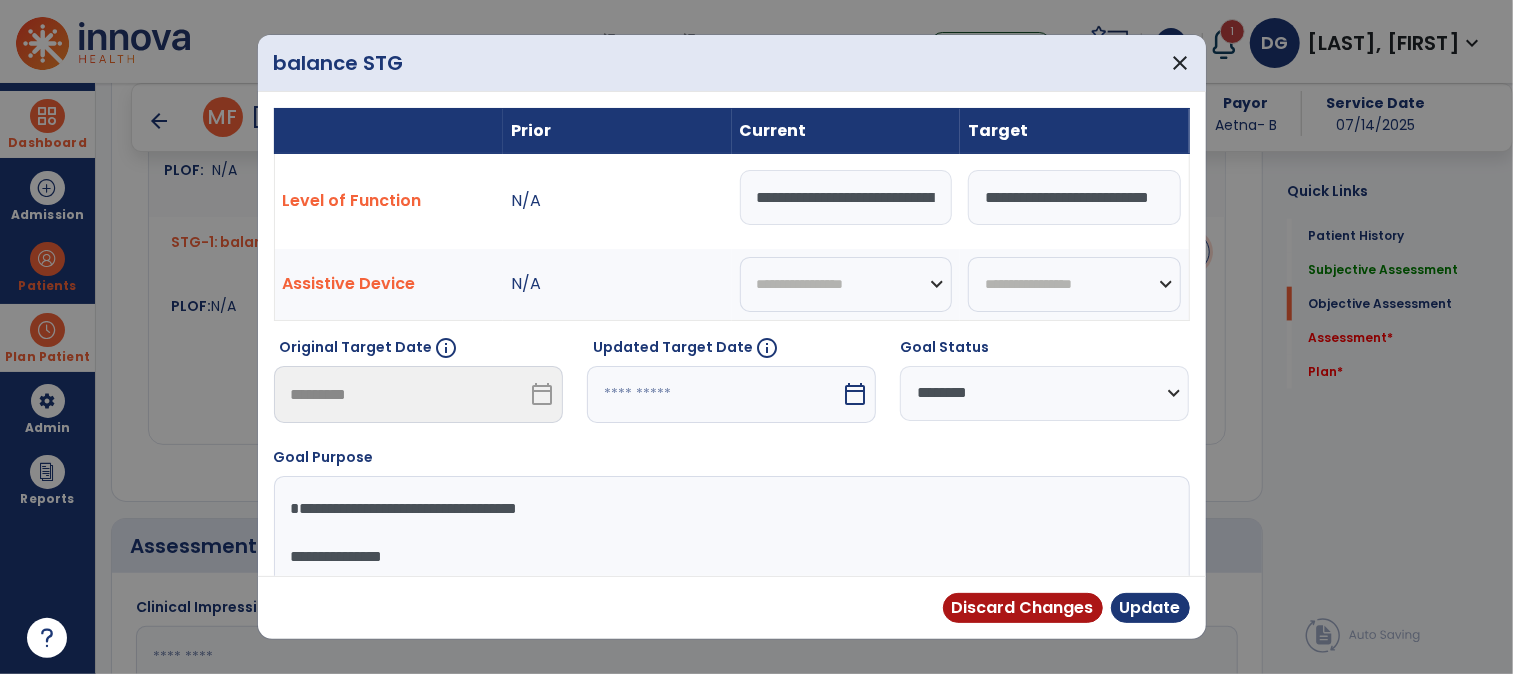 scroll, scrollTop: 1333, scrollLeft: 0, axis: vertical 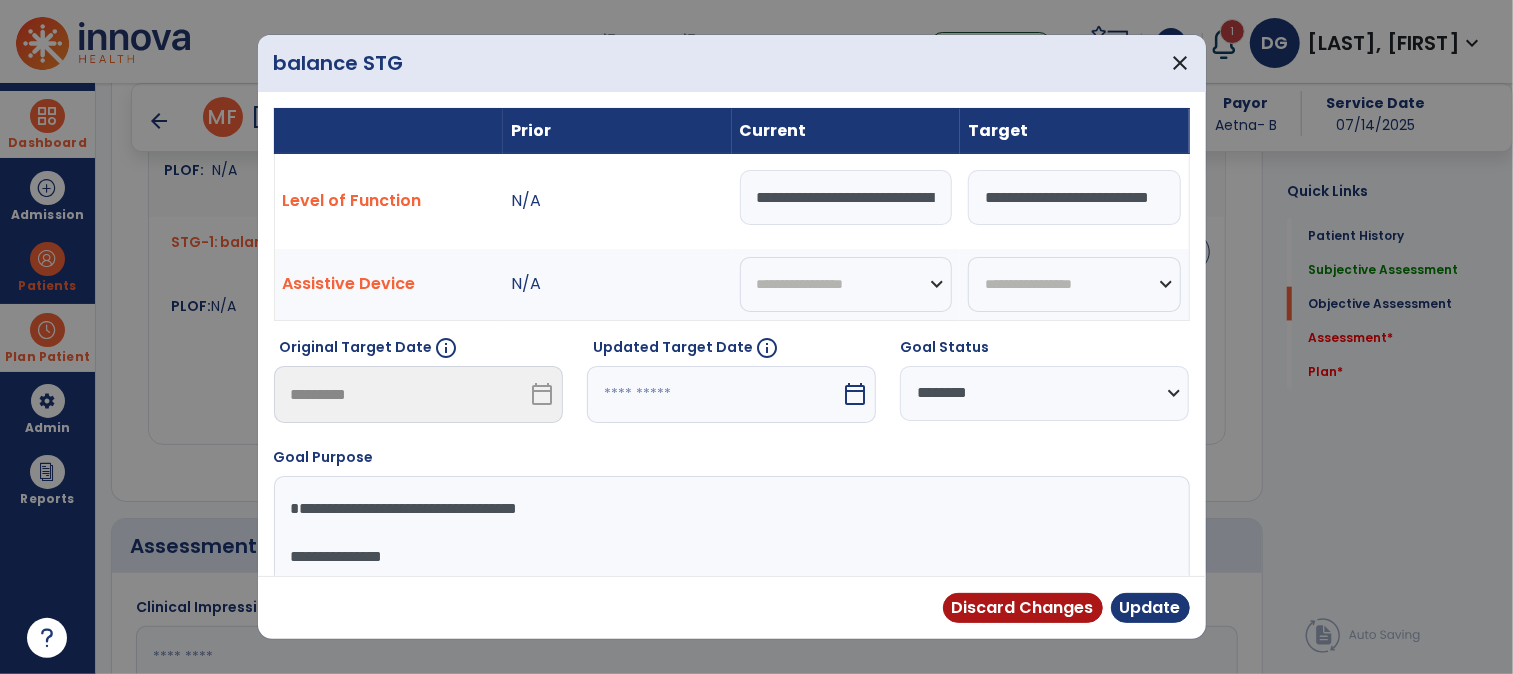 click at bounding box center (714, 394) 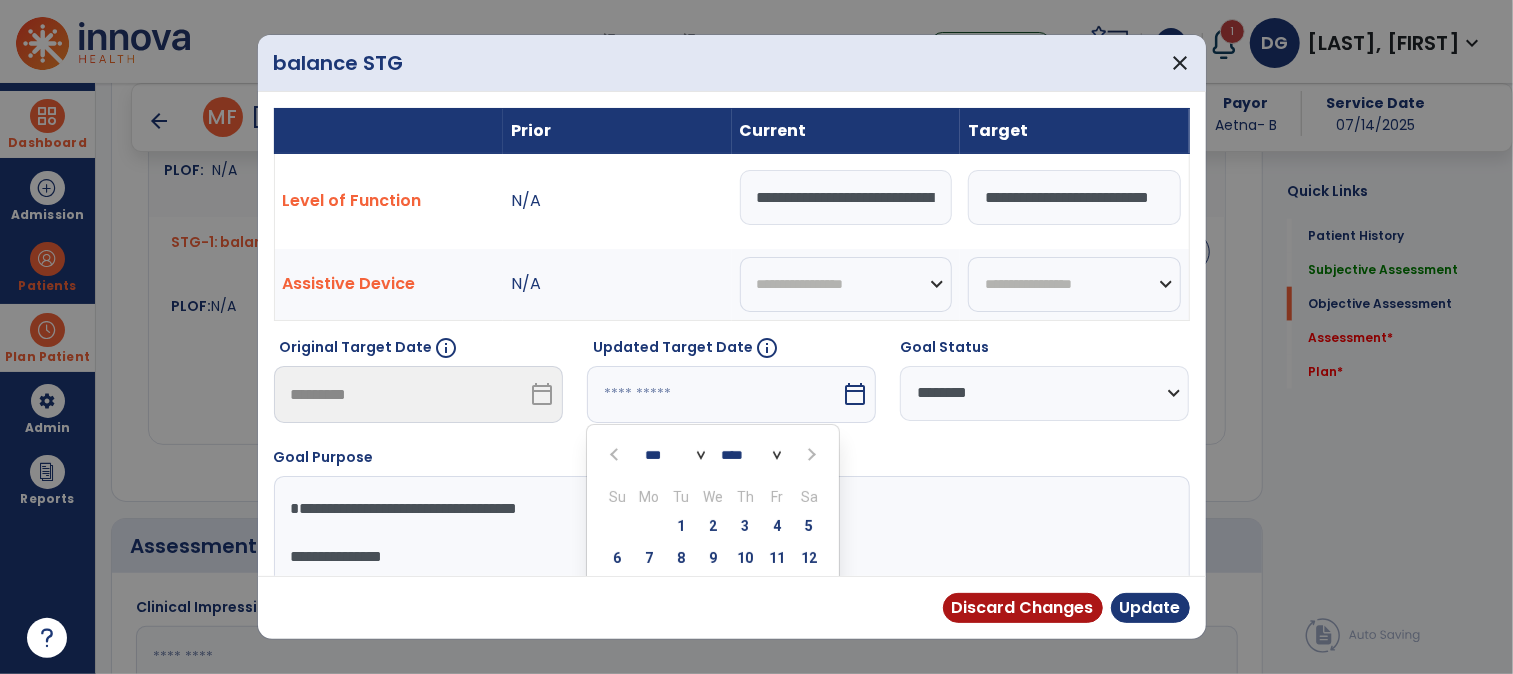scroll, scrollTop: 144, scrollLeft: 0, axis: vertical 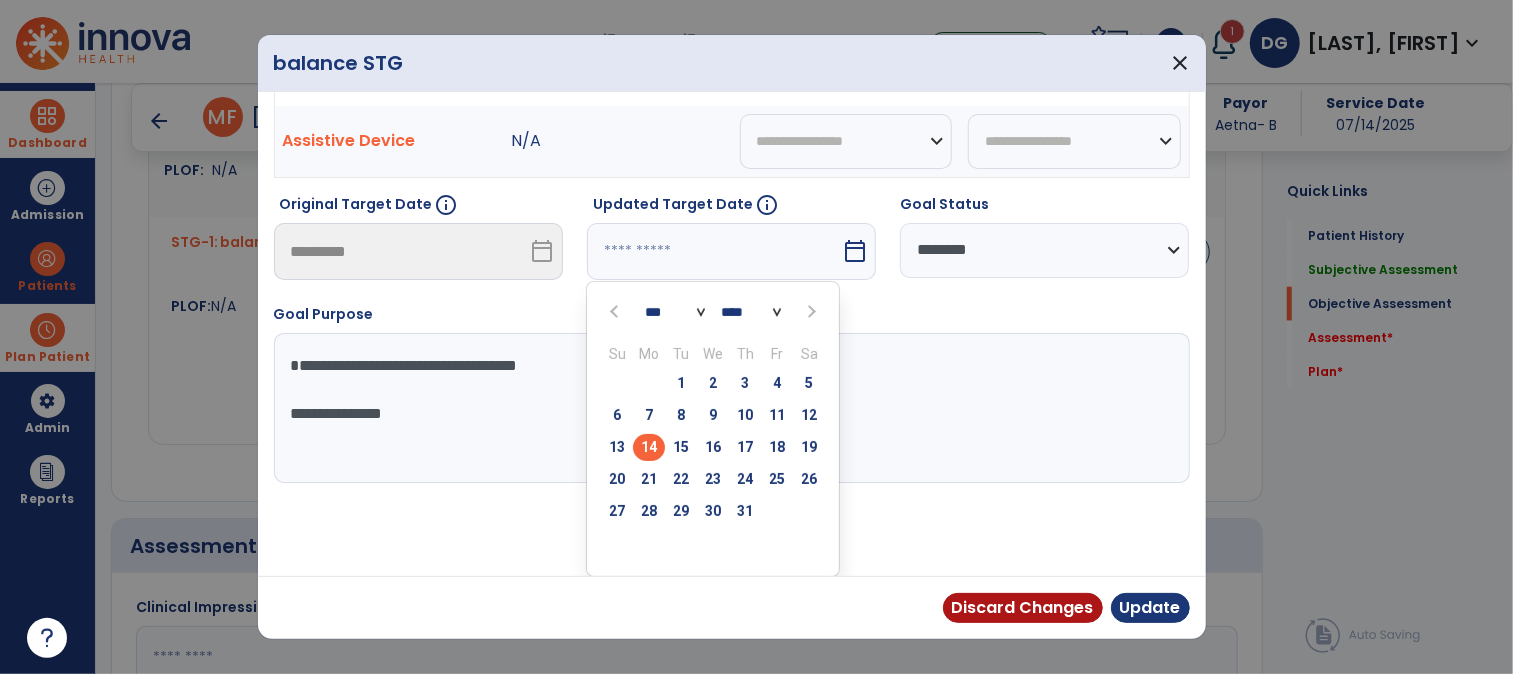 click on "*** *** ***" at bounding box center [675, 312] 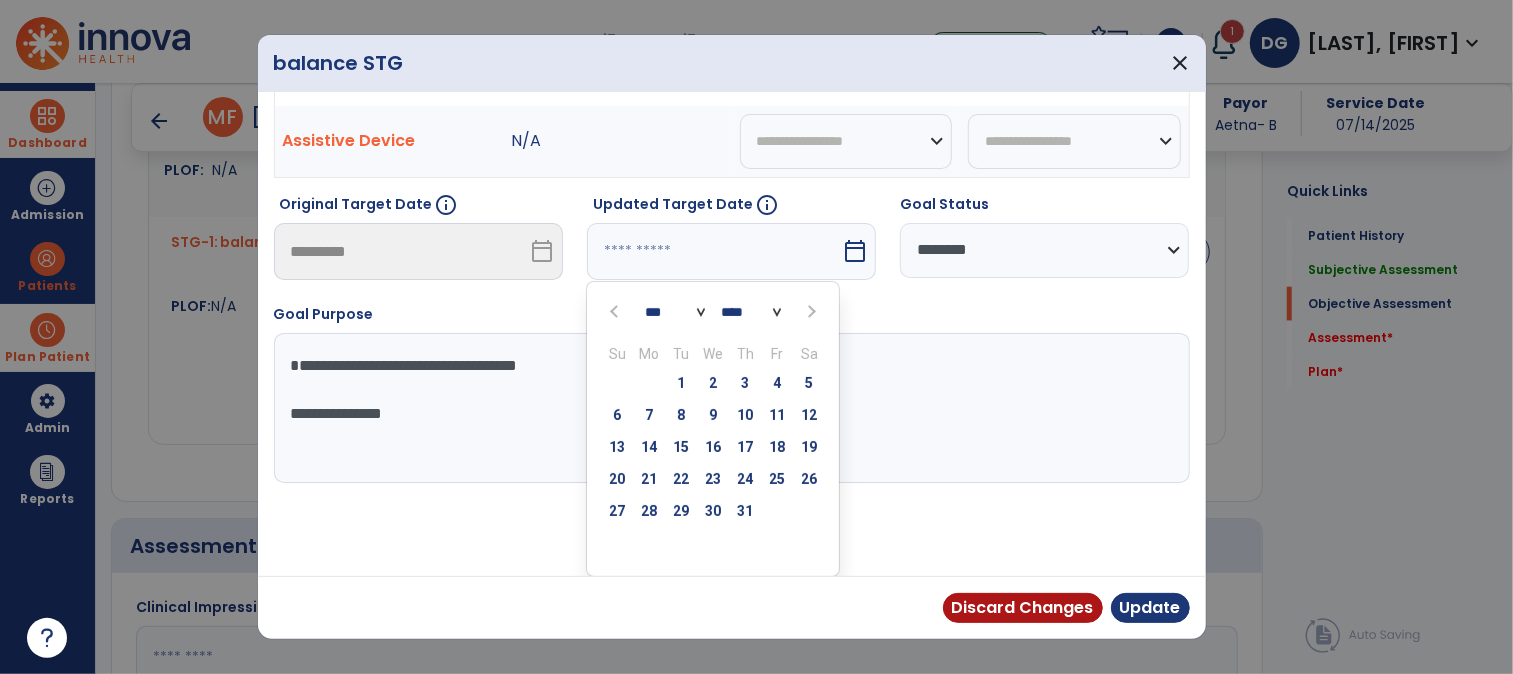select on "*" 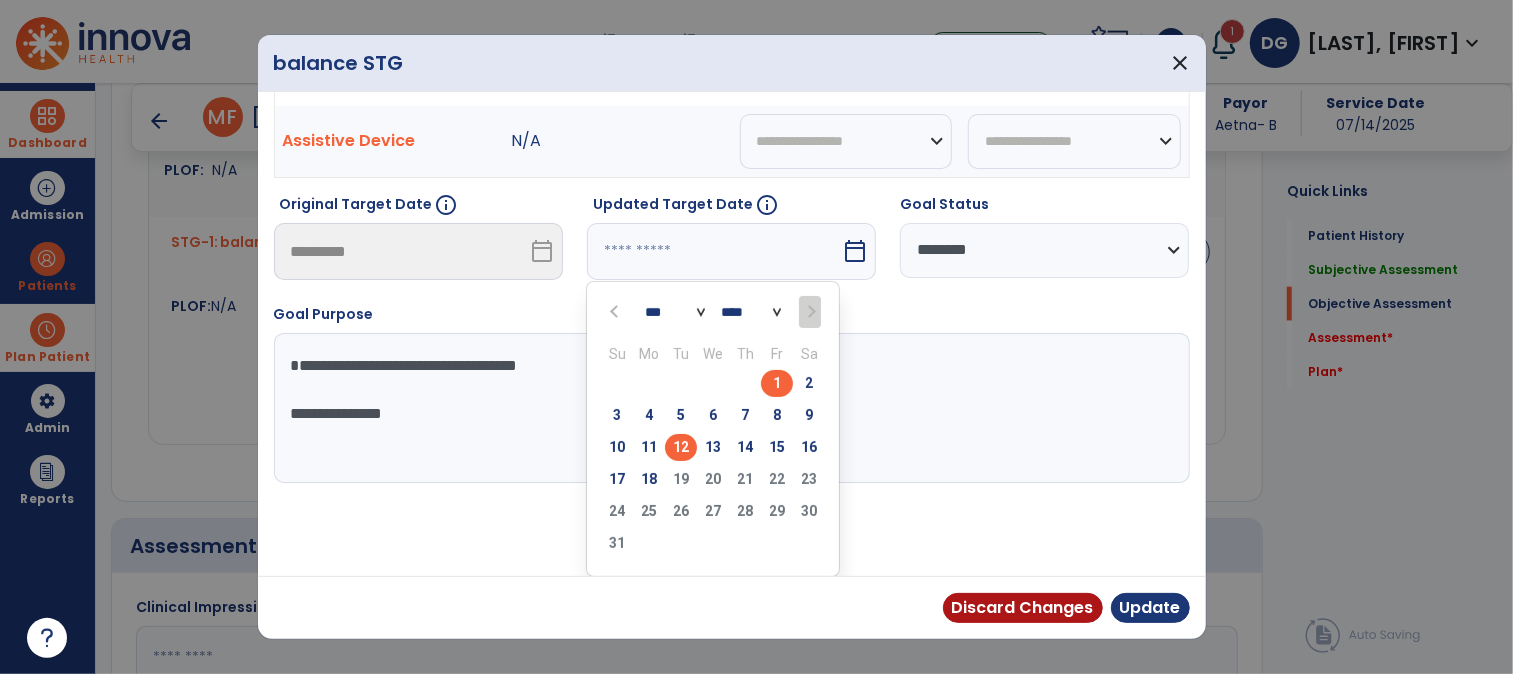 click on "12" at bounding box center [681, 447] 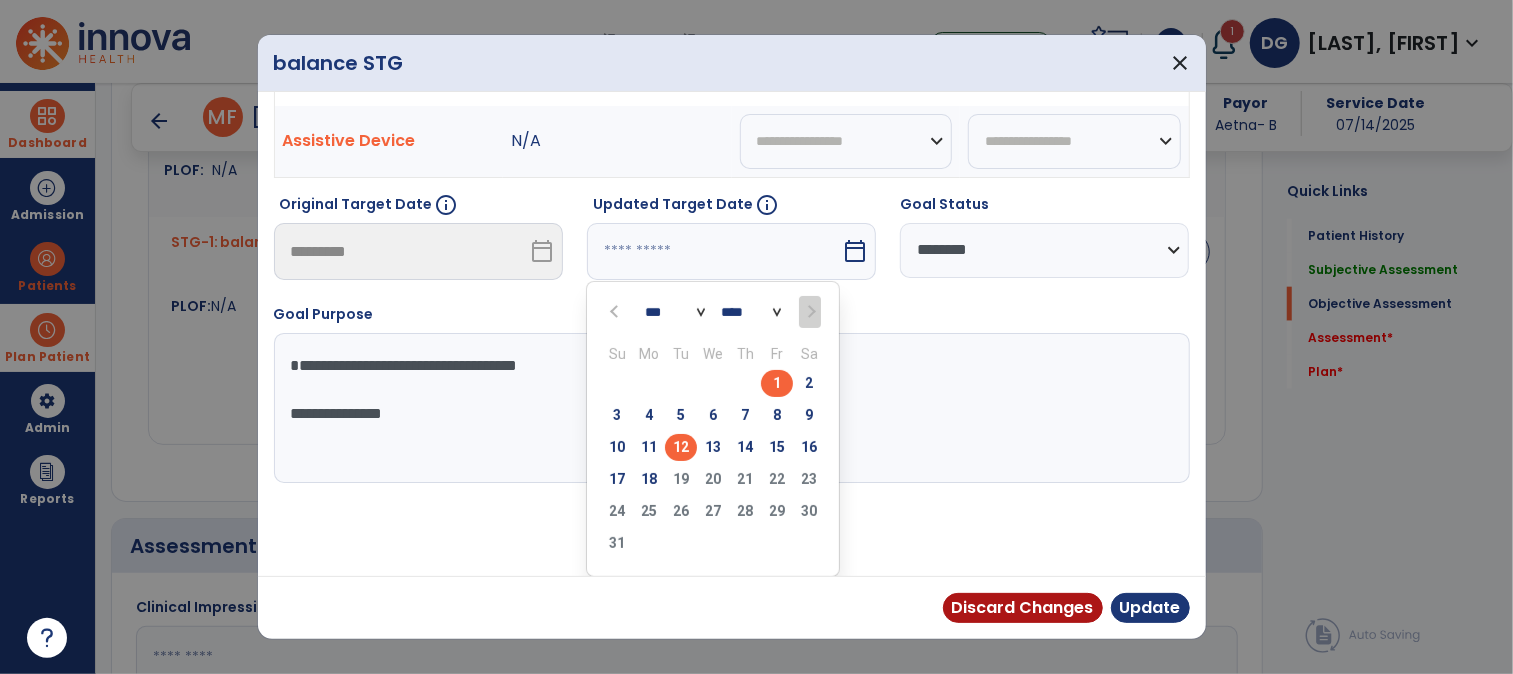 type on "*********" 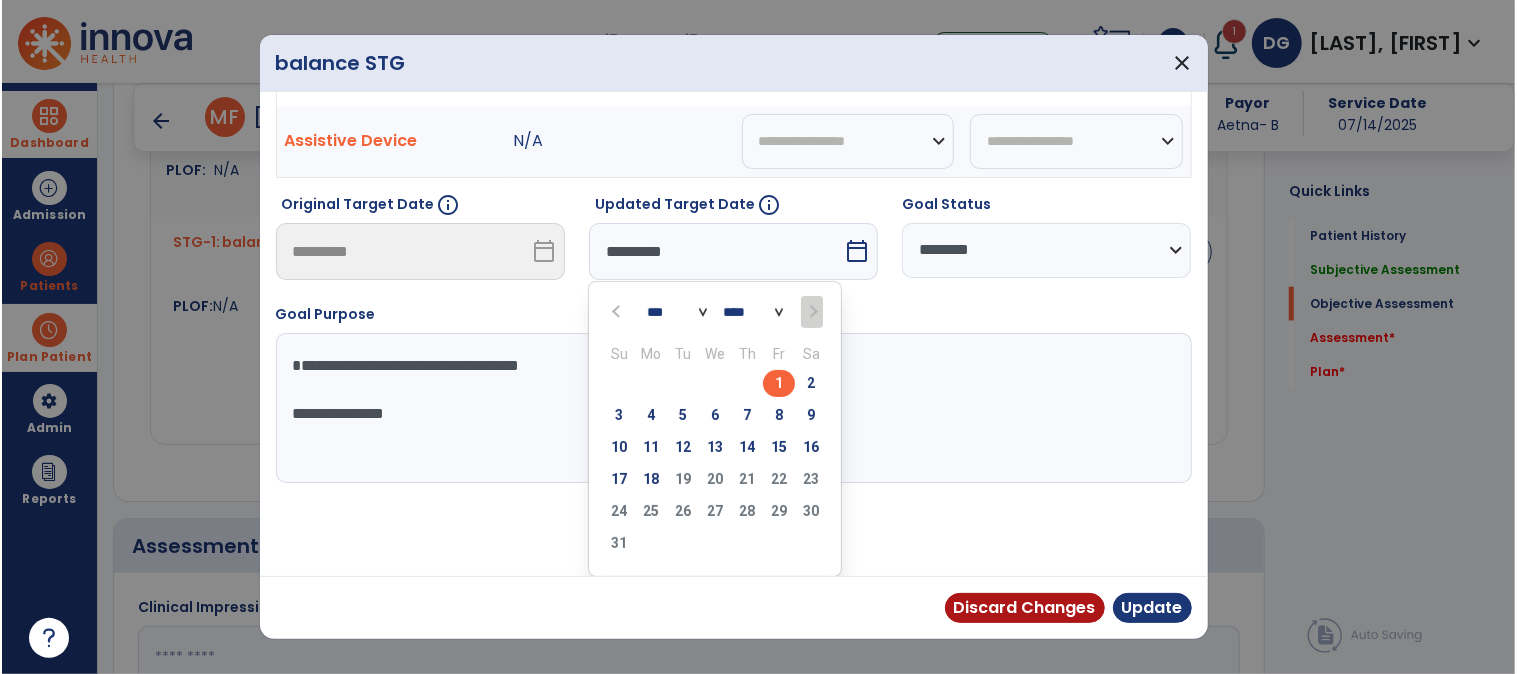 scroll, scrollTop: 65, scrollLeft: 0, axis: vertical 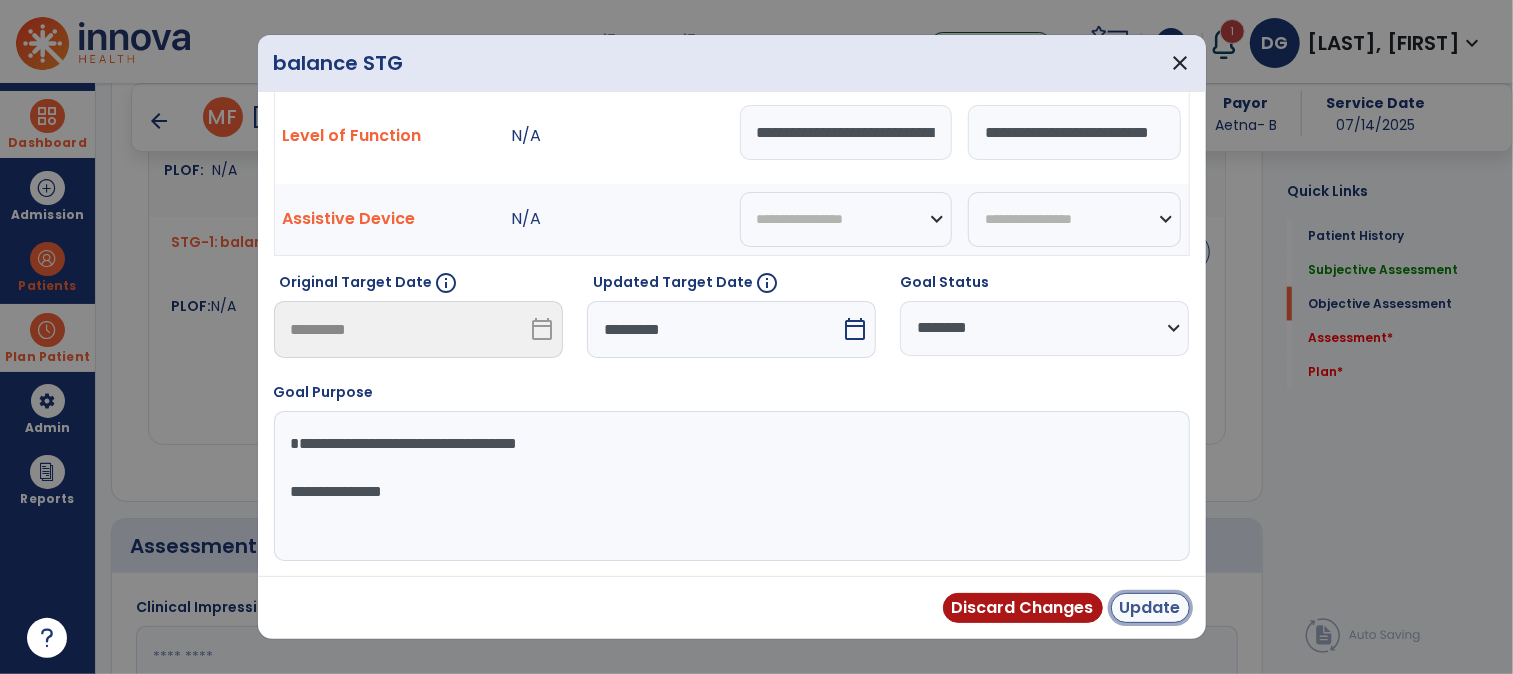 click on "Update" at bounding box center (1150, 608) 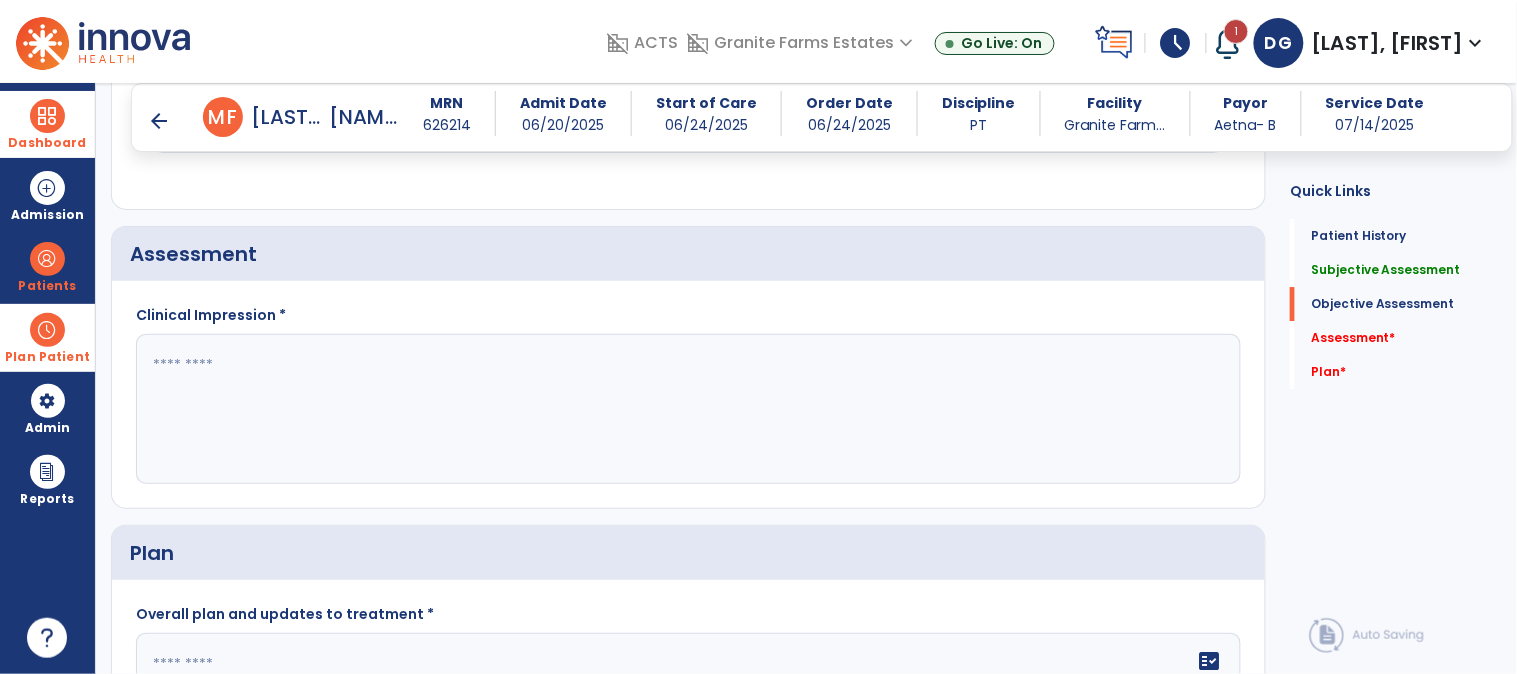 scroll, scrollTop: 1666, scrollLeft: 0, axis: vertical 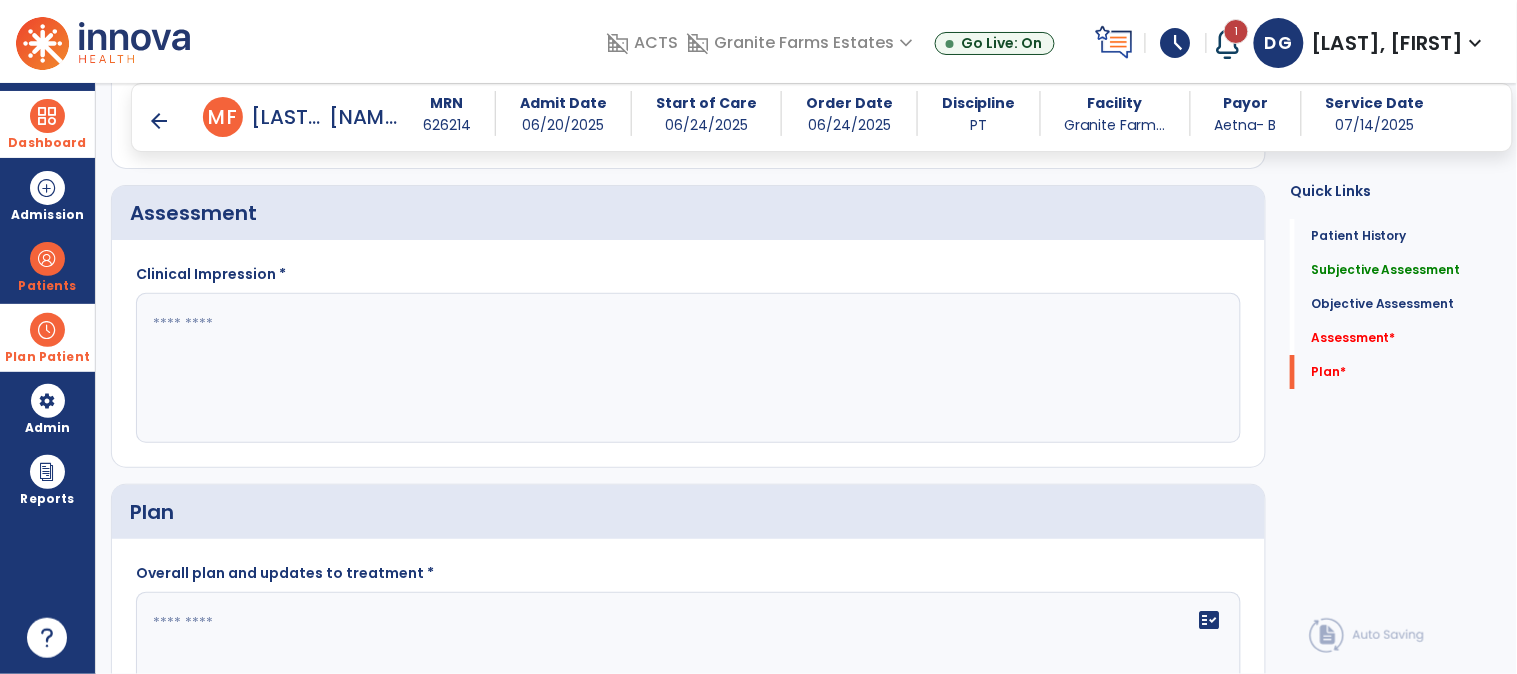 click 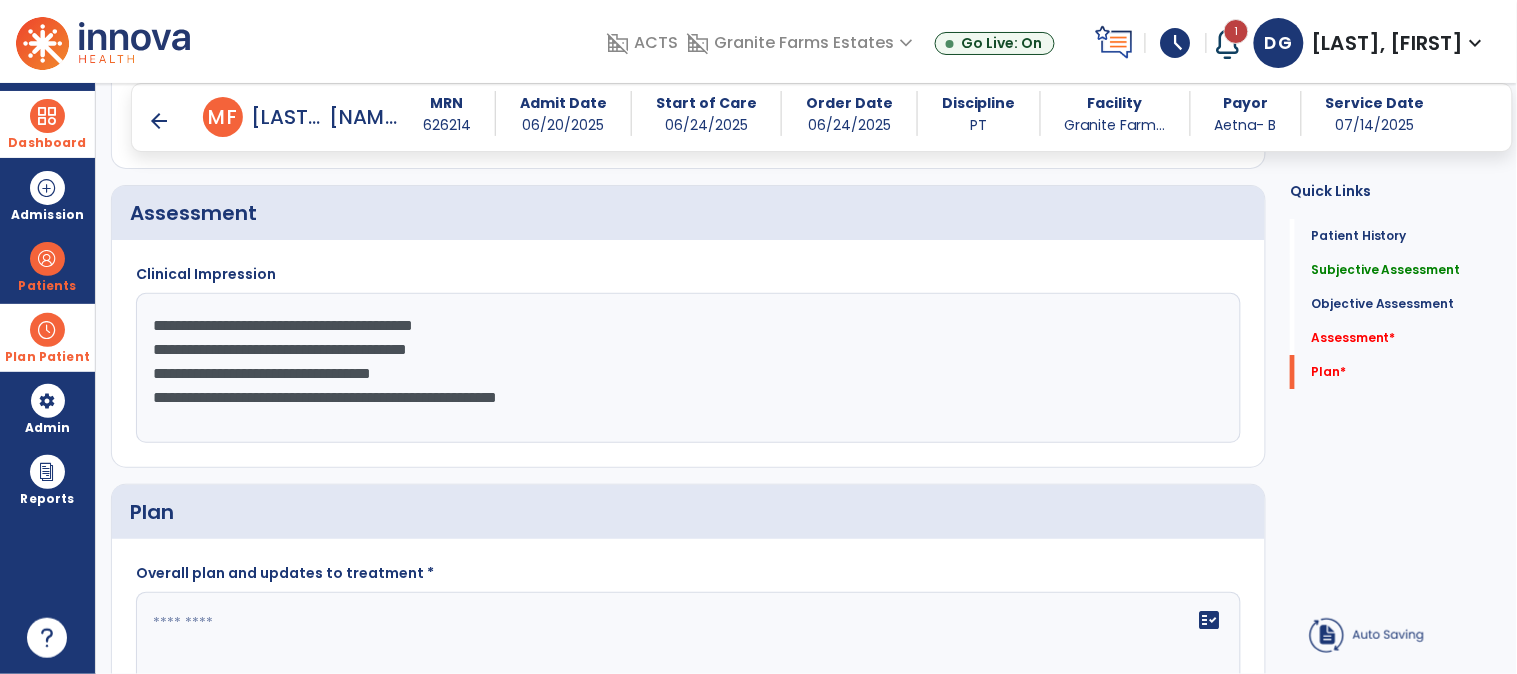 click on "**********" 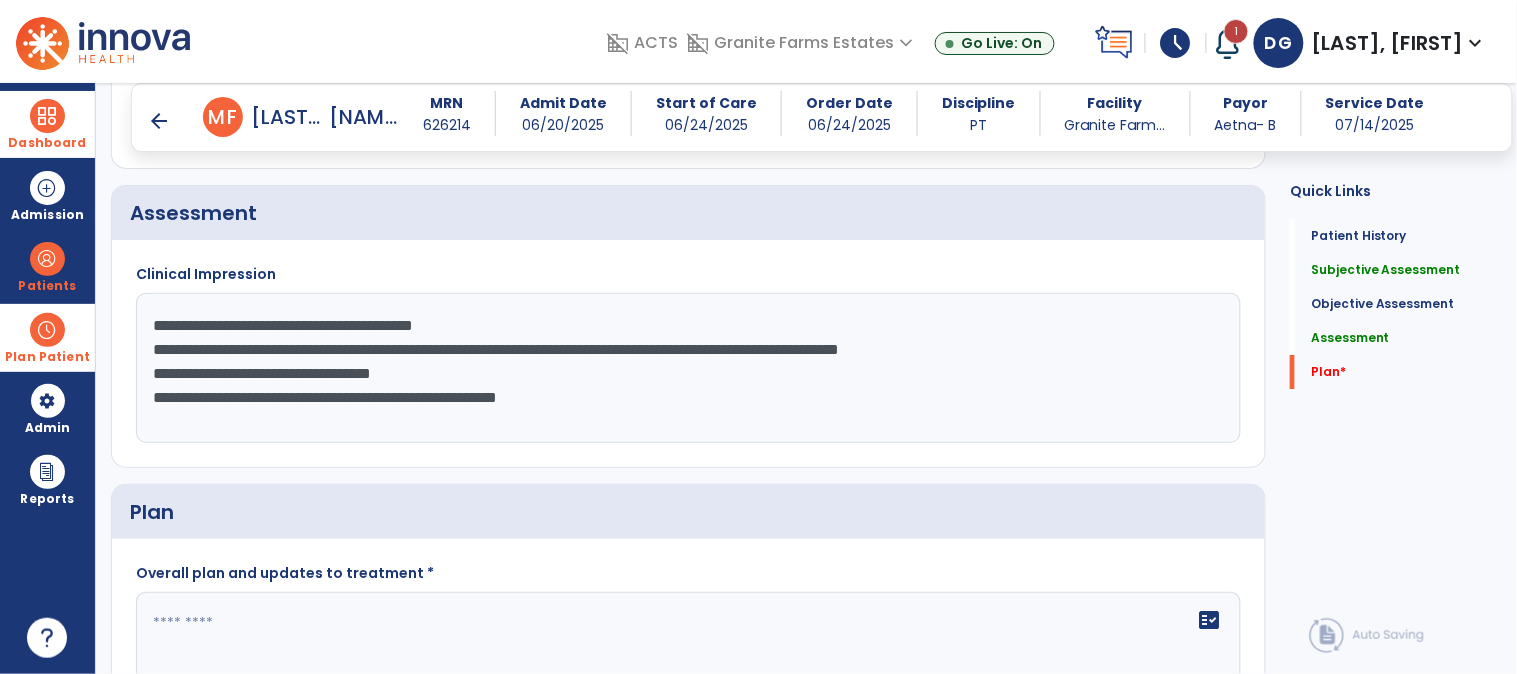 click on "**********" 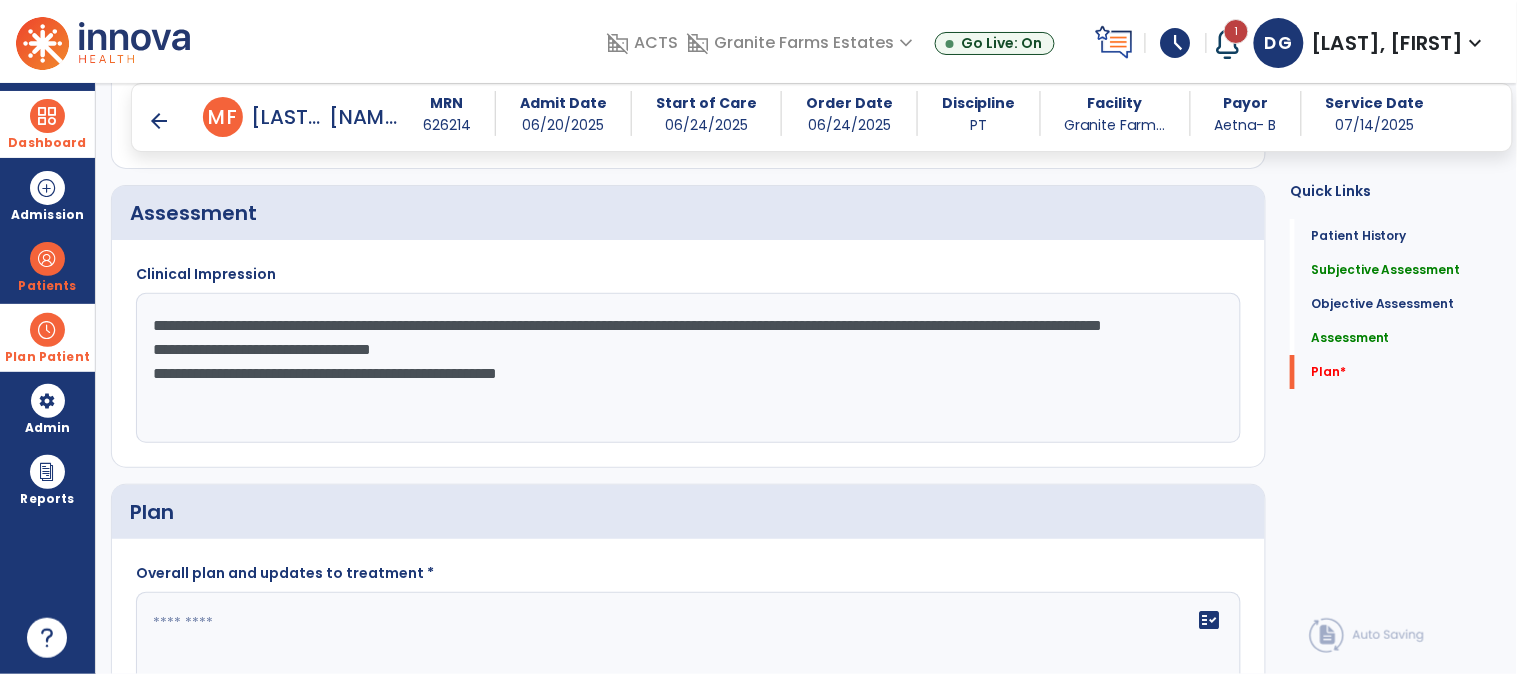 click on "**********" 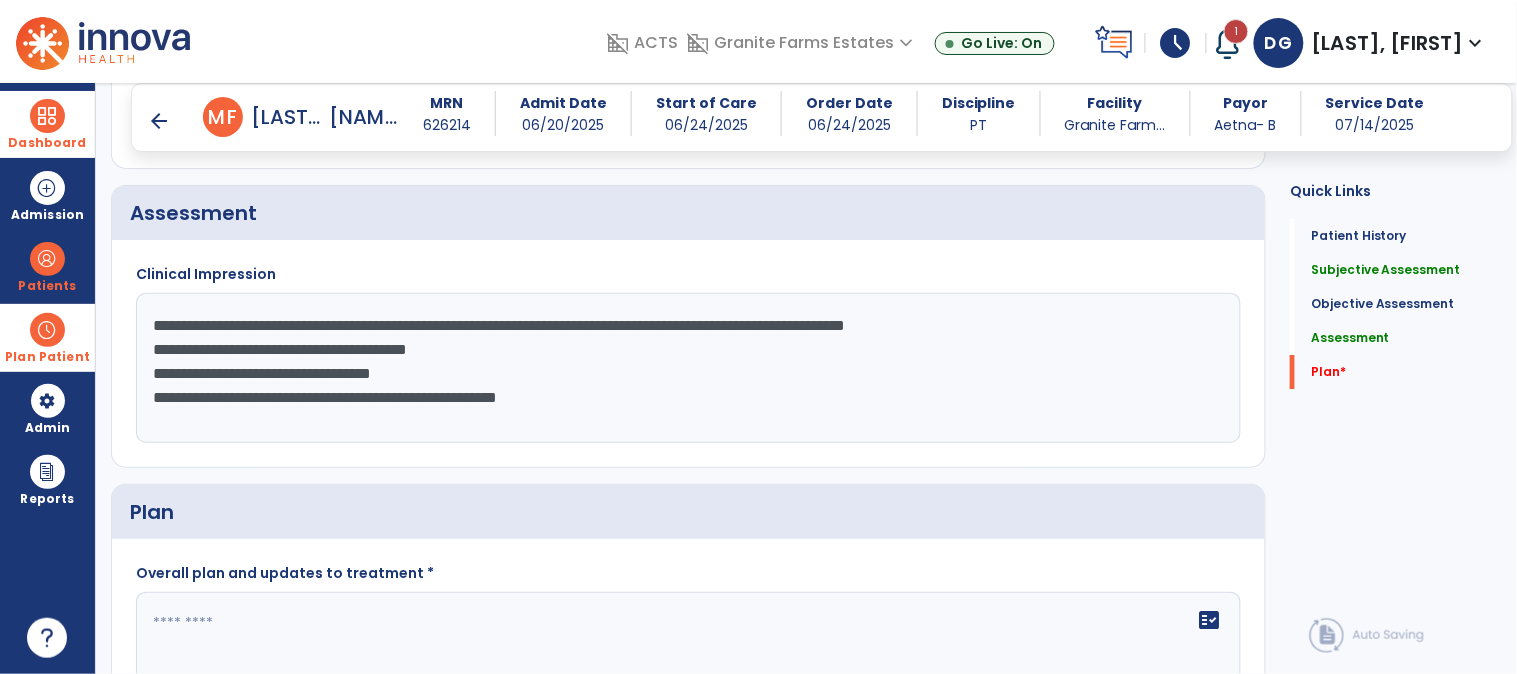 click on "**********" 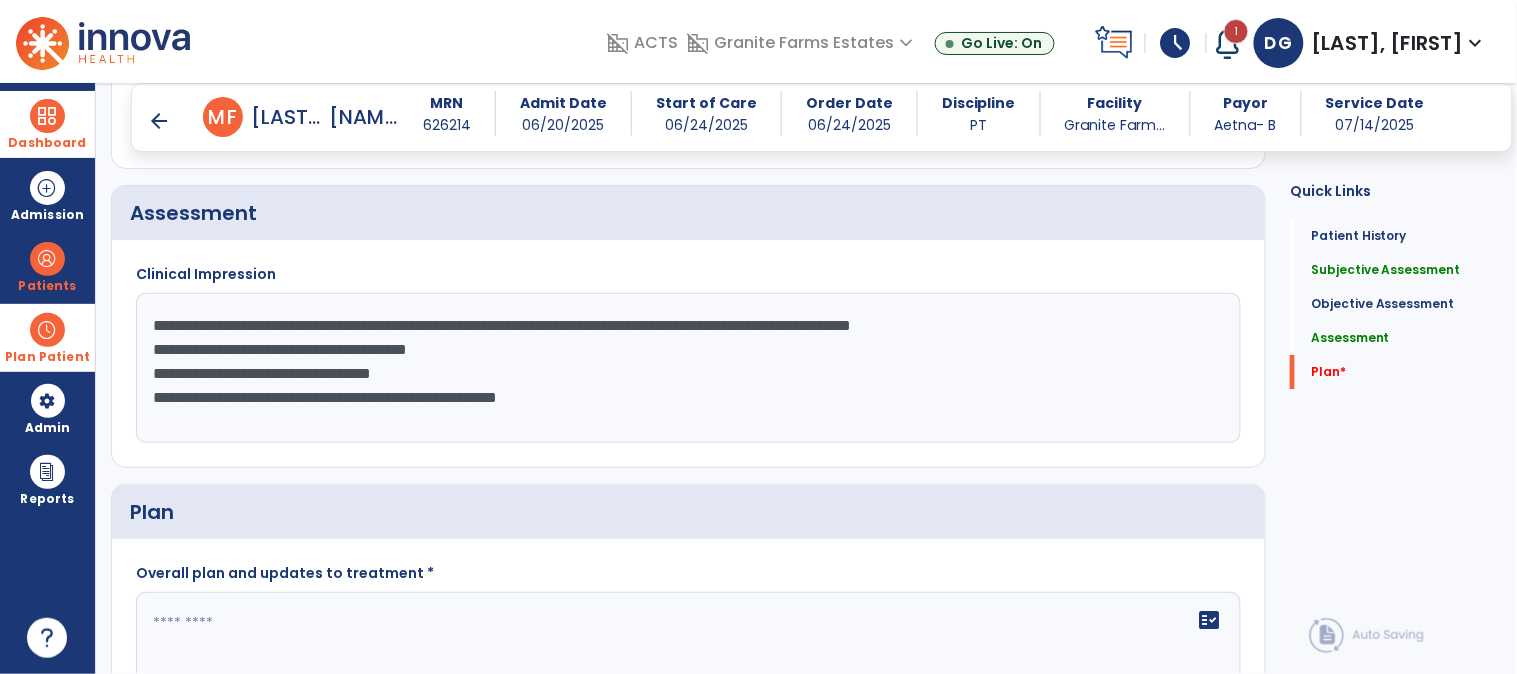 click on "**********" 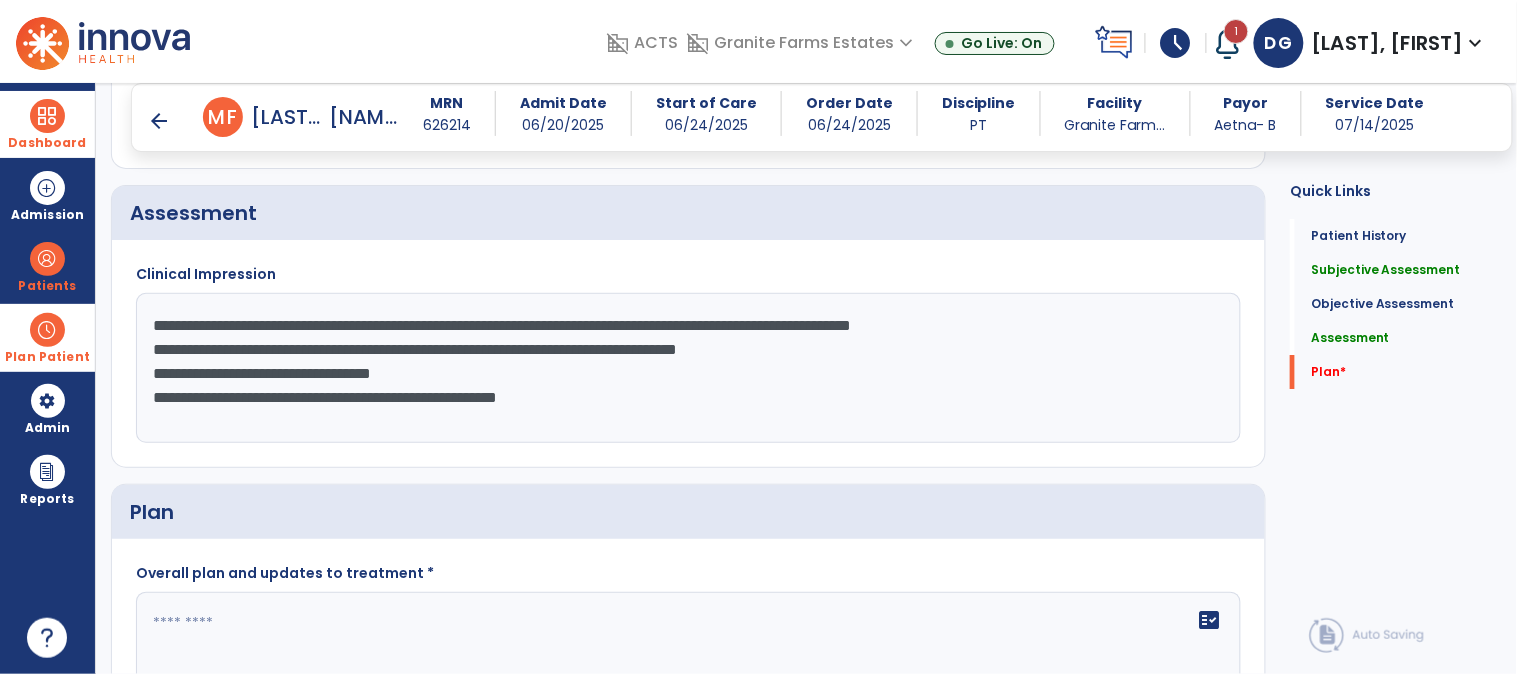 click on "**********" 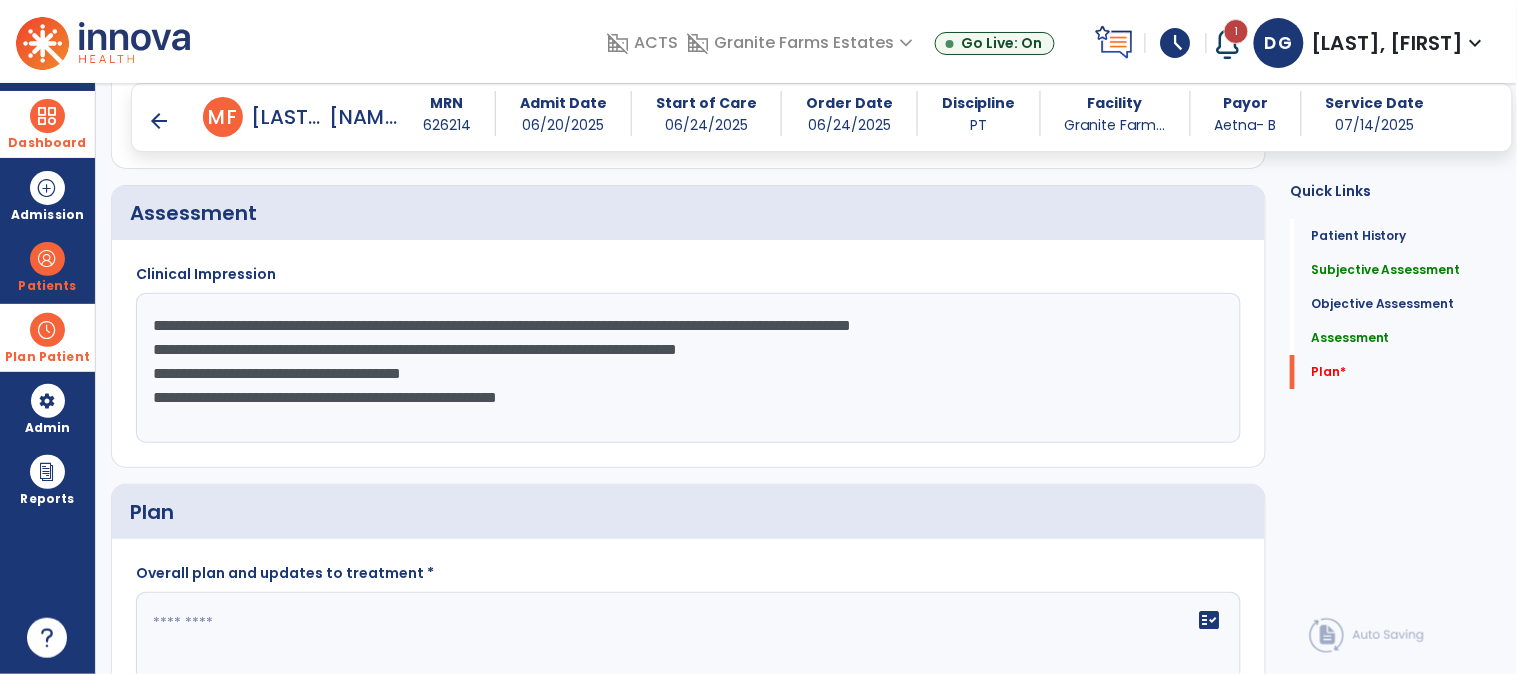 click on "**********" 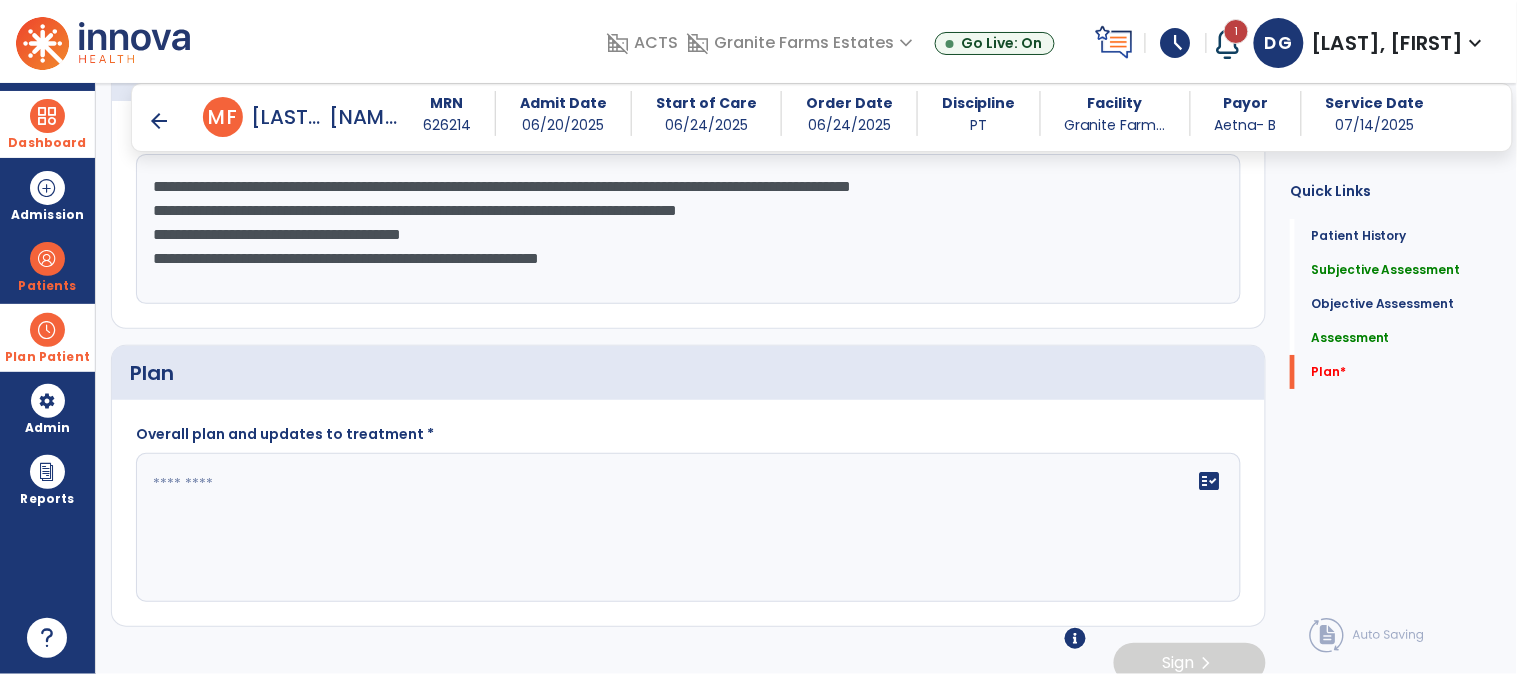 scroll, scrollTop: 1832, scrollLeft: 0, axis: vertical 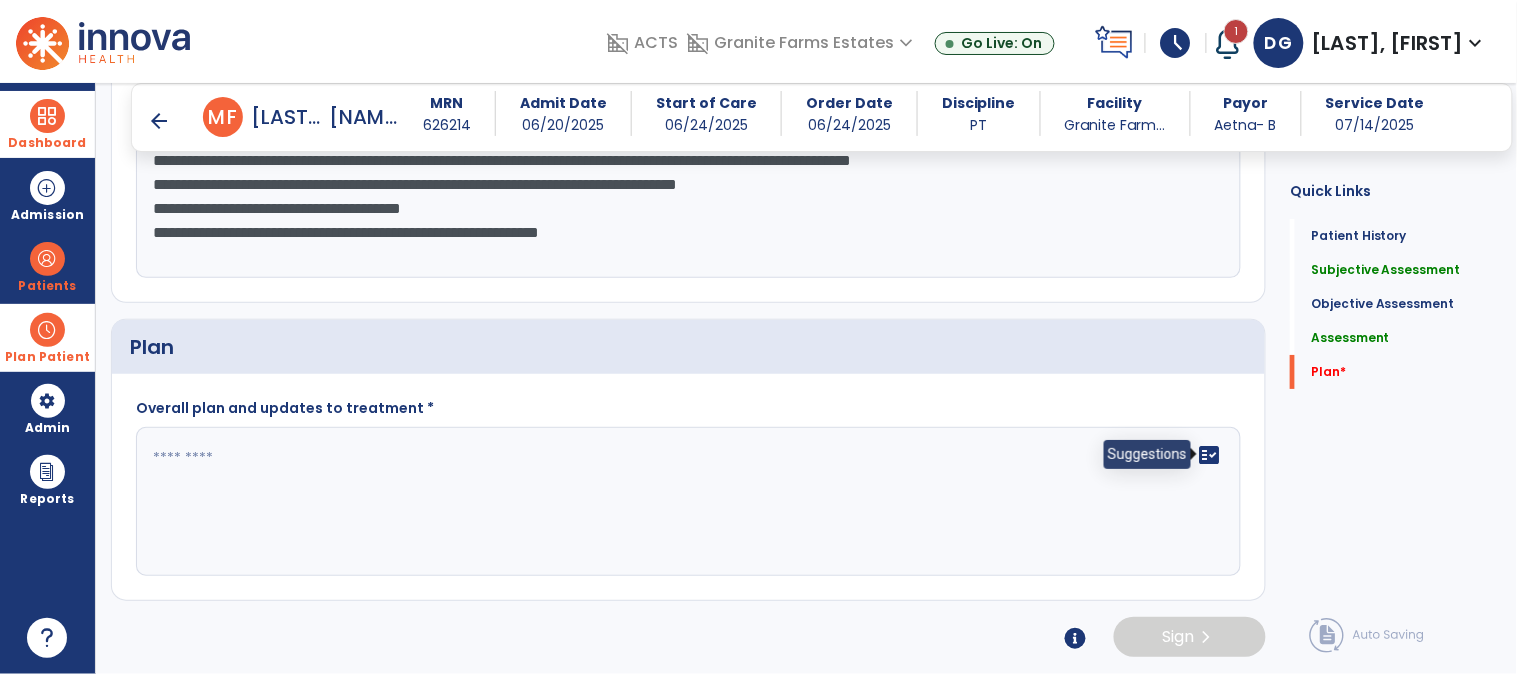 type on "**********" 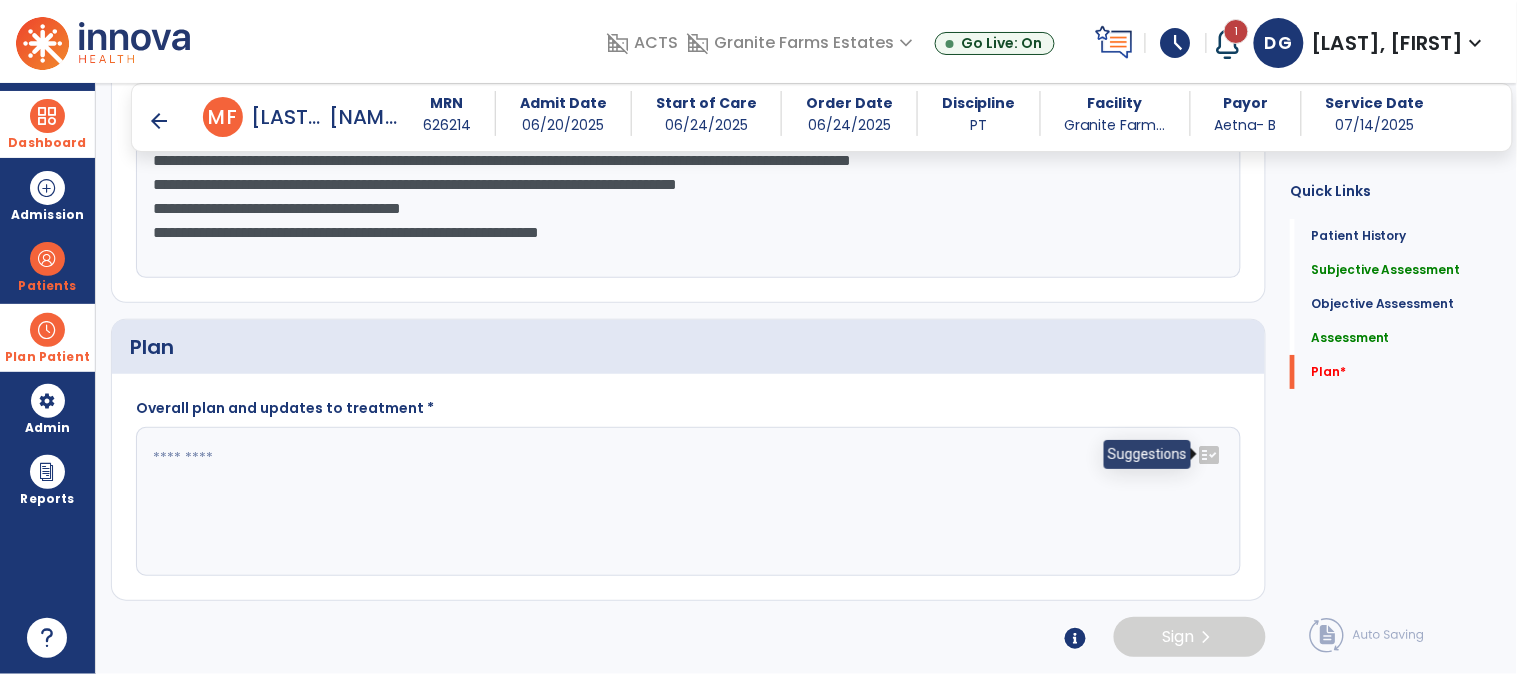click on "fact_check" 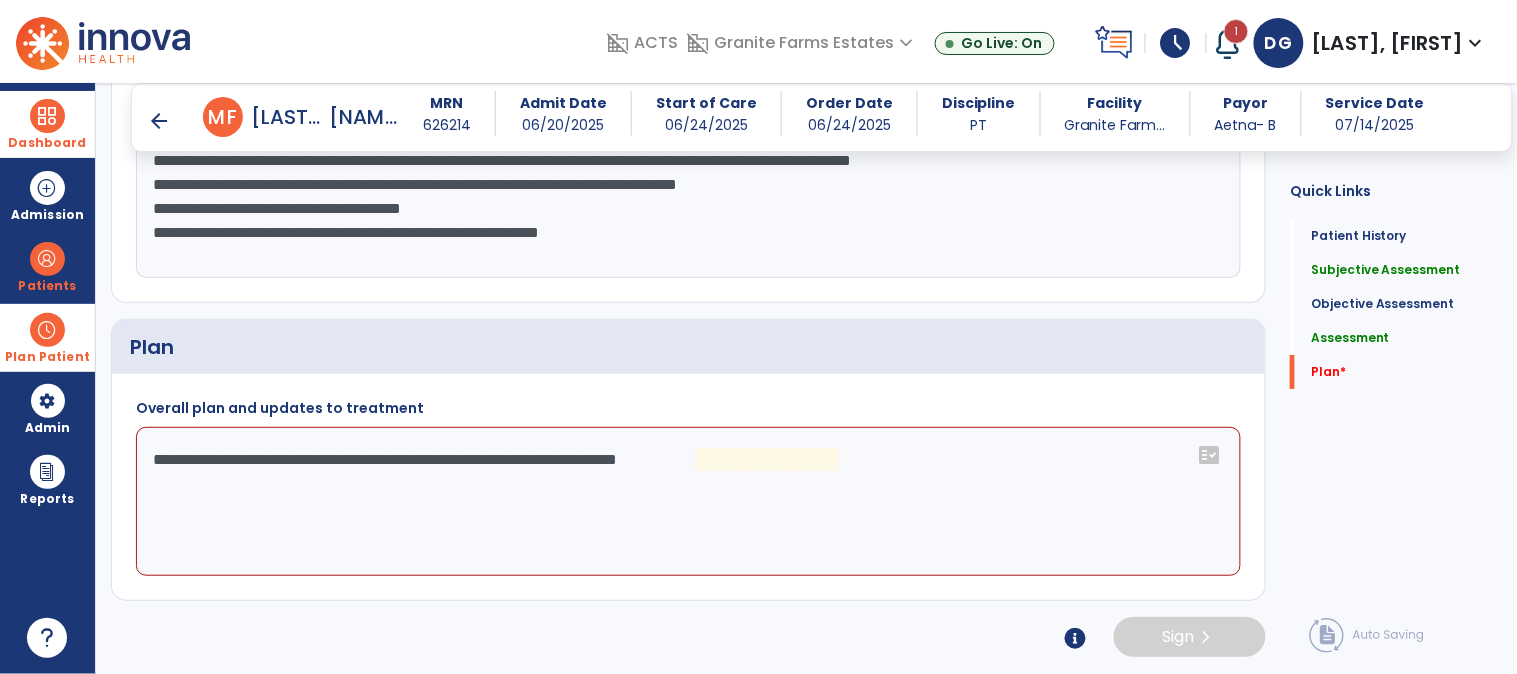 drag, startPoint x: 846, startPoint y: 465, endPoint x: 892, endPoint y: 465, distance: 46 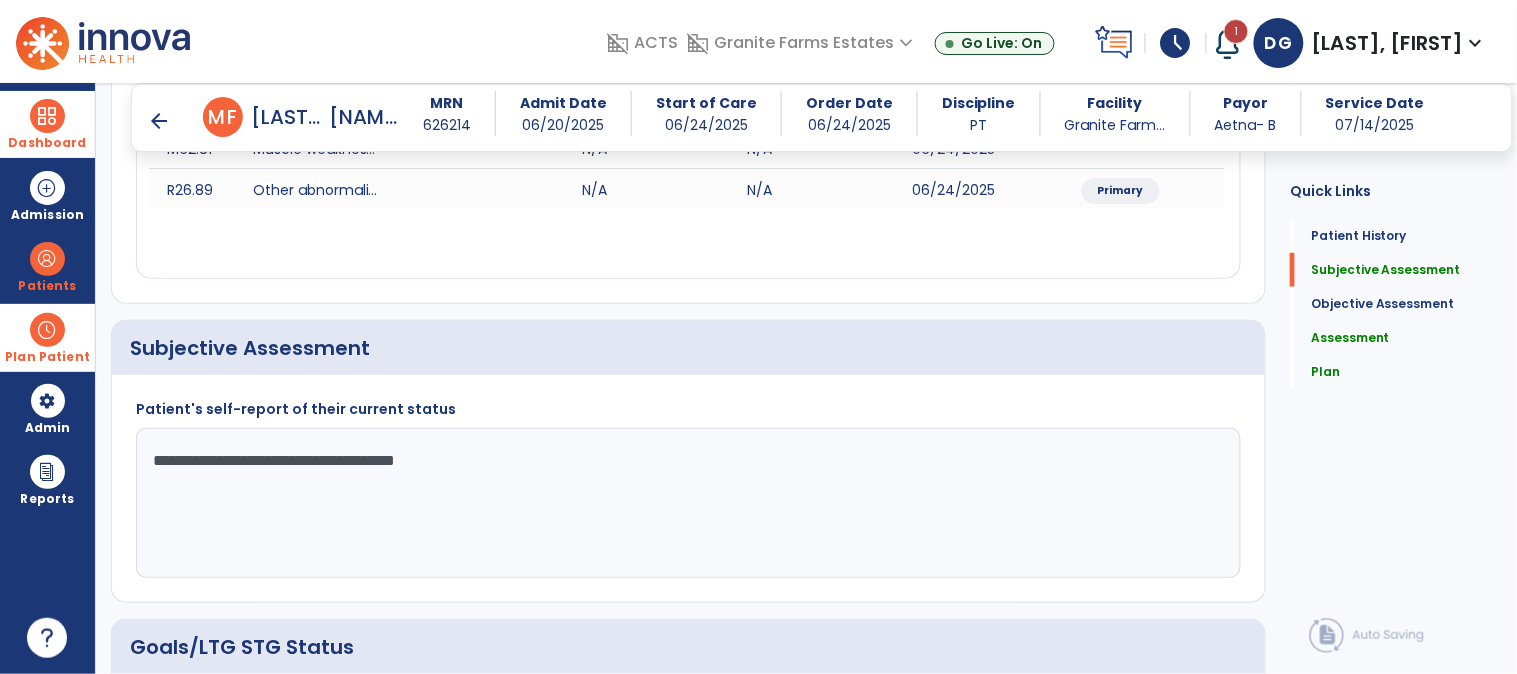 scroll, scrollTop: 278, scrollLeft: 0, axis: vertical 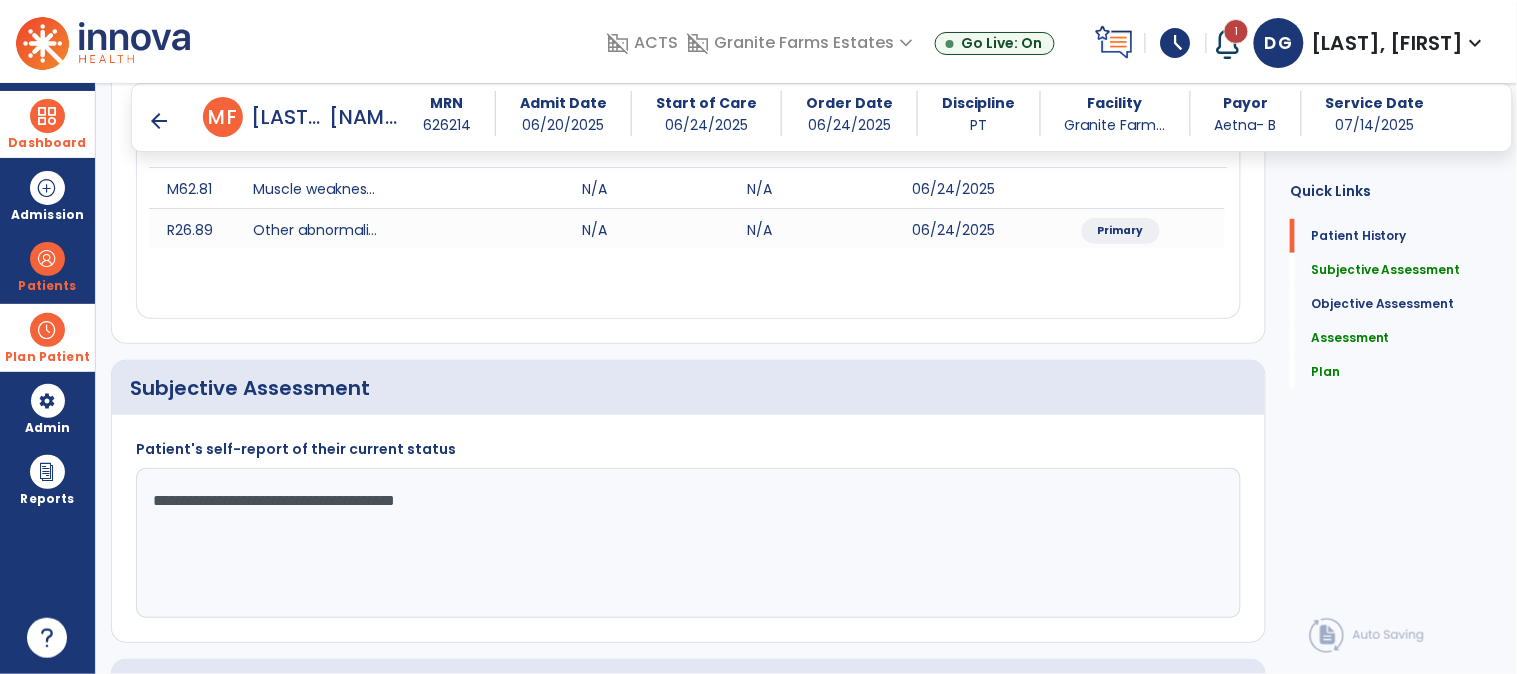 type on "**********" 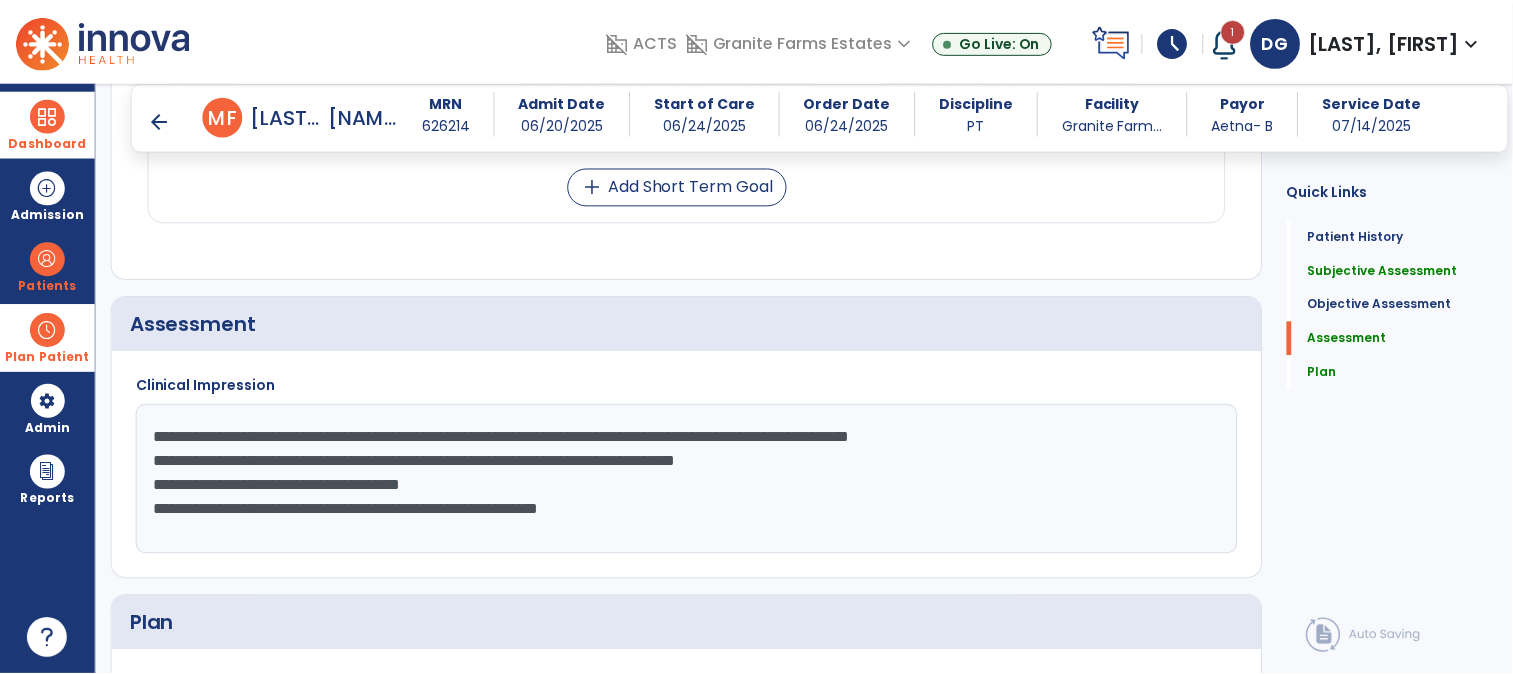 scroll, scrollTop: 1834, scrollLeft: 0, axis: vertical 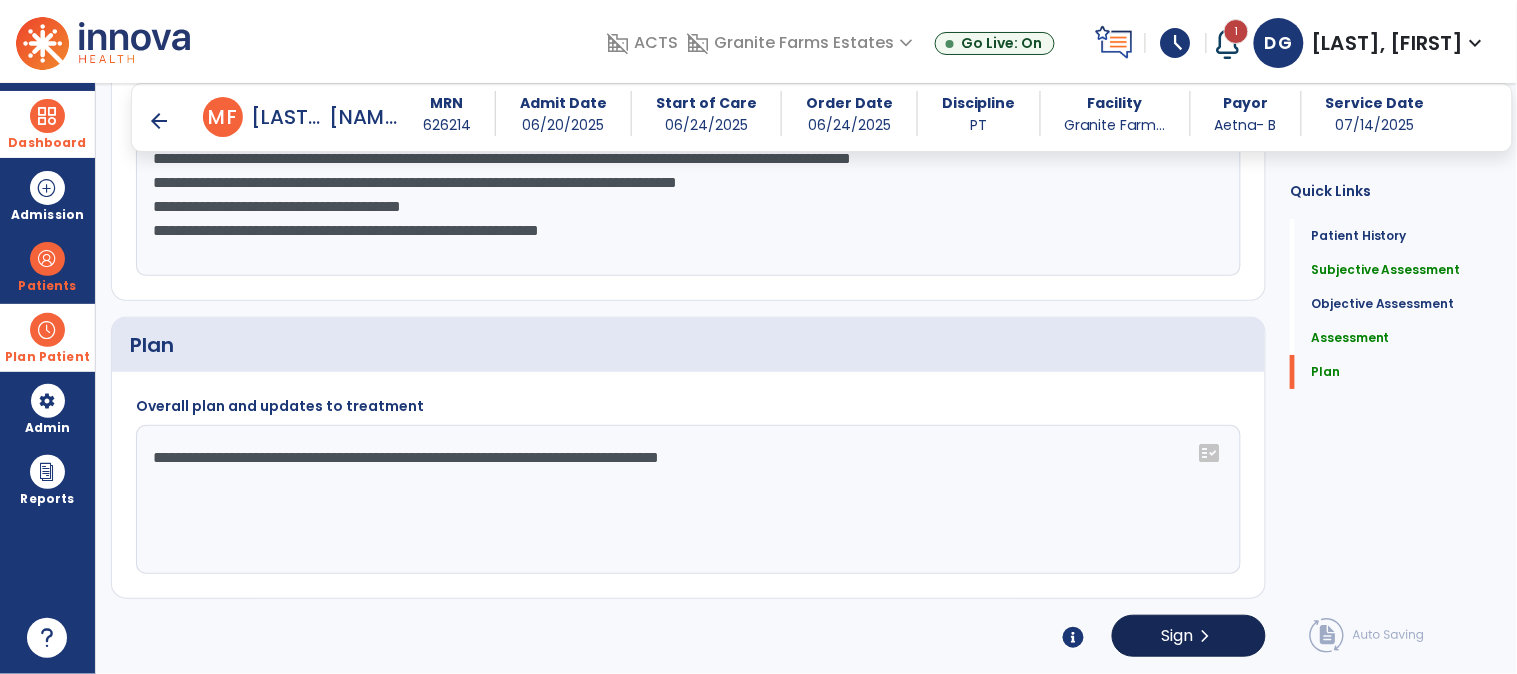 type on "**********" 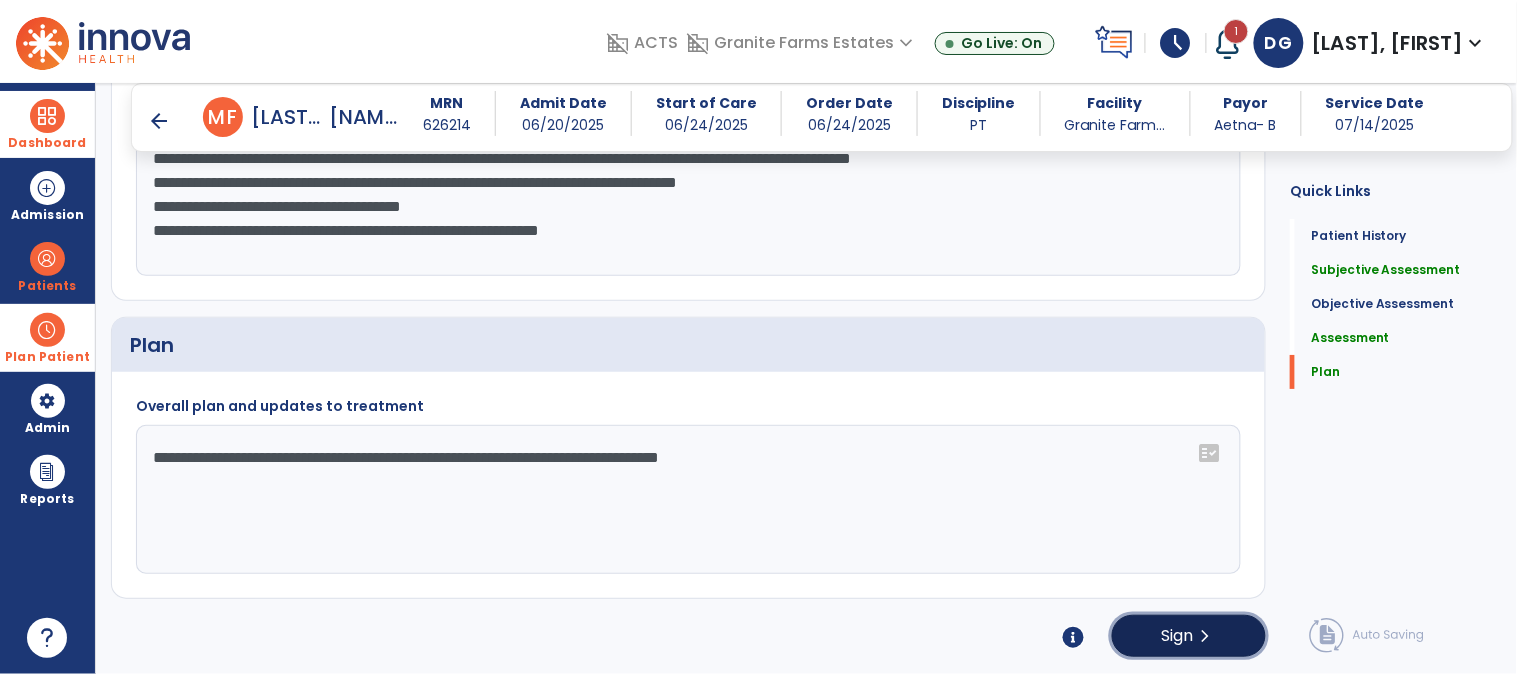 click on "chevron_right" 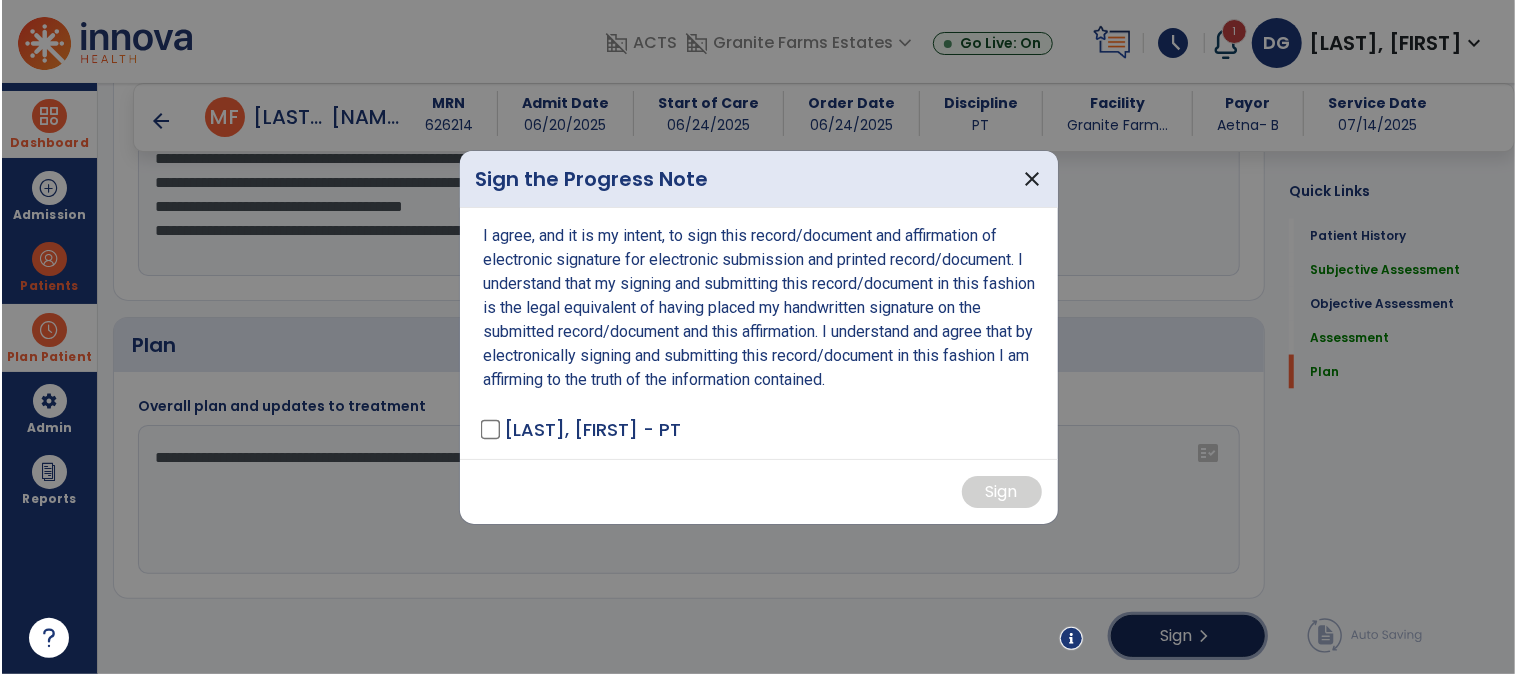 scroll, scrollTop: 1834, scrollLeft: 0, axis: vertical 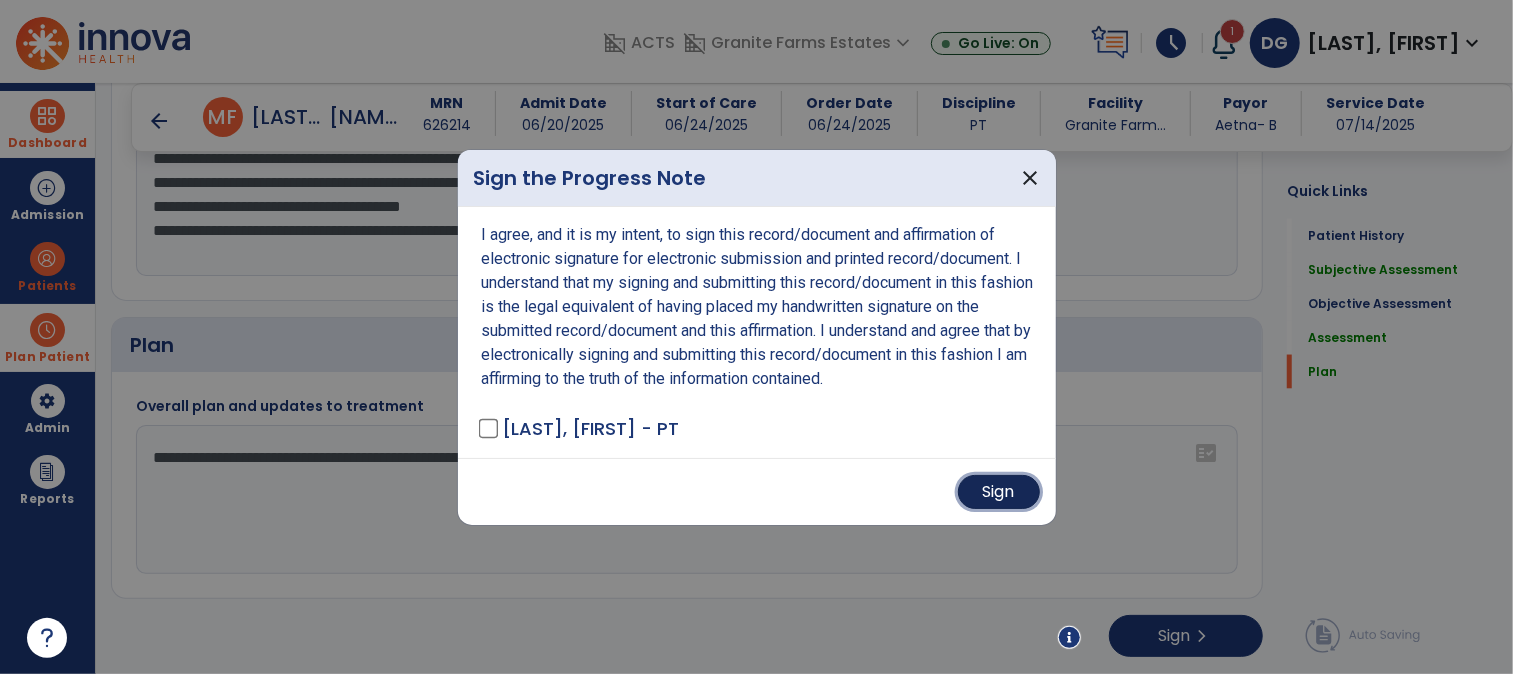 click on "Sign" at bounding box center (999, 492) 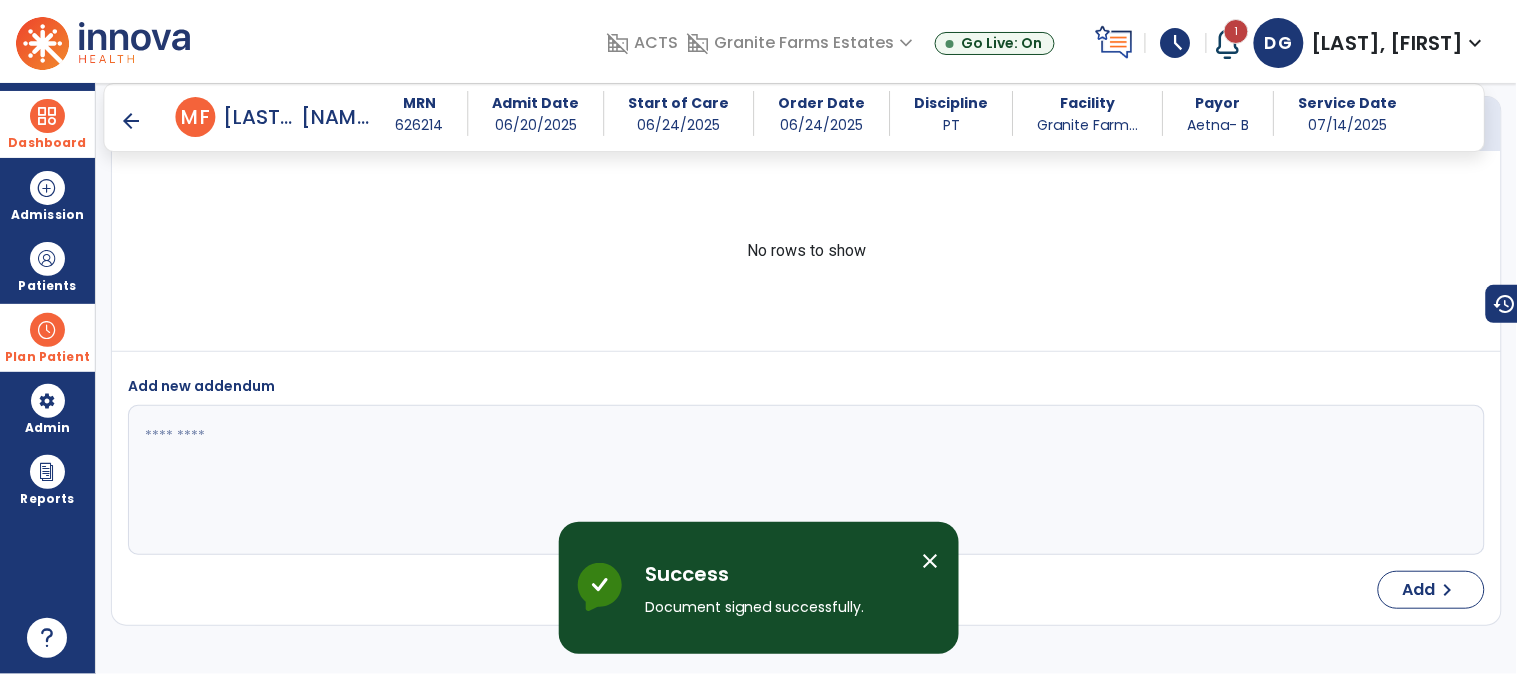 scroll, scrollTop: 2335, scrollLeft: 0, axis: vertical 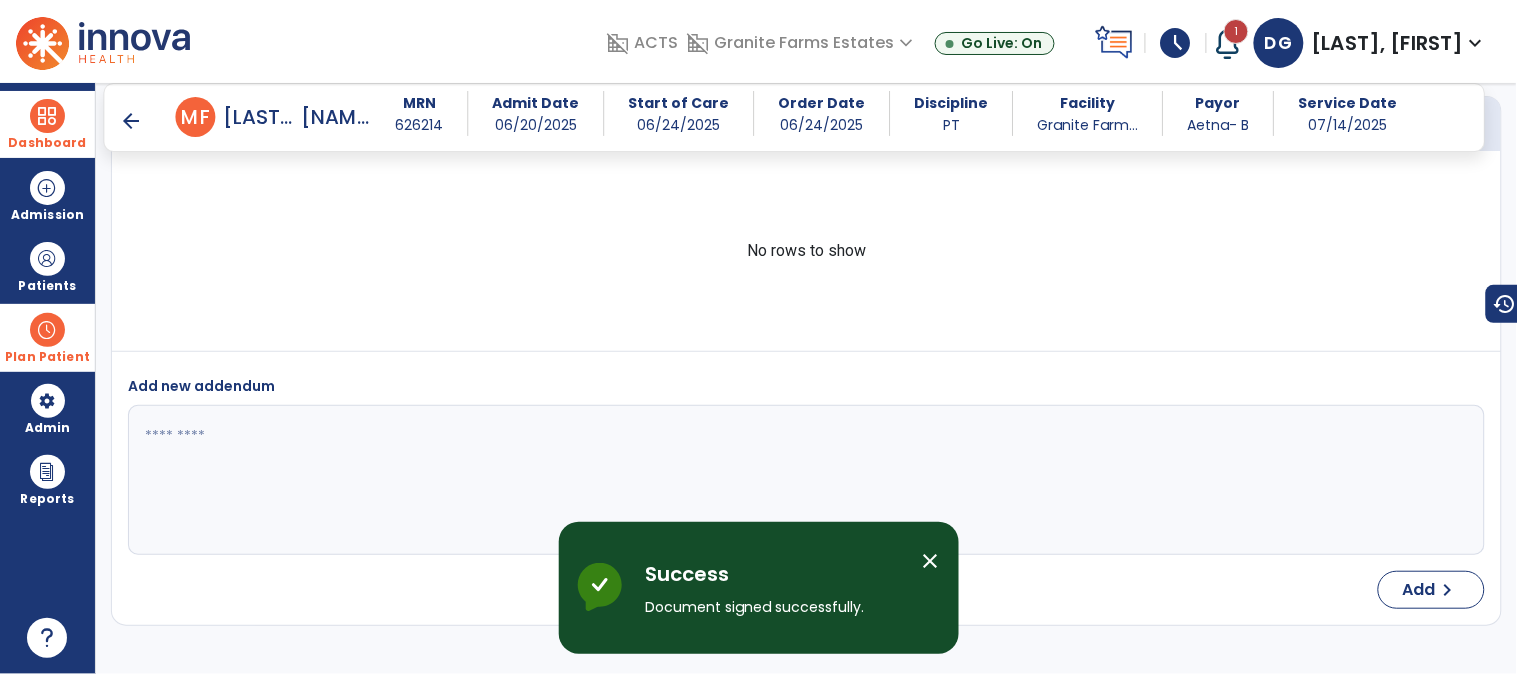 click at bounding box center (47, 116) 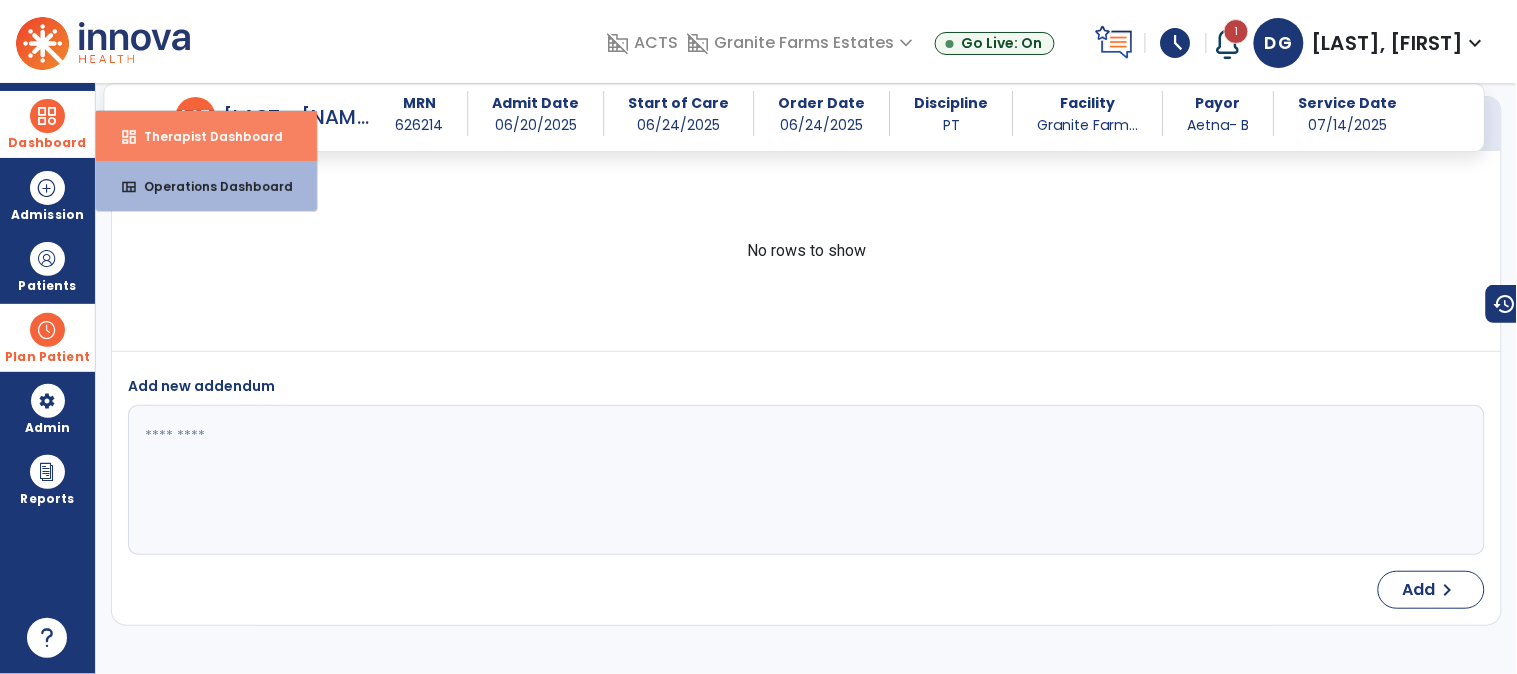 click on "dashboard  Therapist Dashboard" at bounding box center [206, 136] 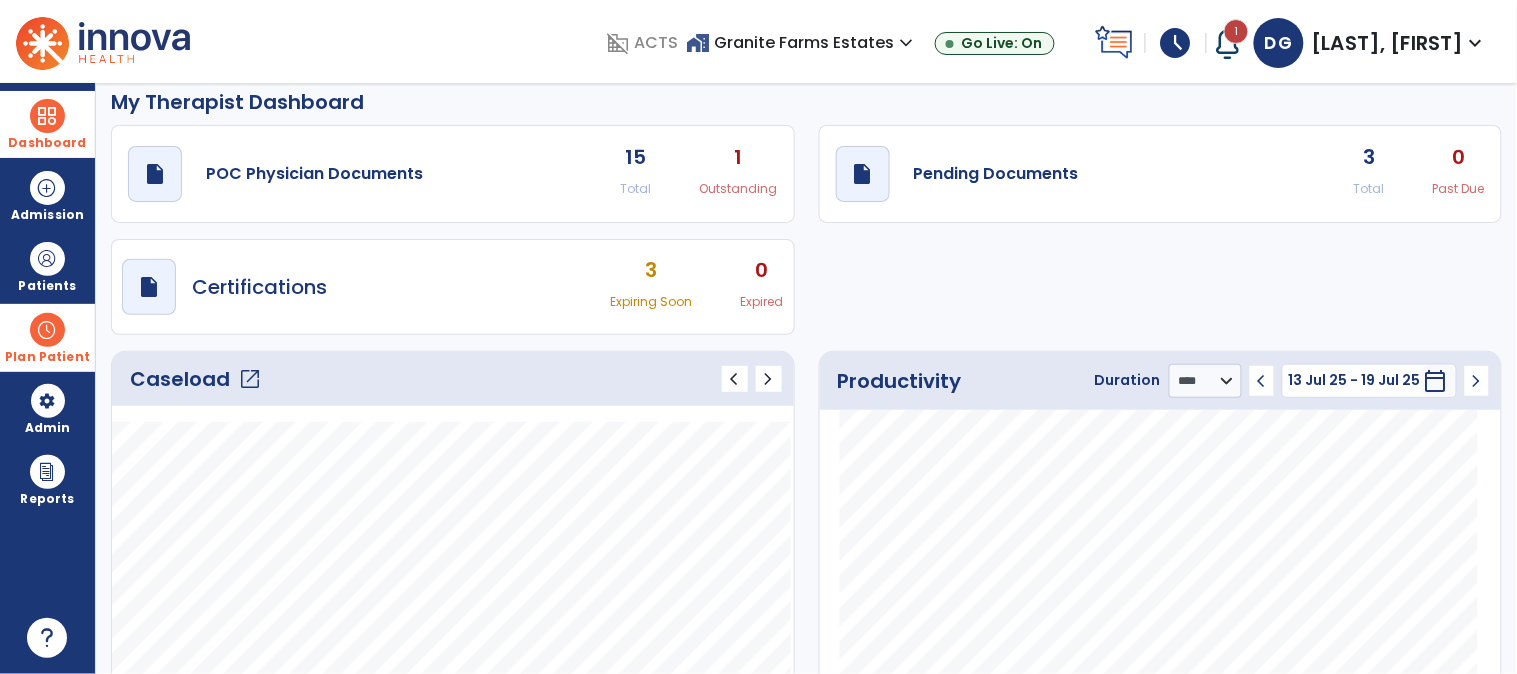 scroll, scrollTop: 0, scrollLeft: 0, axis: both 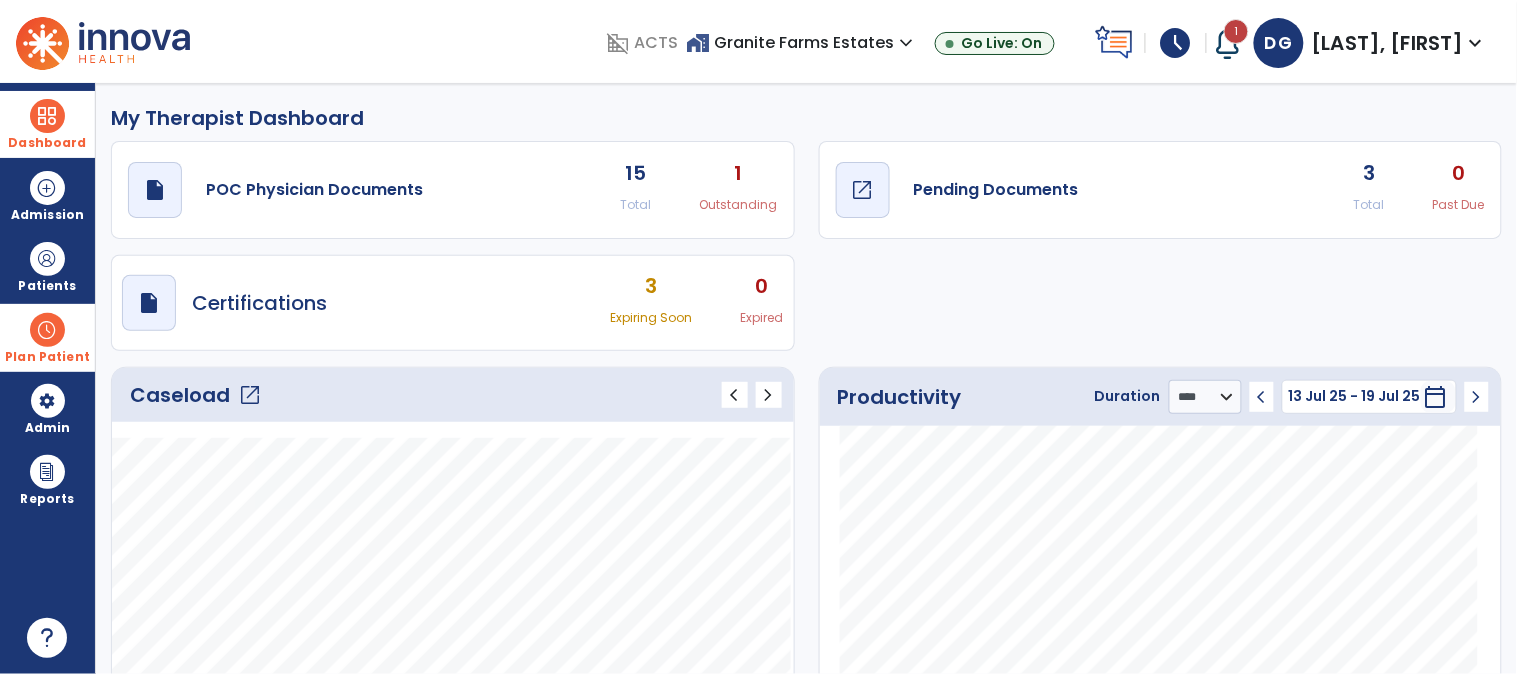 click on "open_in_new" 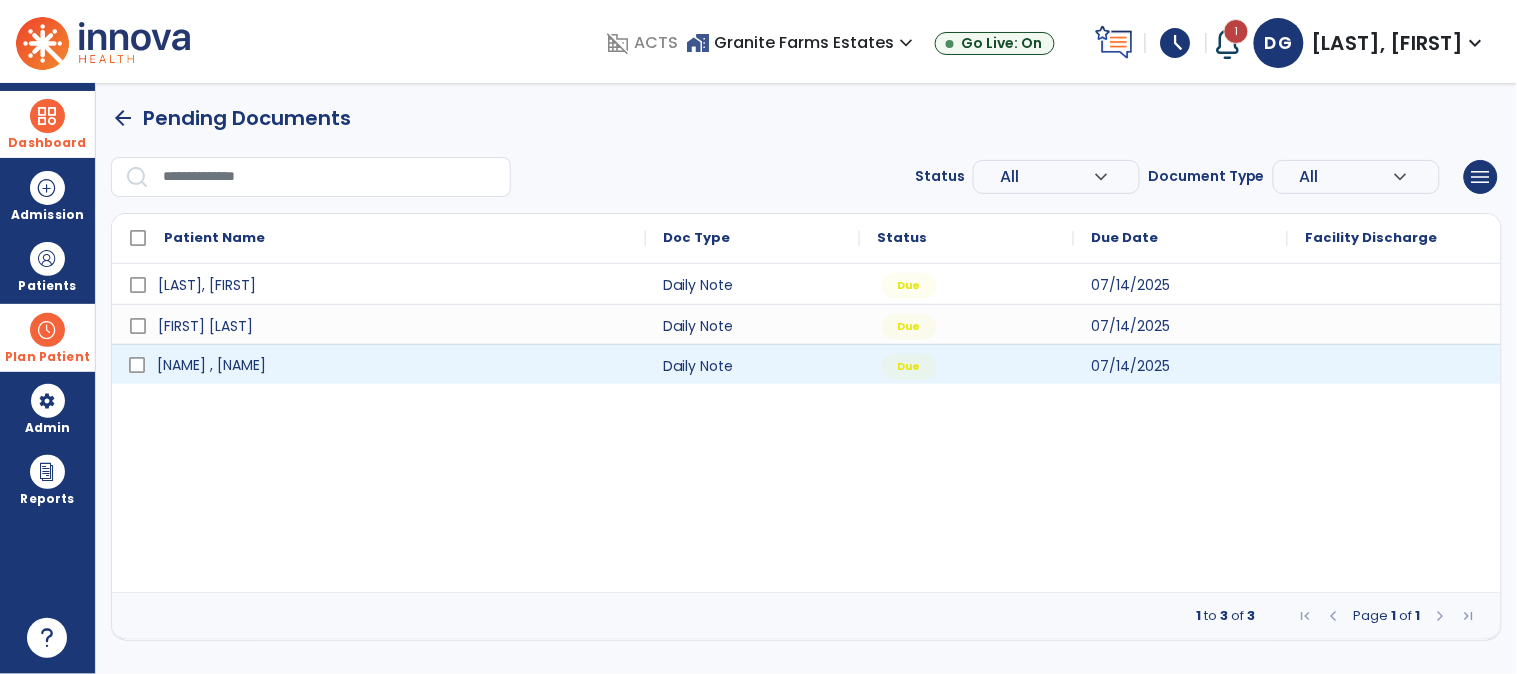 click on "[NAME] , [NAME]" at bounding box center (211, 365) 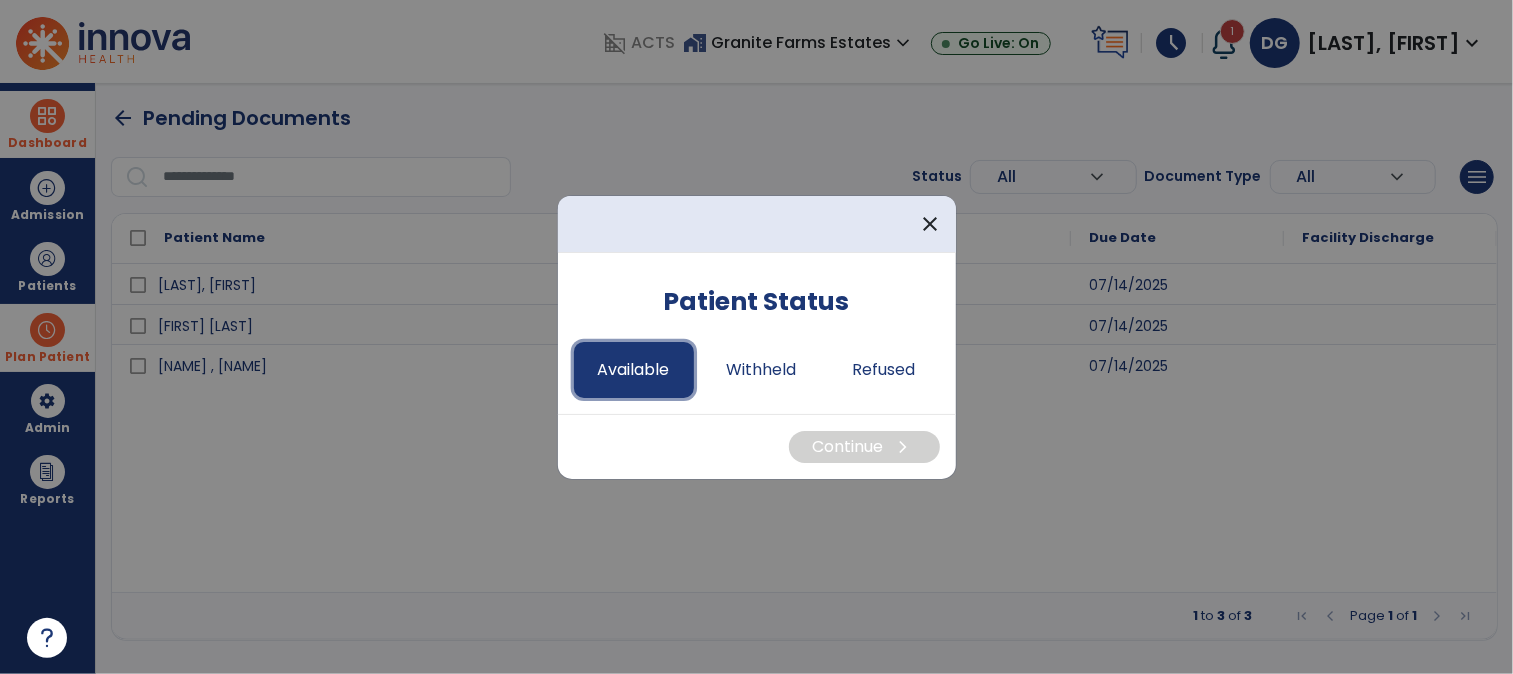 click on "Available" at bounding box center [634, 370] 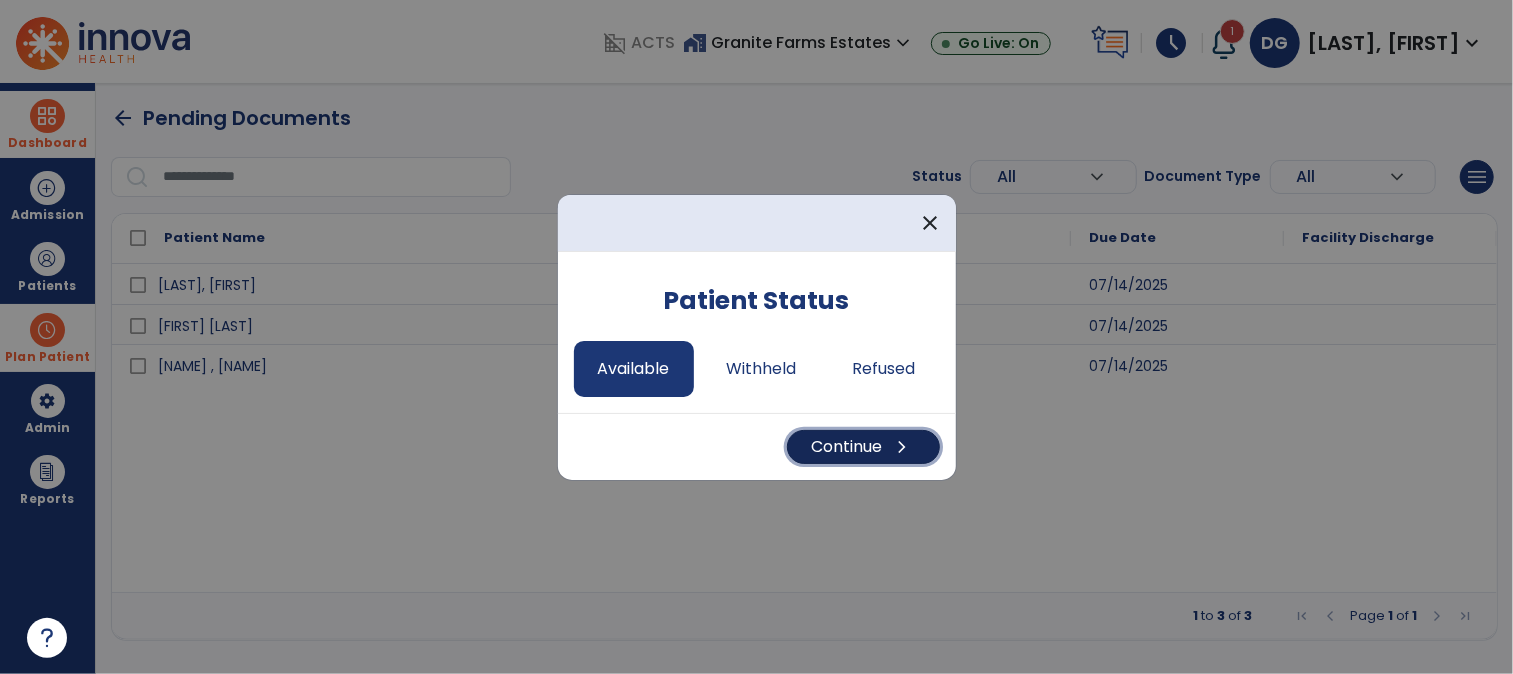 click on "Continue   chevron_right" at bounding box center [863, 447] 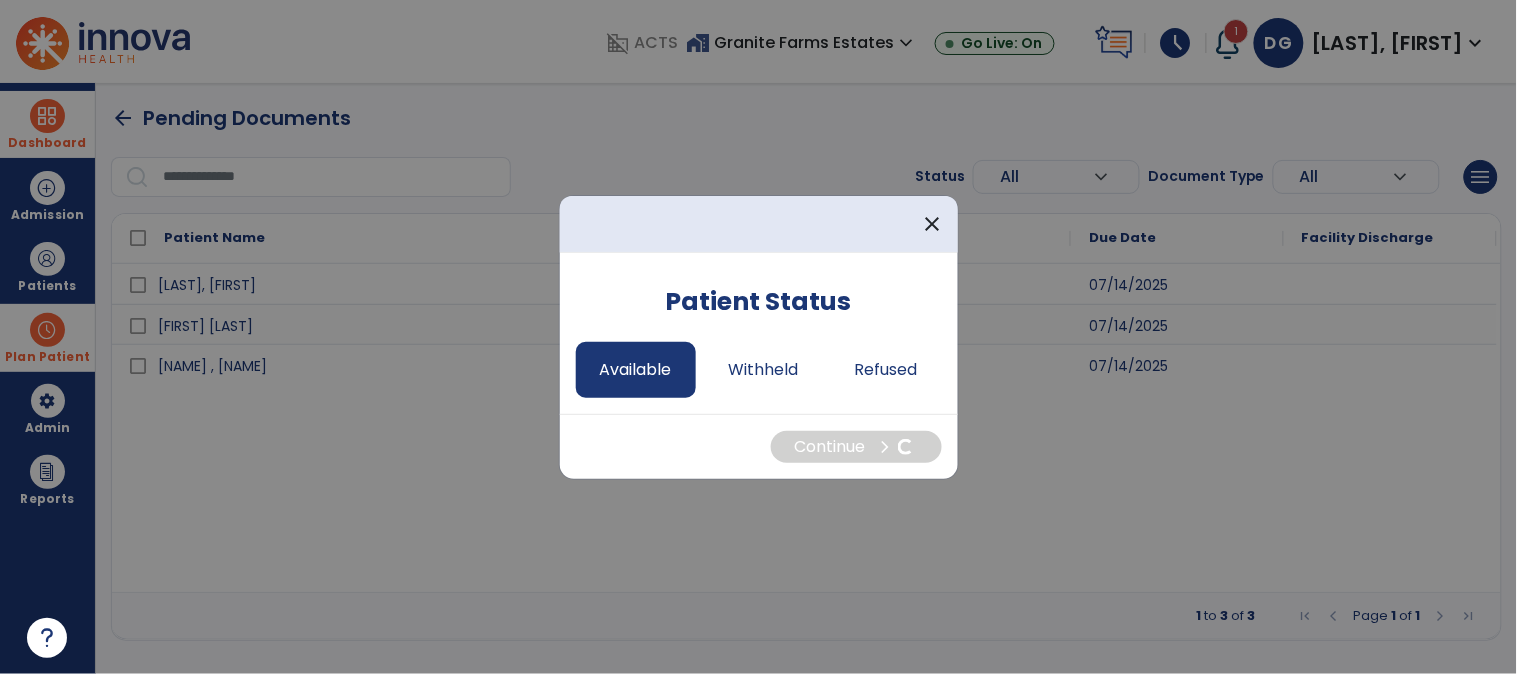 select on "*" 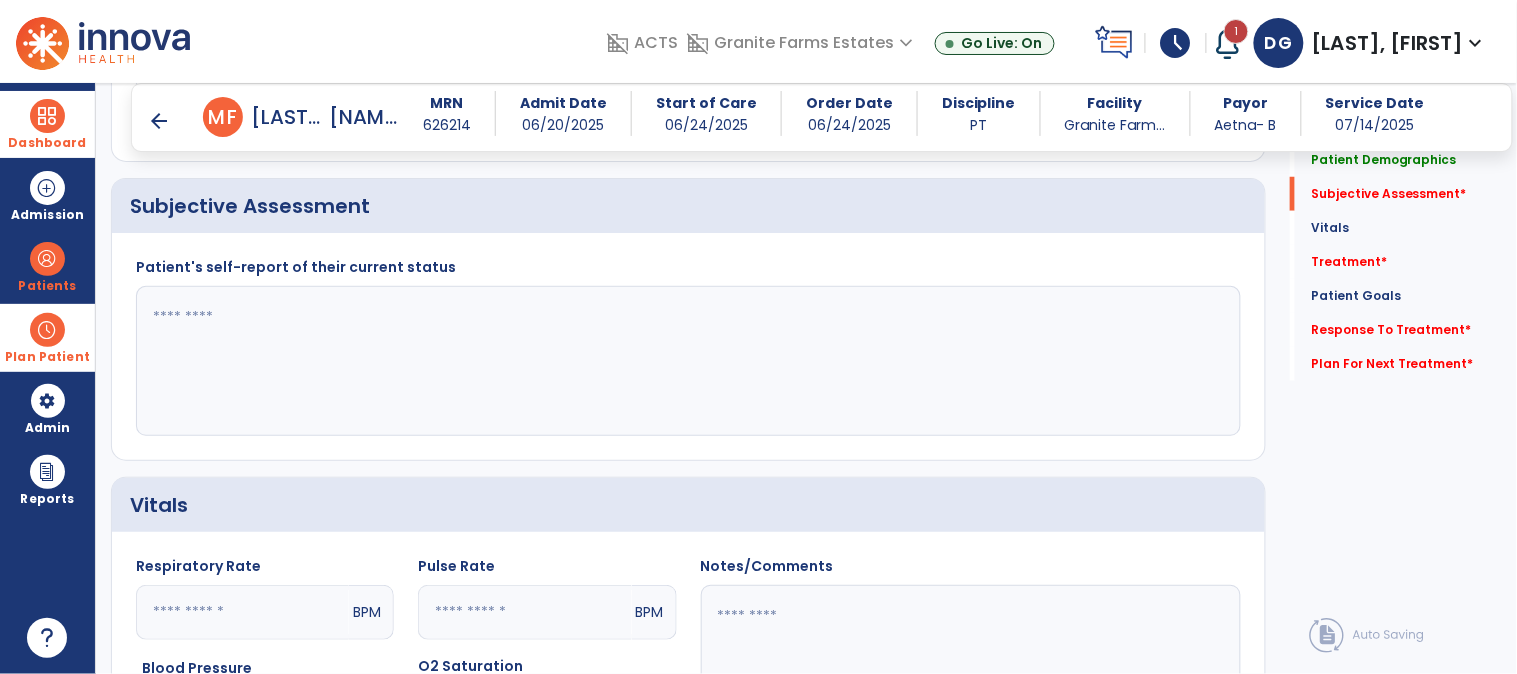 scroll, scrollTop: 444, scrollLeft: 0, axis: vertical 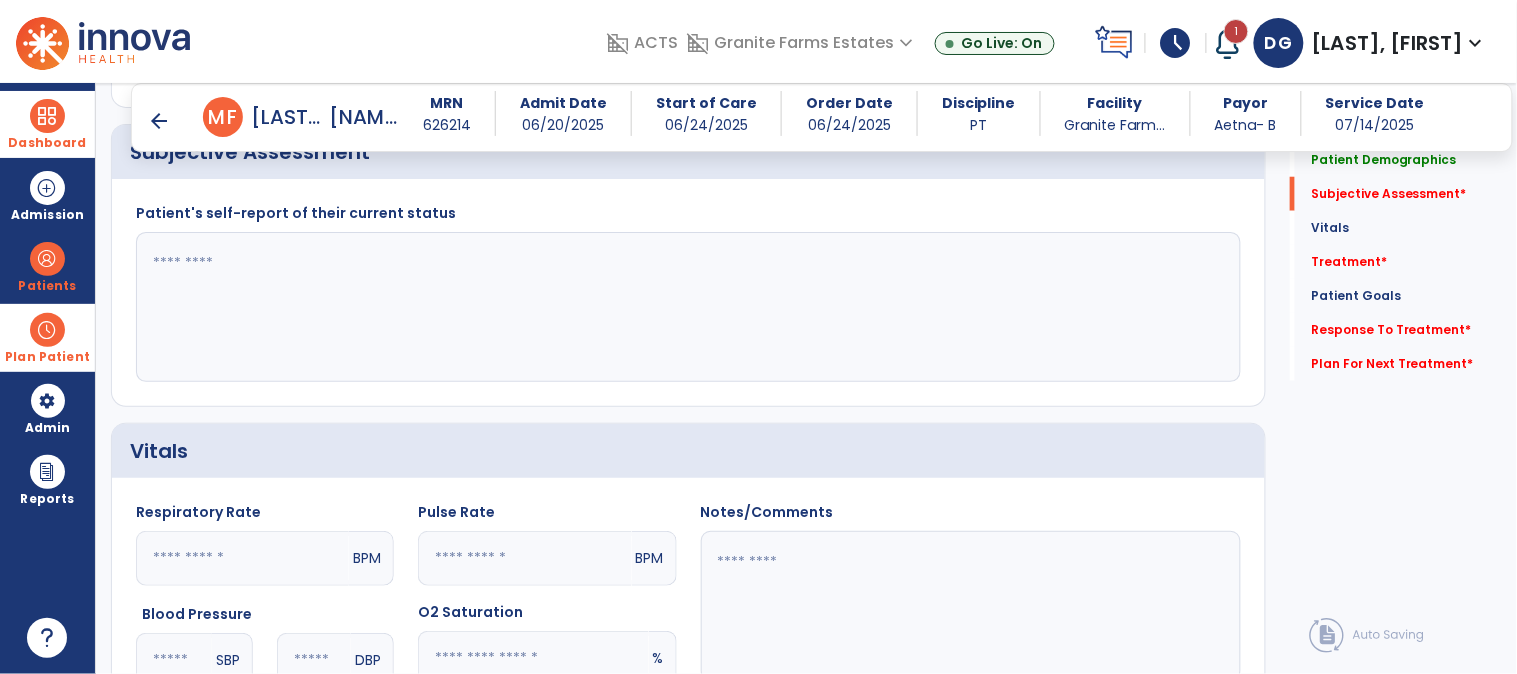 click 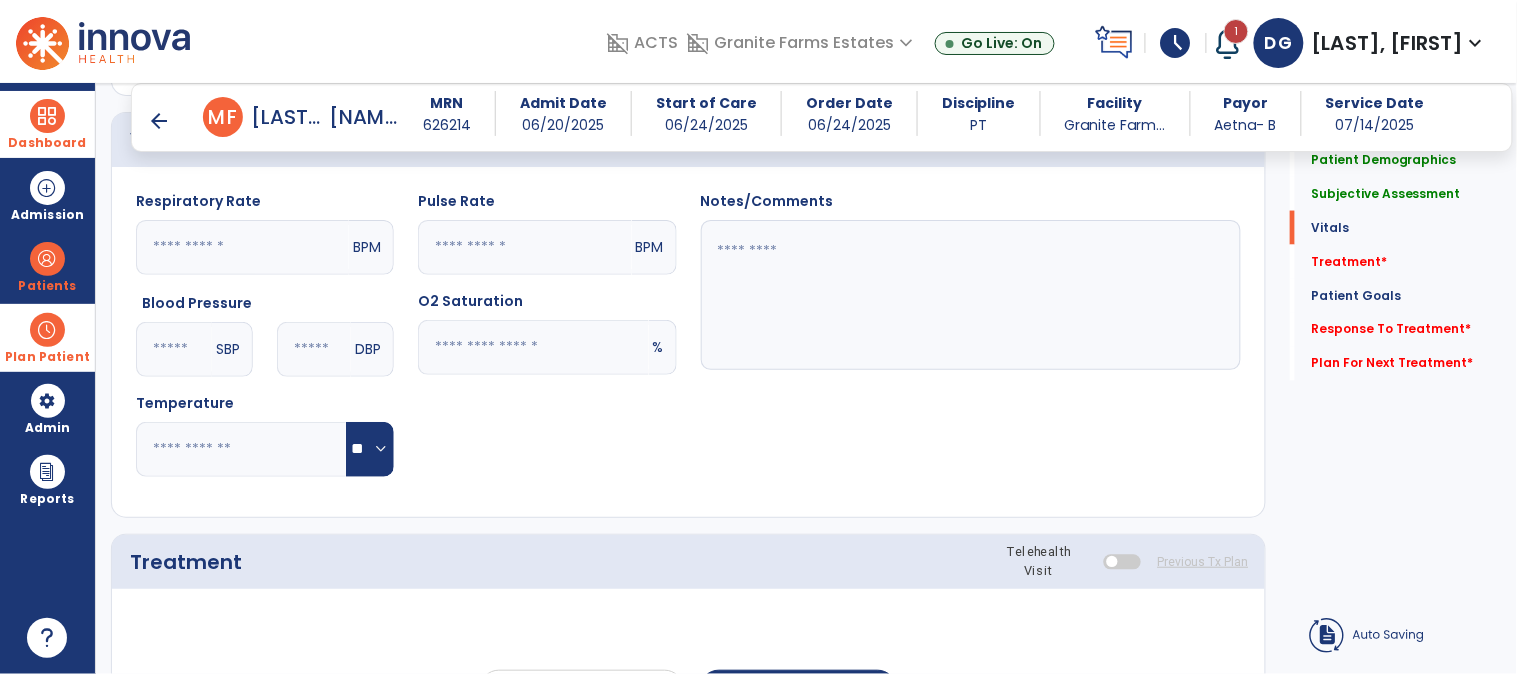 scroll, scrollTop: 777, scrollLeft: 0, axis: vertical 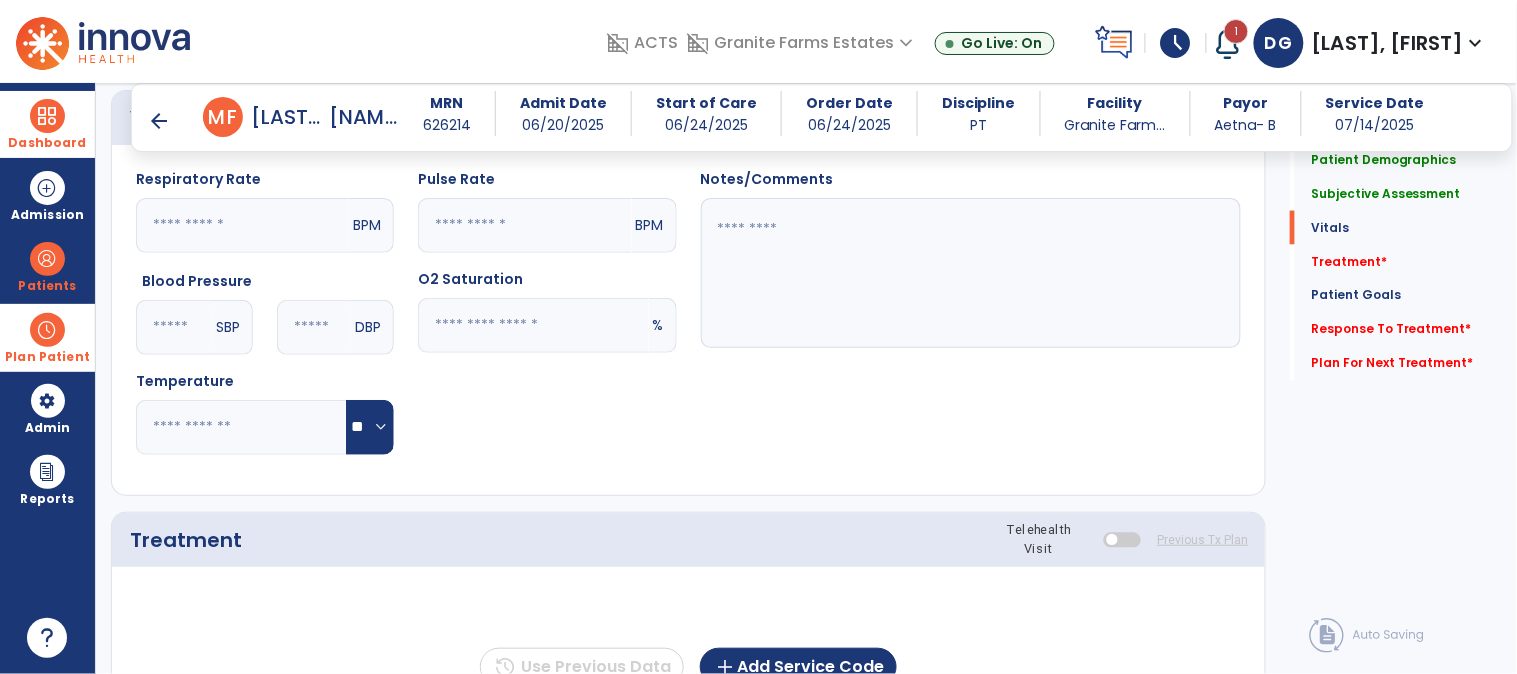 type on "******" 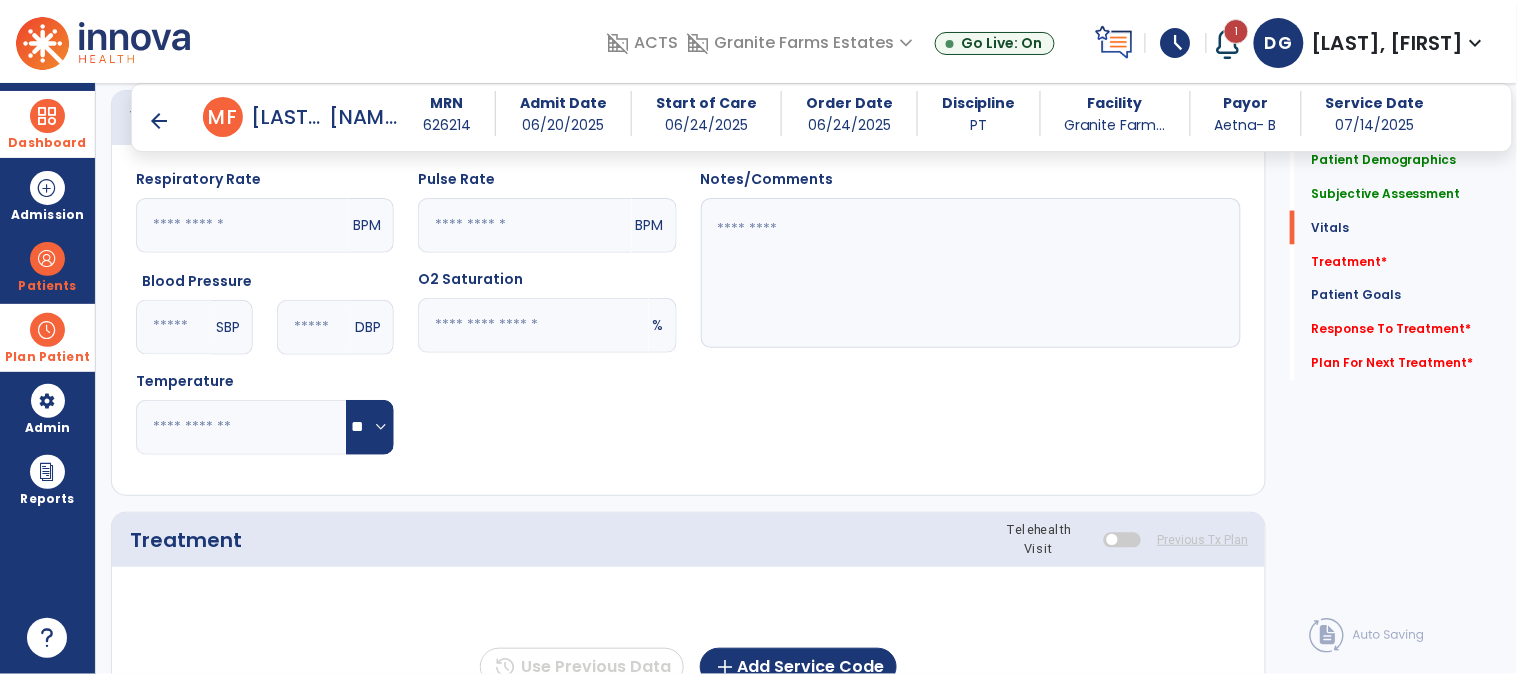click 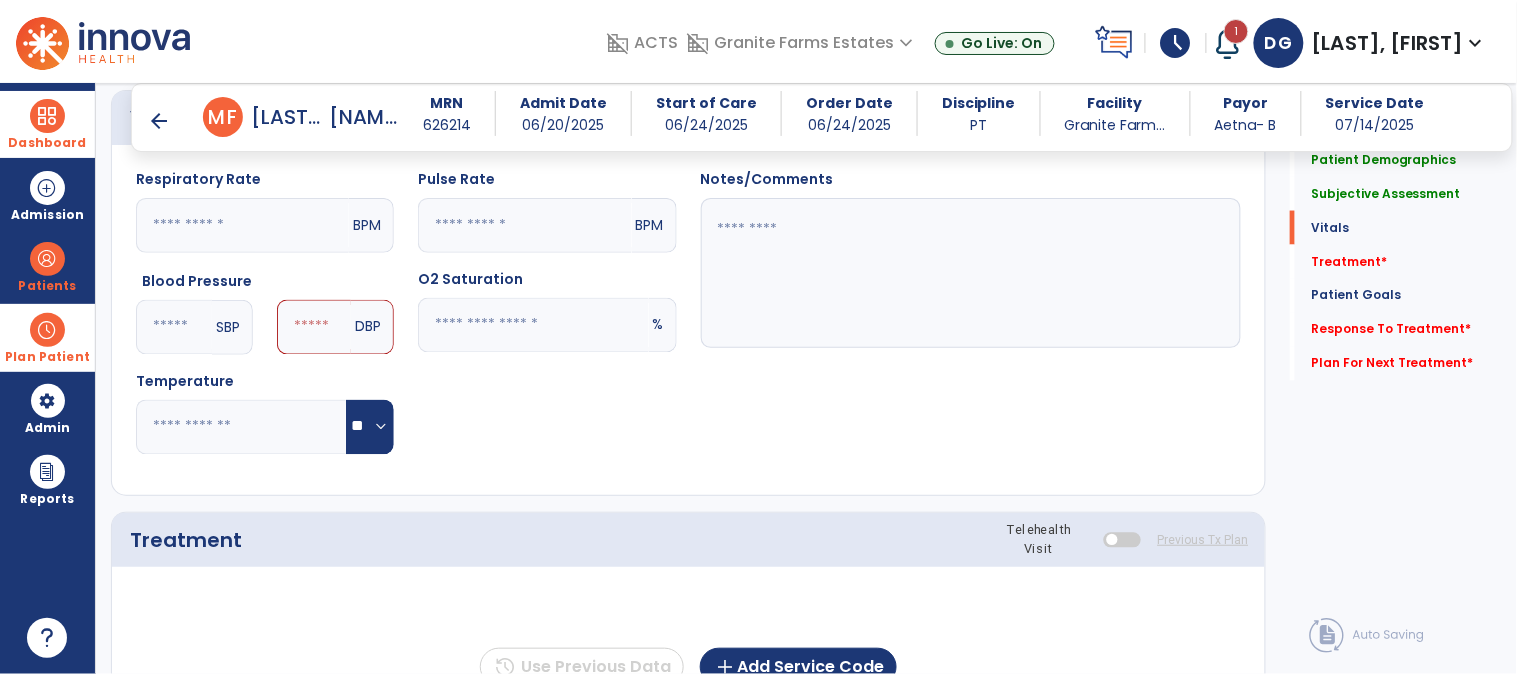 type on "***" 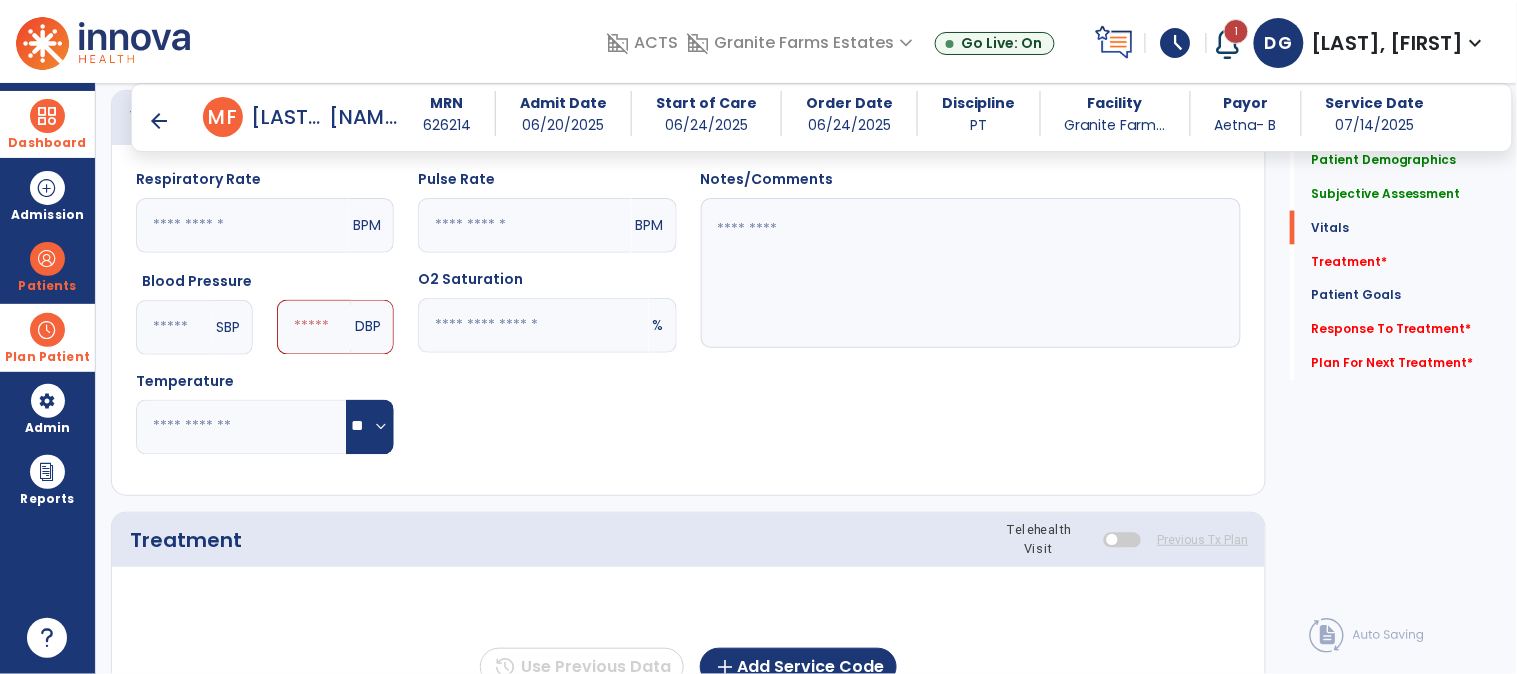 click 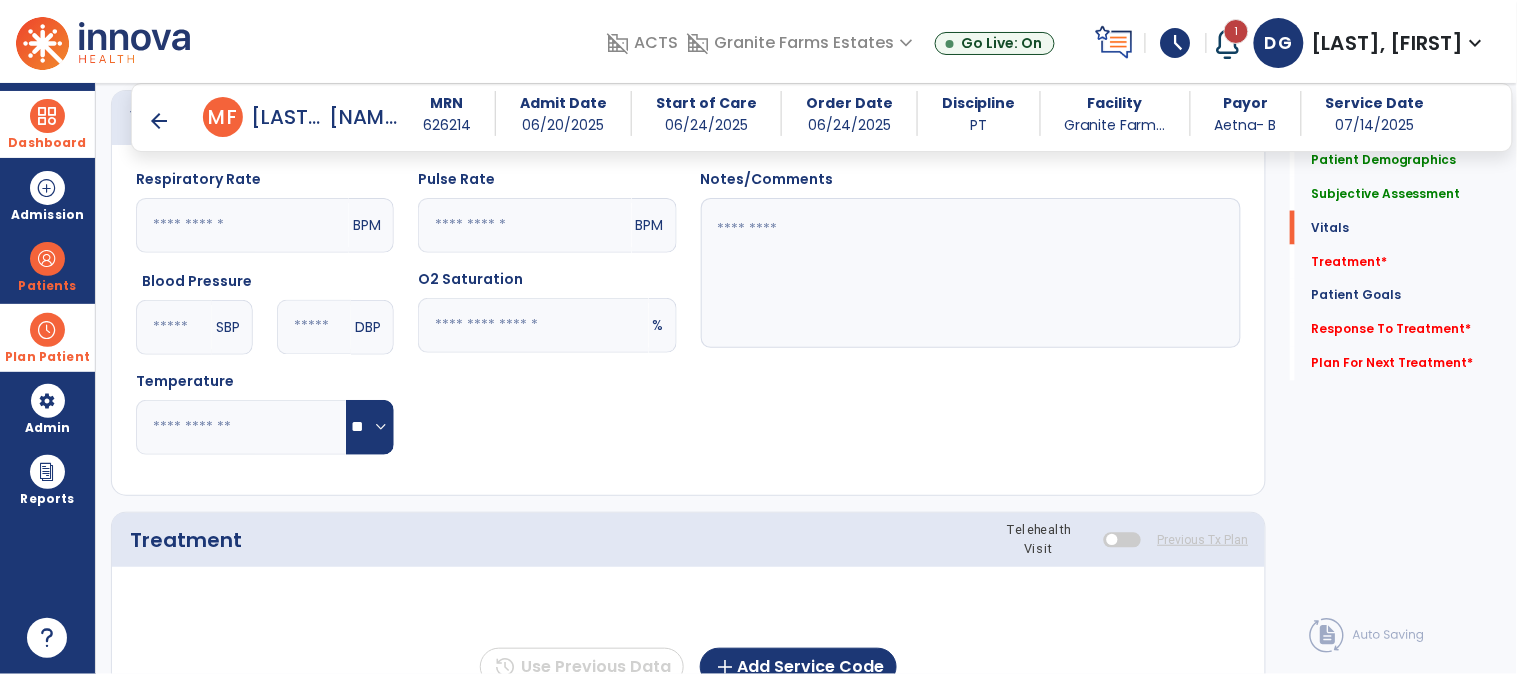 type on "**" 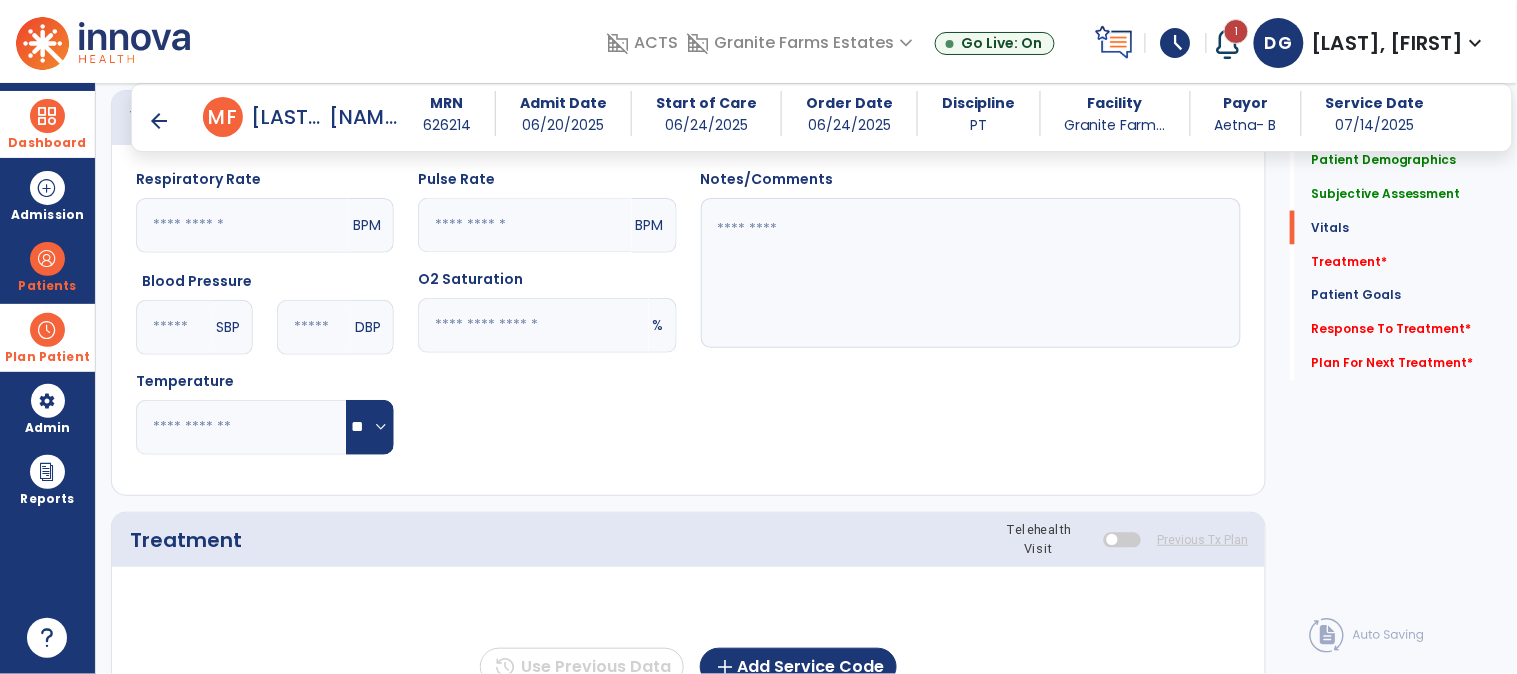 click 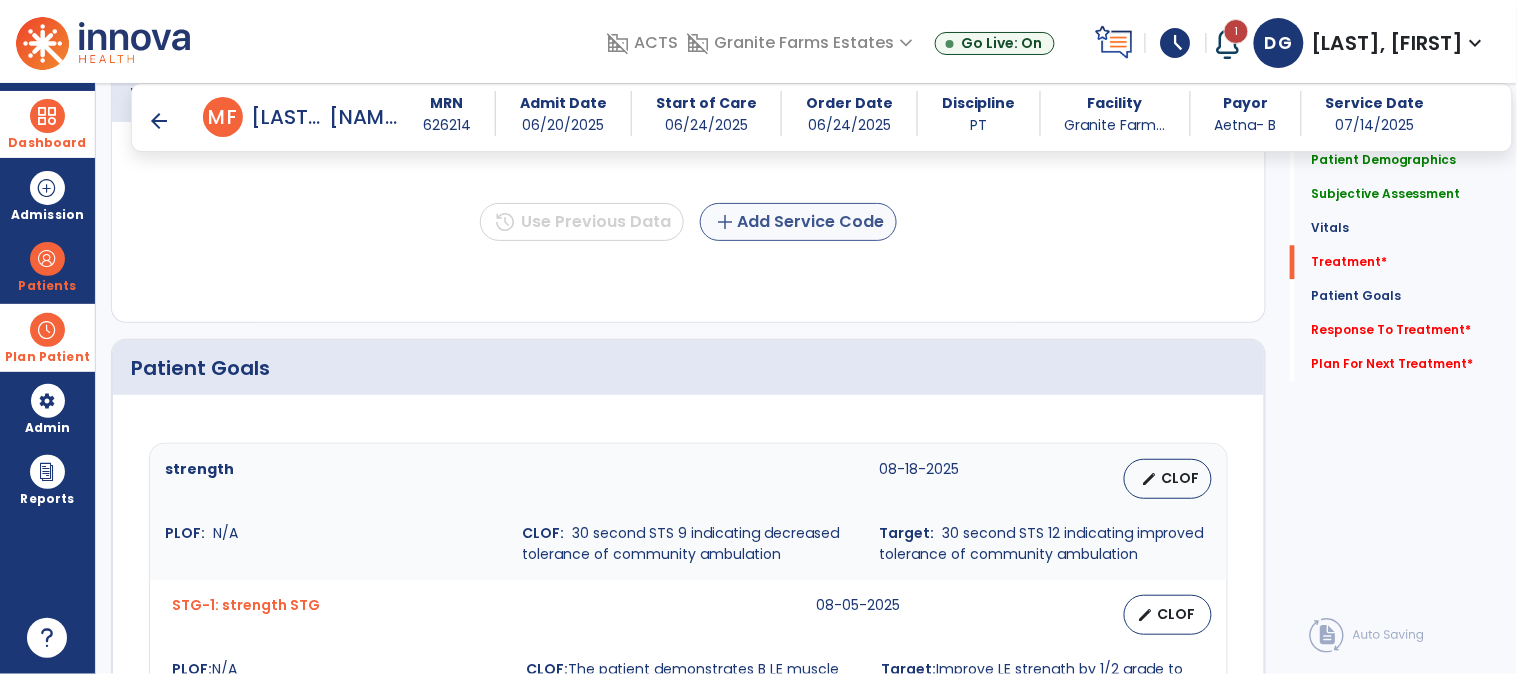 type on "**" 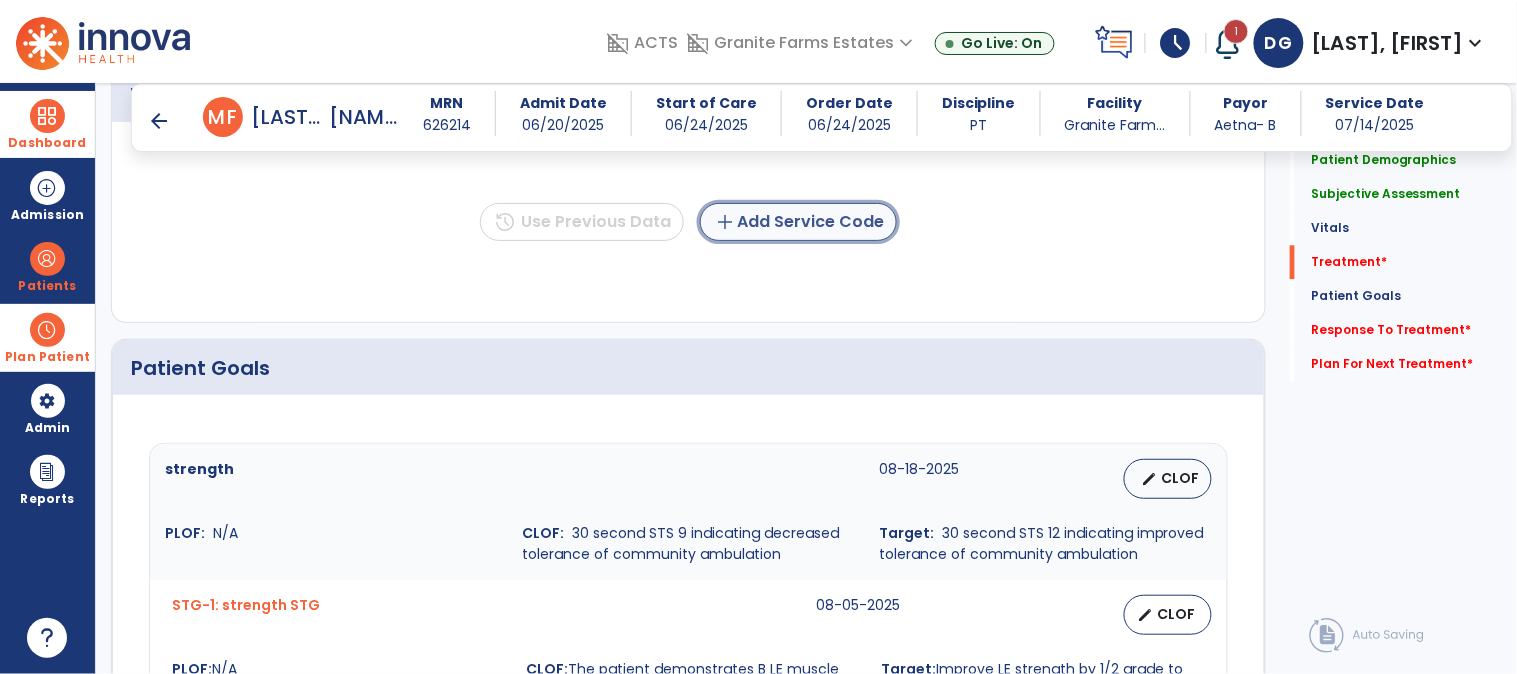 click on "add  Add Service Code" 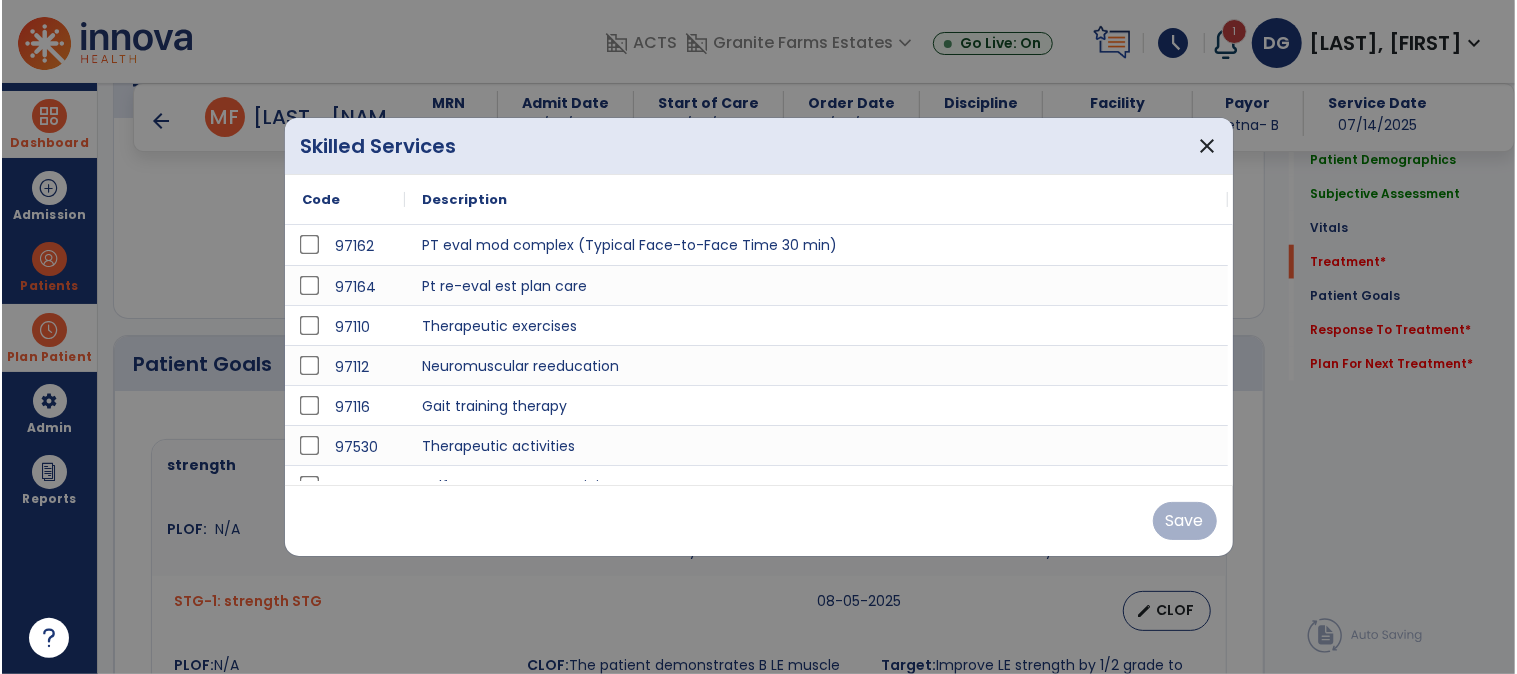 scroll, scrollTop: 1222, scrollLeft: 0, axis: vertical 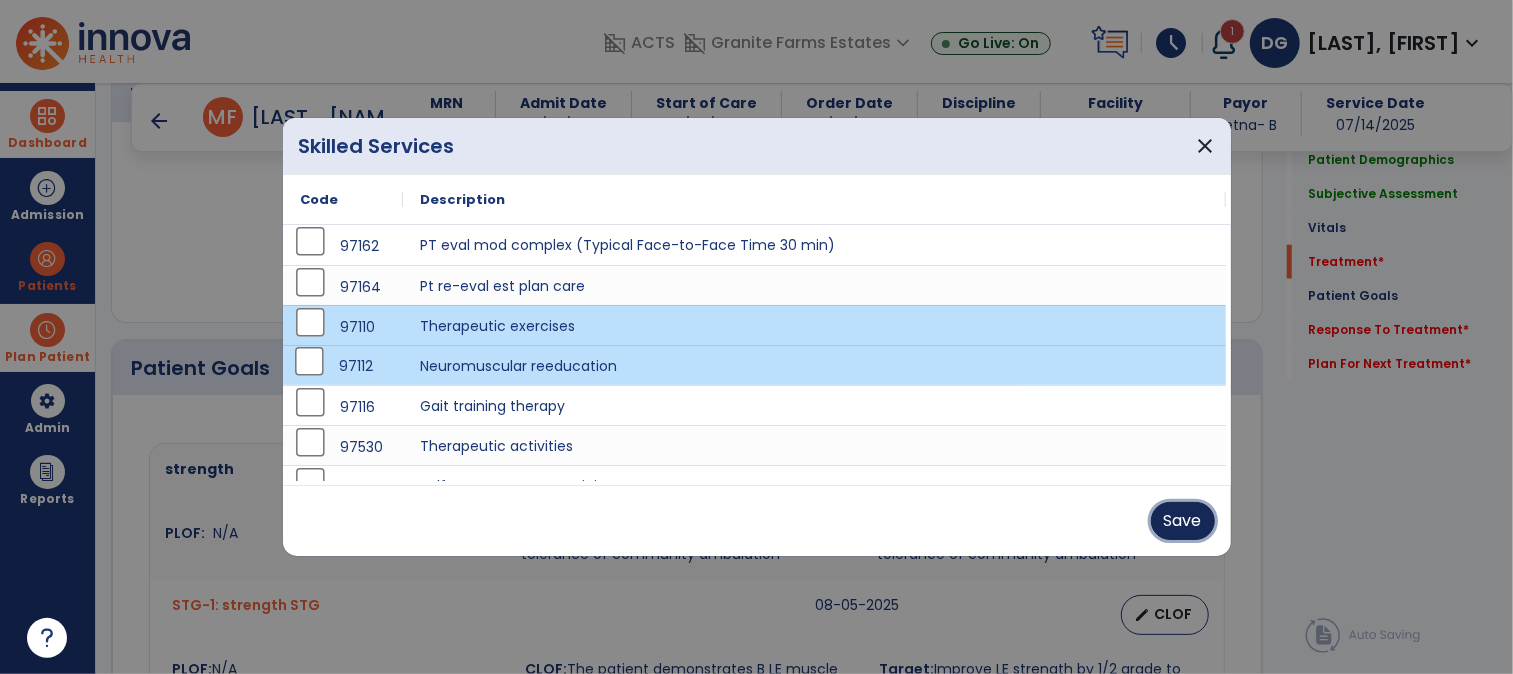 click on "Save" at bounding box center (1183, 521) 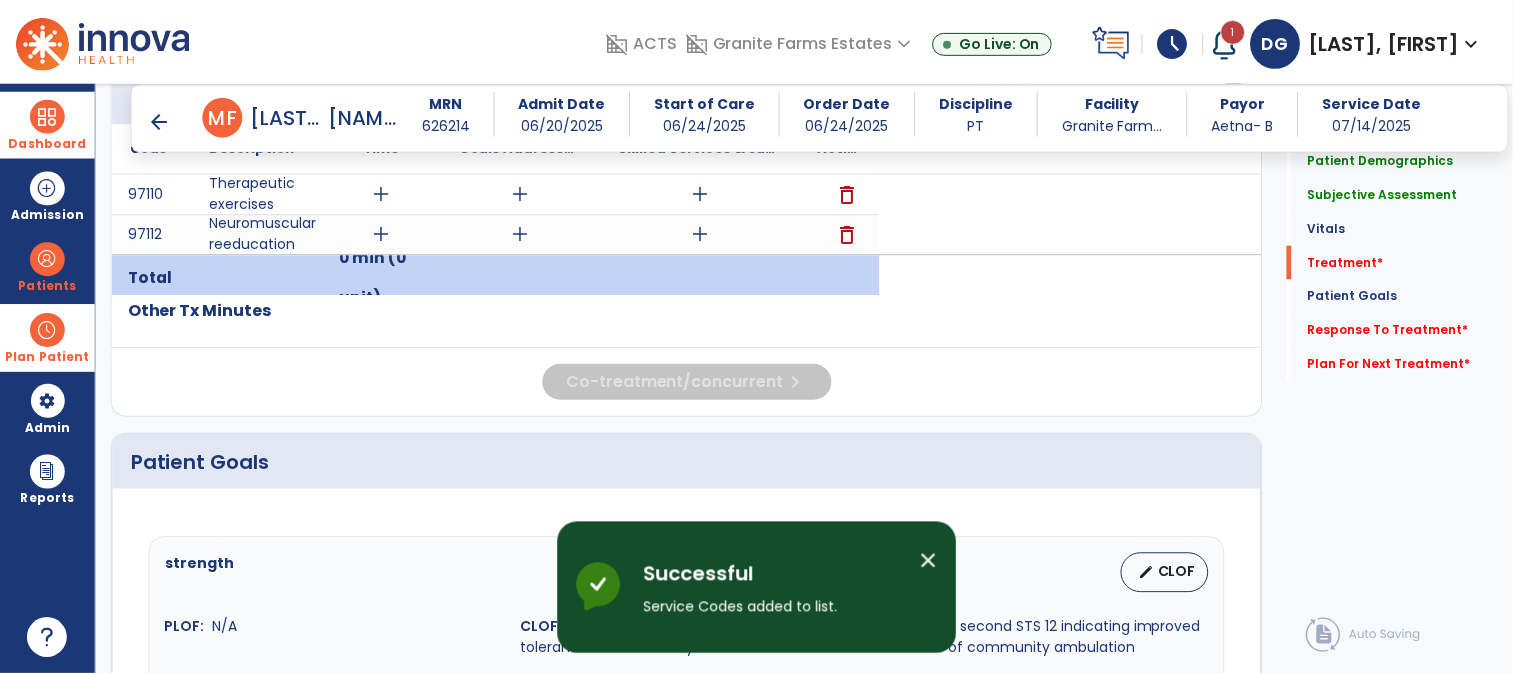 scroll, scrollTop: 1223, scrollLeft: 0, axis: vertical 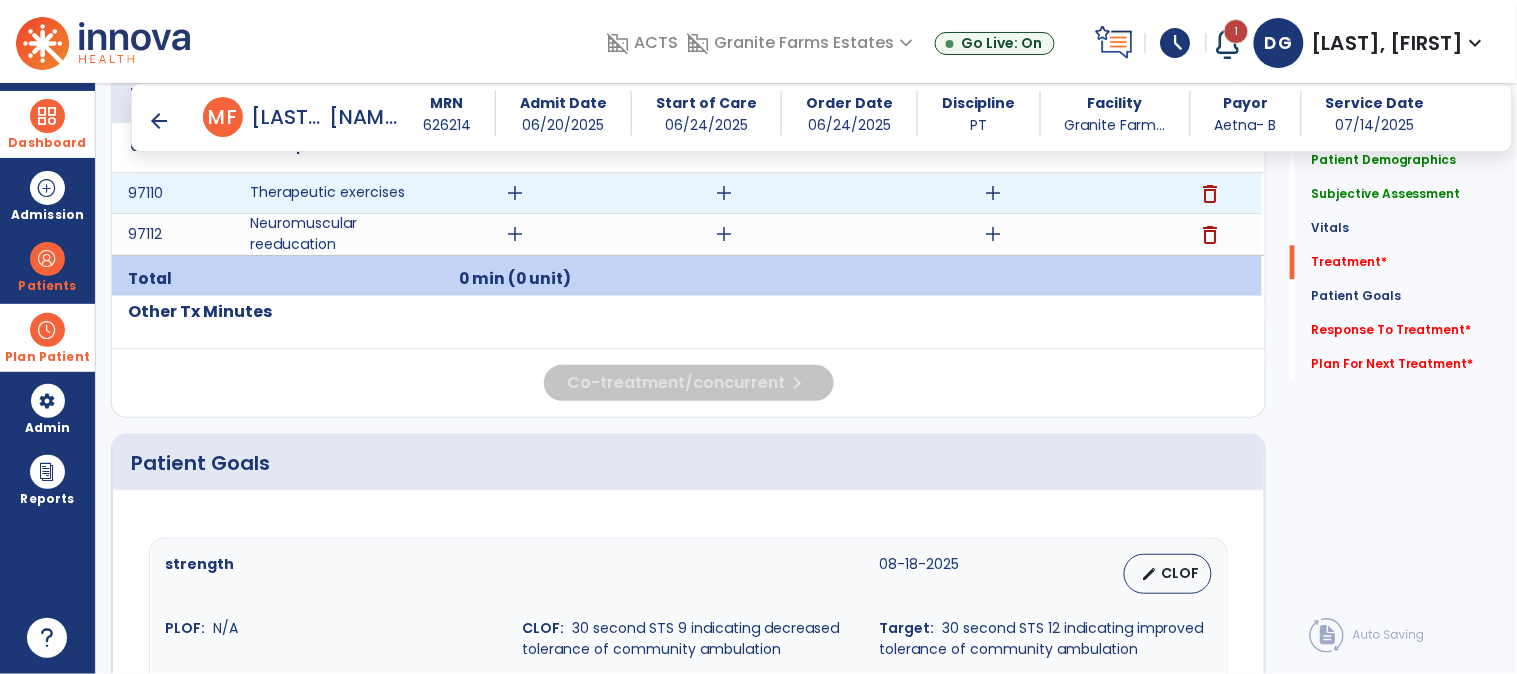 click on "add" at bounding box center (993, 193) 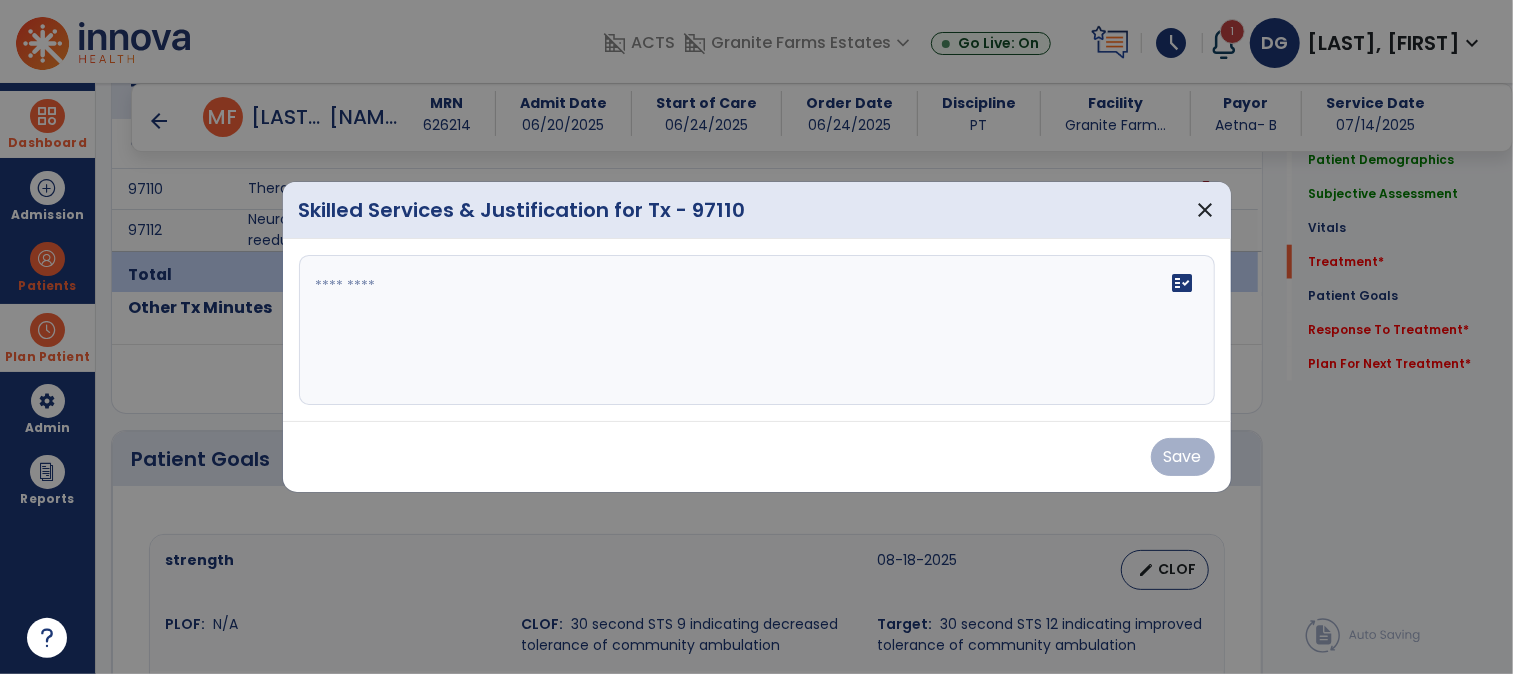 scroll, scrollTop: 1223, scrollLeft: 0, axis: vertical 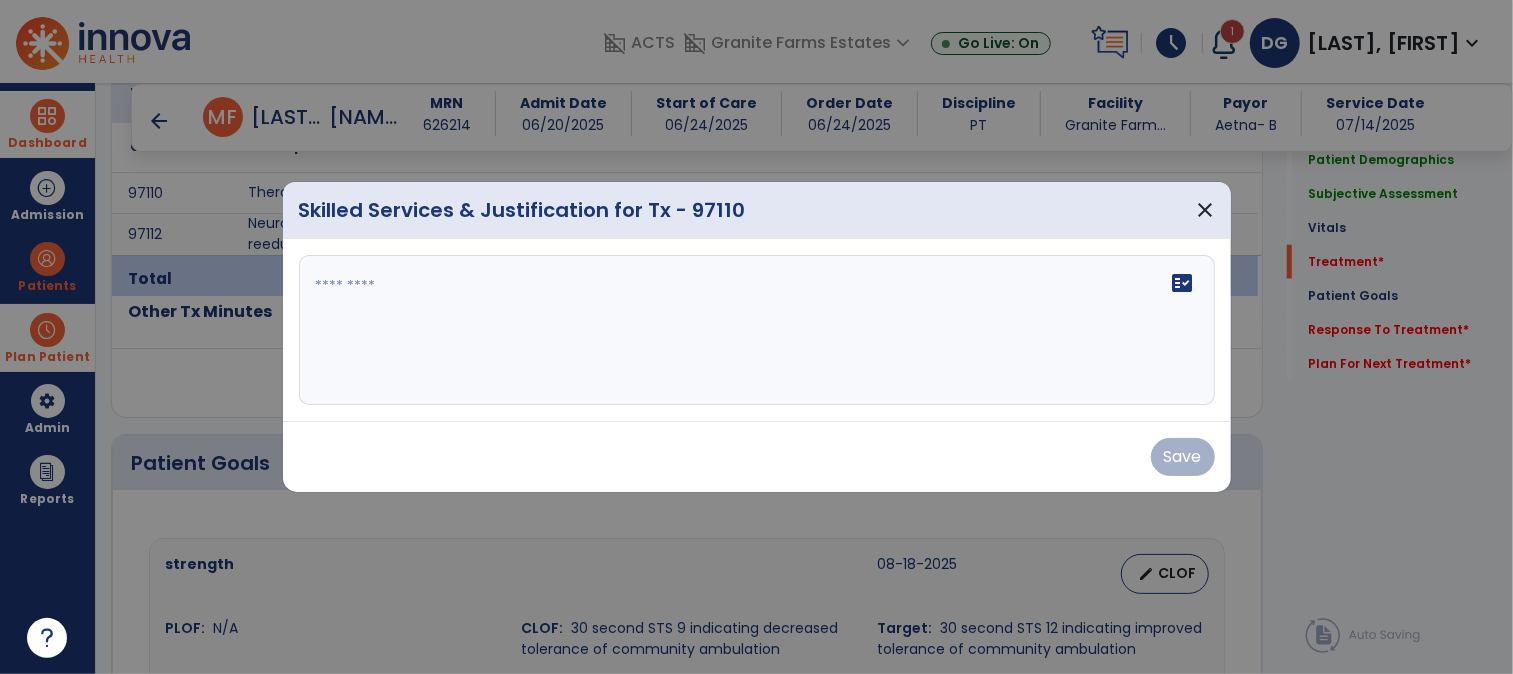 click at bounding box center (757, 330) 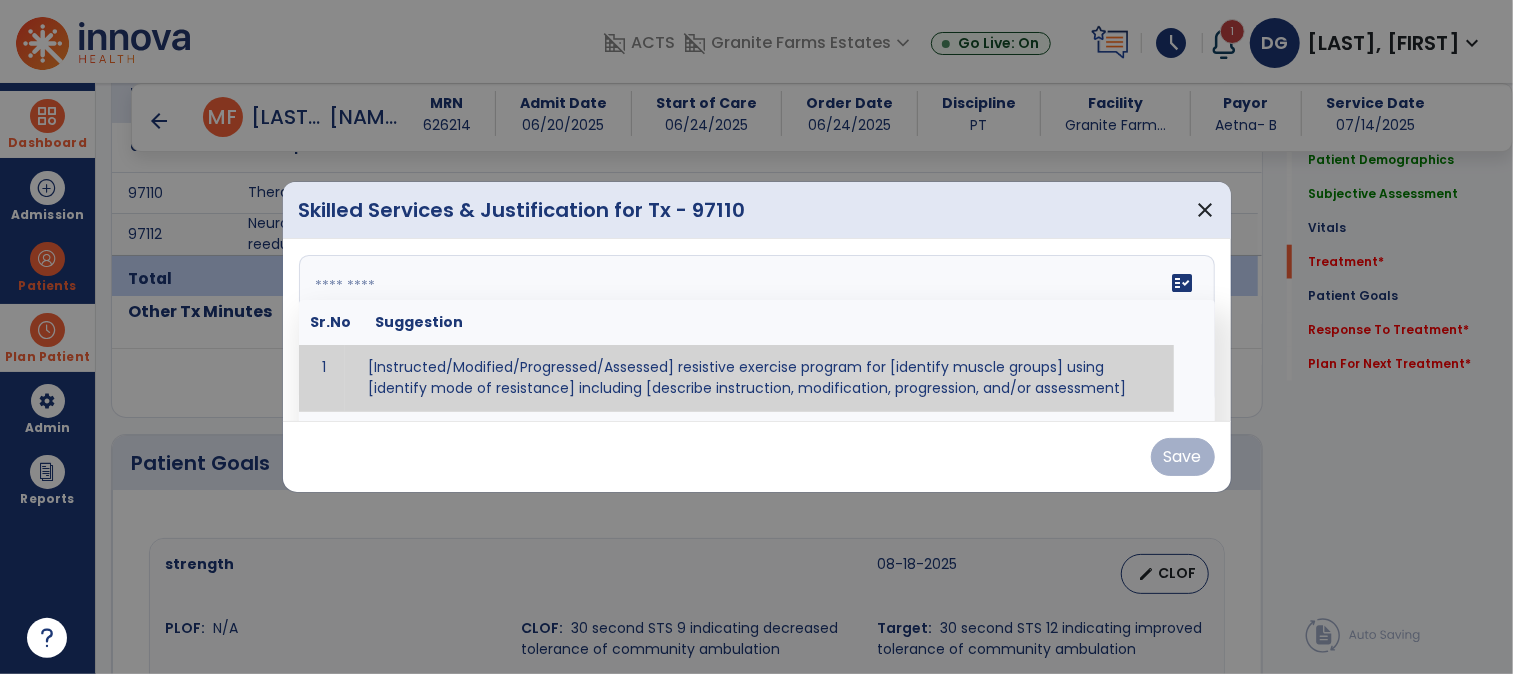 paste on "**********" 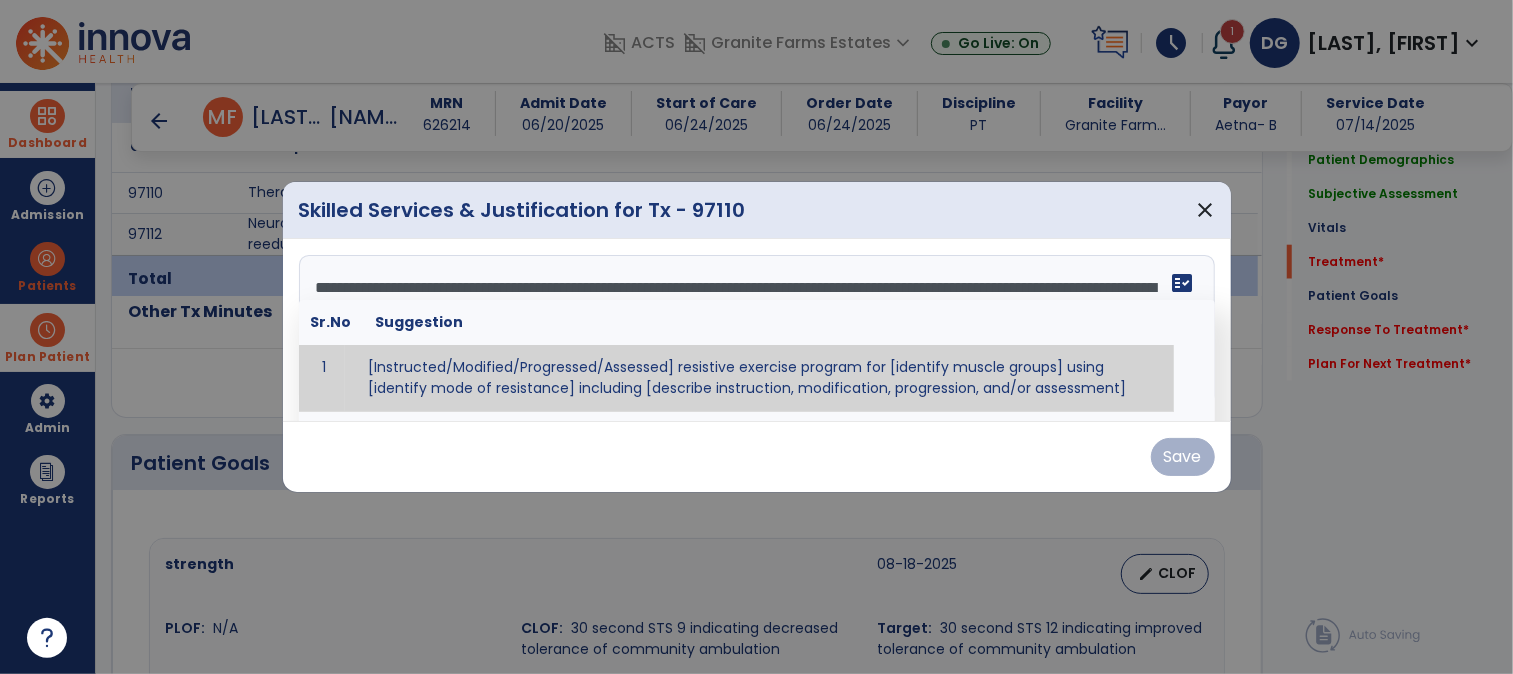 scroll, scrollTop: 86, scrollLeft: 0, axis: vertical 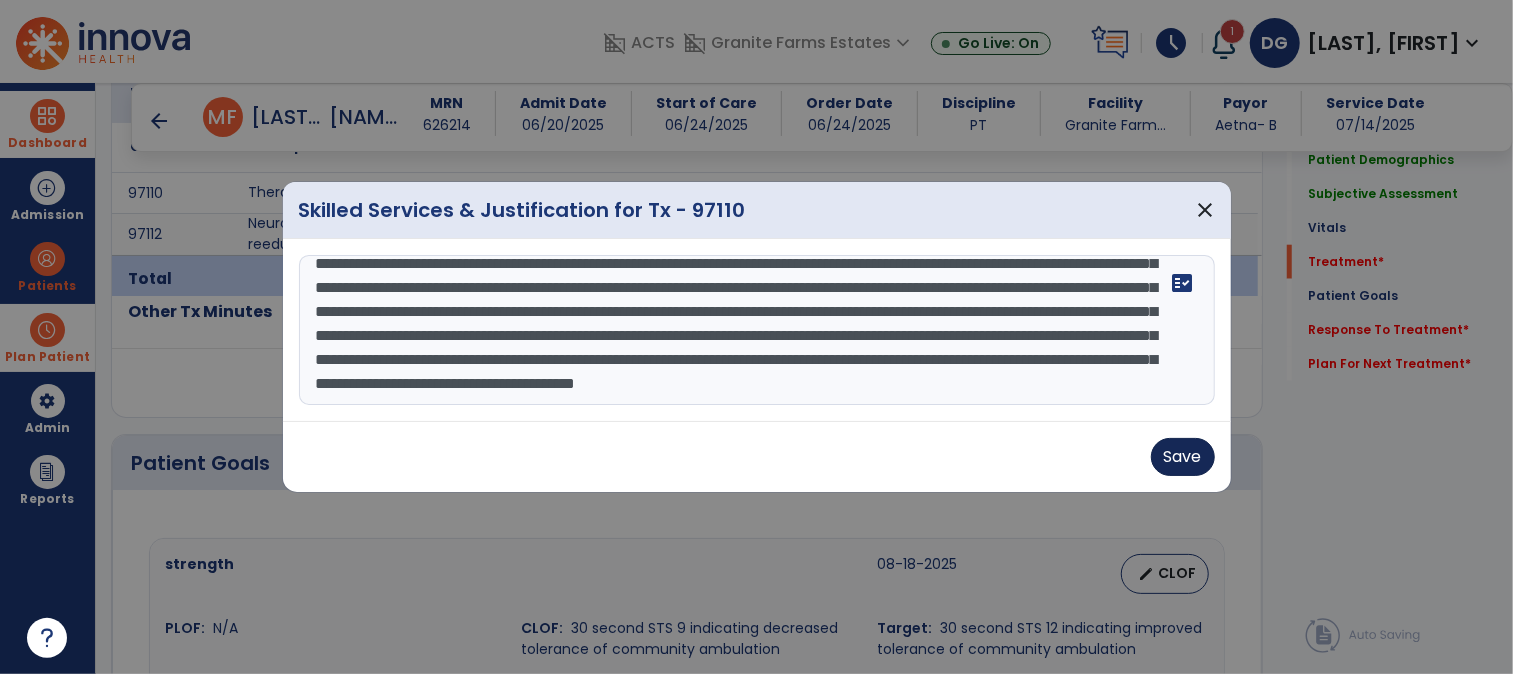 type on "**********" 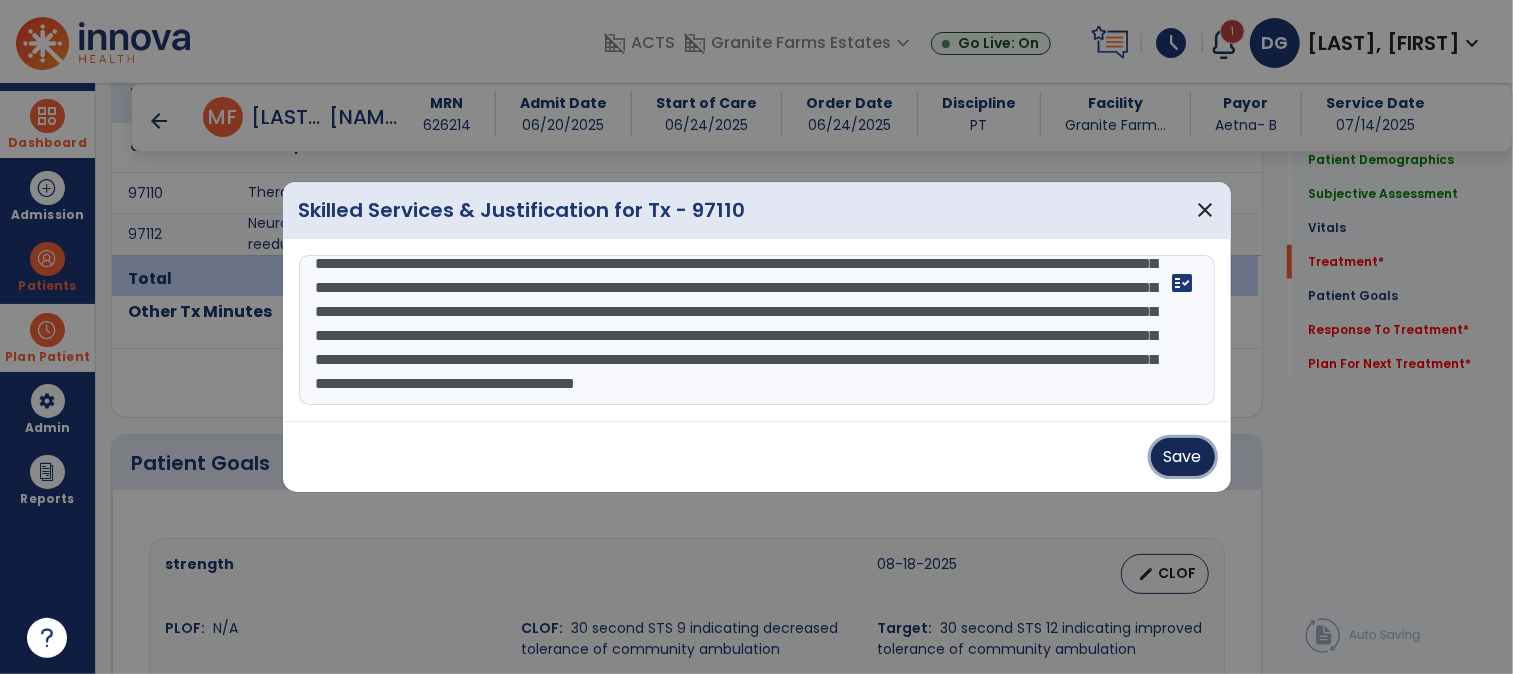 click on "Save" at bounding box center [1183, 457] 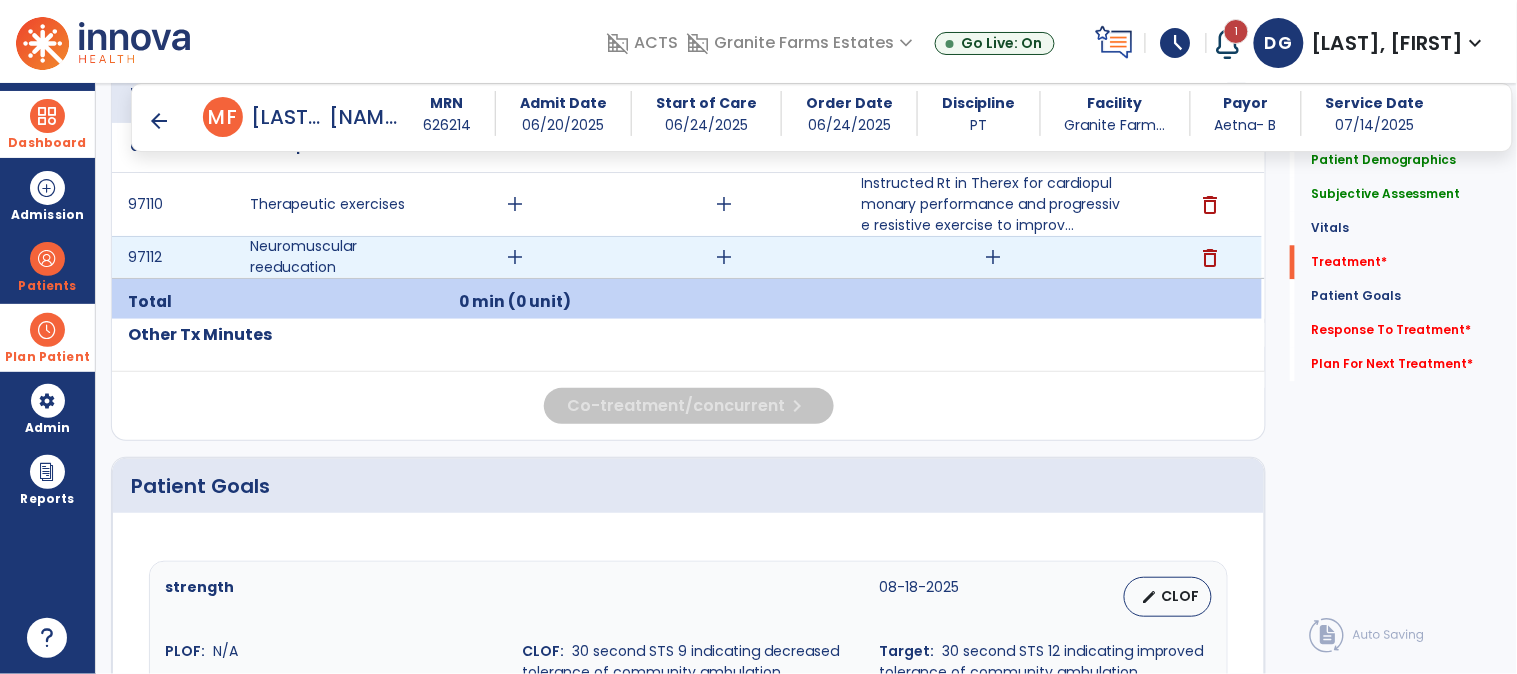 click on "add" at bounding box center [993, 257] 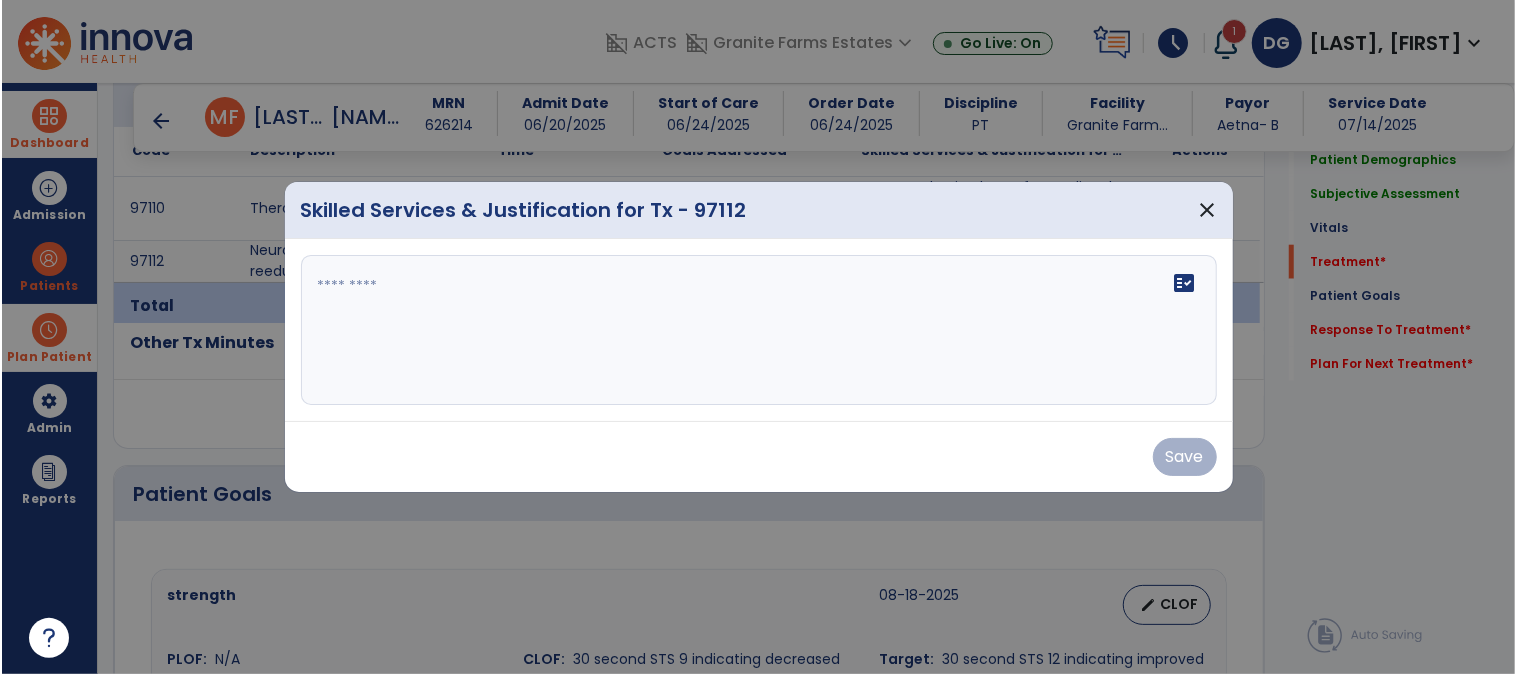 scroll, scrollTop: 1223, scrollLeft: 0, axis: vertical 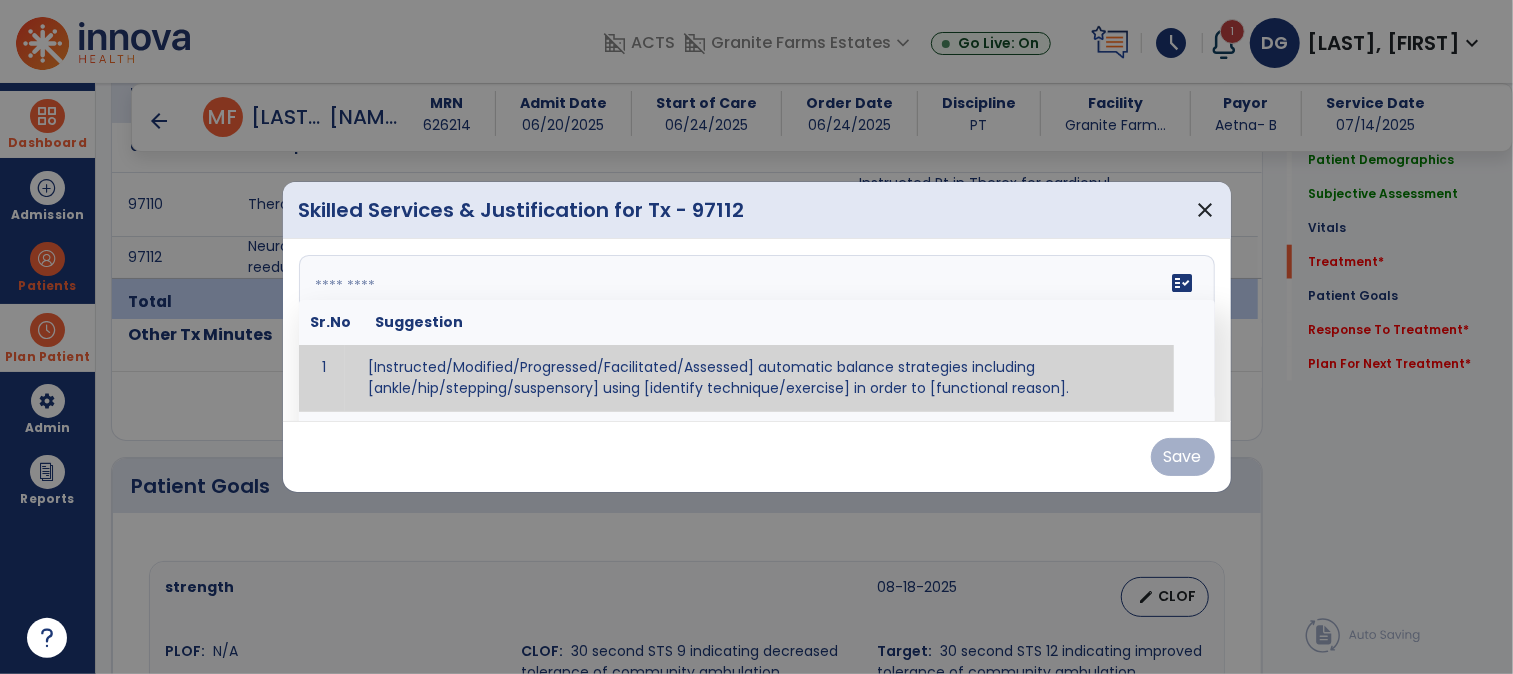 click at bounding box center [757, 330] 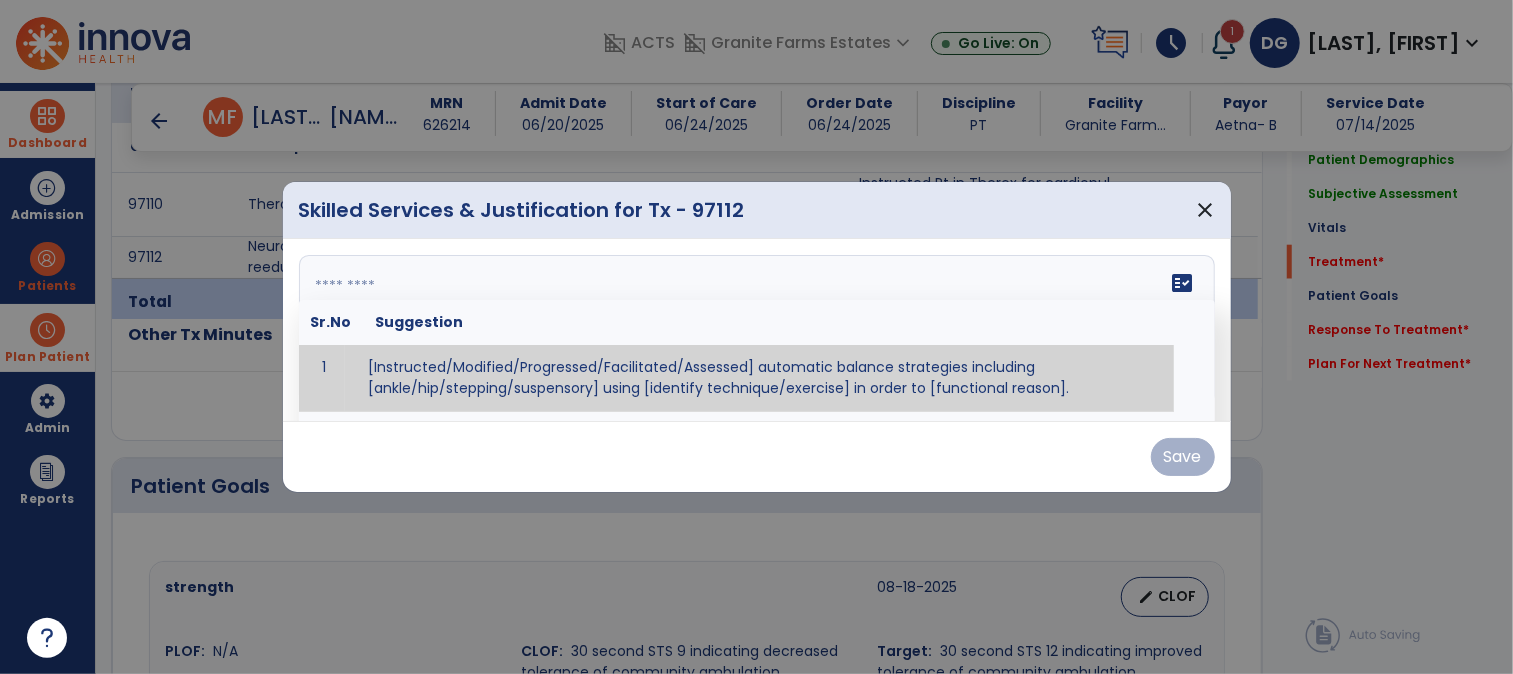 paste on "**********" 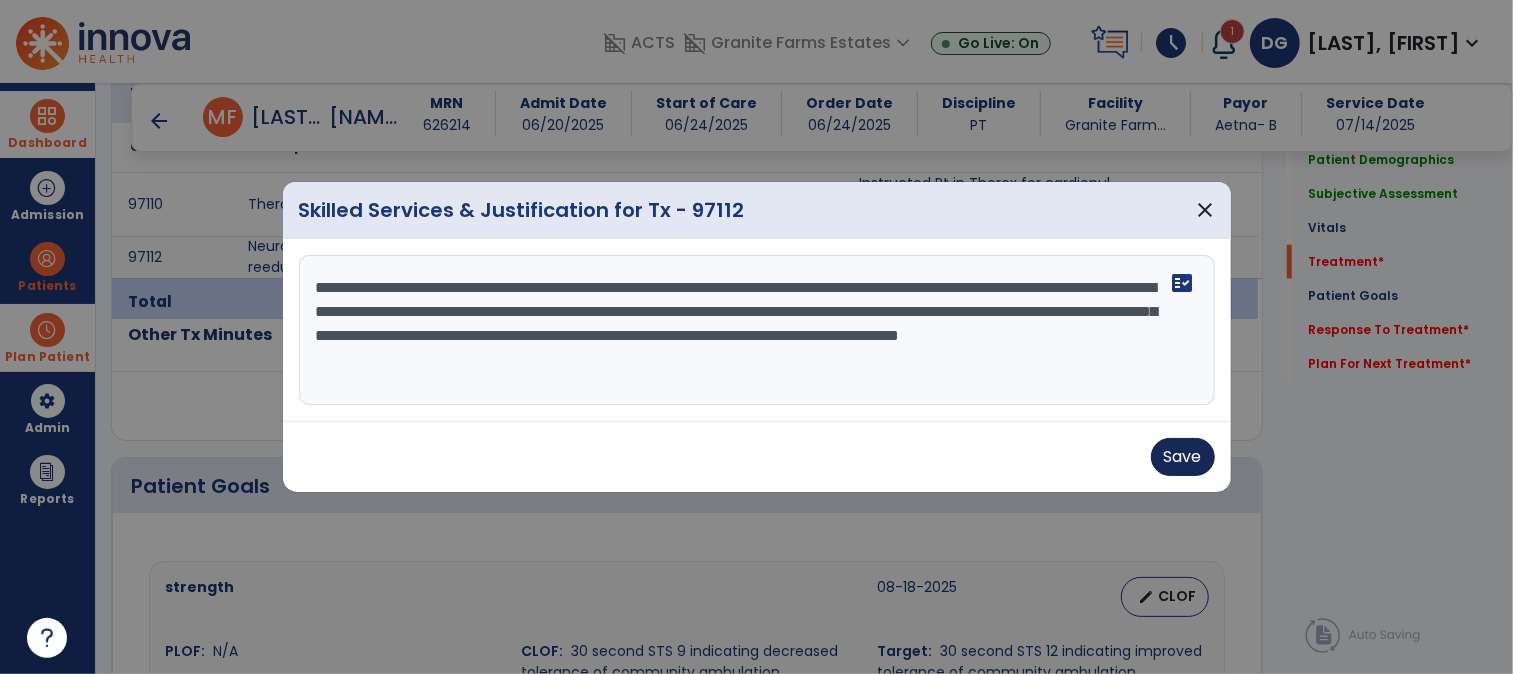 type on "**********" 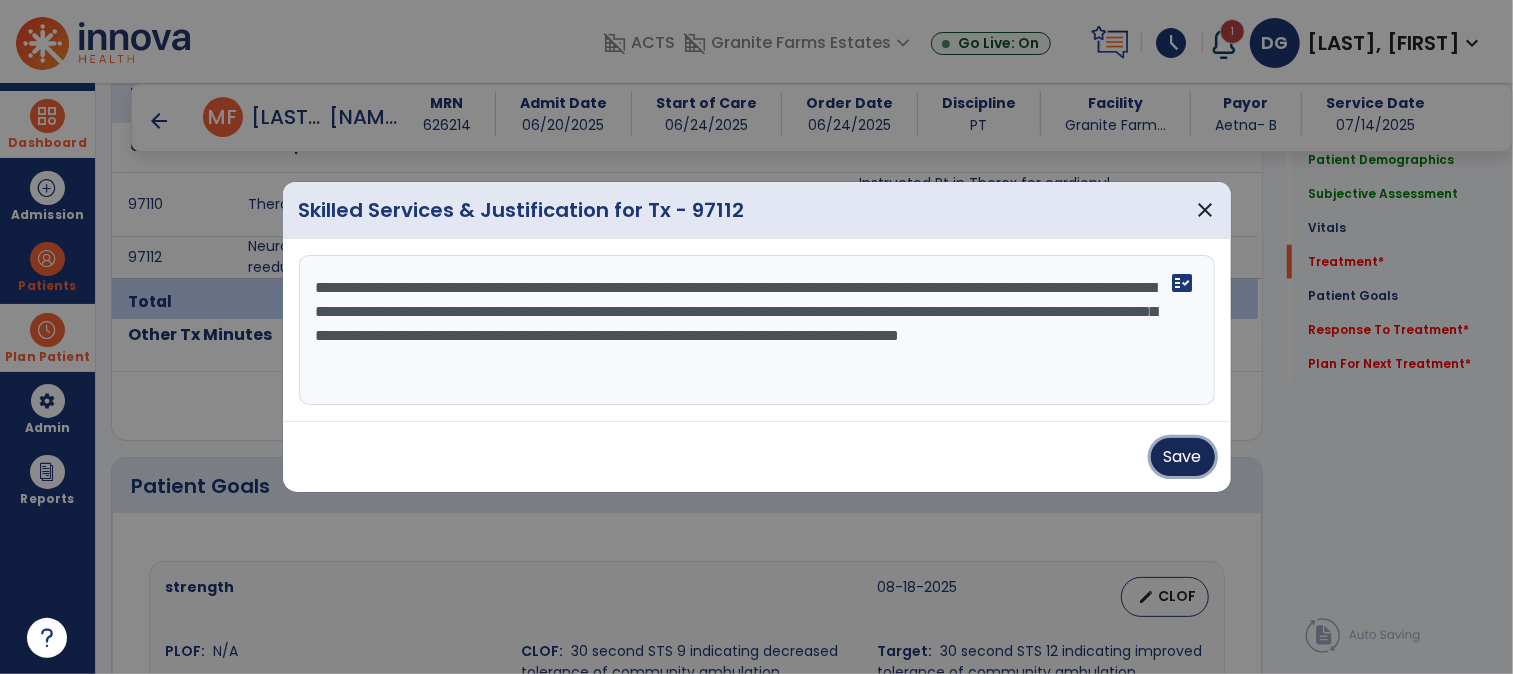 click on "Save" at bounding box center (1183, 457) 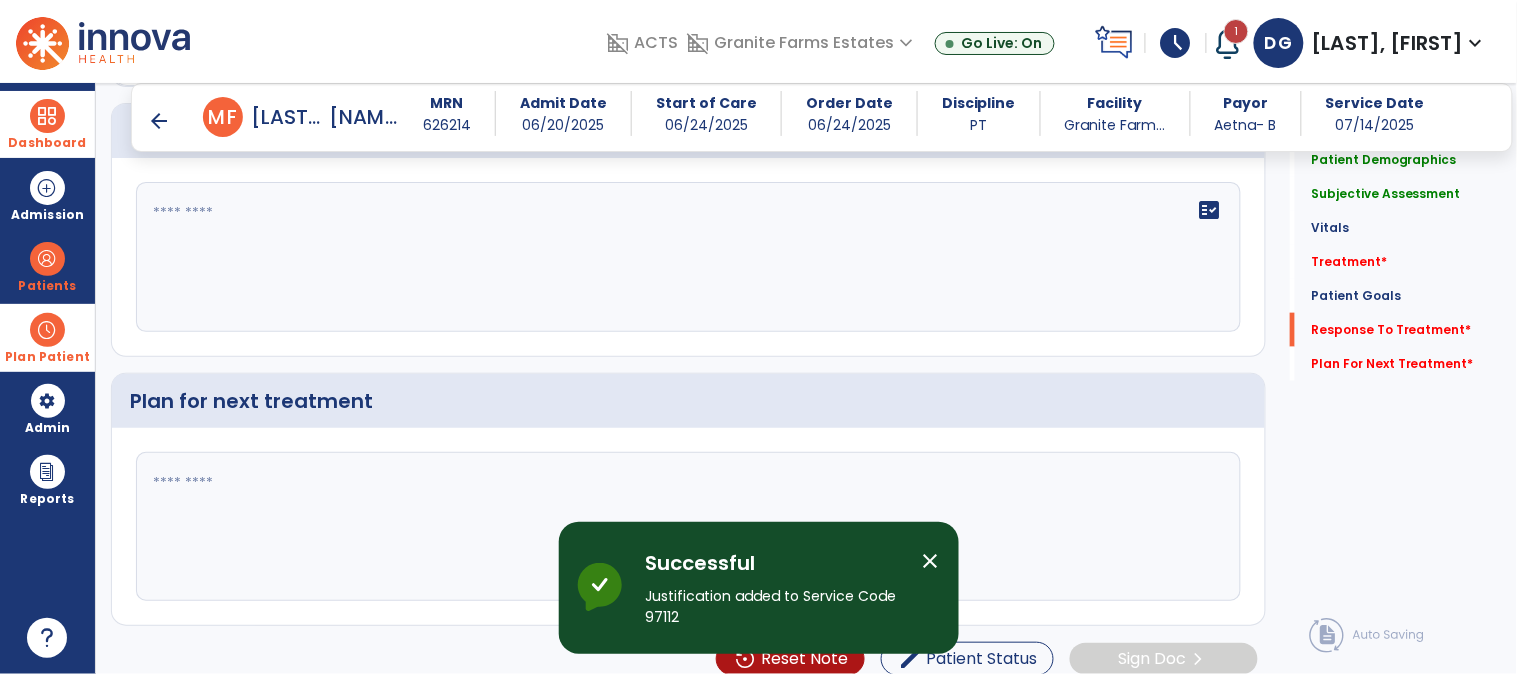 scroll, scrollTop: 2460, scrollLeft: 0, axis: vertical 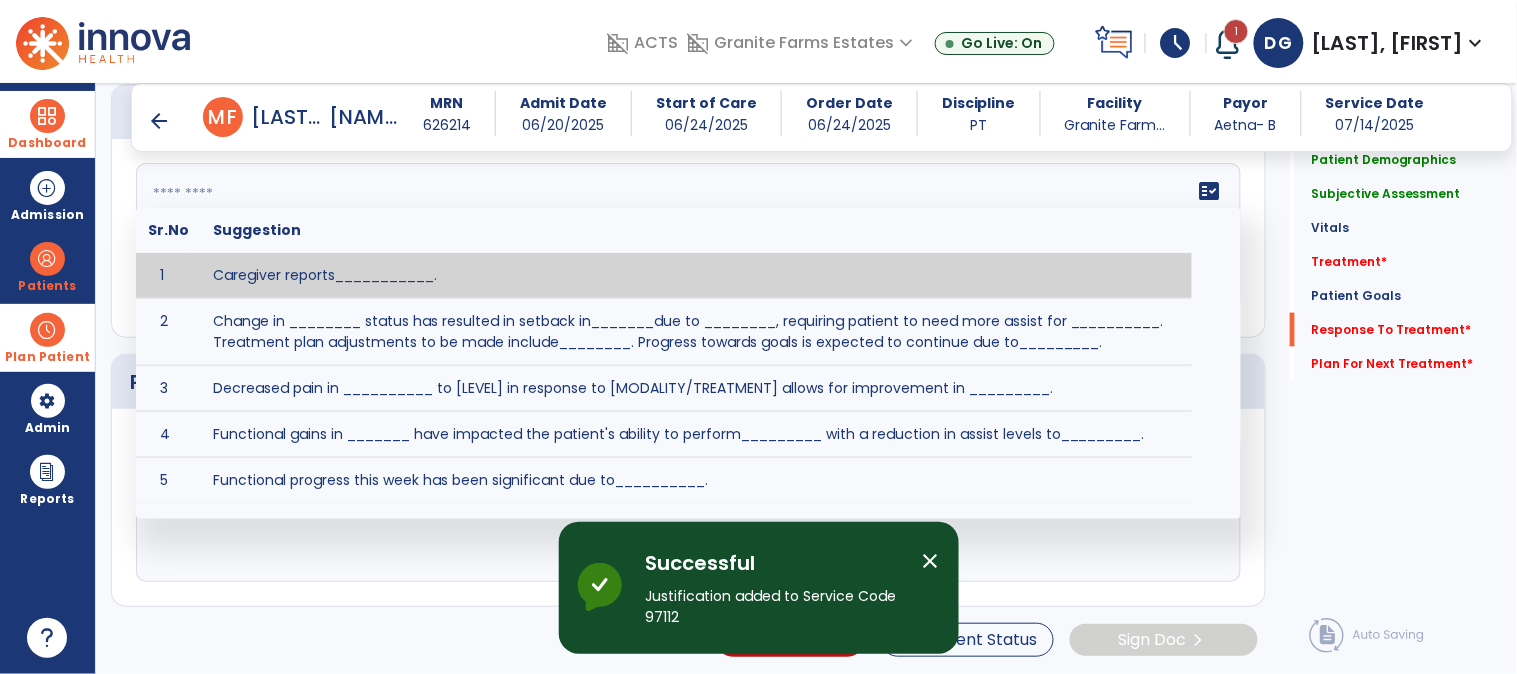 click 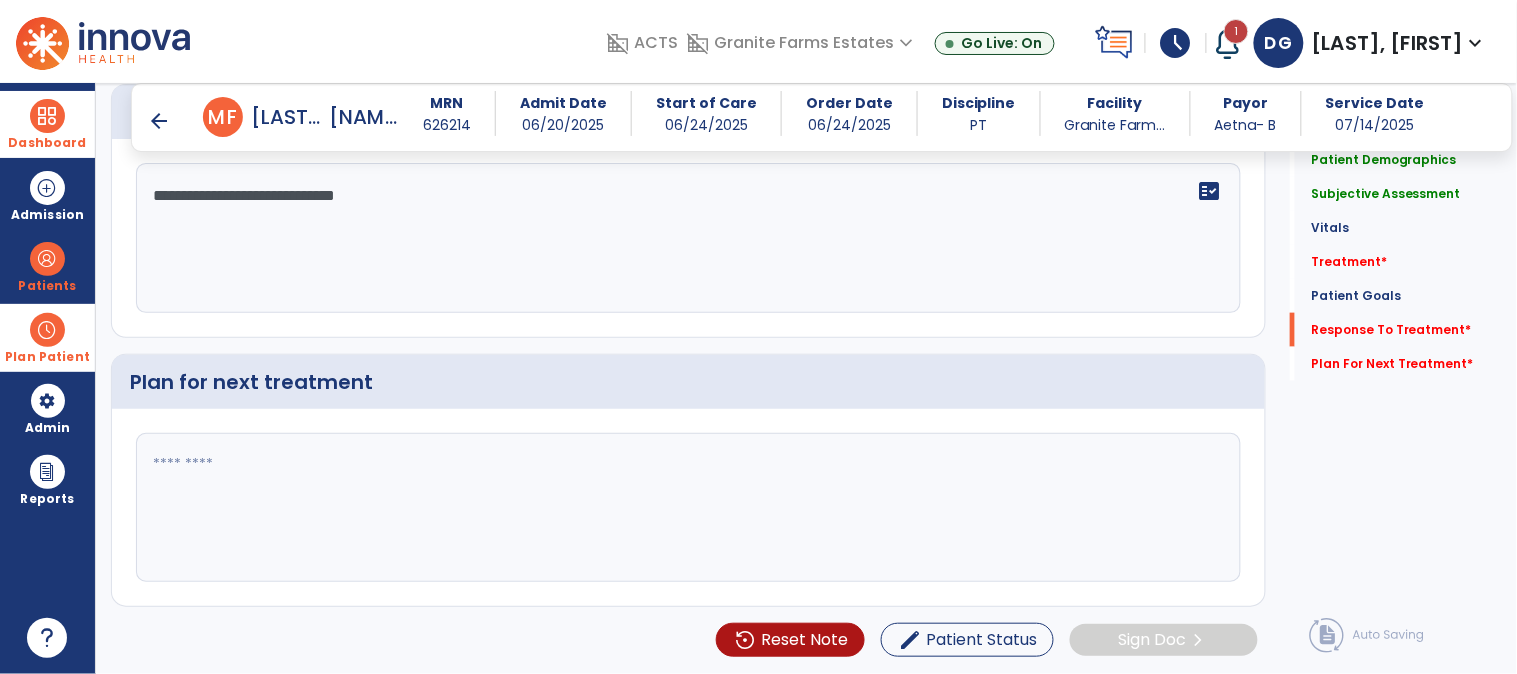 type on "**********" 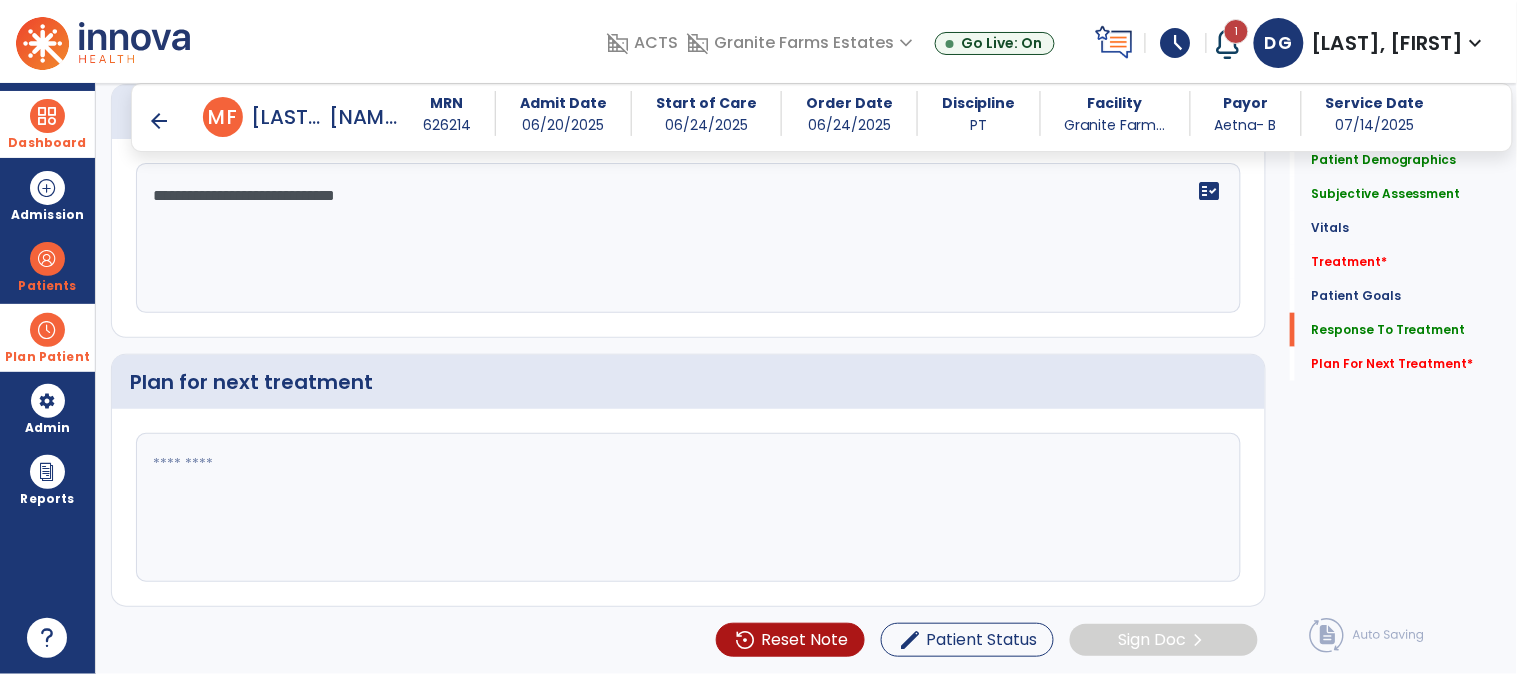 click 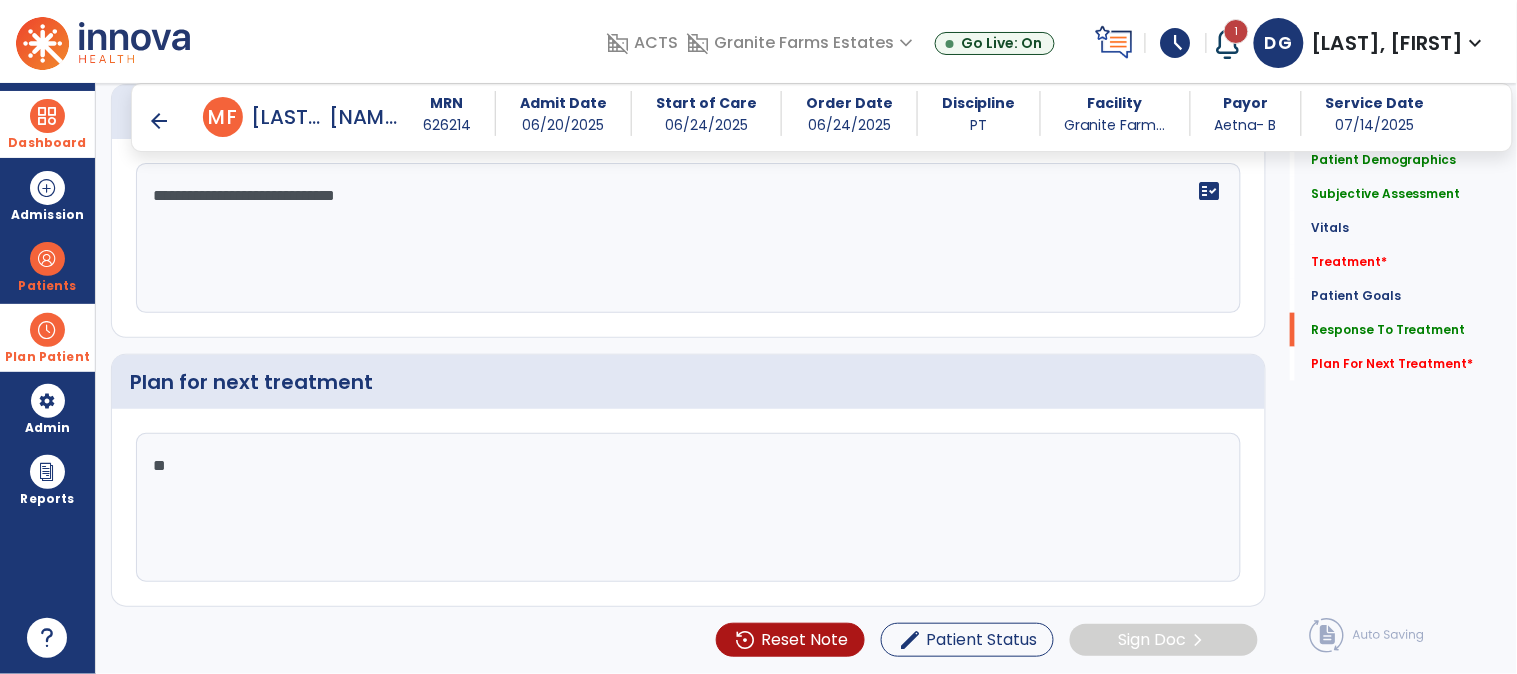 type on "*" 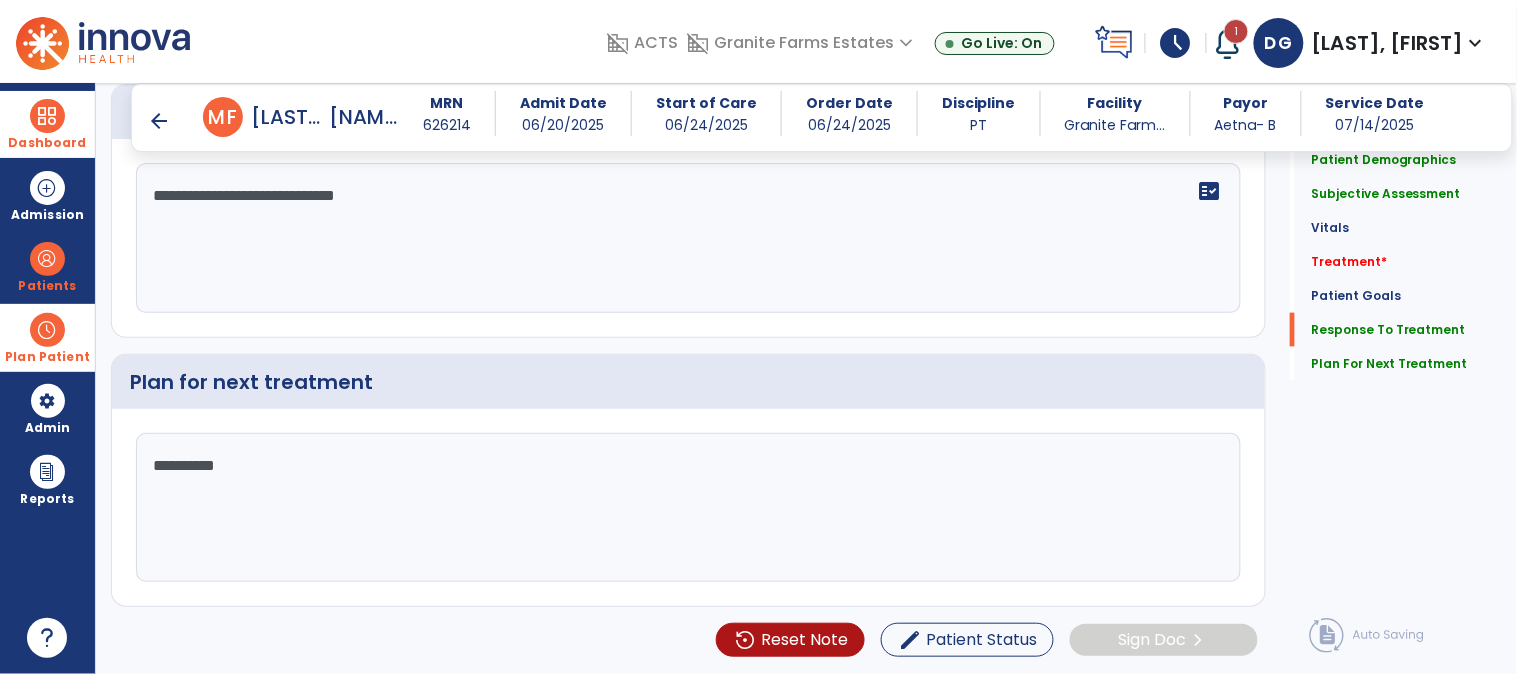 scroll, scrollTop: 2460, scrollLeft: 0, axis: vertical 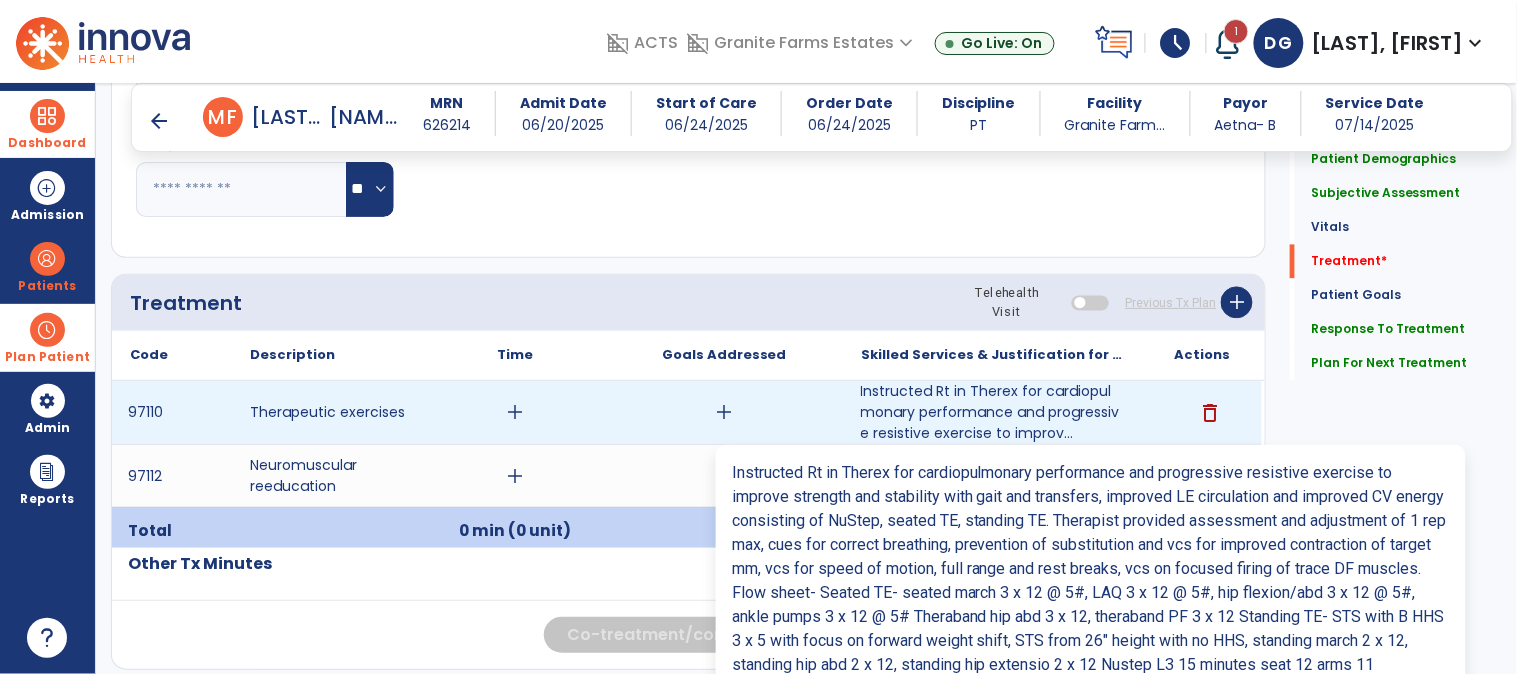 click on "Instructed Rt in Therex for cardiopulmonary performance and progressive resistive exercise to improv..." at bounding box center (993, 412) 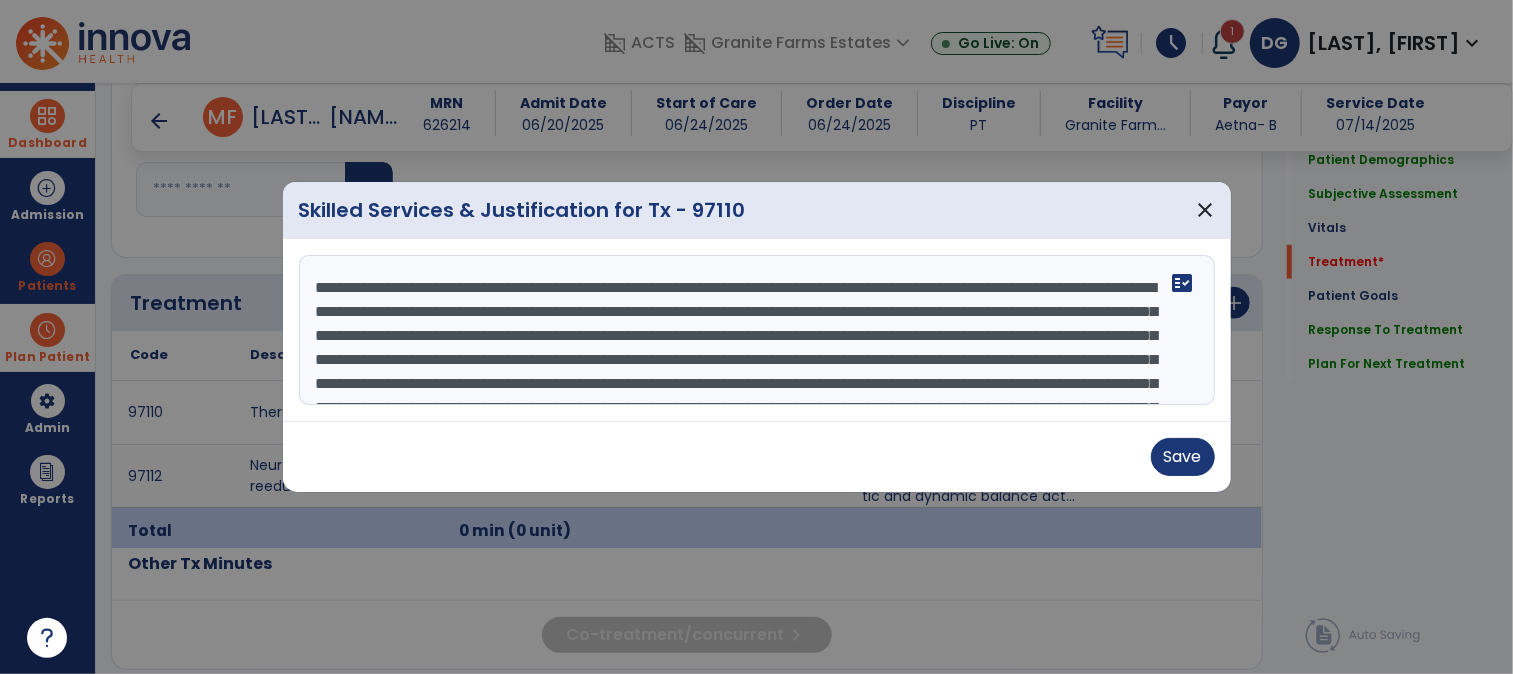 scroll, scrollTop: 1015, scrollLeft: 0, axis: vertical 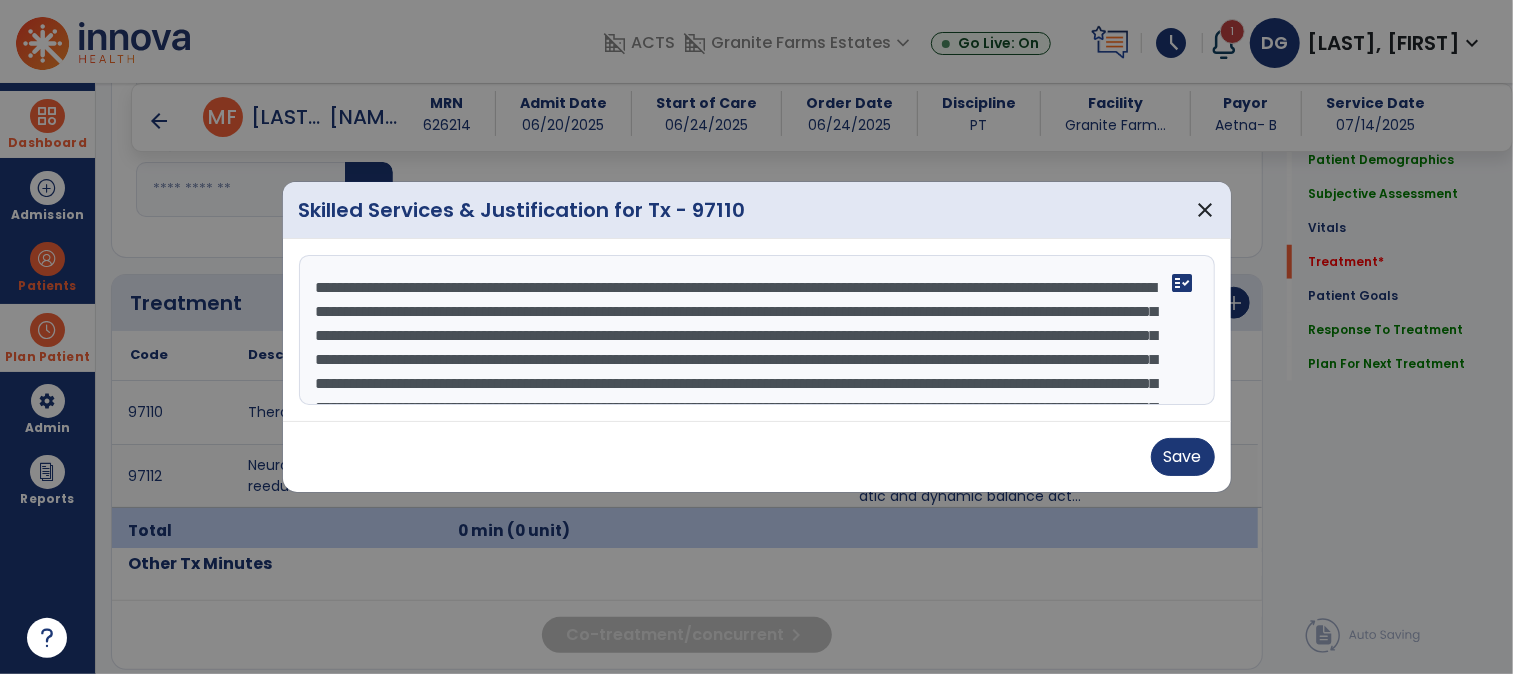 click on "**********" at bounding box center [757, 330] 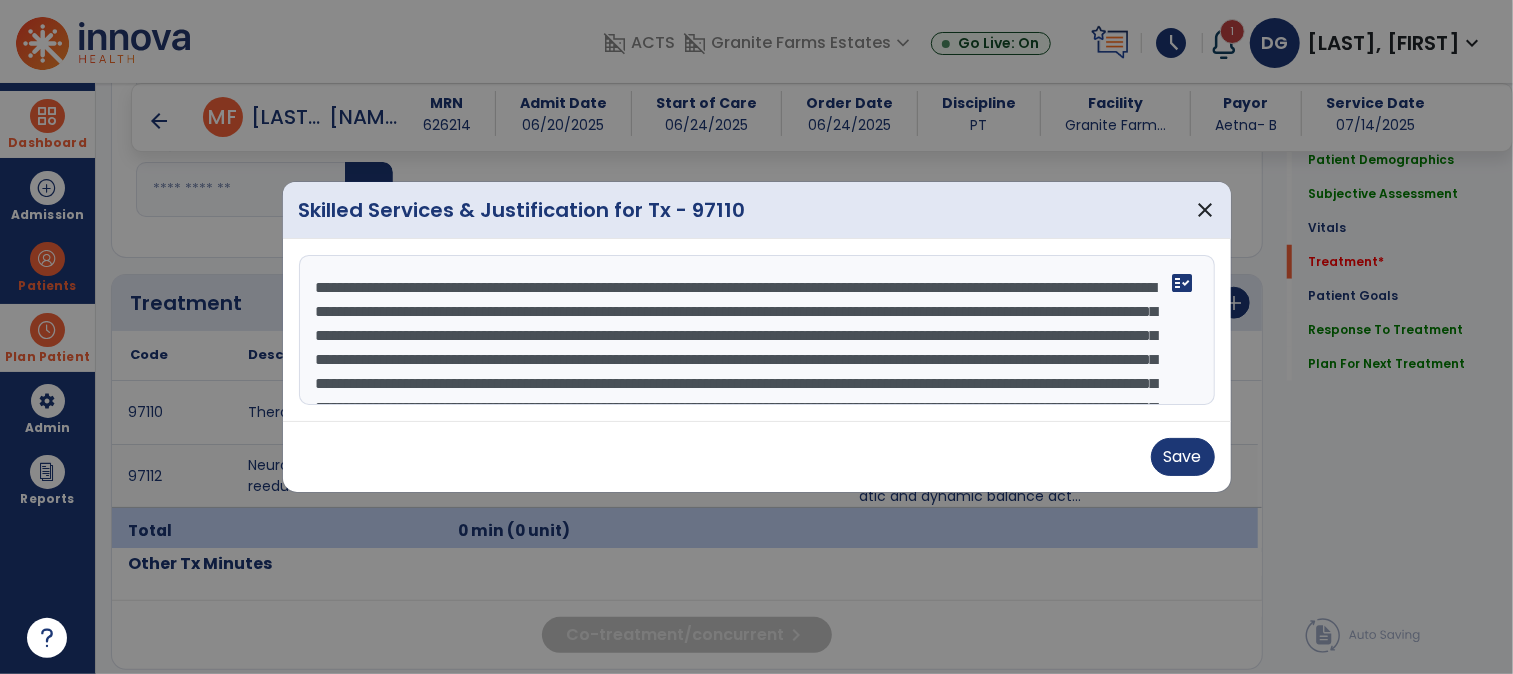 scroll, scrollTop: 74, scrollLeft: 0, axis: vertical 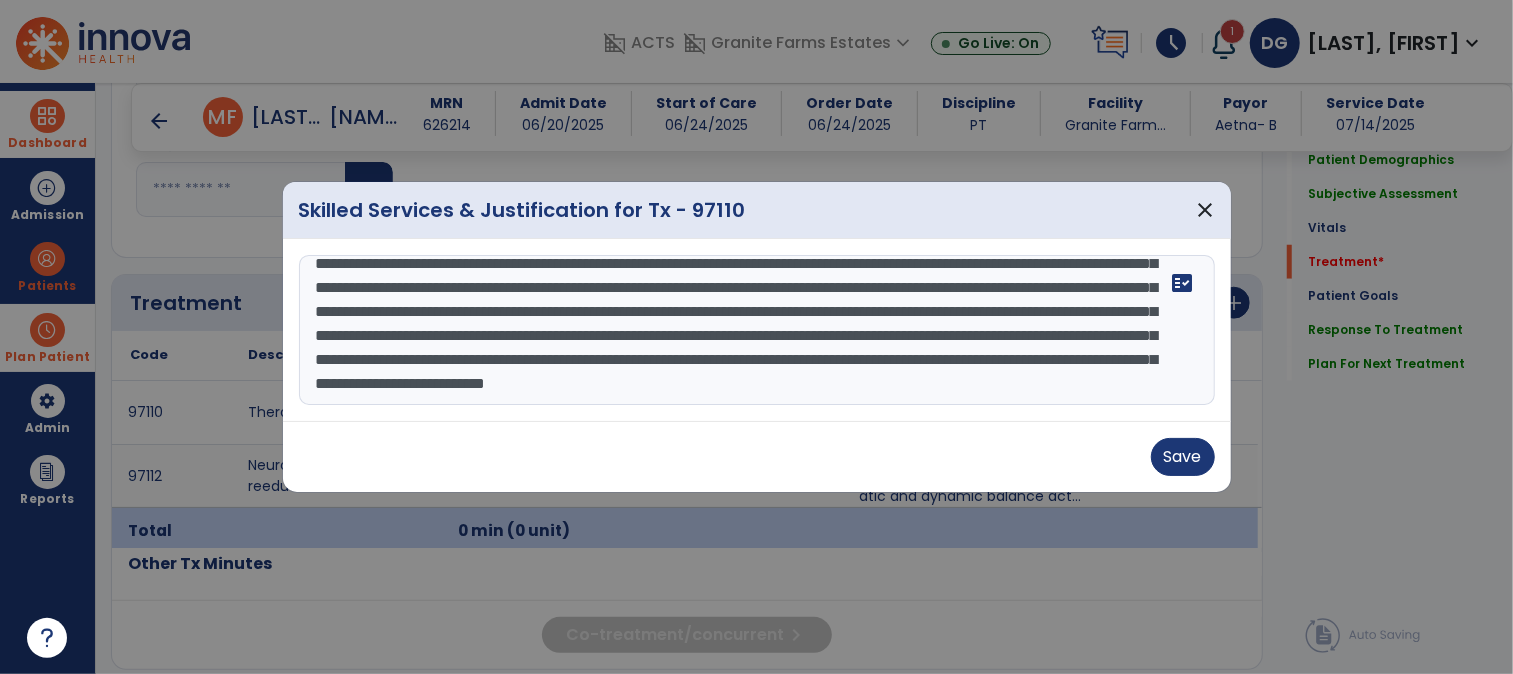 click on "**********" at bounding box center (757, 330) 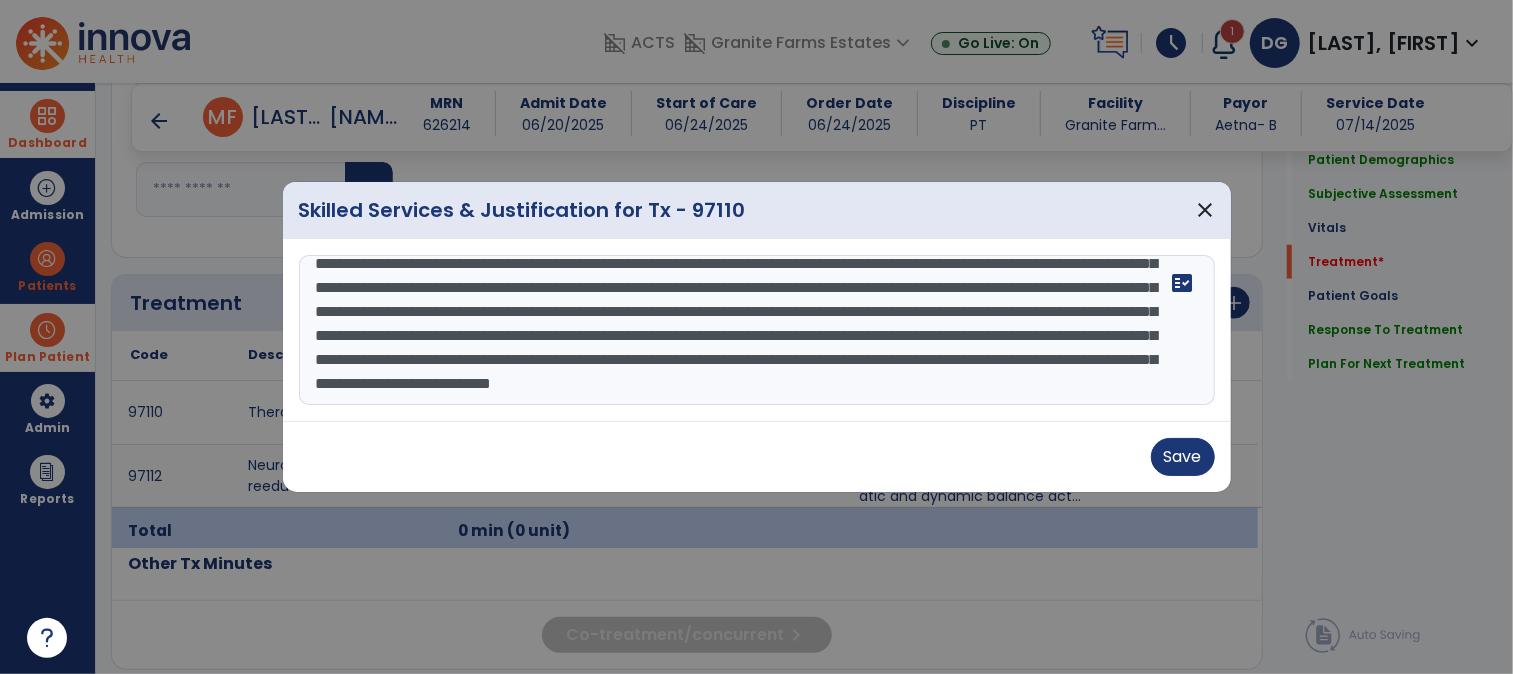 drag, startPoint x: 1011, startPoint y: 335, endPoint x: 732, endPoint y: 341, distance: 279.0645 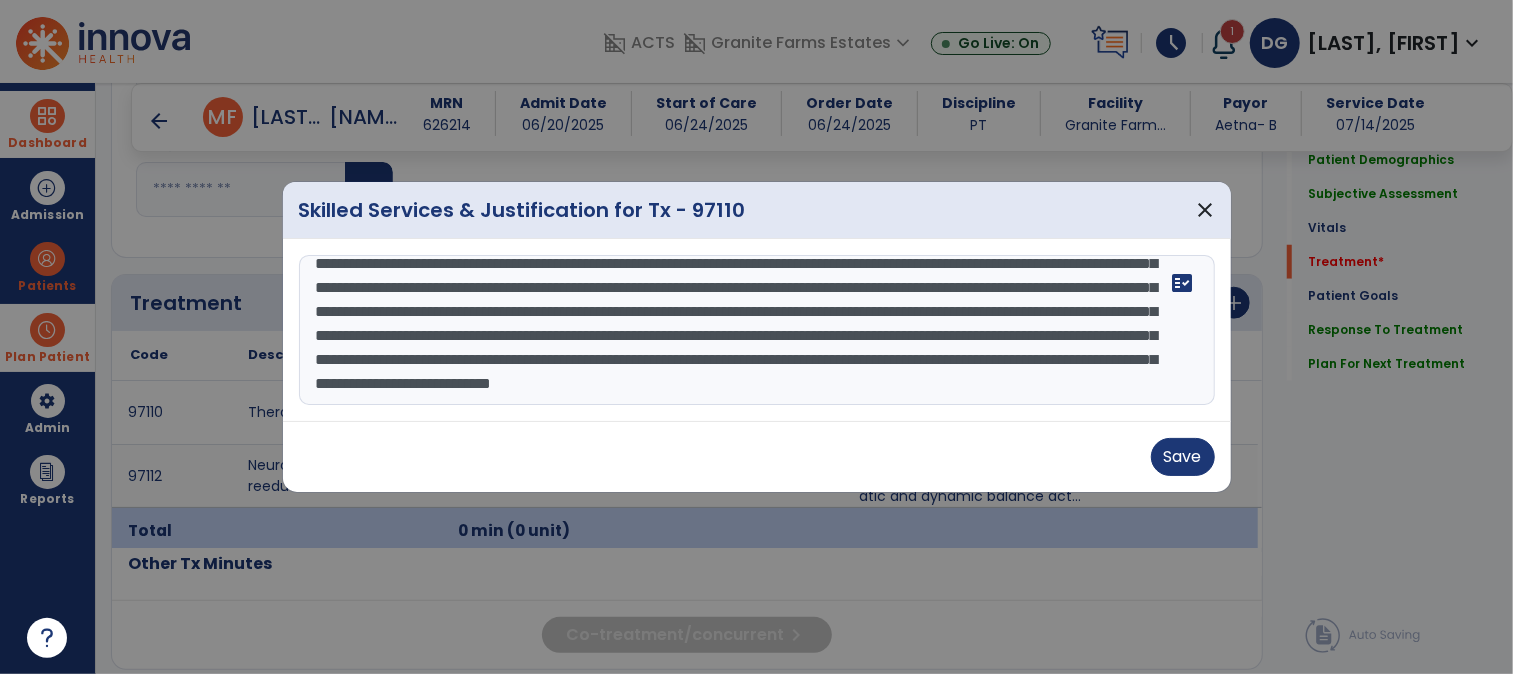 click on "**********" at bounding box center [757, 330] 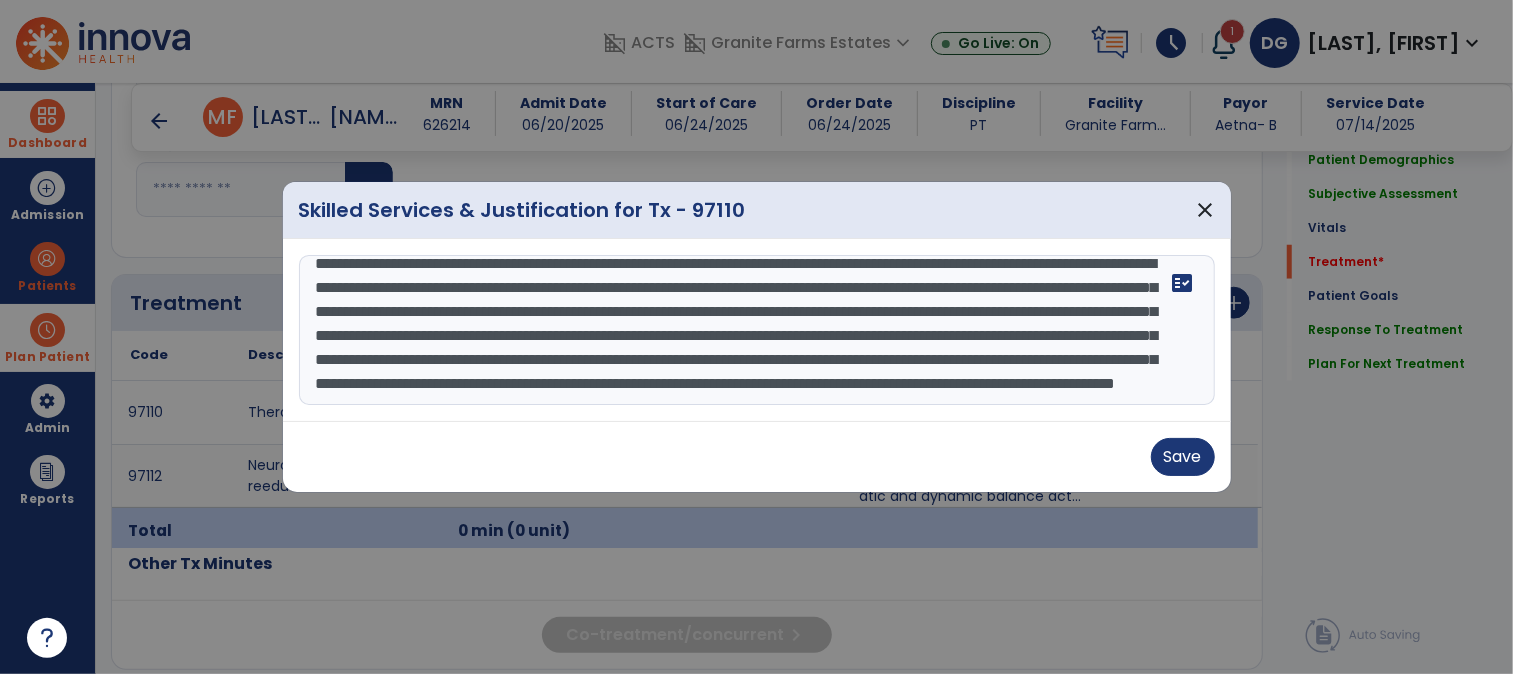 scroll, scrollTop: 72, scrollLeft: 0, axis: vertical 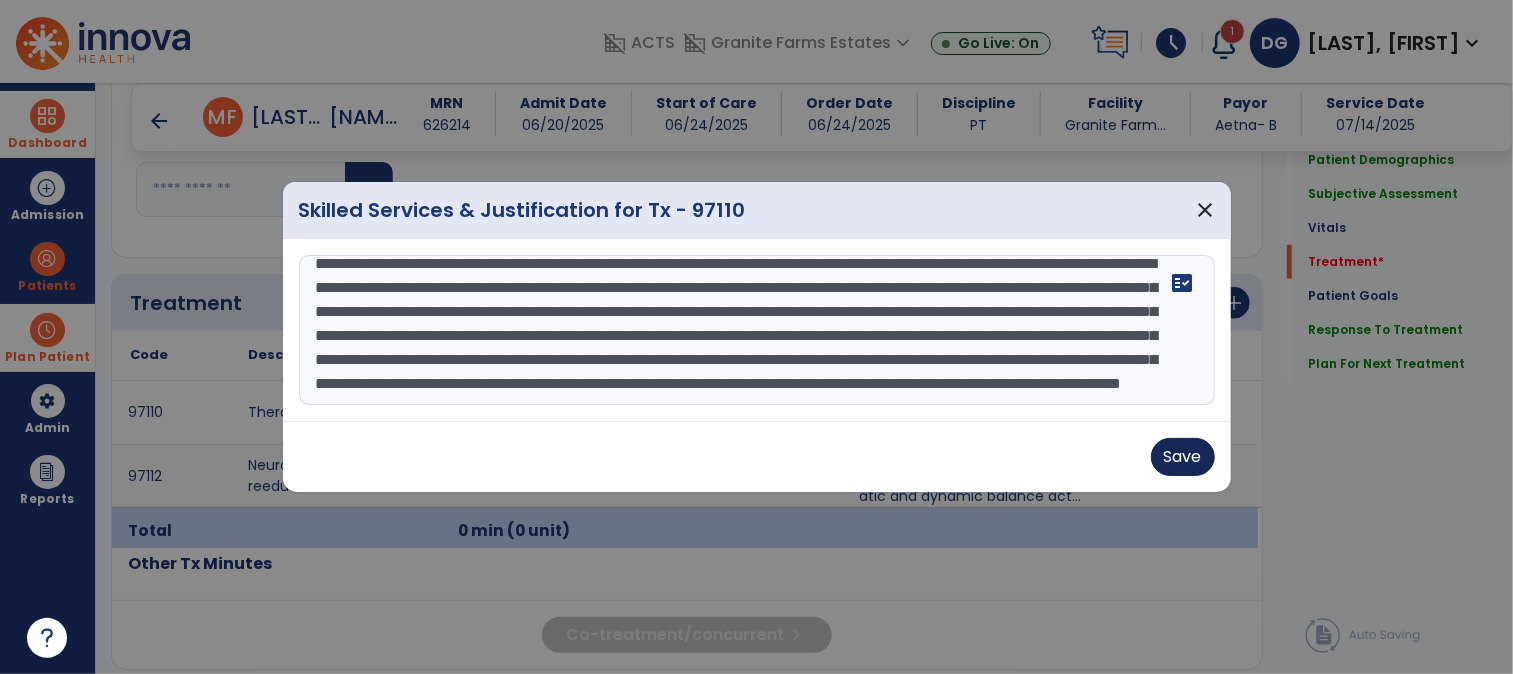 type on "**********" 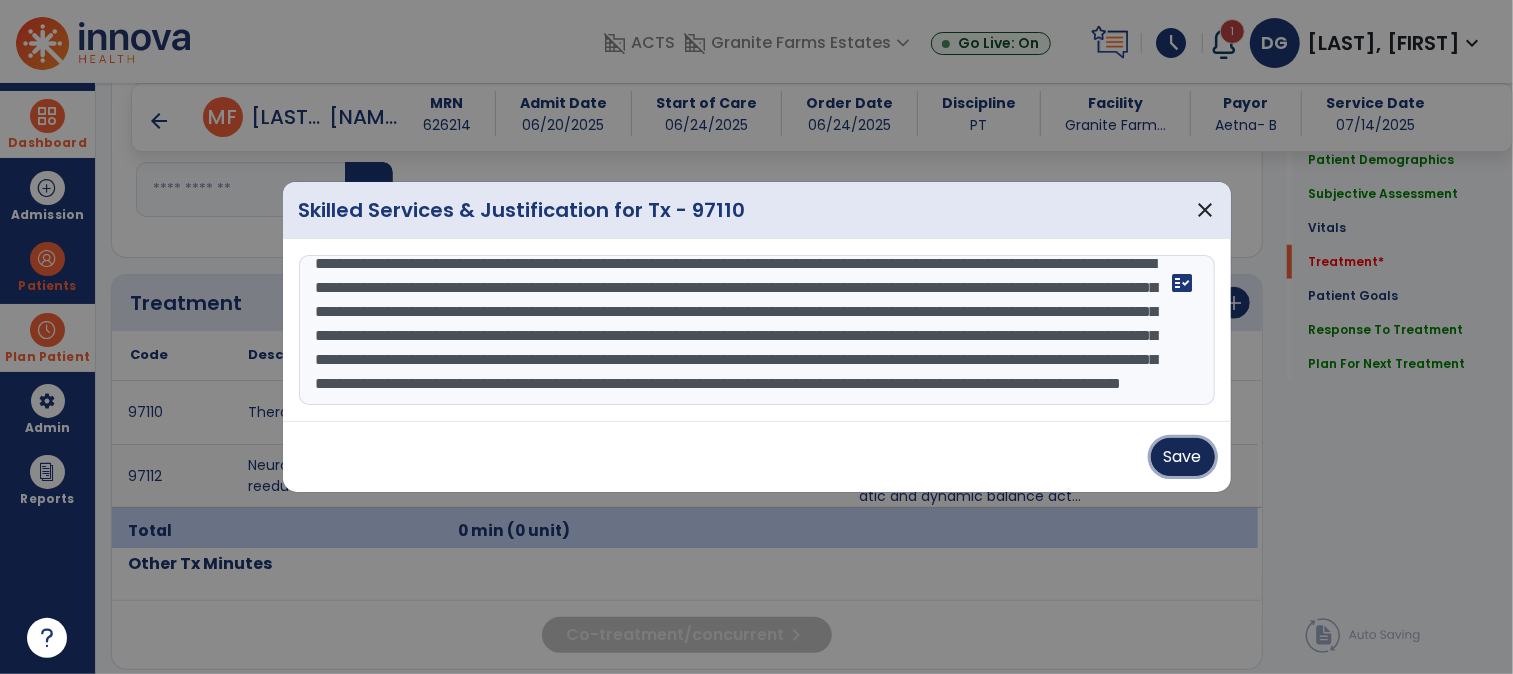 click on "Save" at bounding box center (1183, 457) 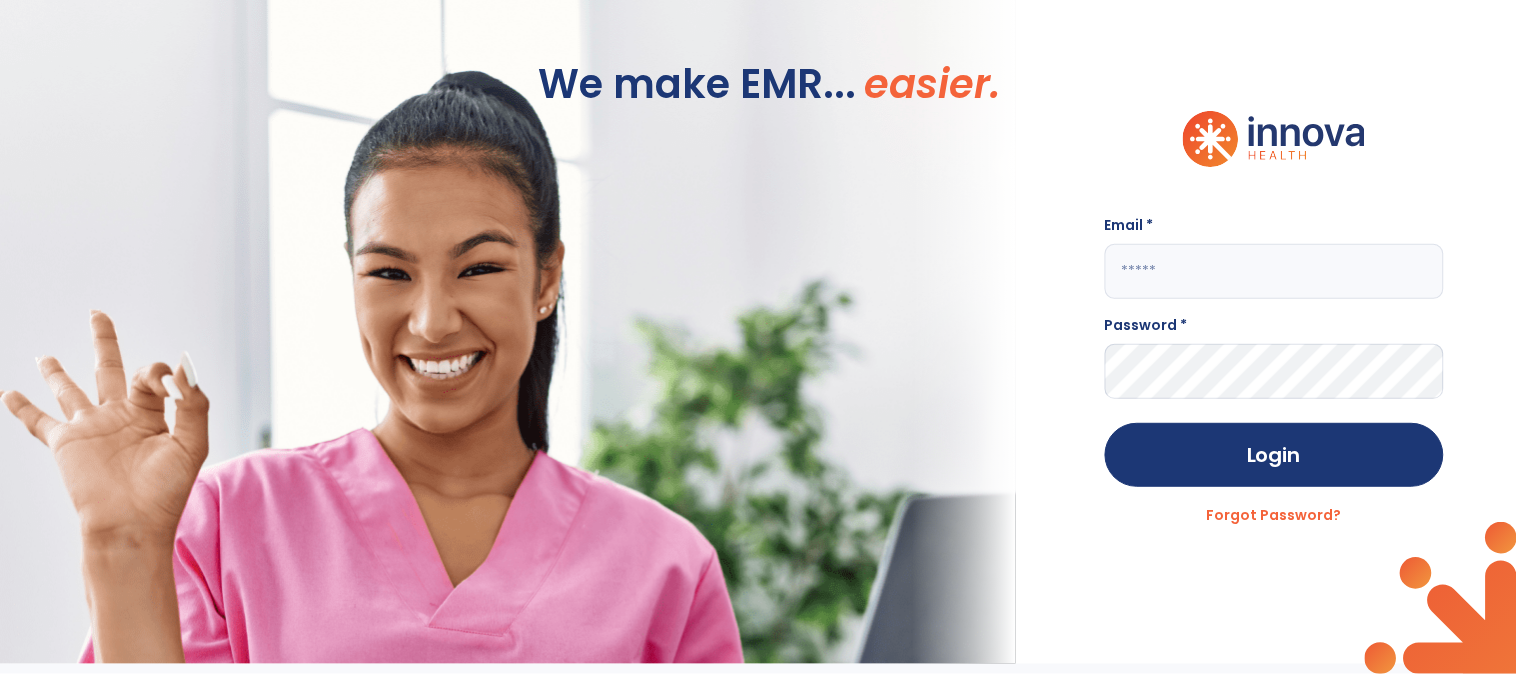 scroll, scrollTop: 0, scrollLeft: 0, axis: both 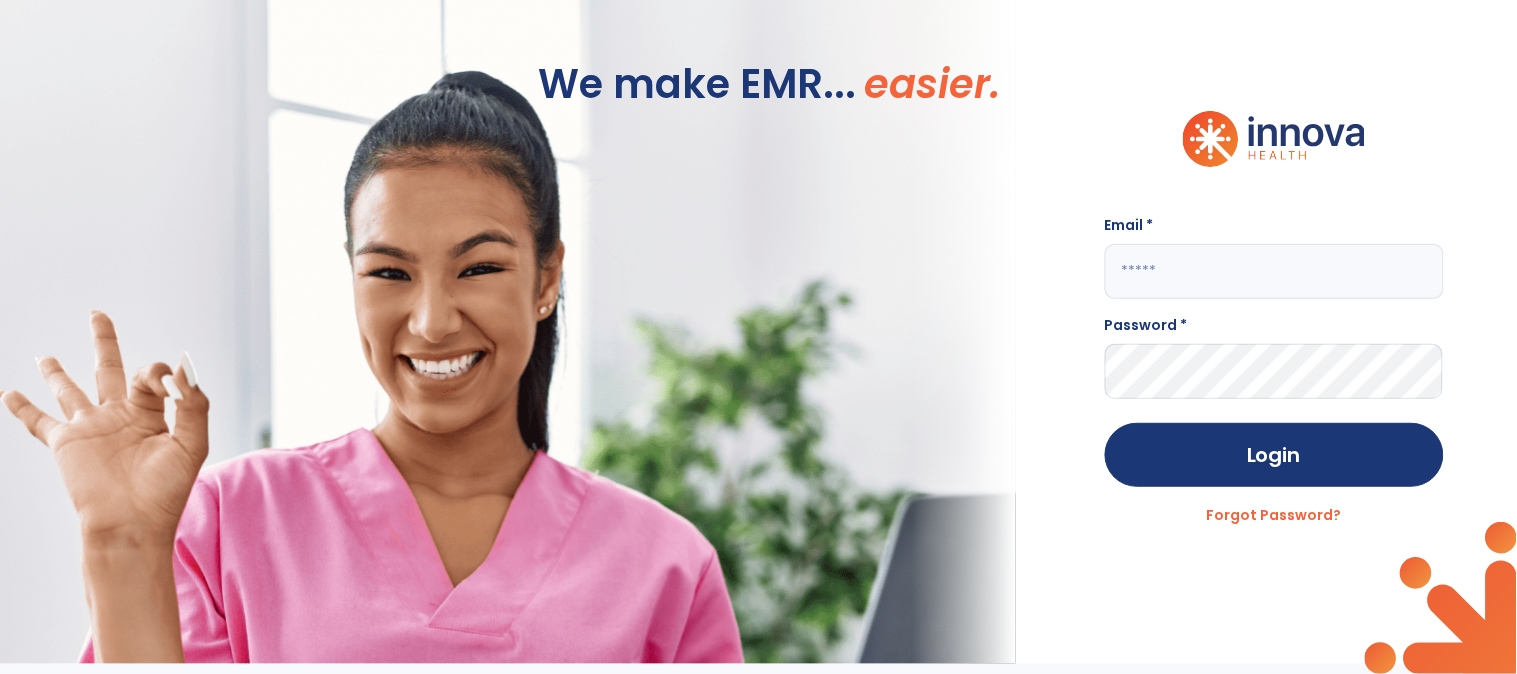 click 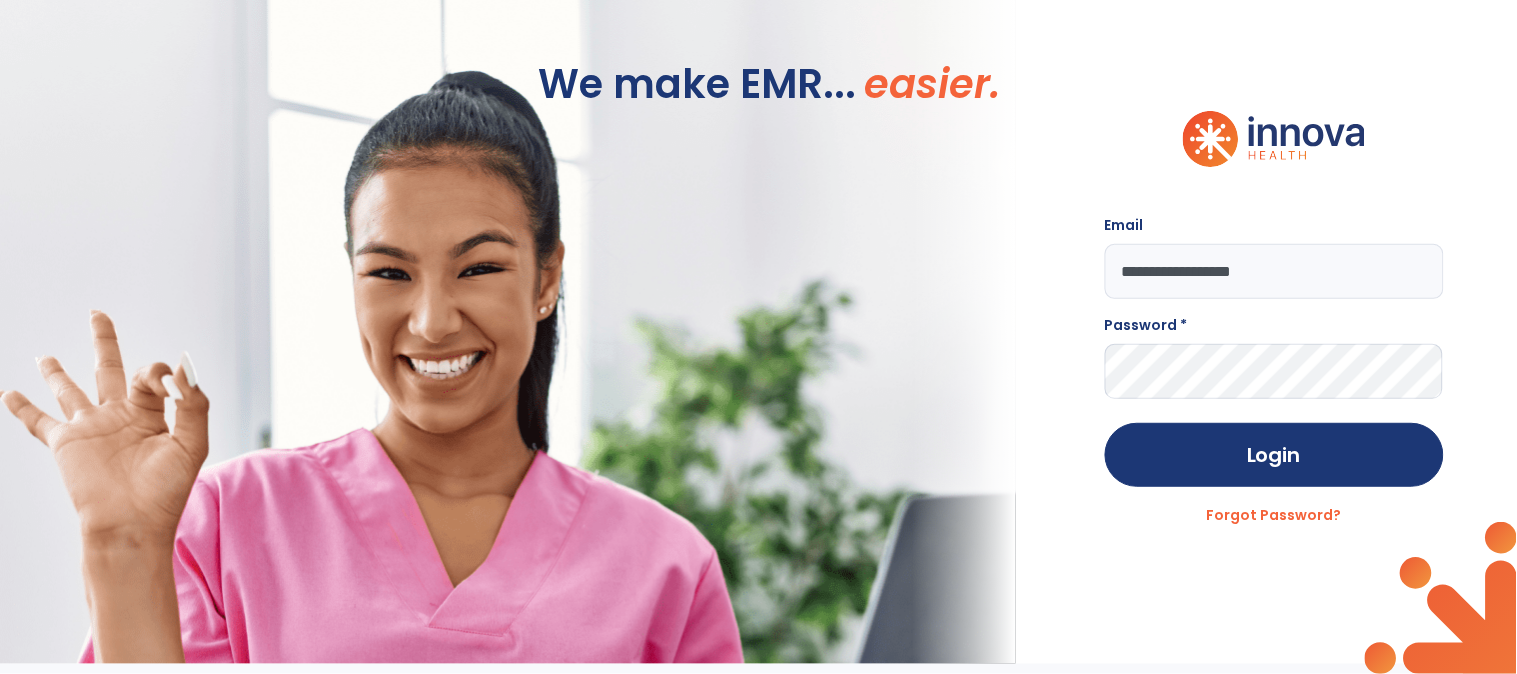 type on "**********" 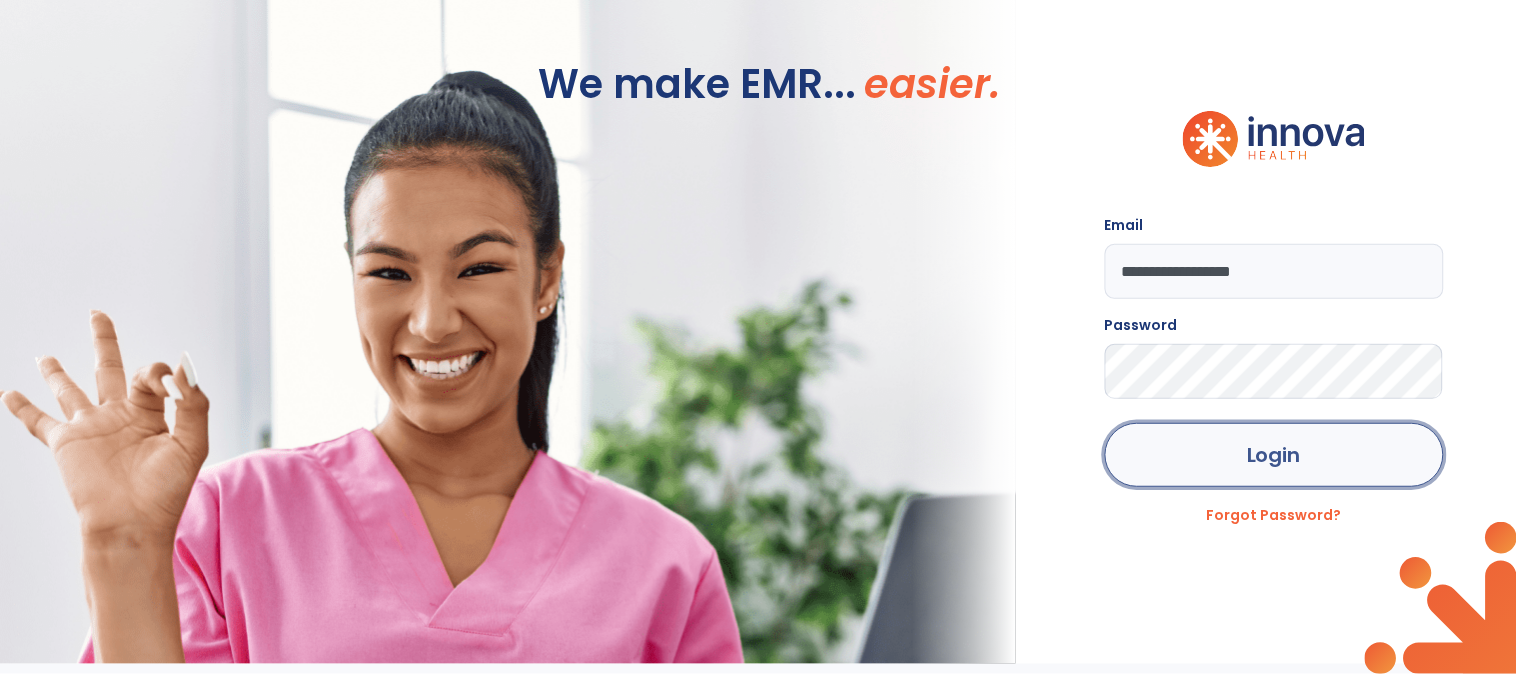 click on "Login" 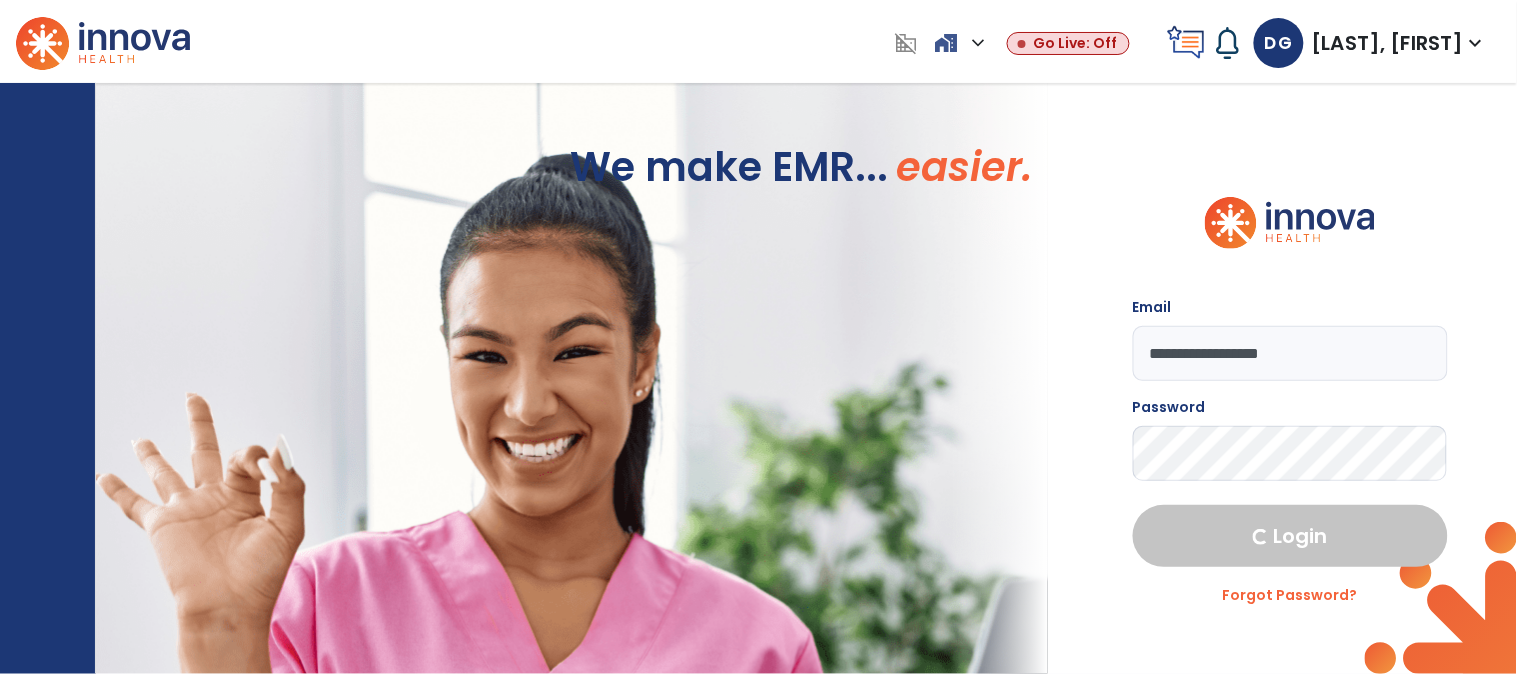 select on "****" 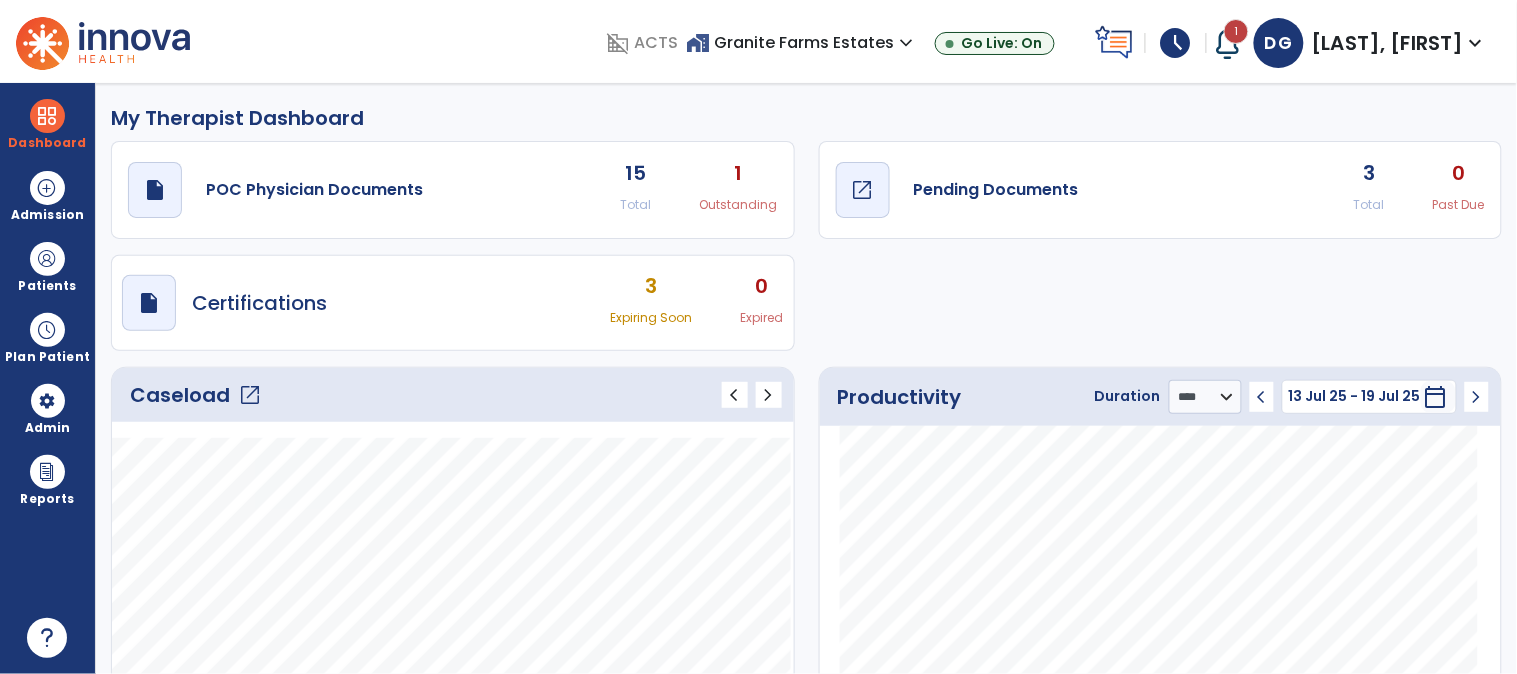 click on "open_in_new" 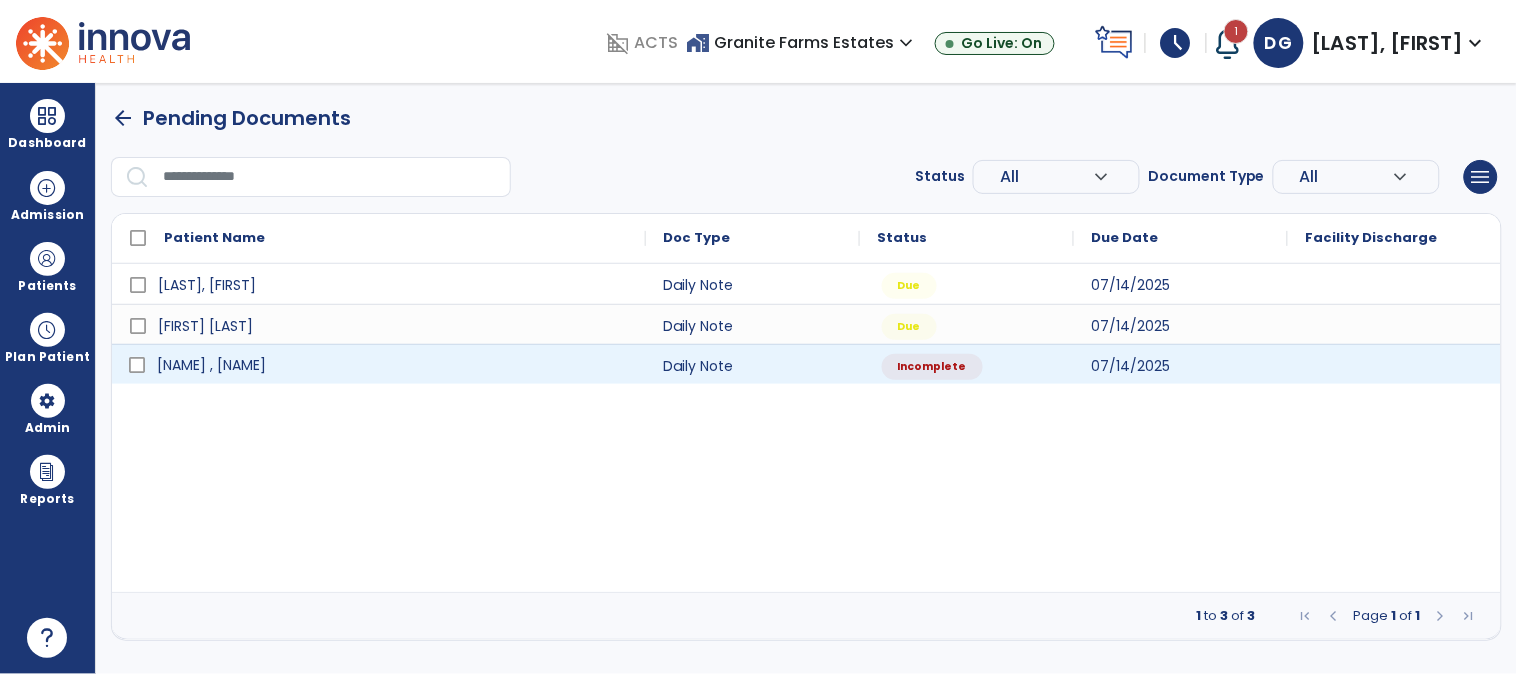 click on "[NAME] , [NAME]" at bounding box center (211, 365) 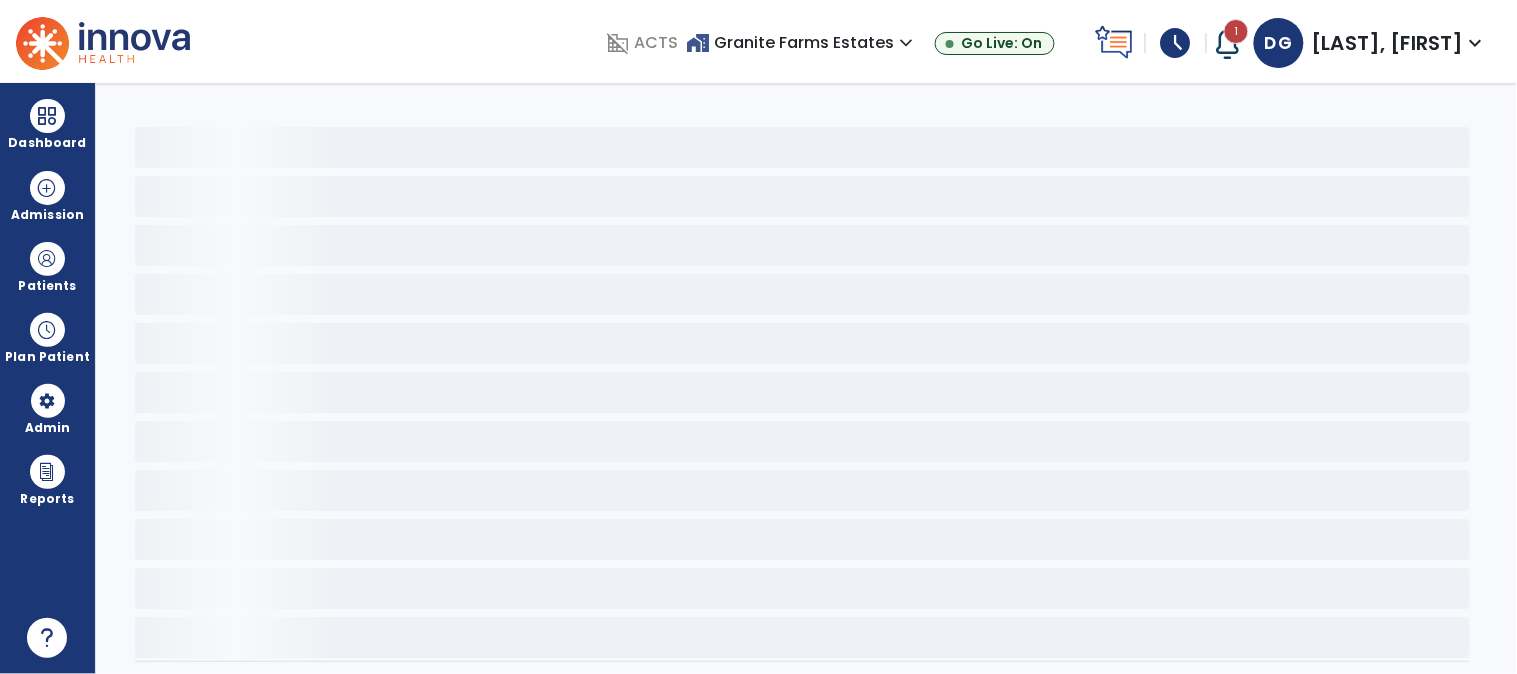 select on "*" 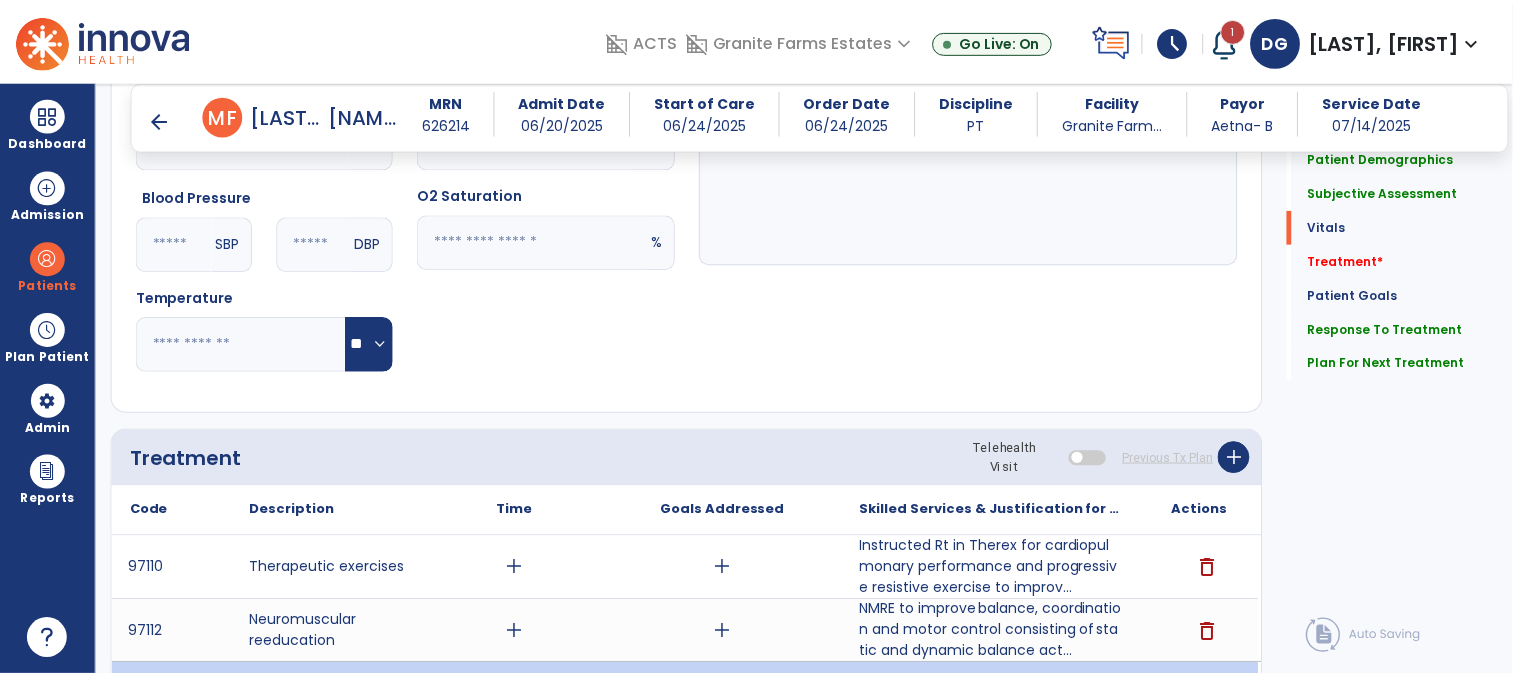 scroll, scrollTop: 888, scrollLeft: 0, axis: vertical 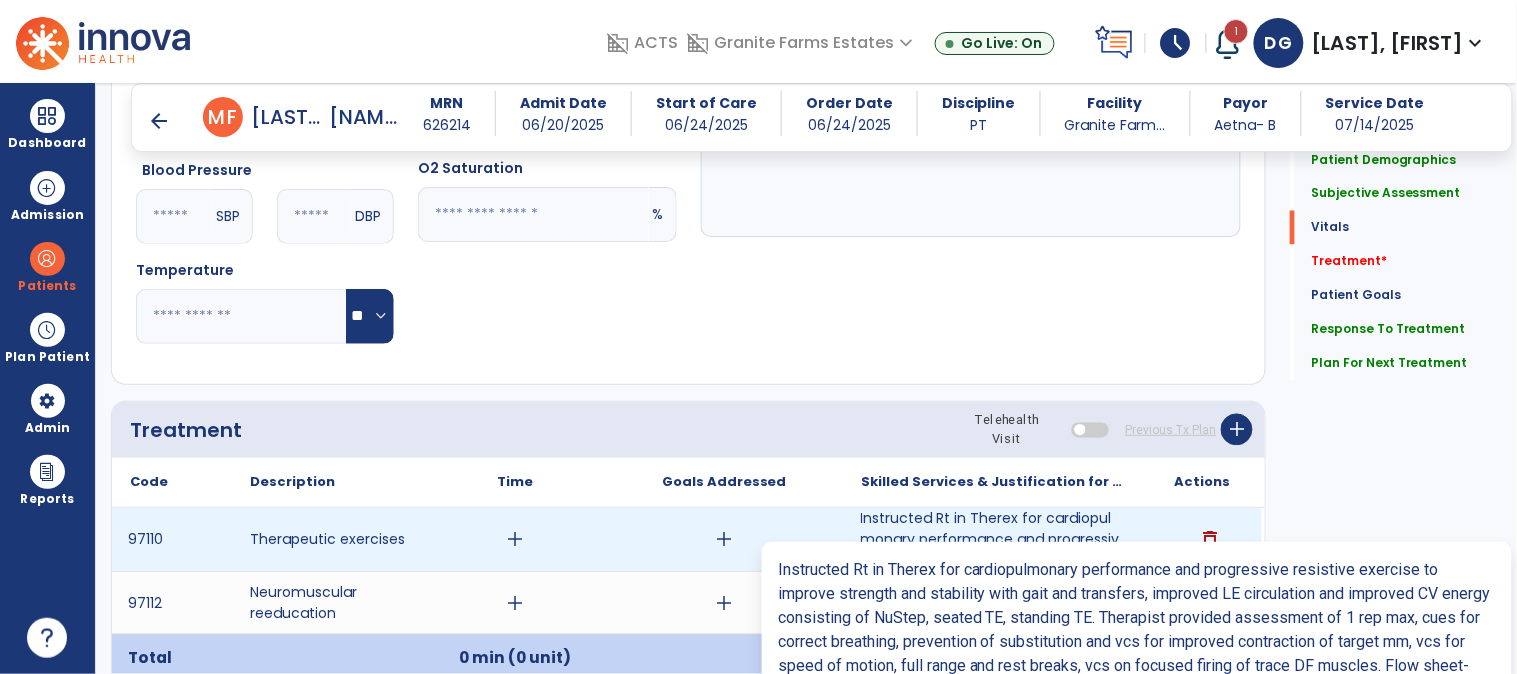 click on "Instructed Rt in Therex for cardiopulmonary performance and progressive resistive exercise to improv..." at bounding box center (993, 539) 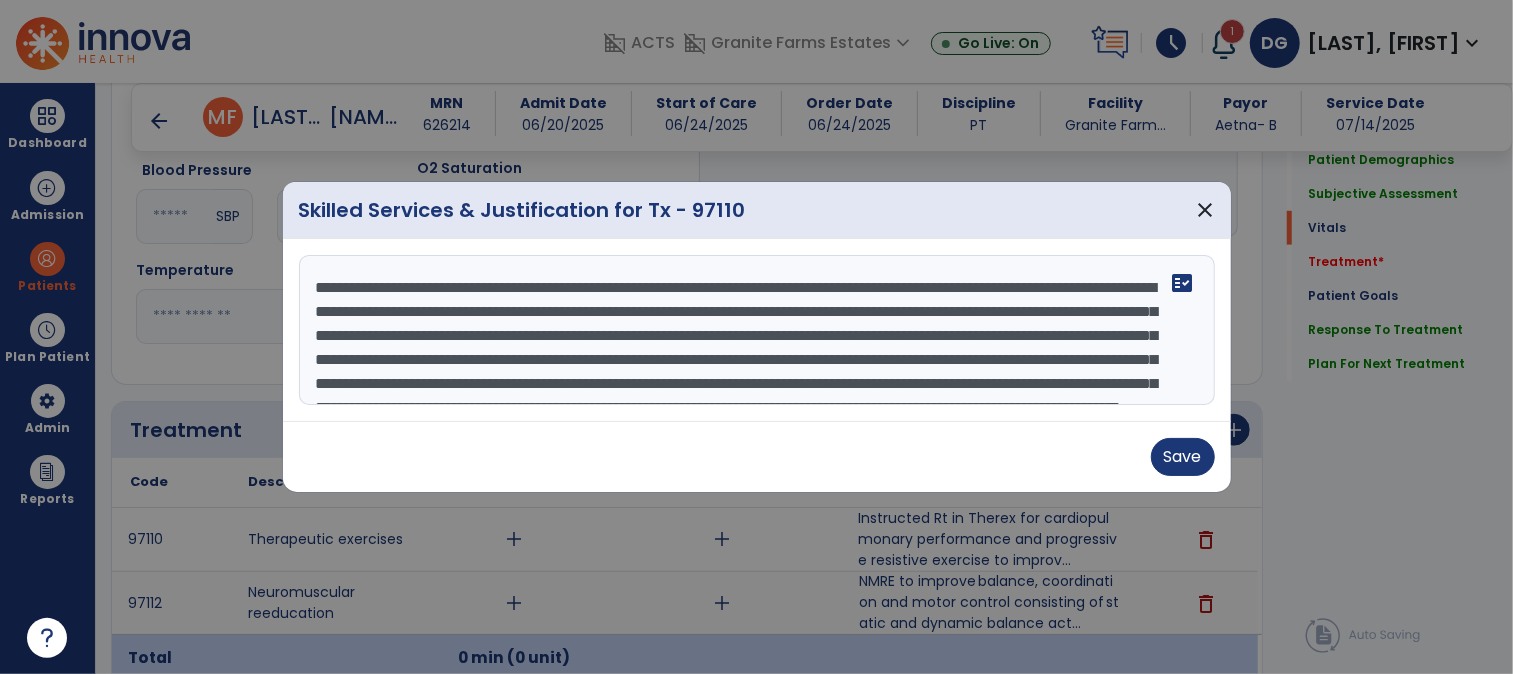 scroll, scrollTop: 888, scrollLeft: 0, axis: vertical 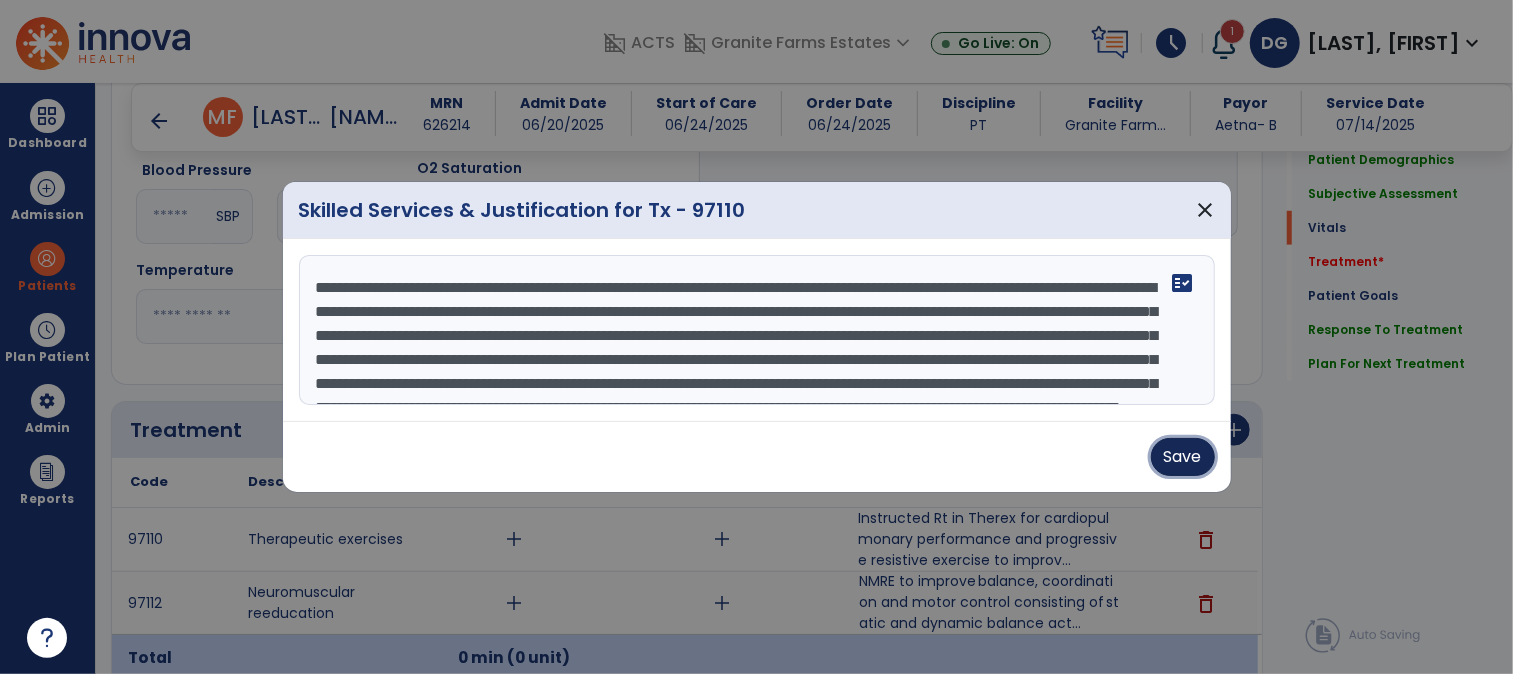 click on "Save" at bounding box center [1183, 457] 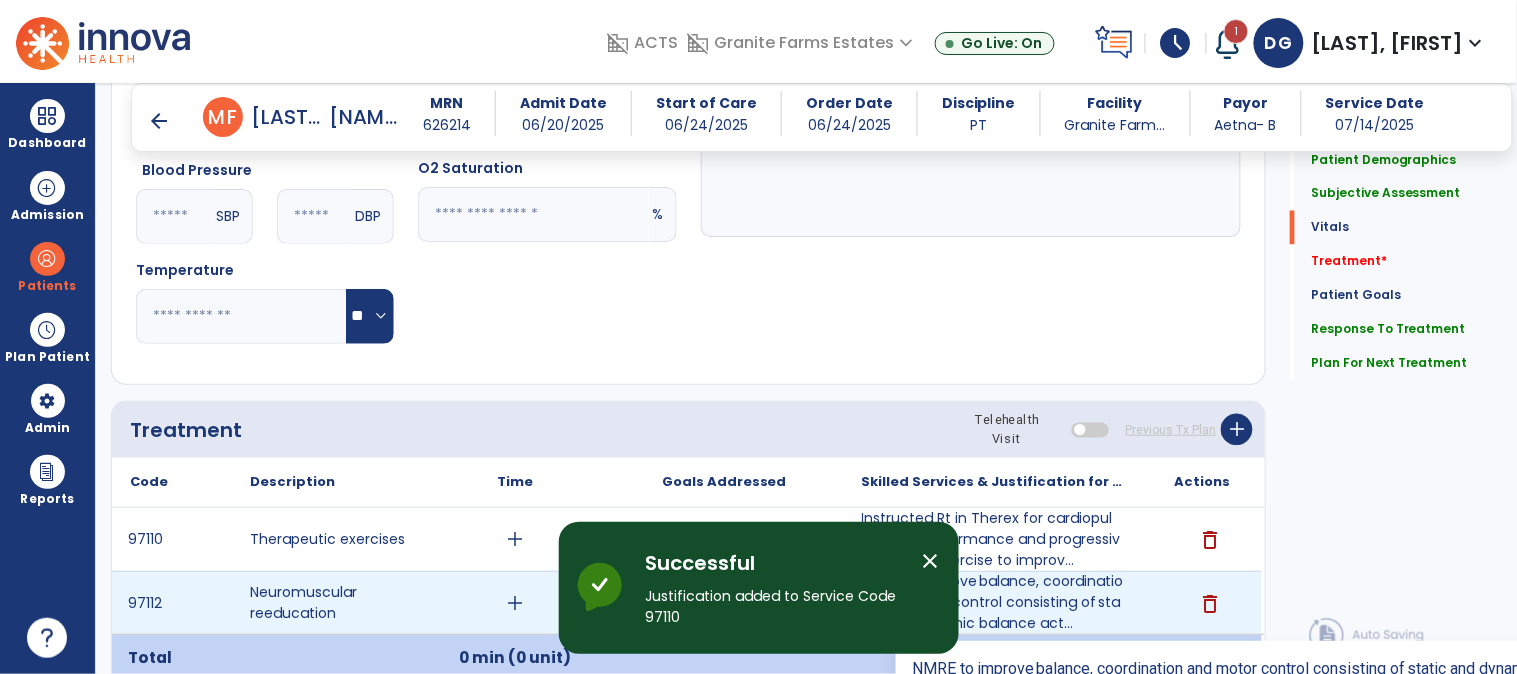 click on "NMRE to improve balance, coordination and motor control consisting of static and dynamic balance act..." at bounding box center (993, 602) 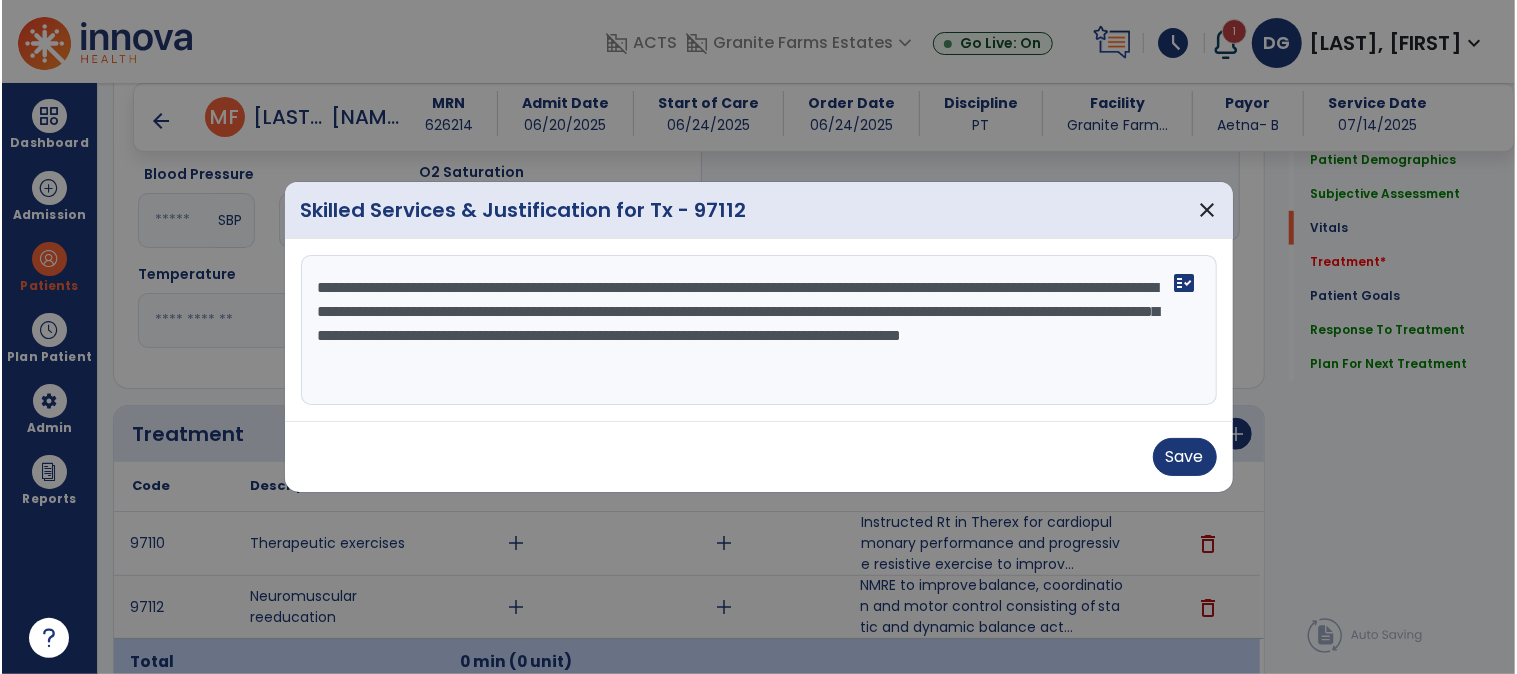 scroll, scrollTop: 888, scrollLeft: 0, axis: vertical 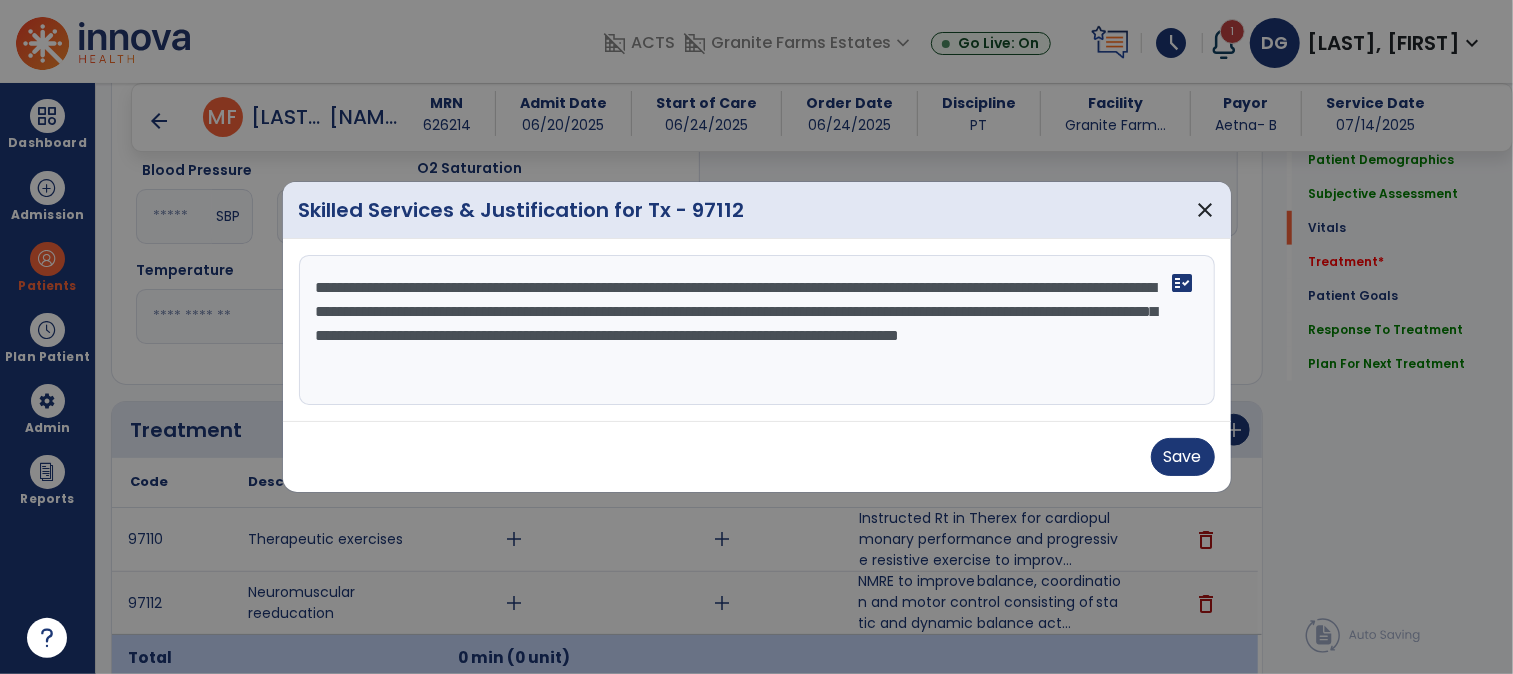 click on "**********" at bounding box center (757, 330) 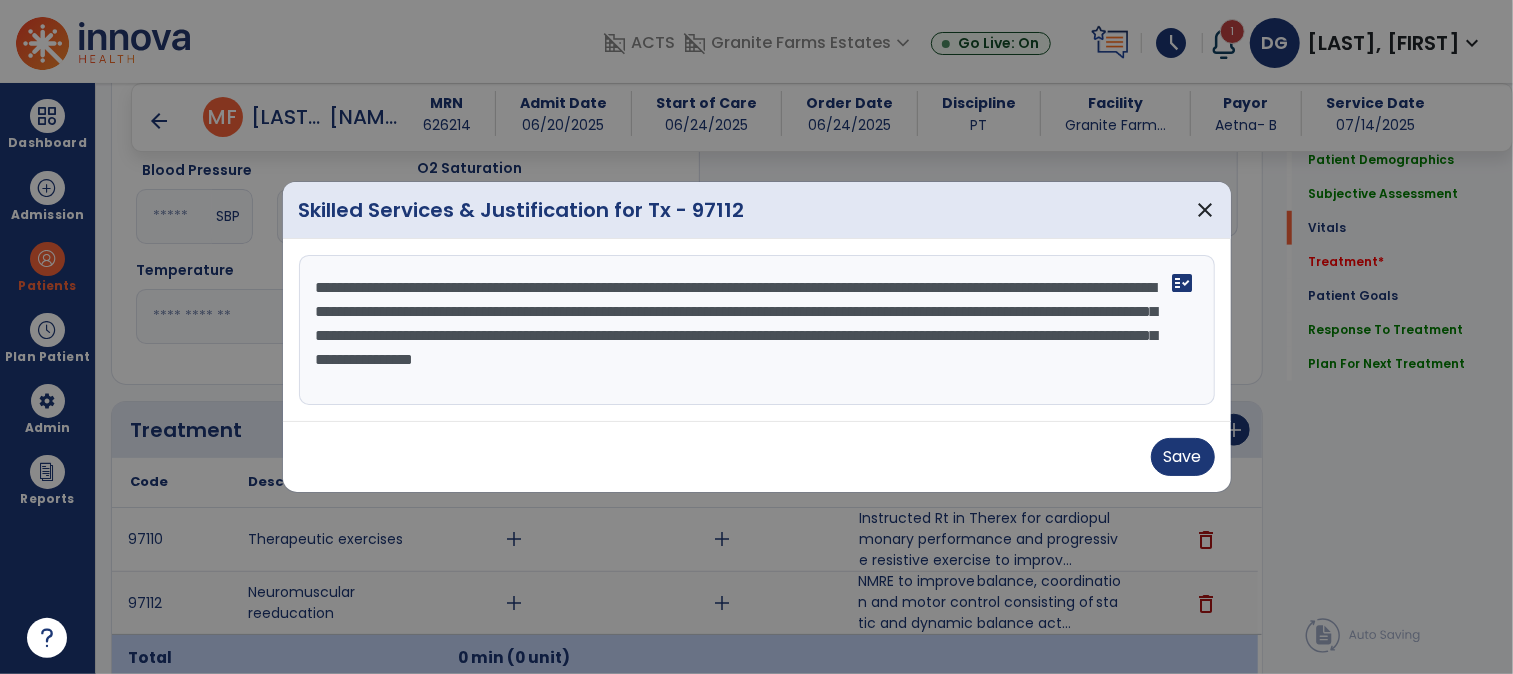 click on "**********" at bounding box center [757, 330] 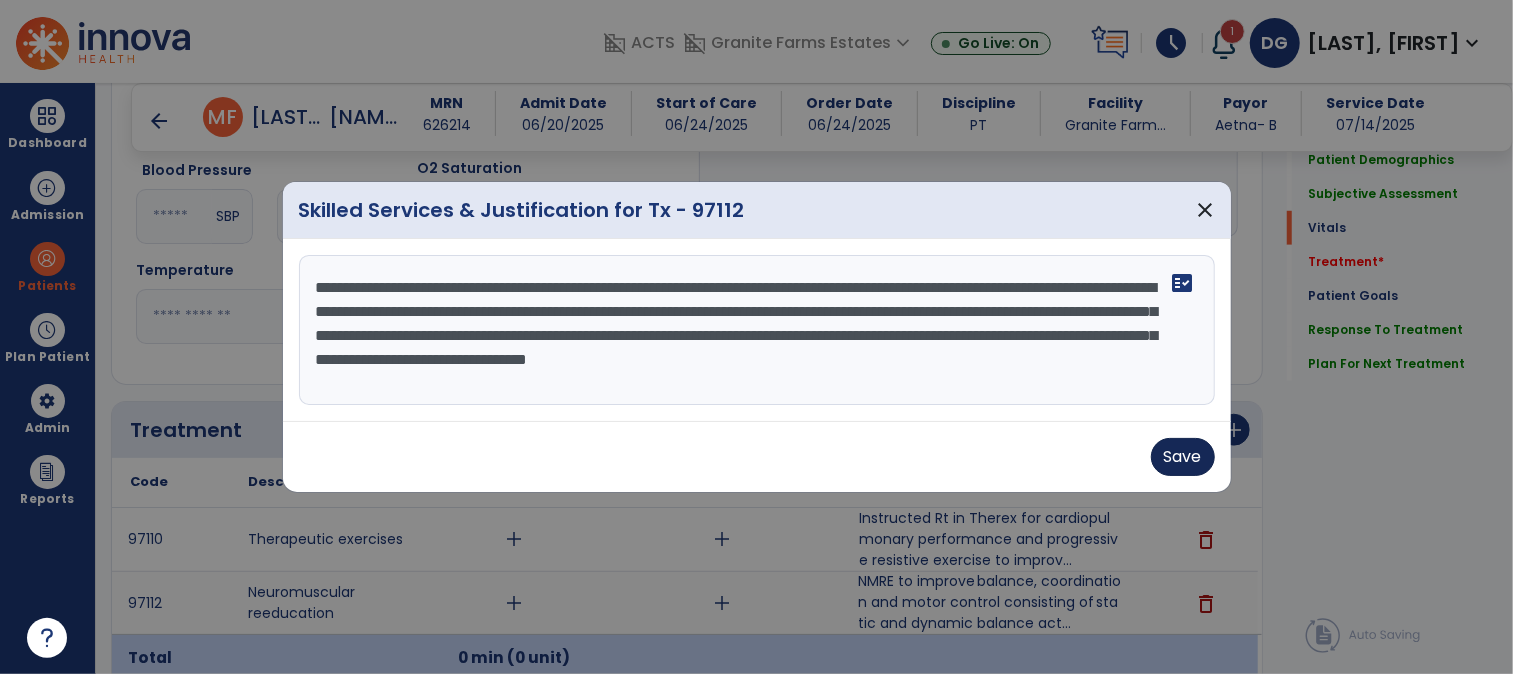 type on "**********" 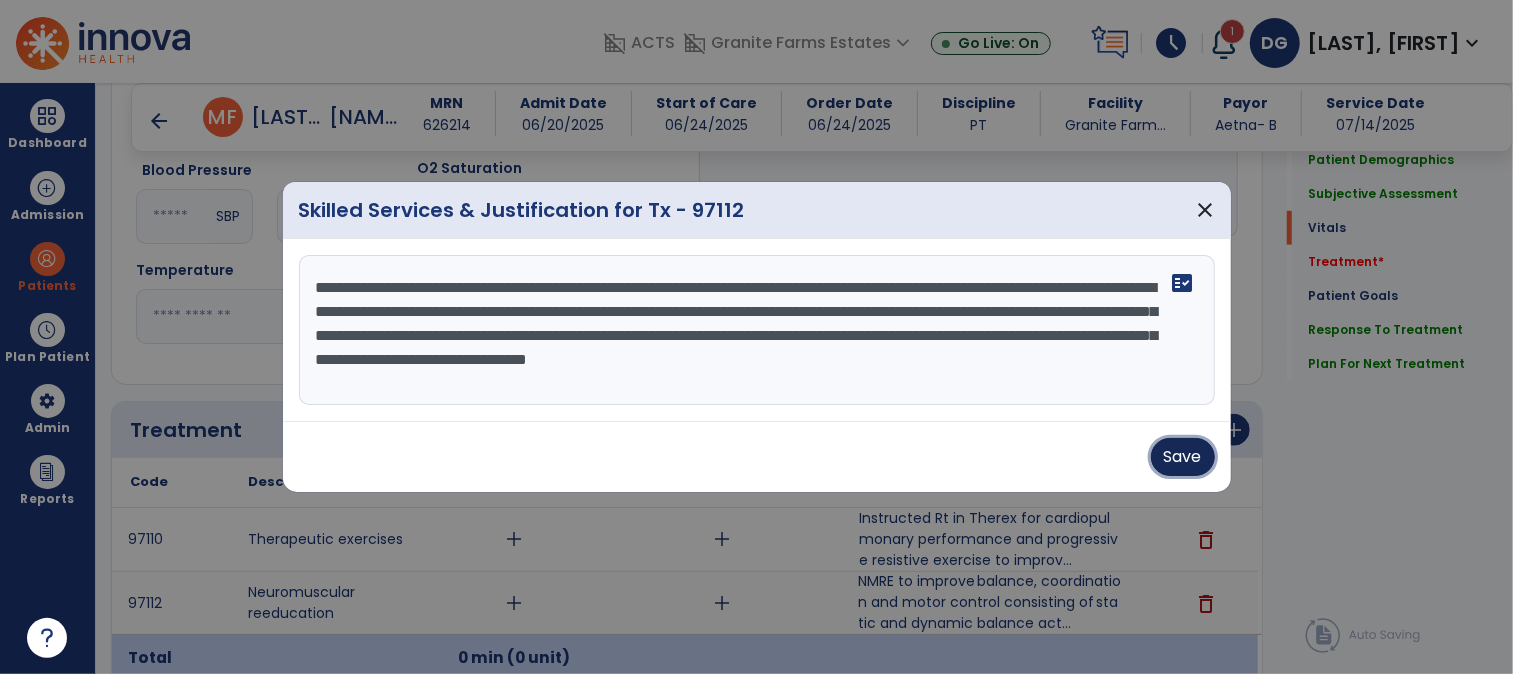 click on "Save" at bounding box center [1183, 457] 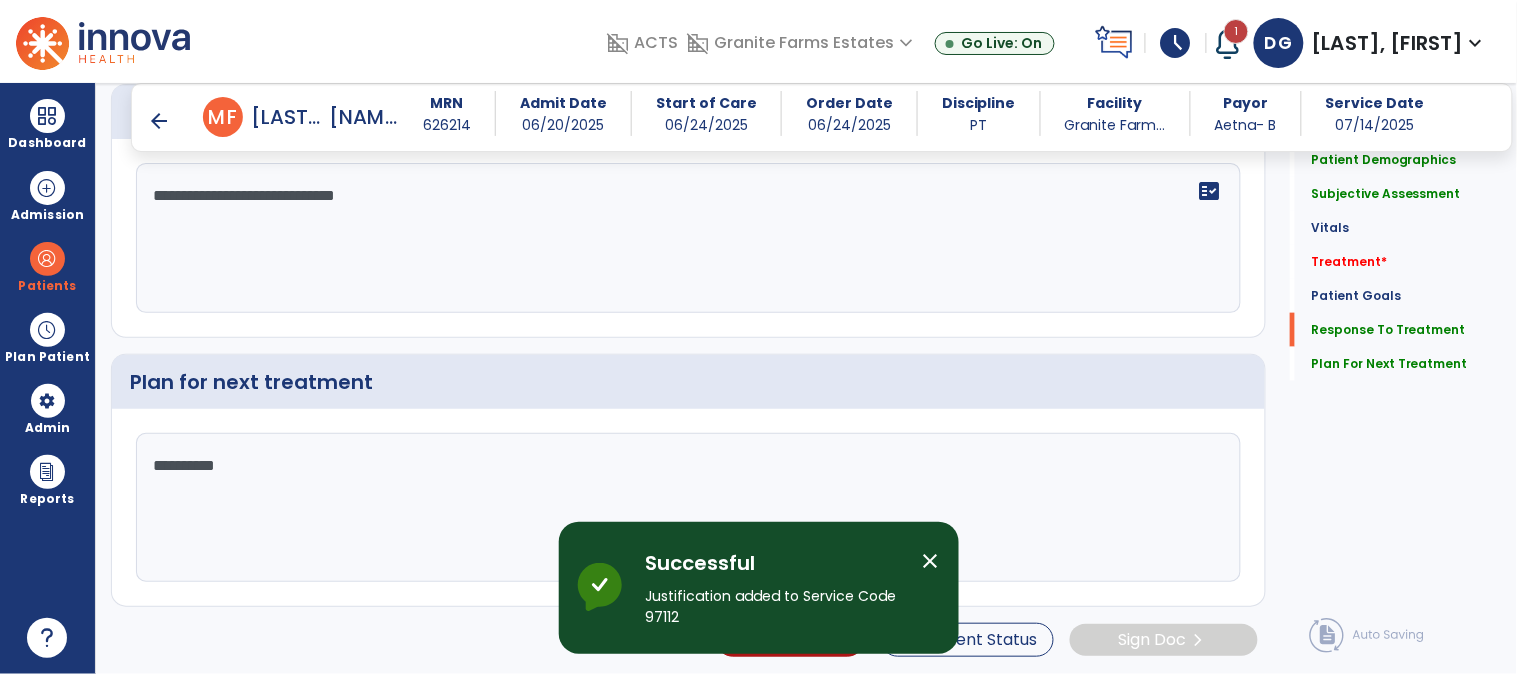 scroll, scrollTop: 2460, scrollLeft: 0, axis: vertical 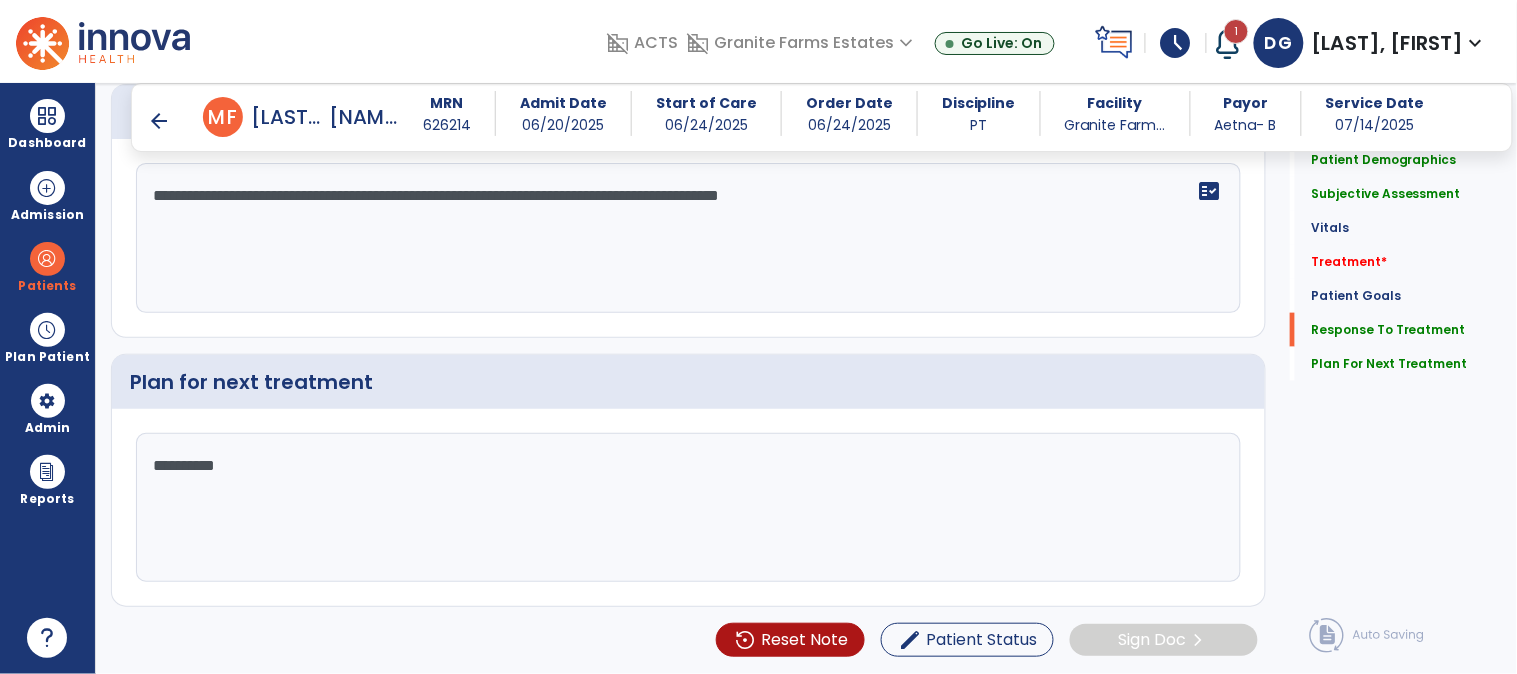 click on "**********" 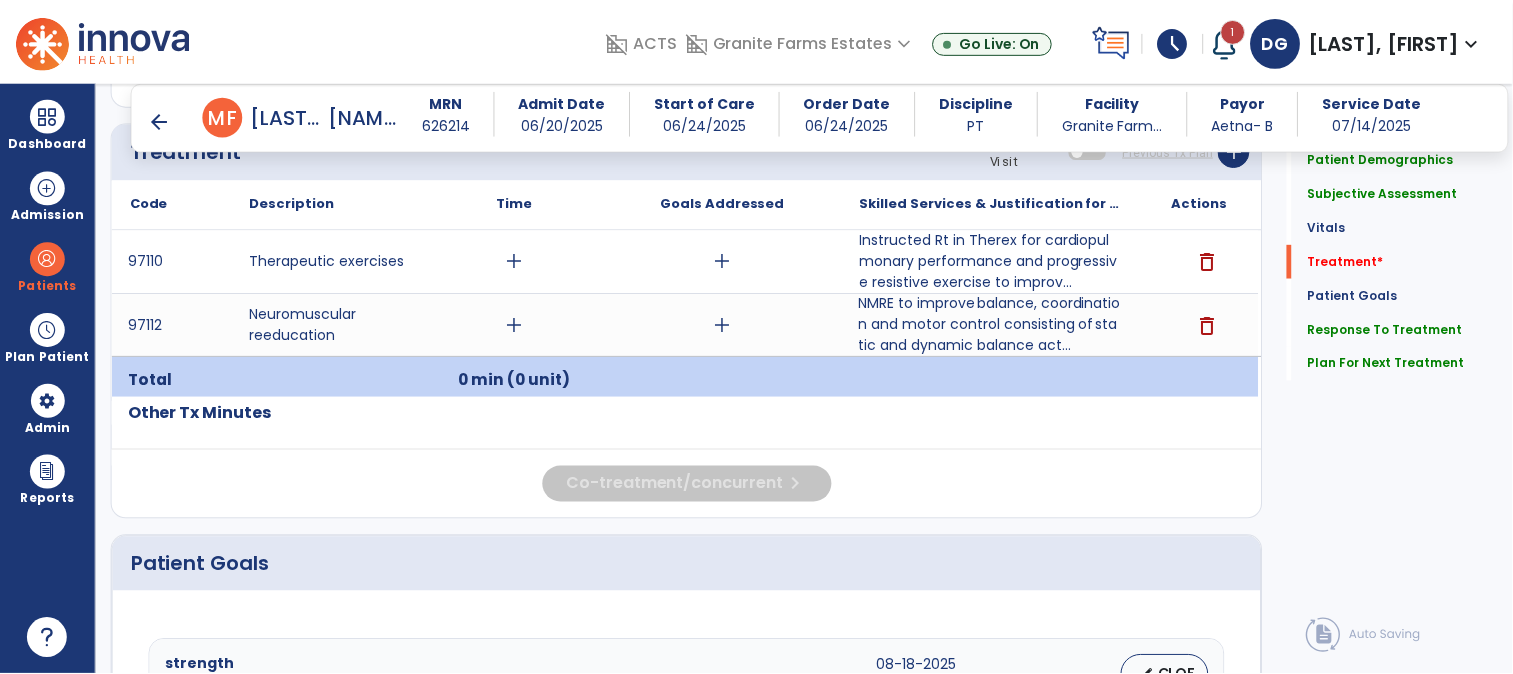 scroll, scrollTop: 1126, scrollLeft: 0, axis: vertical 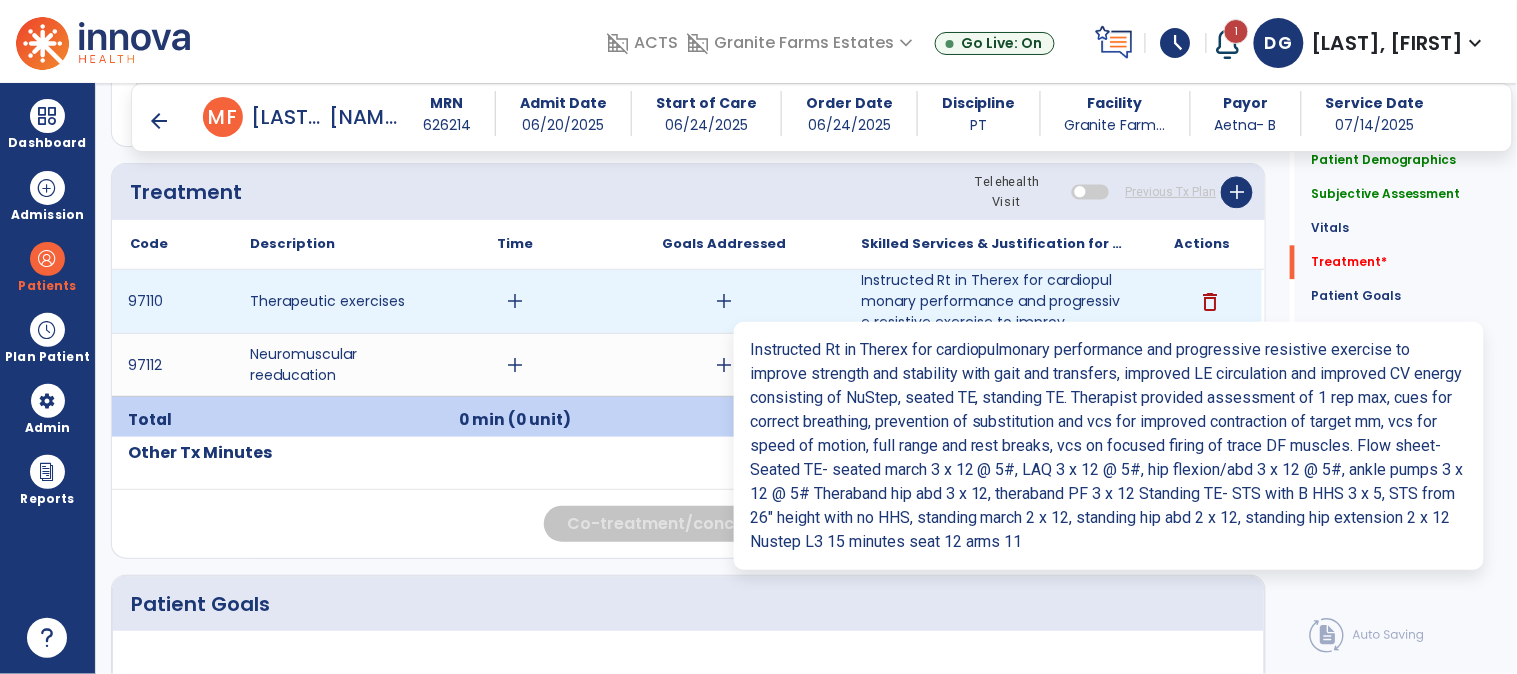 type on "**********" 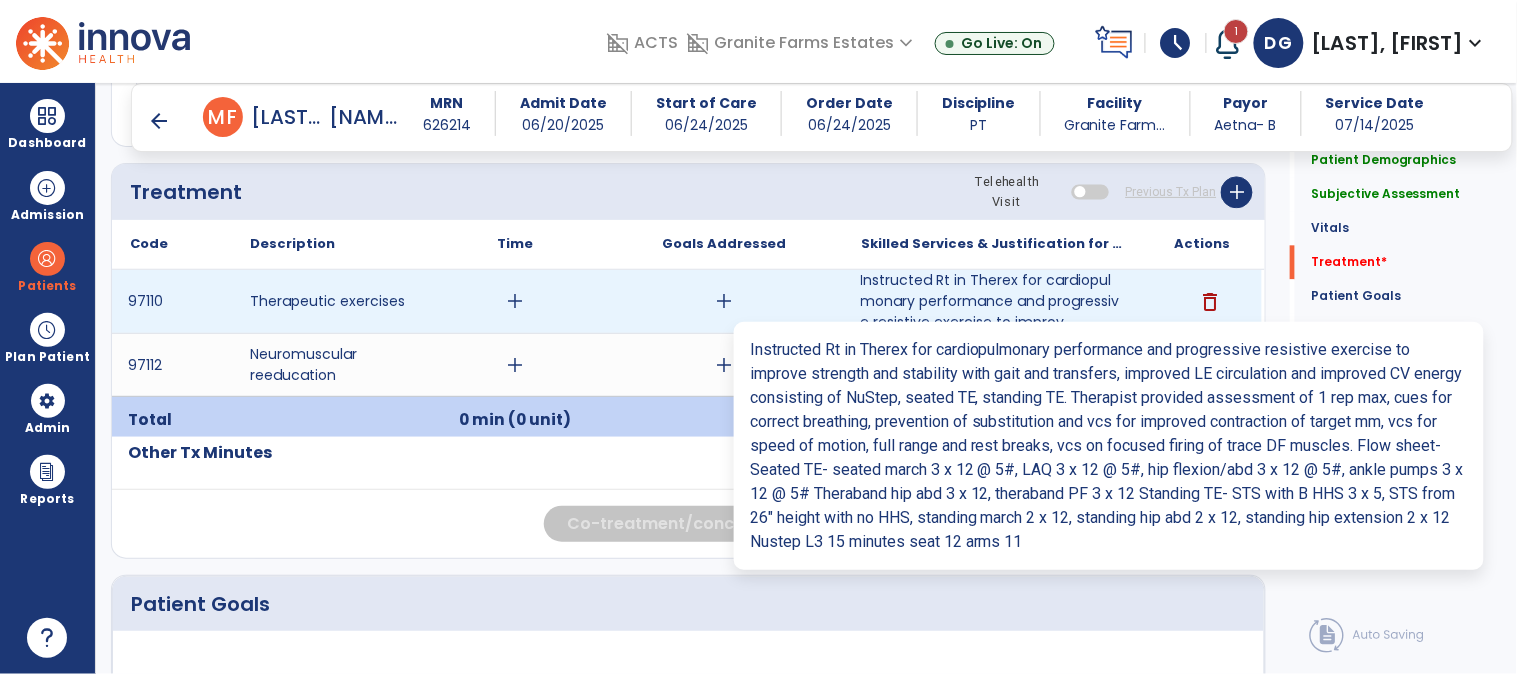 click on "Instructed Rt in Therex for cardiopulmonary performance and progressive resistive exercise to improv..." at bounding box center (993, 301) 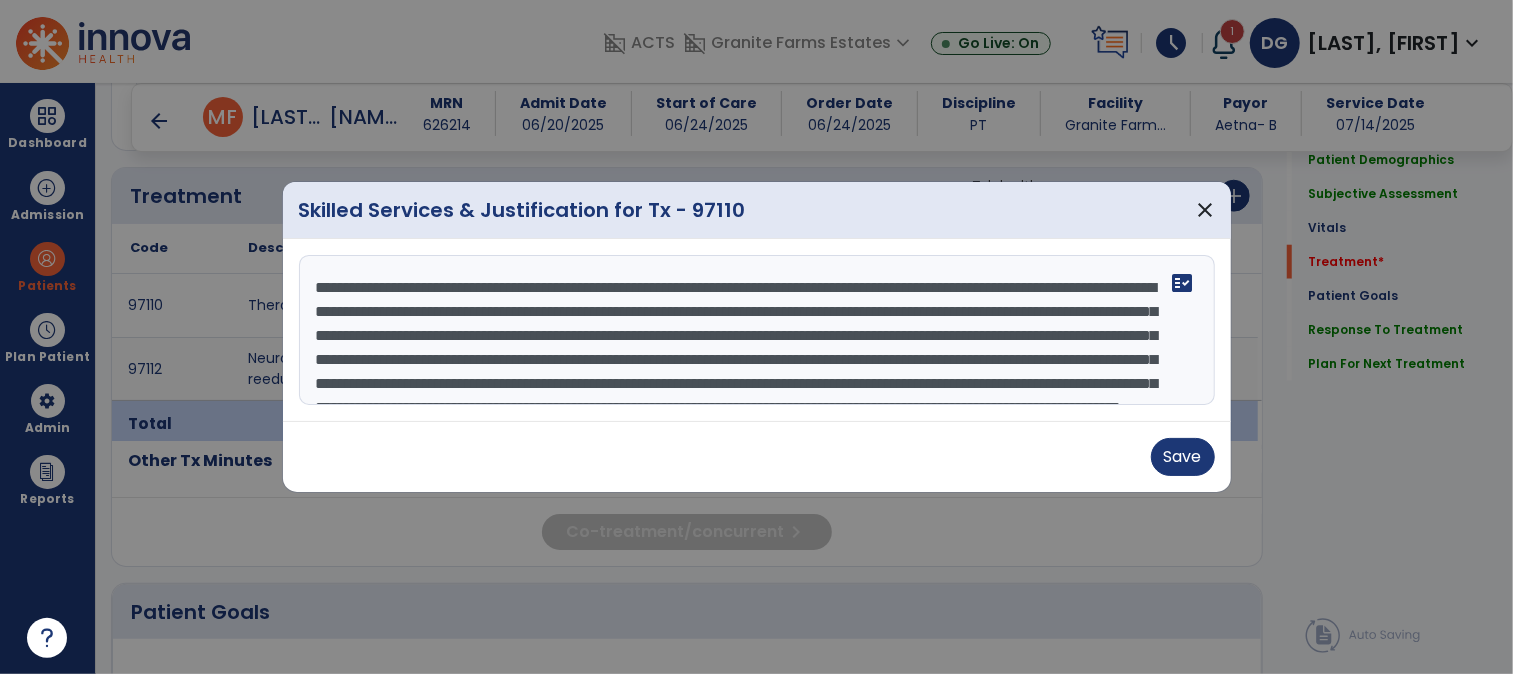 scroll, scrollTop: 1126, scrollLeft: 0, axis: vertical 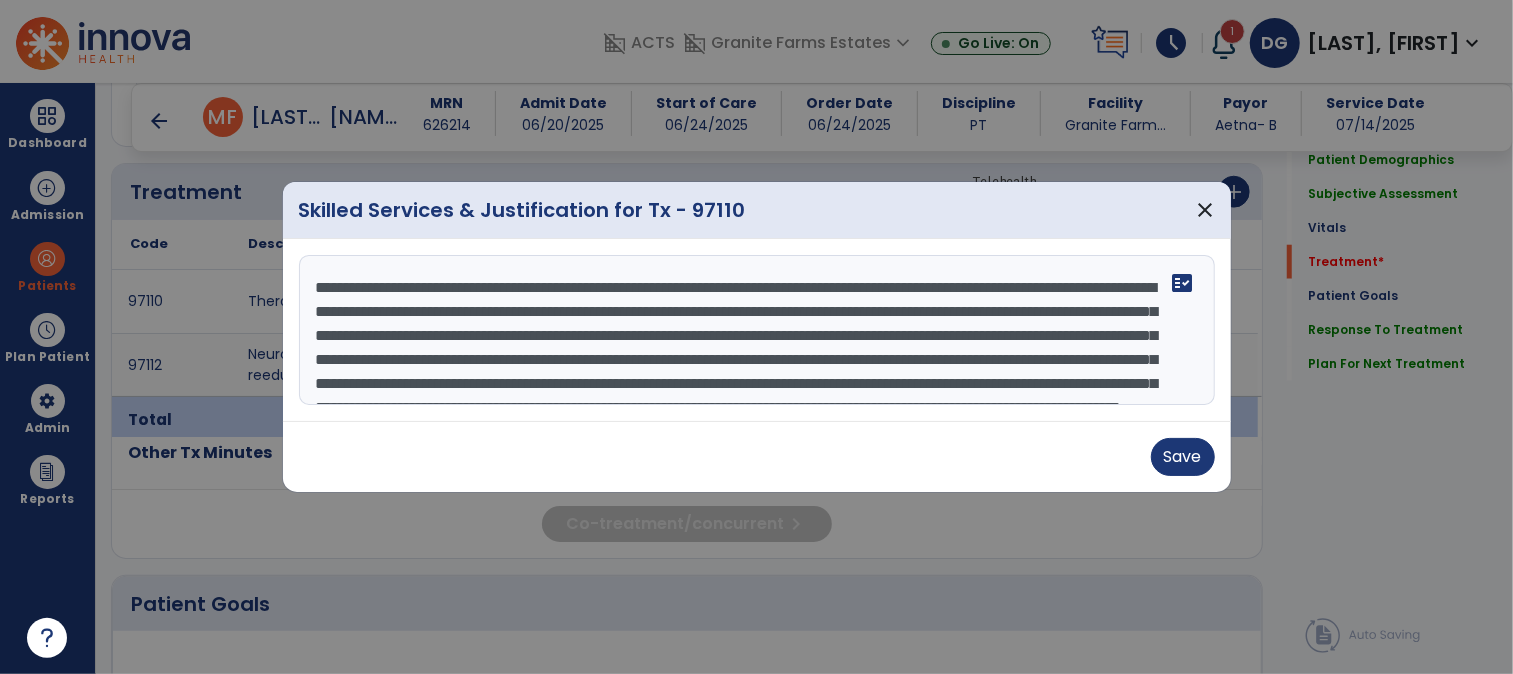click on "**********" at bounding box center (757, 330) 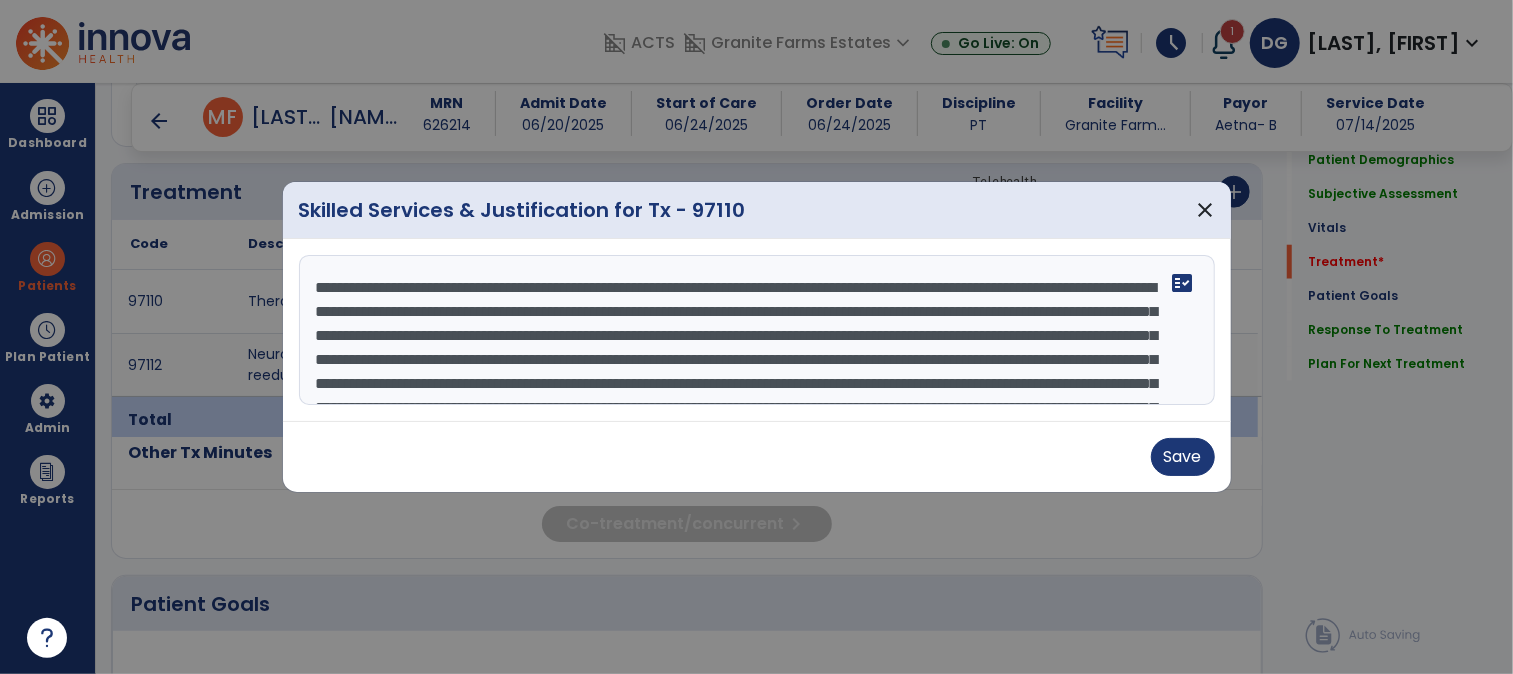 scroll, scrollTop: 14, scrollLeft: 0, axis: vertical 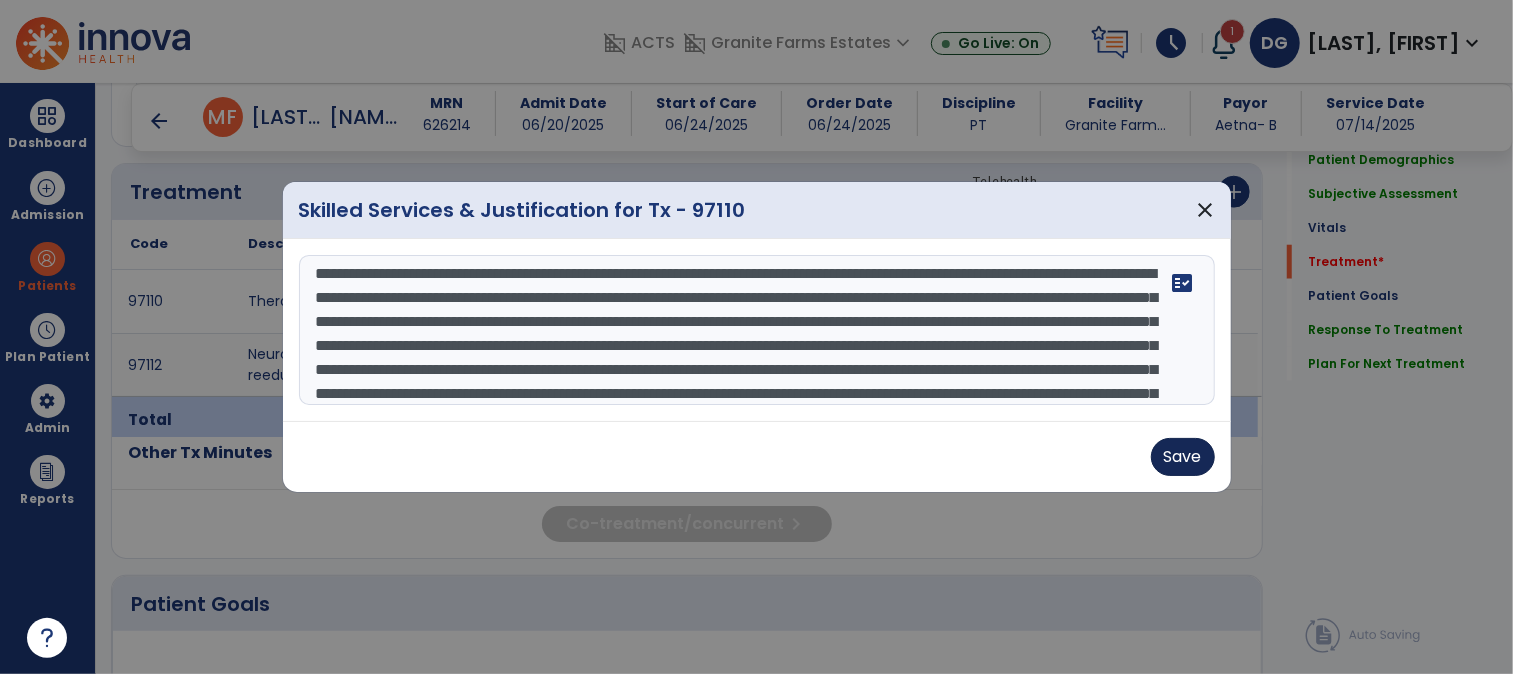 type on "**********" 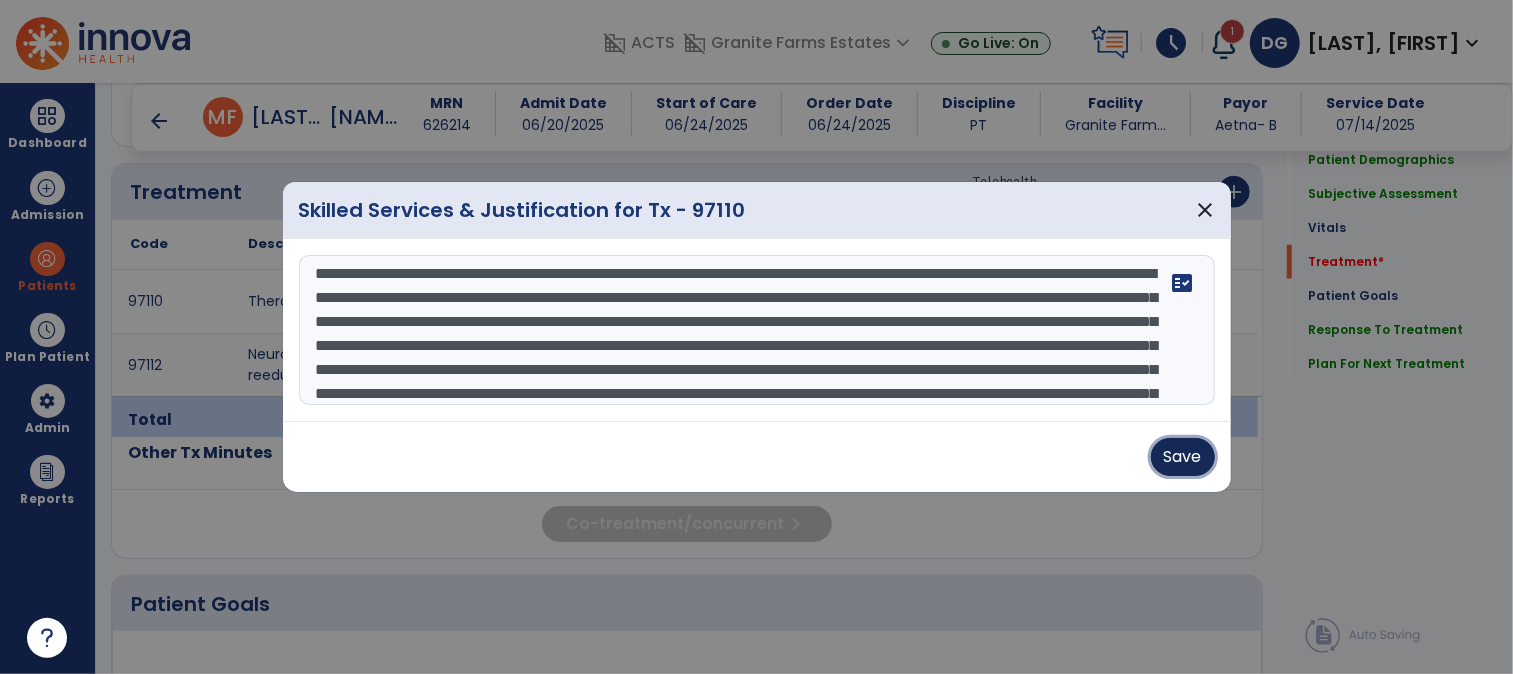 click on "Save" at bounding box center [1183, 457] 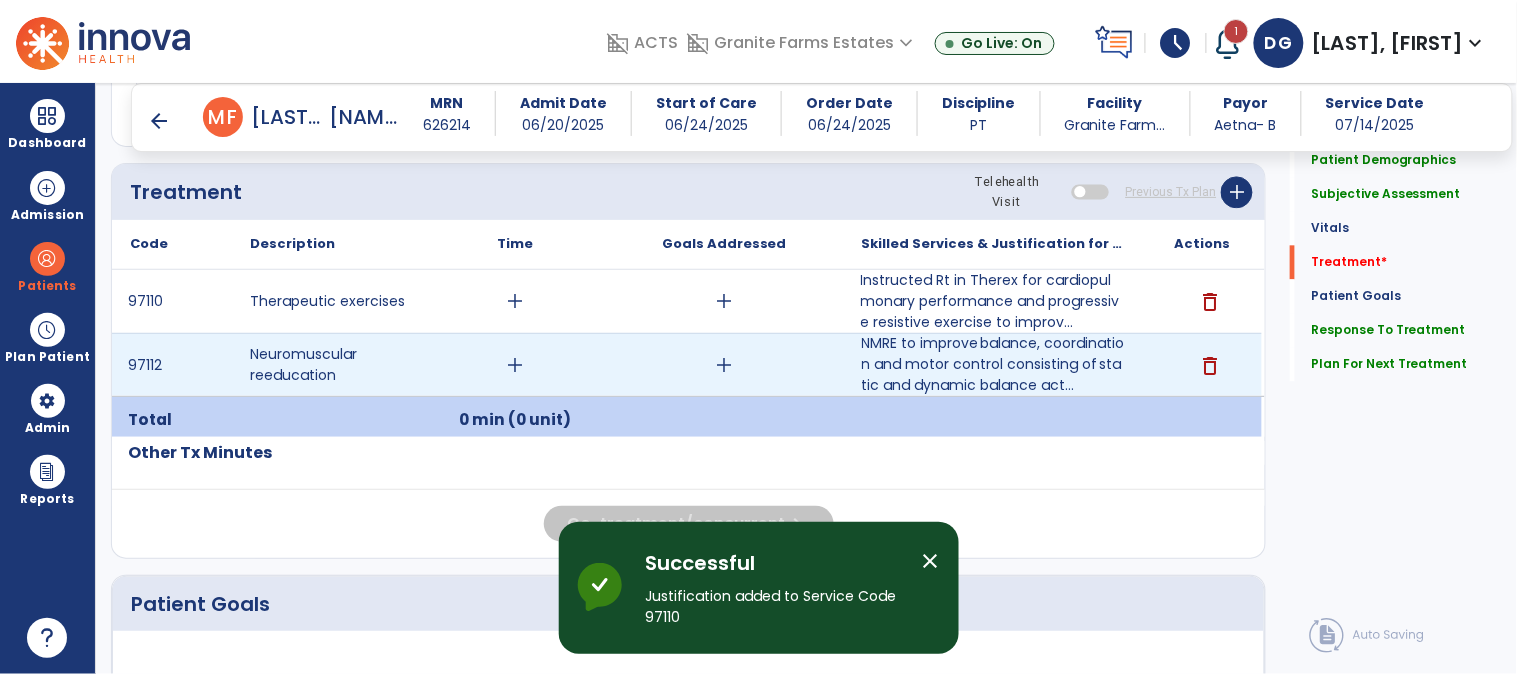 click on "add" at bounding box center (515, 365) 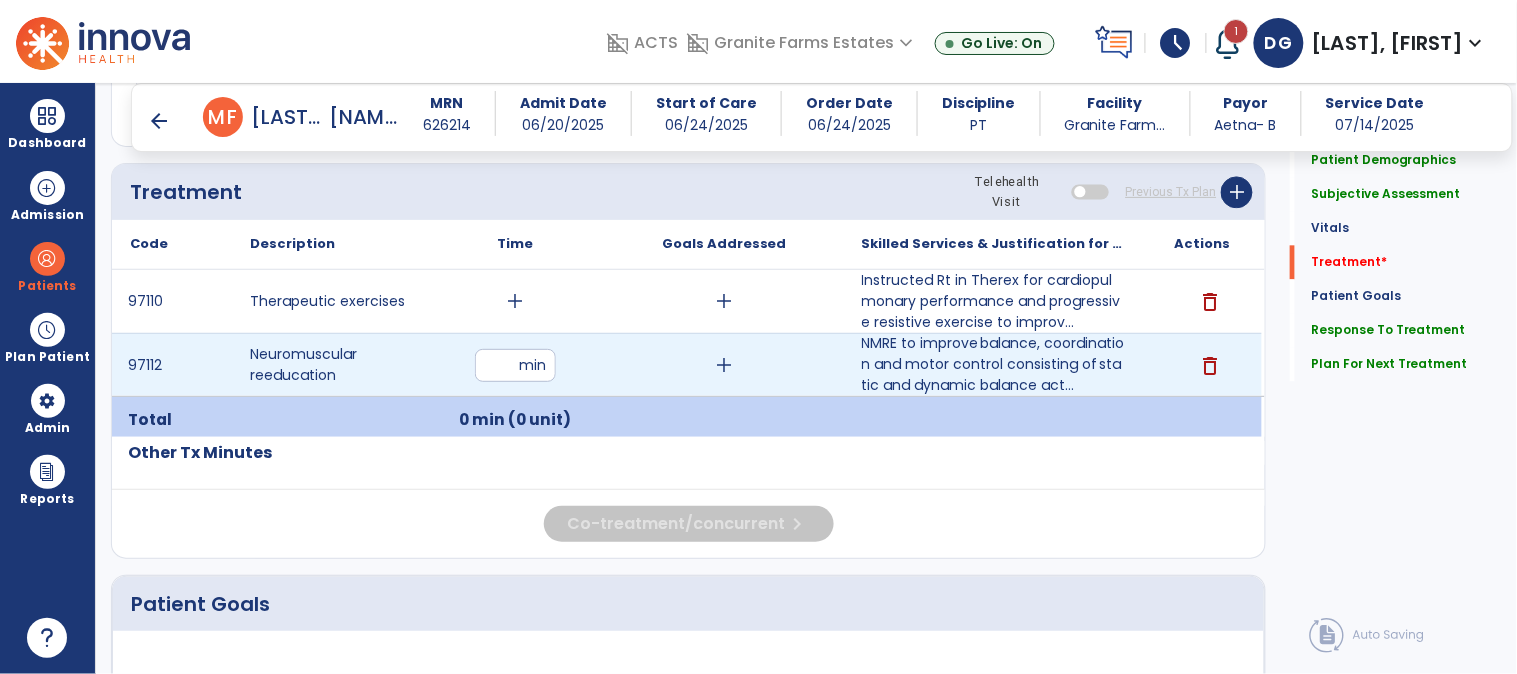 type on "**" 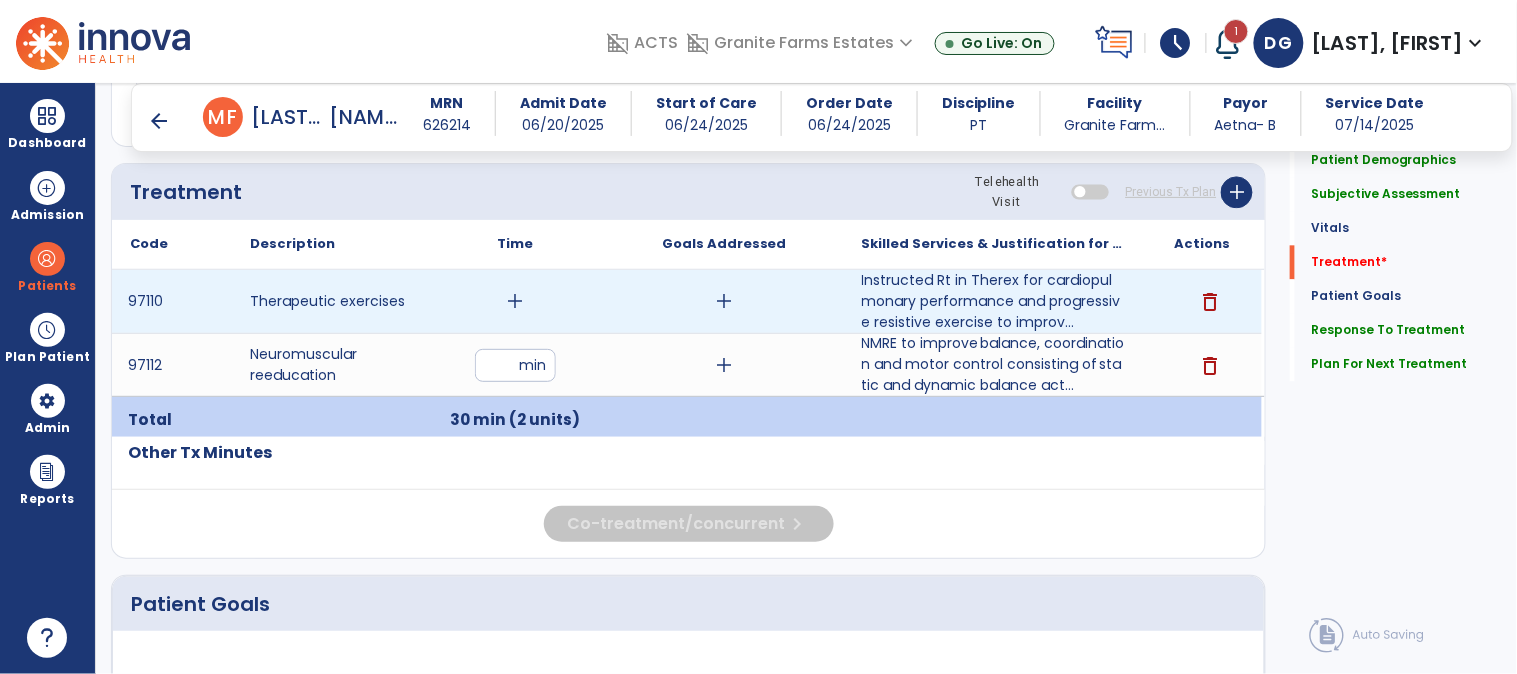 click on "add" at bounding box center [515, 301] 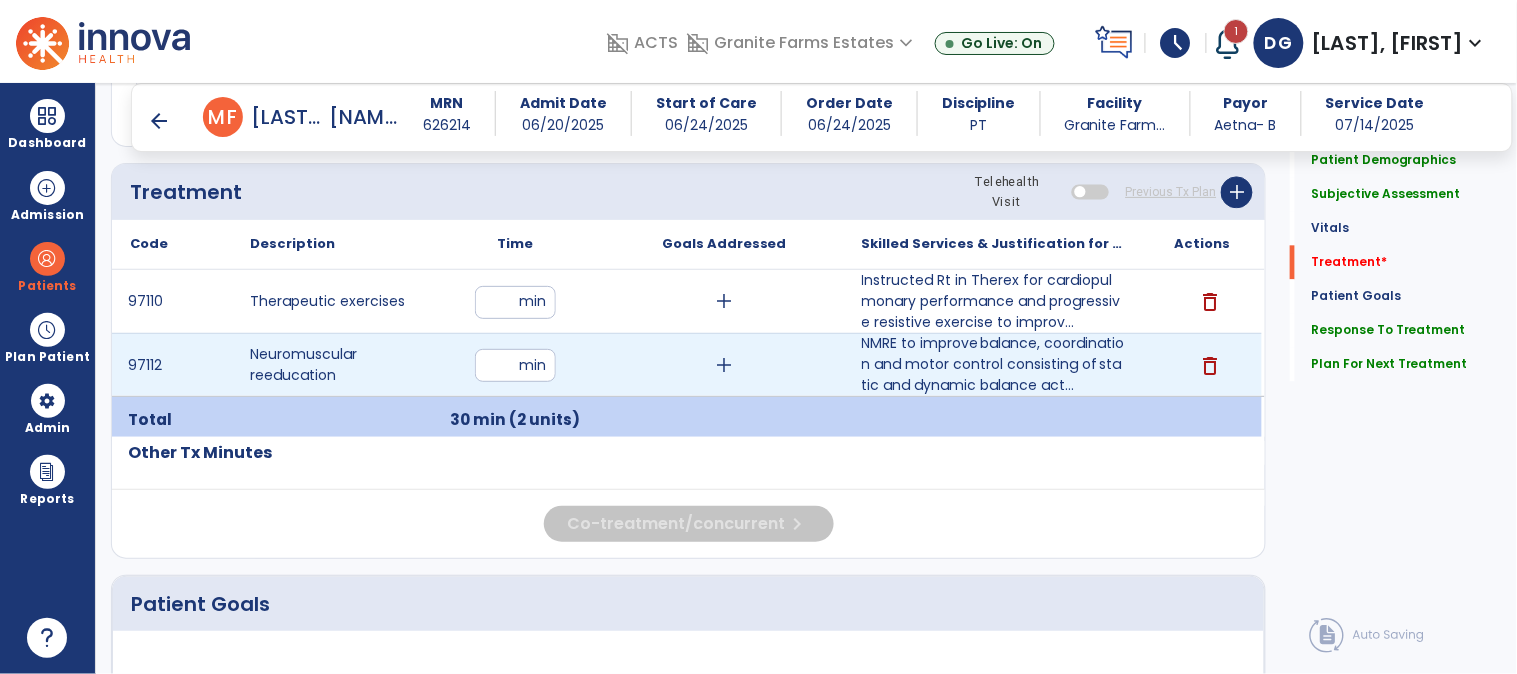 type on "**" 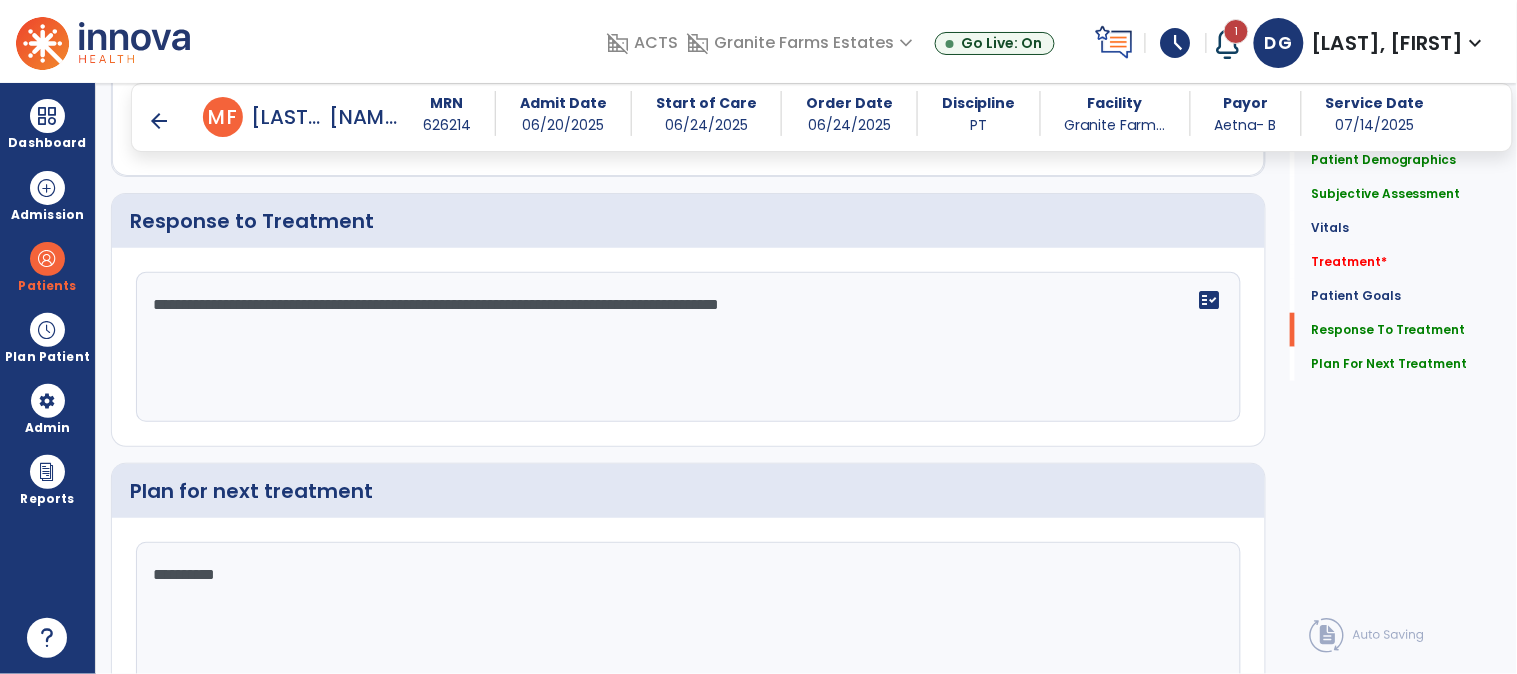 click on "**********" 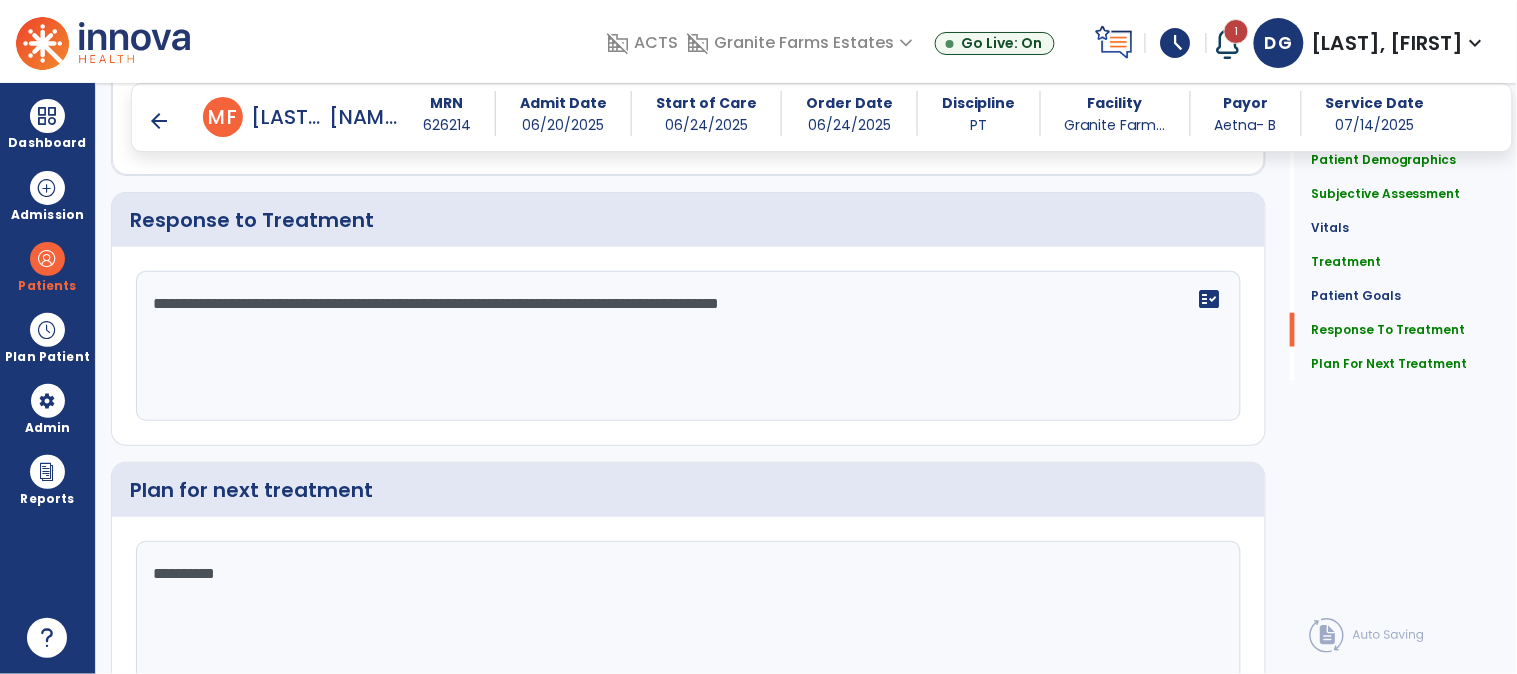 scroll, scrollTop: 2350, scrollLeft: 0, axis: vertical 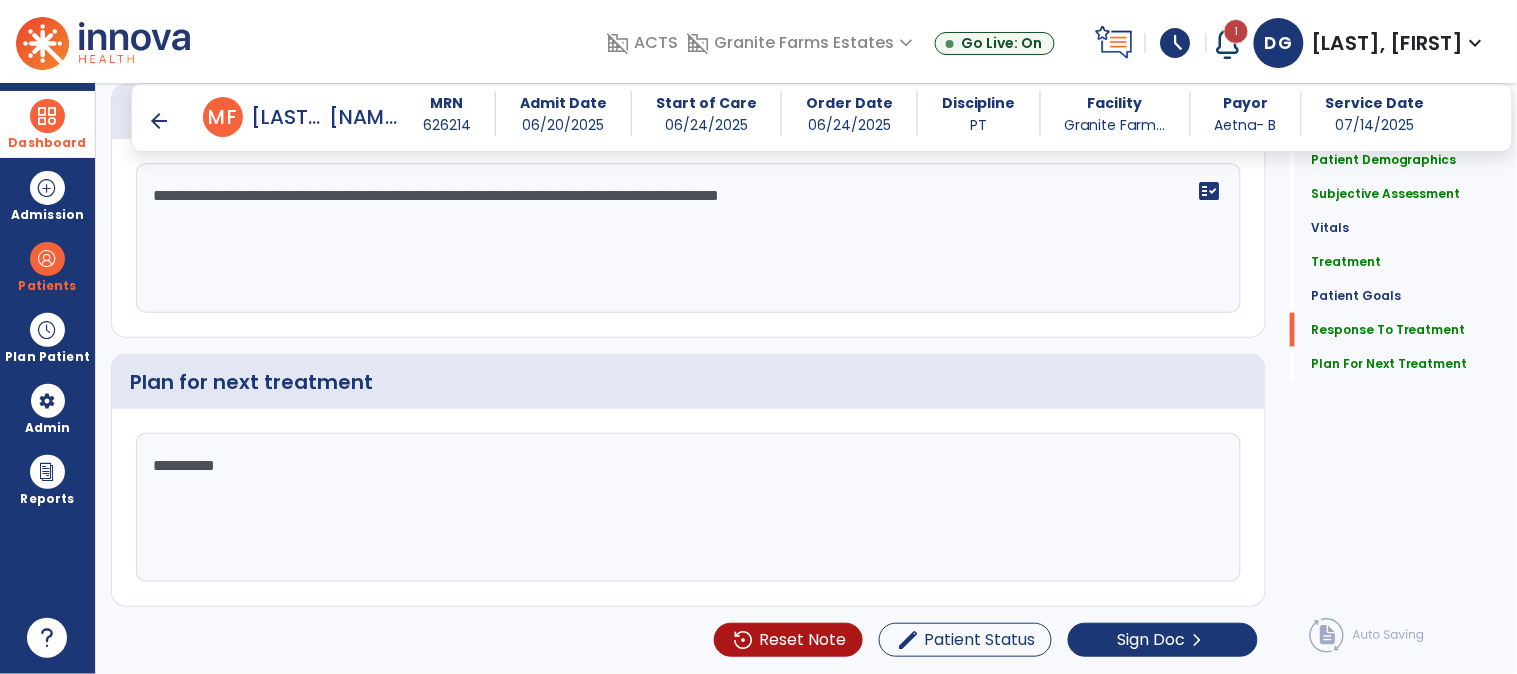 click at bounding box center [47, 116] 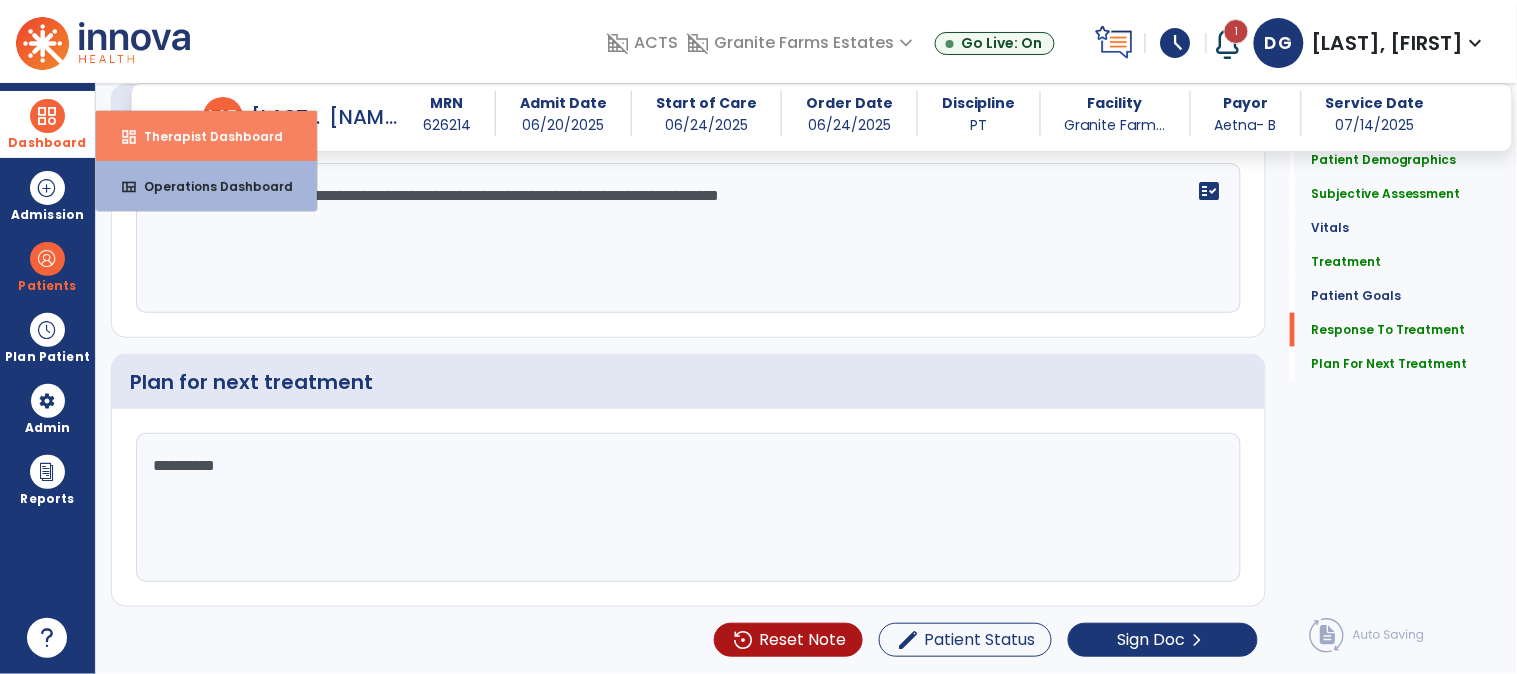 click on "dashboard  Therapist Dashboard" at bounding box center [206, 136] 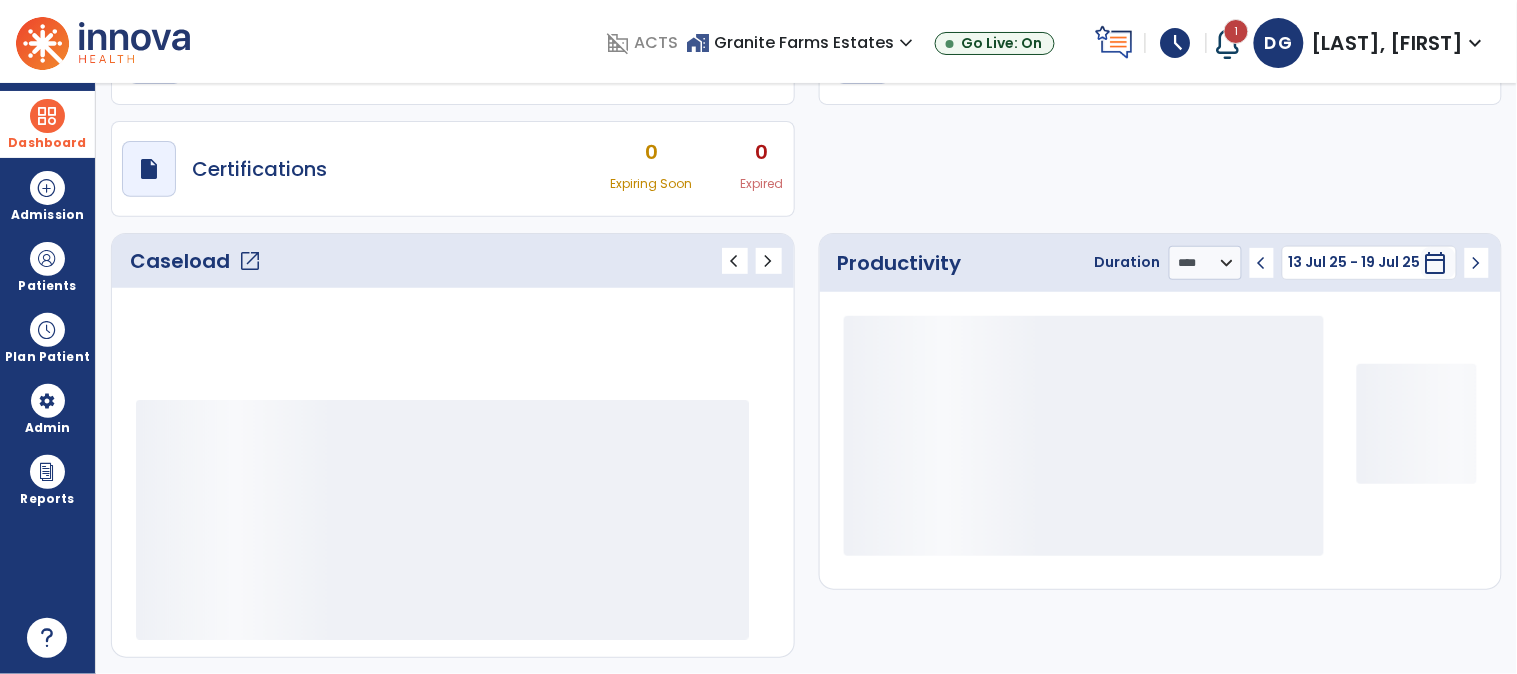 scroll, scrollTop: 133, scrollLeft: 0, axis: vertical 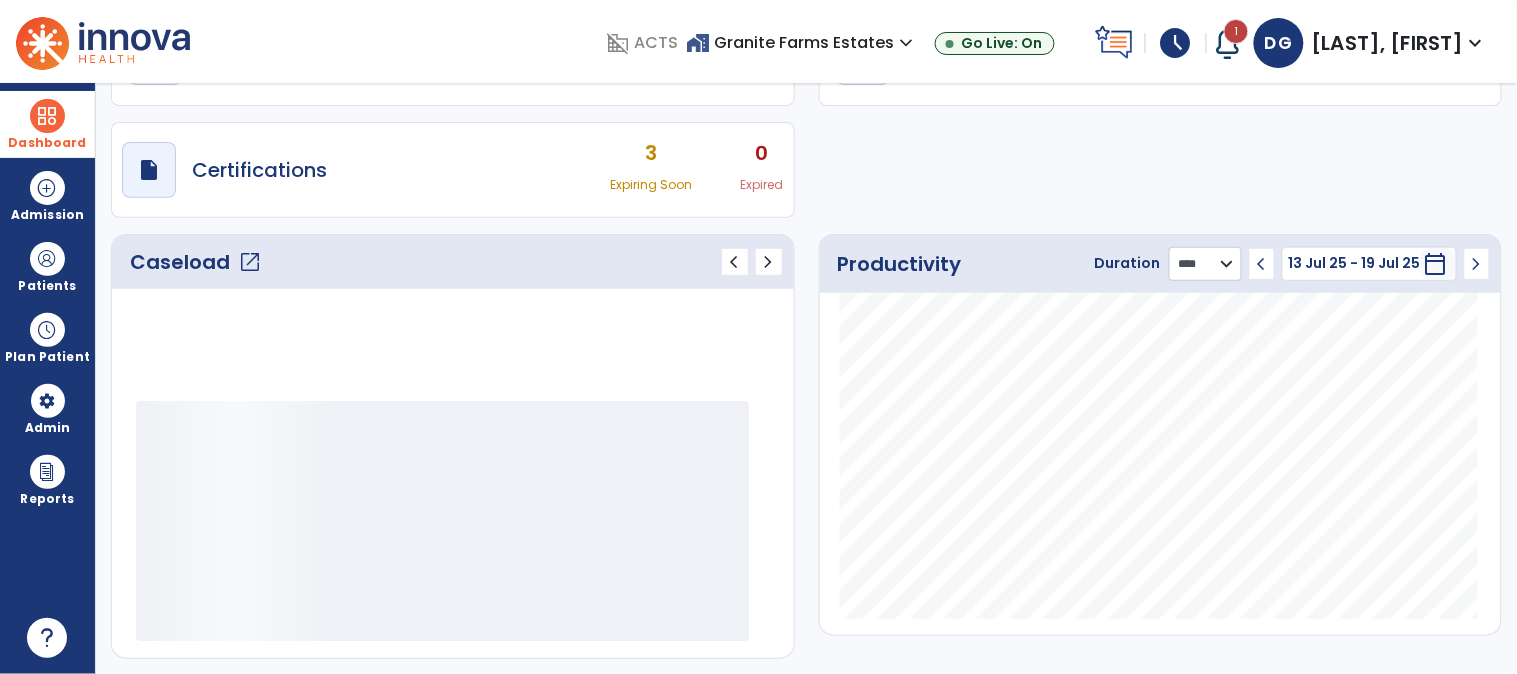 click on "******** **** ***" 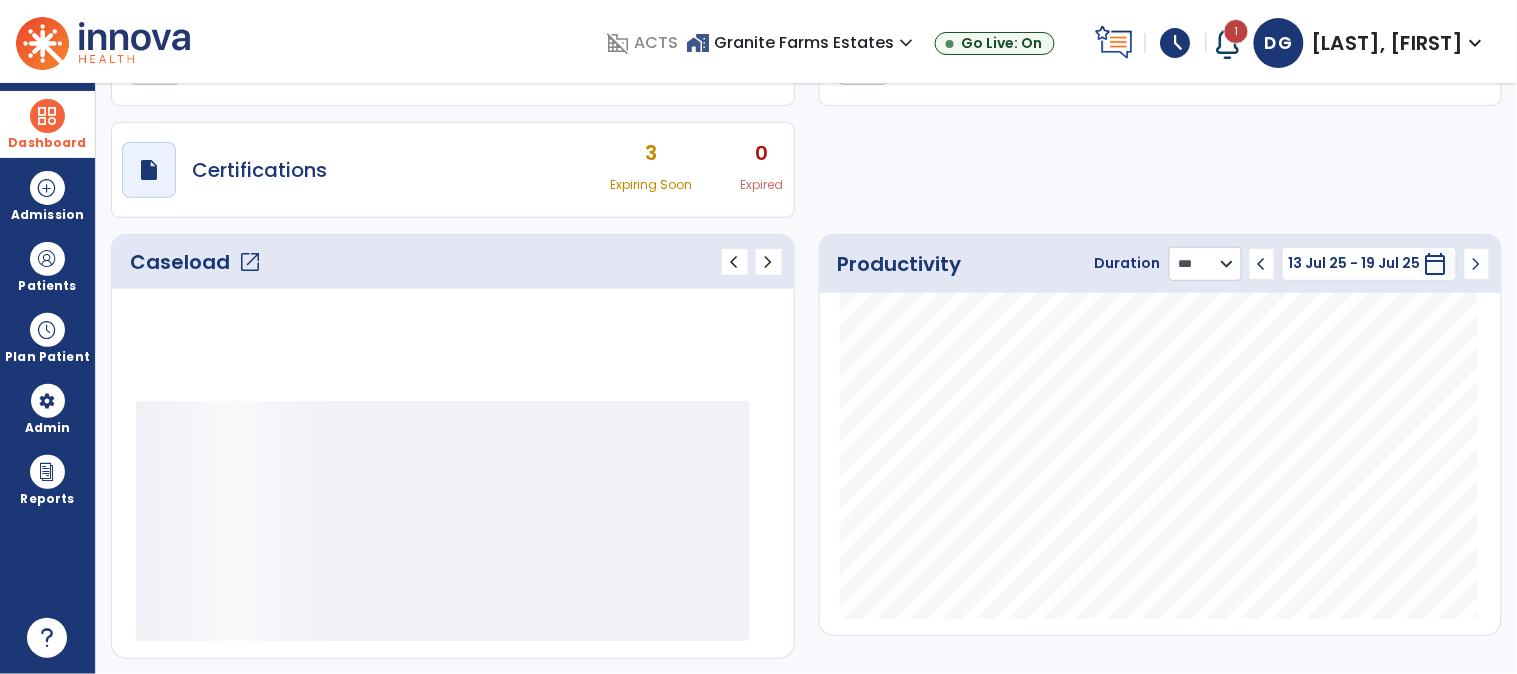 click on "******** **** ***" 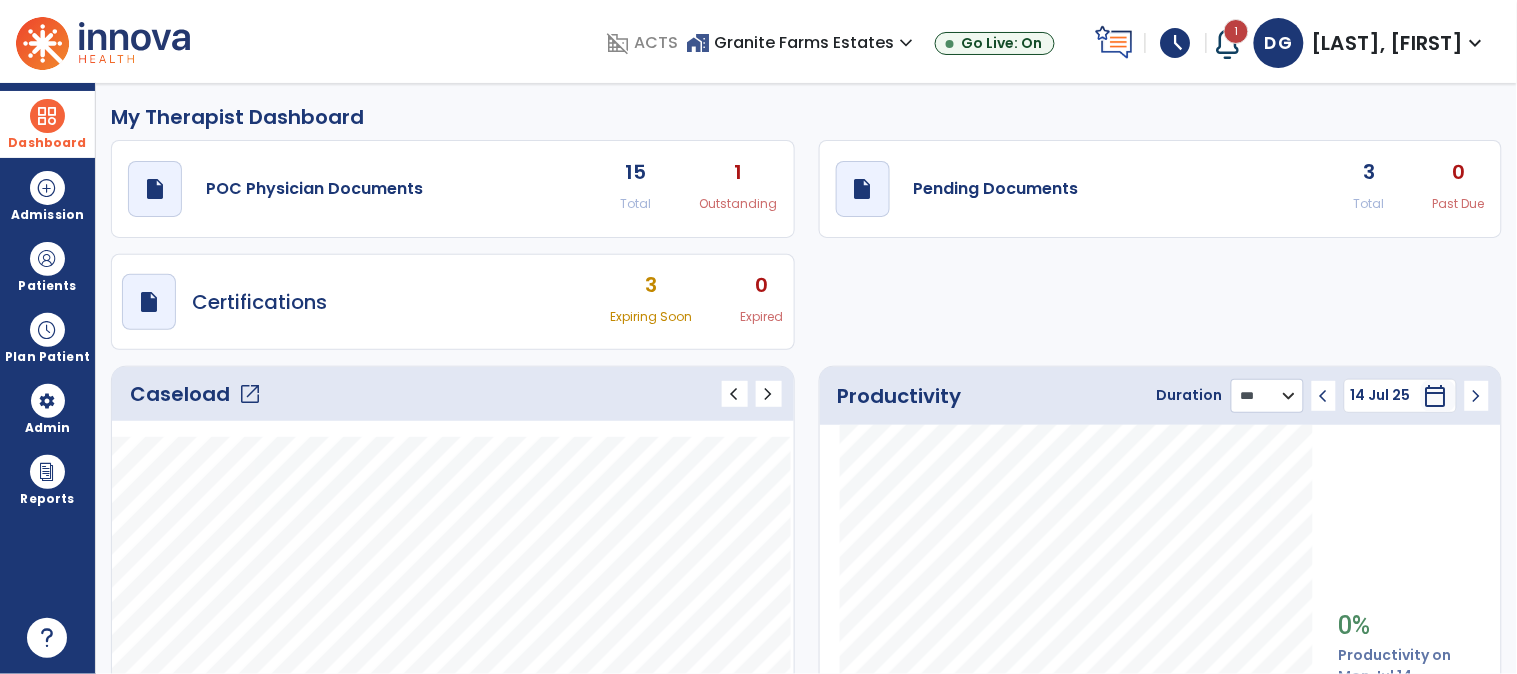 scroll, scrollTop: 0, scrollLeft: 0, axis: both 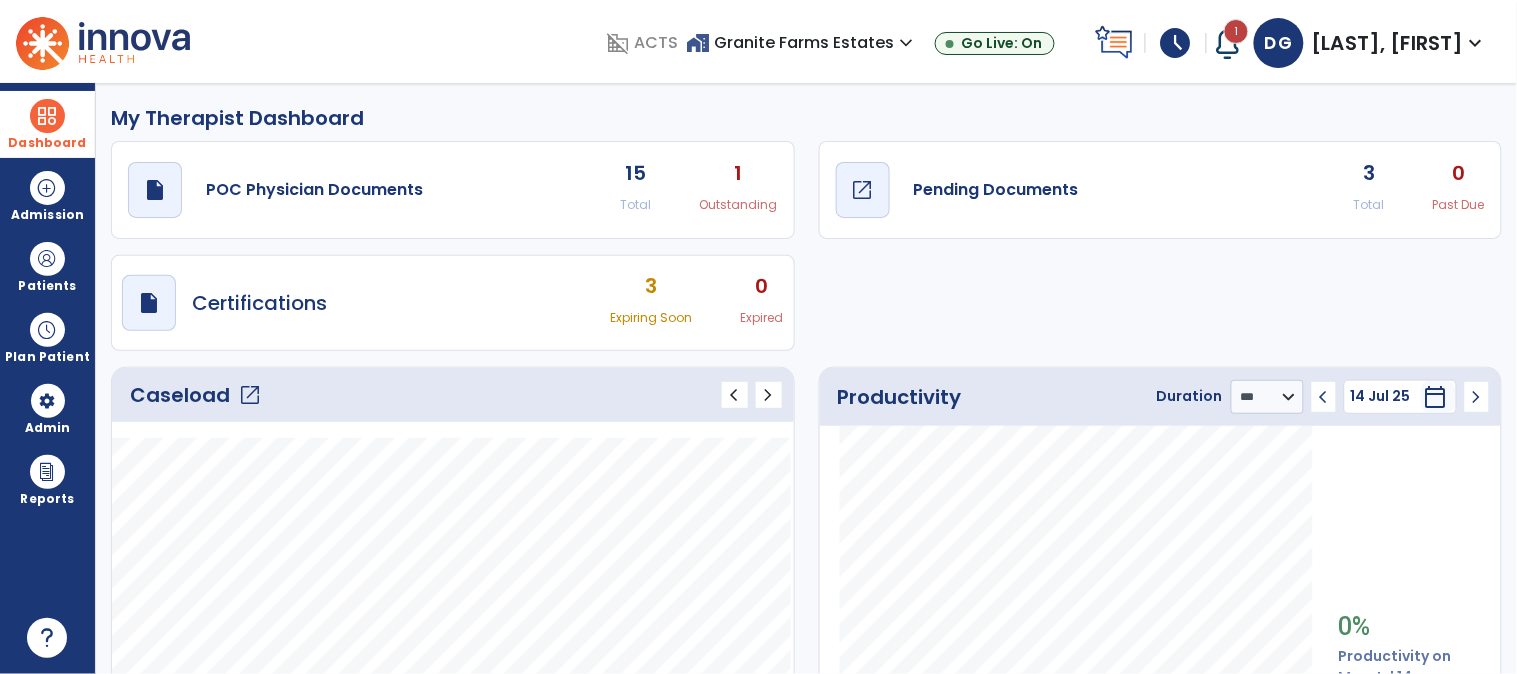 click on "open_in_new" 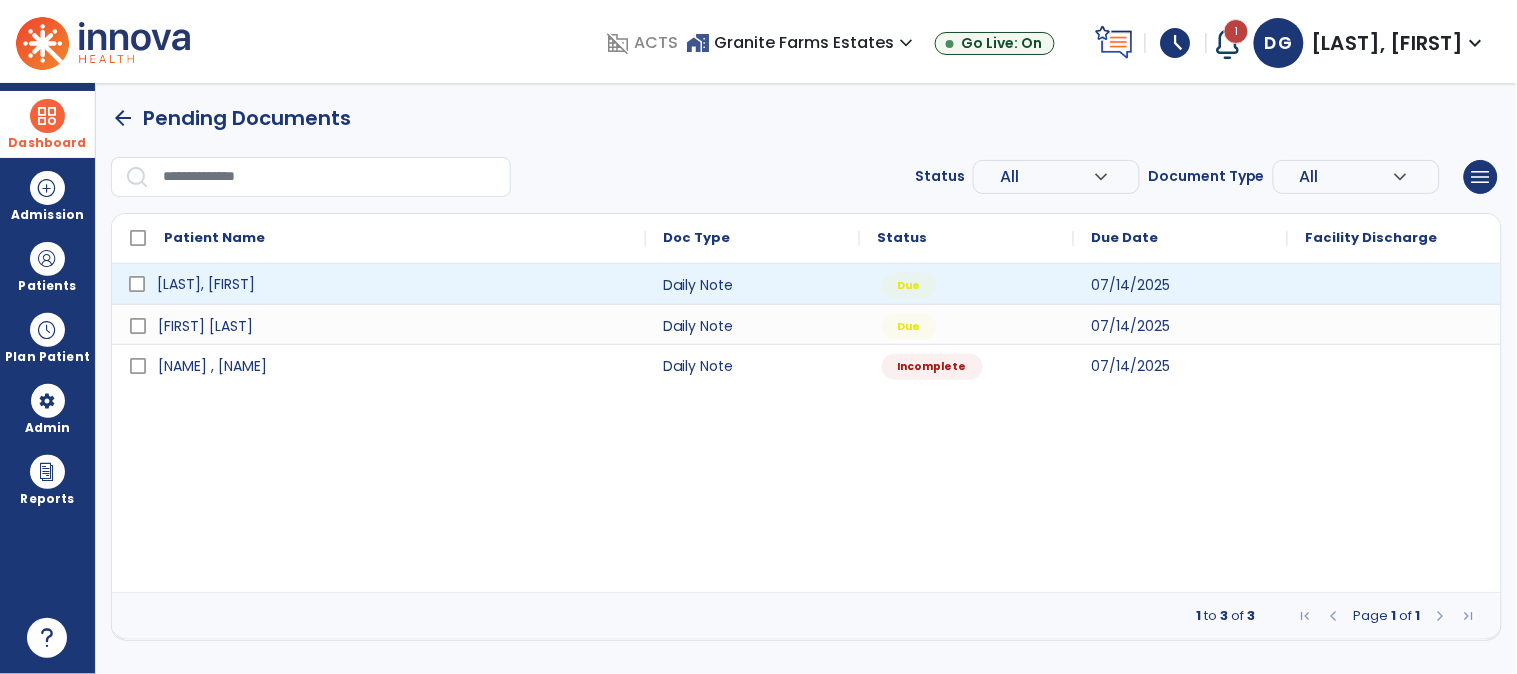 click on "[LAST], [FIRST]" at bounding box center [206, 284] 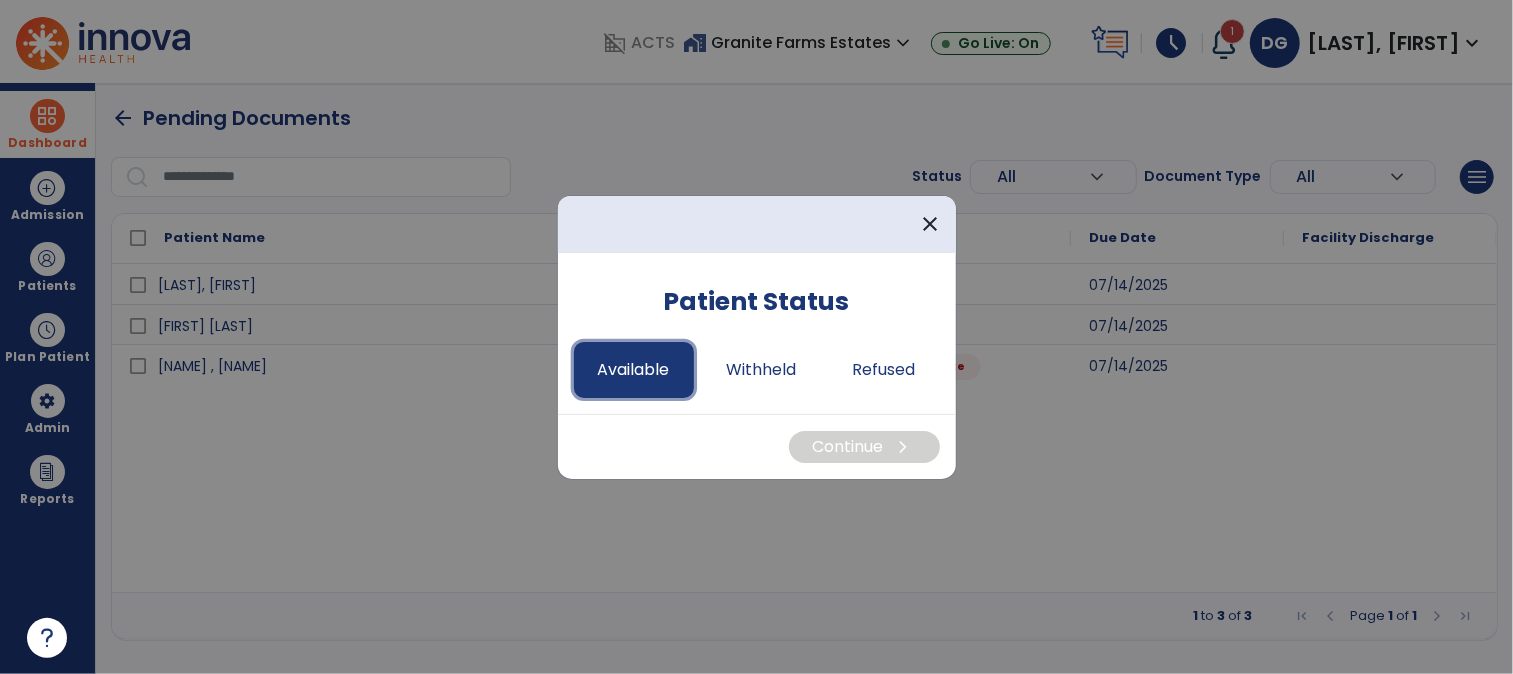 click on "Available" at bounding box center (634, 370) 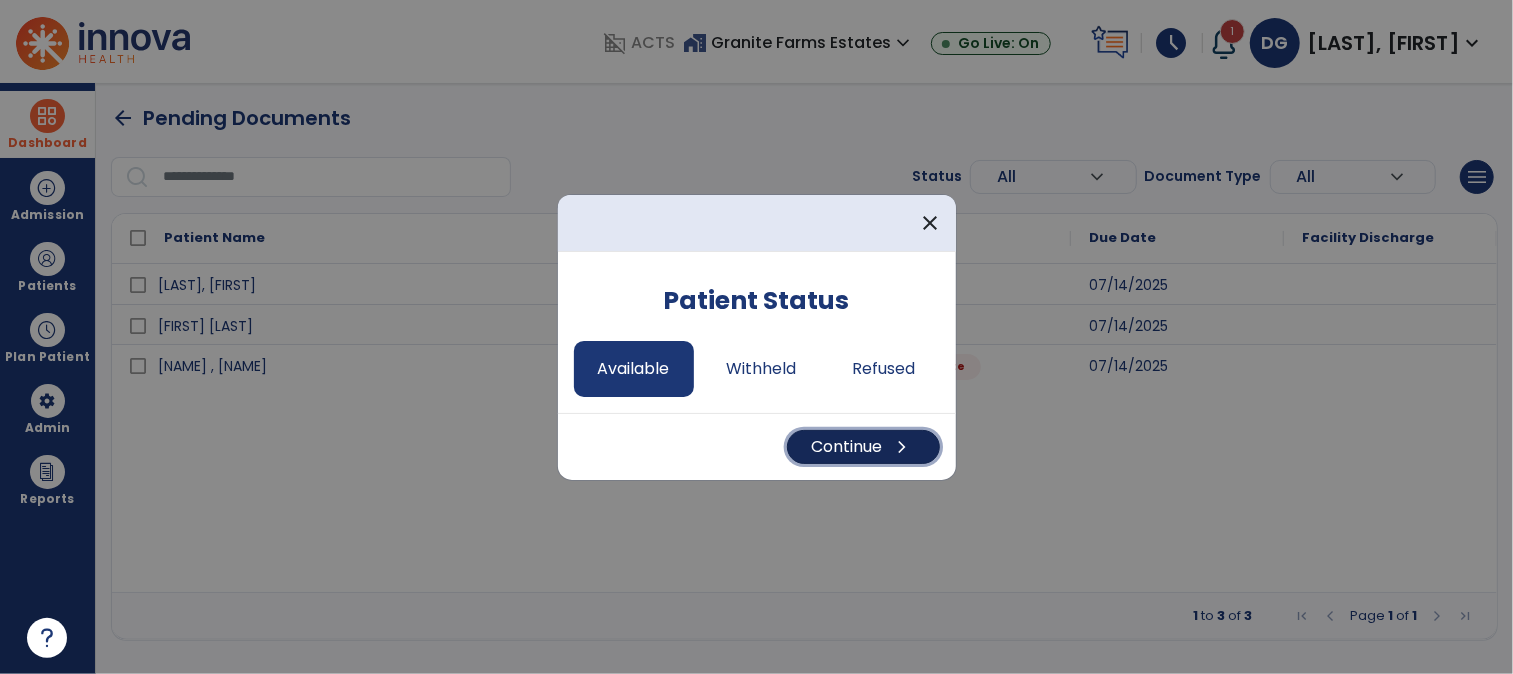 click on "Continue   chevron_right" at bounding box center [863, 447] 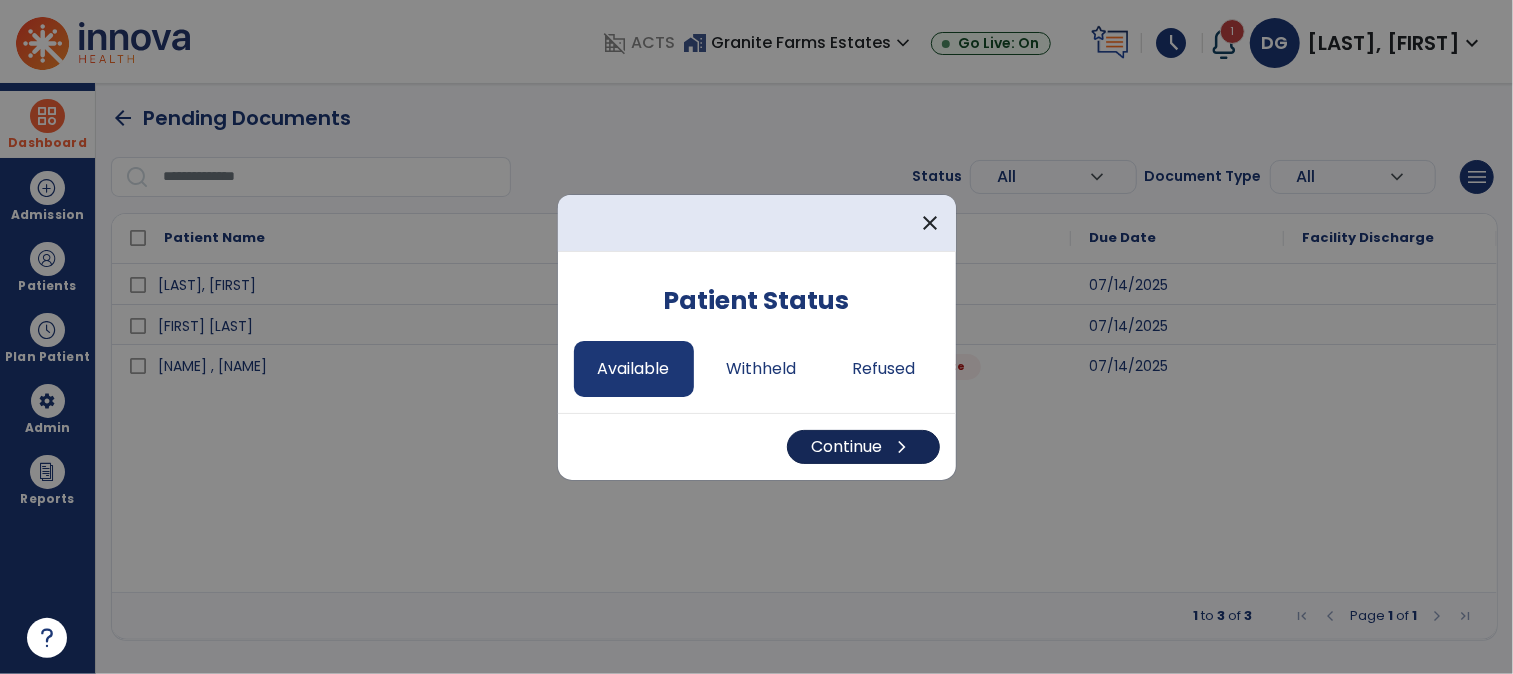 select on "*" 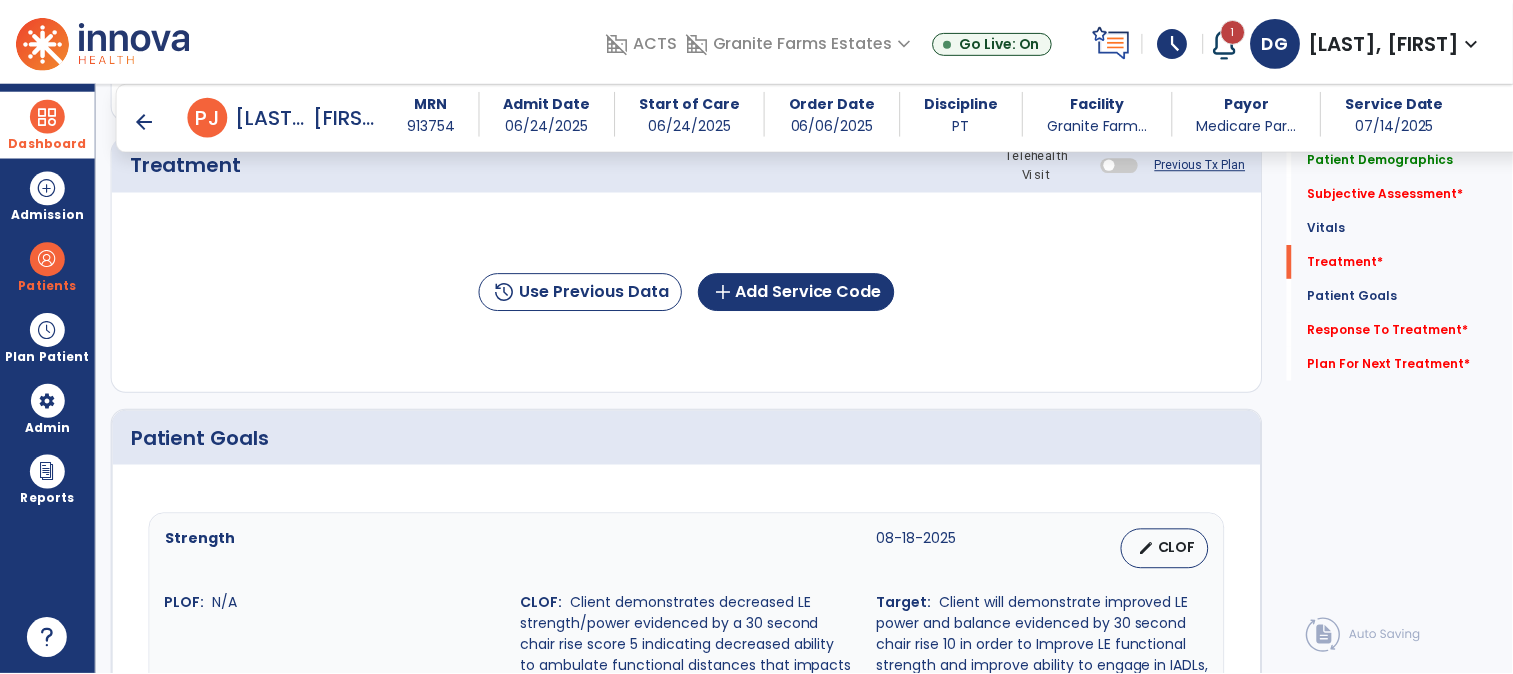 scroll, scrollTop: 1222, scrollLeft: 0, axis: vertical 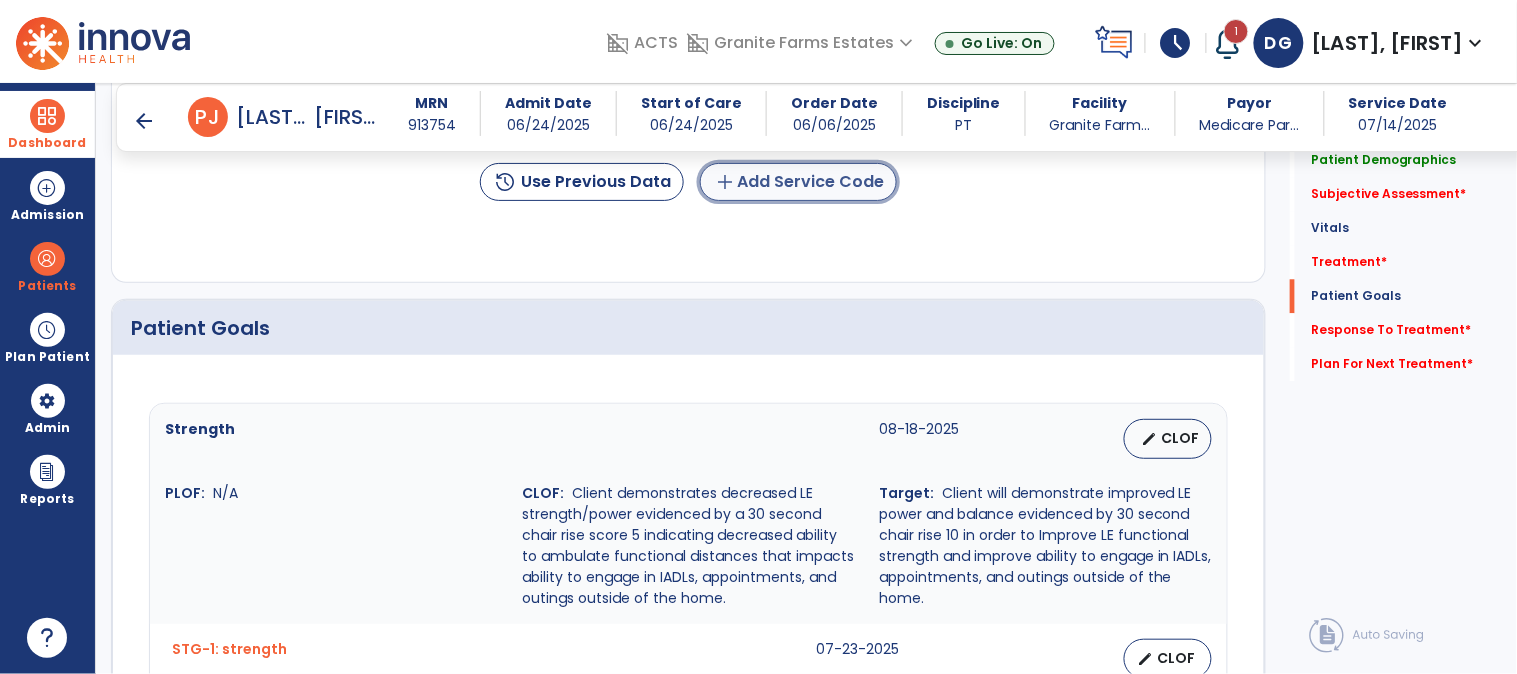 click on "add  Add Service Code" 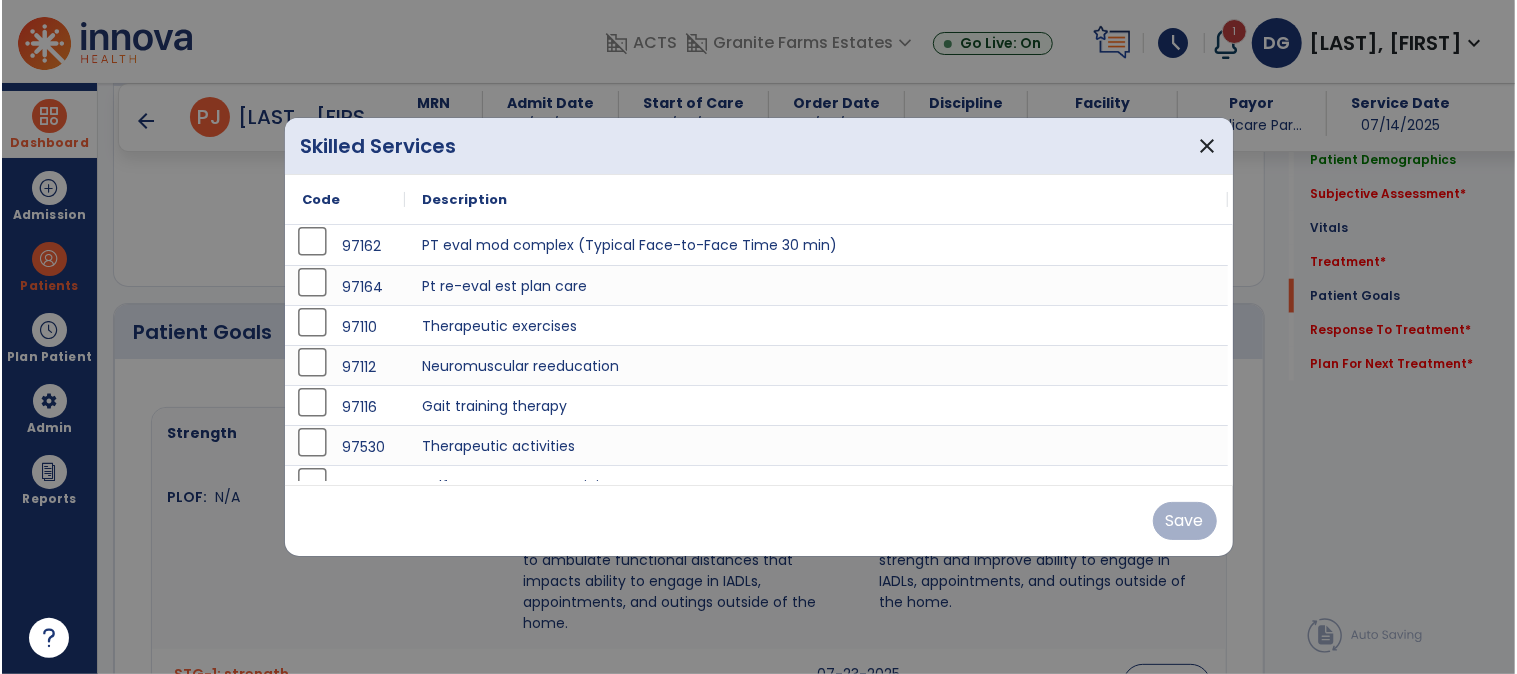 scroll, scrollTop: 1222, scrollLeft: 0, axis: vertical 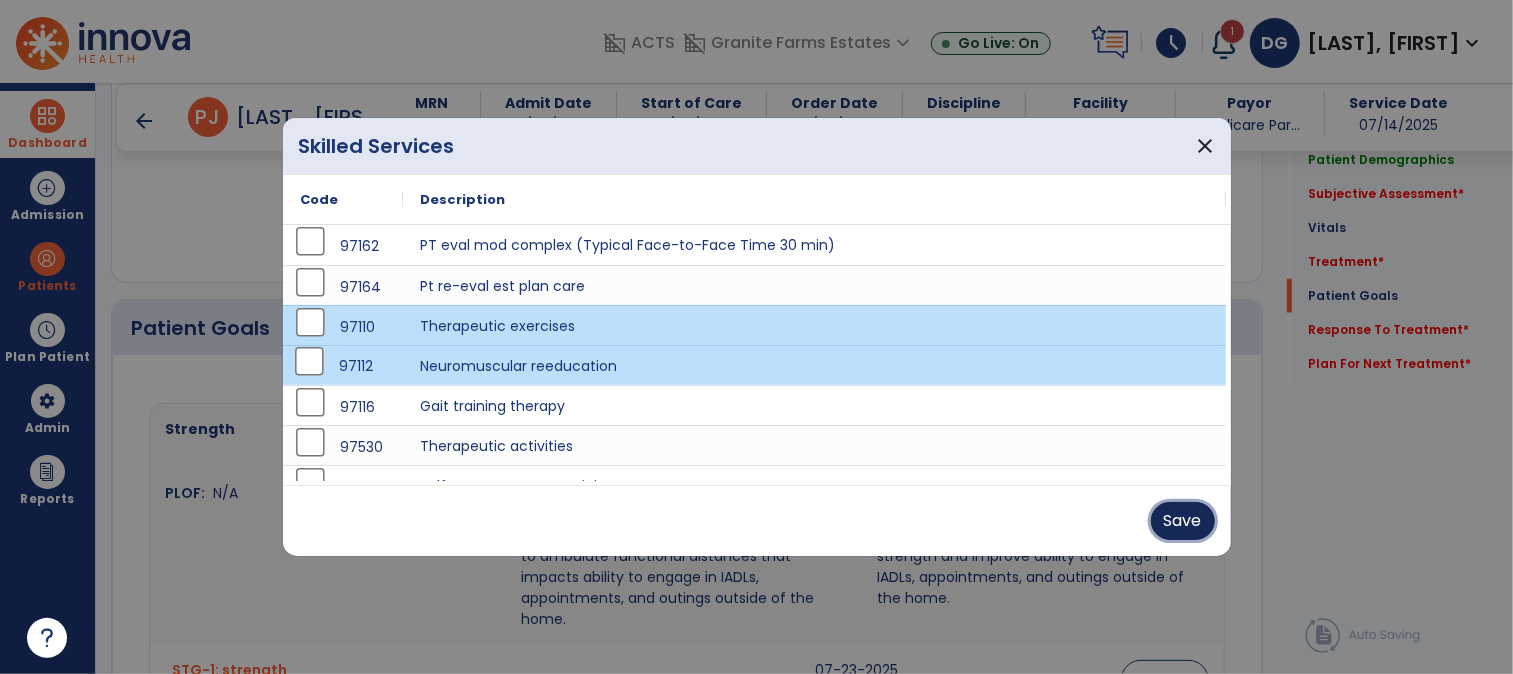 click on "Save" at bounding box center [1183, 521] 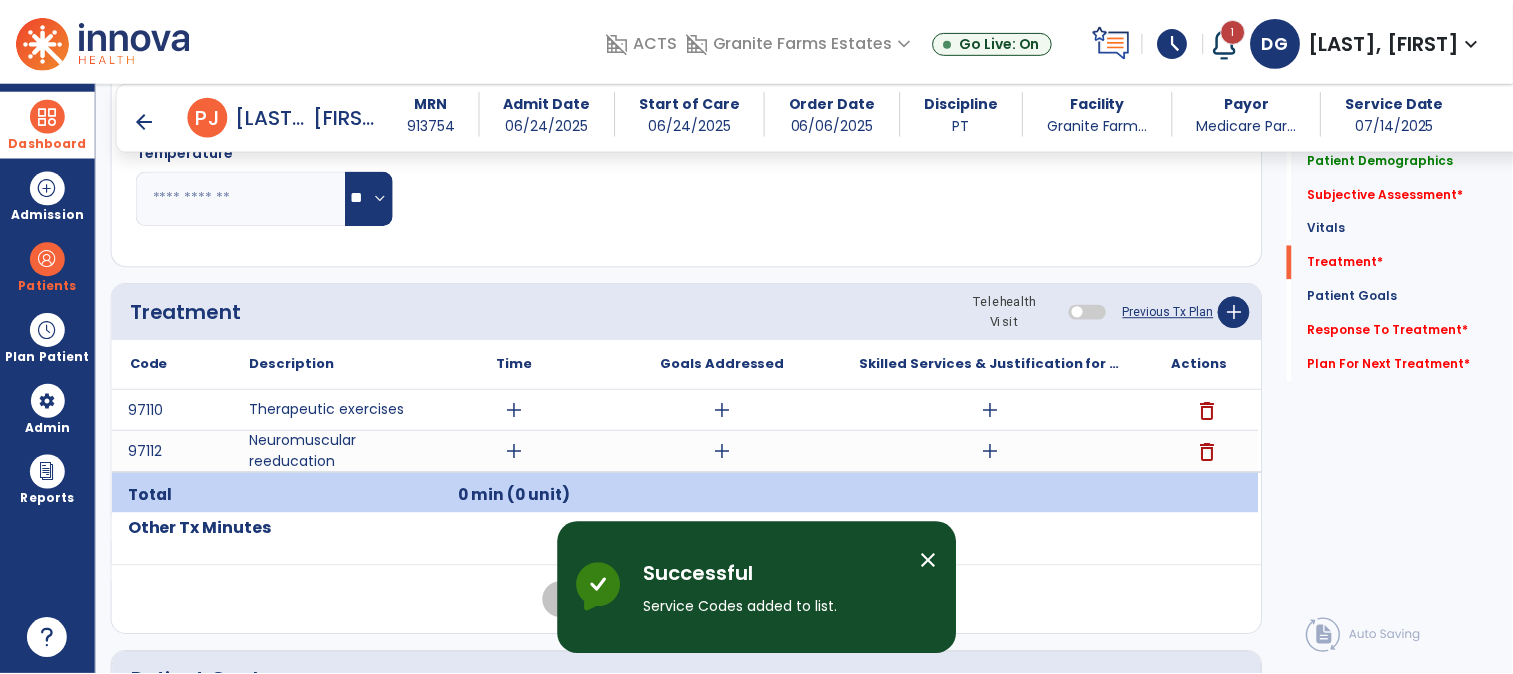 scroll, scrollTop: 1000, scrollLeft: 0, axis: vertical 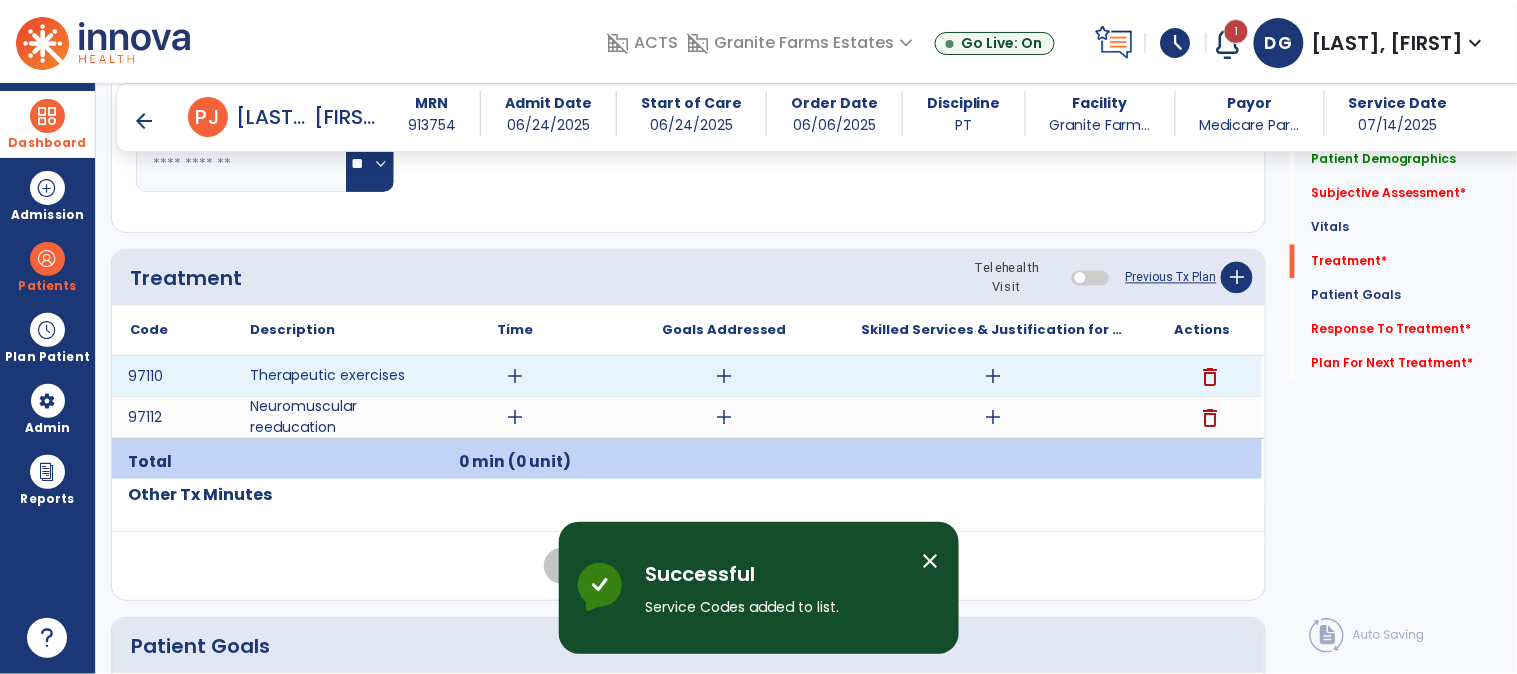 click on "add" at bounding box center [993, 376] 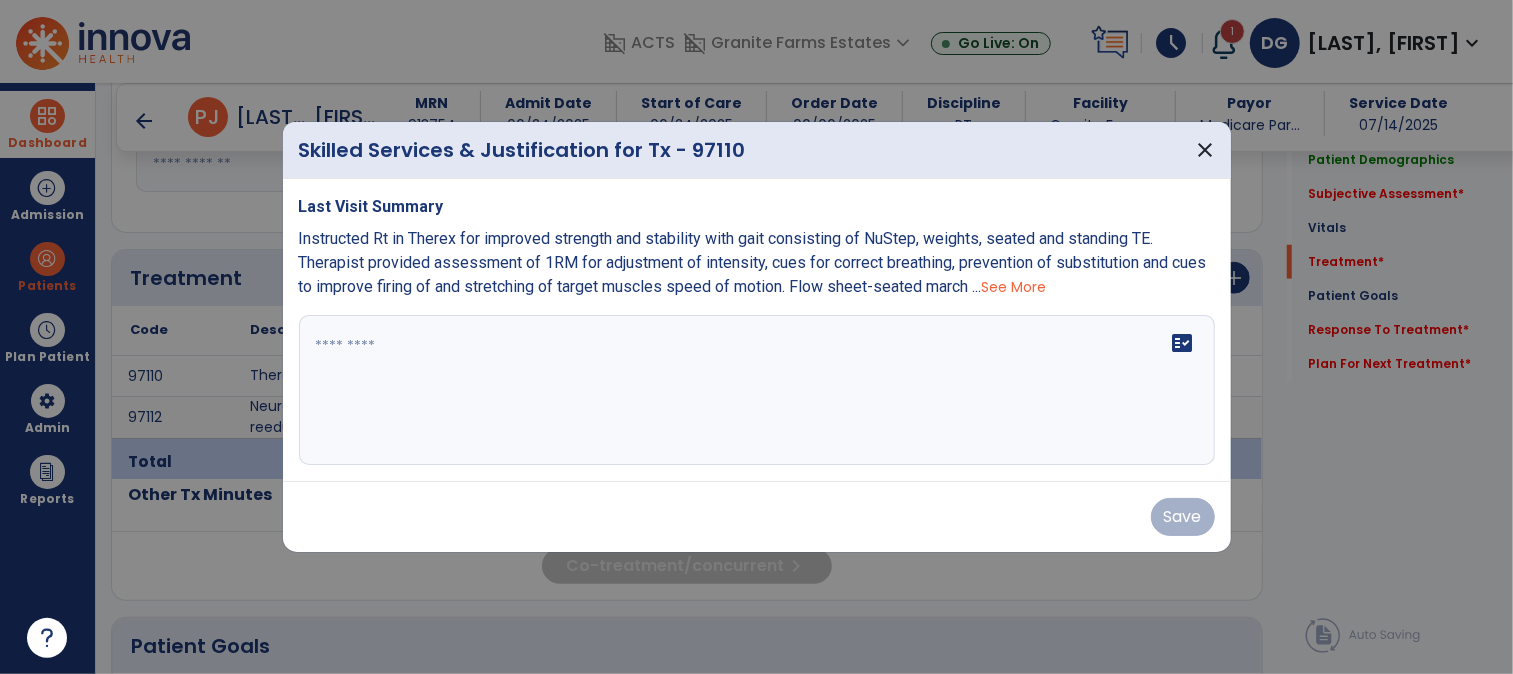 scroll, scrollTop: 1000, scrollLeft: 0, axis: vertical 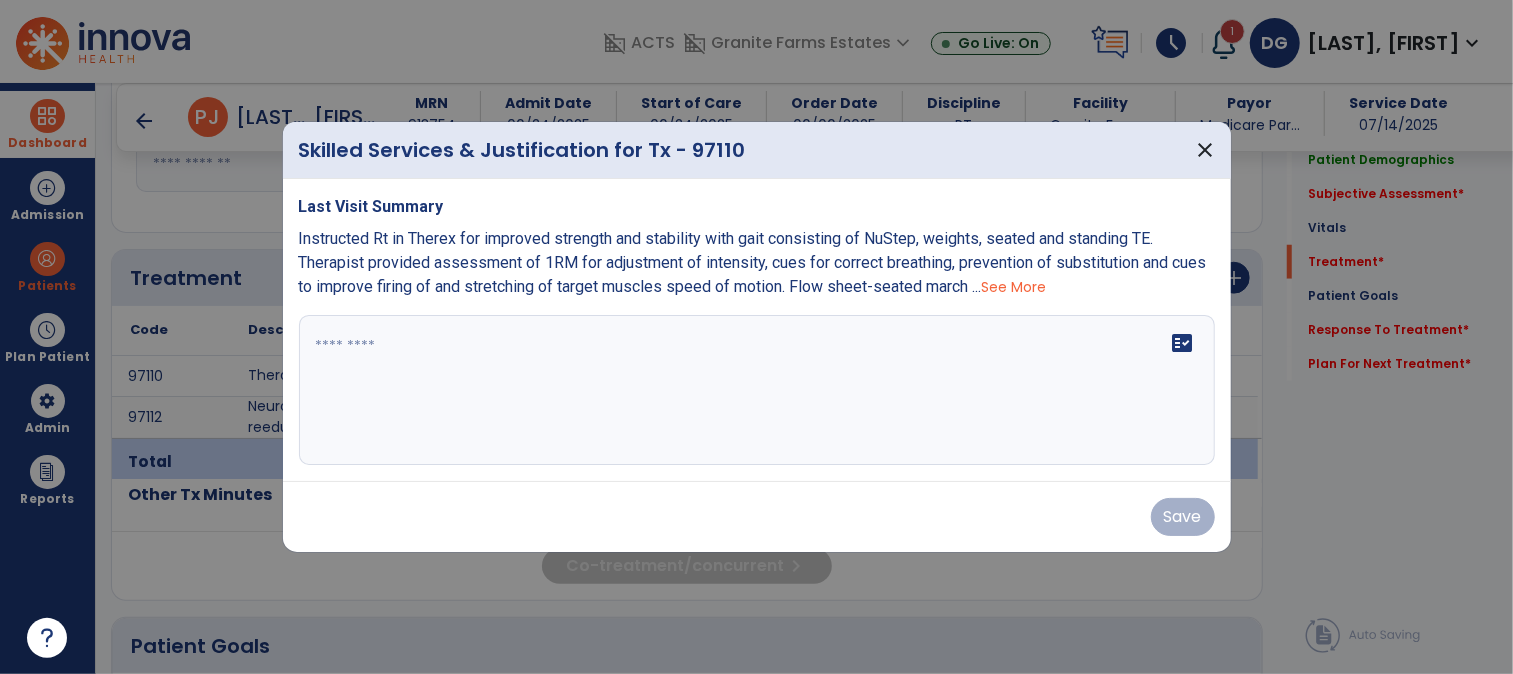 click at bounding box center [757, 390] 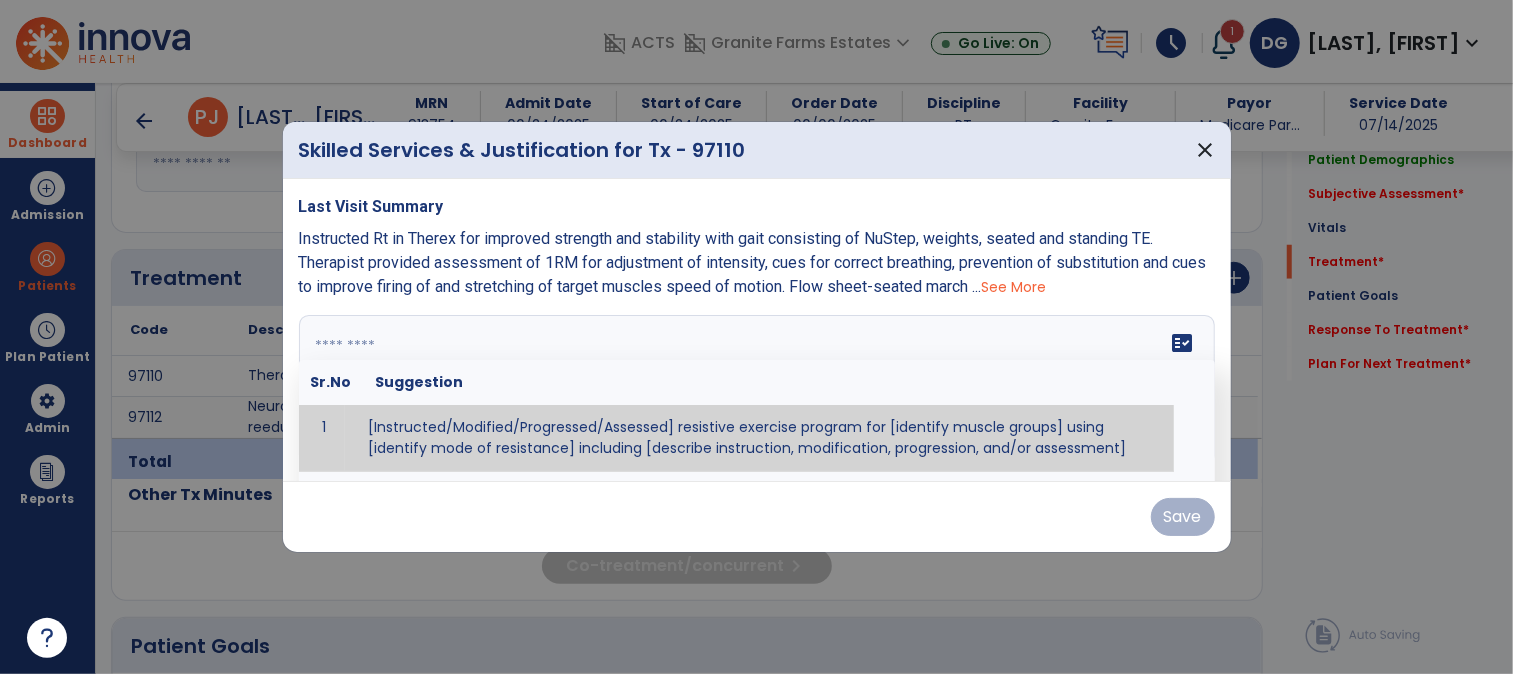 paste on "**********" 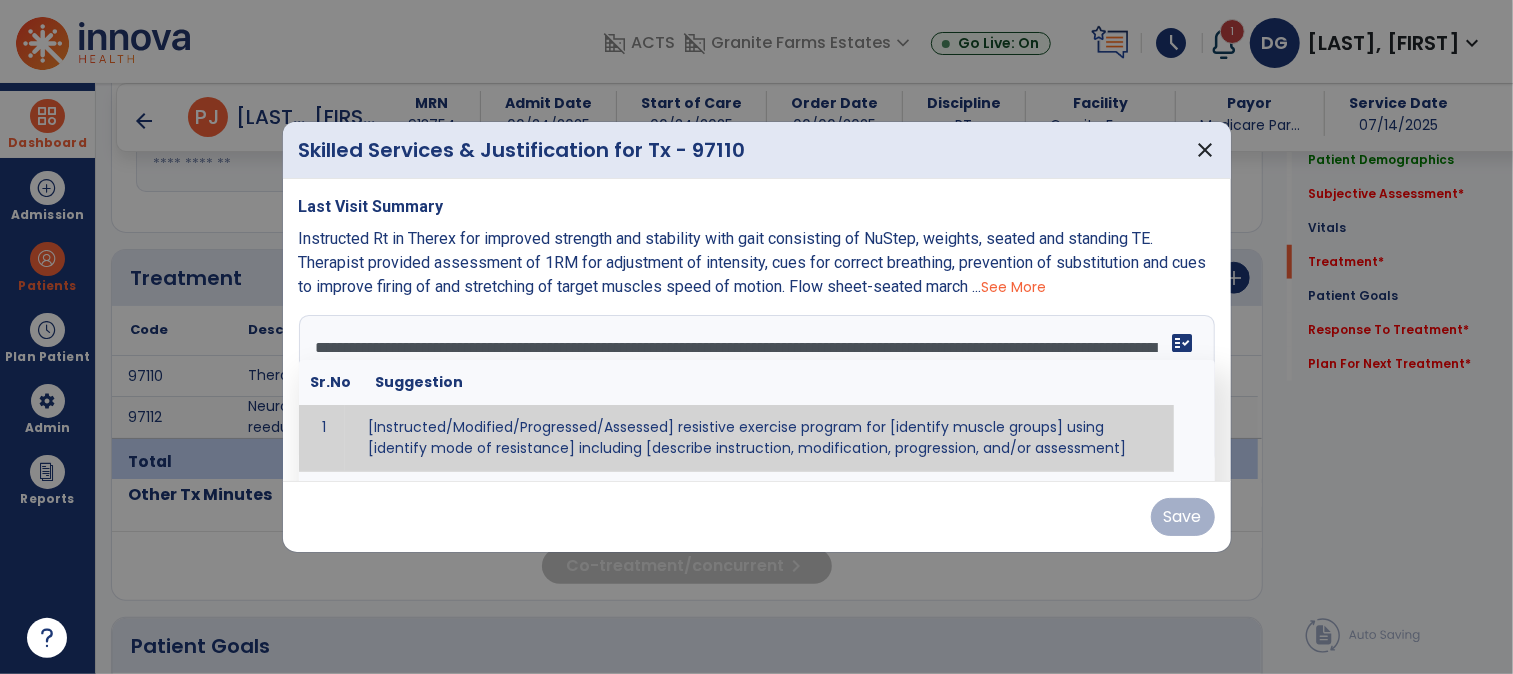 scroll, scrollTop: 38, scrollLeft: 0, axis: vertical 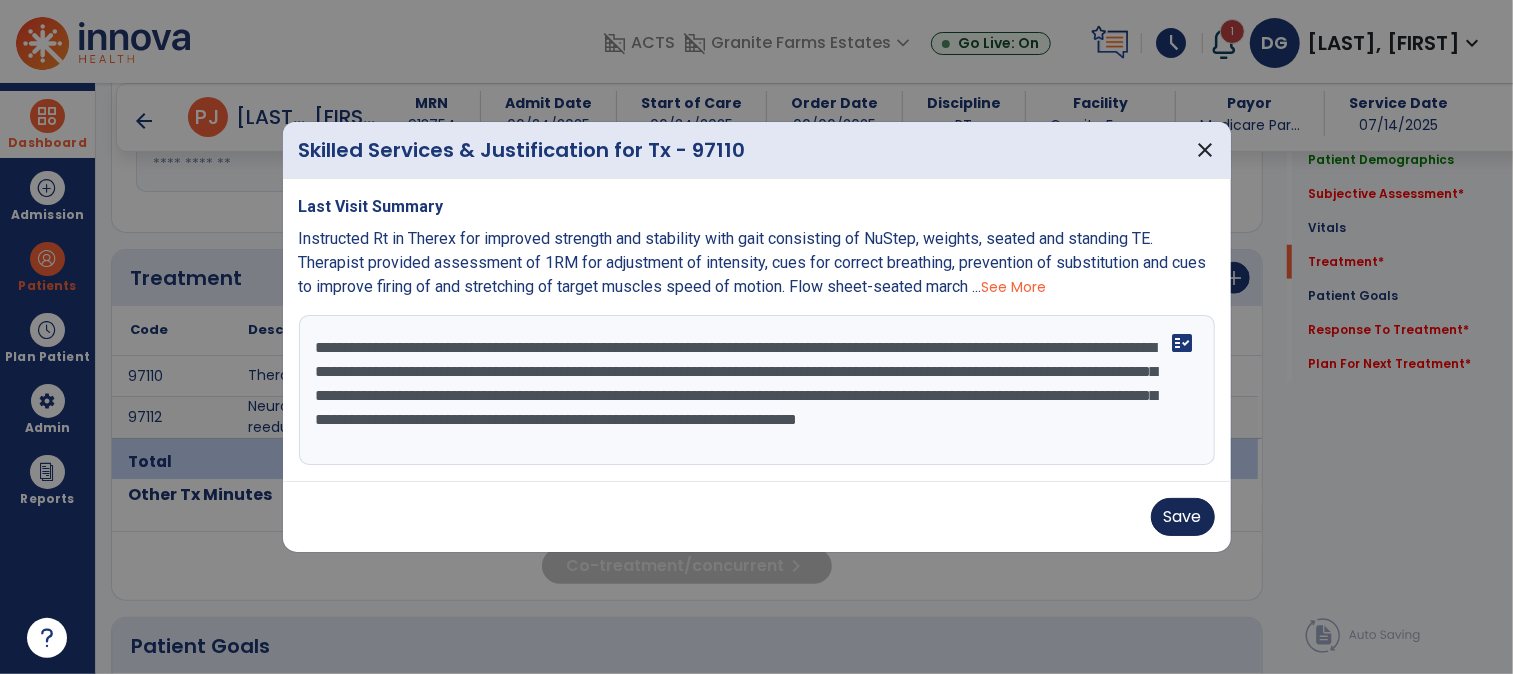 type on "**********" 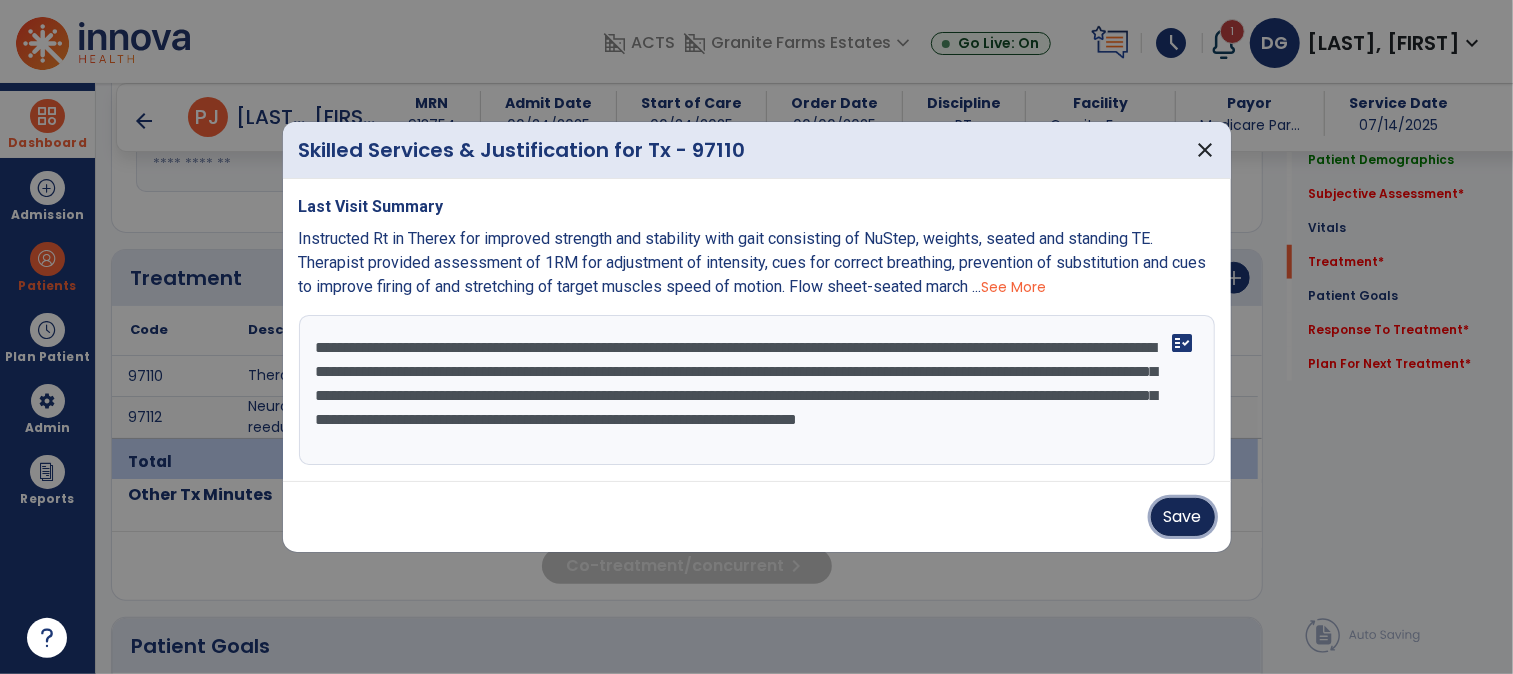 click on "Save" at bounding box center (1183, 517) 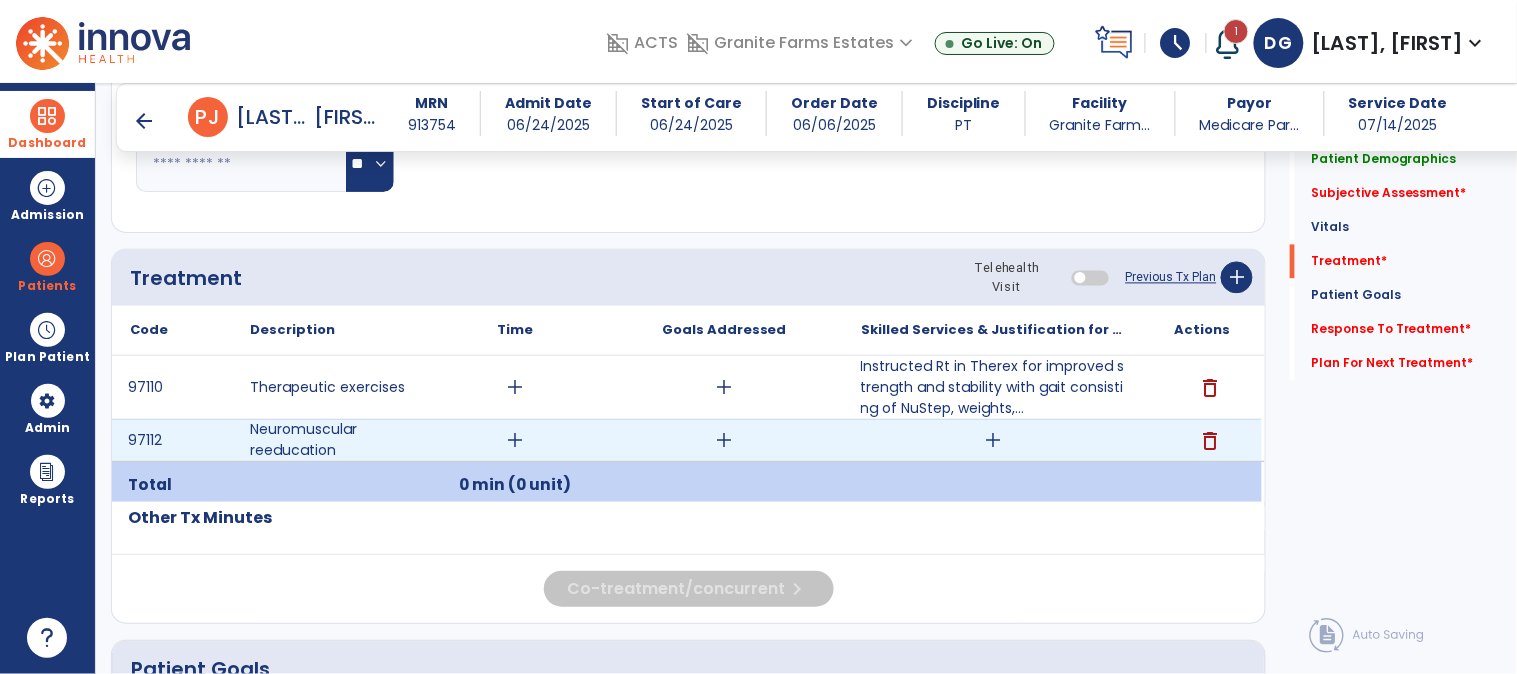 click on "add" at bounding box center [993, 440] 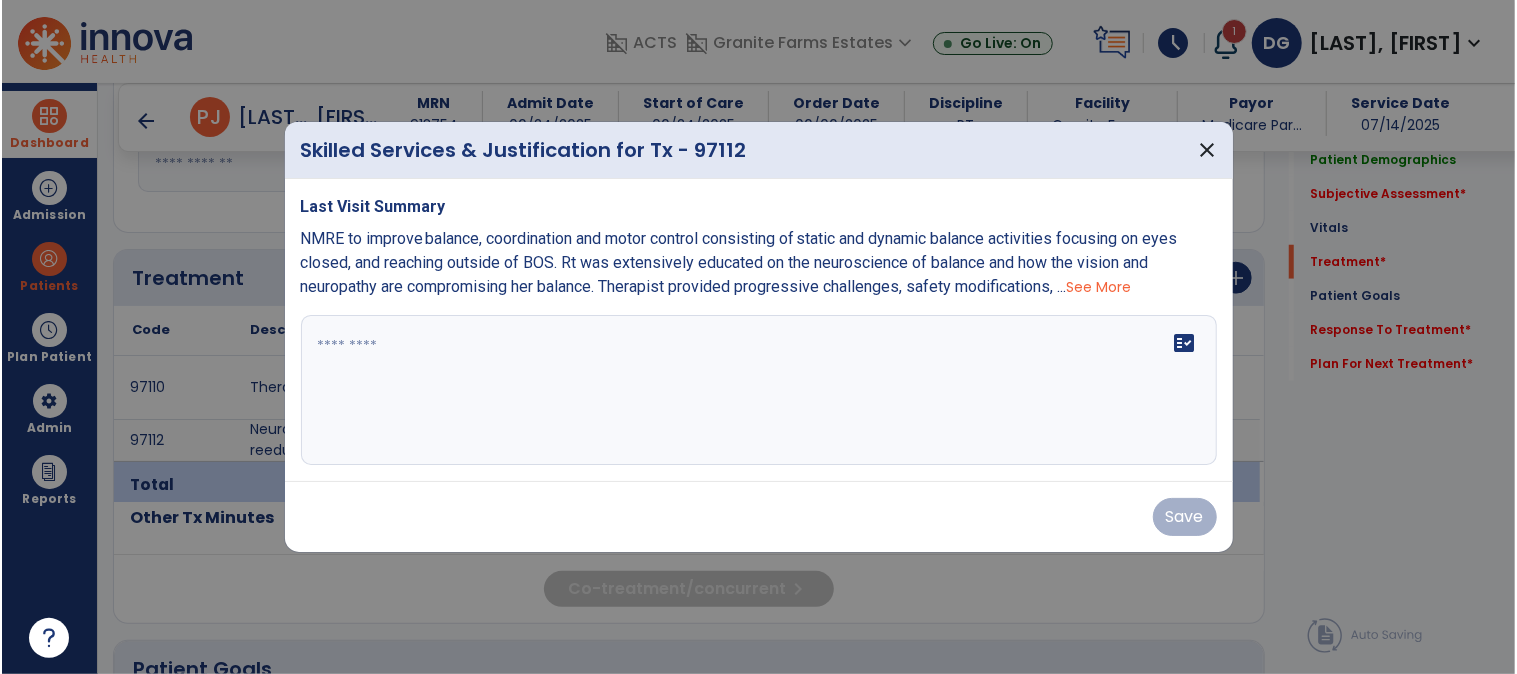 scroll, scrollTop: 1000, scrollLeft: 0, axis: vertical 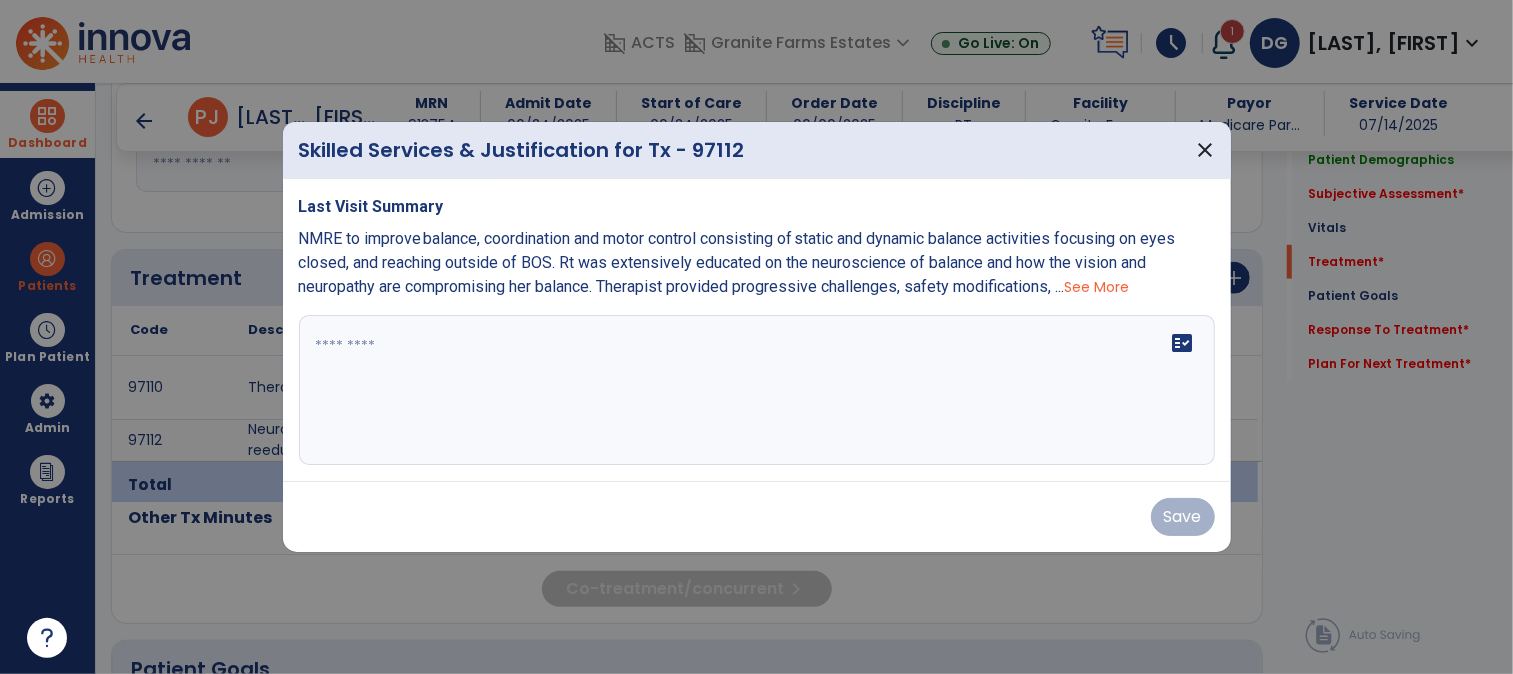click at bounding box center [757, 390] 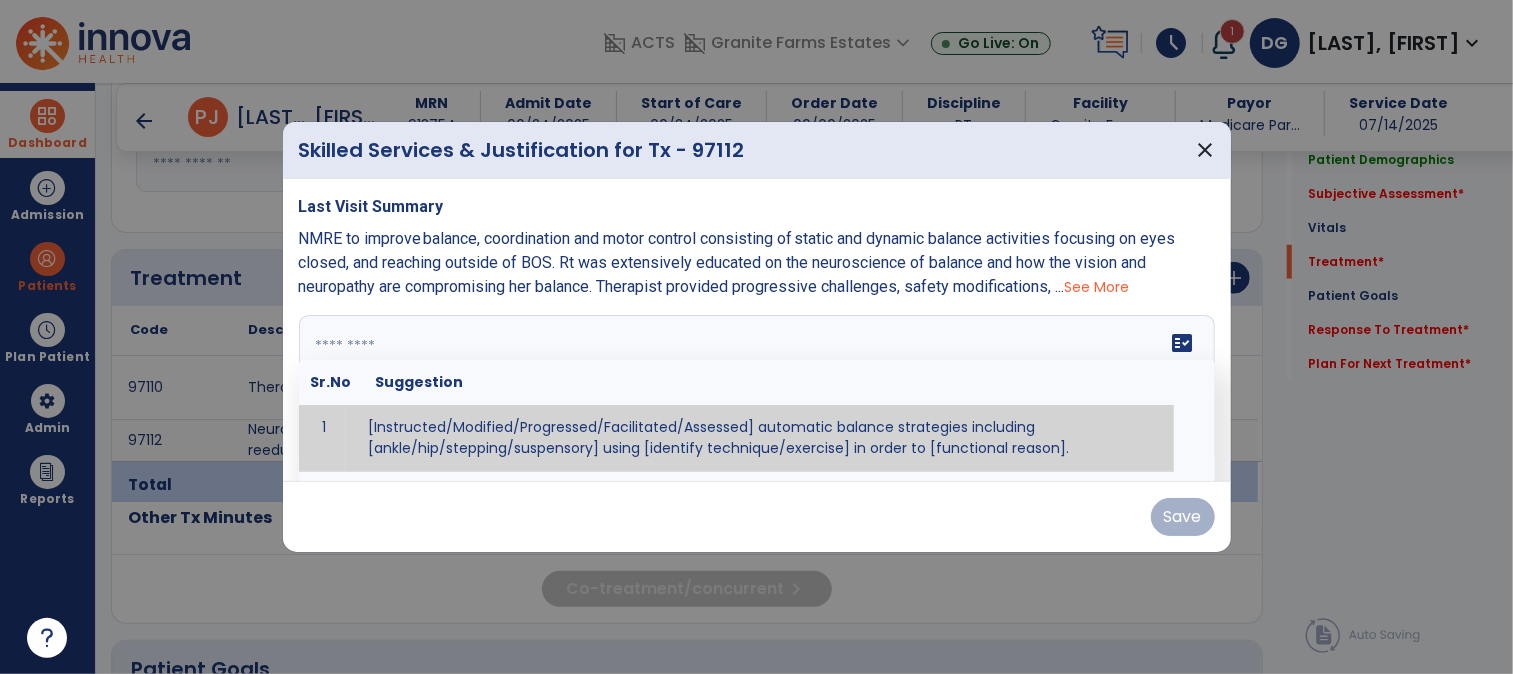 paste on "**********" 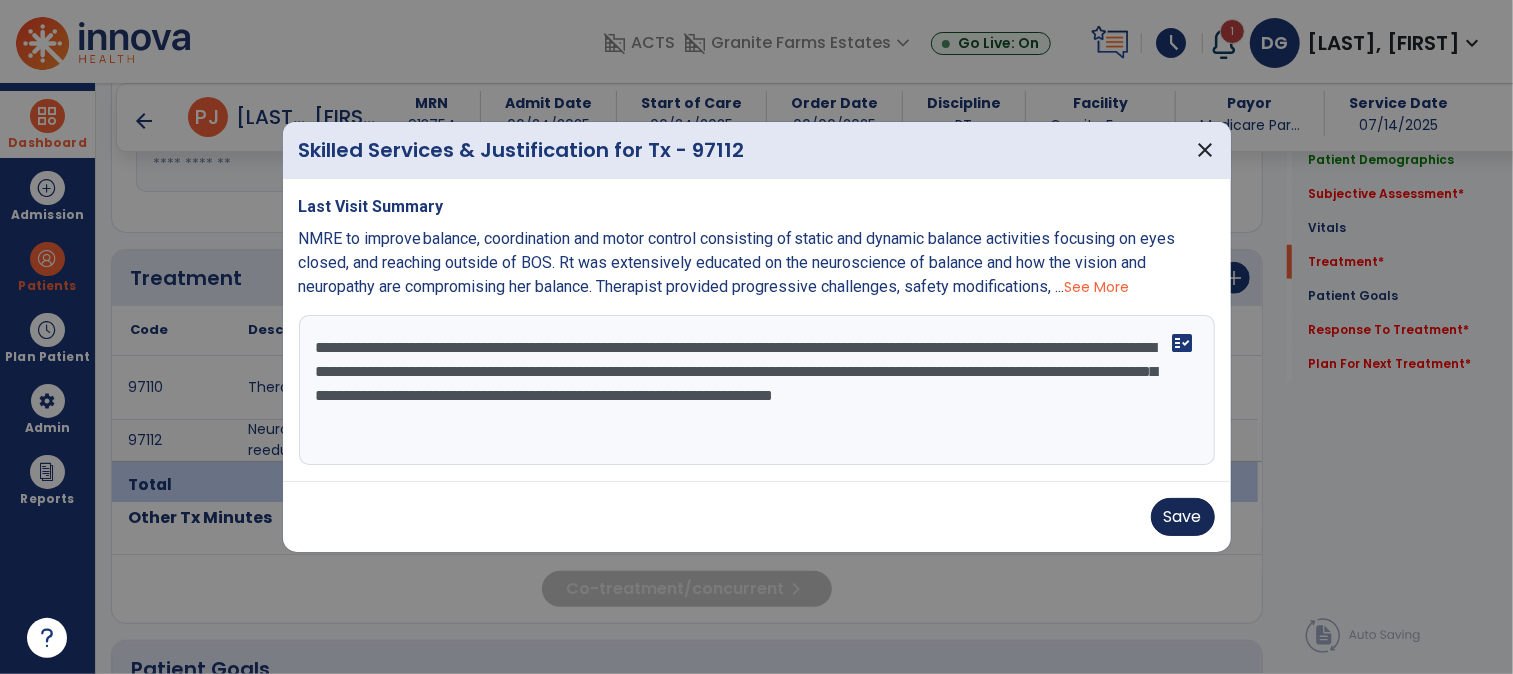 type on "**********" 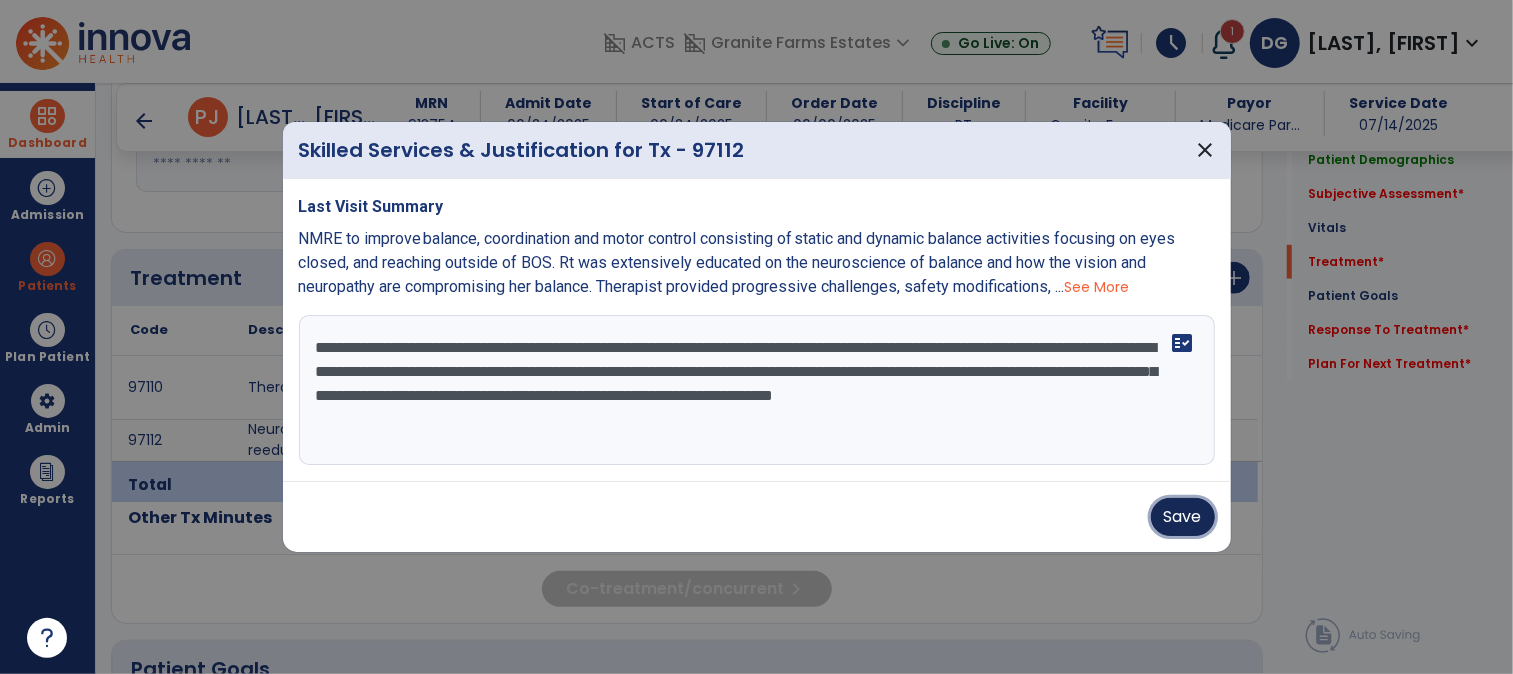 click on "Save" at bounding box center [1183, 517] 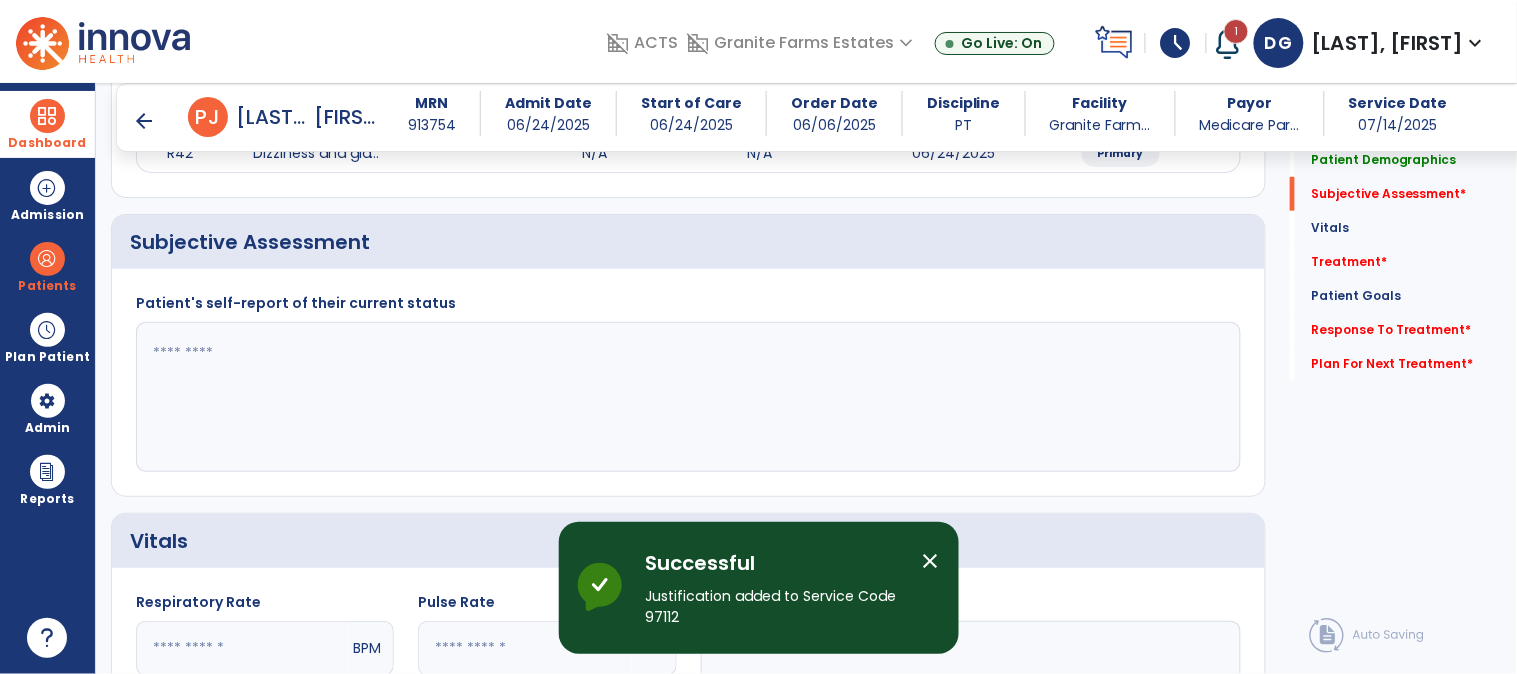 scroll, scrollTop: 222, scrollLeft: 0, axis: vertical 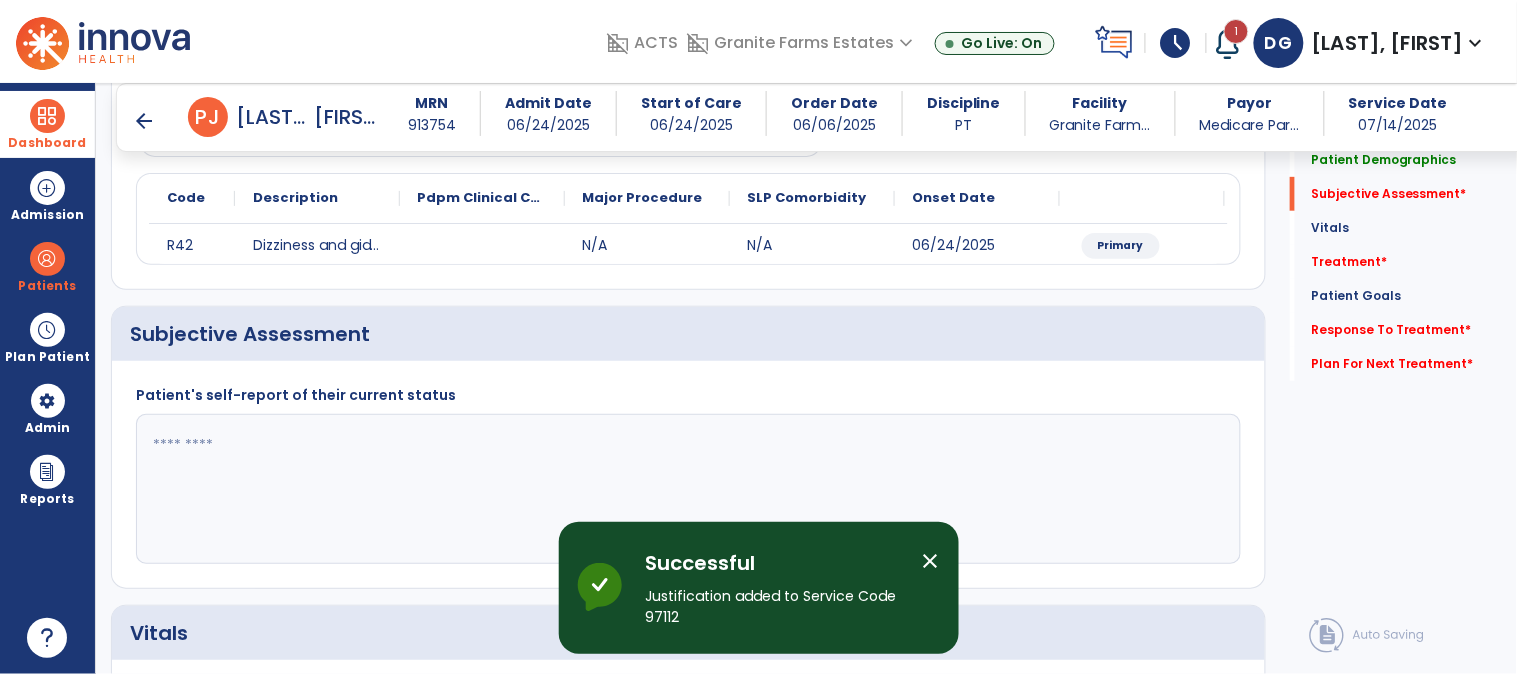 click 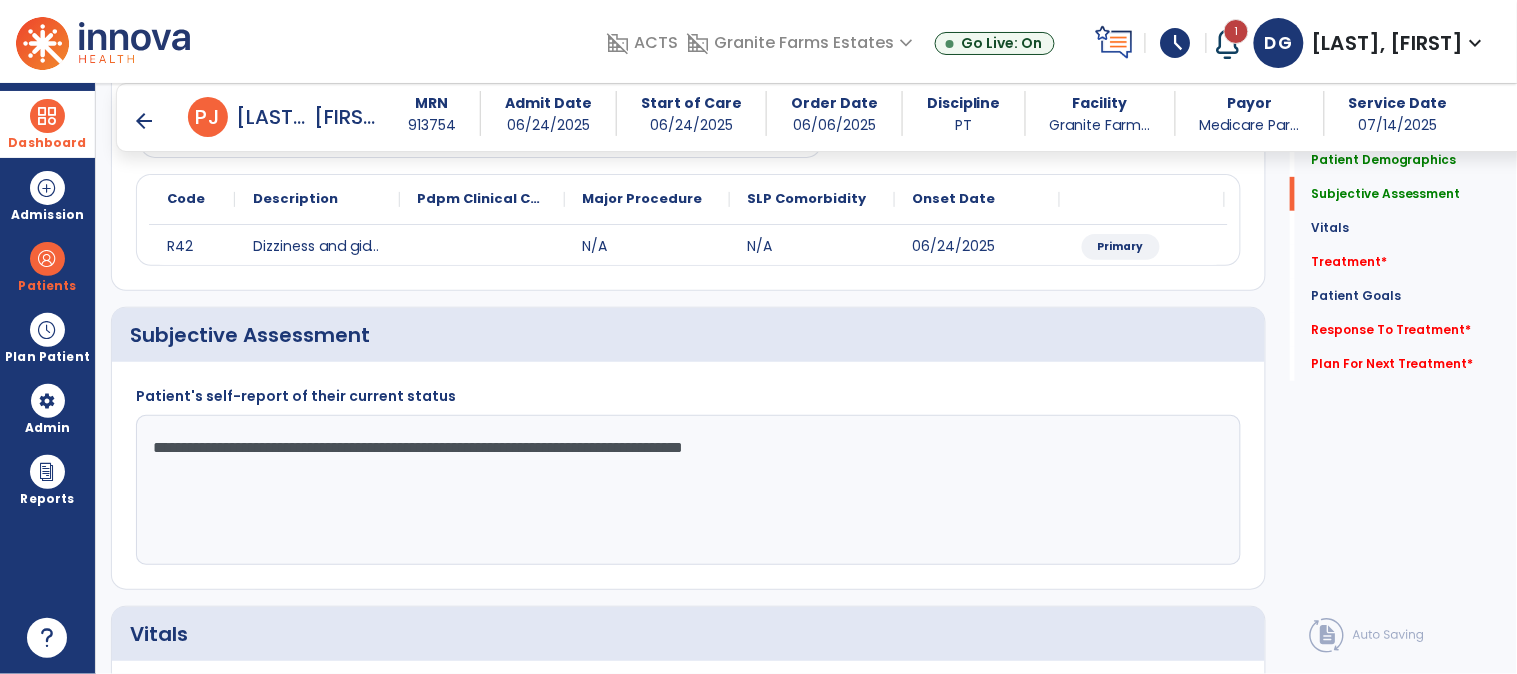 scroll, scrollTop: 333, scrollLeft: 0, axis: vertical 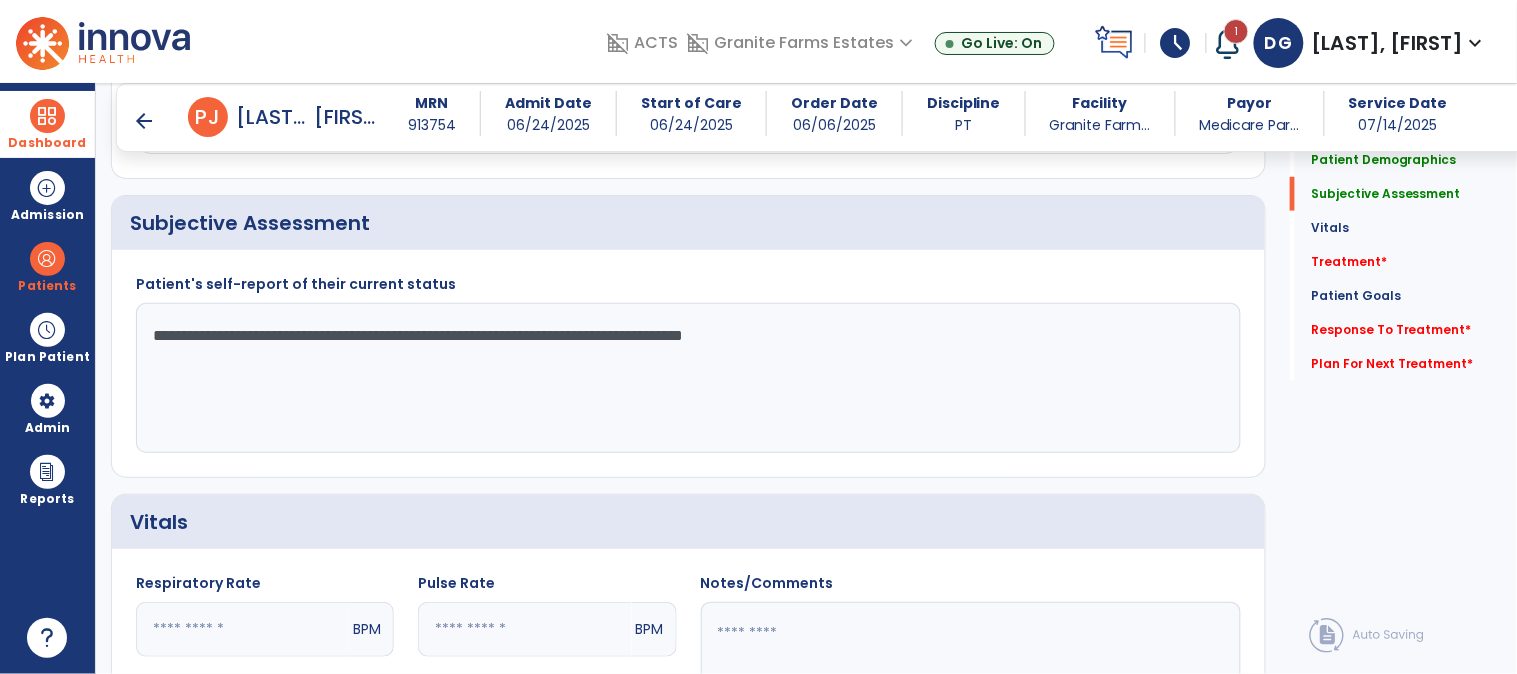 click on "**********" 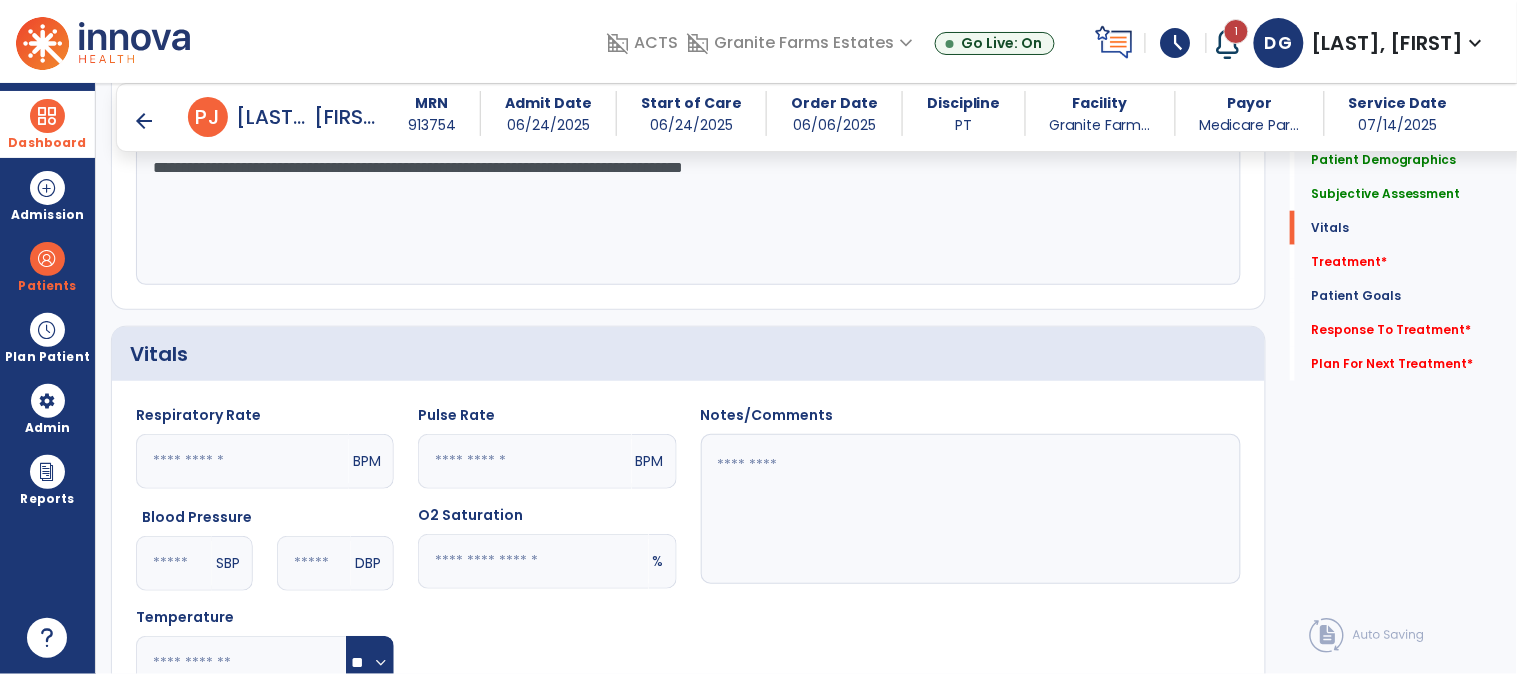 scroll, scrollTop: 555, scrollLeft: 0, axis: vertical 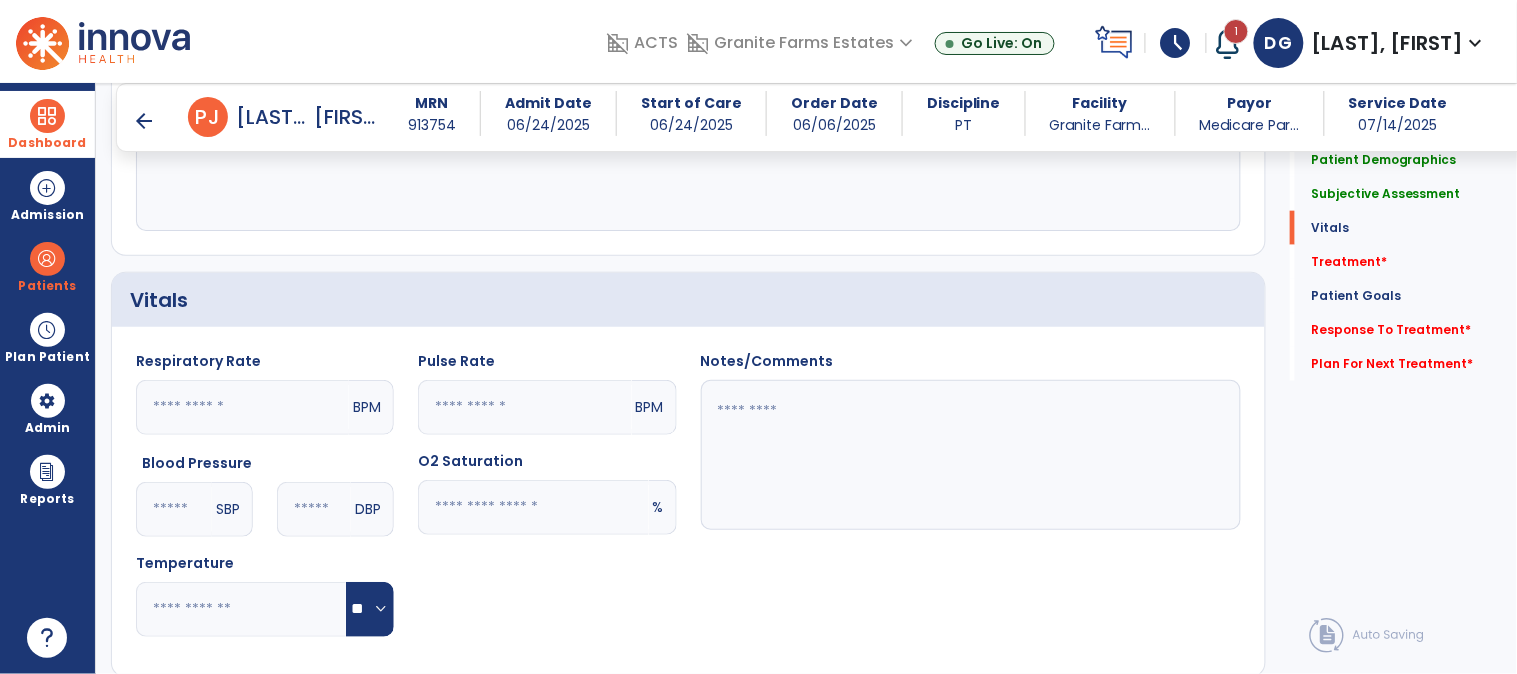 type on "**********" 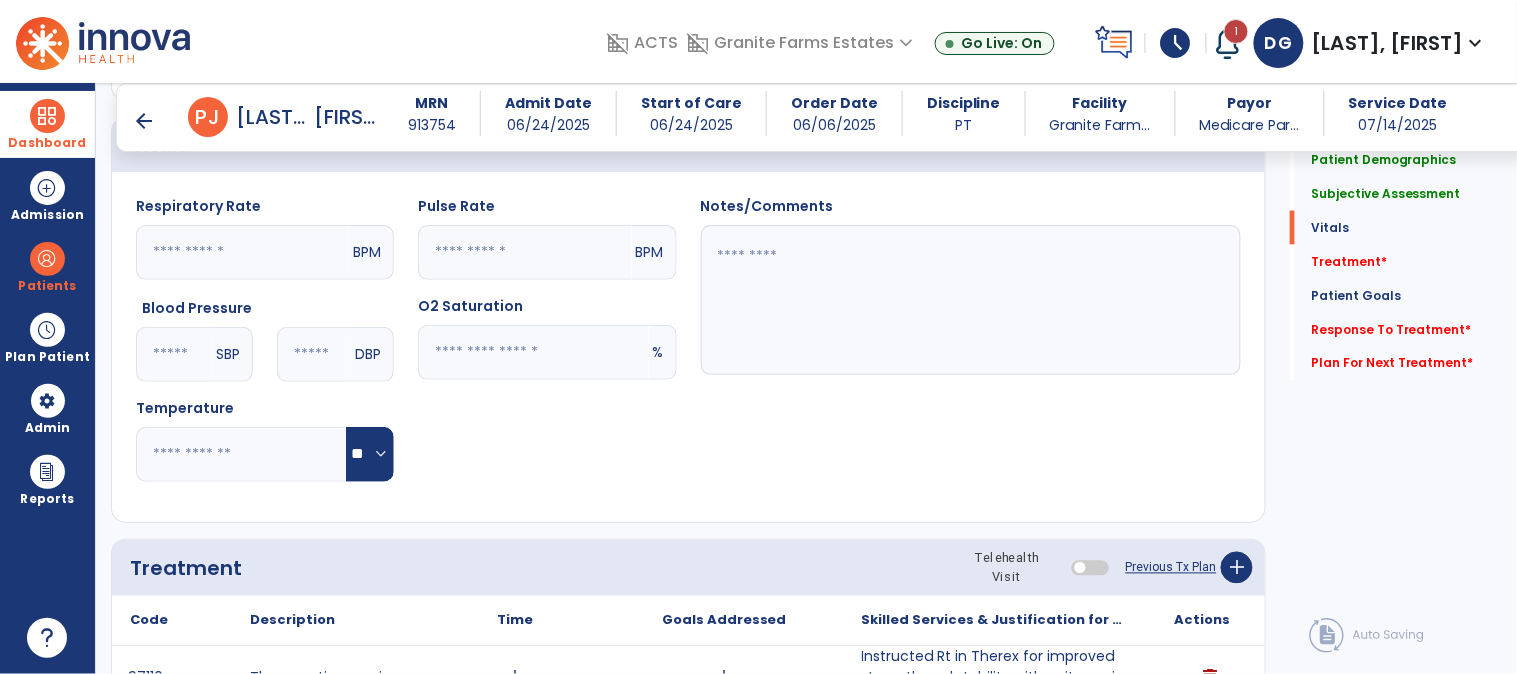scroll, scrollTop: 777, scrollLeft: 0, axis: vertical 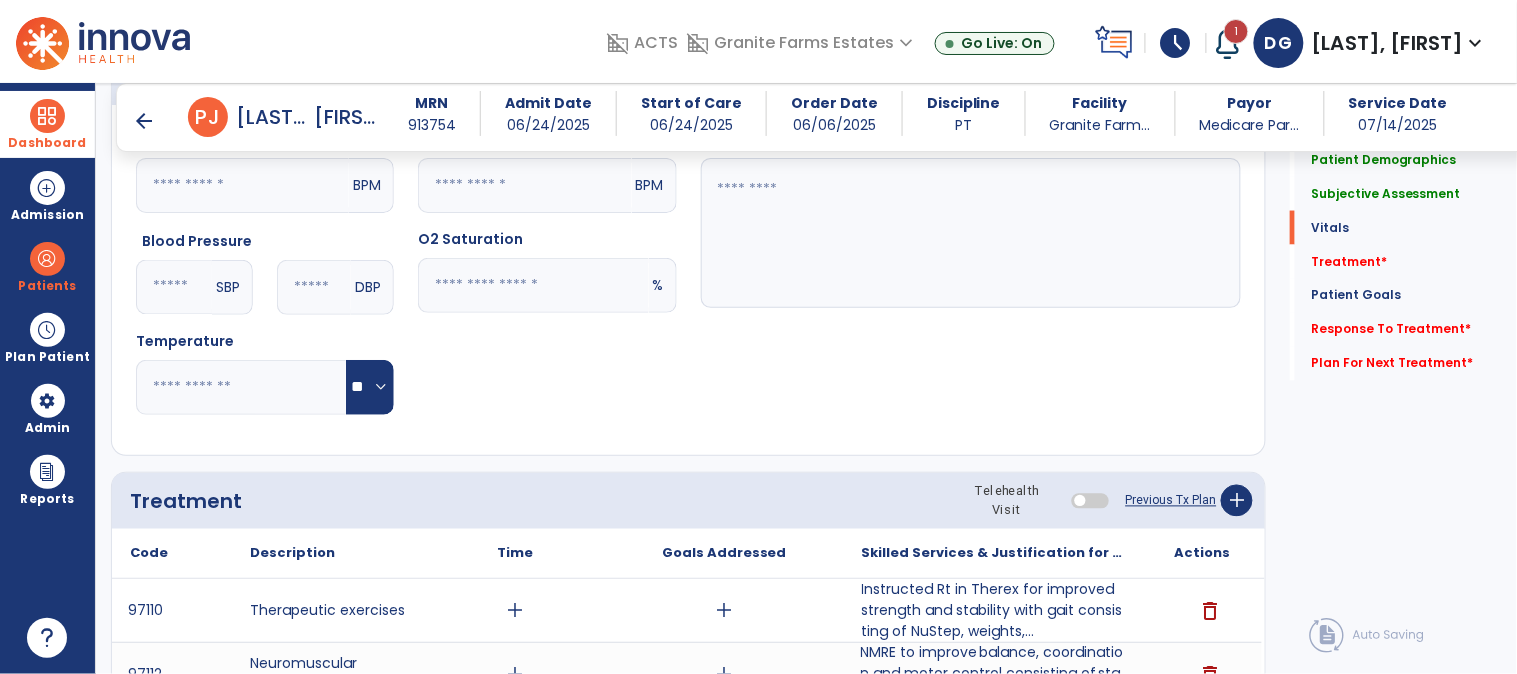 click 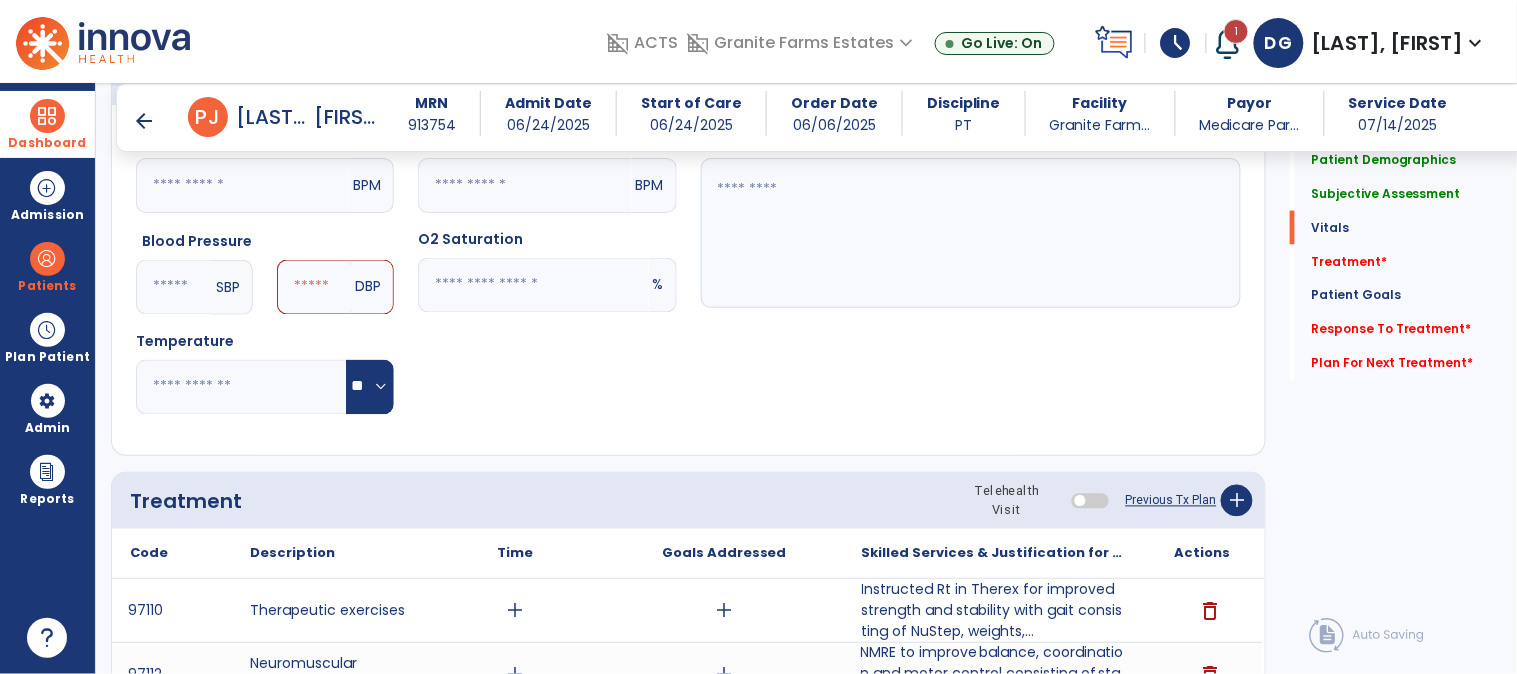 type on "***" 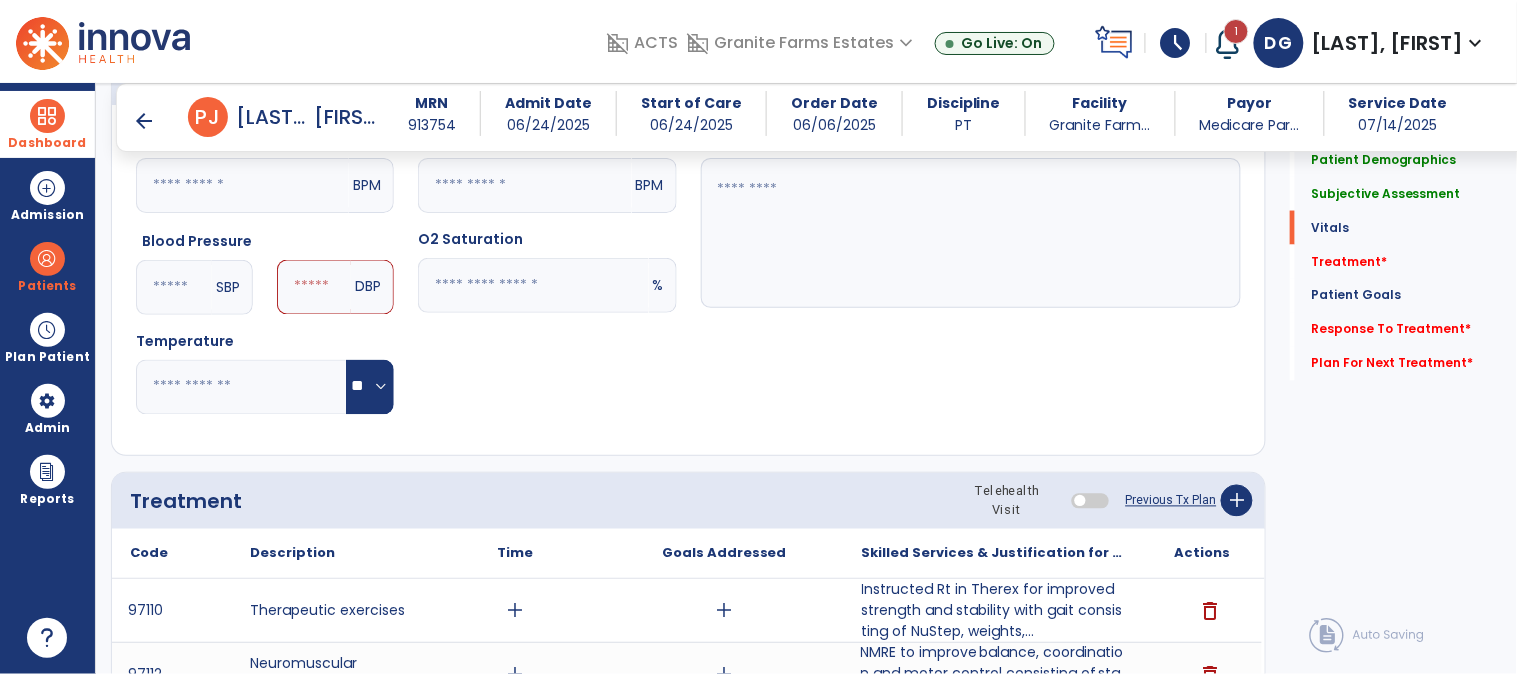 click 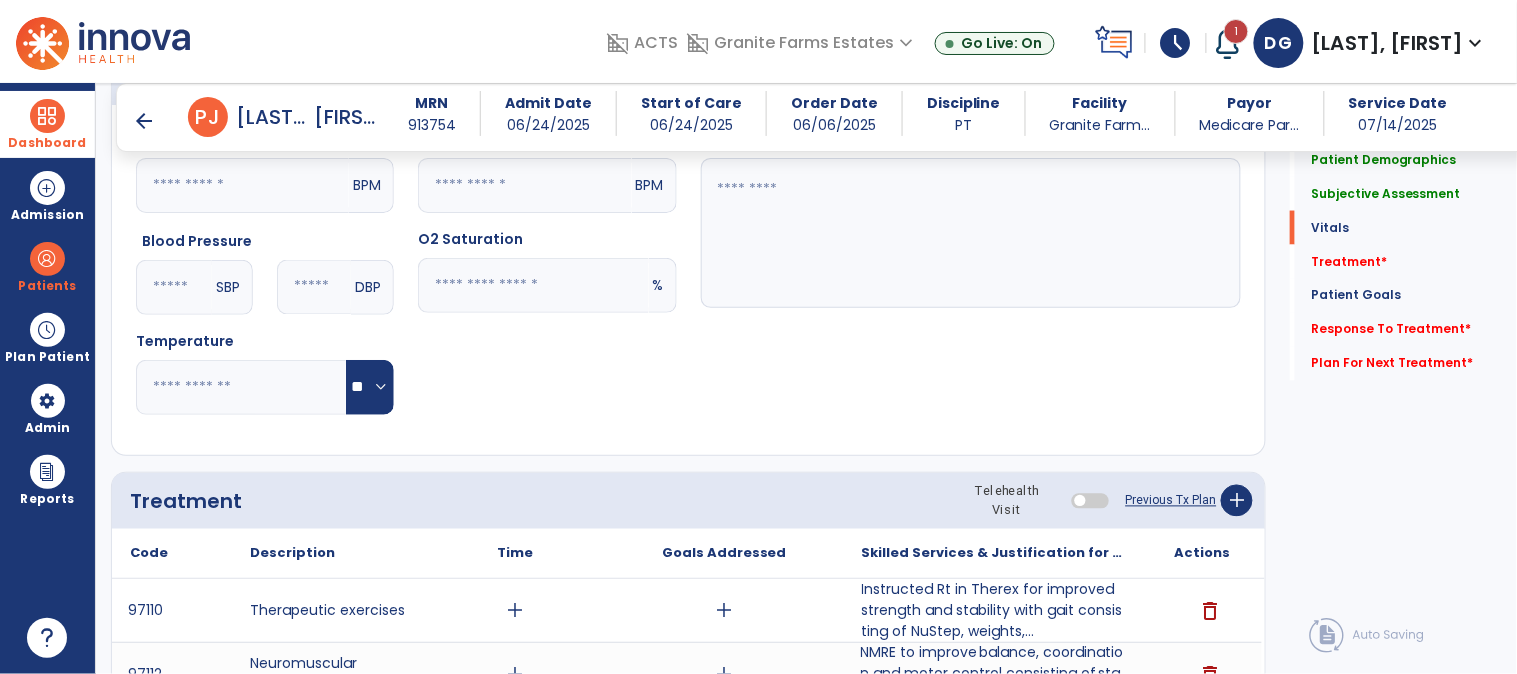 type on "**" 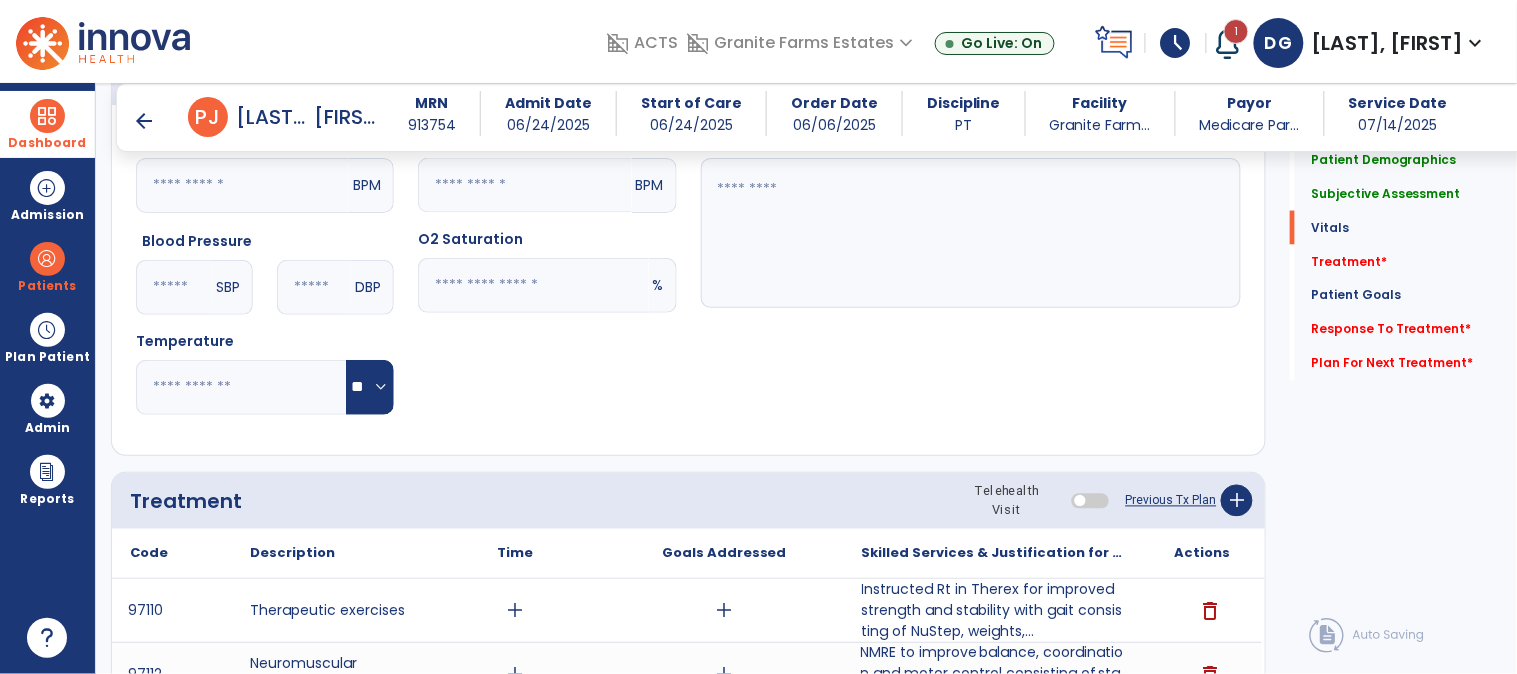 click 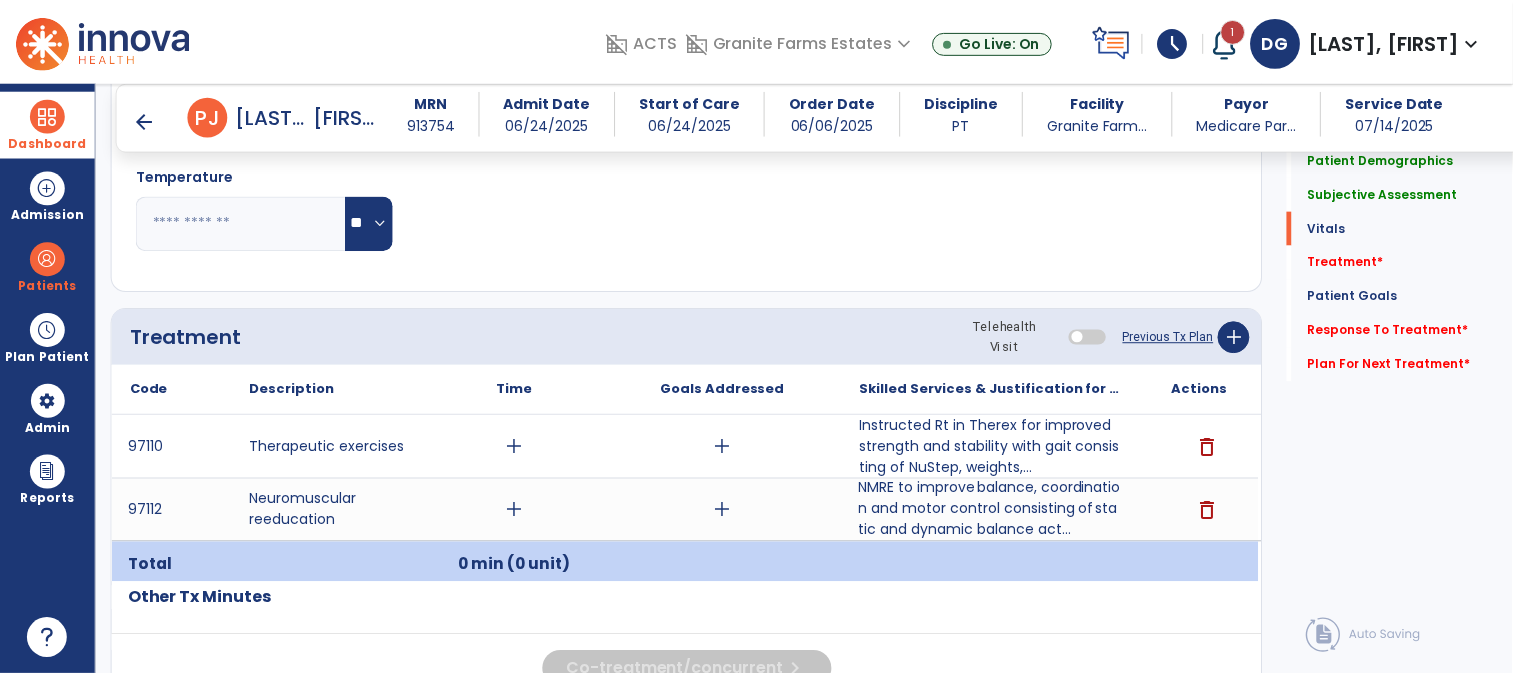 scroll, scrollTop: 1000, scrollLeft: 0, axis: vertical 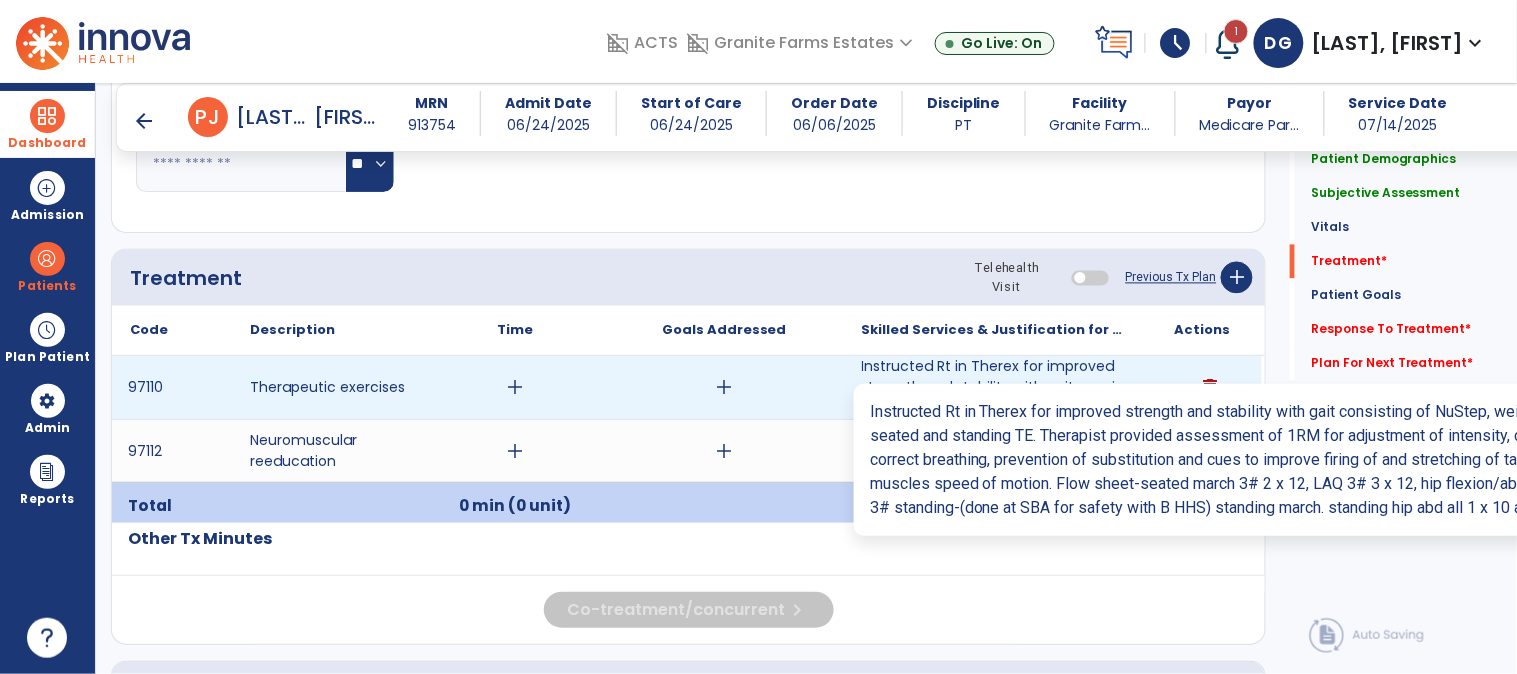 type on "**" 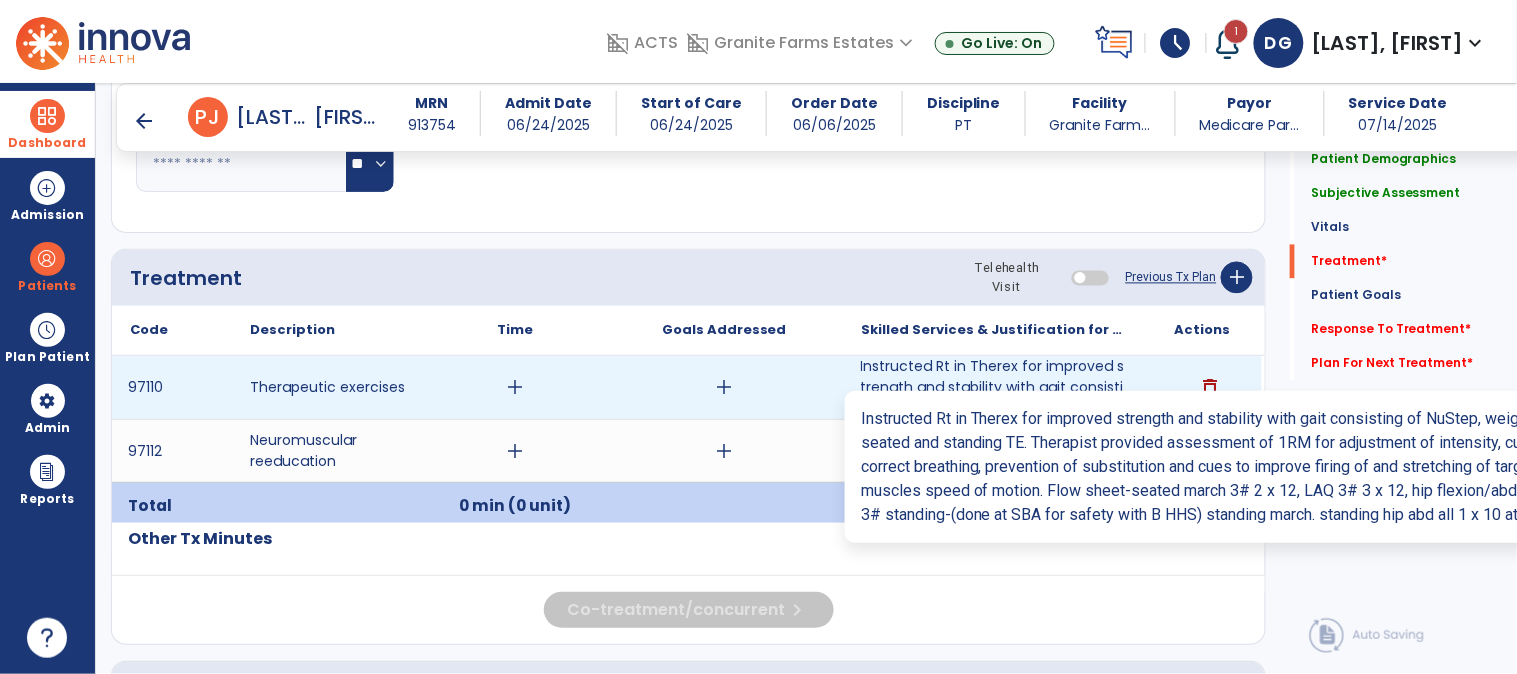 click on "Instructed Rt in Therex for improved strength and stability with gait consisting of NuStep, weights,..." at bounding box center (993, 387) 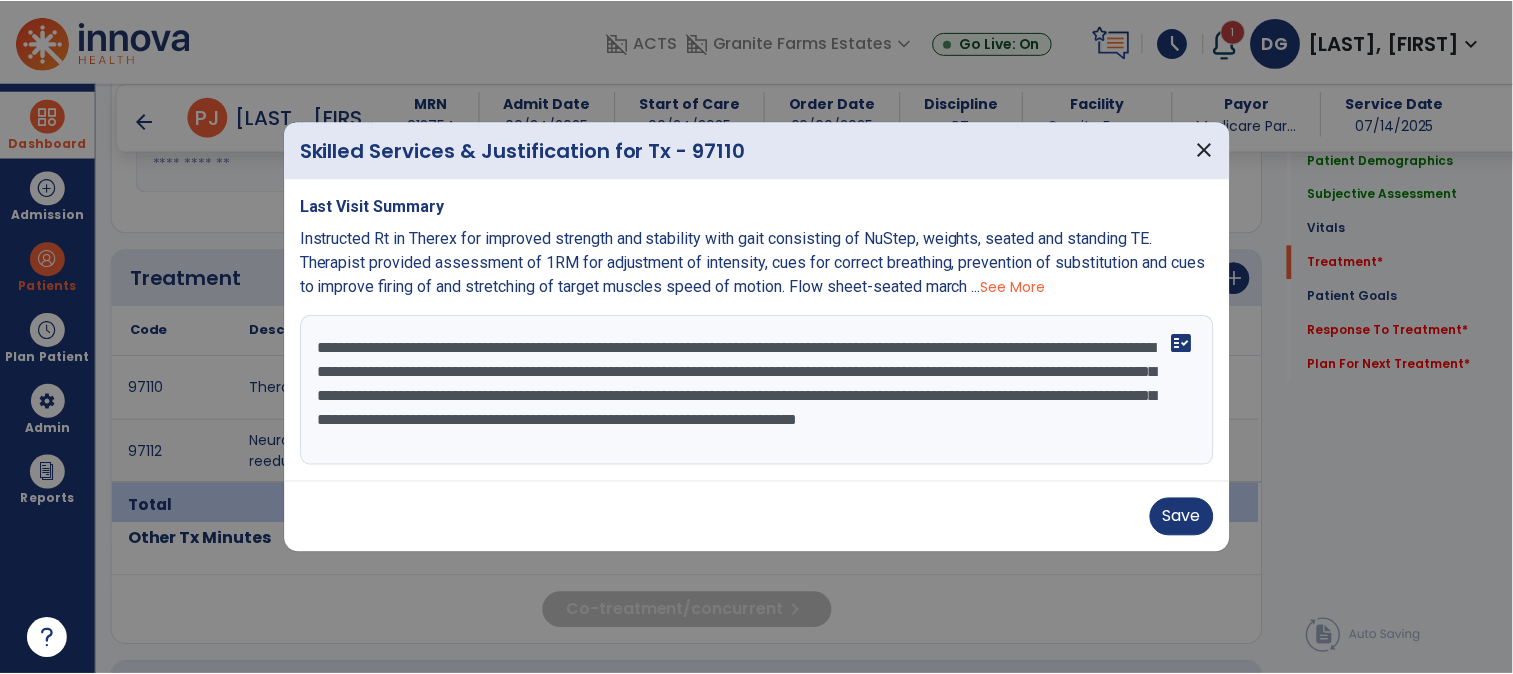 scroll, scrollTop: 1000, scrollLeft: 0, axis: vertical 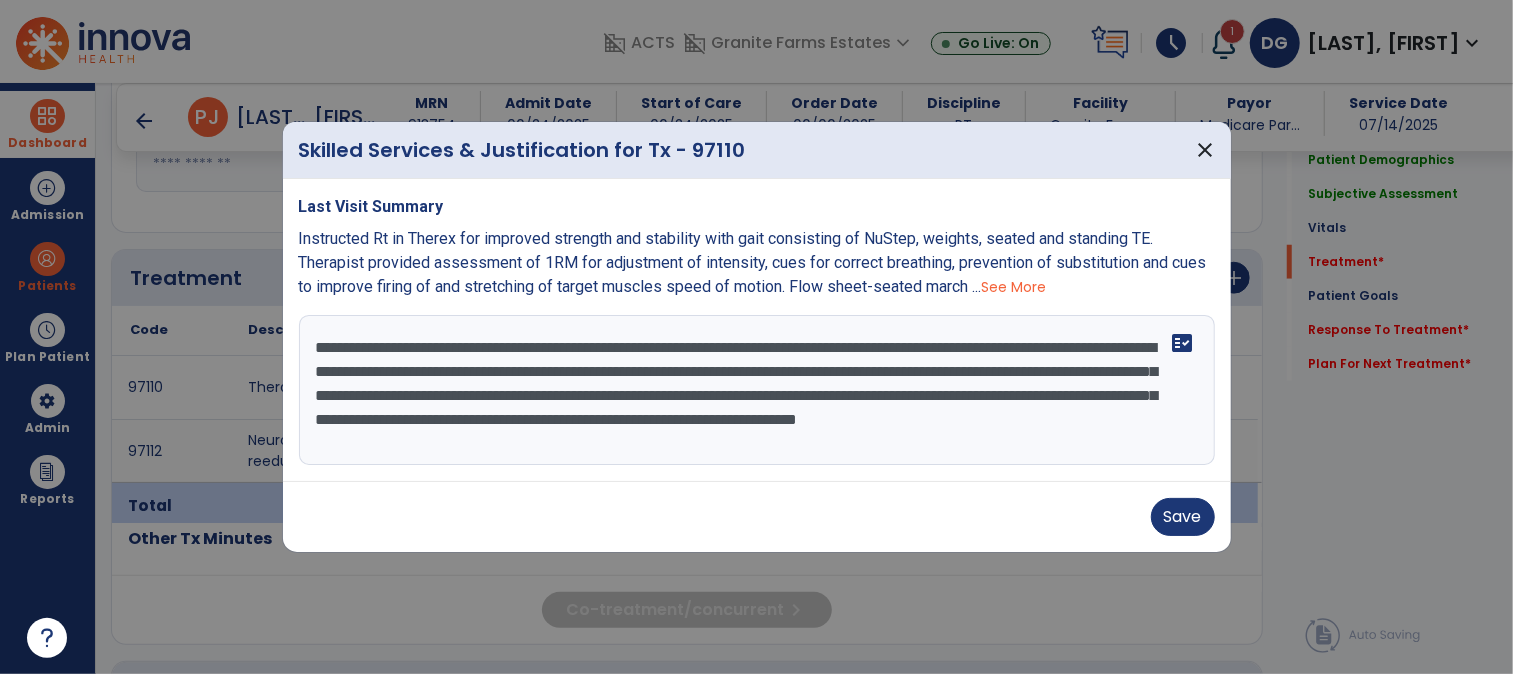 click on "**********" at bounding box center [757, 390] 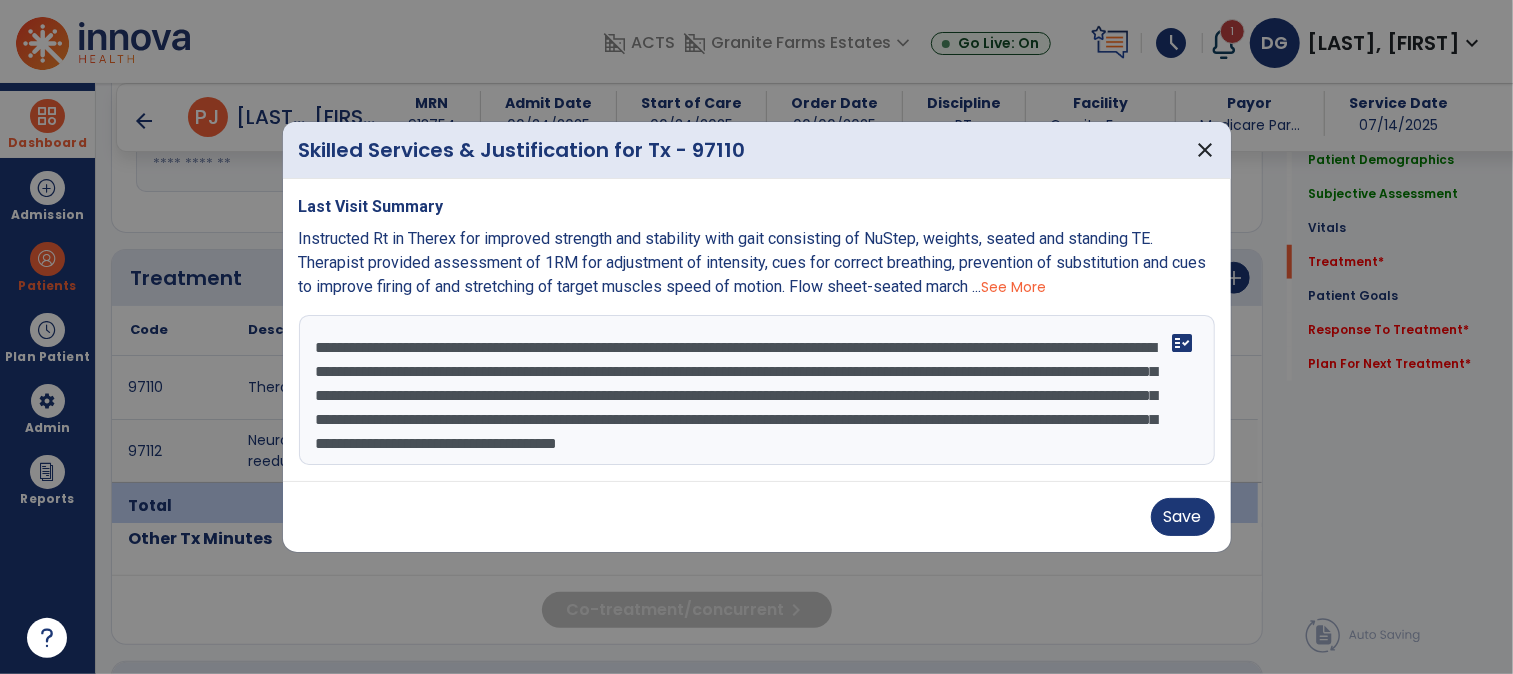 click on "**********" at bounding box center (757, 390) 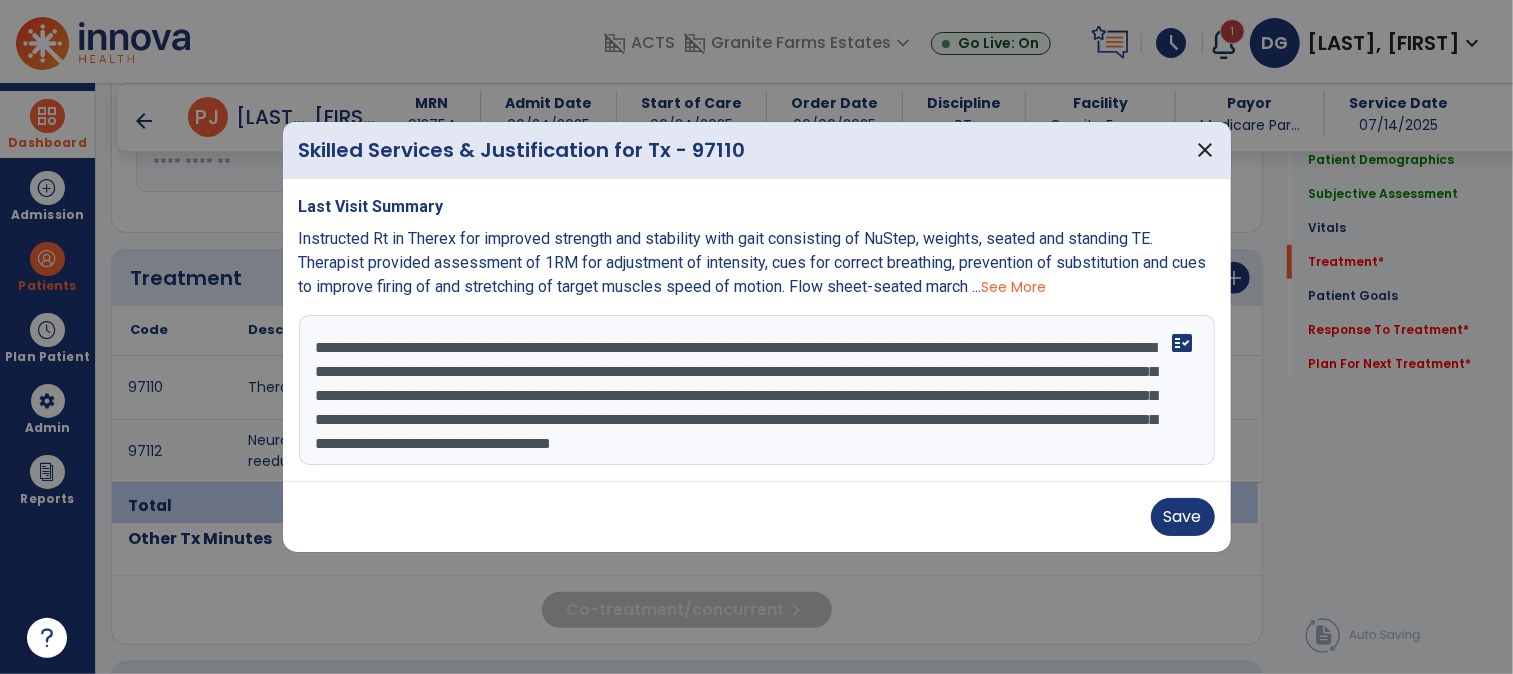 click on "**********" at bounding box center (757, 390) 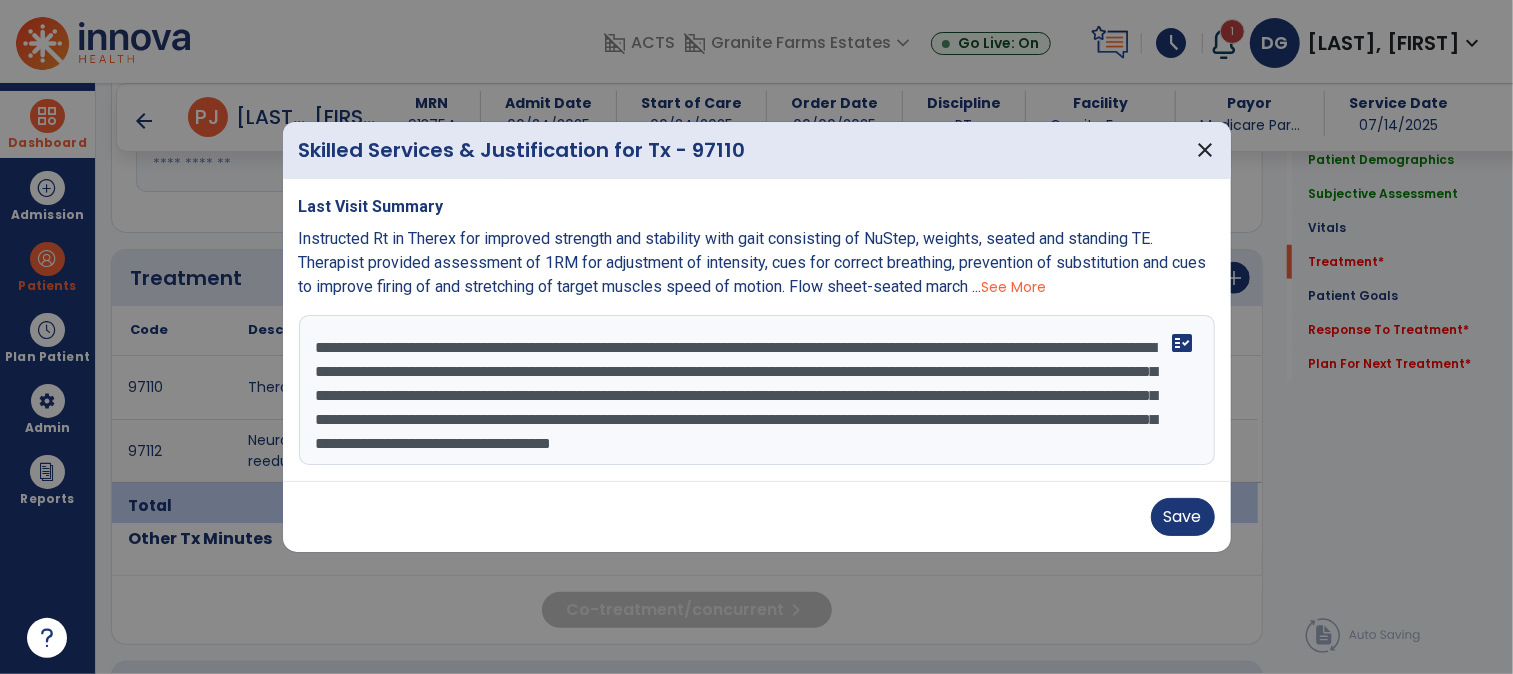 scroll, scrollTop: 56, scrollLeft: 0, axis: vertical 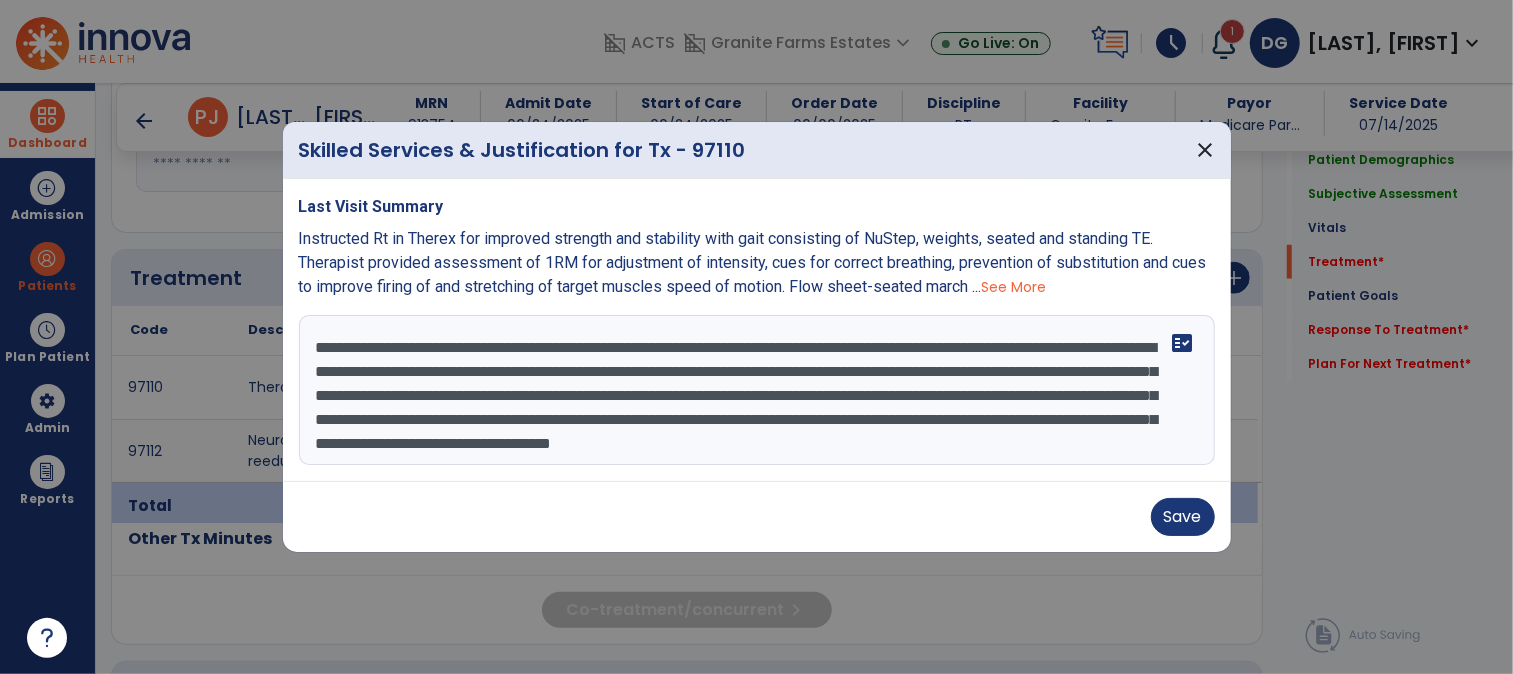 click on "**********" at bounding box center [757, 390] 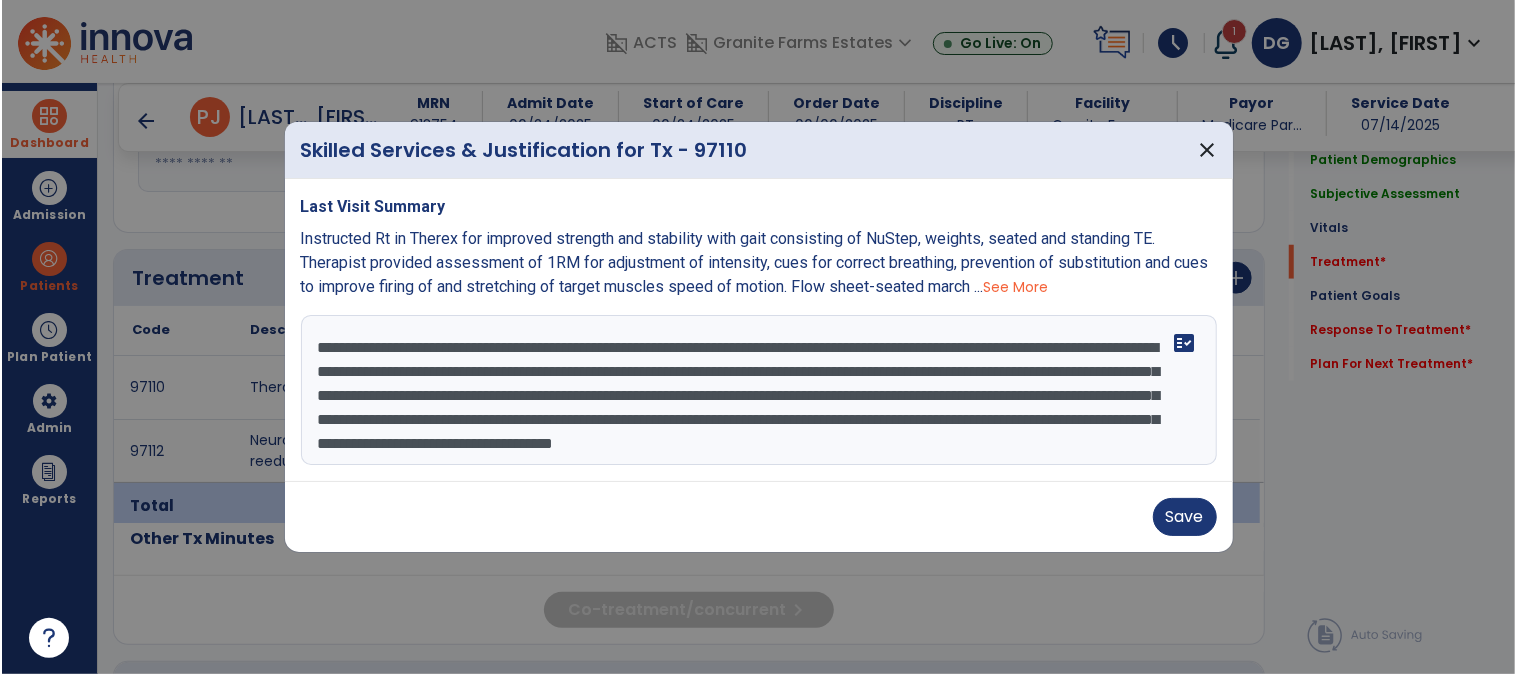 scroll, scrollTop: 0, scrollLeft: 0, axis: both 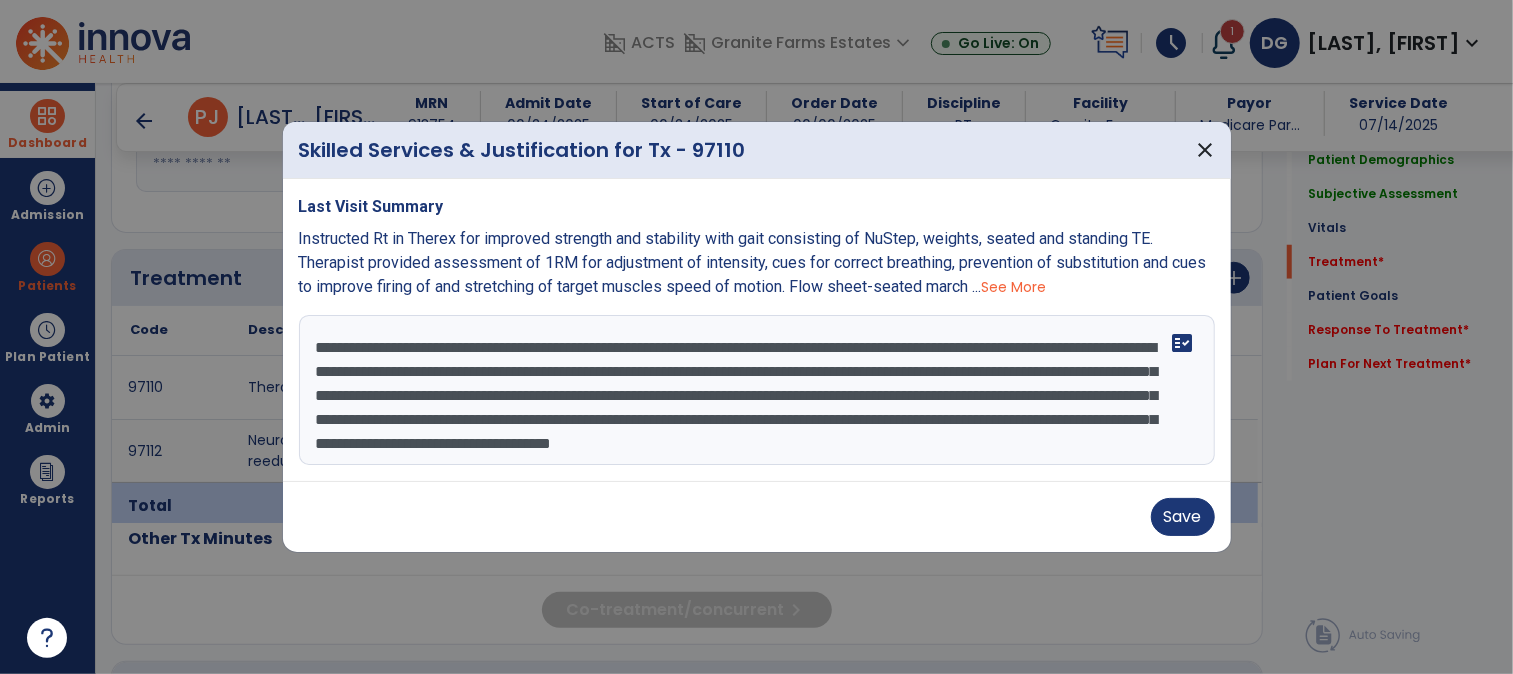 drag, startPoint x: 905, startPoint y: 397, endPoint x: 180, endPoint y: 290, distance: 732.85333 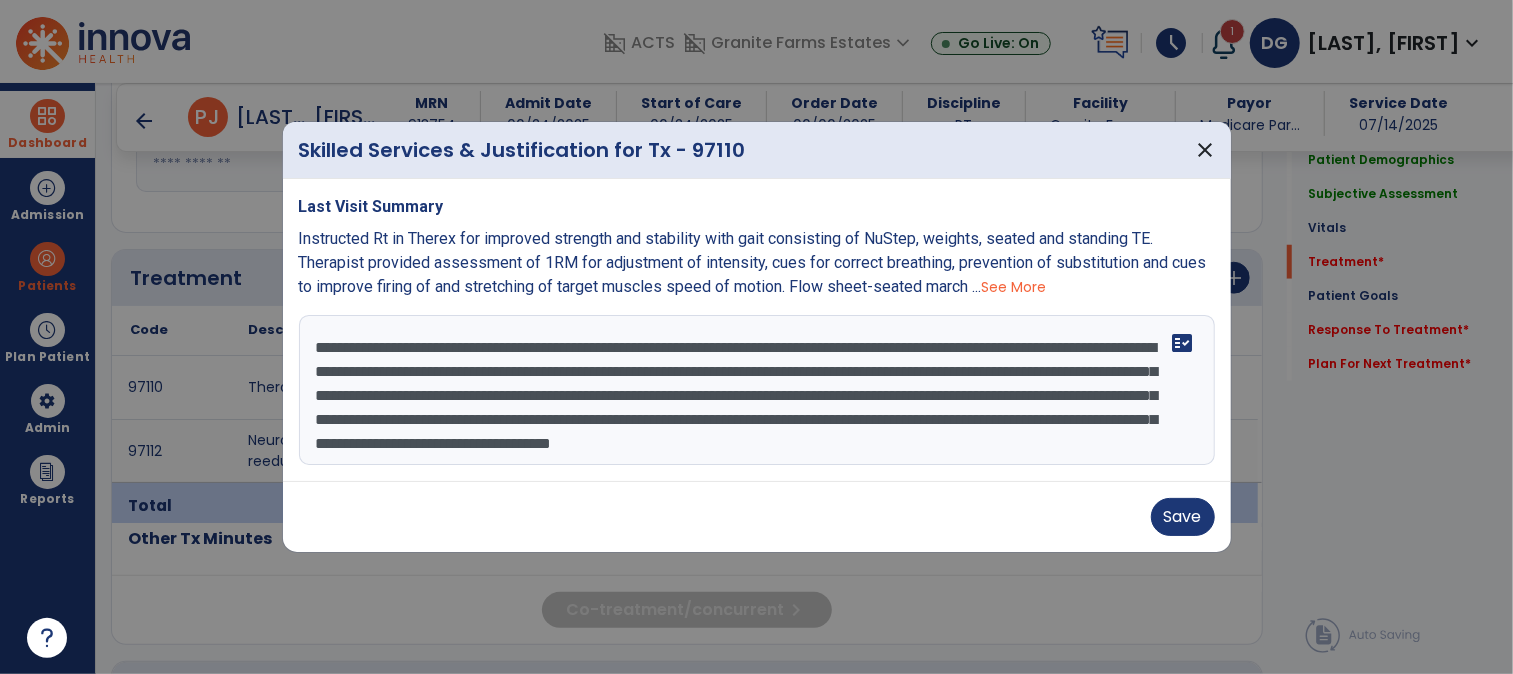 click on "Skilled Services & Justification for Tx - 97110   close   Last Visit Summary Instructed Rt in Therex for improved strength and stability with gait consisting of NuStep, weights, seated and standing TE. Therapist provided assessment of 1RM for adjustment of intensity, cues for correct breathing, prevention of substitution and cues to improve firing of and stretching of target muscles speed of motion. Flow sheet-seated march  ...  See More   fact_check   Save" at bounding box center (756, 337) 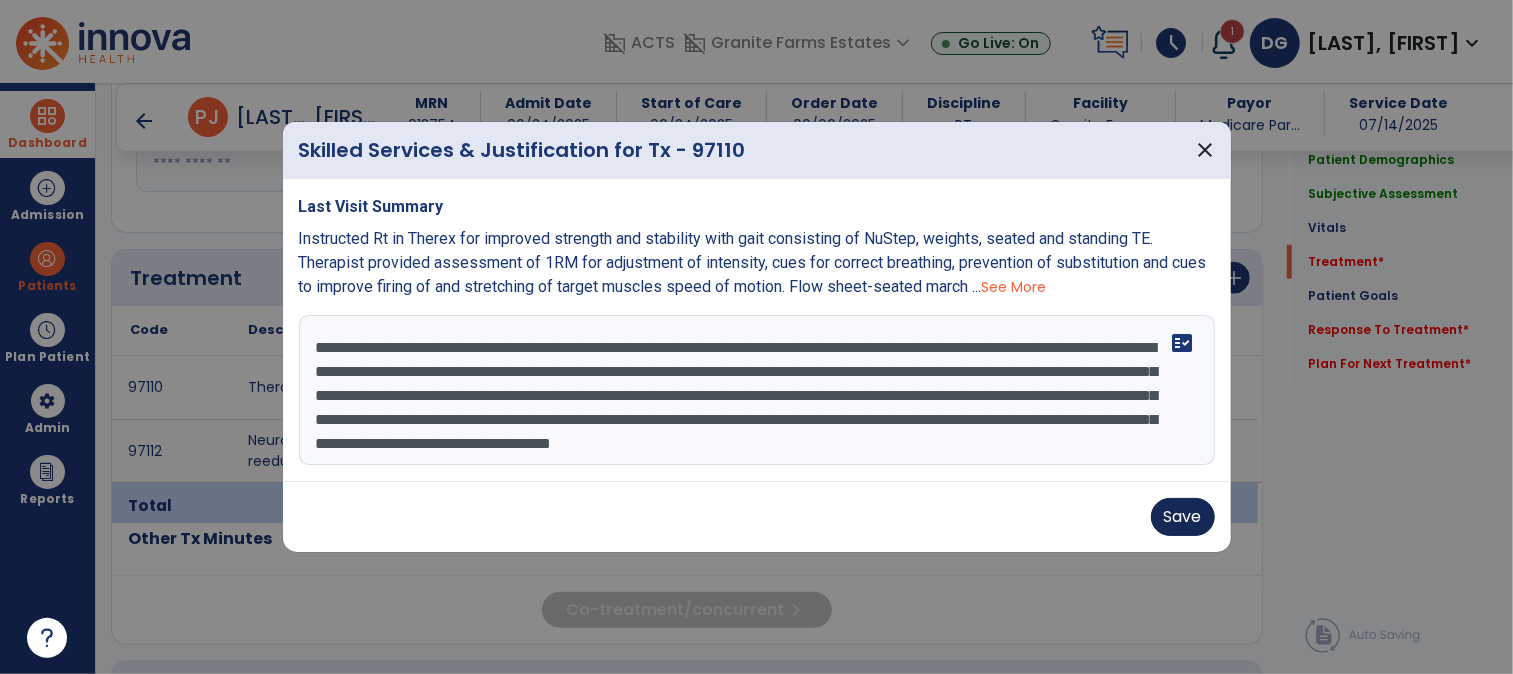 type on "**********" 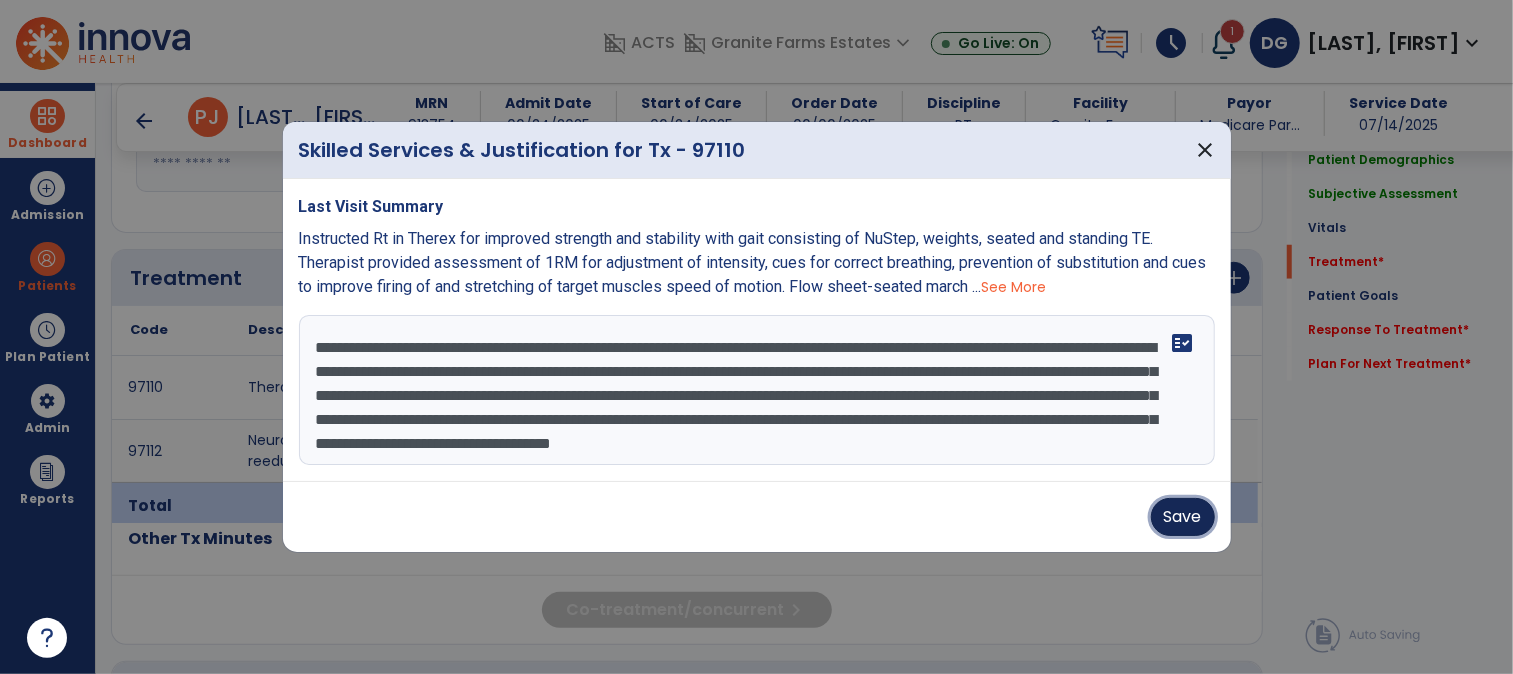 click on "Save" at bounding box center (1183, 517) 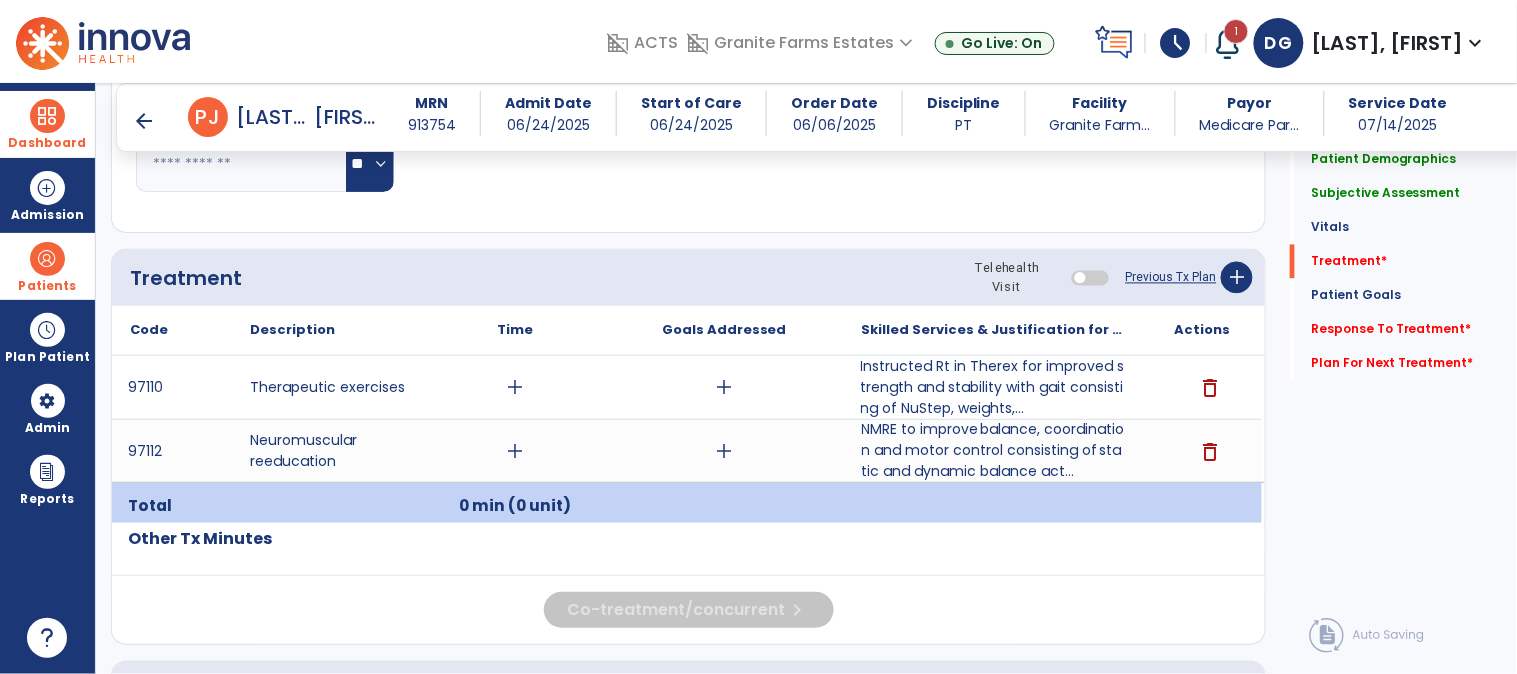 click at bounding box center (47, 259) 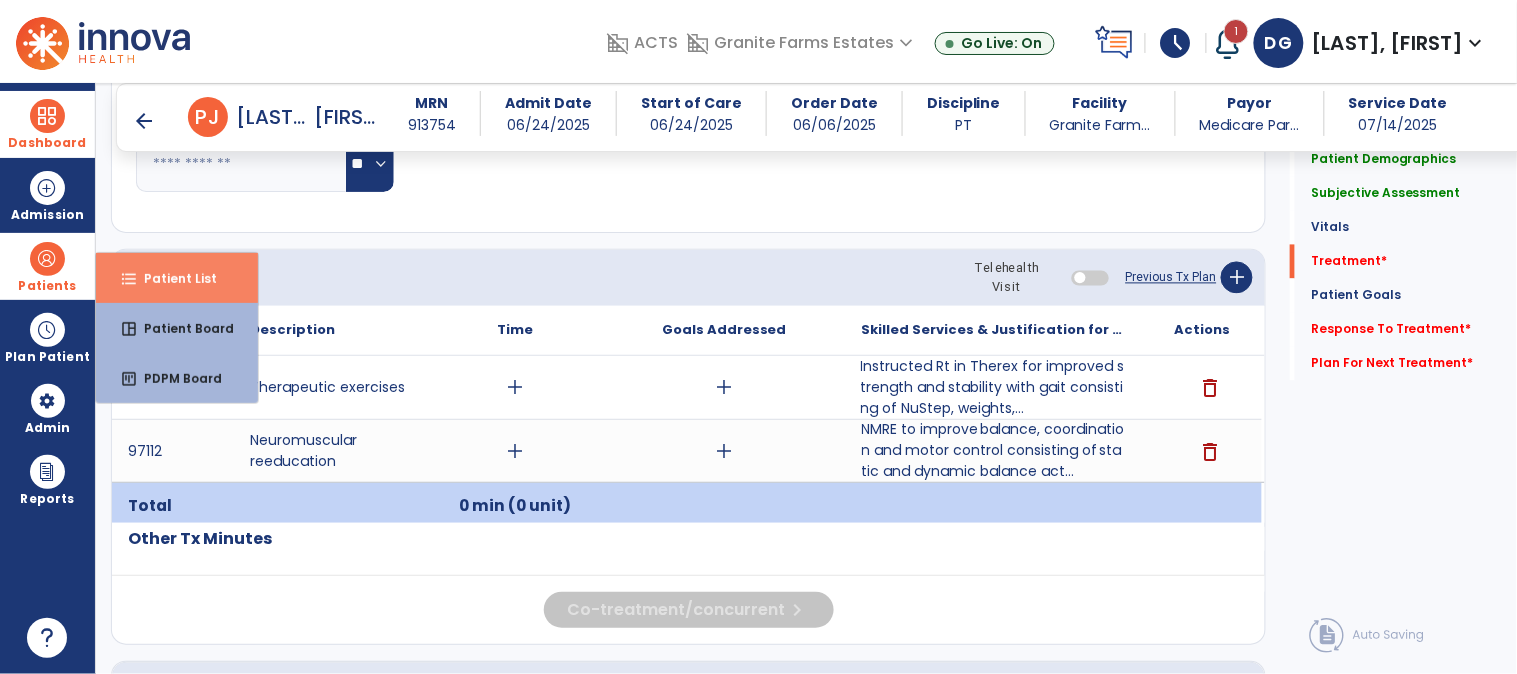 click on "Patient List" at bounding box center [172, 278] 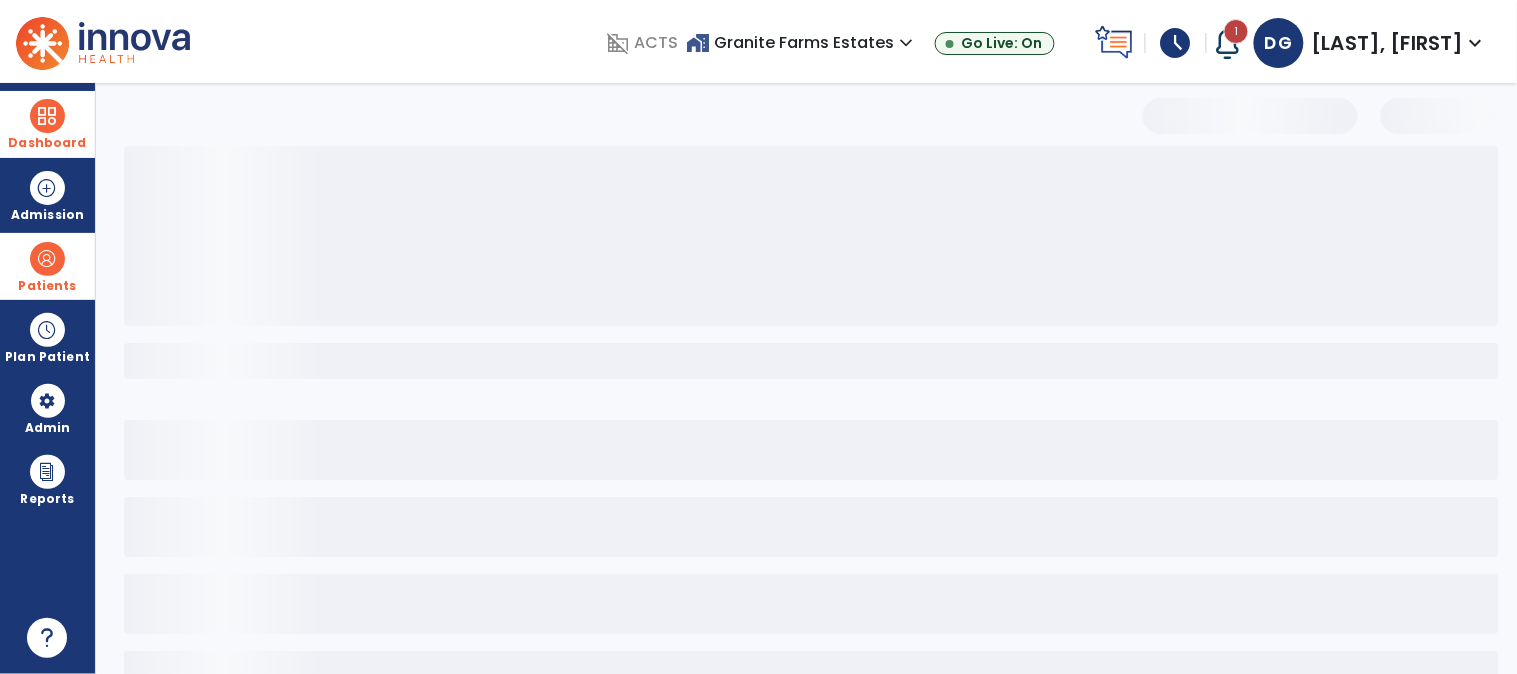 scroll, scrollTop: 68, scrollLeft: 0, axis: vertical 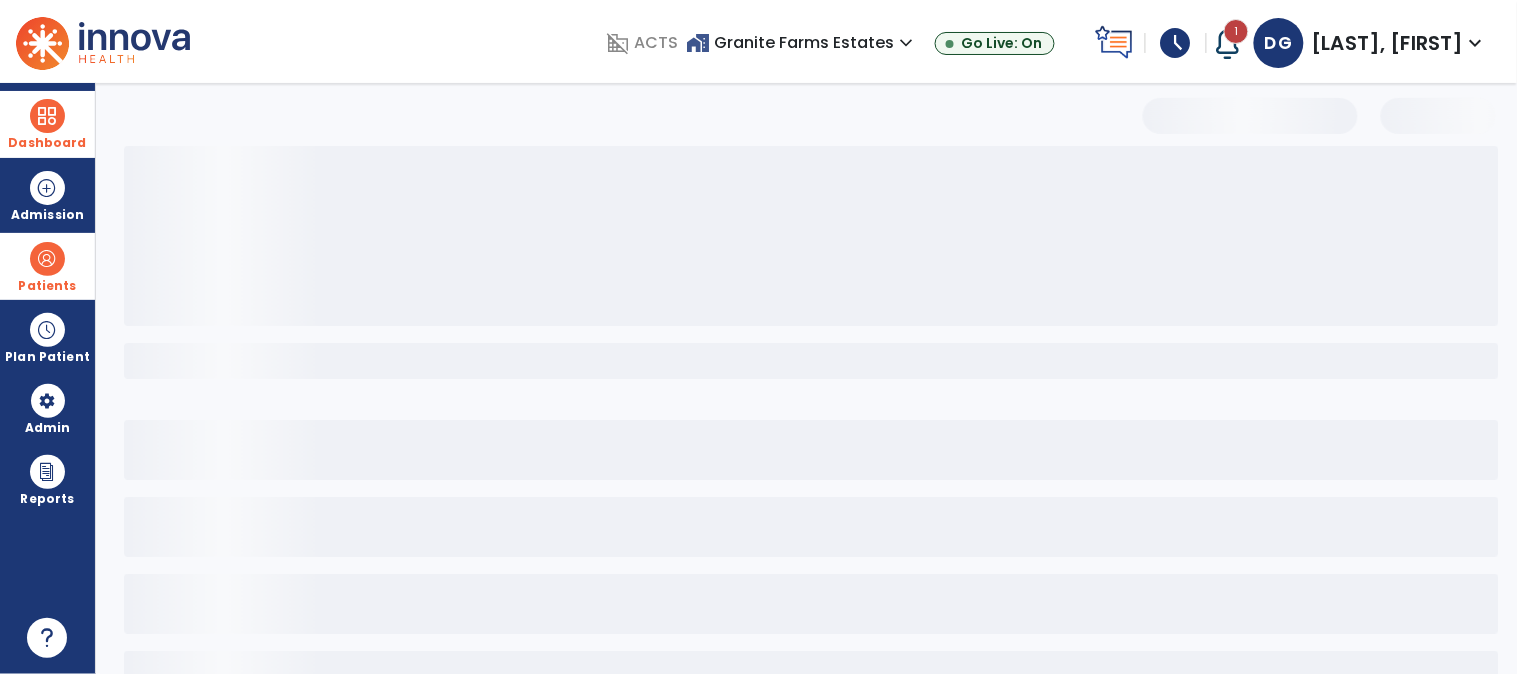 select on "***" 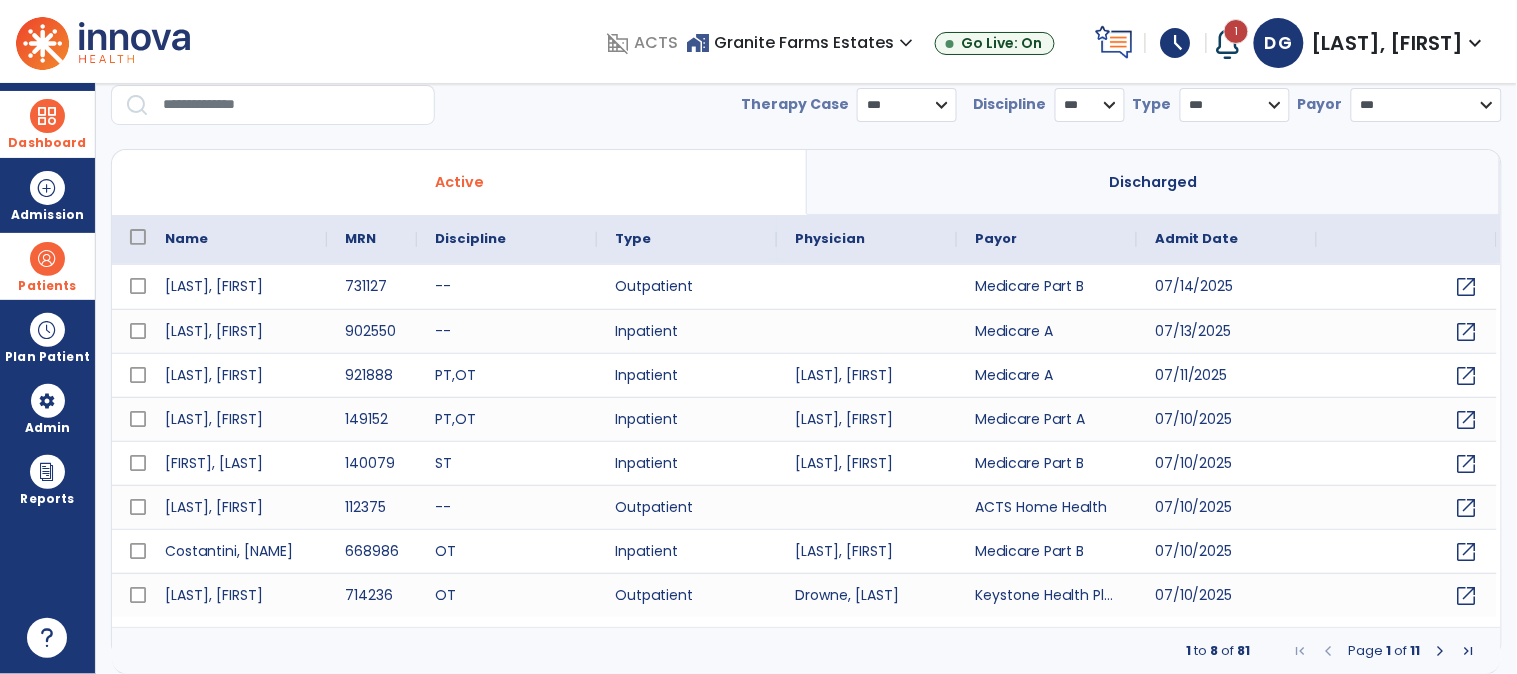 click at bounding box center (292, 105) 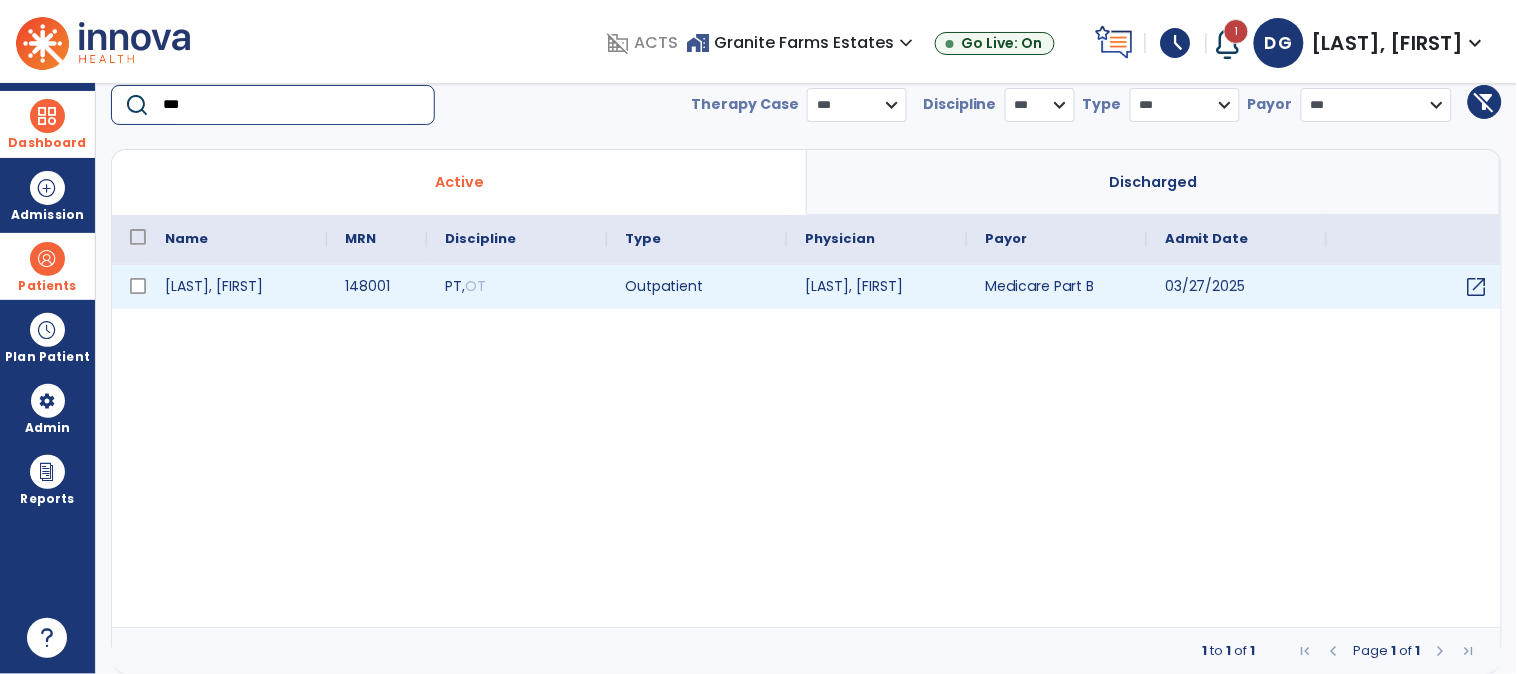 type on "***" 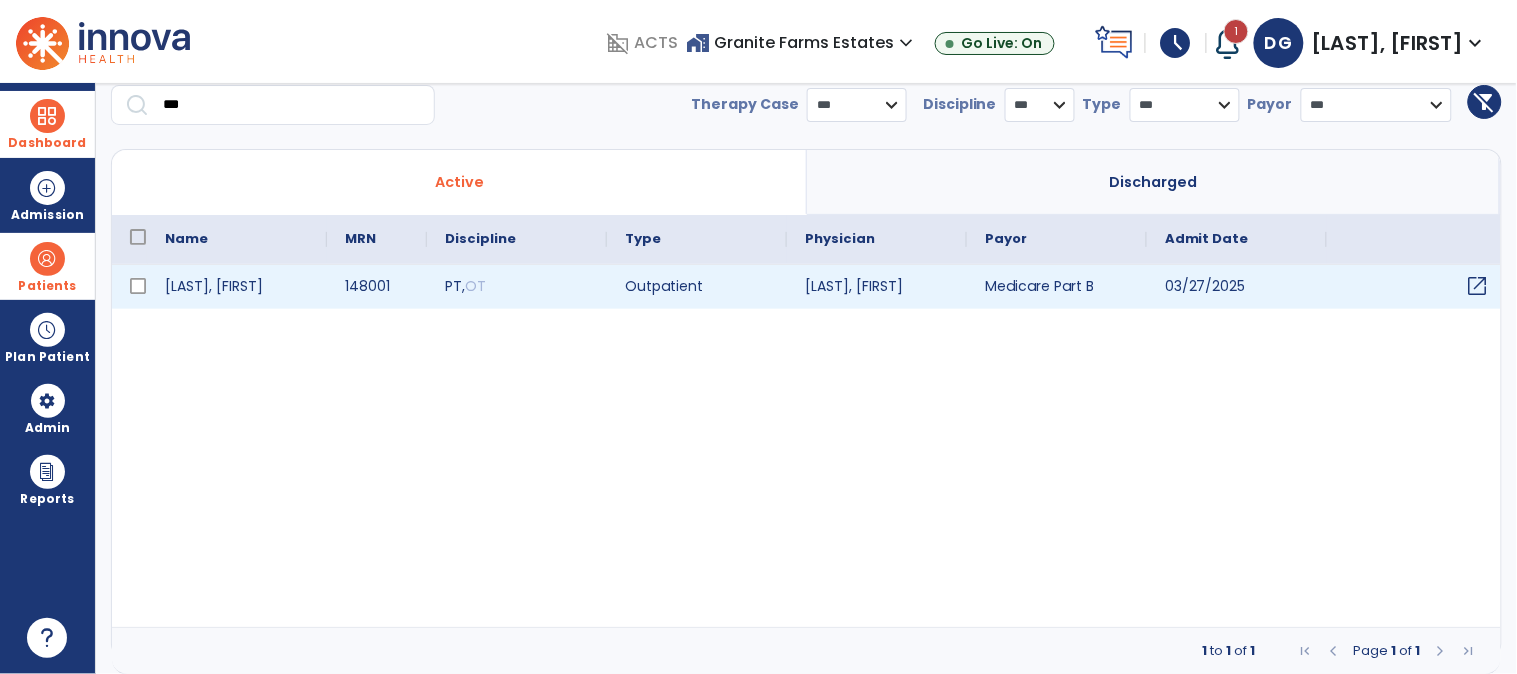 click on "open_in_new" at bounding box center [1478, 286] 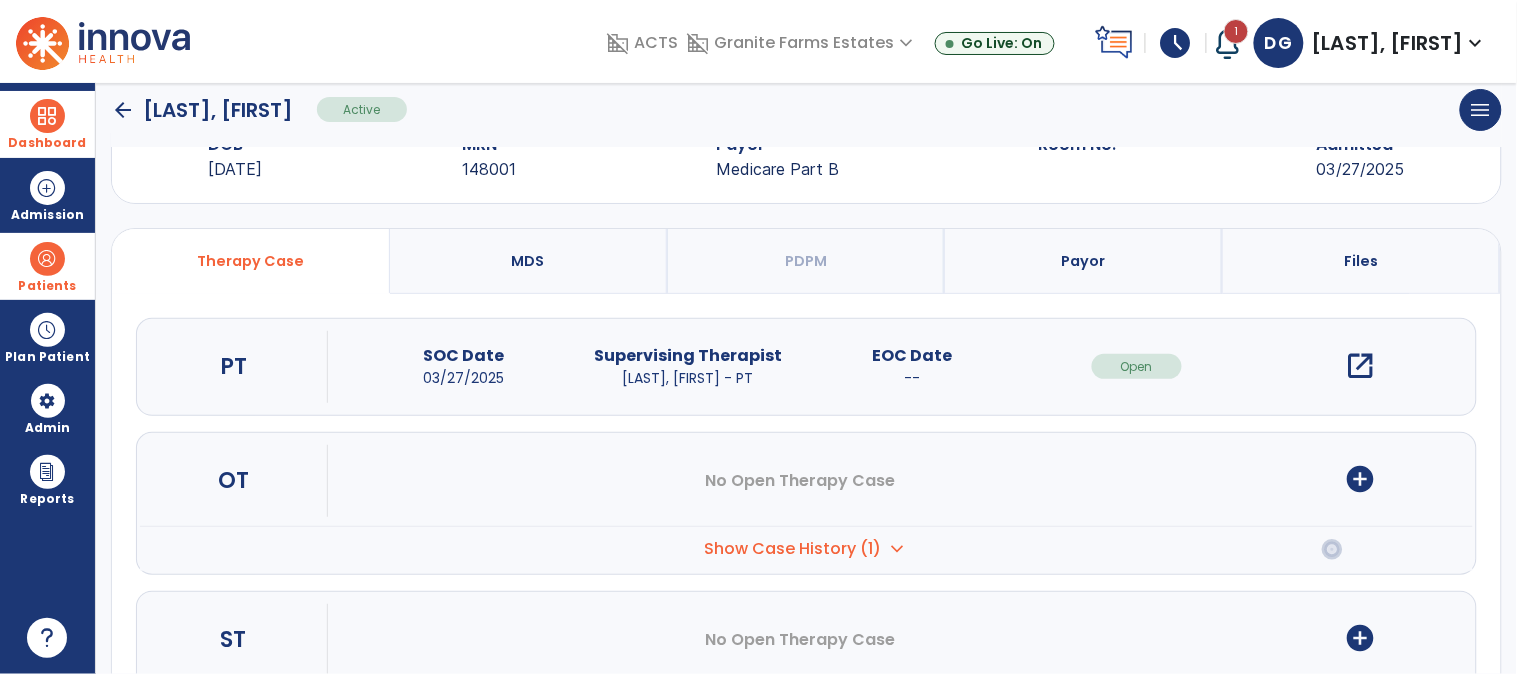 scroll, scrollTop: 0, scrollLeft: 0, axis: both 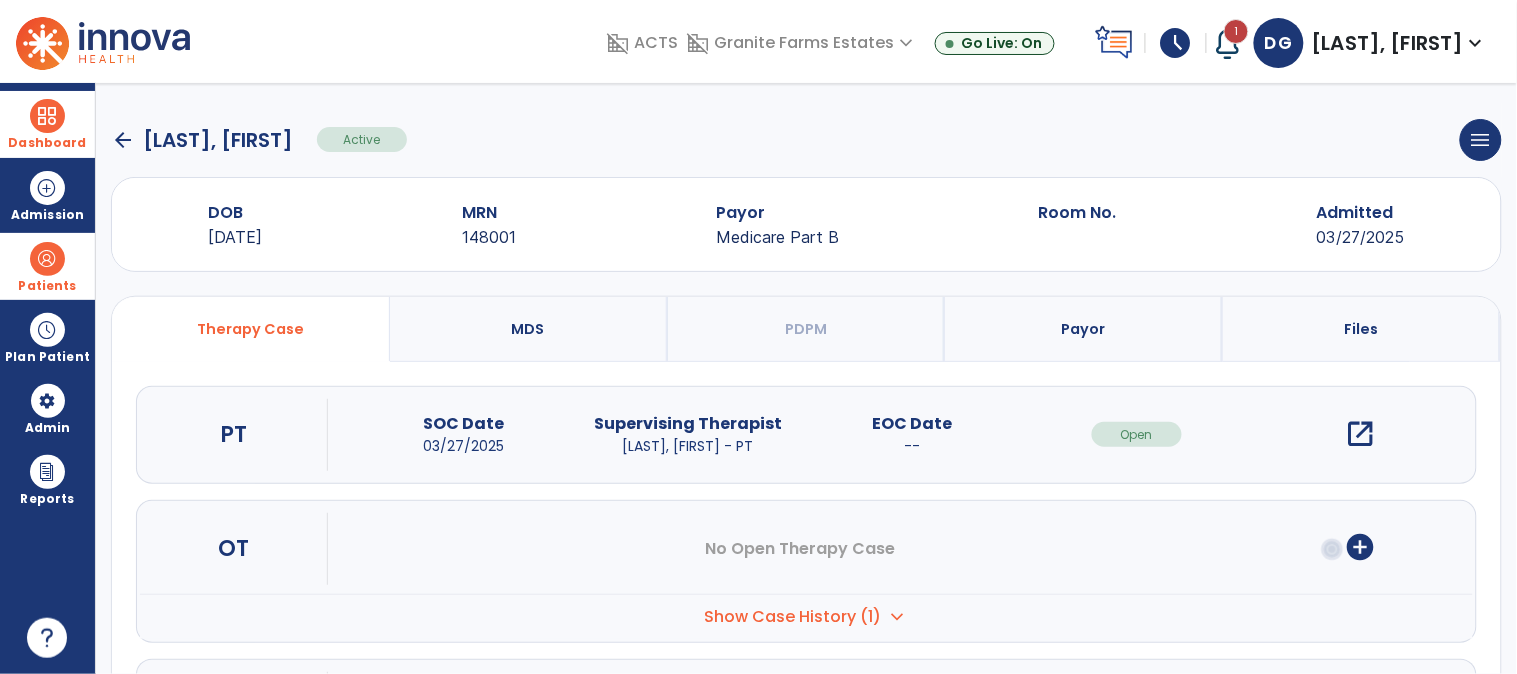 click on "open_in_new" at bounding box center (1361, 434) 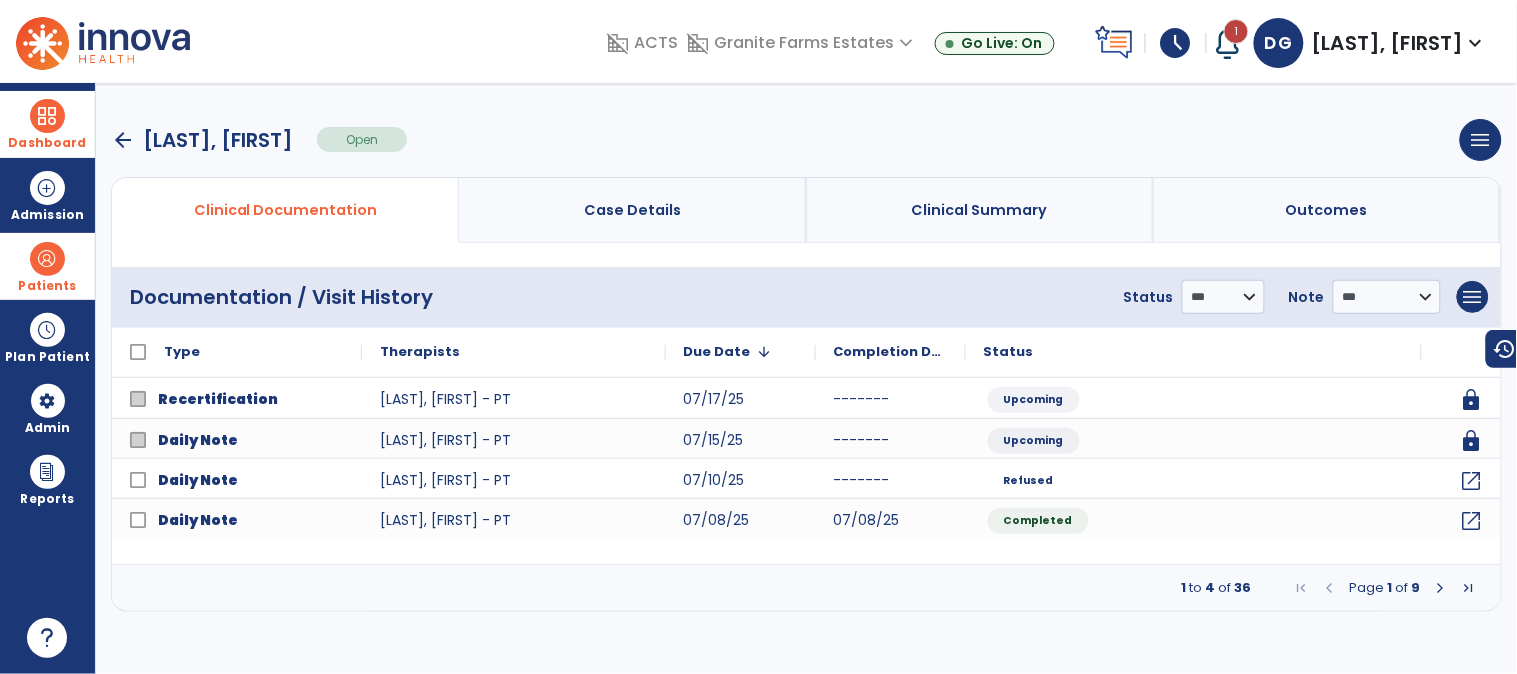 click at bounding box center [47, 116] 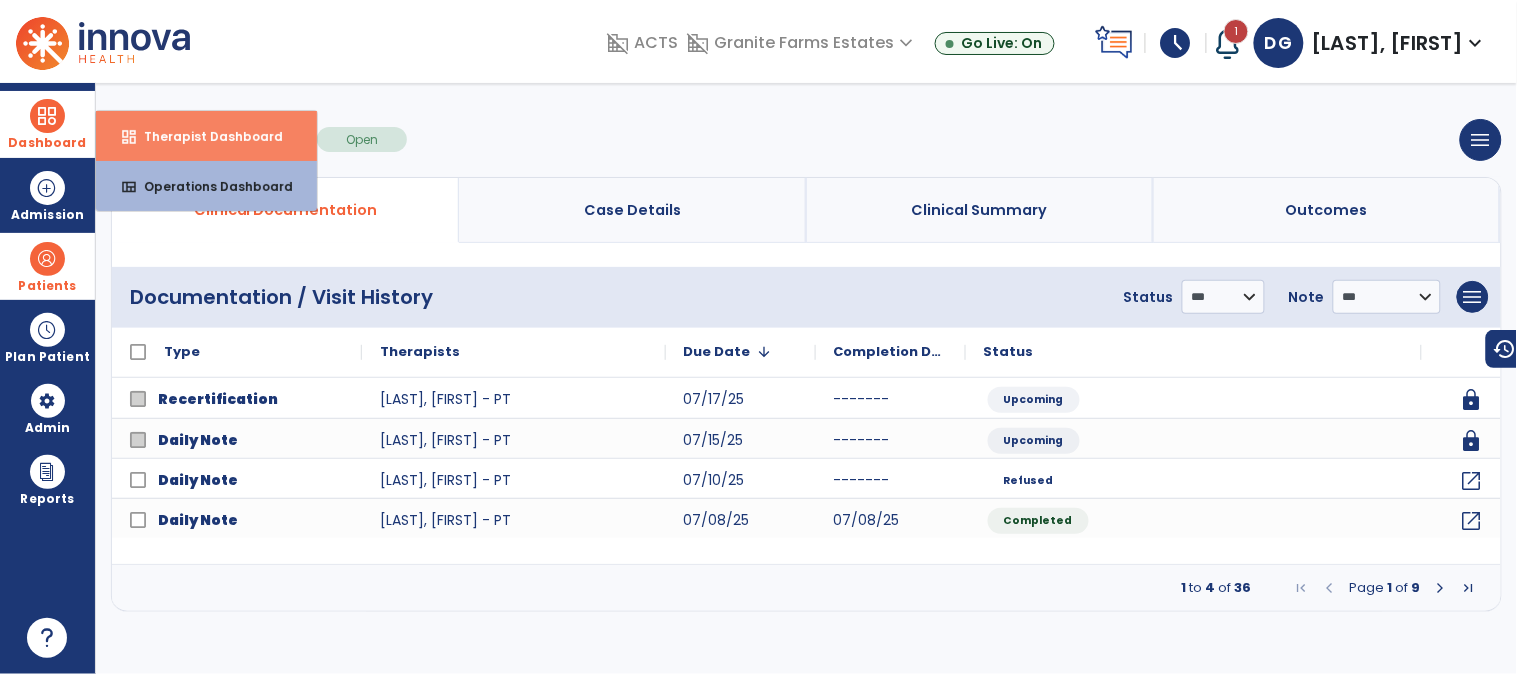 click on "dashboard  Therapist Dashboard" at bounding box center [206, 136] 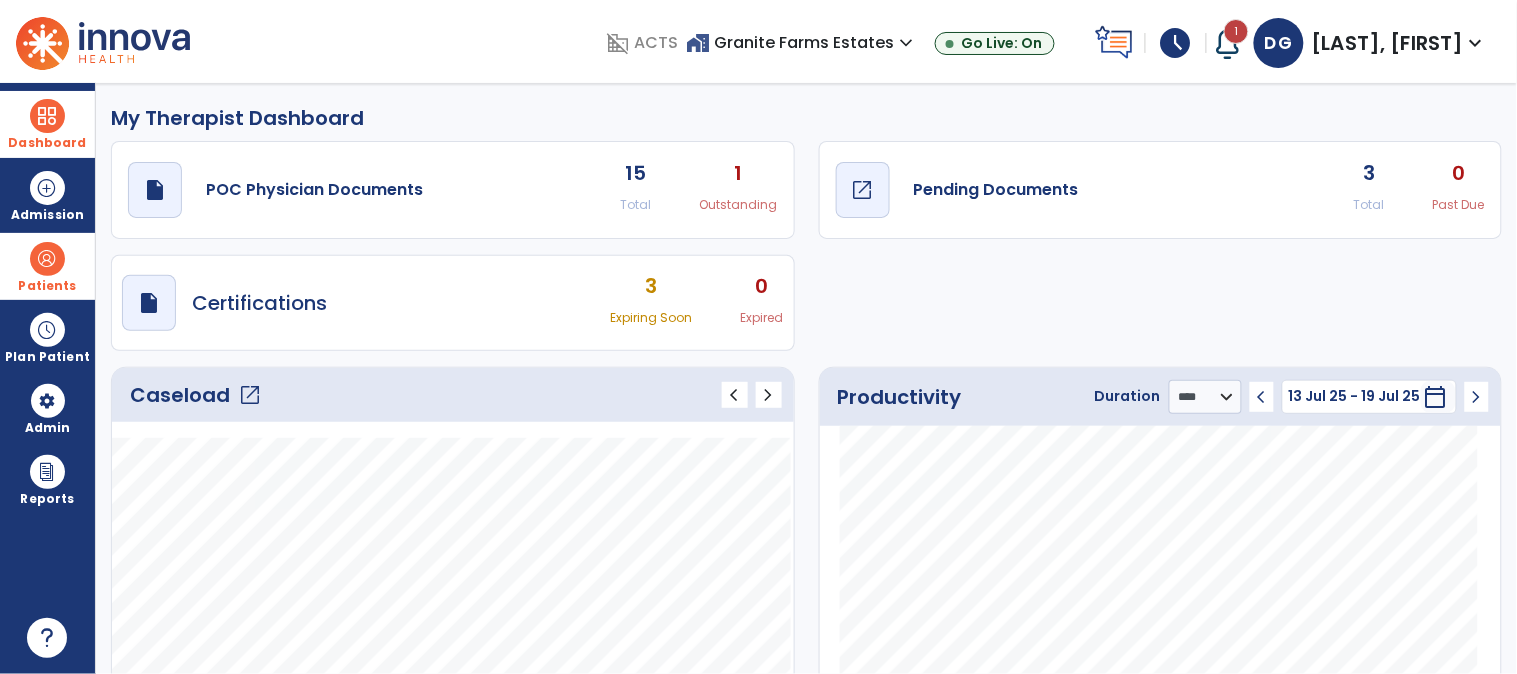 click on "open_in_new" 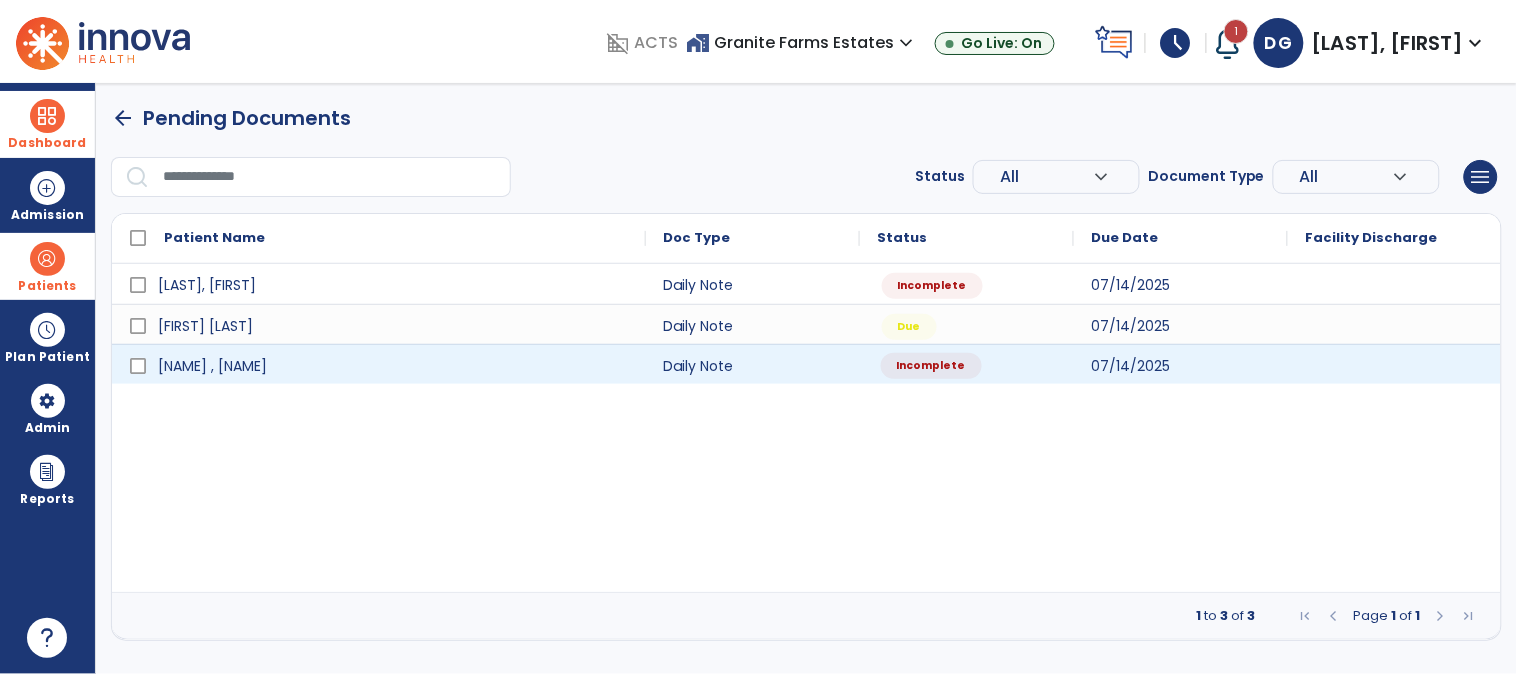 click on "Incomplete" at bounding box center [931, 366] 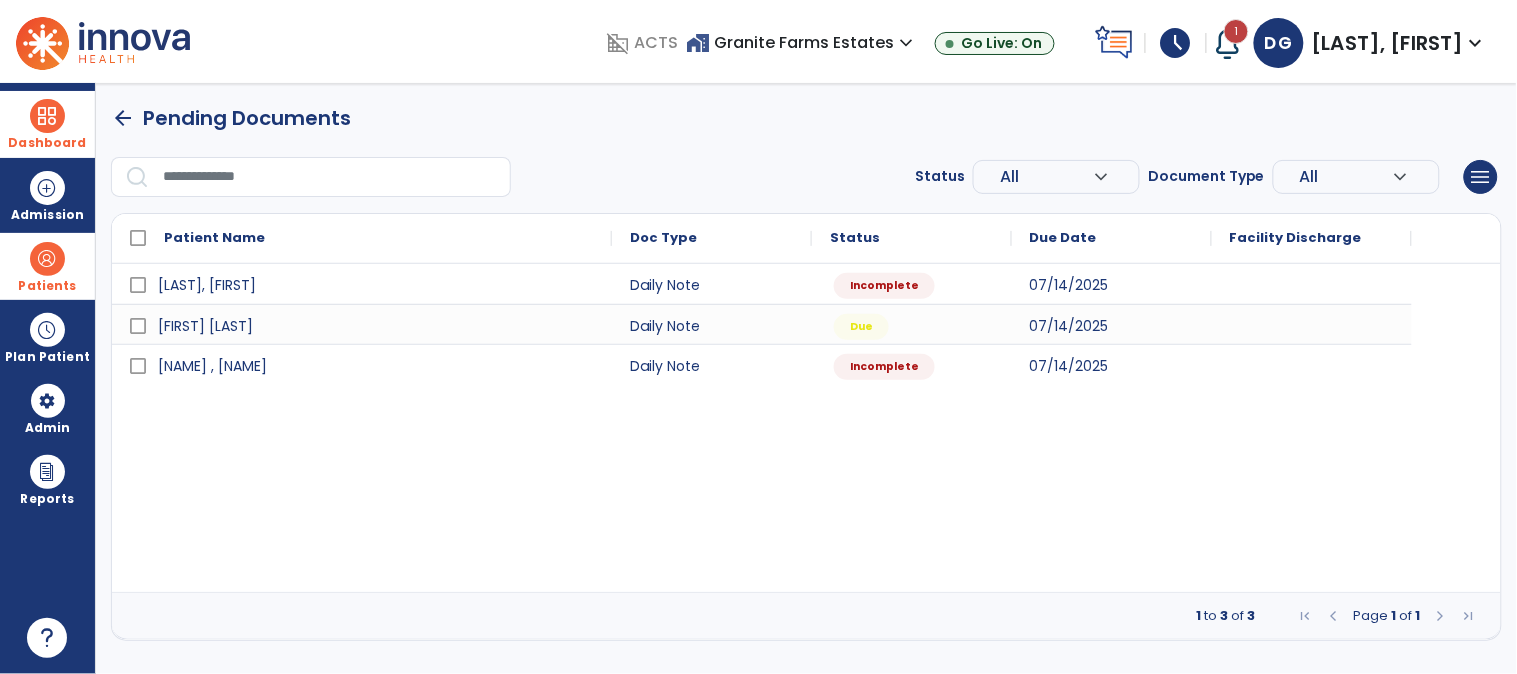 select on "*" 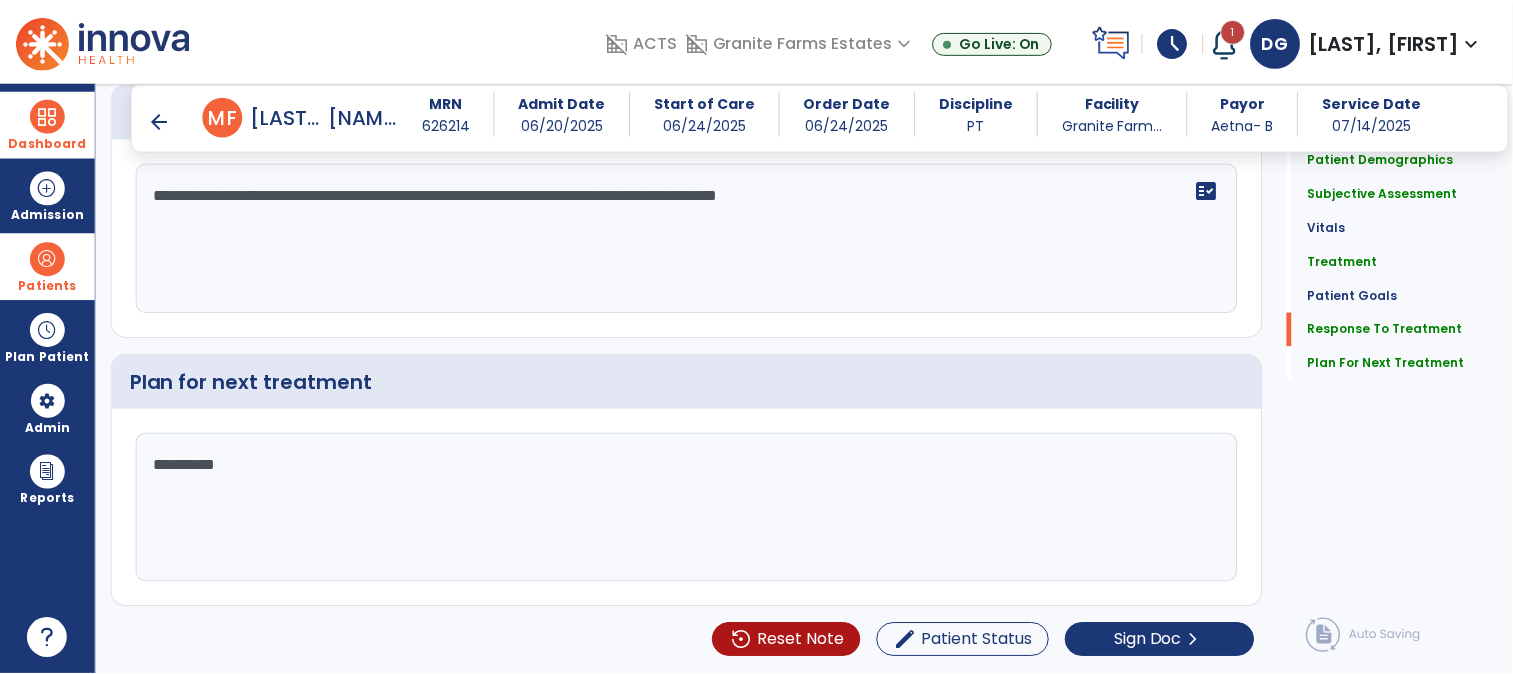 scroll, scrollTop: 2460, scrollLeft: 0, axis: vertical 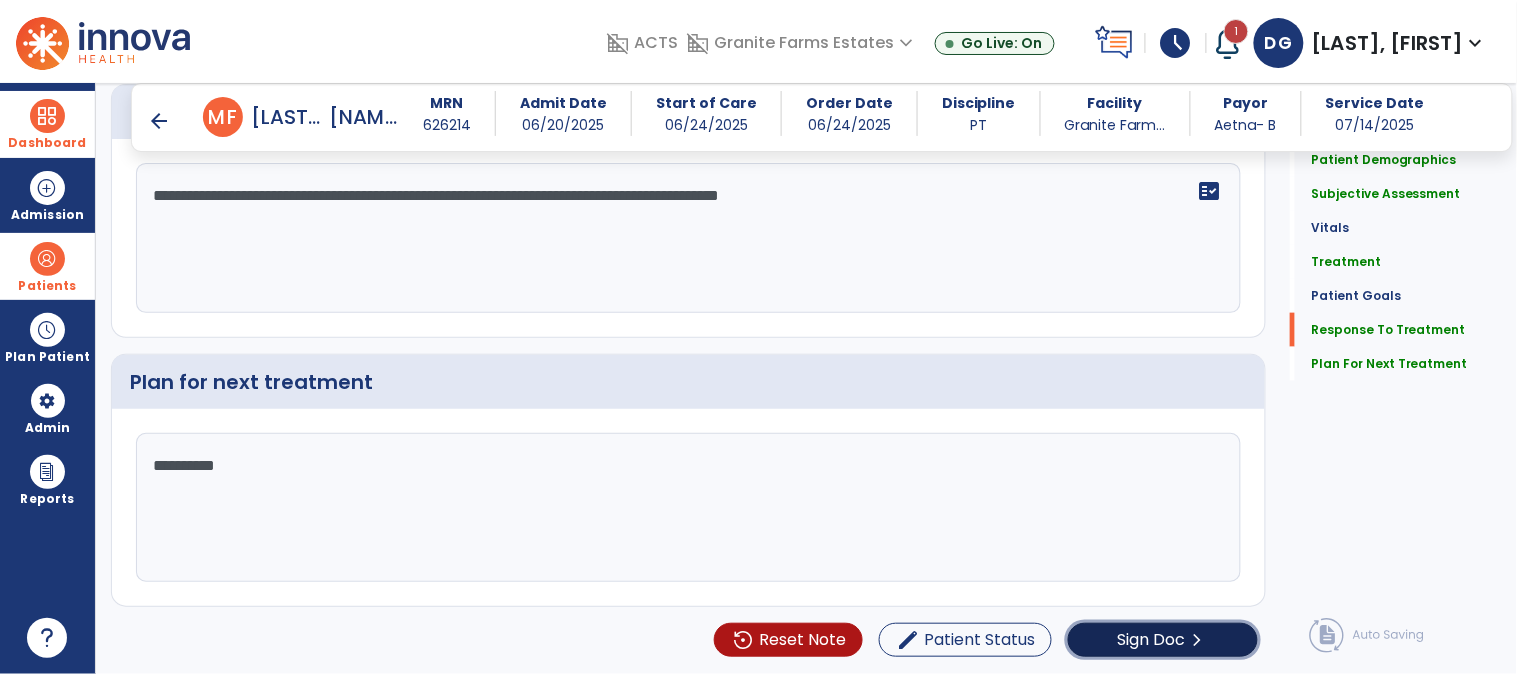 click on "Sign Doc" 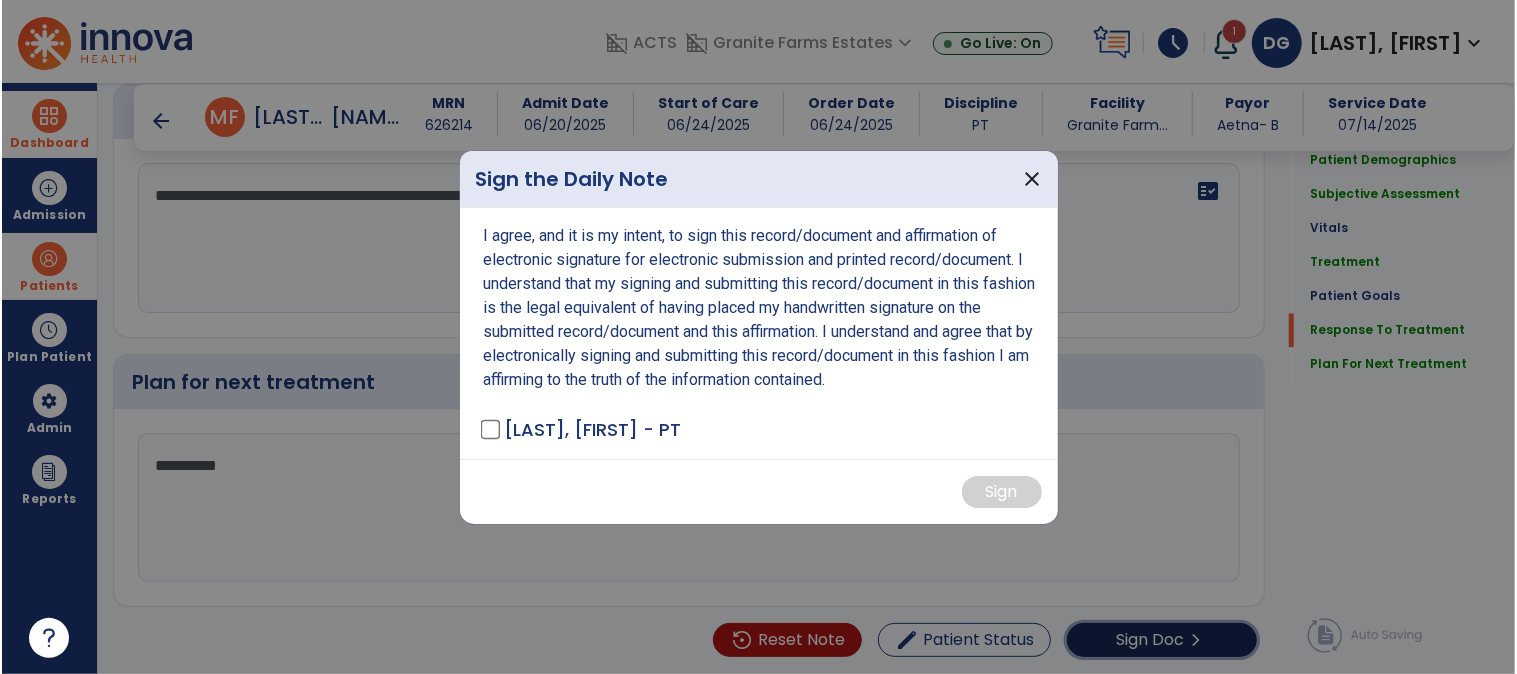 scroll, scrollTop: 2460, scrollLeft: 0, axis: vertical 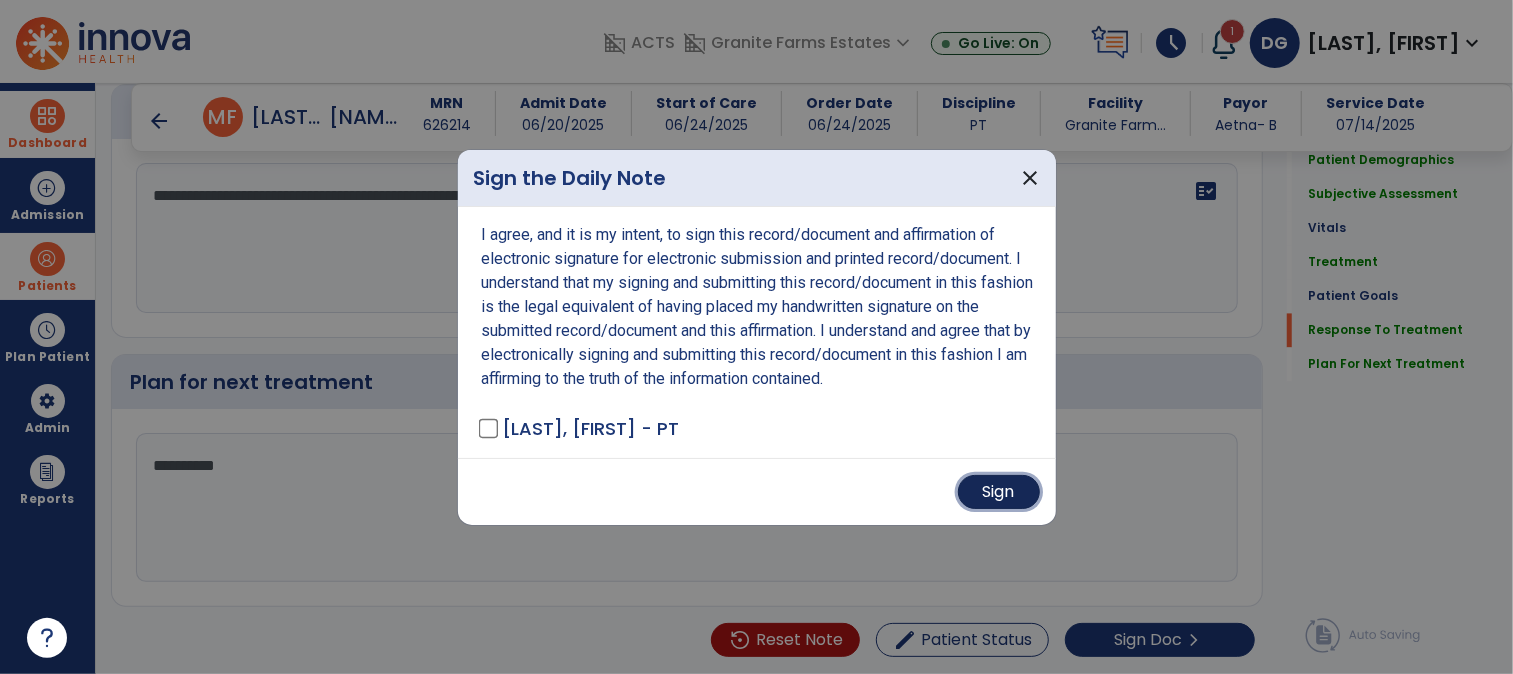 click on "Sign" at bounding box center [999, 492] 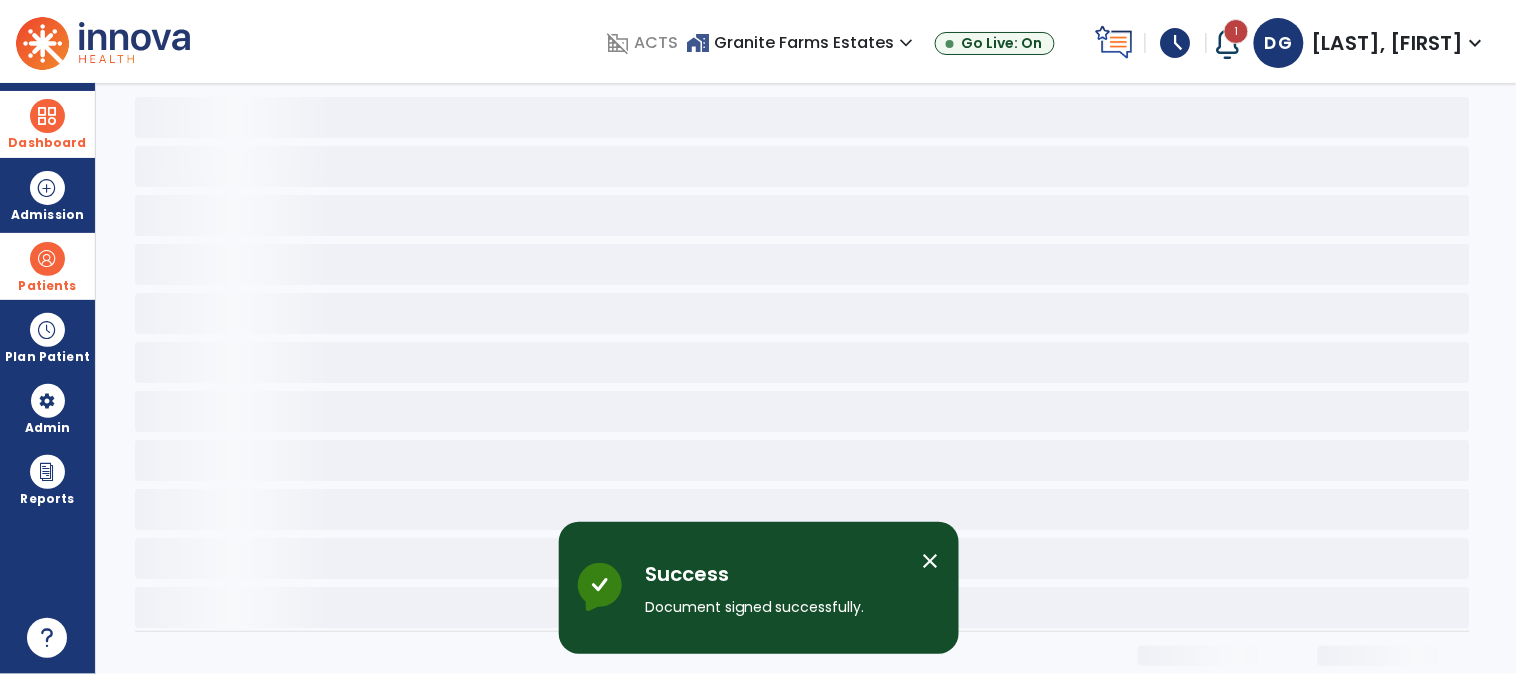 scroll, scrollTop: 0, scrollLeft: 0, axis: both 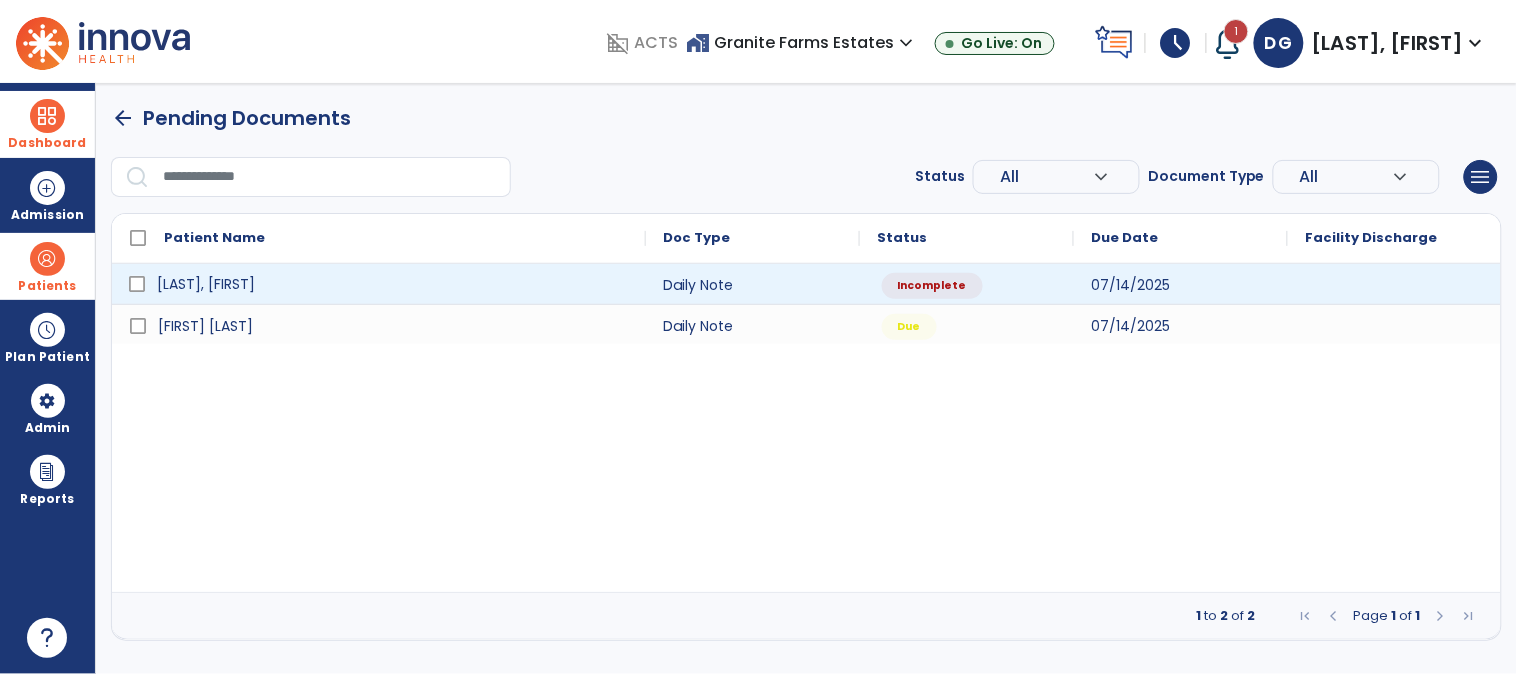 click on "[LAST], [FIRST]" at bounding box center (206, 284) 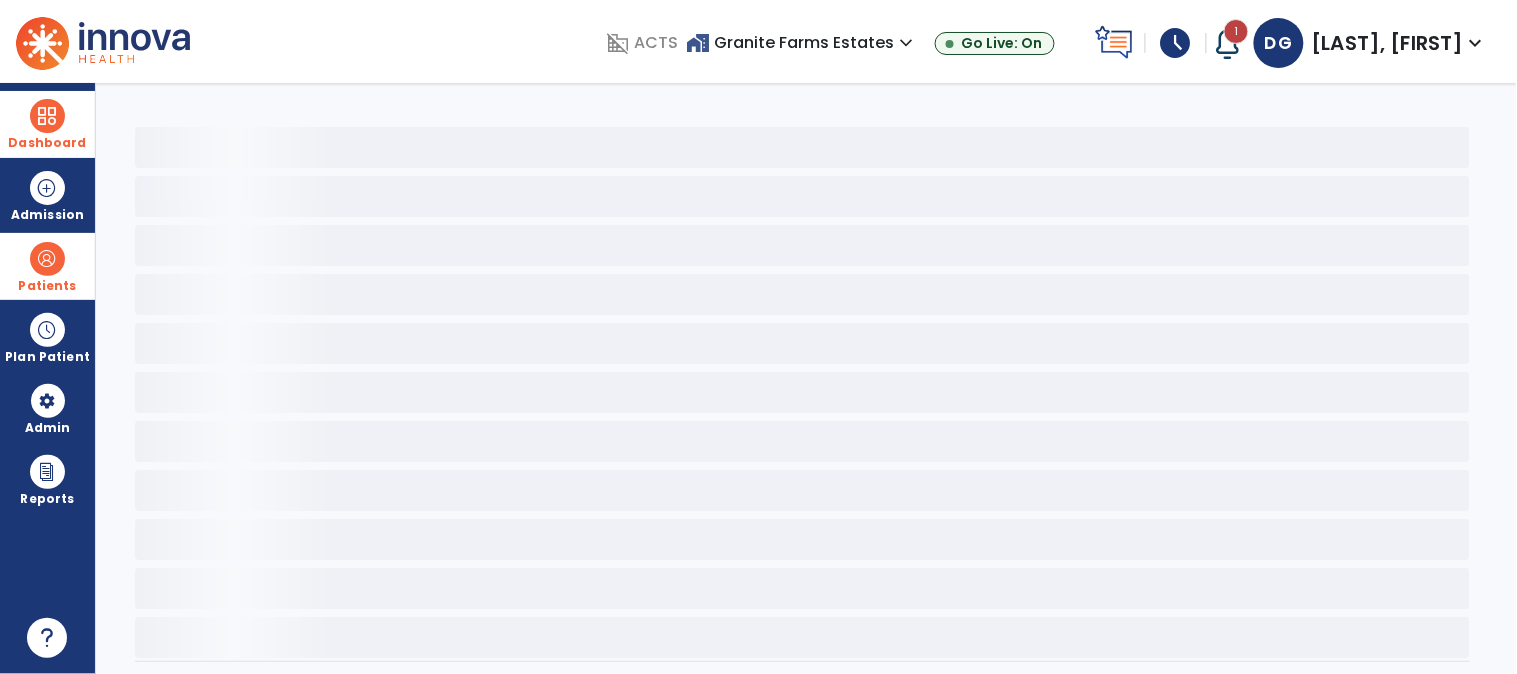 select on "*" 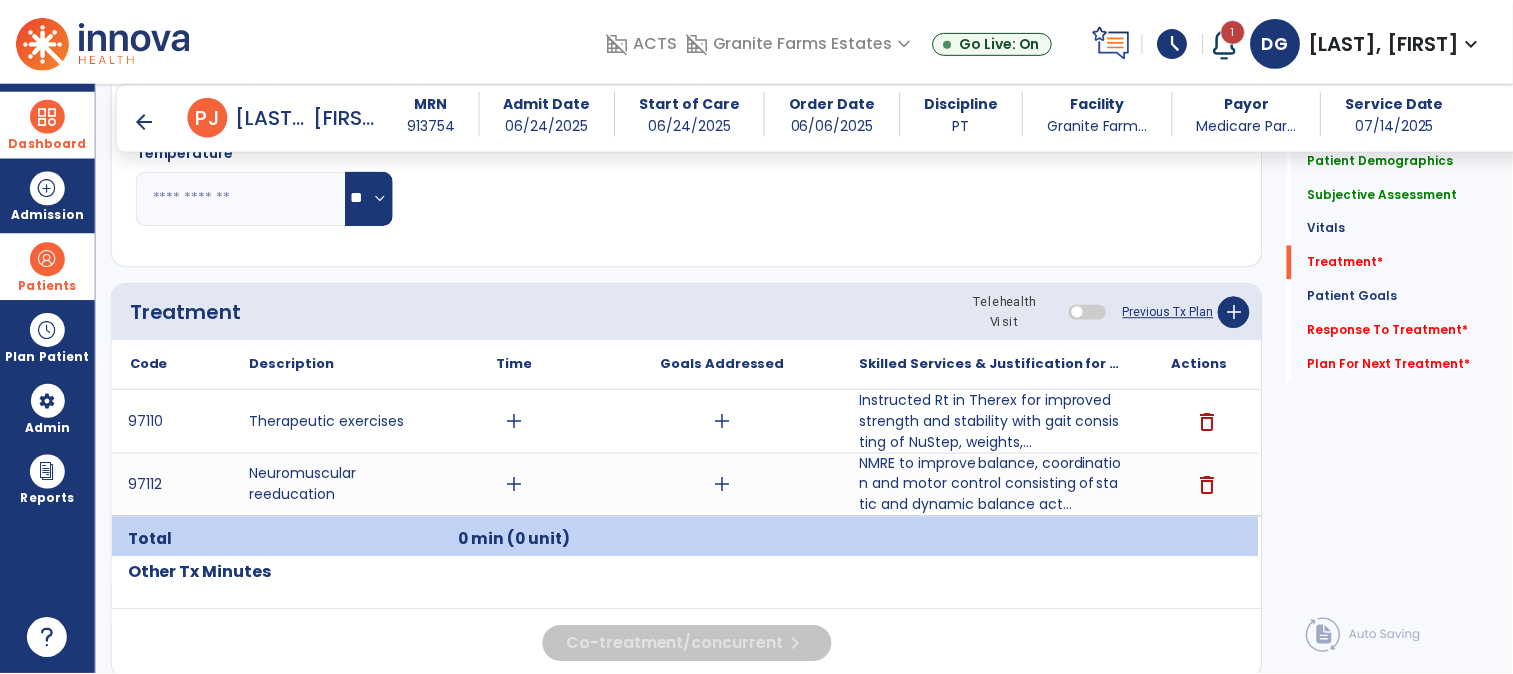 scroll, scrollTop: 1000, scrollLeft: 0, axis: vertical 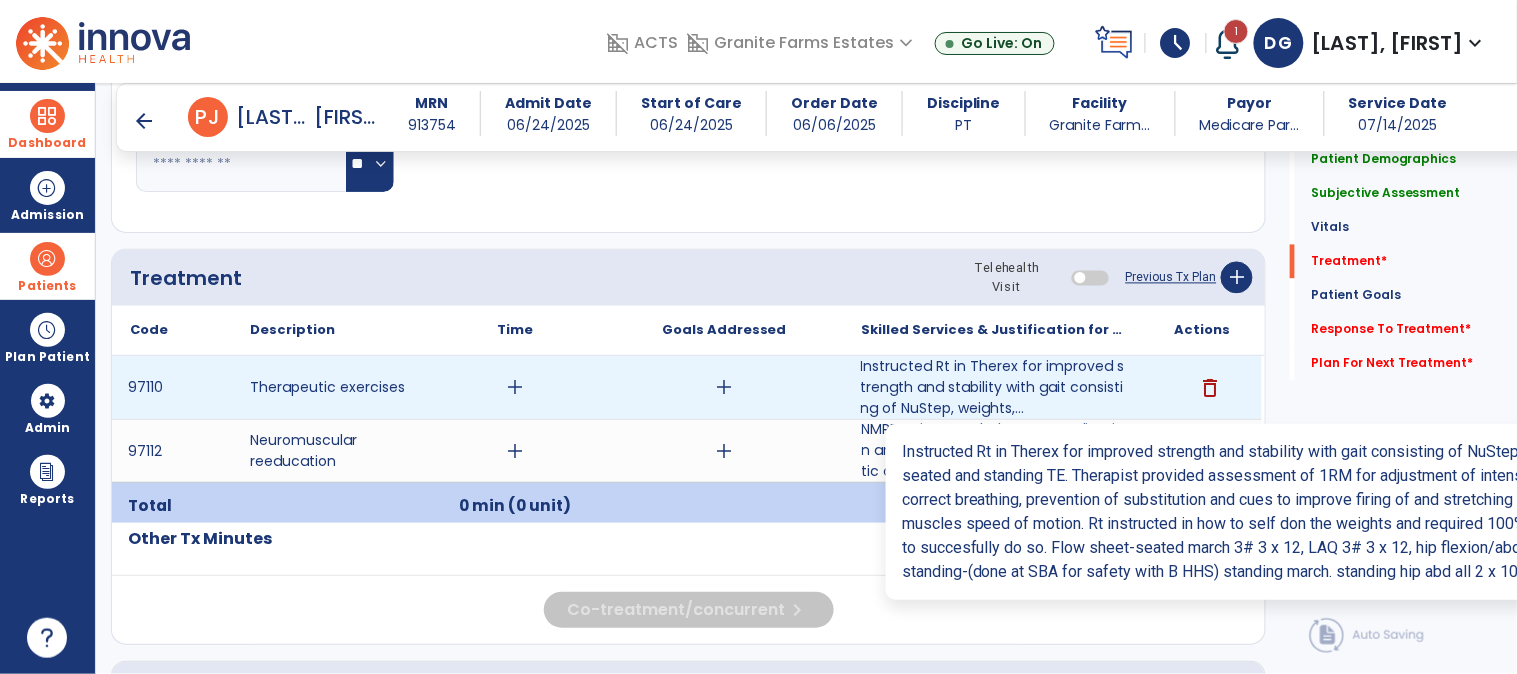 click on "Instructed Rt in Therex for improved strength and stability with gait consisting of NuStep, weights,..." at bounding box center [993, 387] 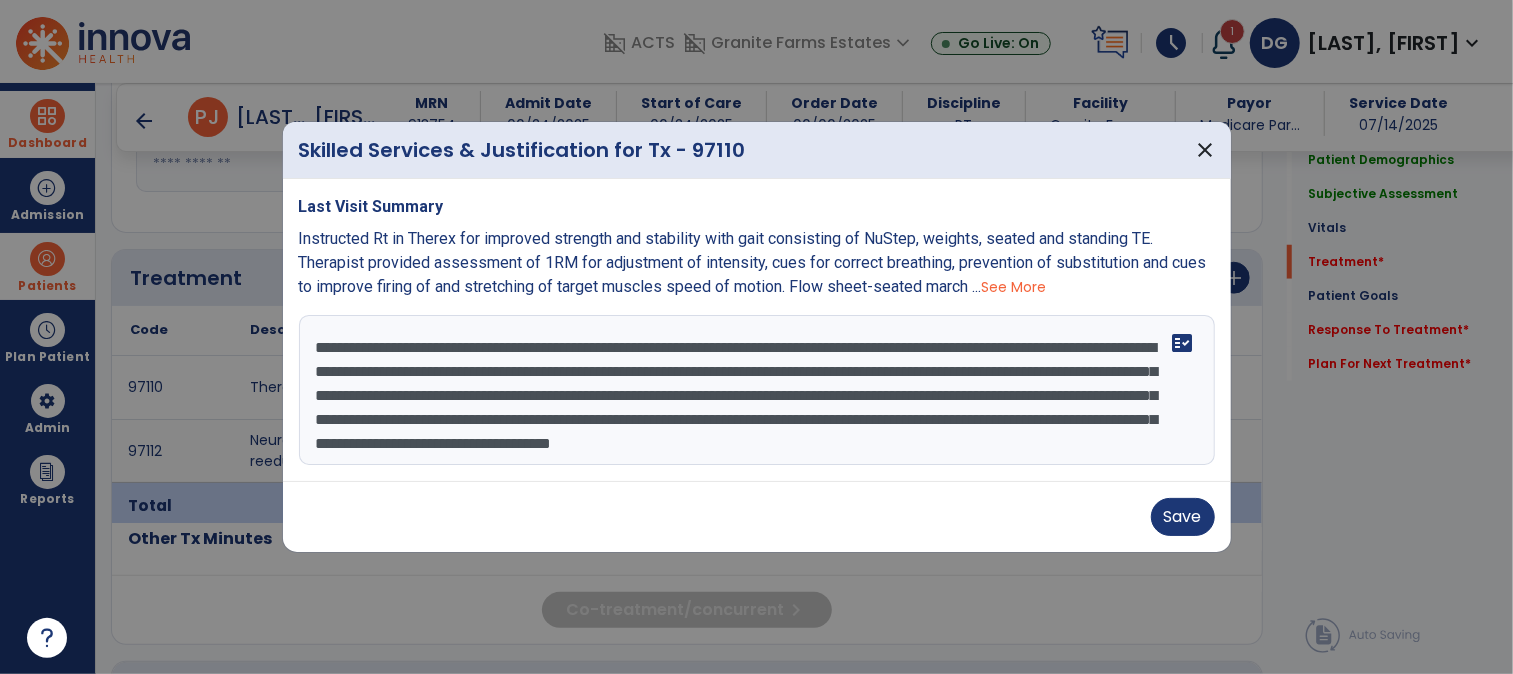 scroll, scrollTop: 1000, scrollLeft: 0, axis: vertical 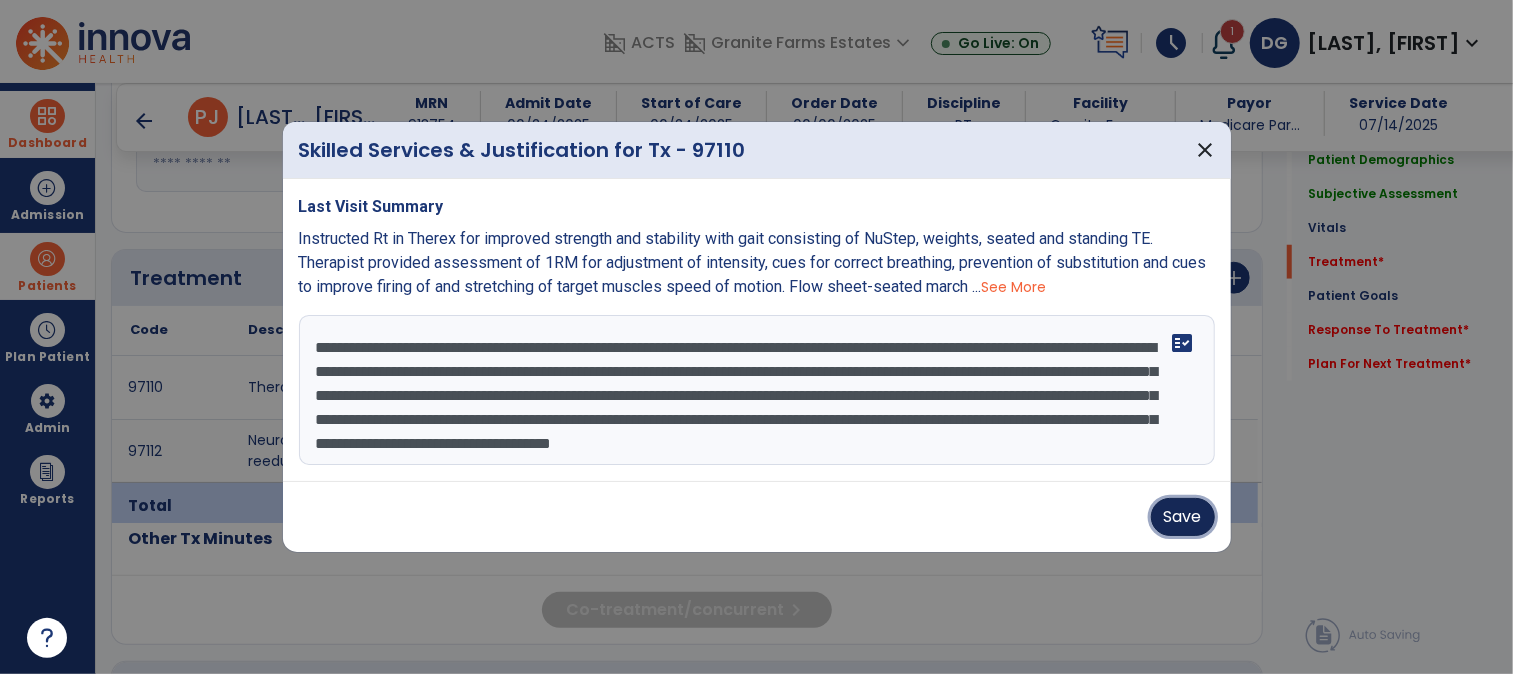 click on "Save" at bounding box center [1183, 517] 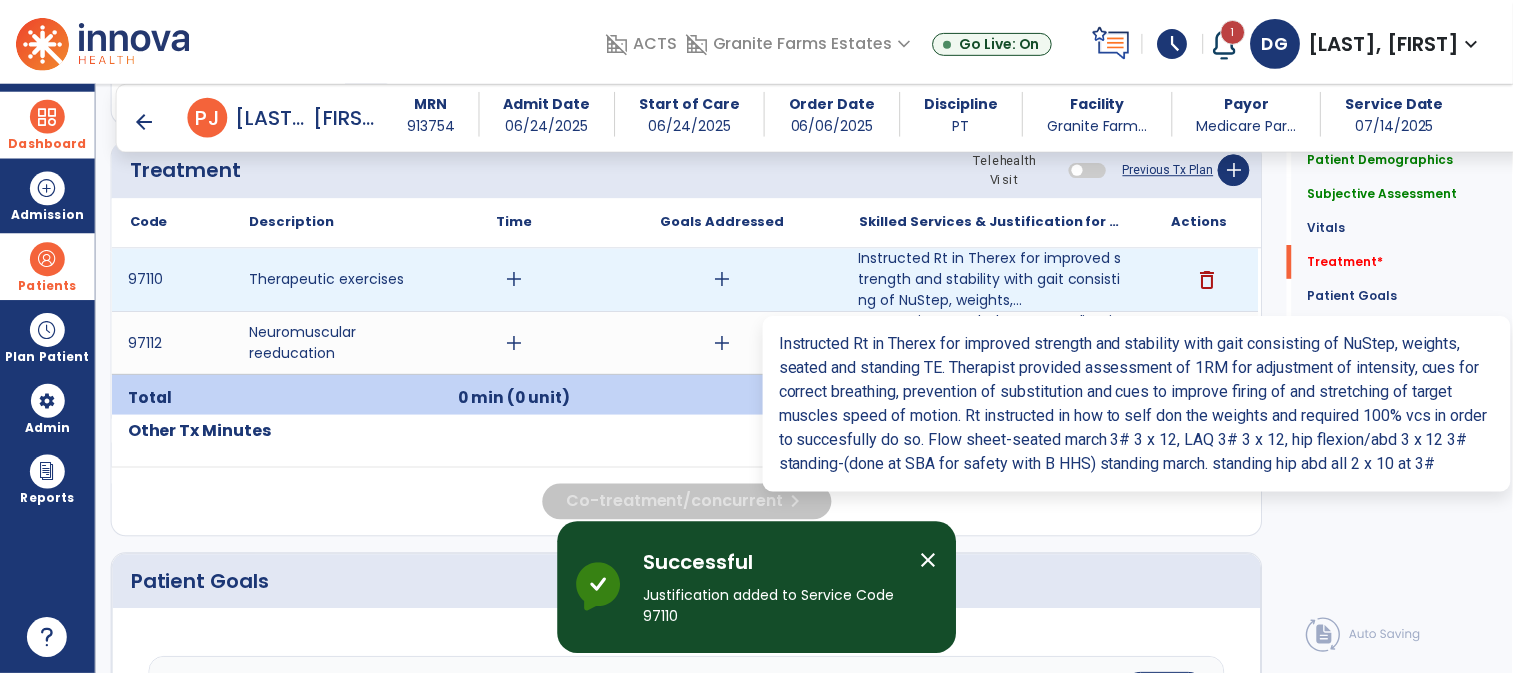 scroll, scrollTop: 888, scrollLeft: 0, axis: vertical 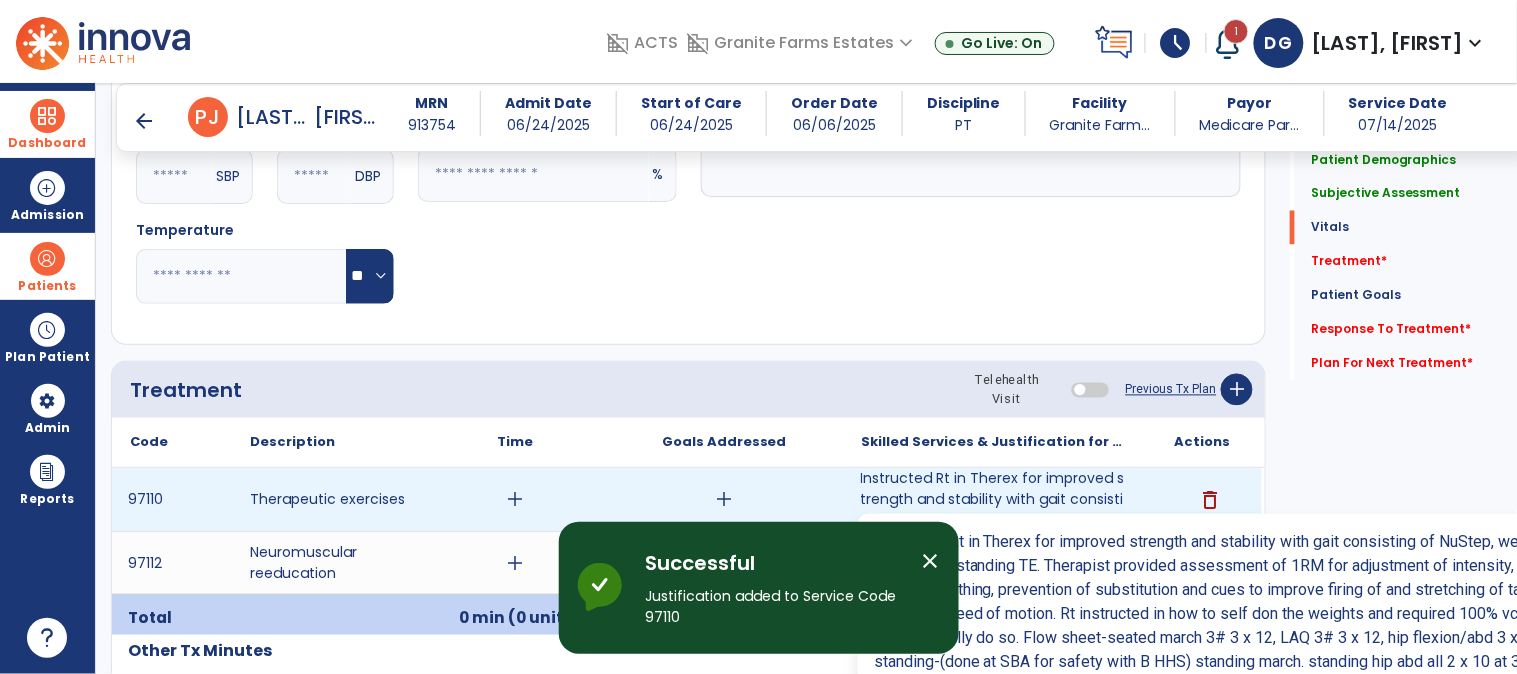click on "Instructed Rt in Therex for improved strength and stability with gait consisting of NuStep, weights,..." at bounding box center [993, 499] 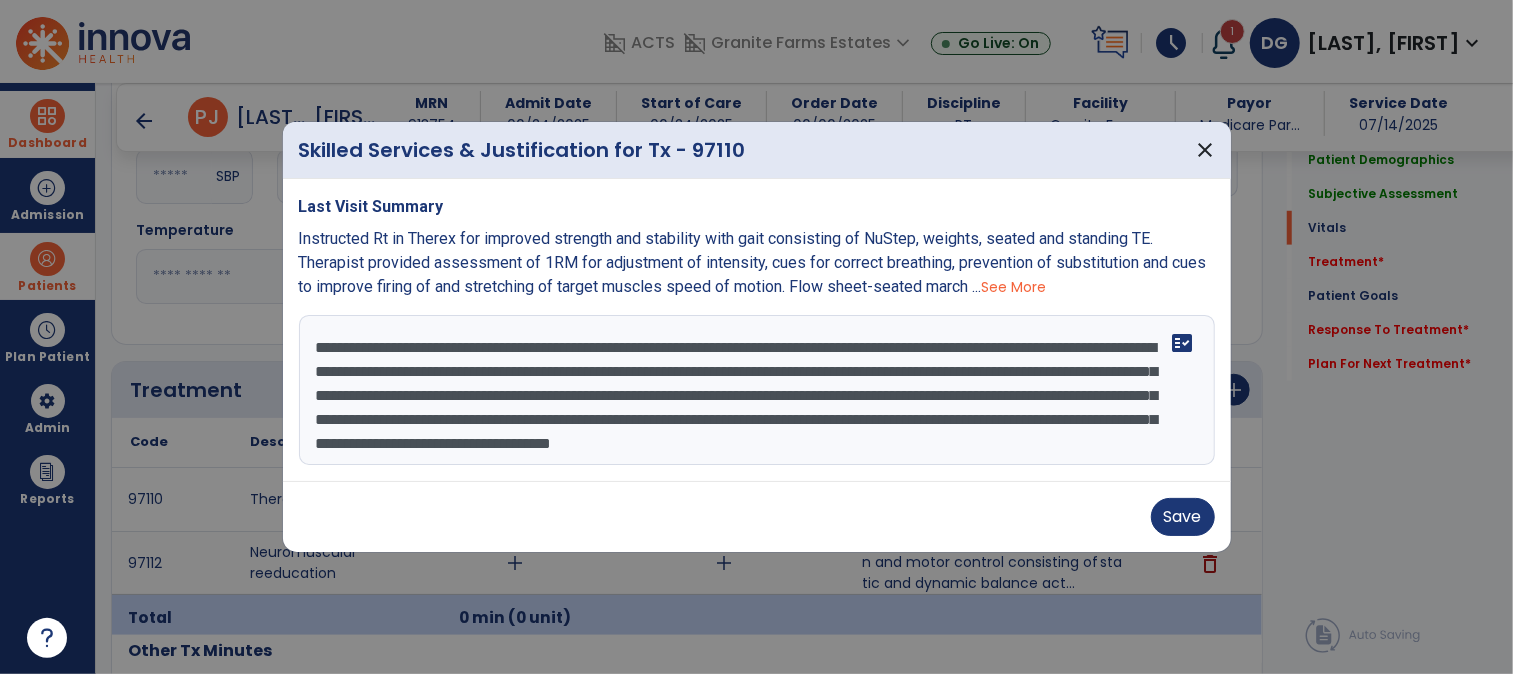 scroll, scrollTop: 888, scrollLeft: 0, axis: vertical 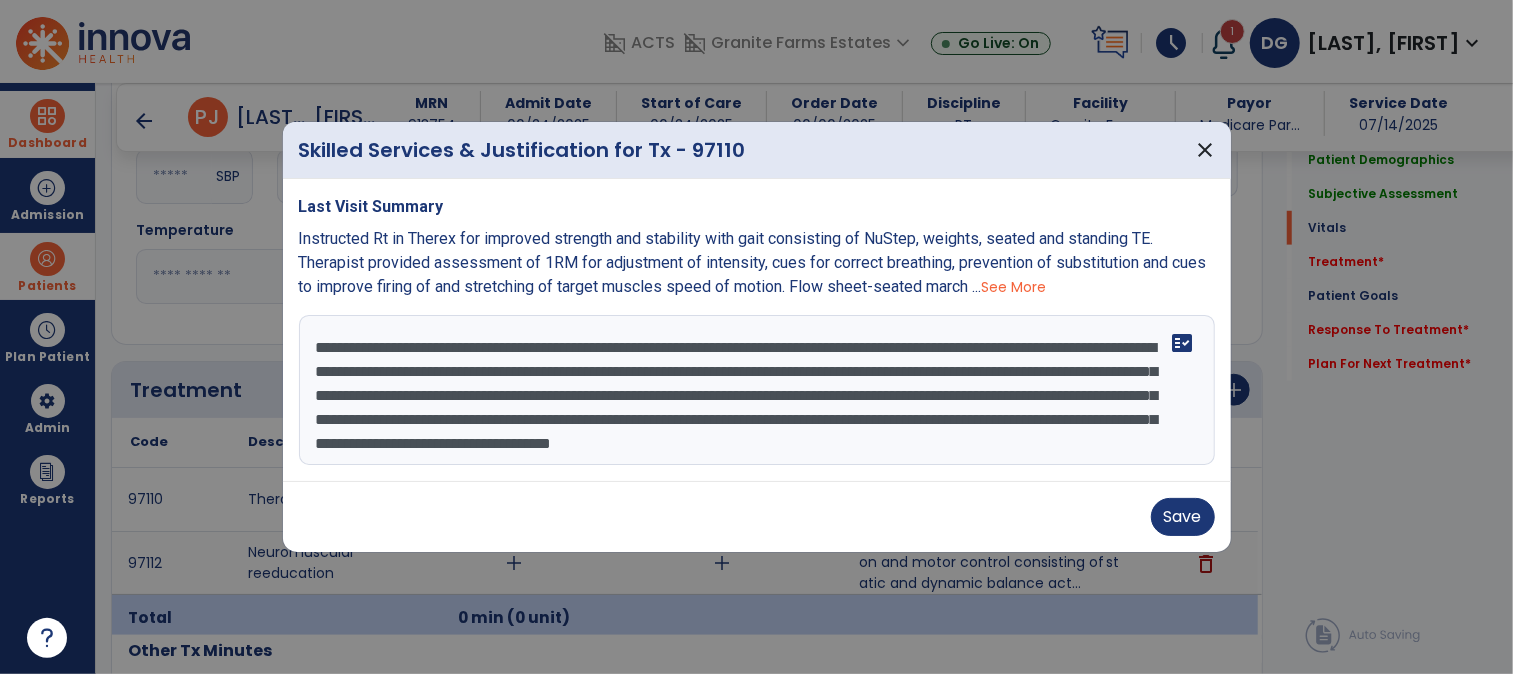 click on "**********" at bounding box center (757, 390) 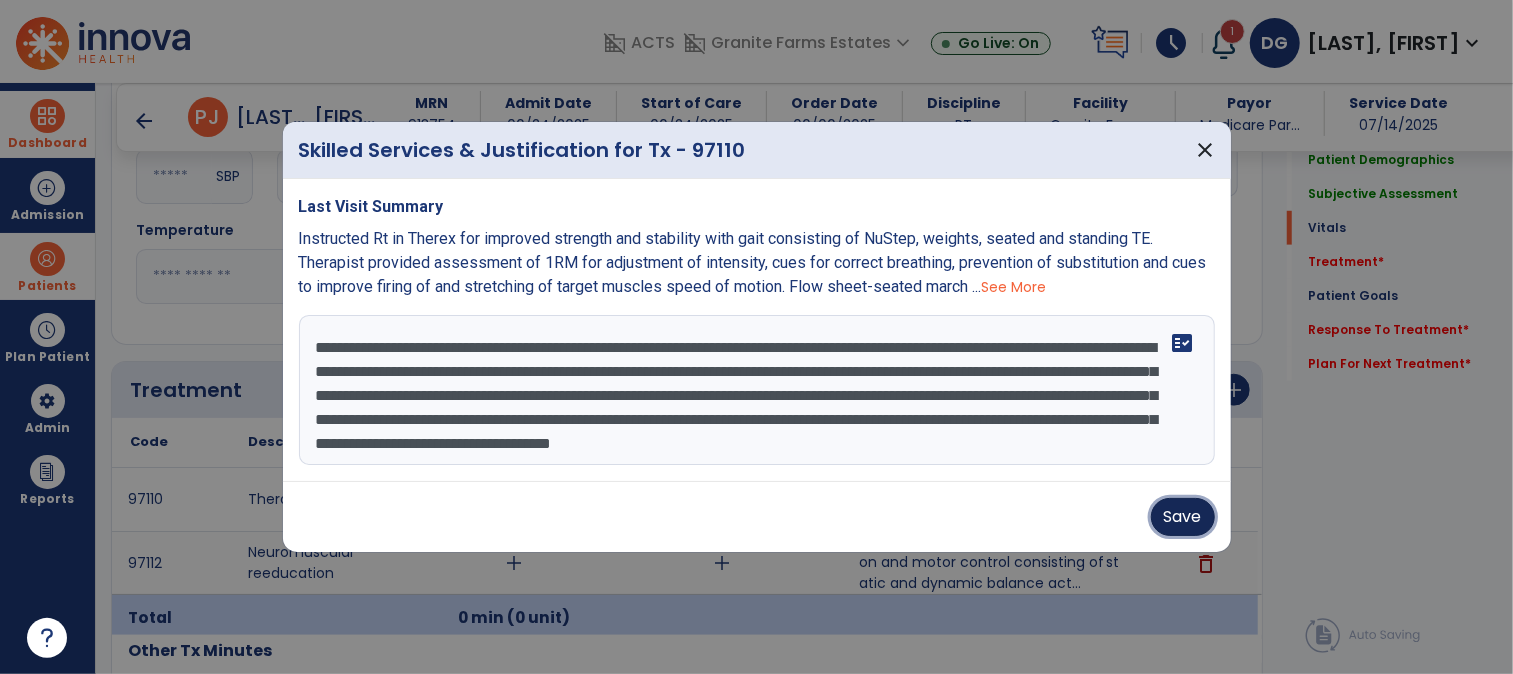 click on "Save" at bounding box center (1183, 517) 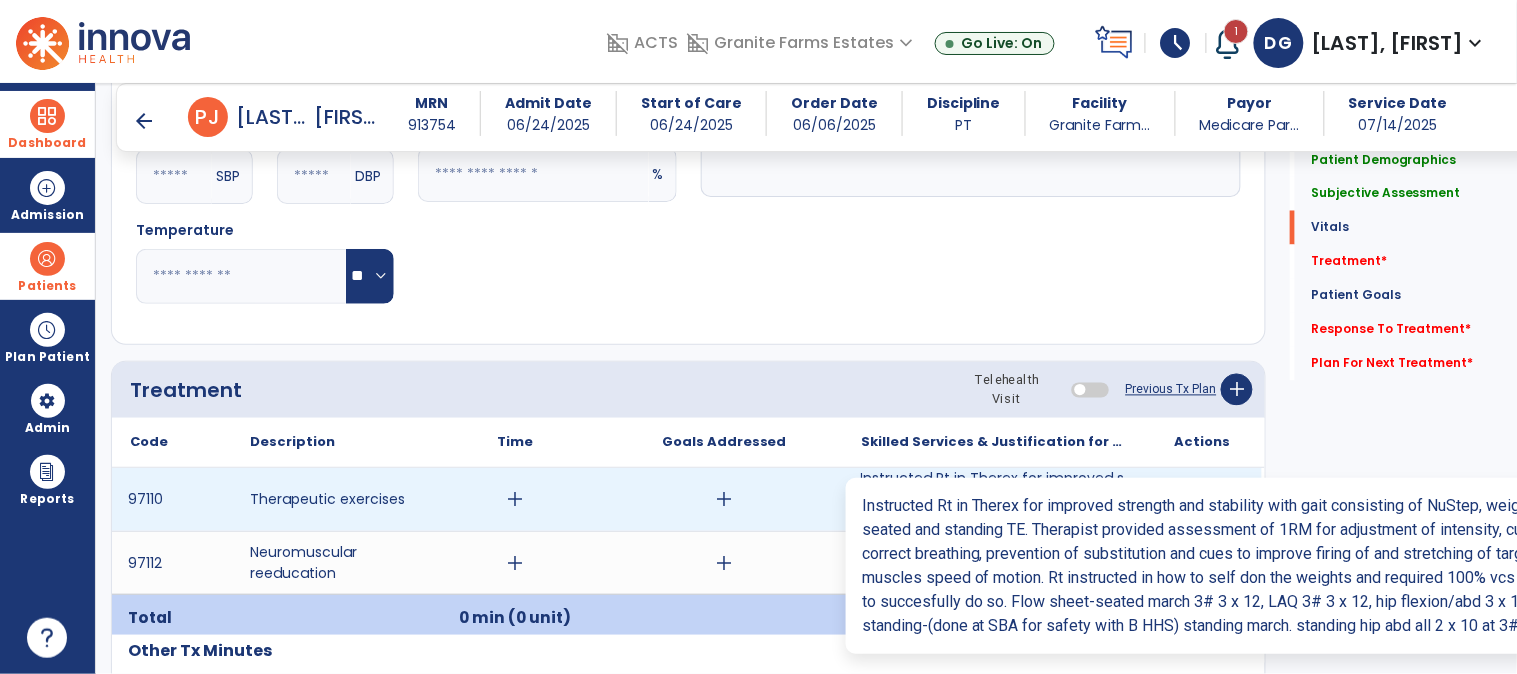 click on "Instructed Rt in Therex for improved strength and stability with gait consisting of NuStep, weights,..." at bounding box center (993, 499) 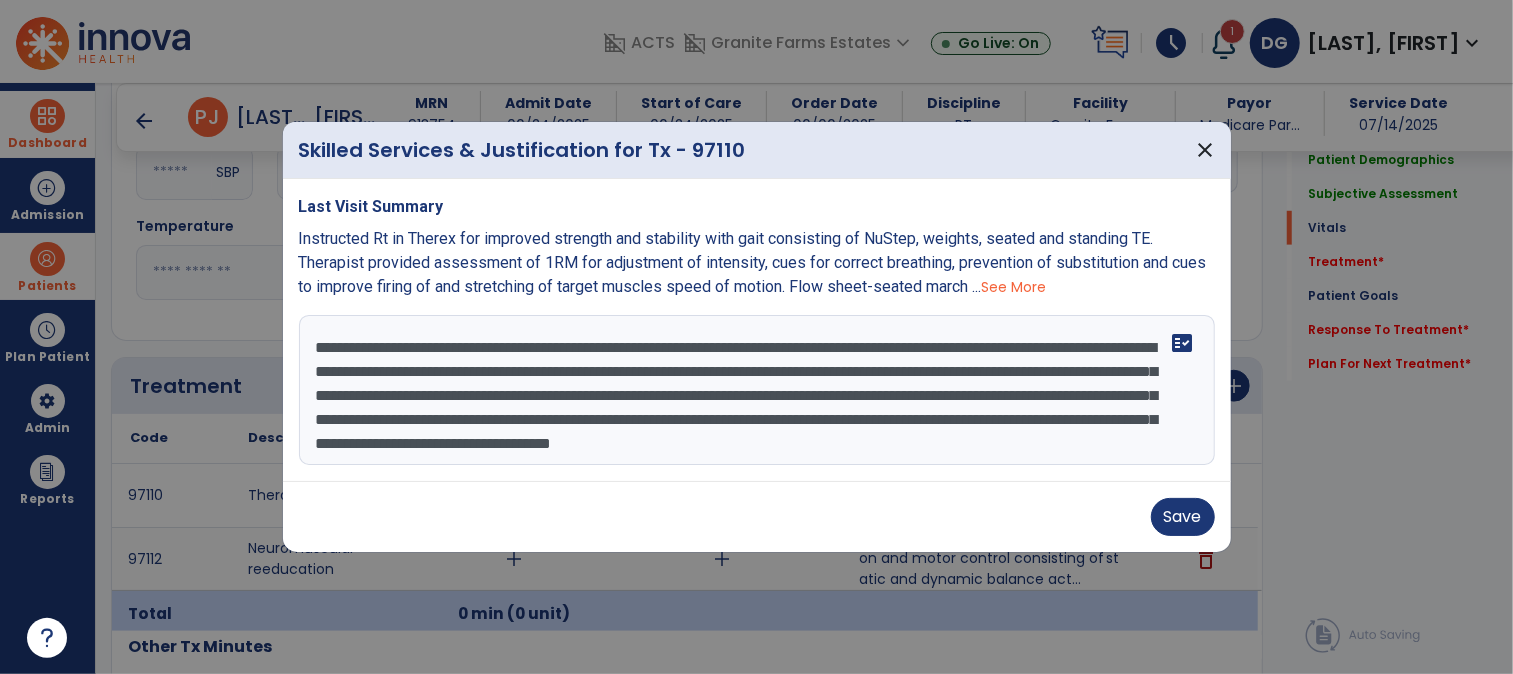 scroll, scrollTop: 888, scrollLeft: 0, axis: vertical 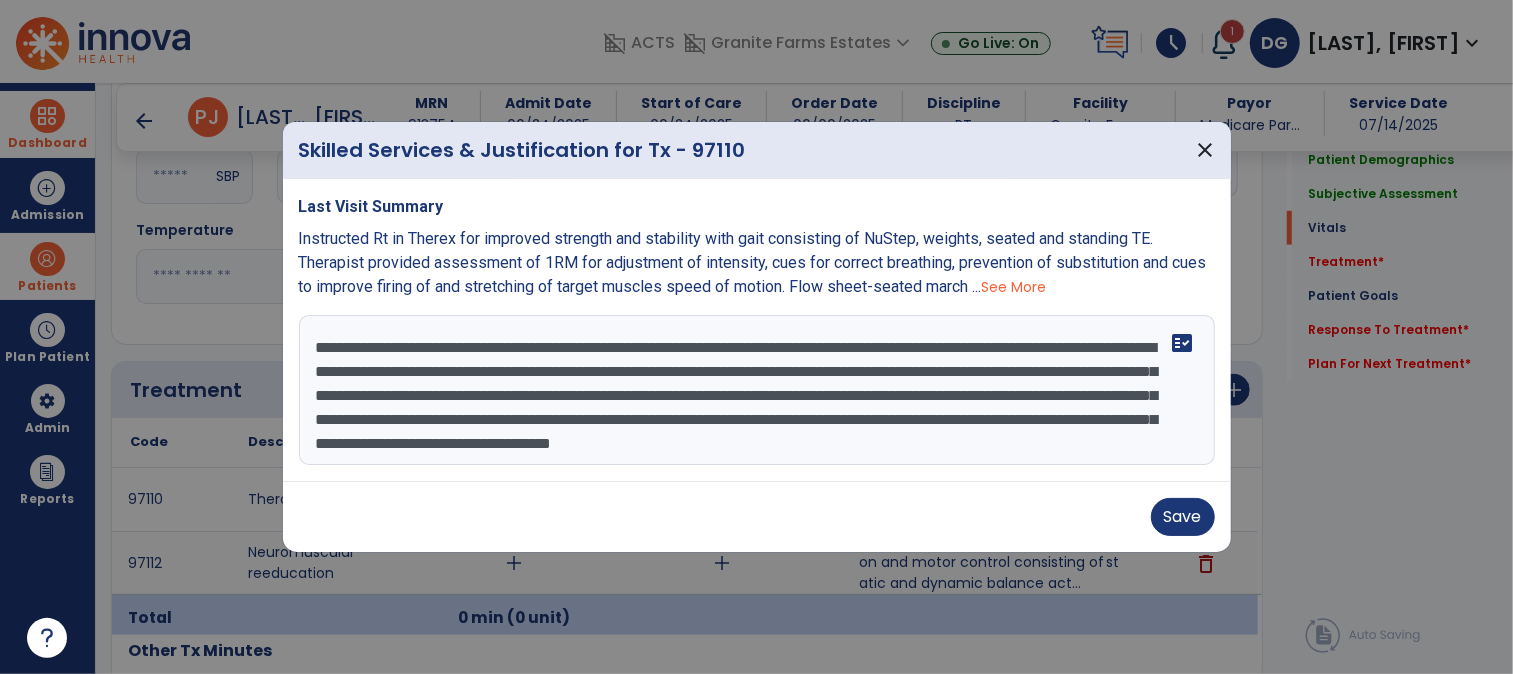 click on "**********" at bounding box center (757, 390) 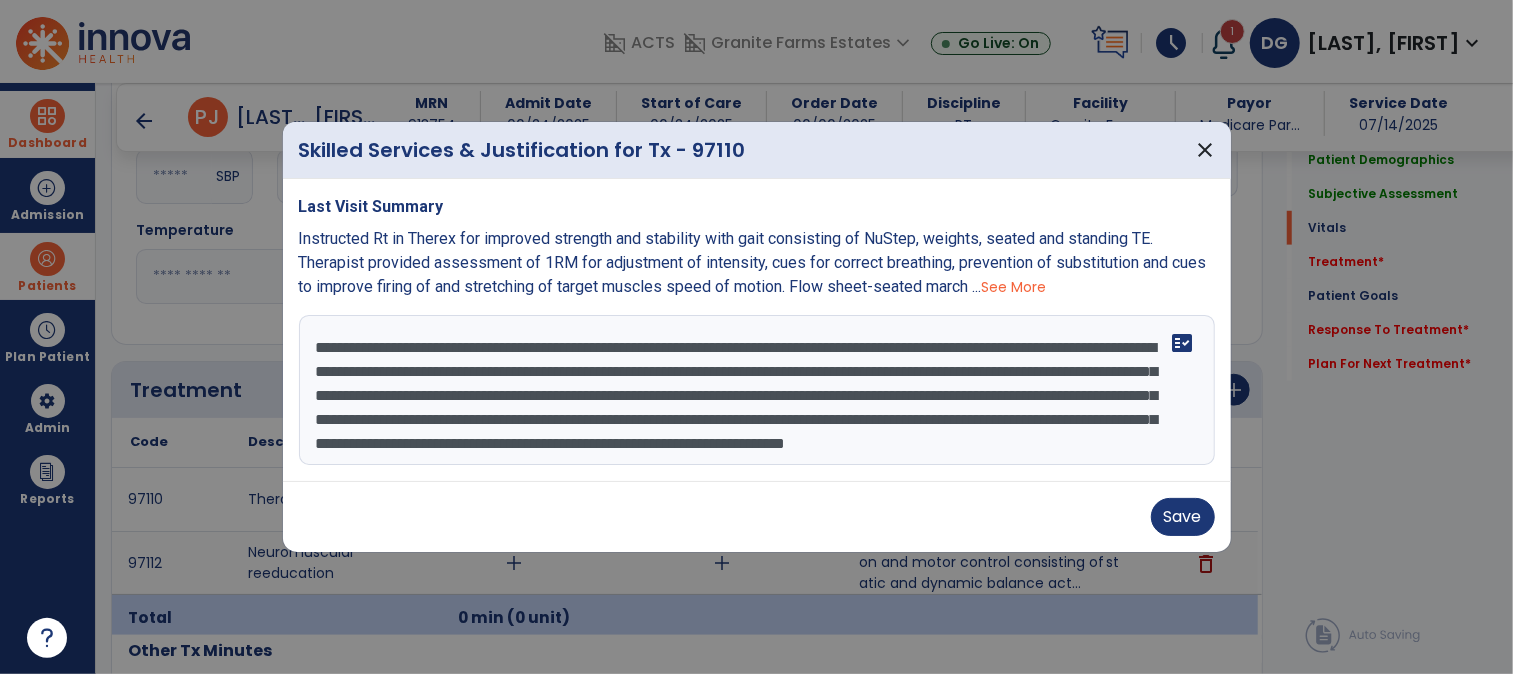 scroll, scrollTop: 0, scrollLeft: 0, axis: both 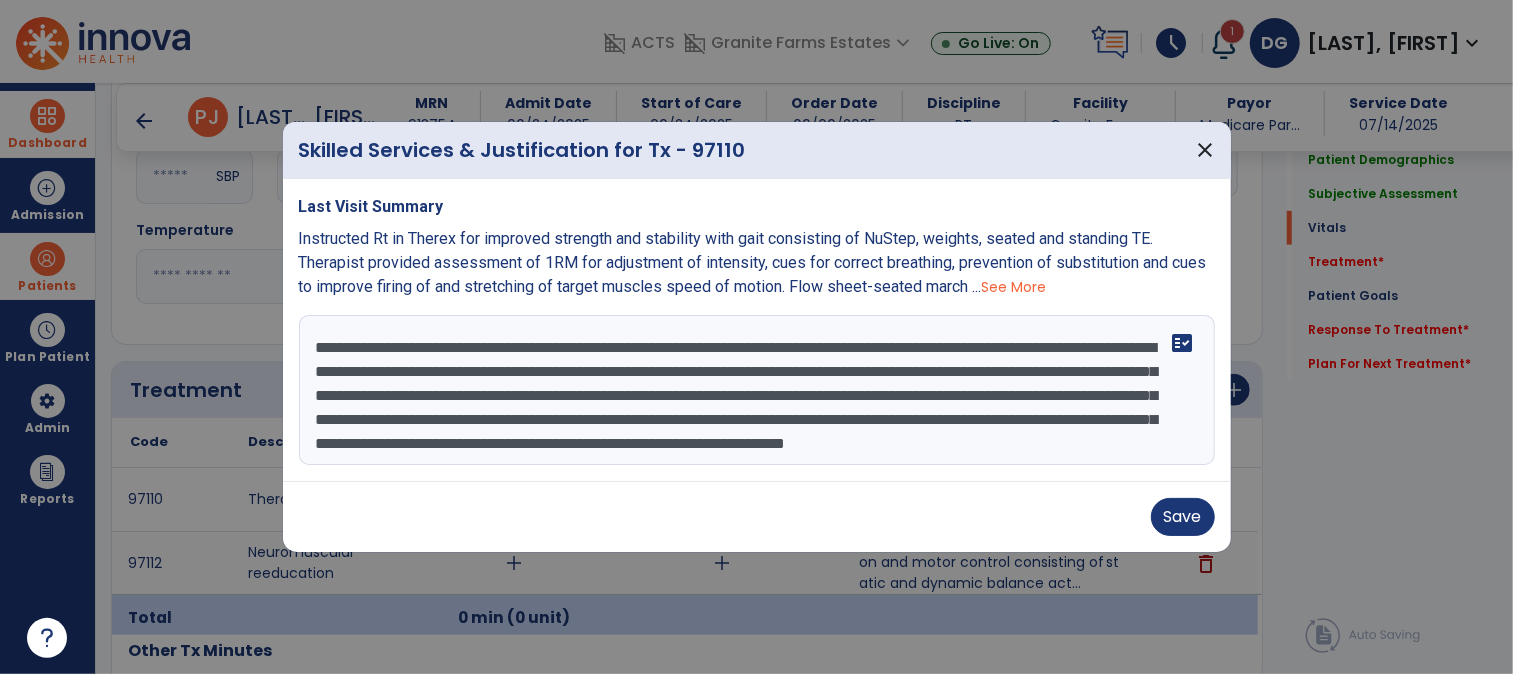 drag, startPoint x: 412, startPoint y: 428, endPoint x: 314, endPoint y: 294, distance: 166.01205 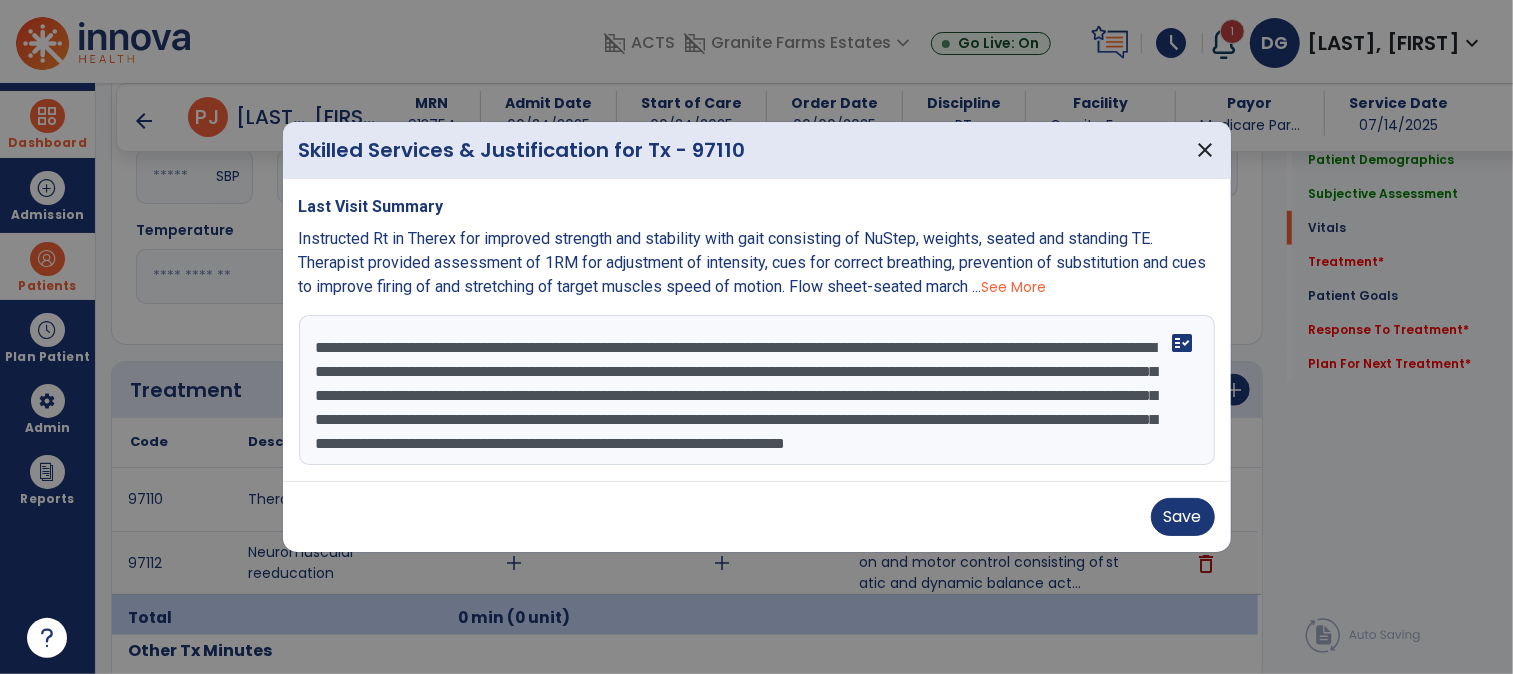 click on "Last Visit Summary Instructed Rt in Therex for improved strength and stability with gait consisting of NuStep, weights, seated and standing TE. Therapist provided assessment of 1RM for adjustment of intensity, cues for correct breathing, prevention of substitution and cues to improve firing of and stretching of target muscles speed of motion. Flow sheet-seated march  ...  See More  Instructed Rt in Therex for improved strength and stability with gait consisting of NuStep, weights, seated and standing TE. Therapist provided assessment of 1RM for adjustment of intensity, cues for correct breathing, prevention of substitution and cues to improve firing of and stretching of target muscles speed of motion. Rt instructed in how to self don the weights and required 100% vcs in order to succesfully  do so. Flow sheet-seated march 3# 3 x 12, LAQ 3# 3 x 12, hip flexion/abd 3 x 12 3# standing-(done at SBA for safety with B HHS) standing march. standing hip abd all 2 x 10 at 3# Nustep seat 8 arms 9 L1 for 10 minutes." at bounding box center (757, 330) 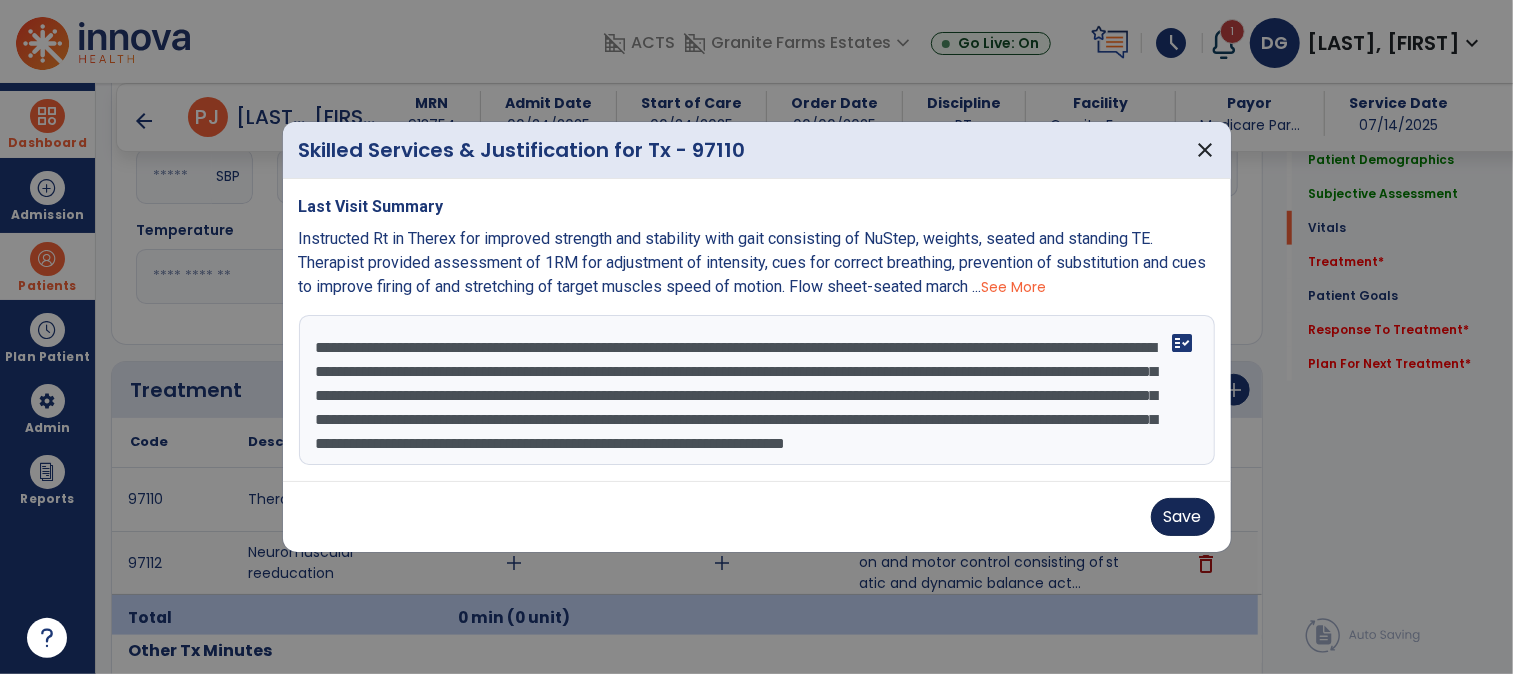type on "**********" 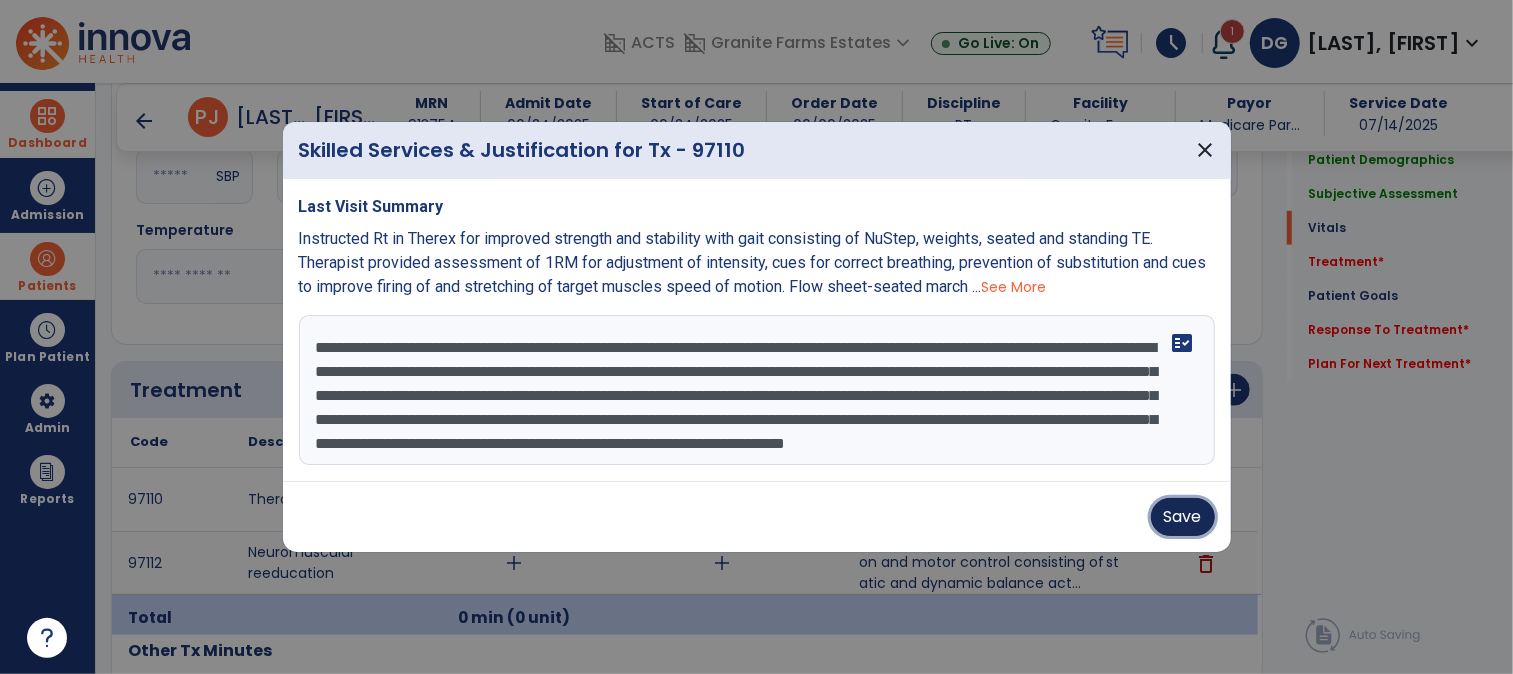 click on "Save" at bounding box center (1183, 517) 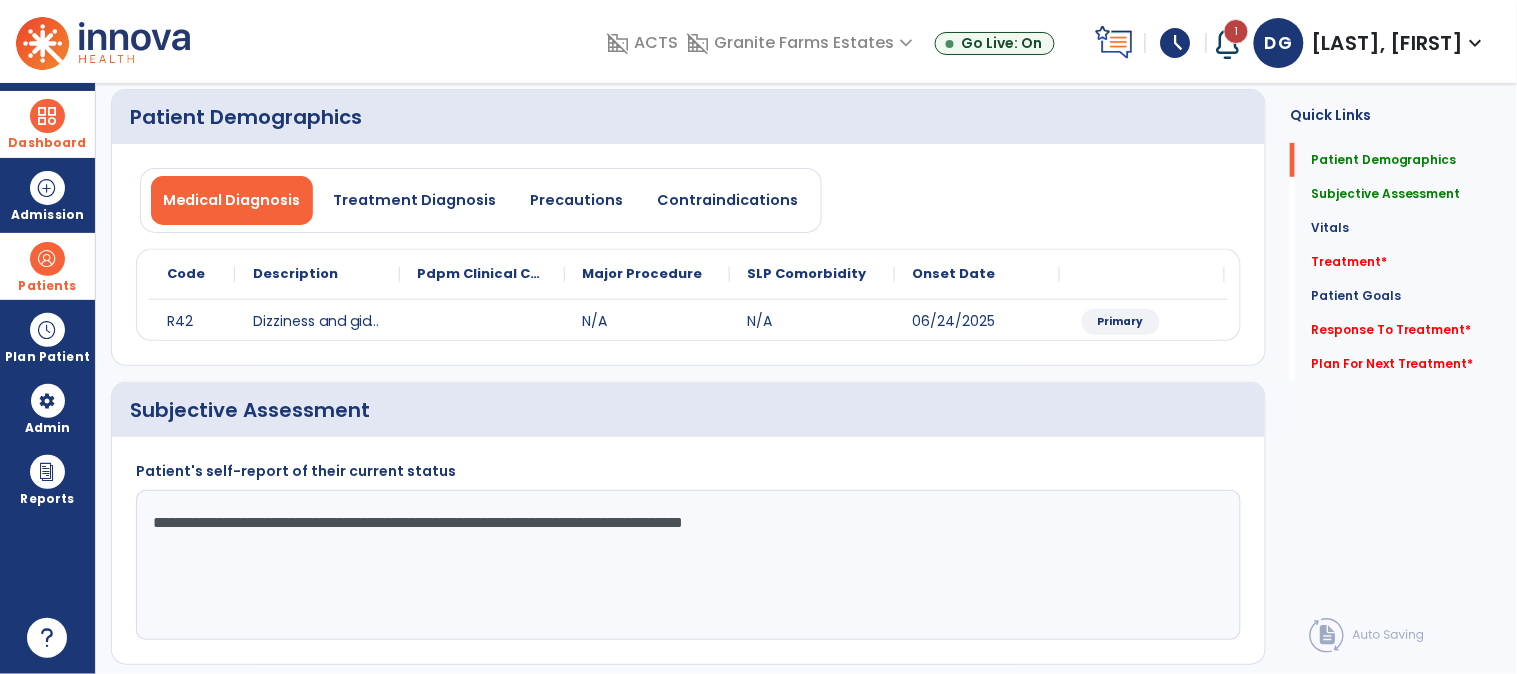 scroll, scrollTop: 0, scrollLeft: 0, axis: both 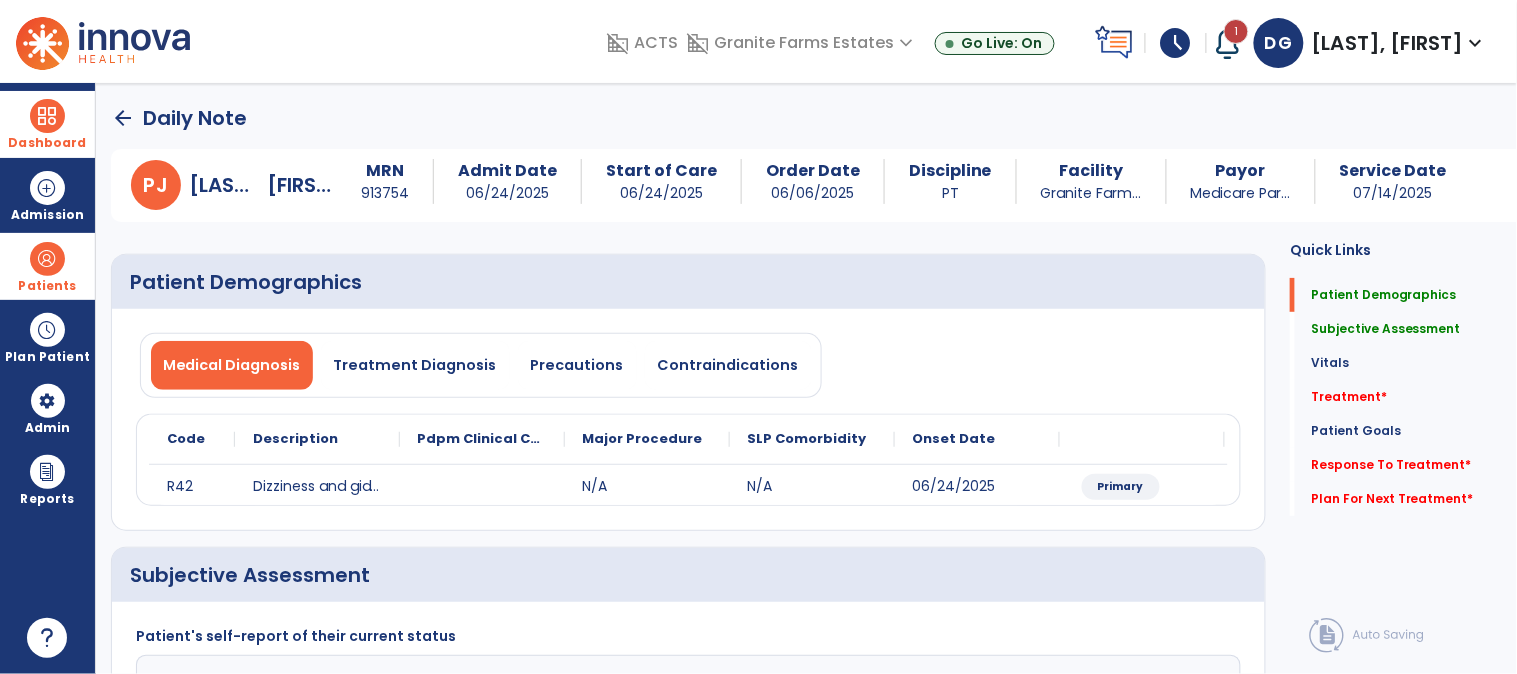 click at bounding box center [47, 116] 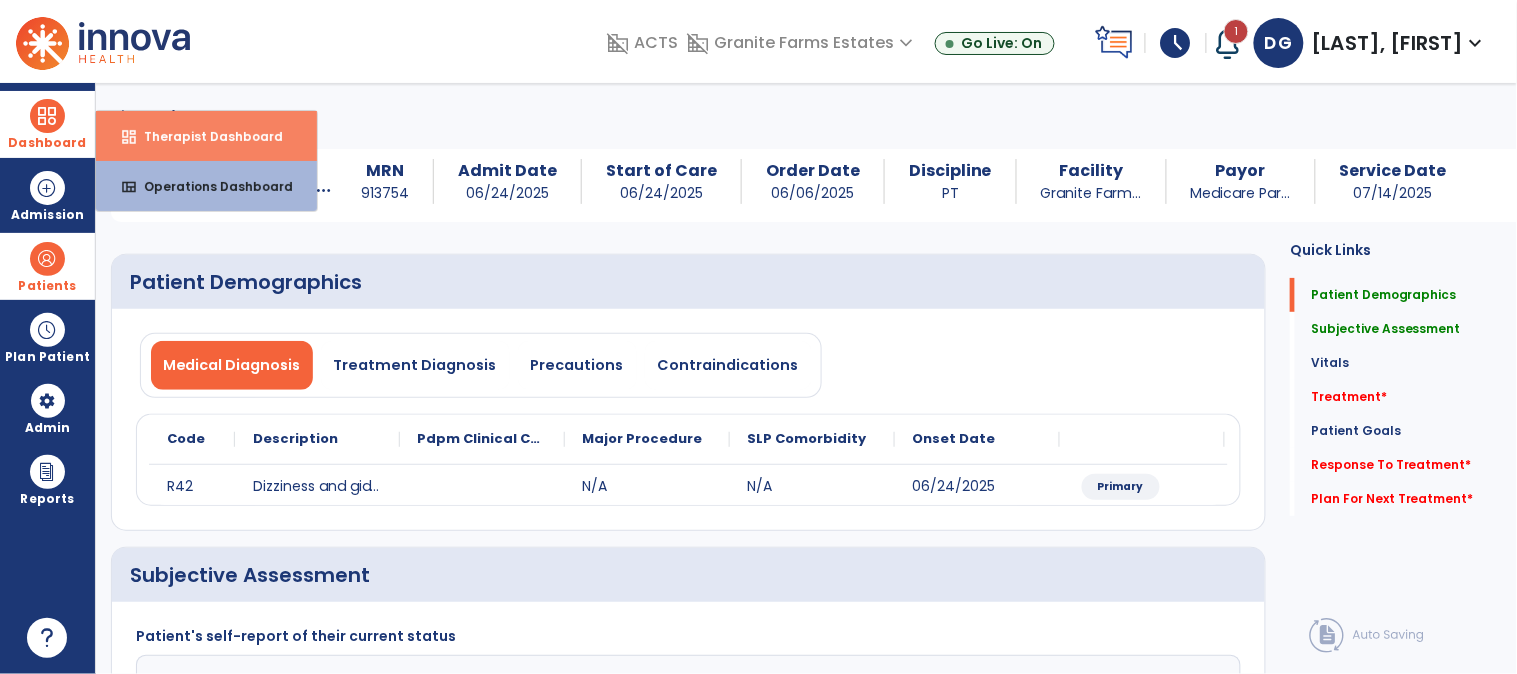 click on "Therapist Dashboard" at bounding box center (205, 136) 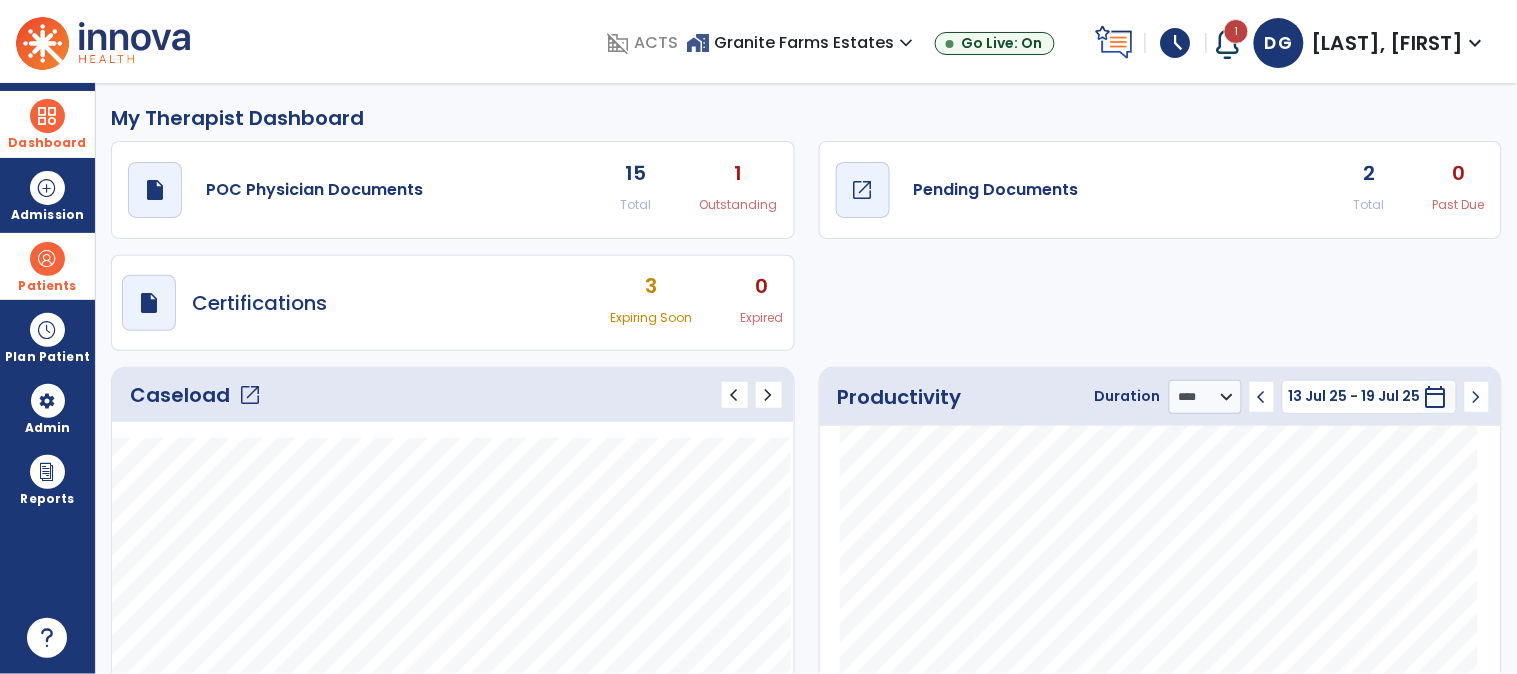 click on "open_in_new" 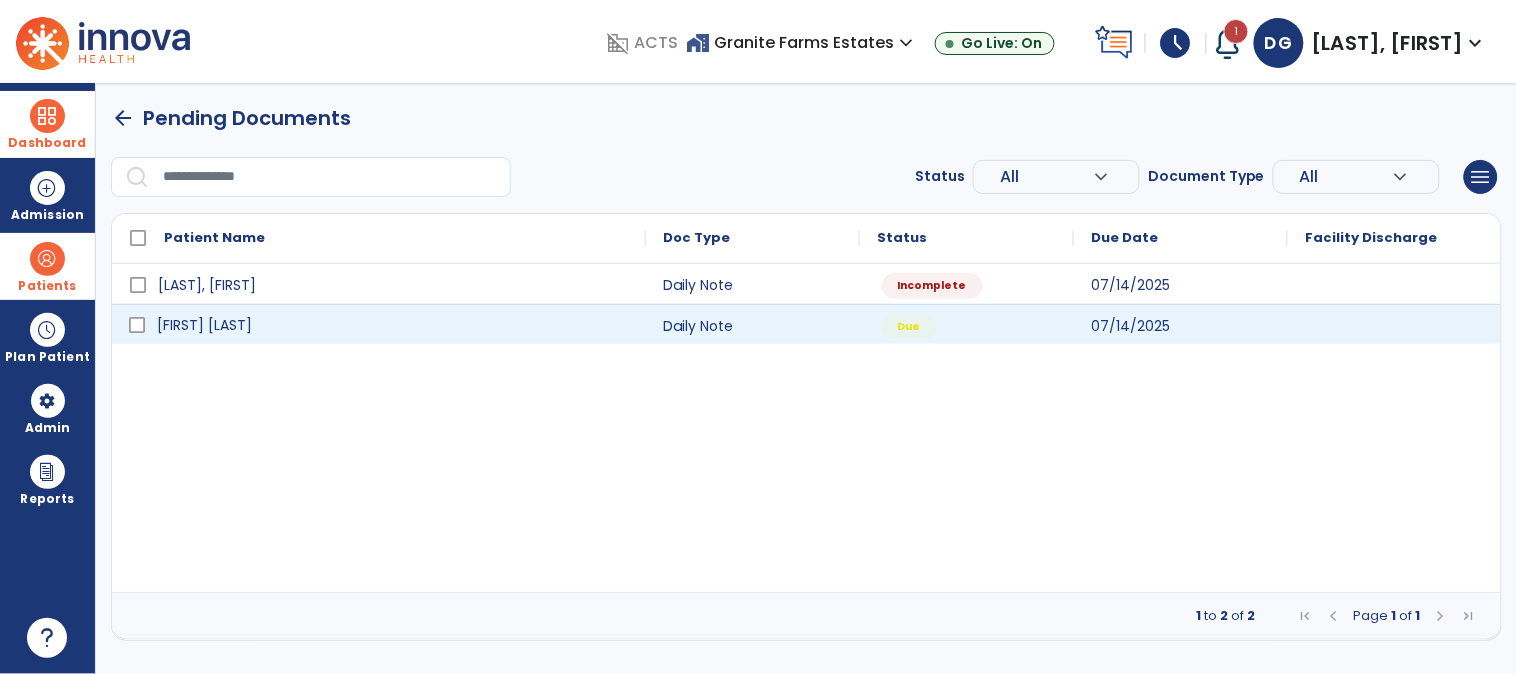 click on "[FIRST] [LAST]" at bounding box center [204, 325] 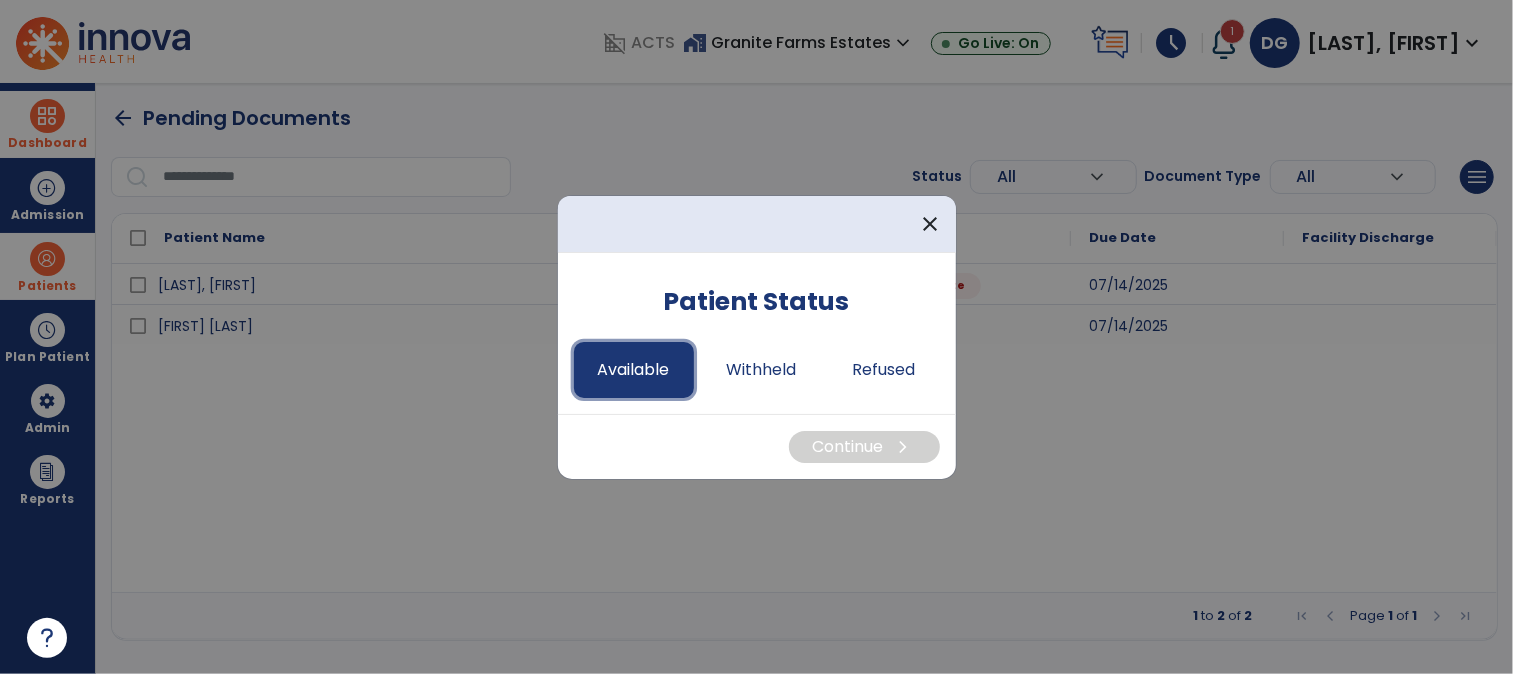 click on "Available" at bounding box center [634, 370] 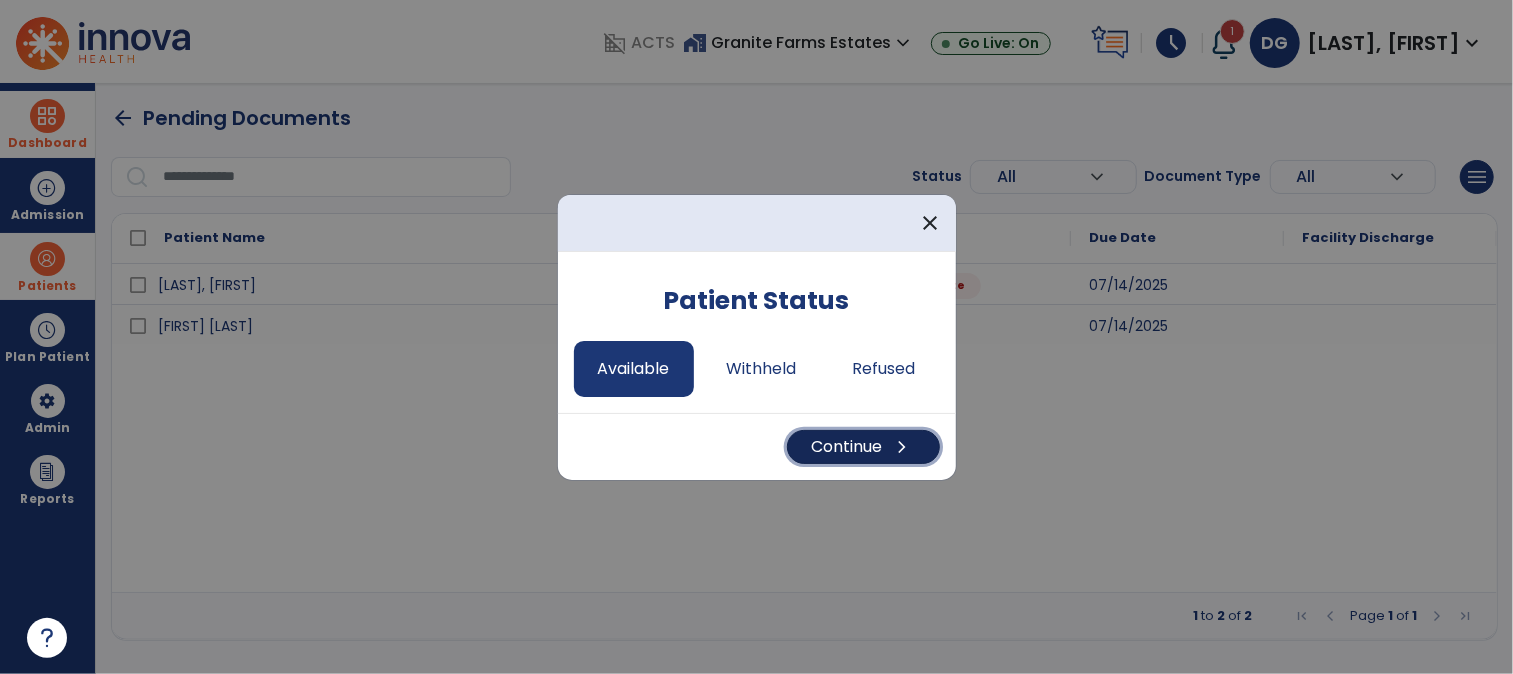click on "Continue   chevron_right" at bounding box center (863, 447) 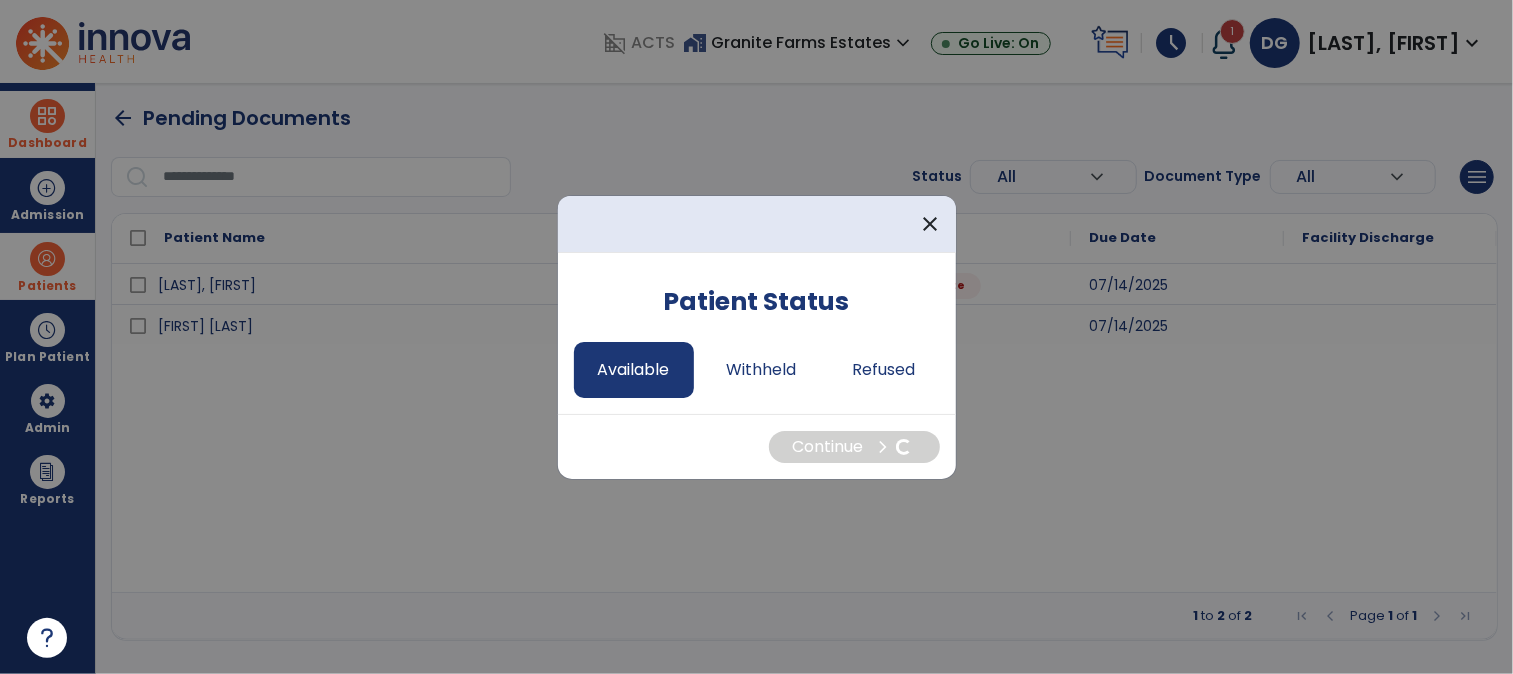 select on "*" 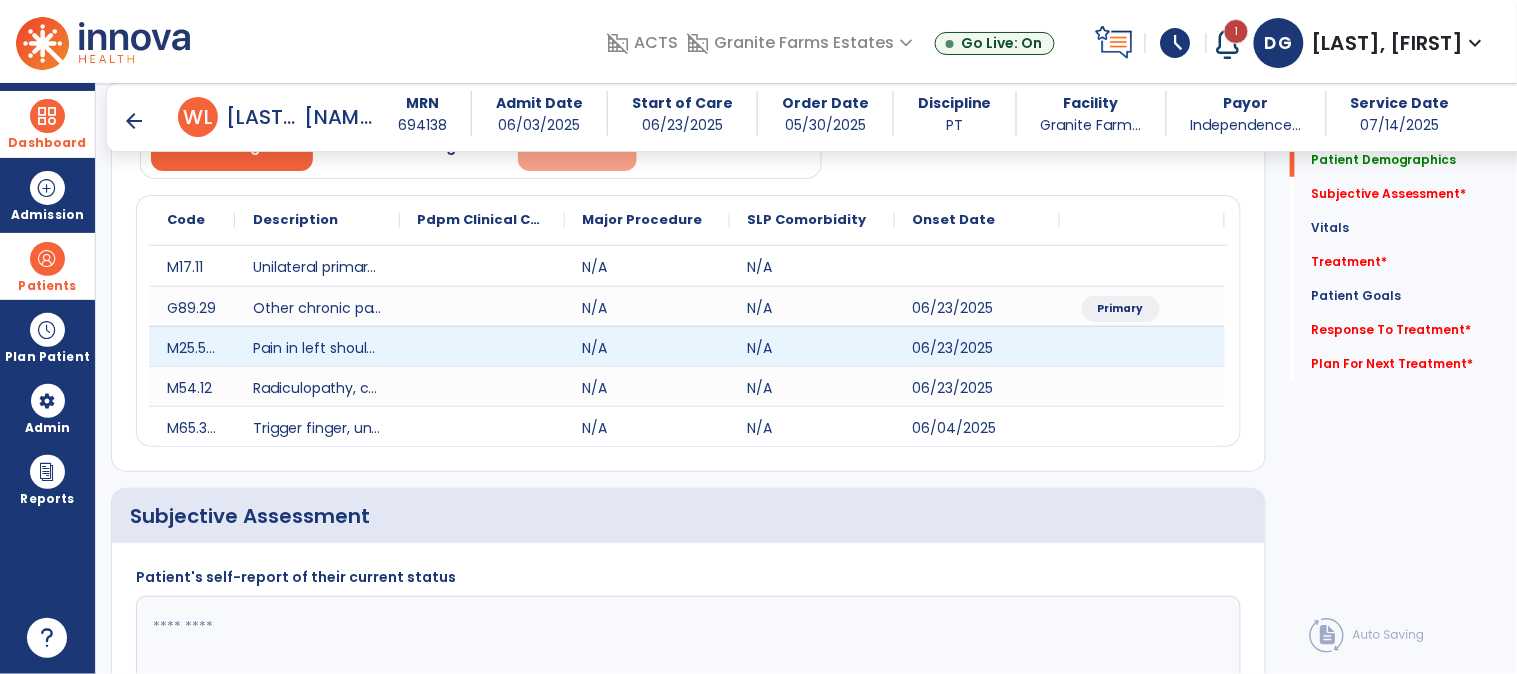 scroll, scrollTop: 333, scrollLeft: 0, axis: vertical 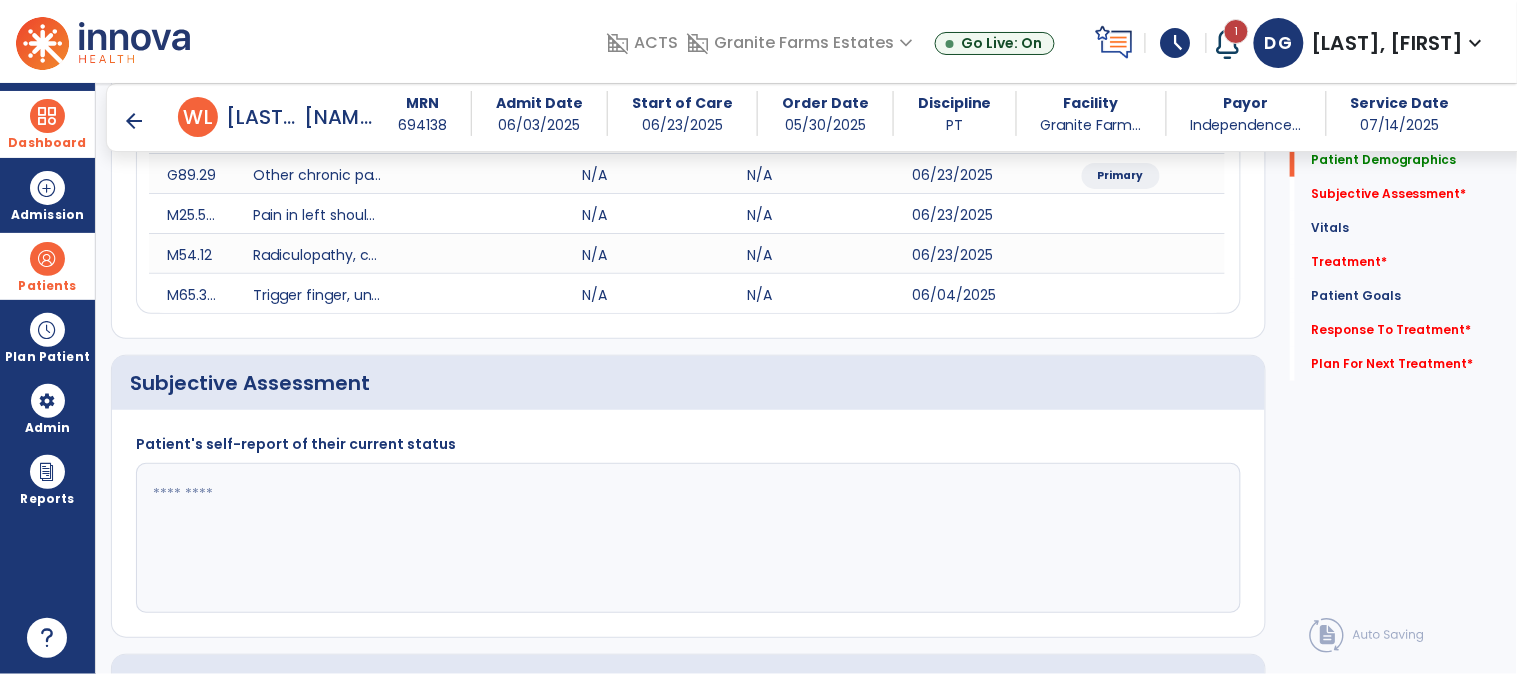 click 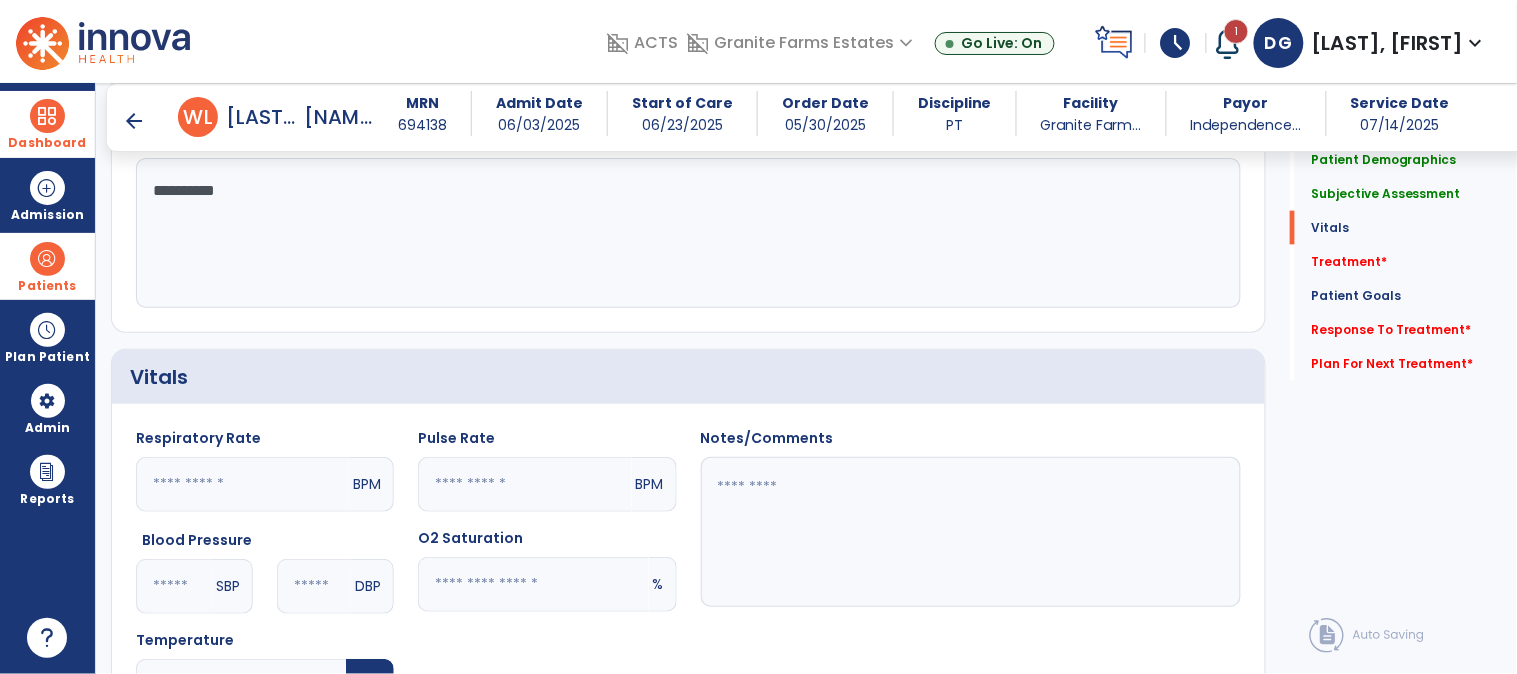 scroll, scrollTop: 666, scrollLeft: 0, axis: vertical 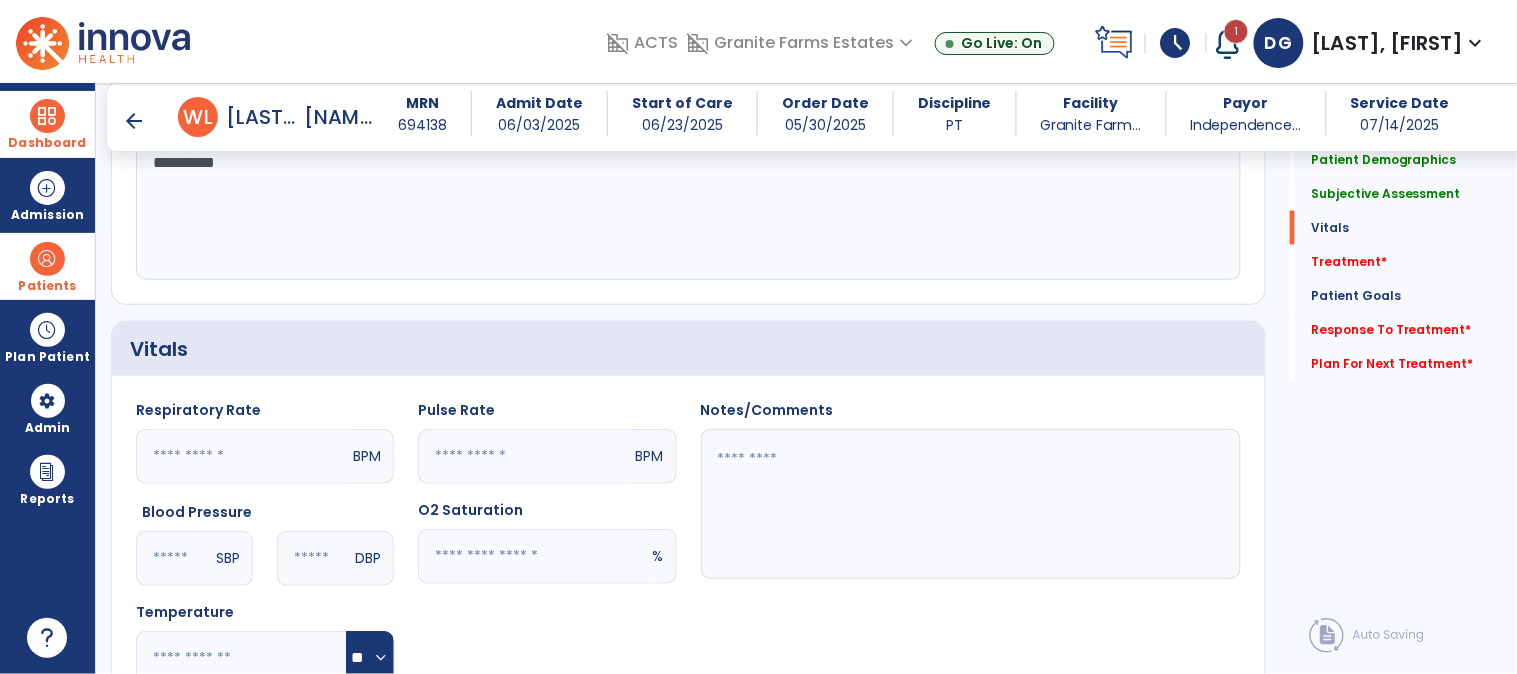 type on "**********" 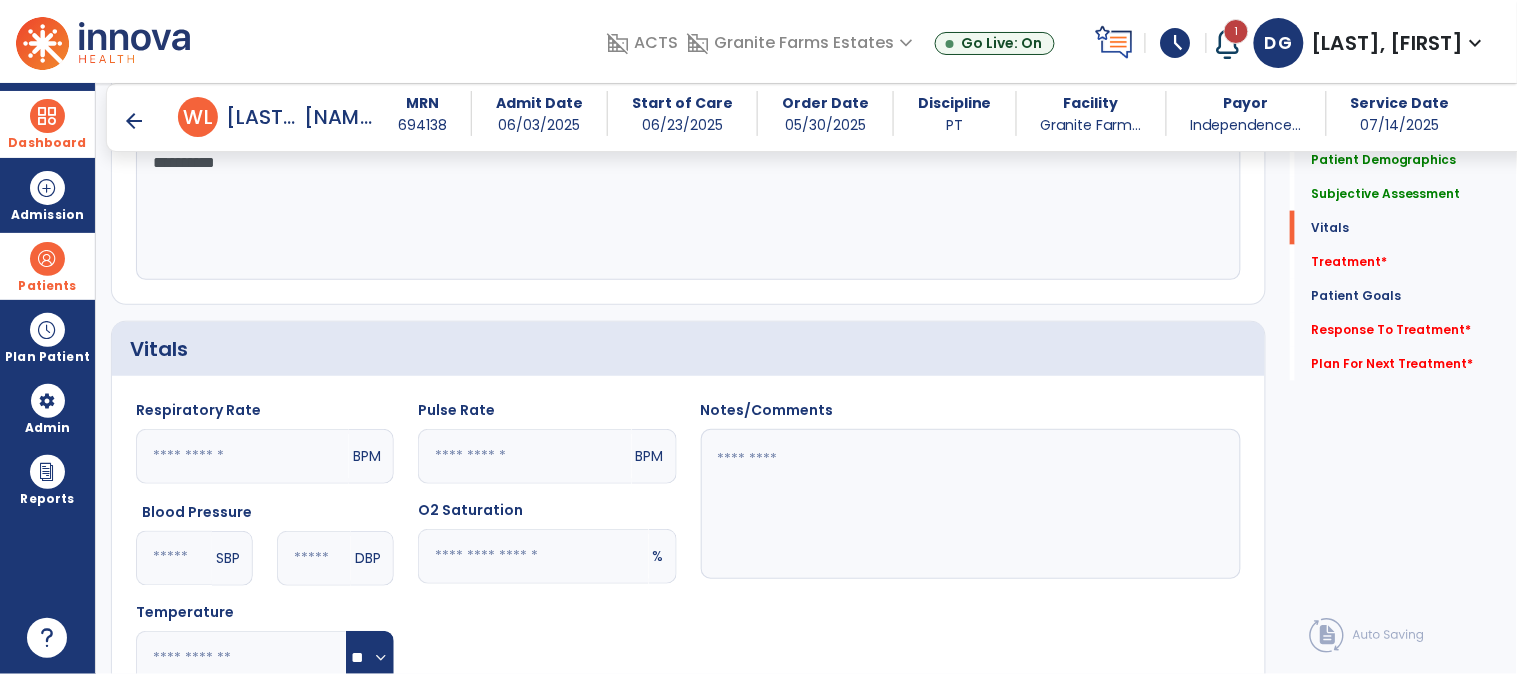 click 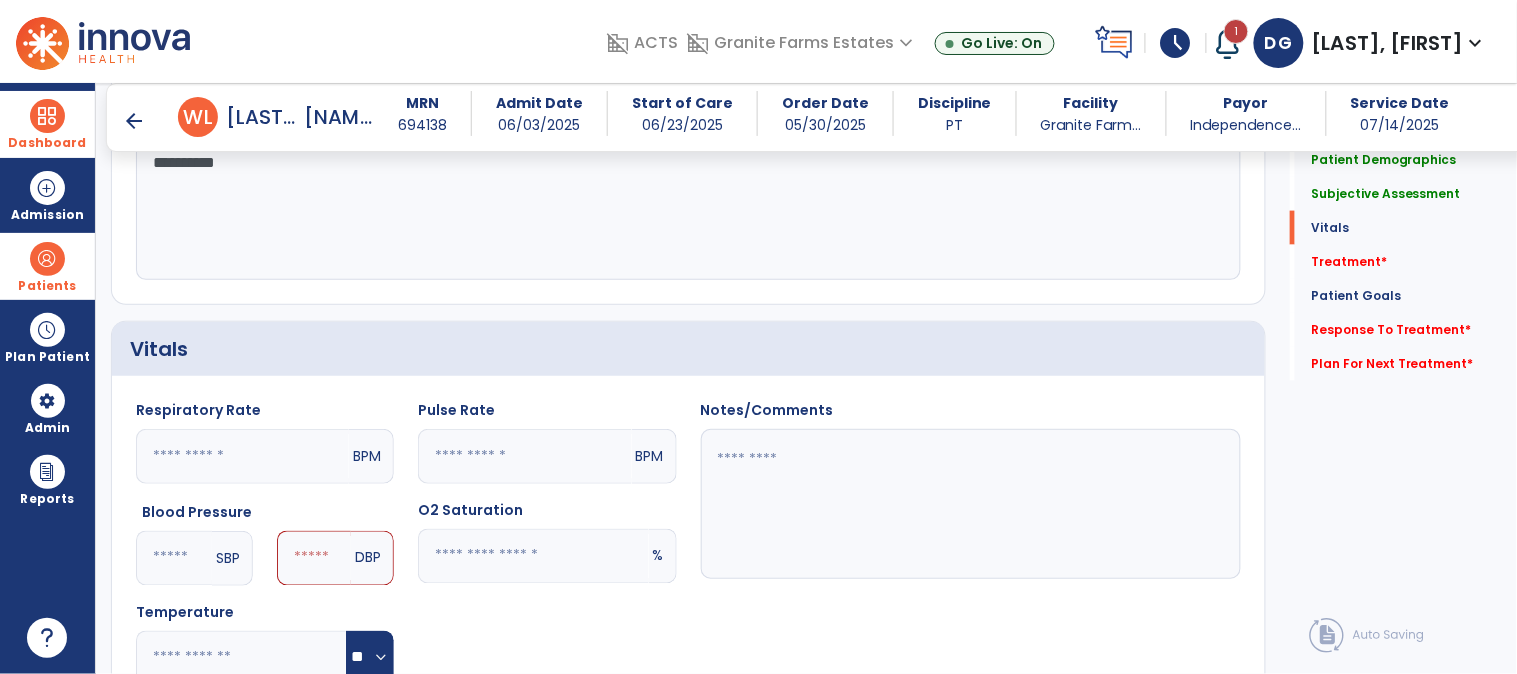 type on "***" 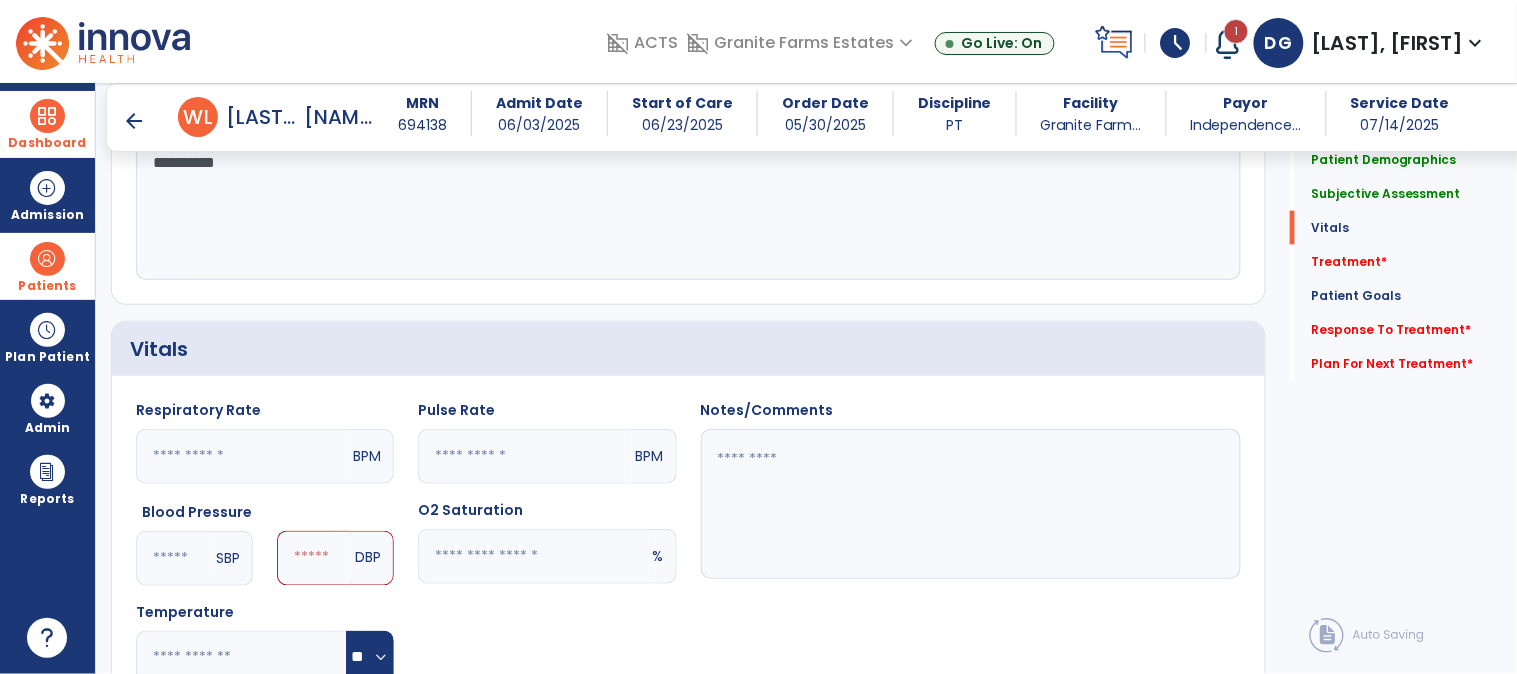 click 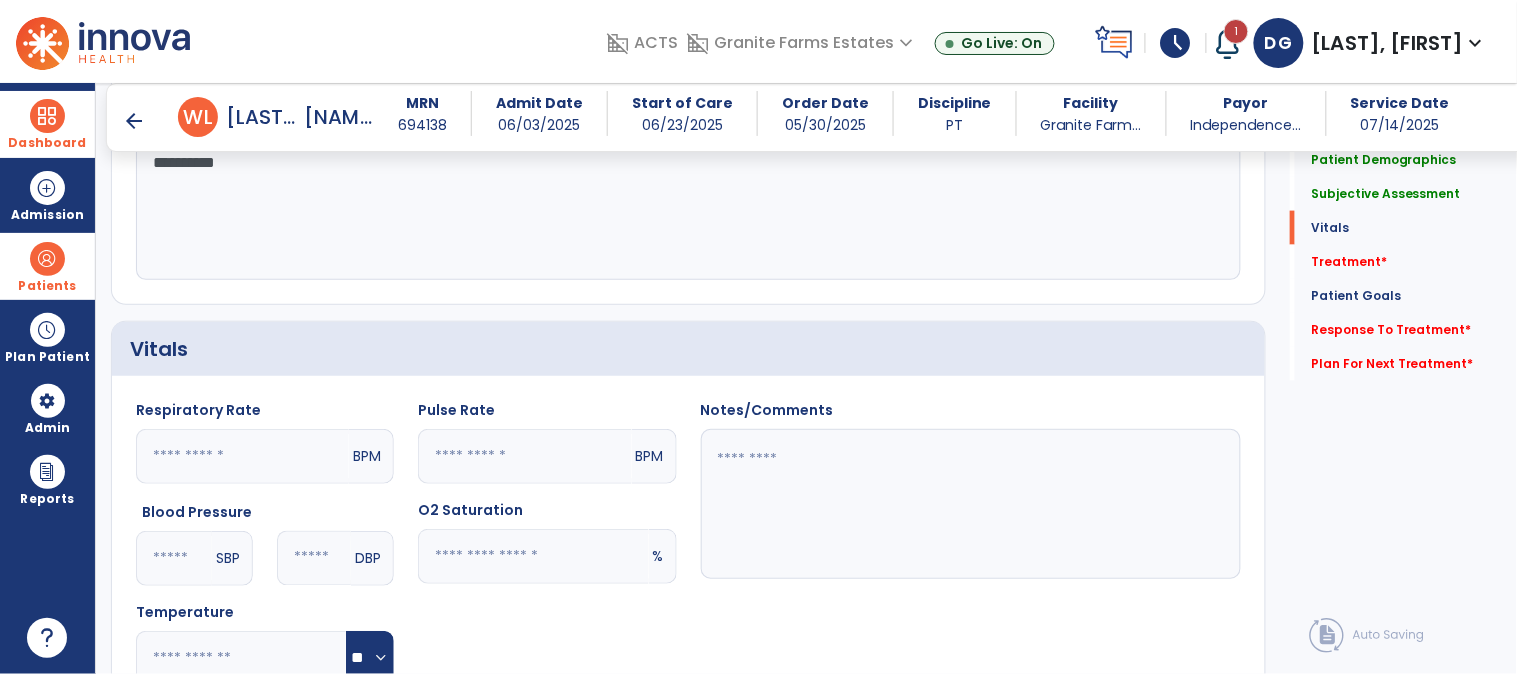 type on "**" 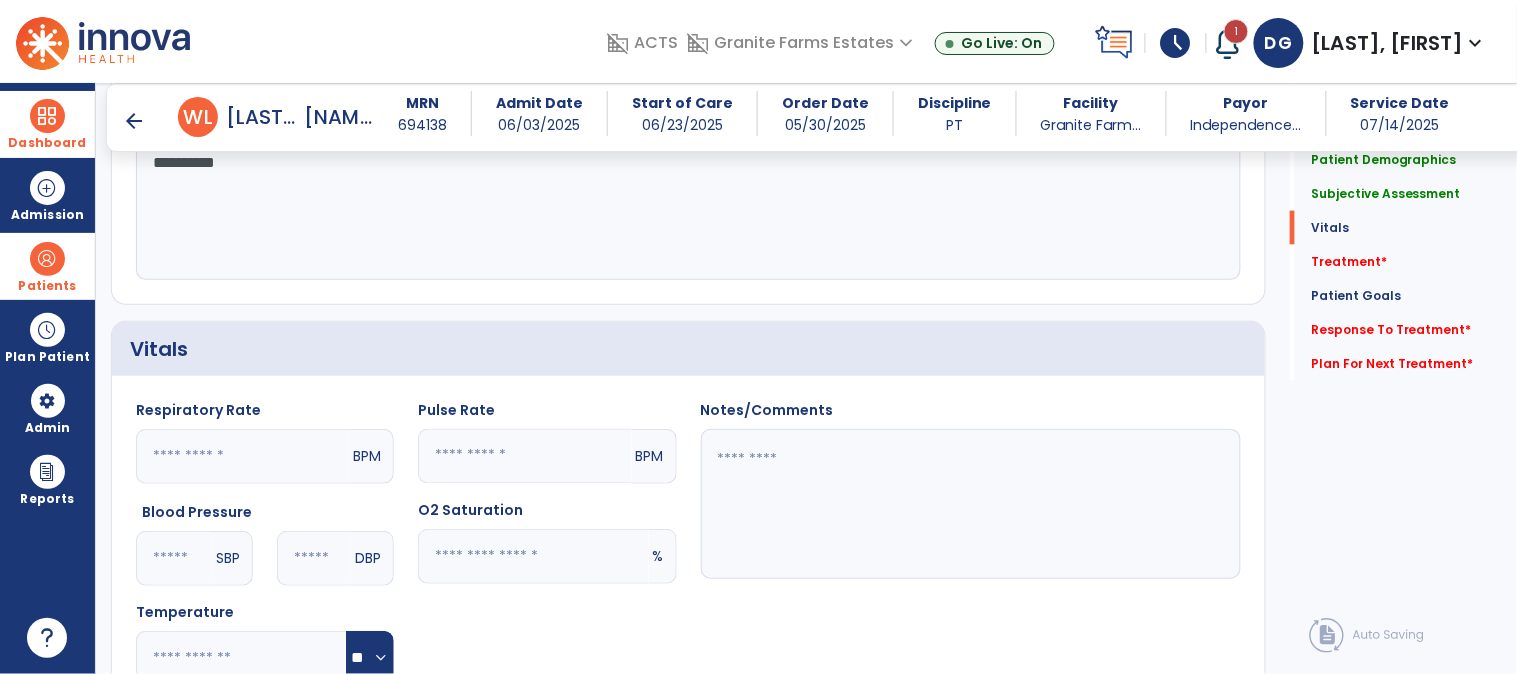 click 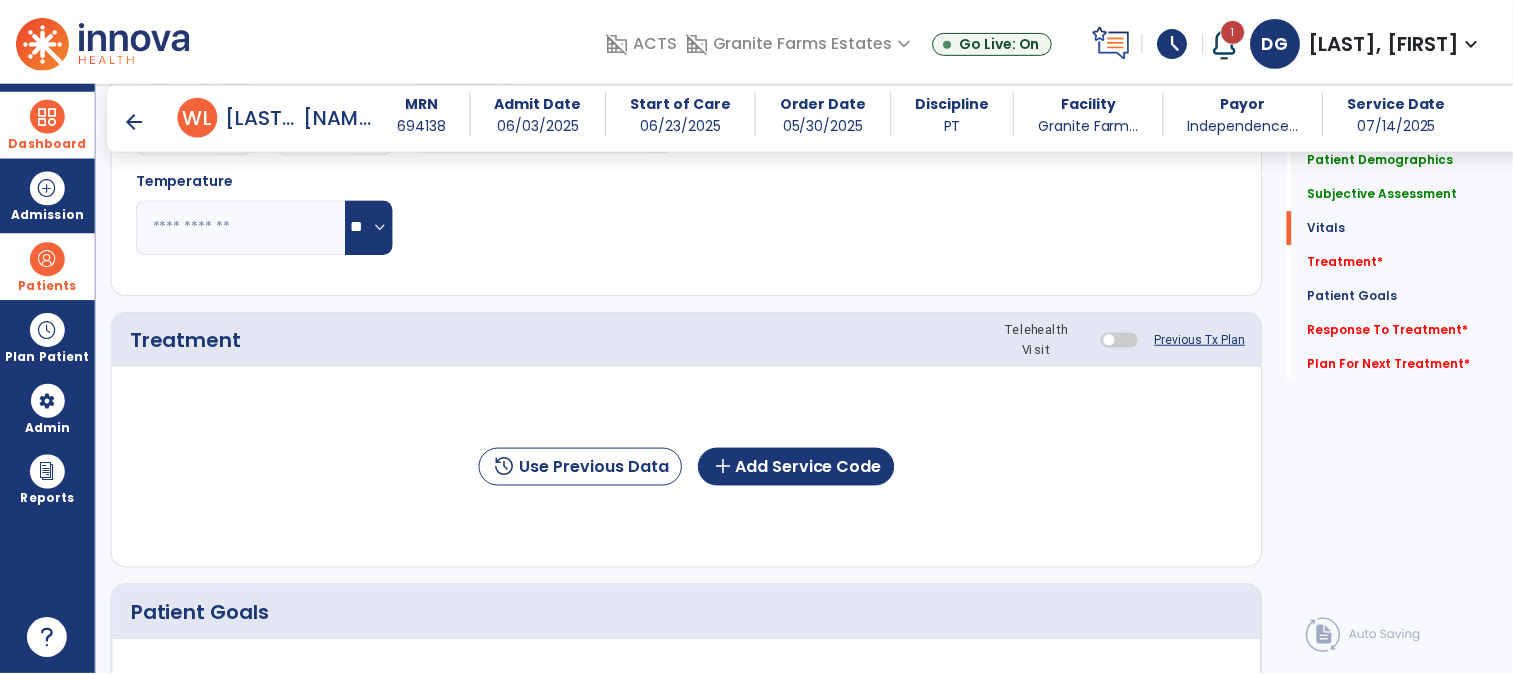 scroll, scrollTop: 1111, scrollLeft: 0, axis: vertical 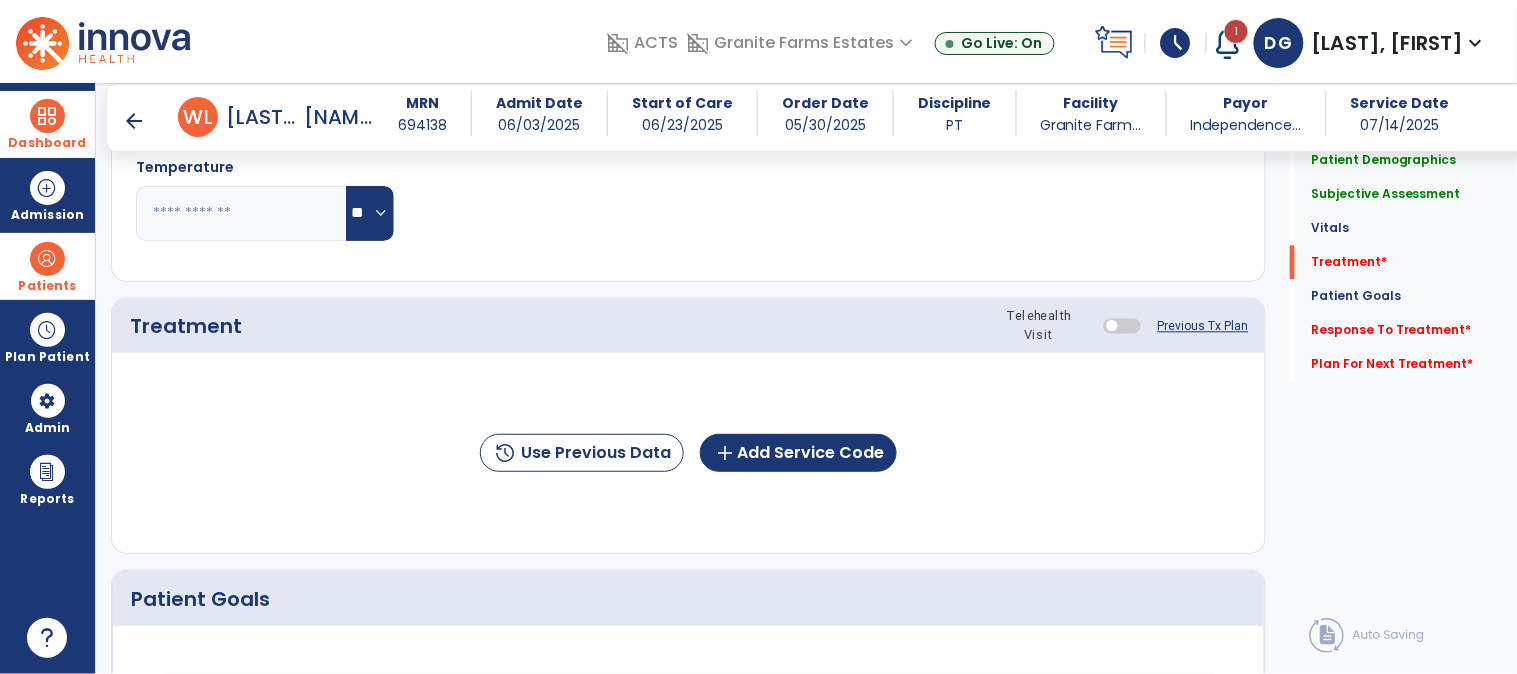 type on "**" 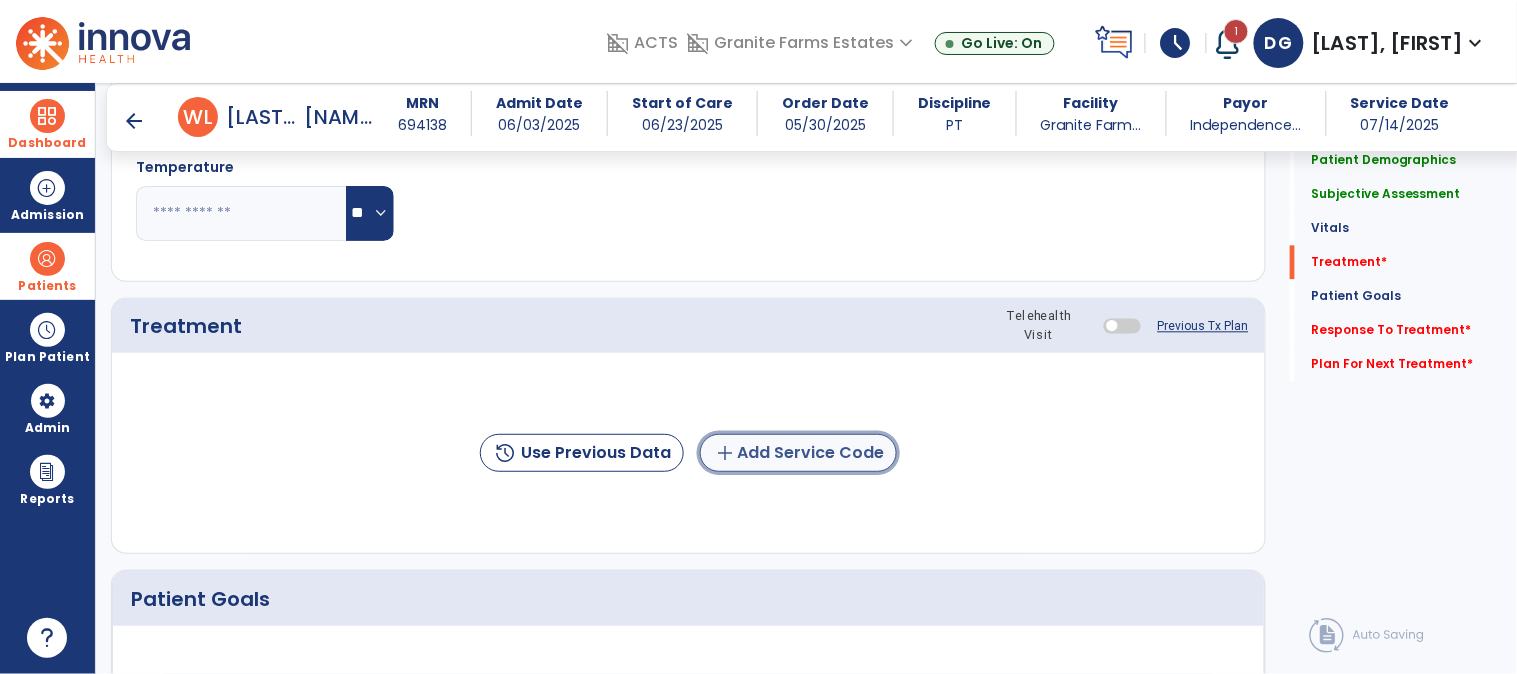 click on "add  Add Service Code" 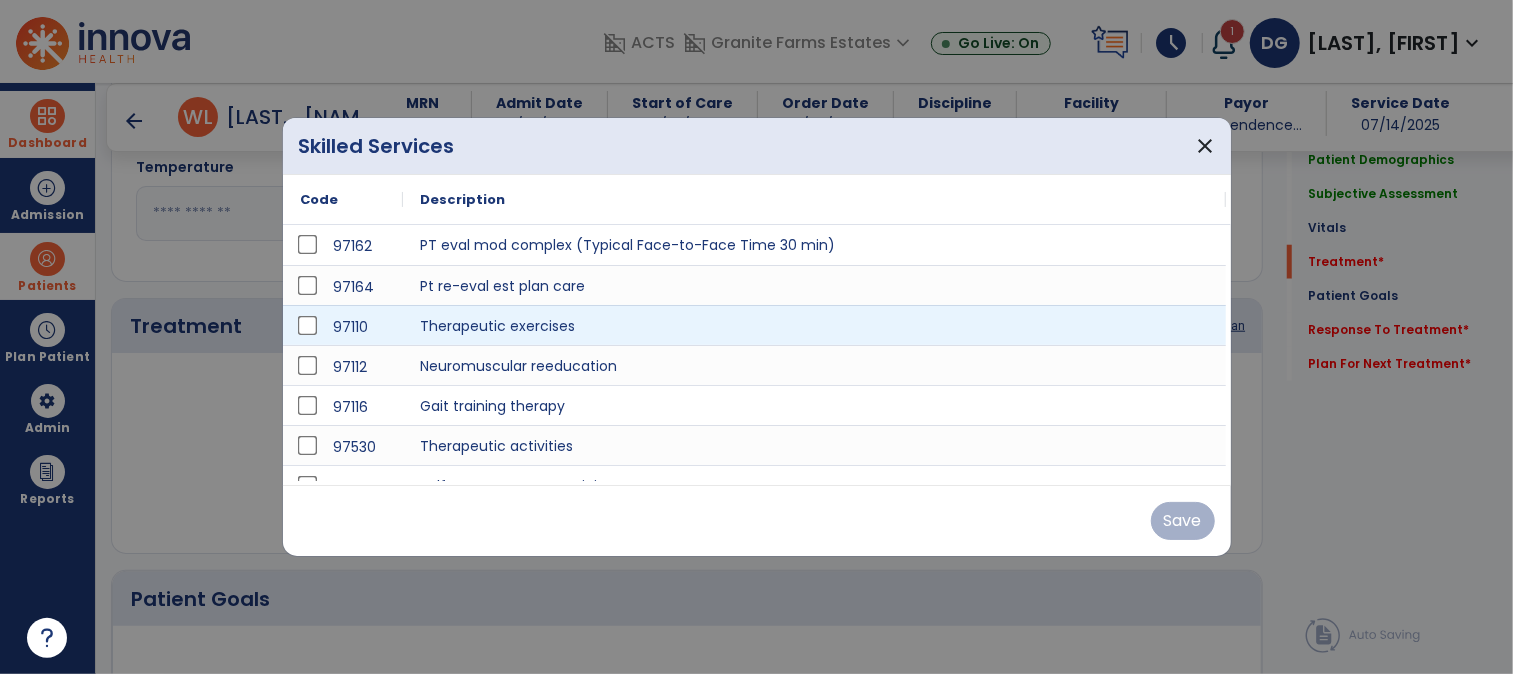 scroll, scrollTop: 1111, scrollLeft: 0, axis: vertical 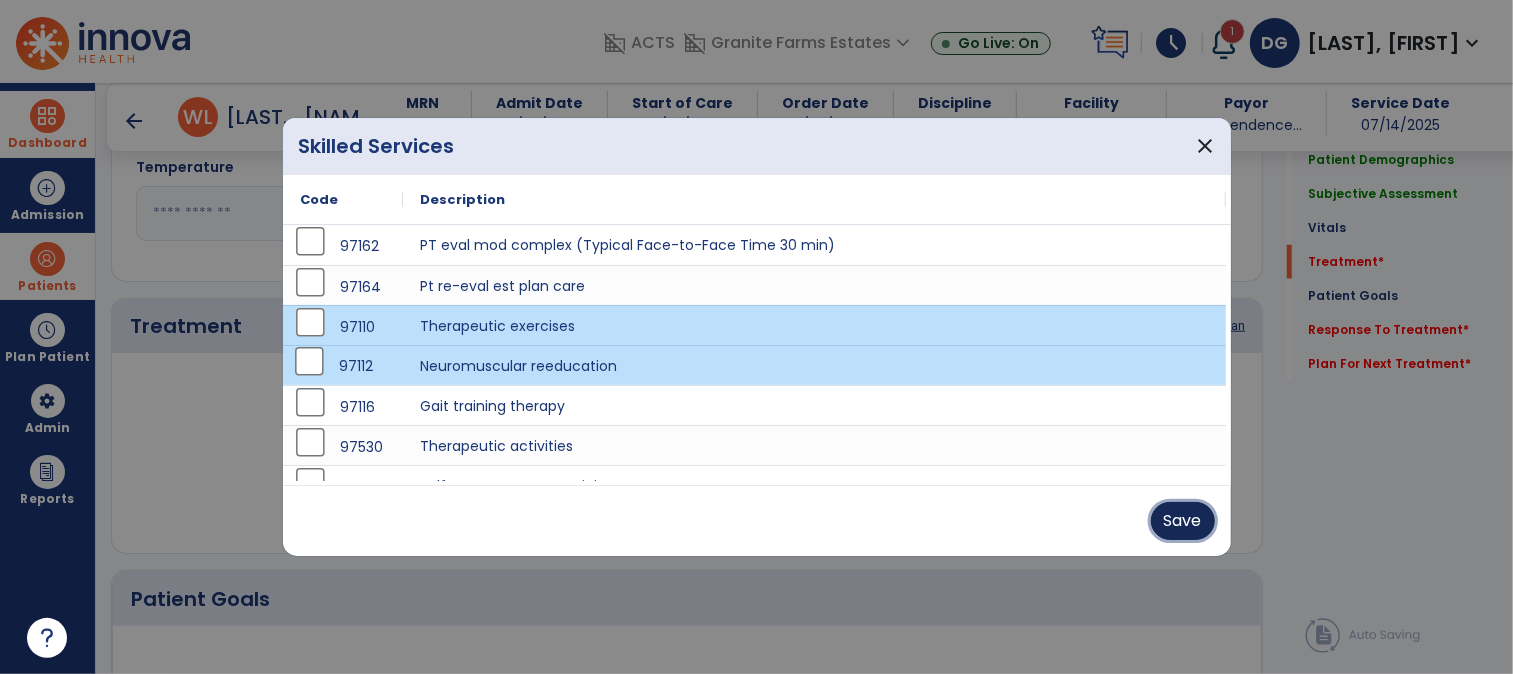 click on "Save" at bounding box center [1183, 521] 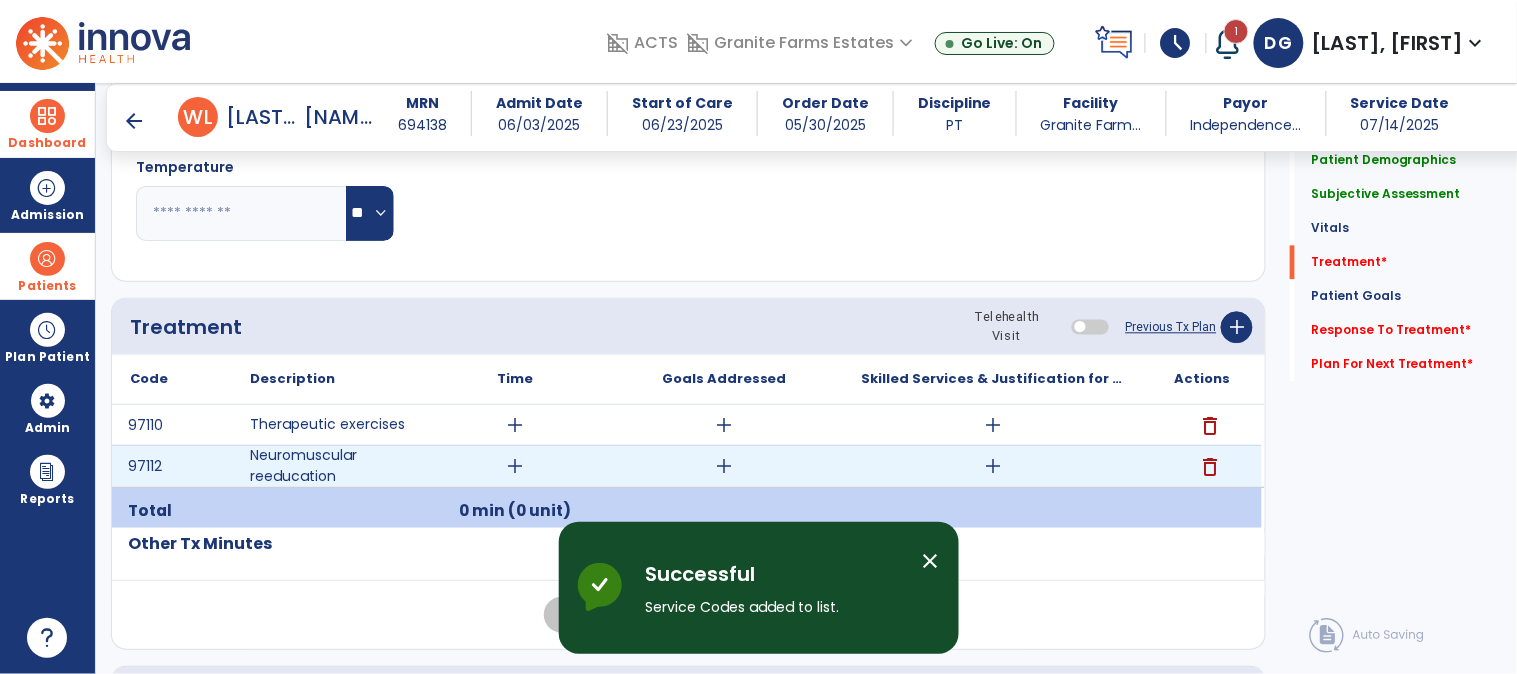 click on "add" at bounding box center (993, 466) 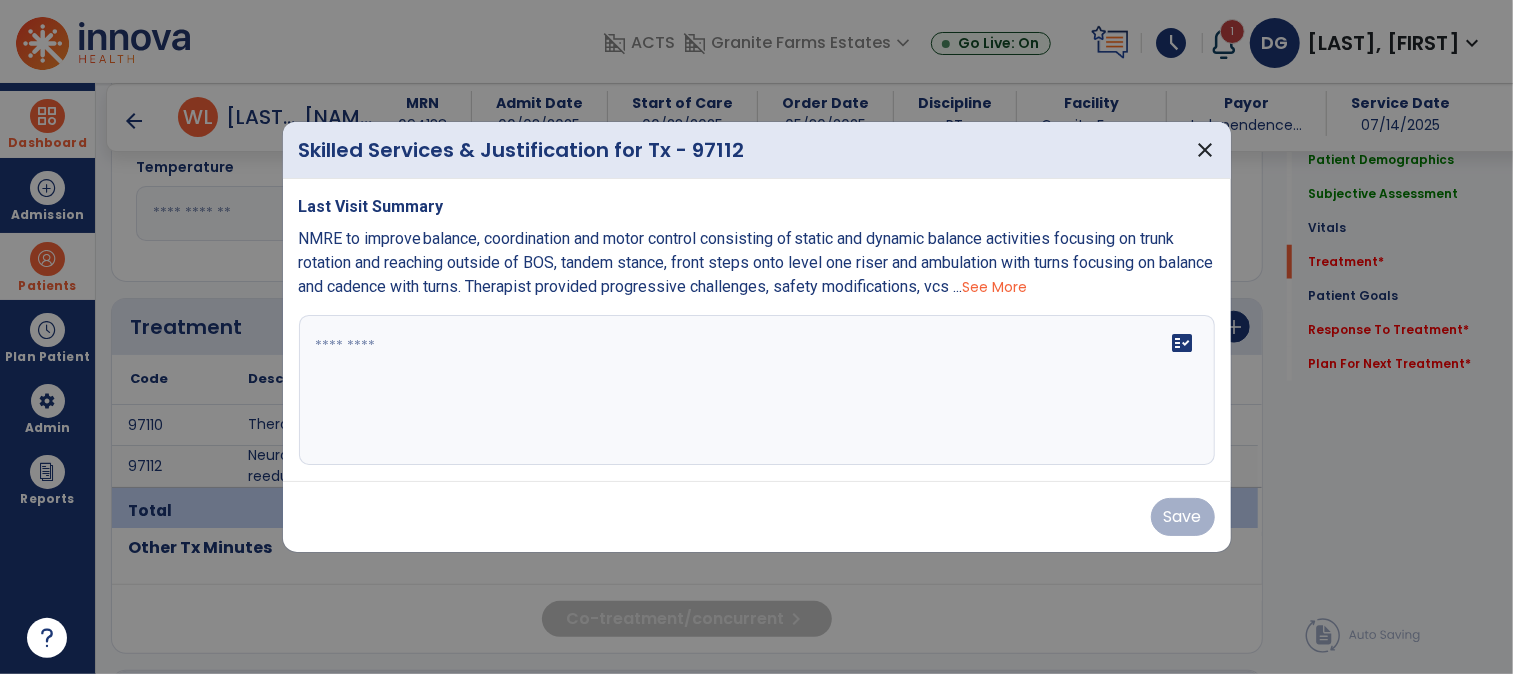 scroll, scrollTop: 1111, scrollLeft: 0, axis: vertical 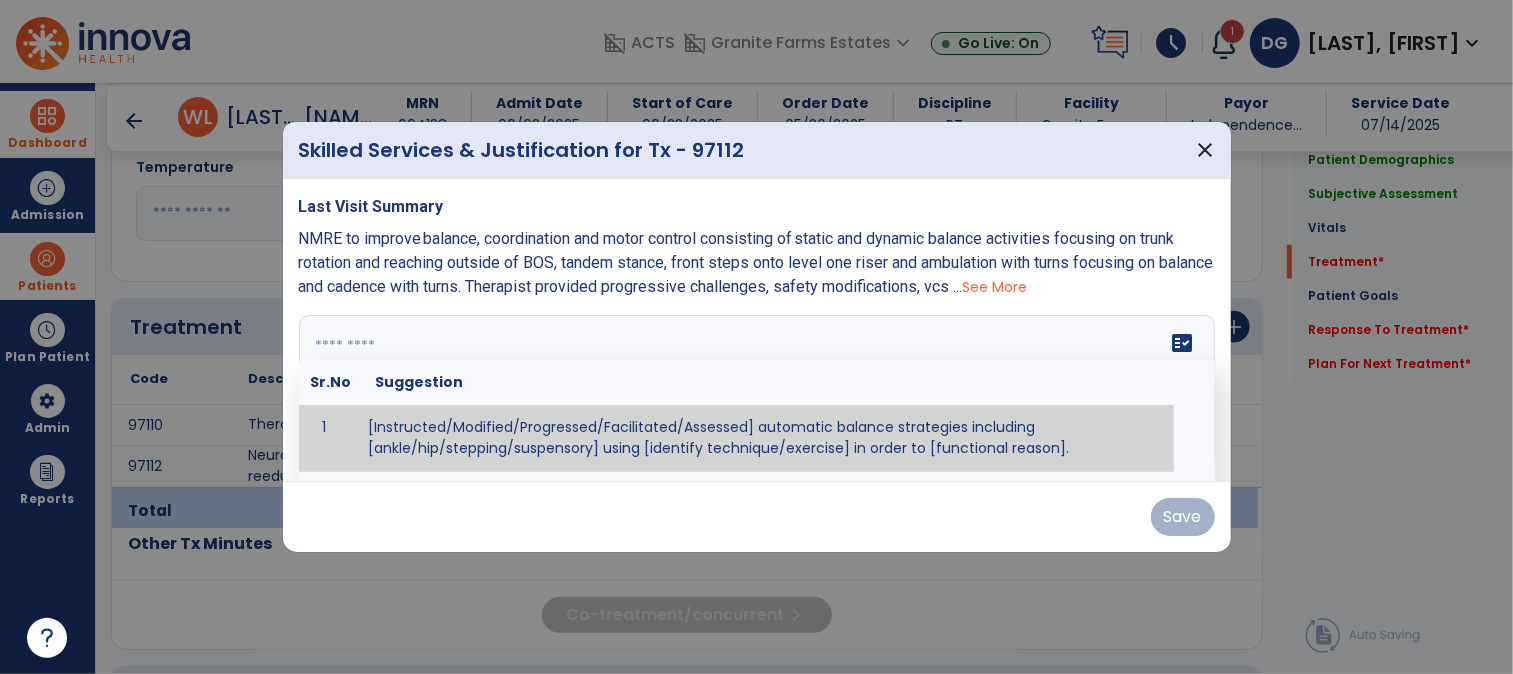 click at bounding box center [757, 390] 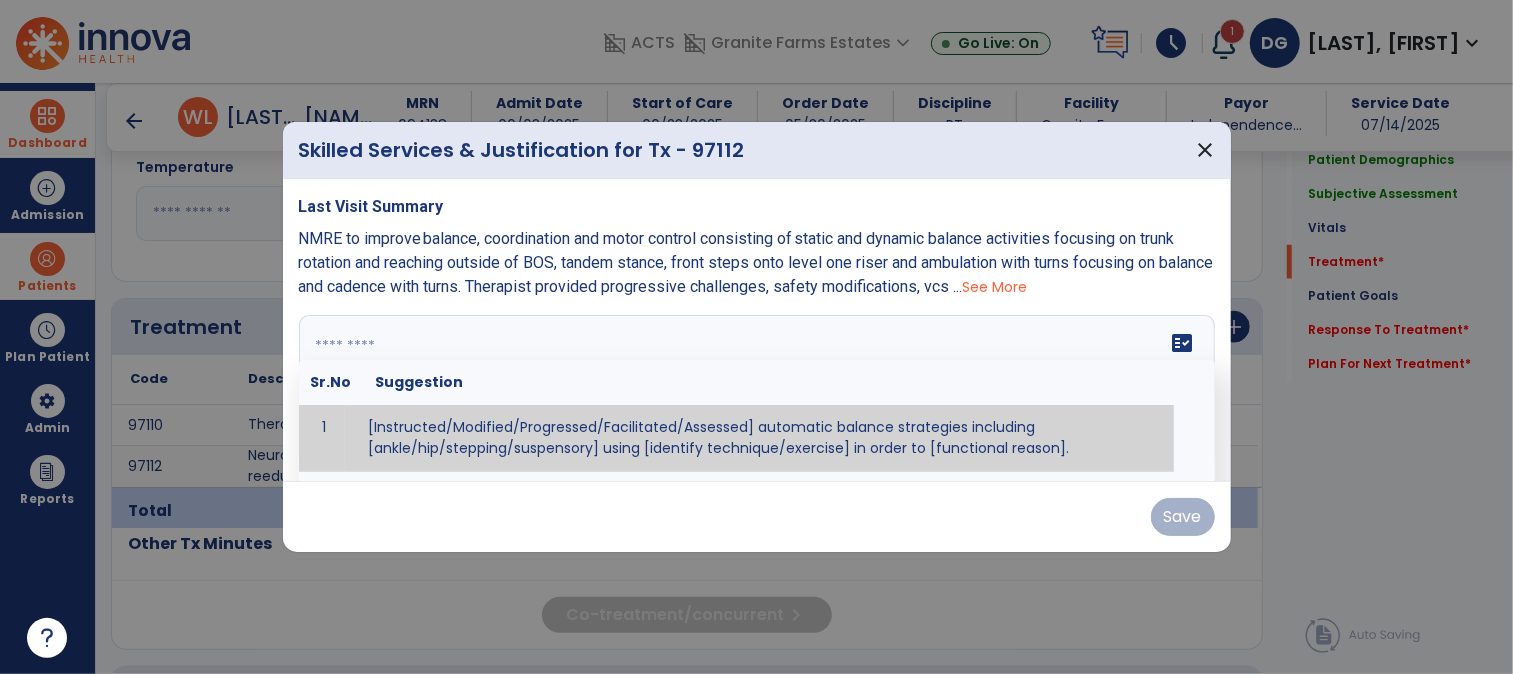 paste on "**********" 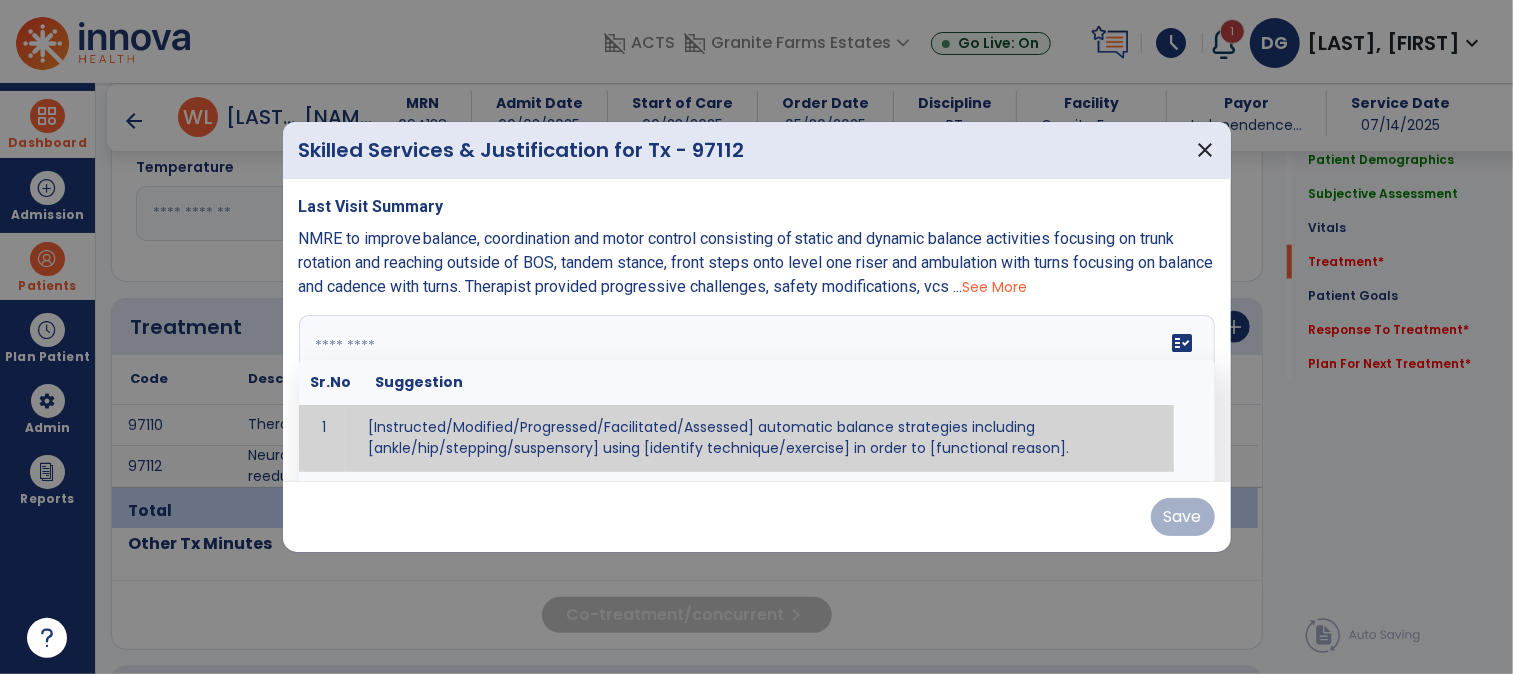 type on "**********" 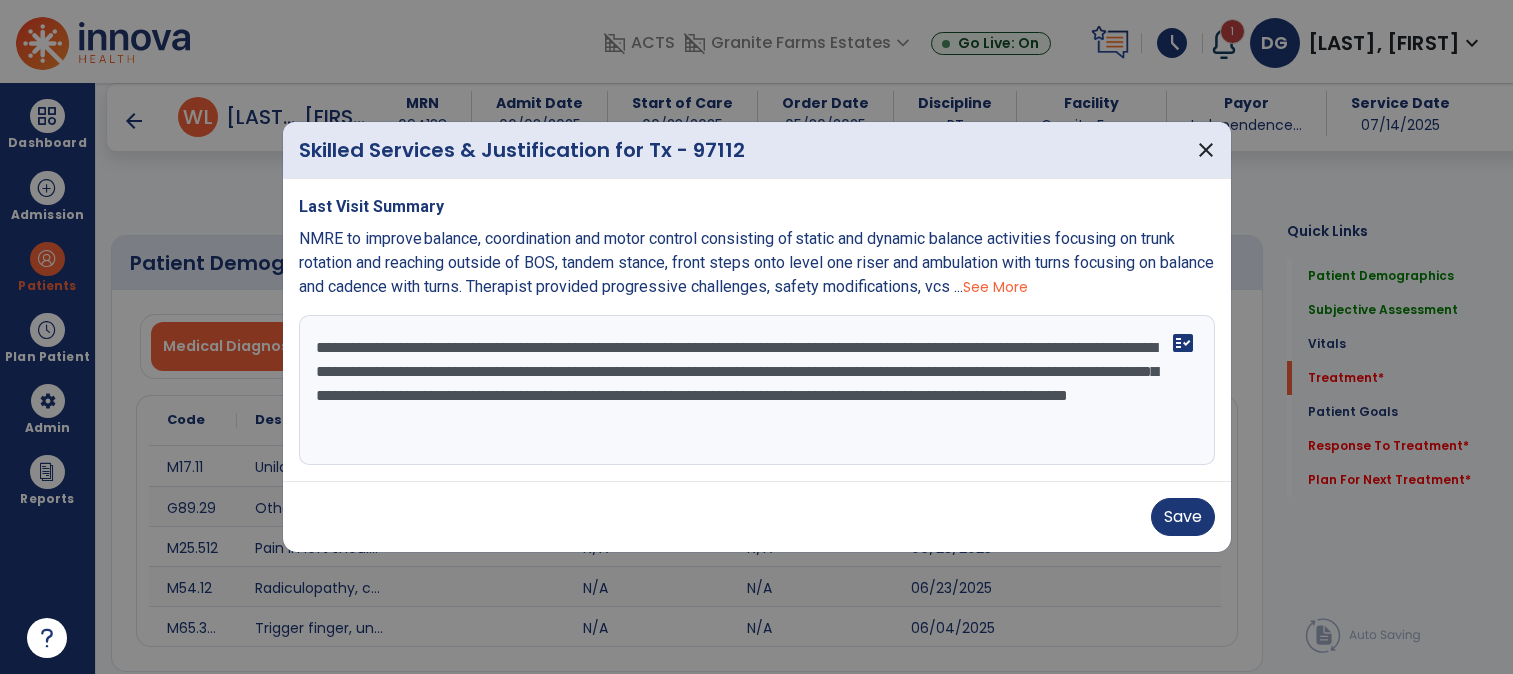 select on "*" 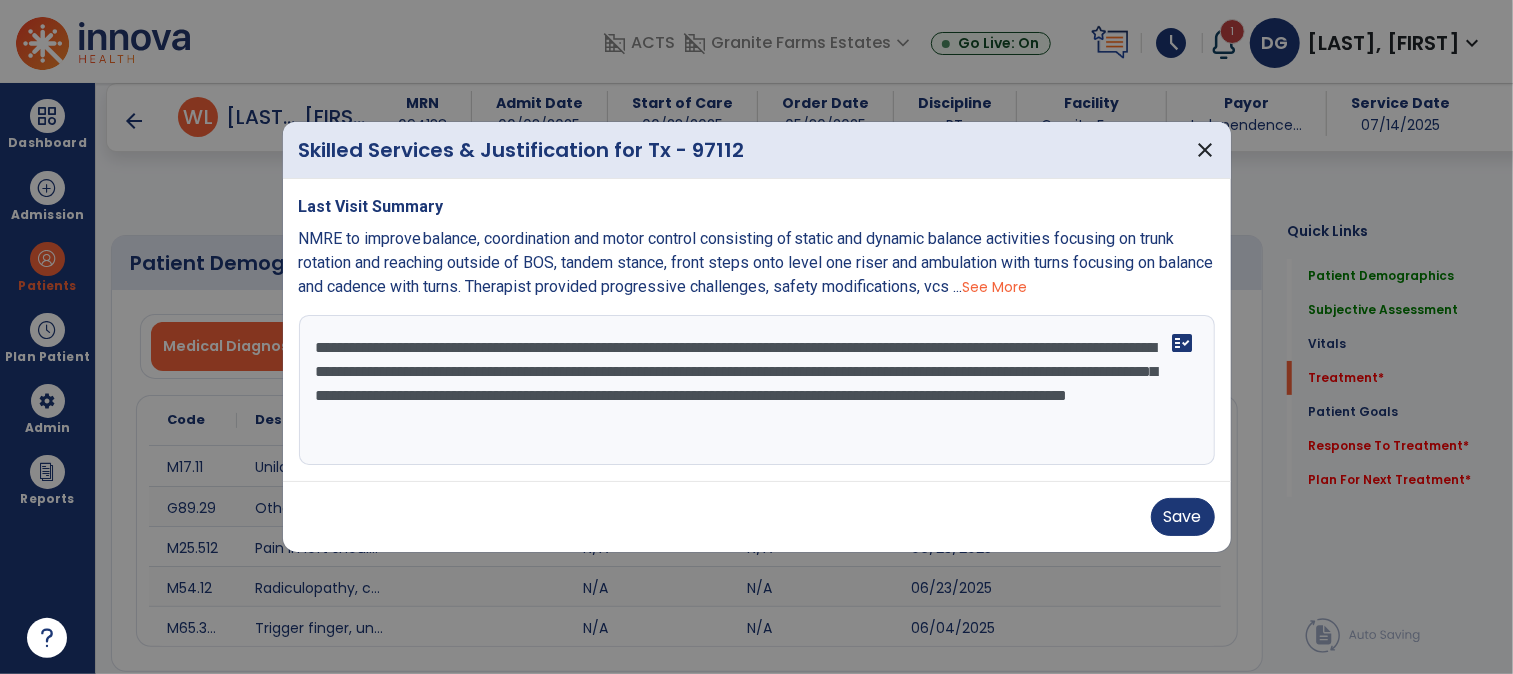 scroll, scrollTop: 1111, scrollLeft: 0, axis: vertical 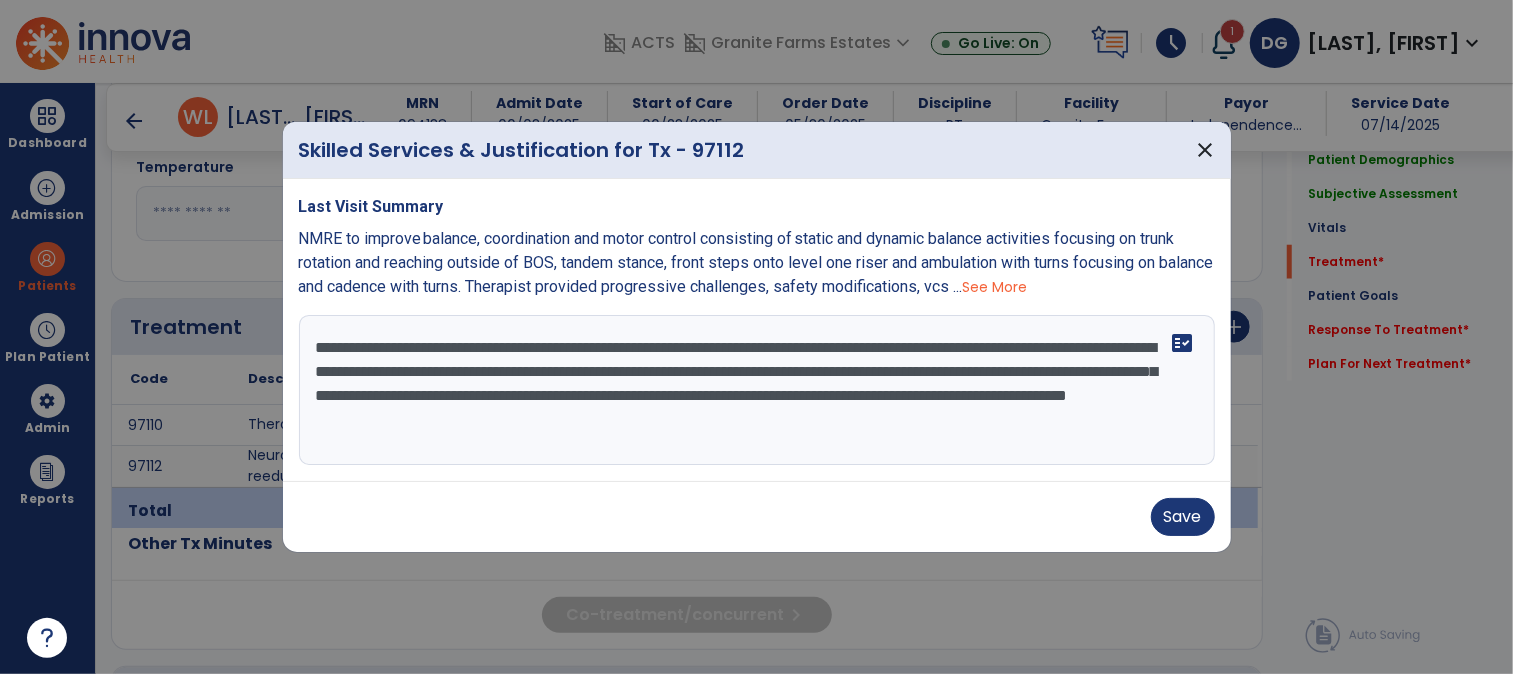 type on "**********" 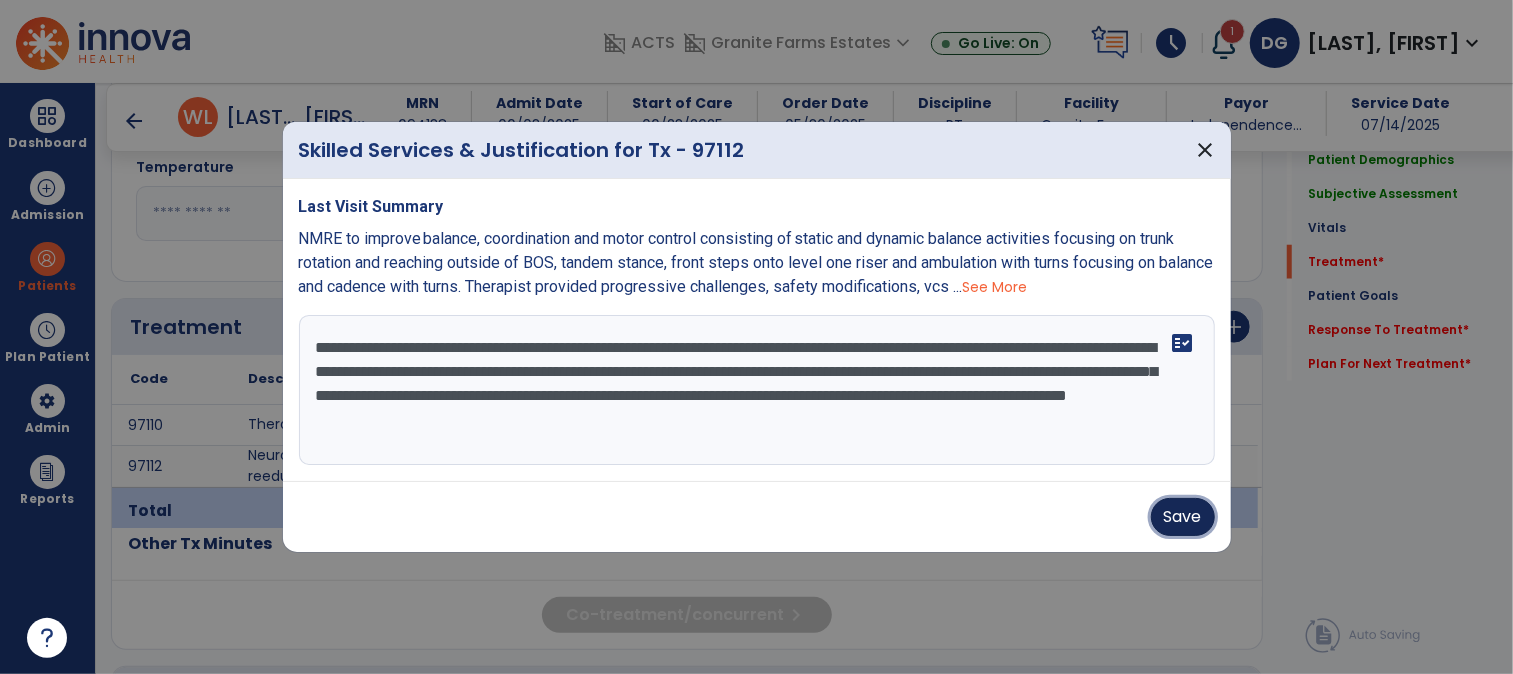 click on "Save" at bounding box center (1183, 517) 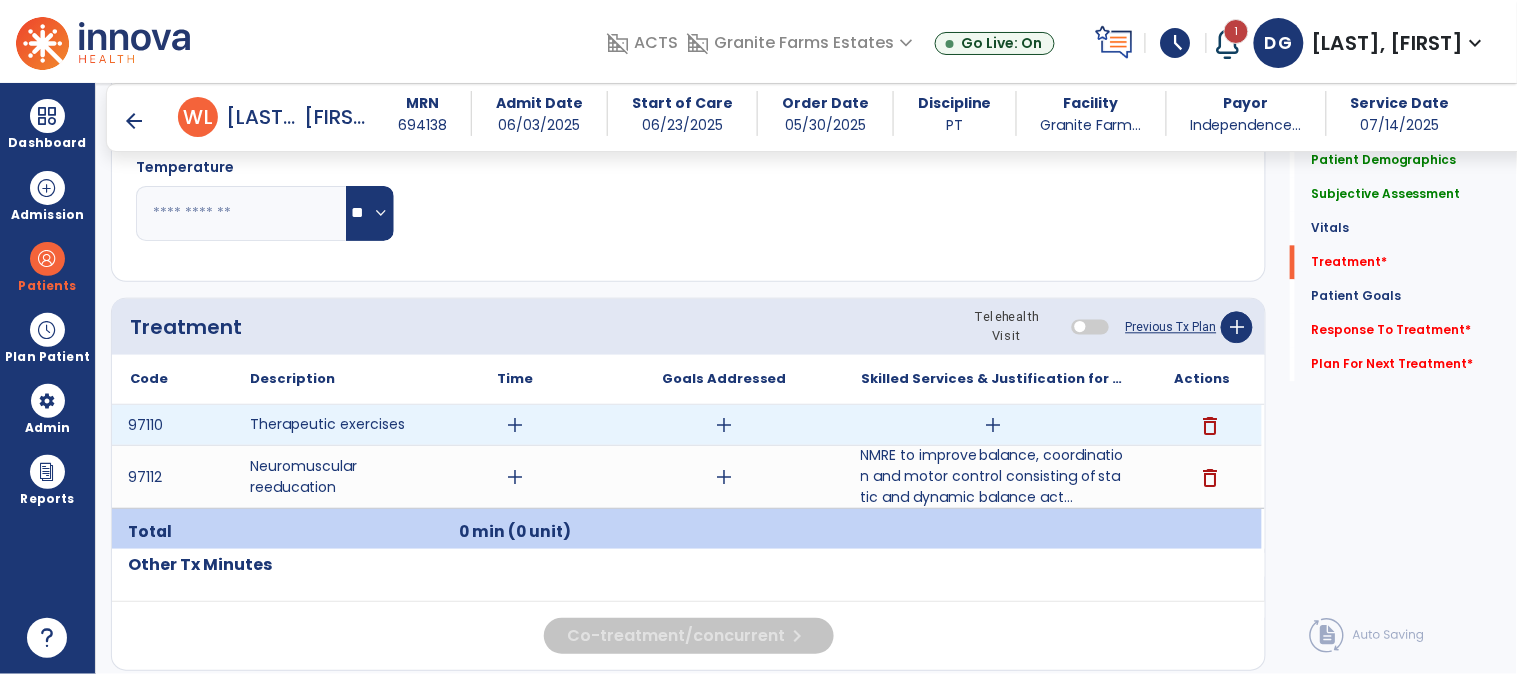 click on "add" at bounding box center (993, 425) 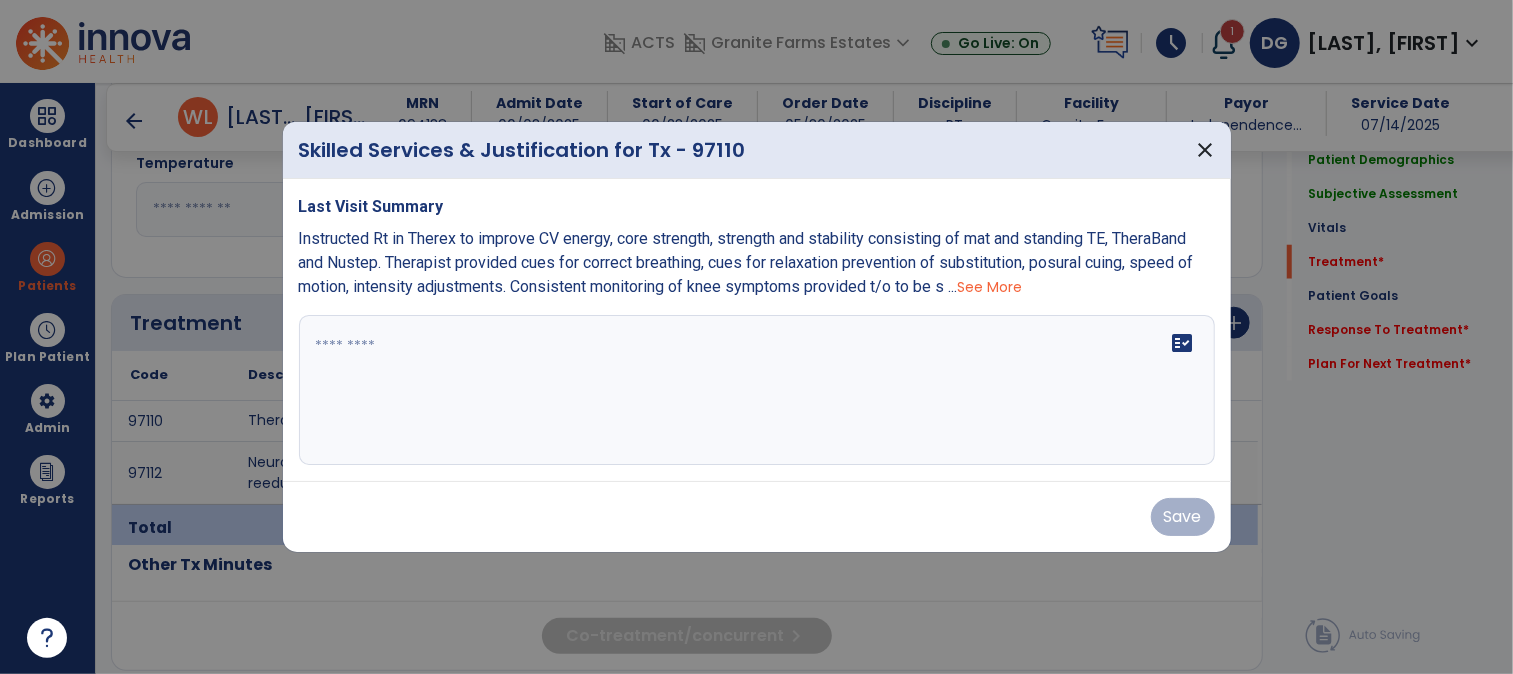 scroll, scrollTop: 1111, scrollLeft: 0, axis: vertical 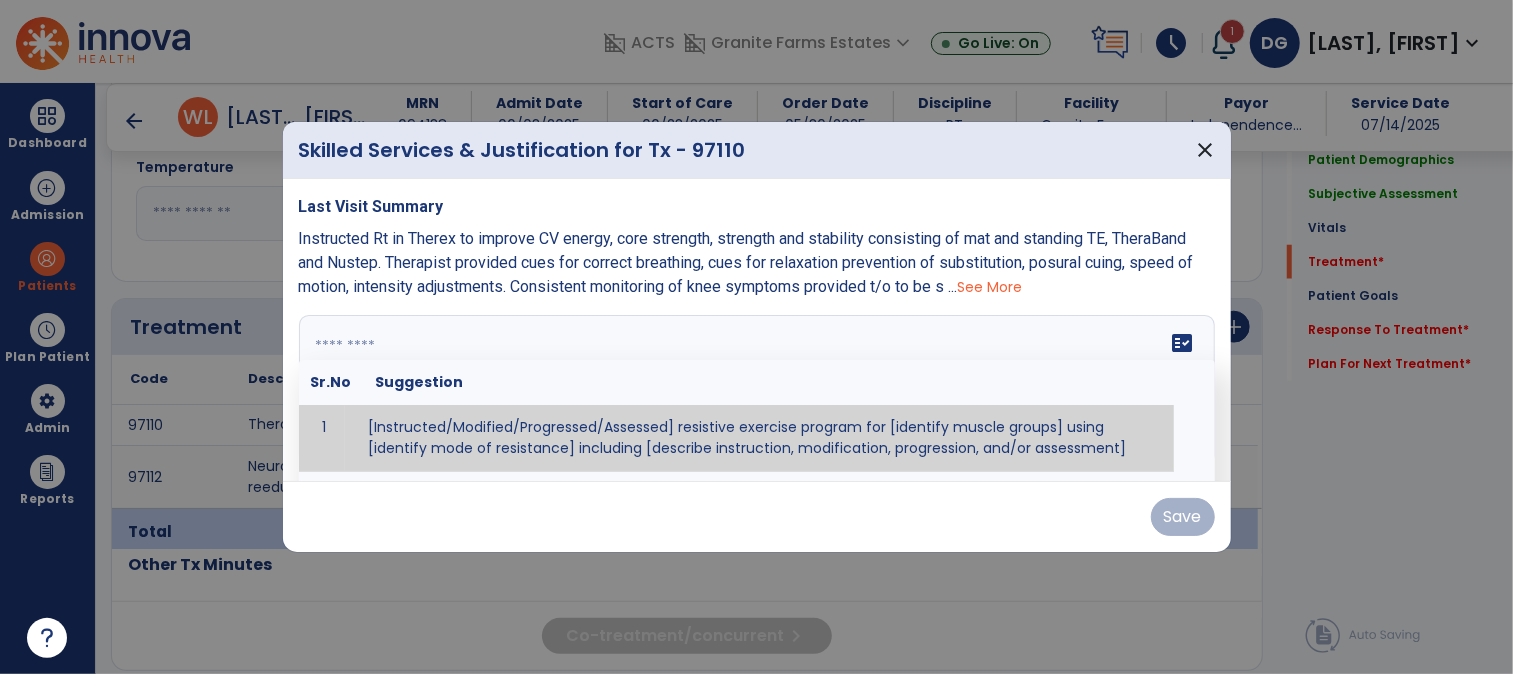 click at bounding box center [754, 390] 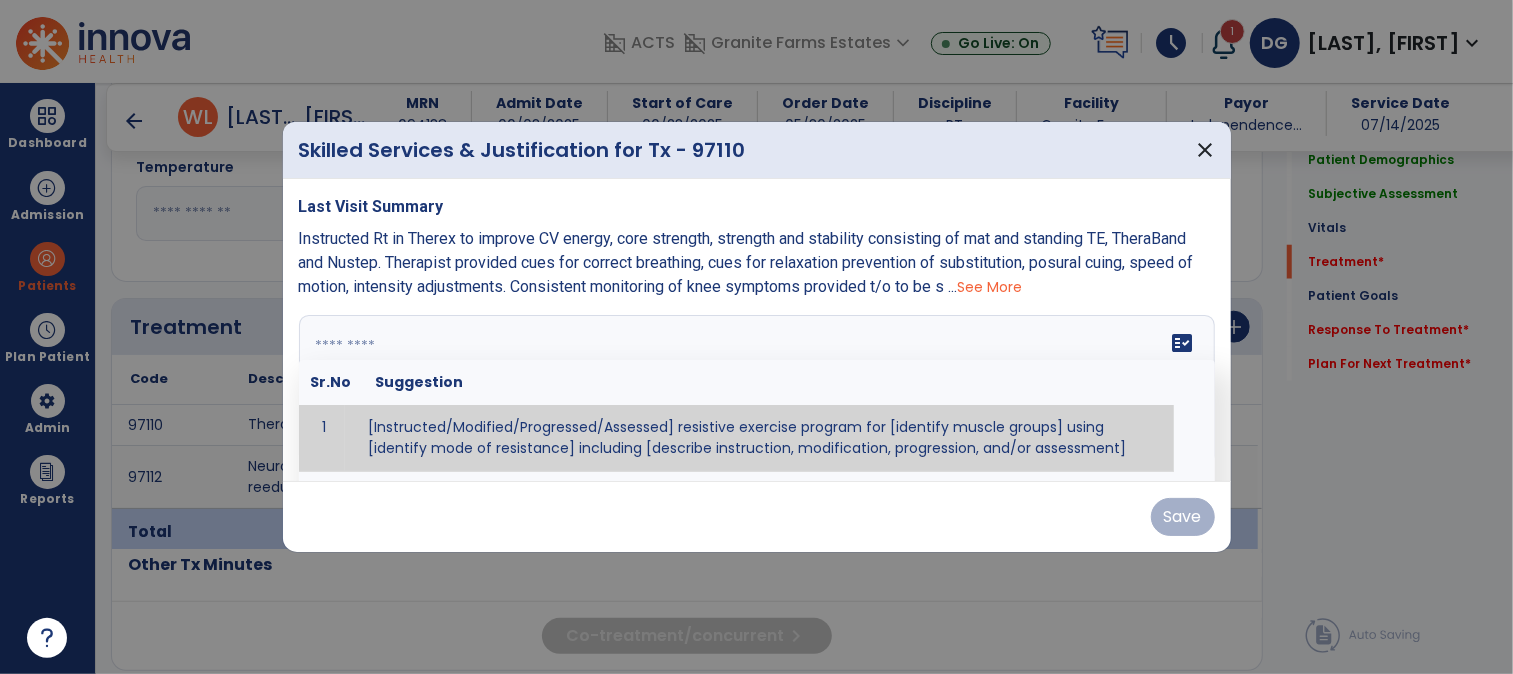 paste on "**********" 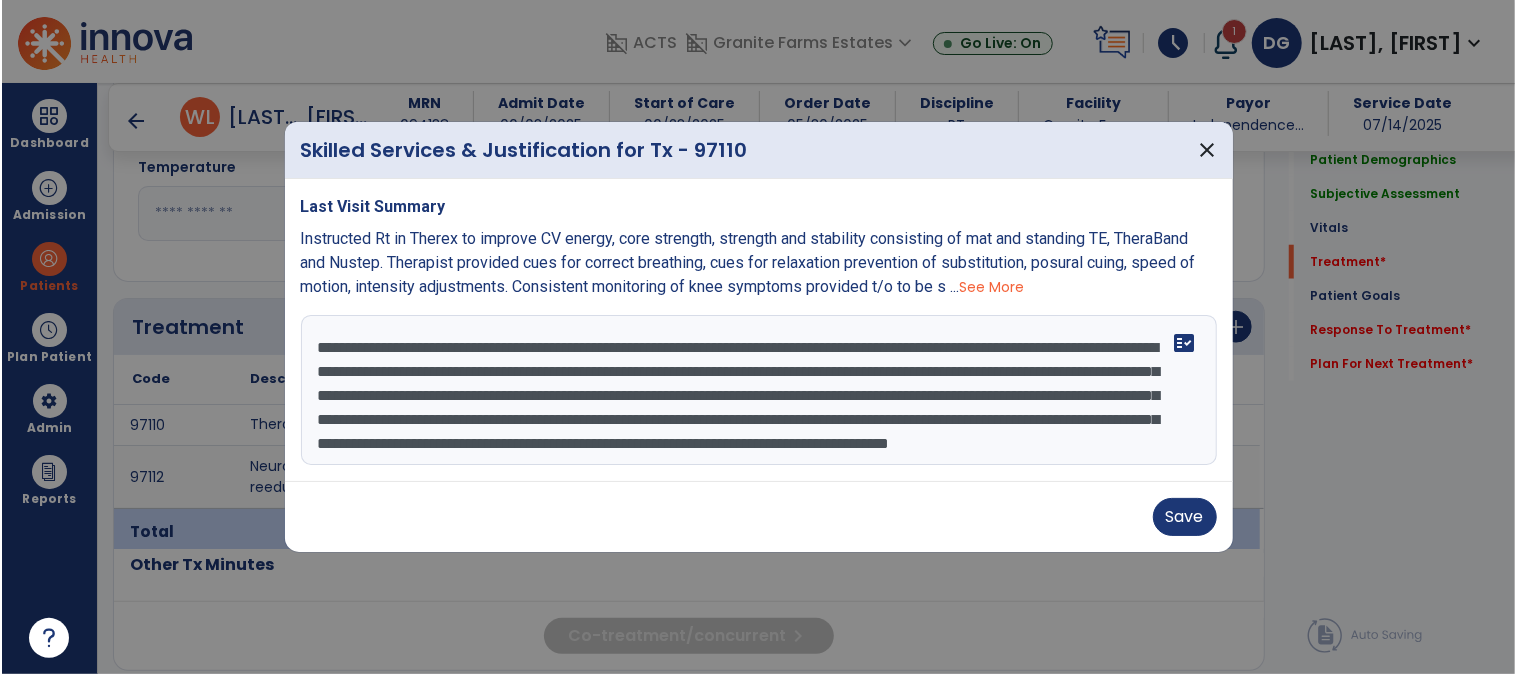scroll, scrollTop: 38, scrollLeft: 0, axis: vertical 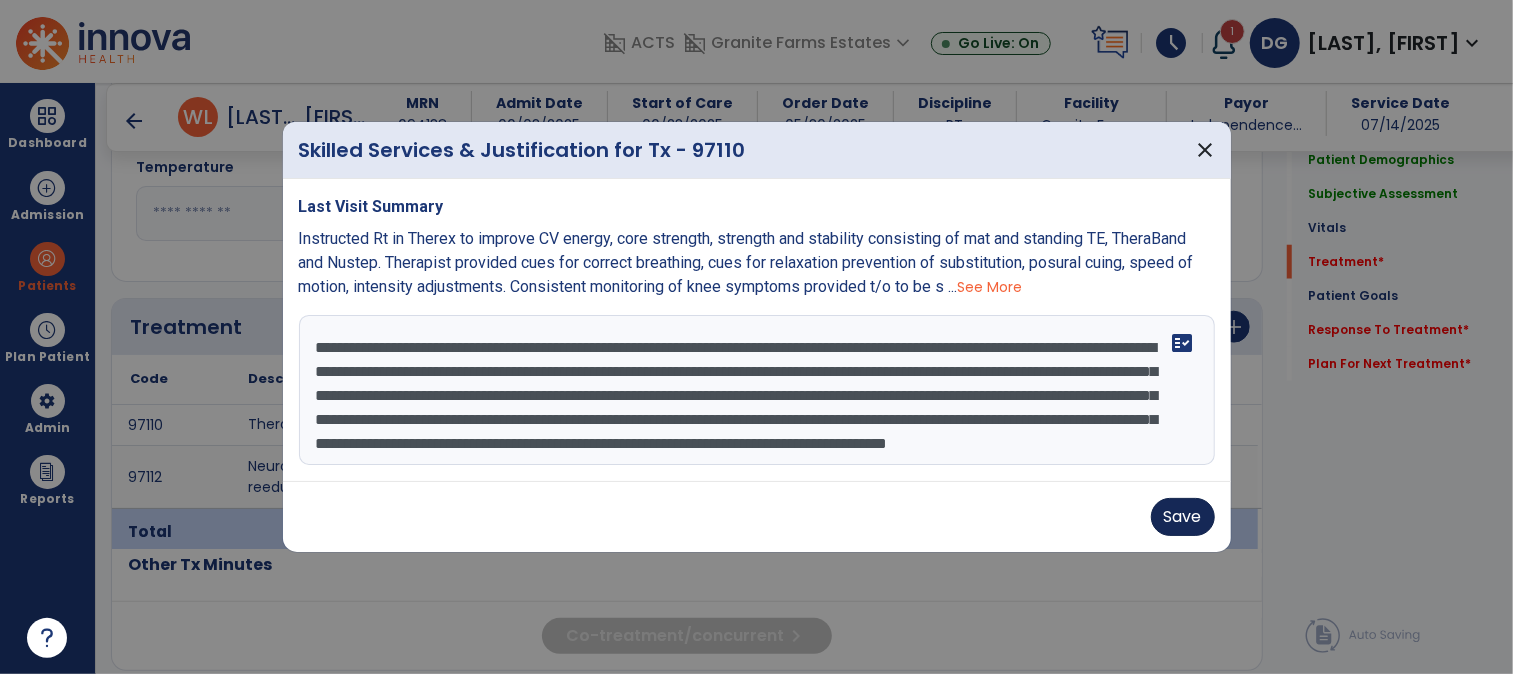 type on "**********" 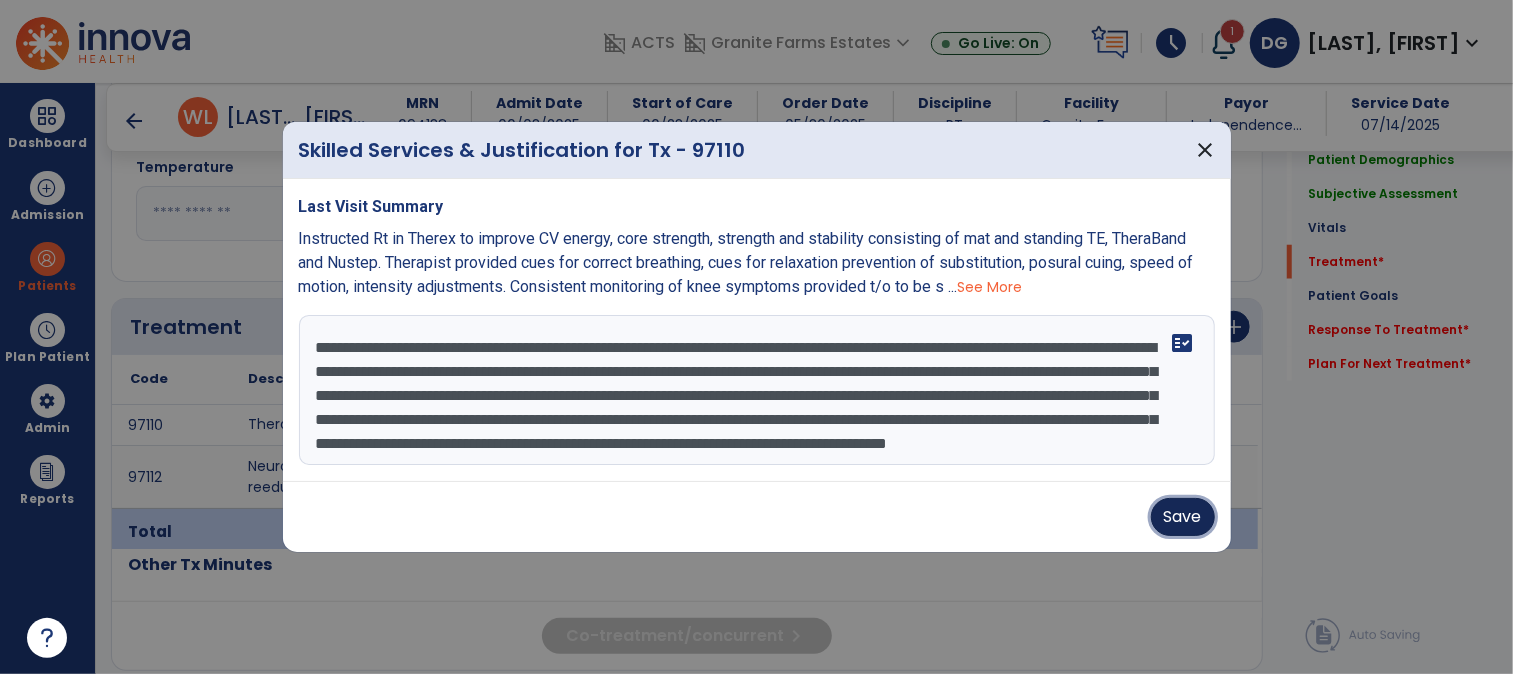 click on "Save" at bounding box center (1183, 517) 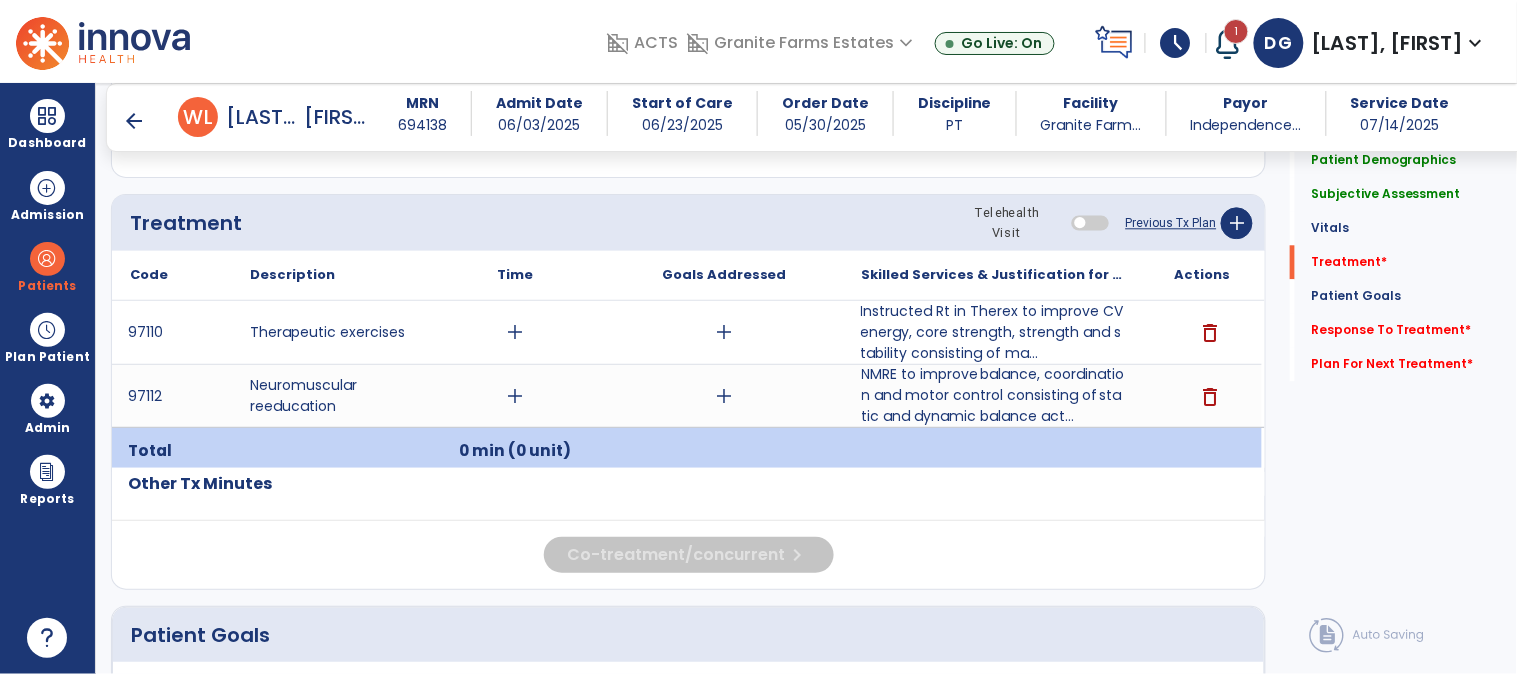 scroll, scrollTop: 1222, scrollLeft: 0, axis: vertical 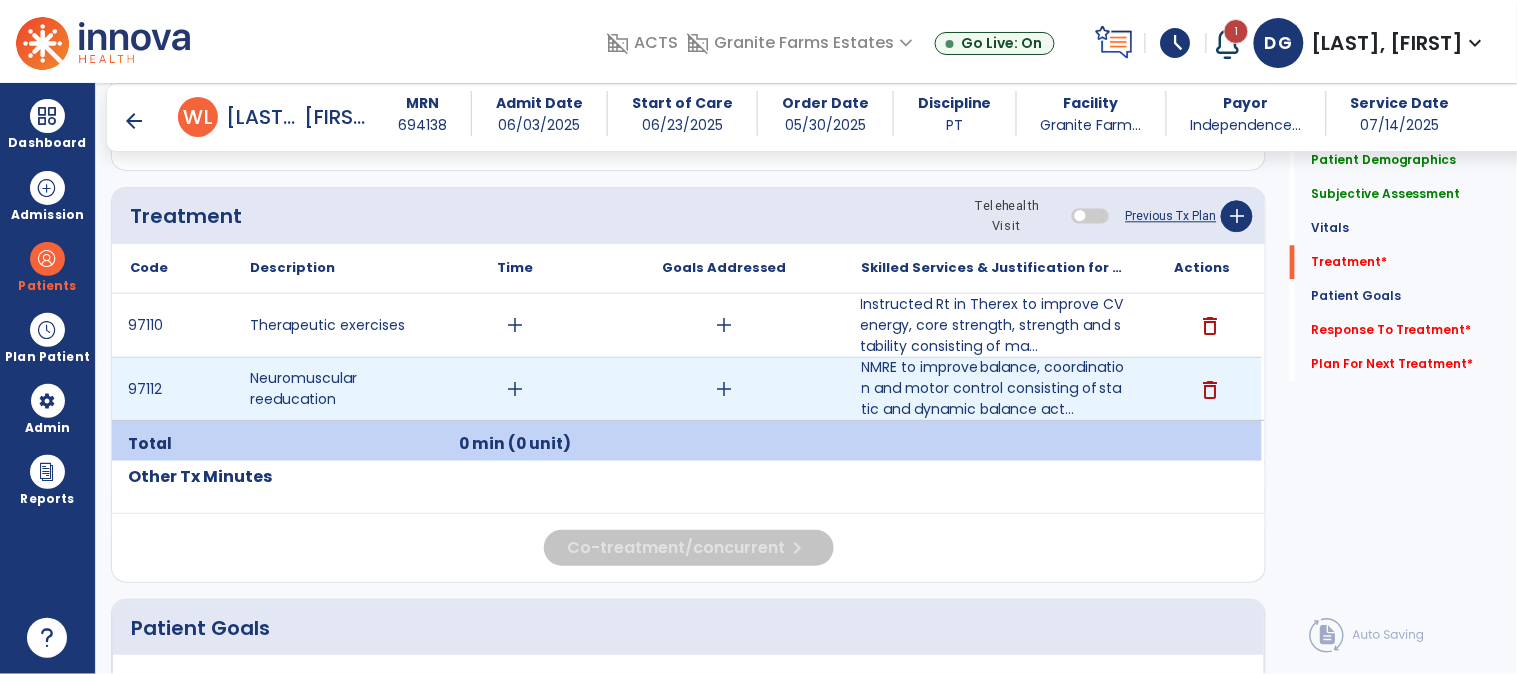 click on "add" at bounding box center [515, 389] 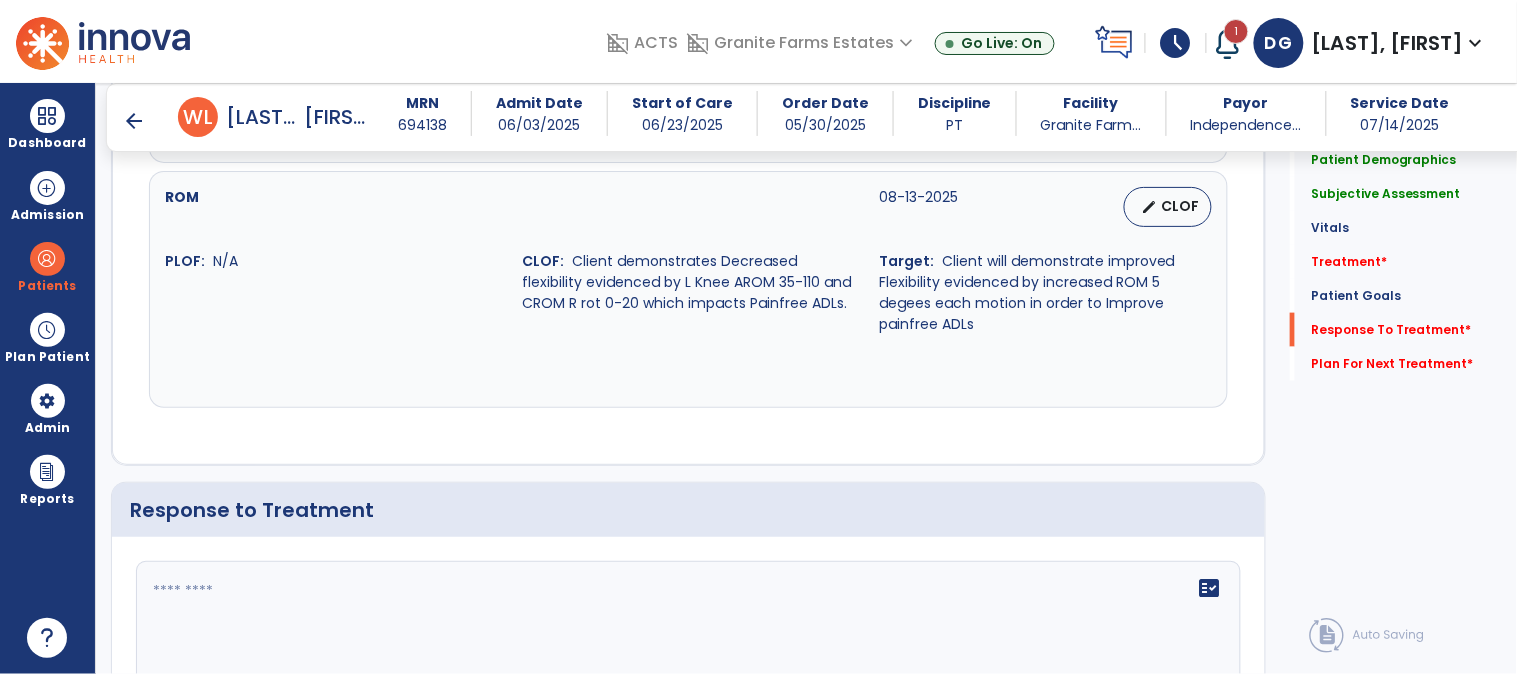scroll, scrollTop: 2777, scrollLeft: 0, axis: vertical 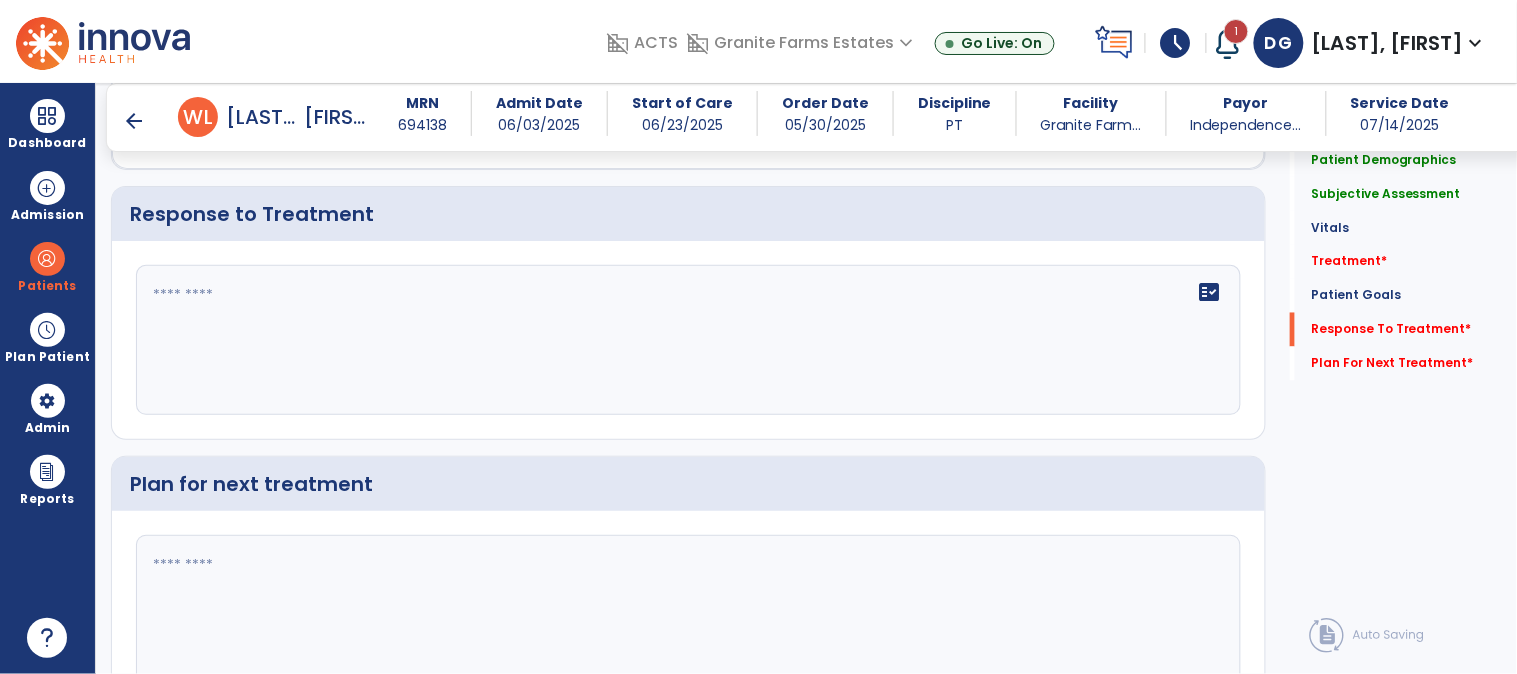 click on "fact_check" 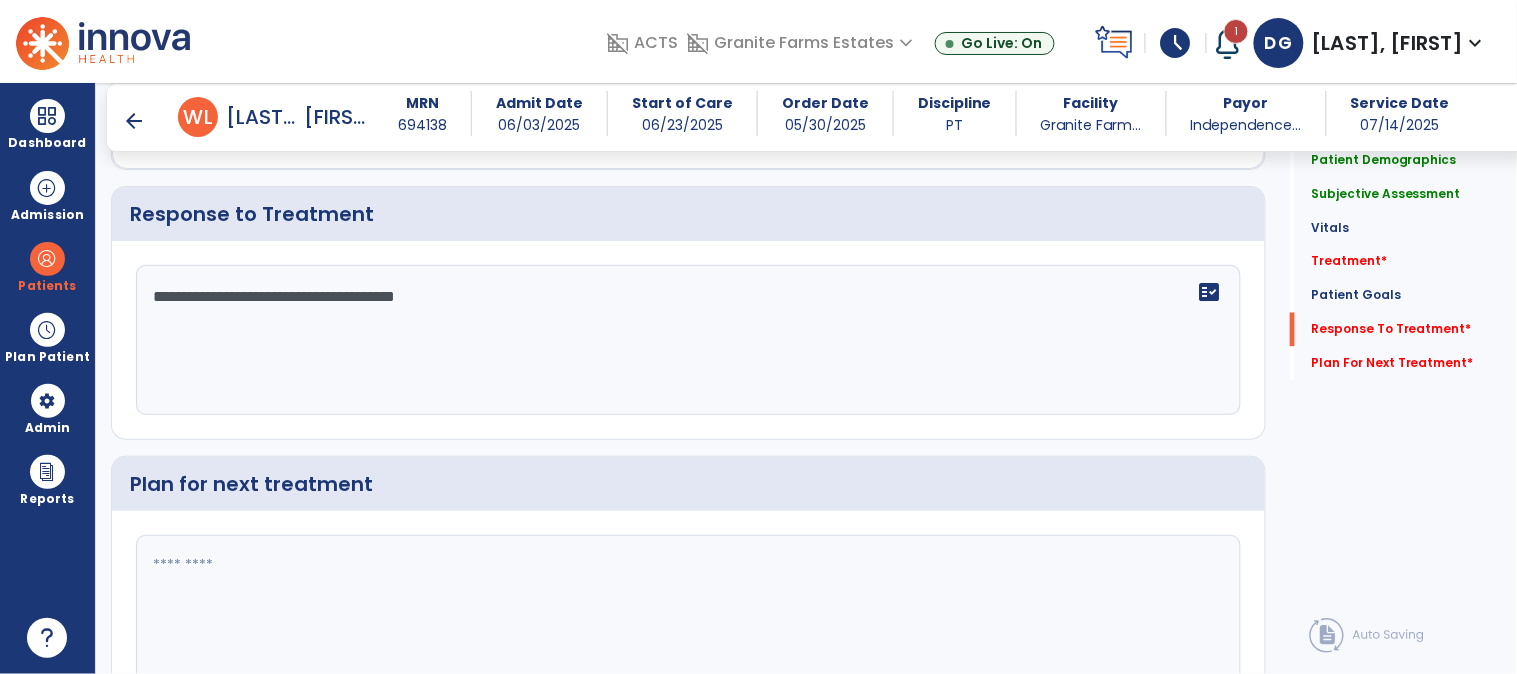 type on "**********" 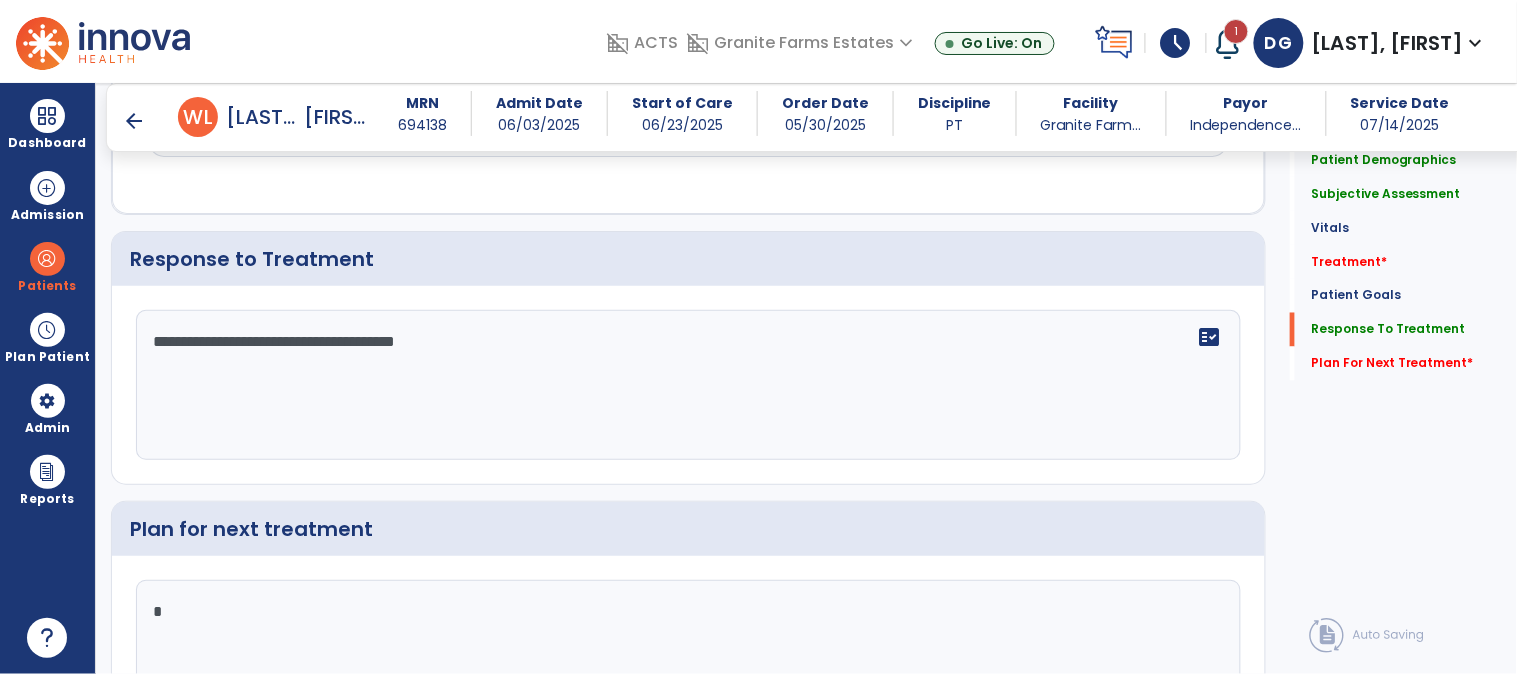 scroll, scrollTop: 2778, scrollLeft: 0, axis: vertical 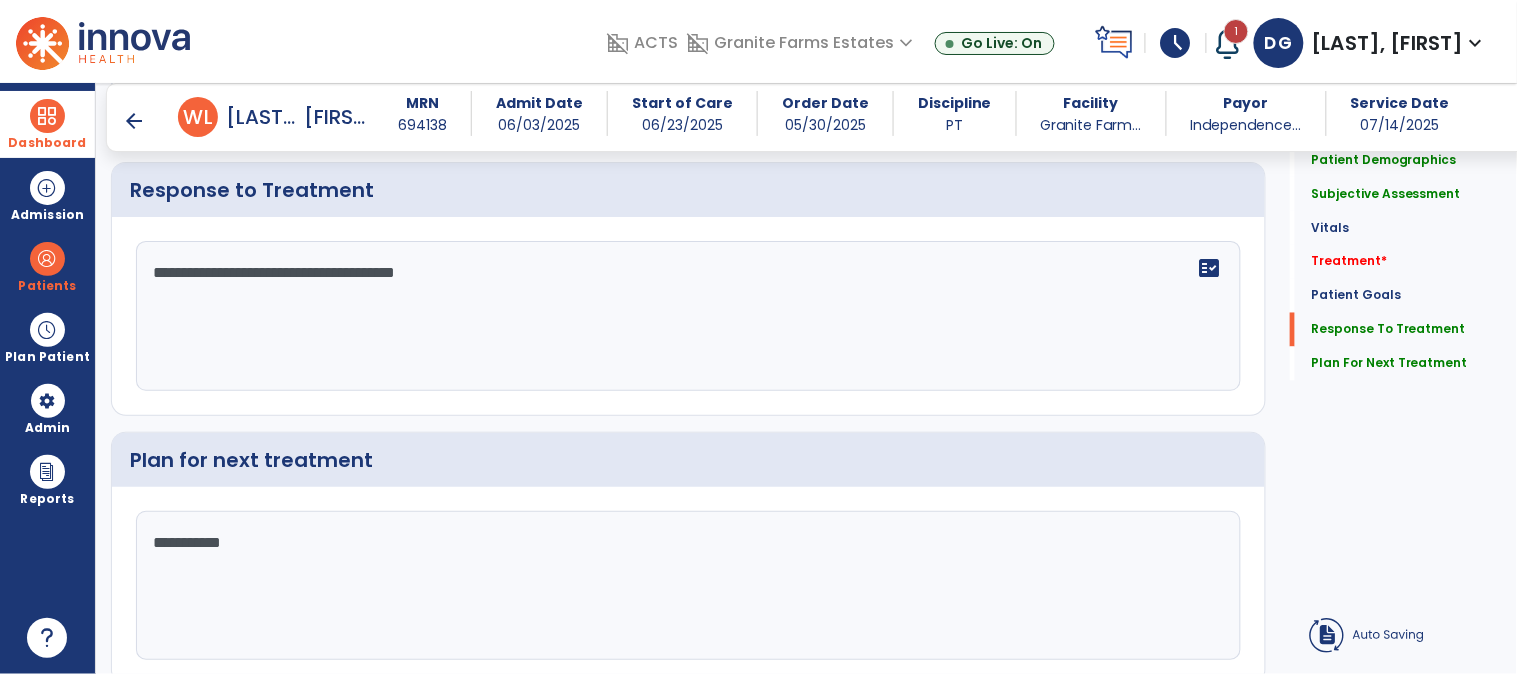 type on "**********" 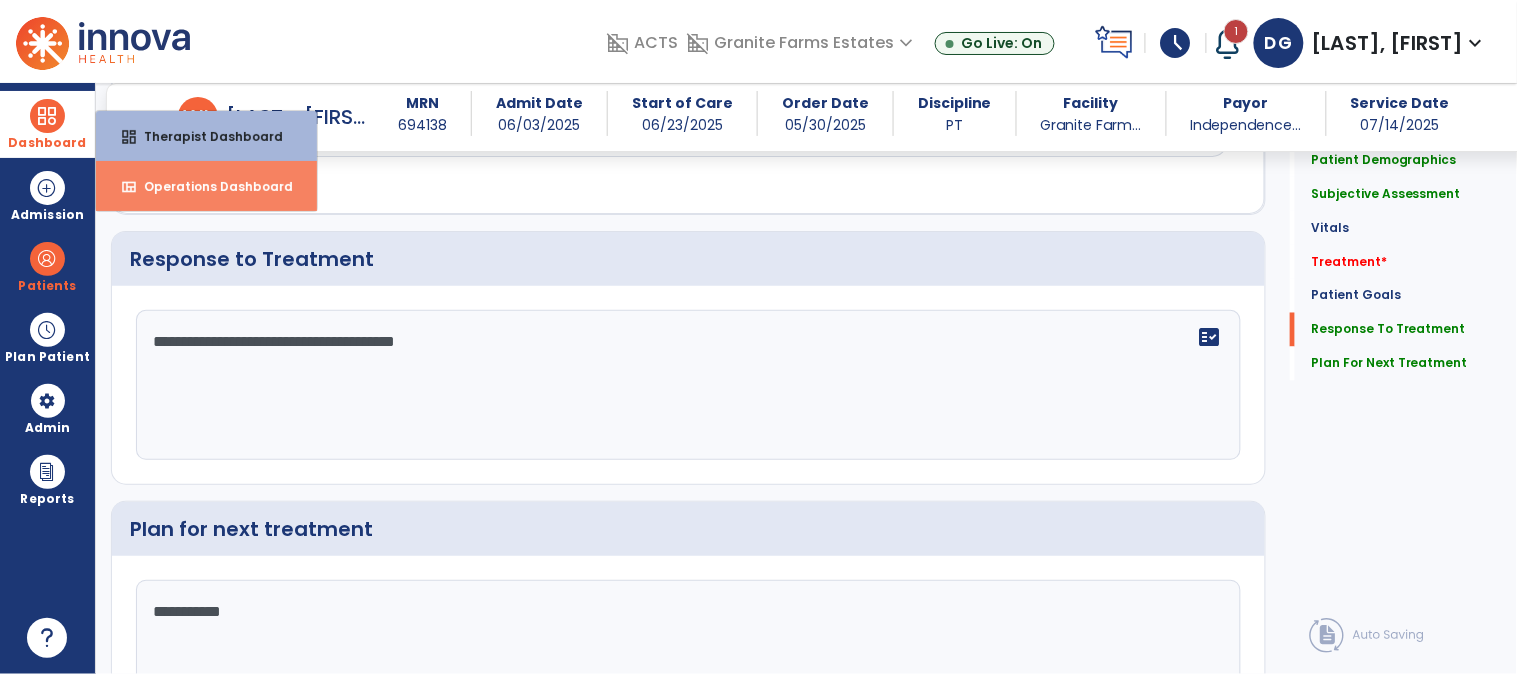 scroll, scrollTop: 2777, scrollLeft: 0, axis: vertical 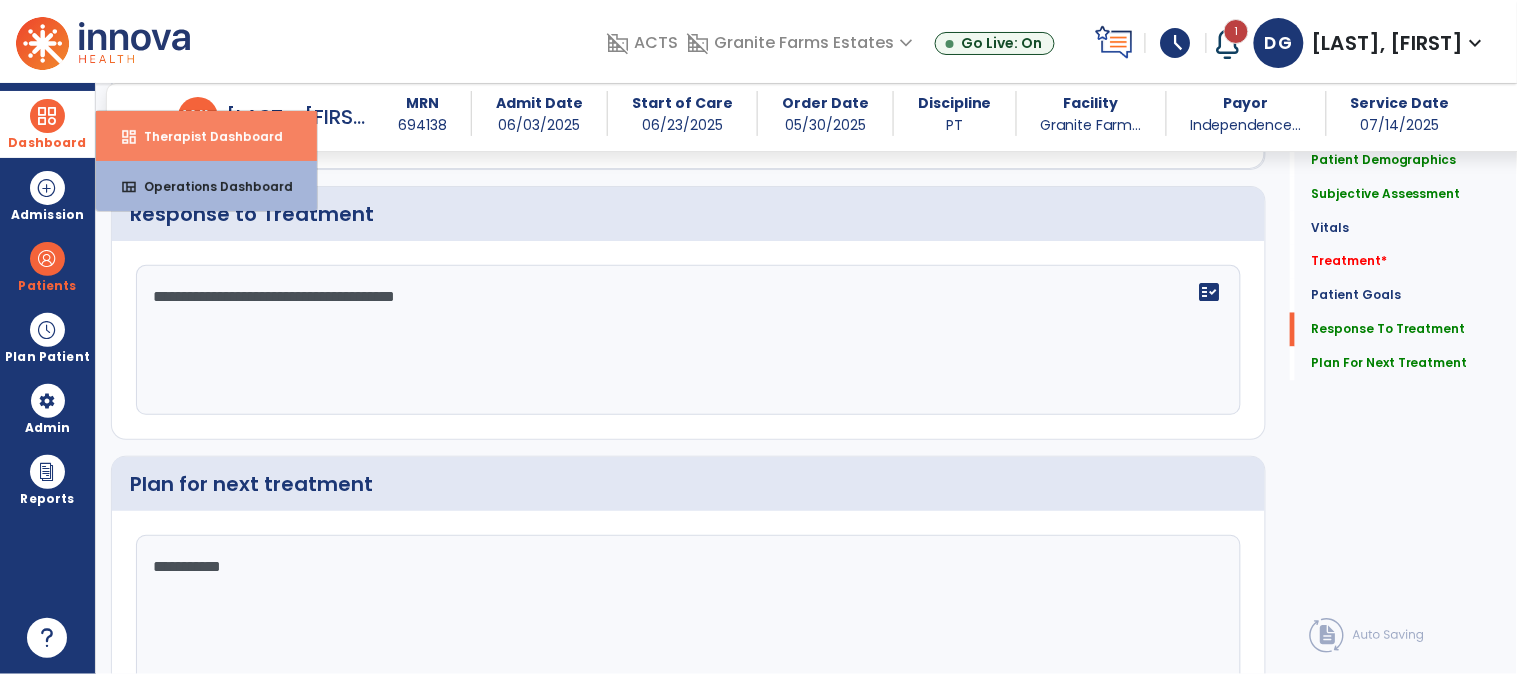 click on "Therapist Dashboard" at bounding box center [205, 136] 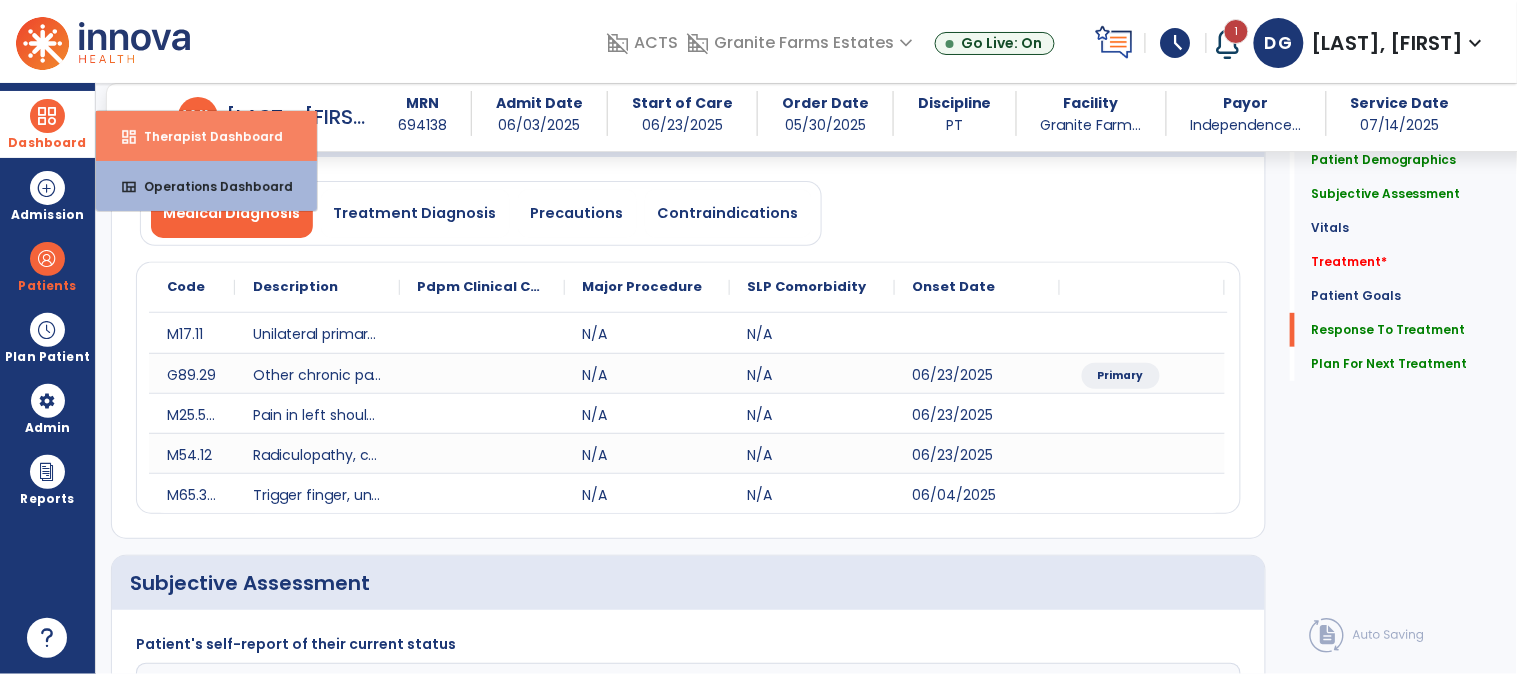 select on "****" 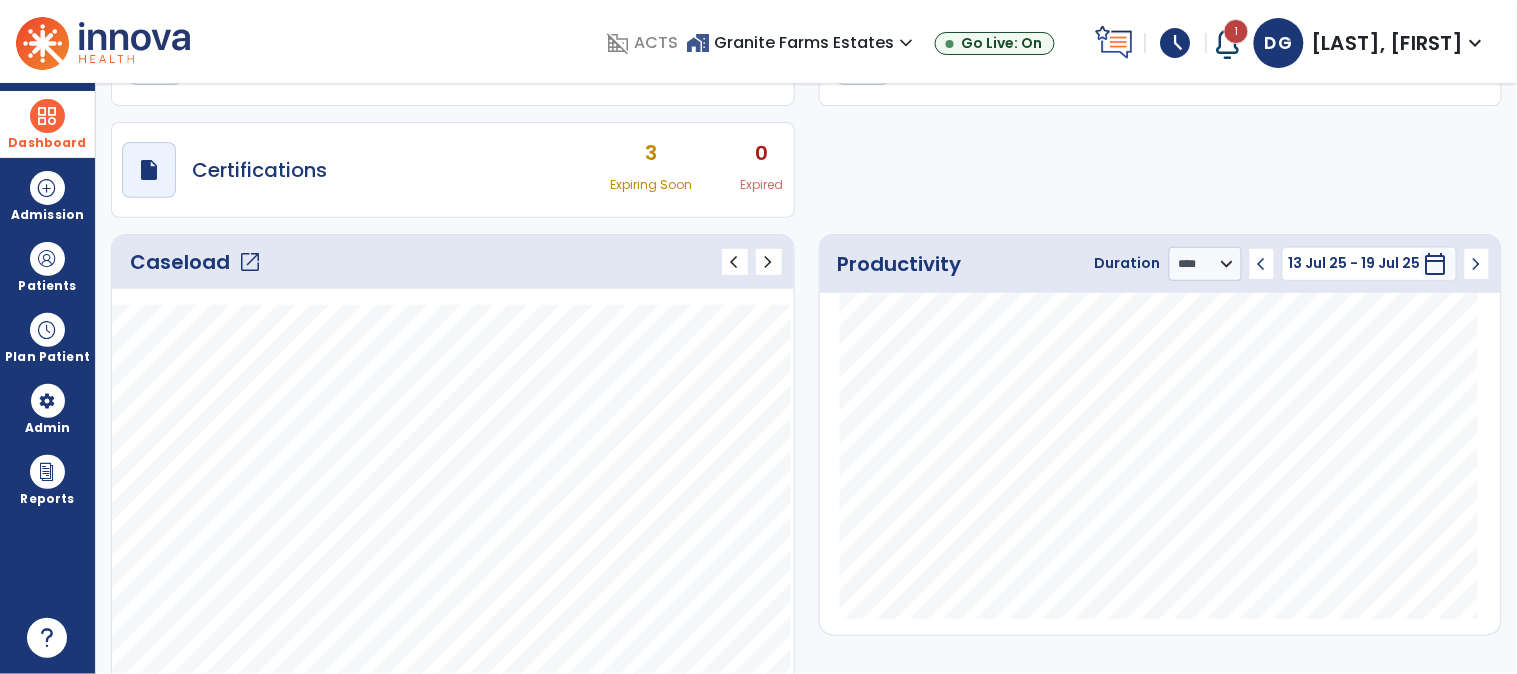 scroll, scrollTop: 0, scrollLeft: 0, axis: both 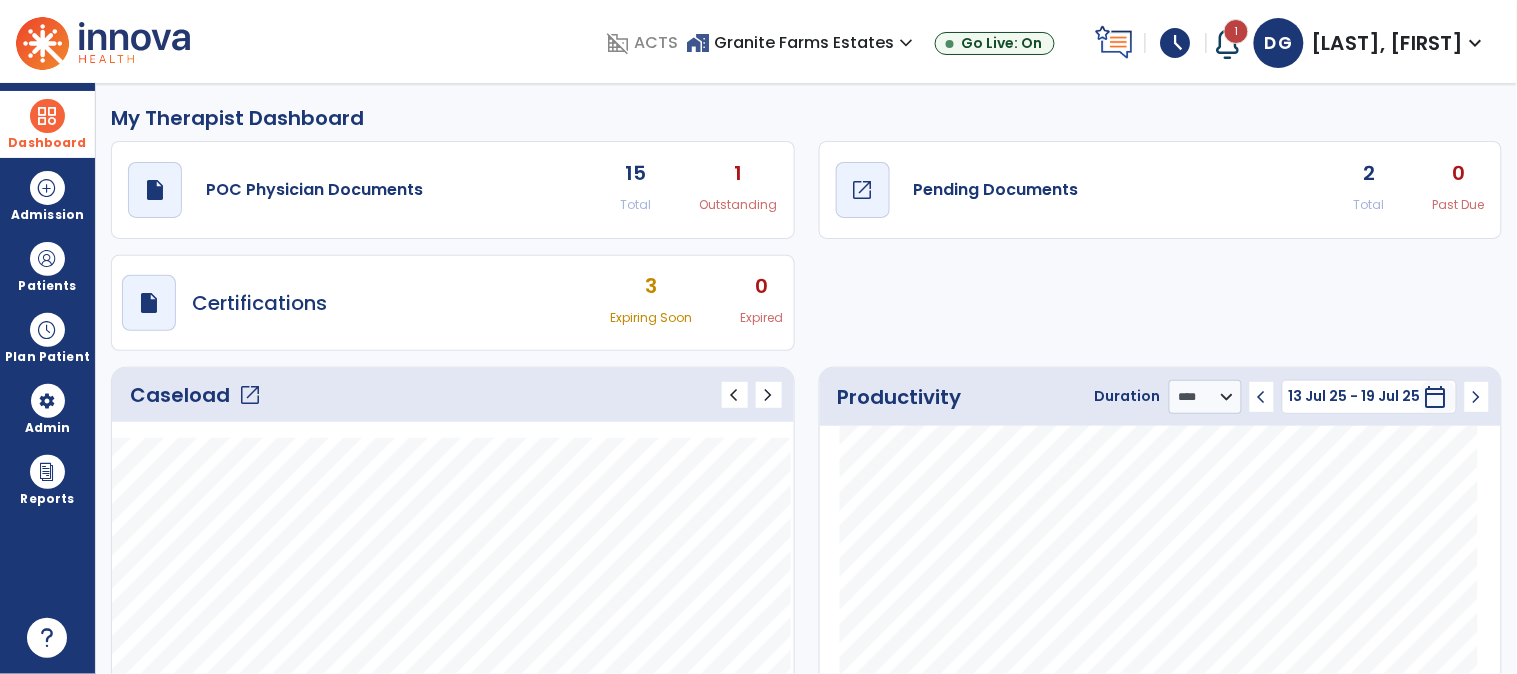 click on "open_in_new" 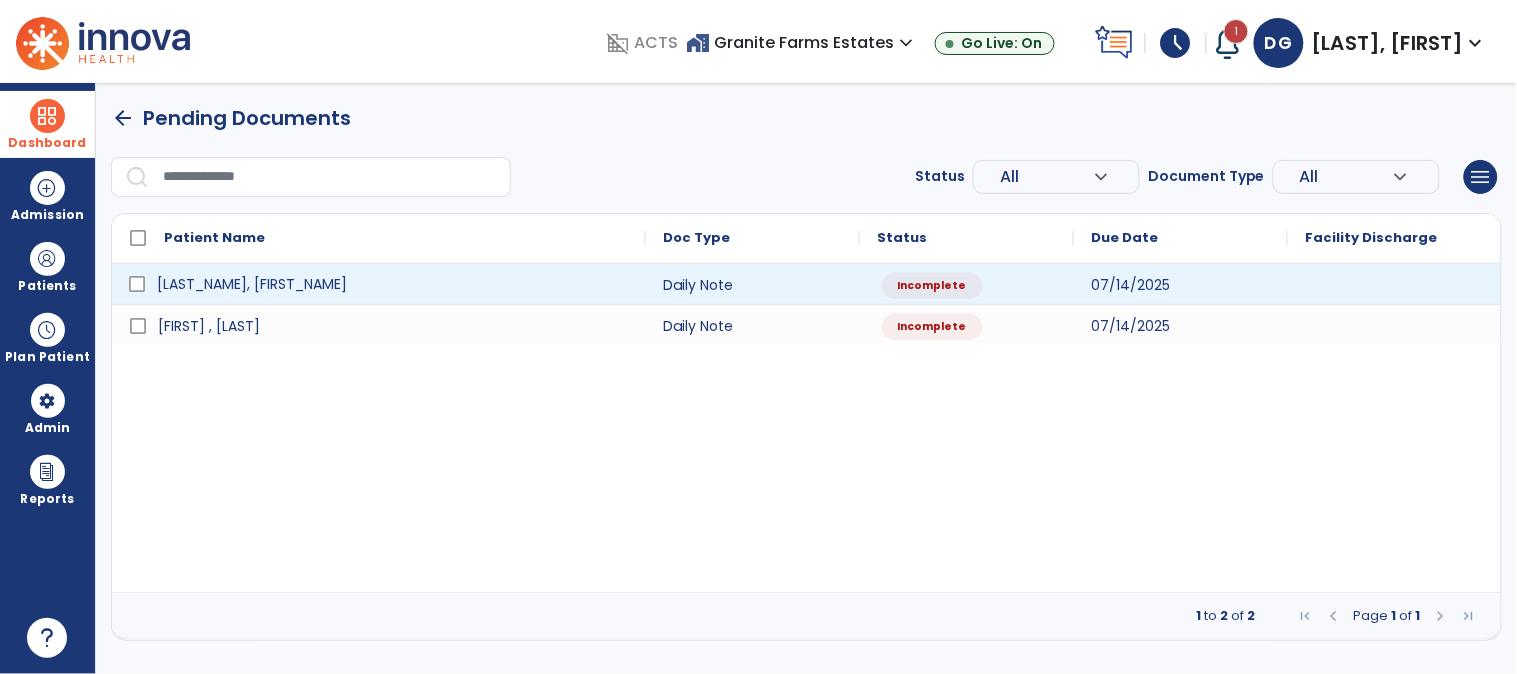 click on "[LAST_NAME], [FIRST_NAME]" at bounding box center [252, 284] 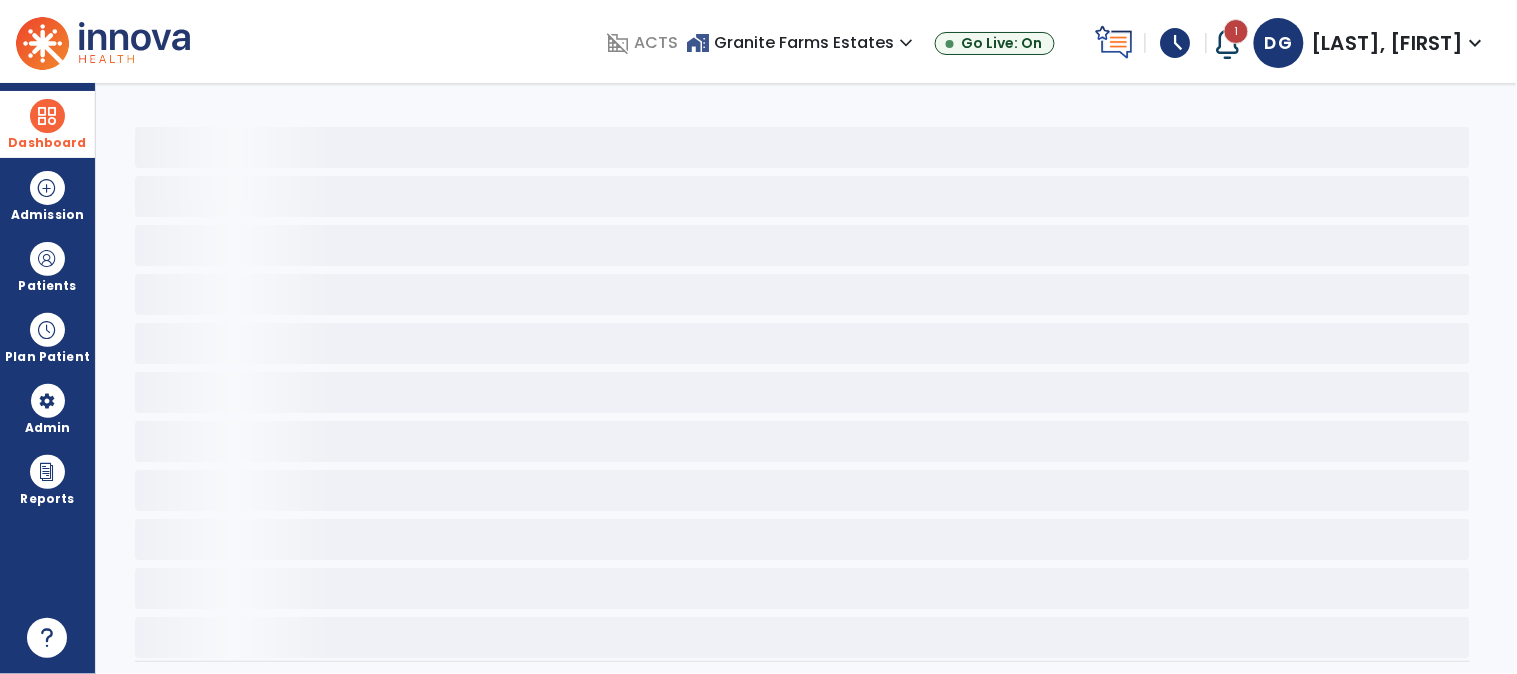 select on "*" 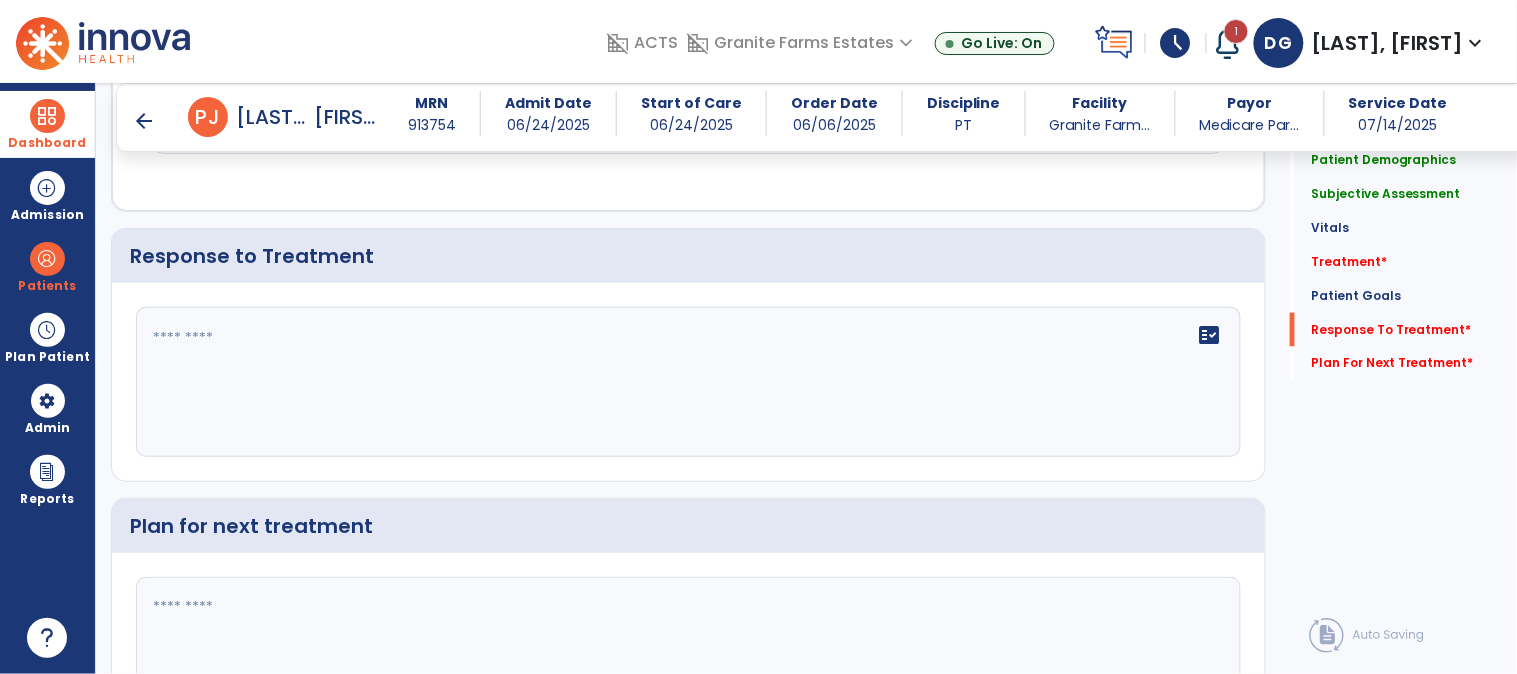 scroll, scrollTop: 2791, scrollLeft: 0, axis: vertical 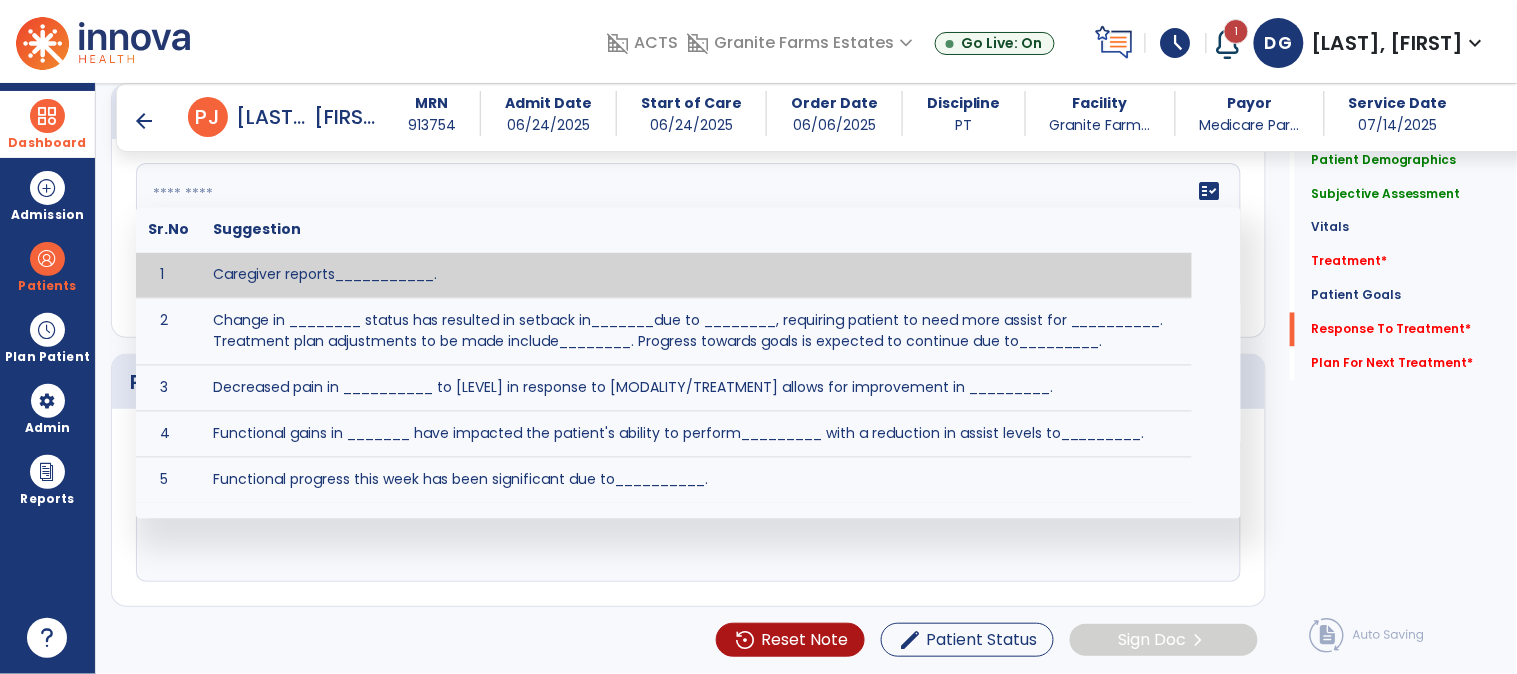 click on "fact_check  Sr.No Suggestion 1 Caregiver reports___________. 2 Change in ________ status has resulted in setback in_______due to ________, requiring patient to need more assist for __________.   Treatment plan adjustments to be made include________.  Progress towards goals is expected to continue due to_________. 3 Decreased pain in __________ to [LEVEL] in response to [MODALITY/TREATMENT] allows for improvement in _________. 4 Functional gains in _______ have impacted the patient's ability to perform_________ with a reduction in assist levels to_________. 5 Functional progress this week has been significant due to__________. 6 Gains in ________ have improved the patient's ability to perform ______with decreased levels of assist to___________. 7 Improvement in ________allows patient to tolerate higher levels of challenges in_________. 8 Pain in [AREA] has decreased to [LEVEL] in response to [TREATMENT/MODALITY], allowing fore ease in completing__________. 9 10 11 12 13 14 15 16 17 18 19 20 21" 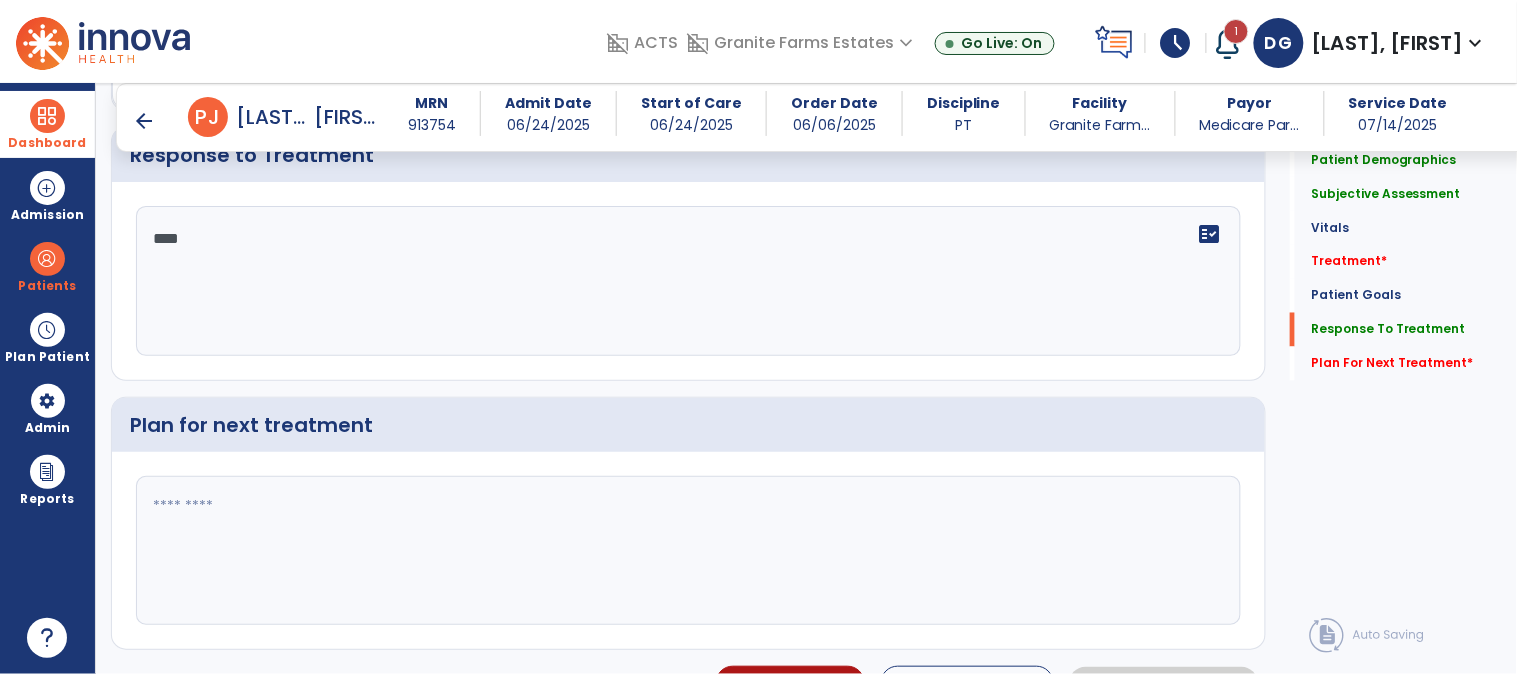 scroll, scrollTop: 2791, scrollLeft: 0, axis: vertical 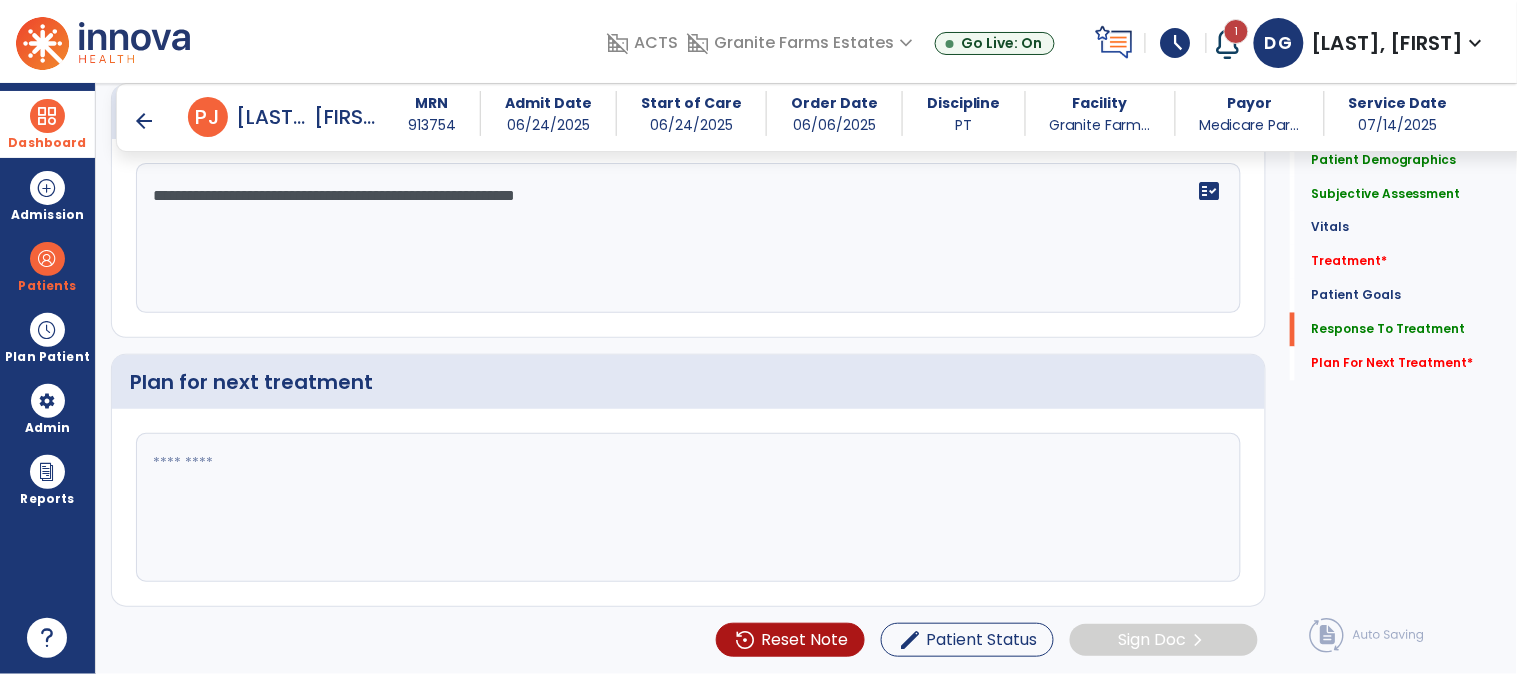 type on "**********" 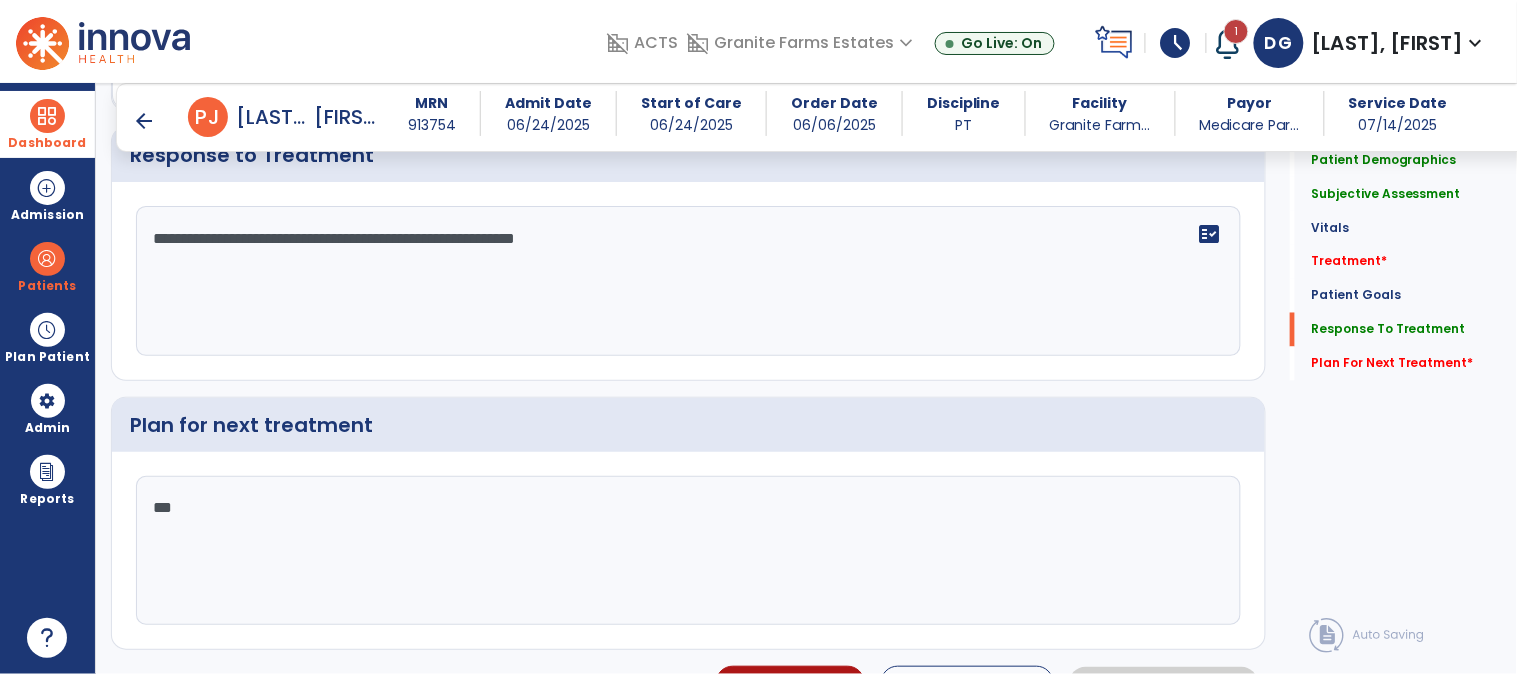 scroll, scrollTop: 2791, scrollLeft: 0, axis: vertical 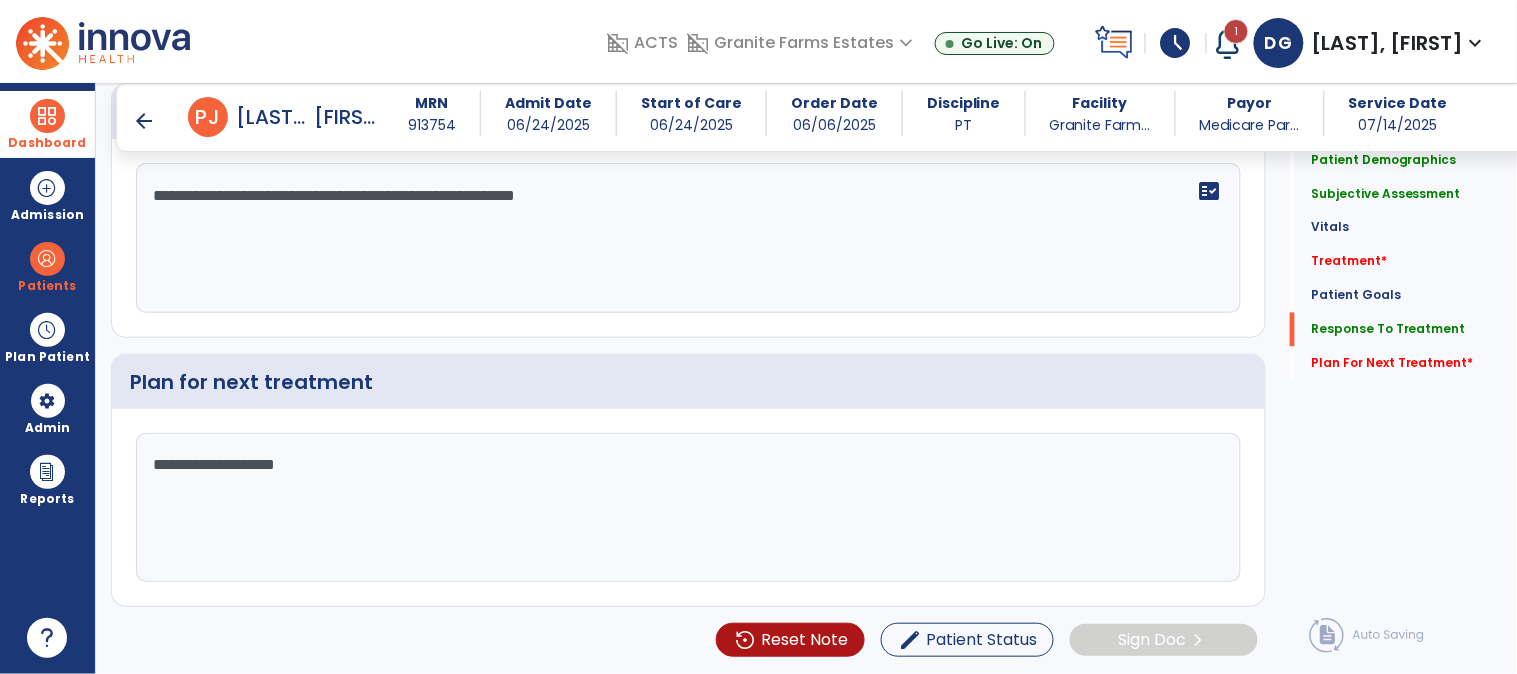 type on "**********" 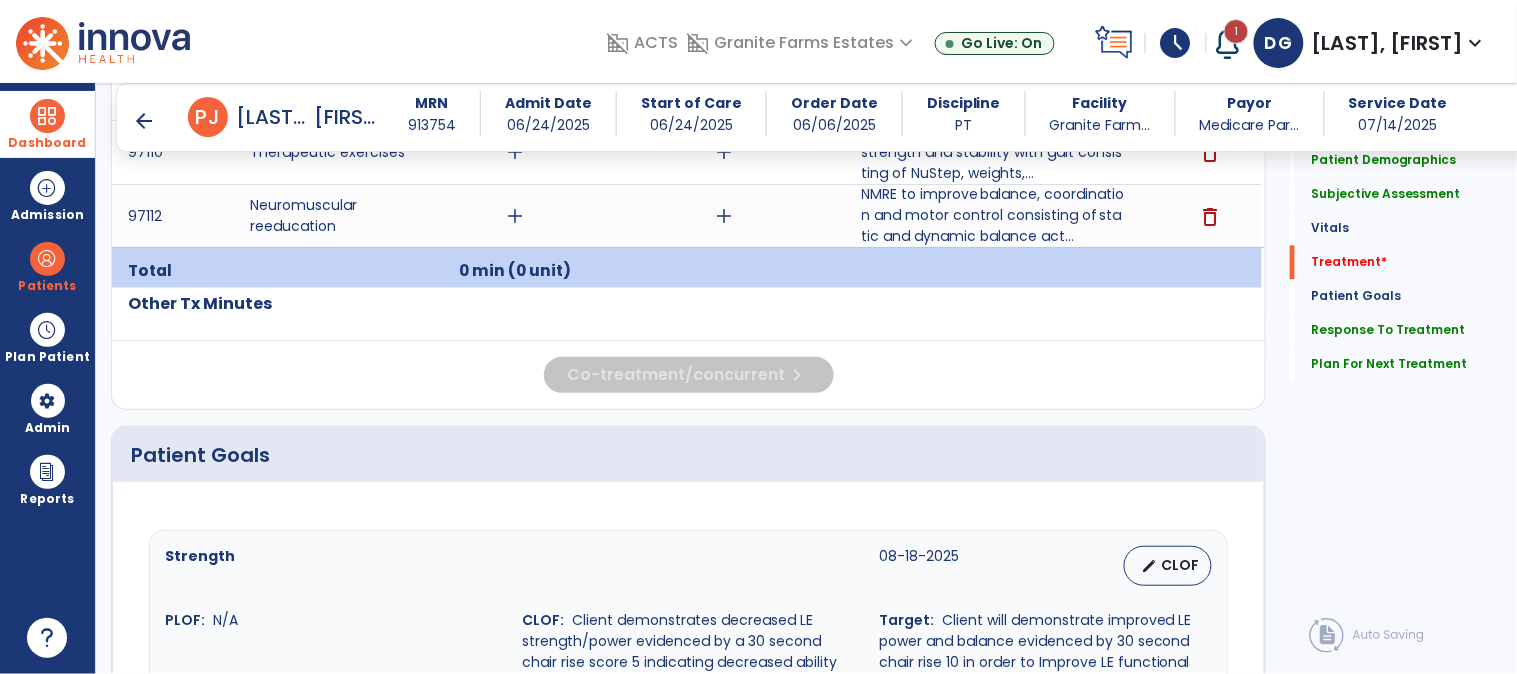 scroll, scrollTop: 902, scrollLeft: 0, axis: vertical 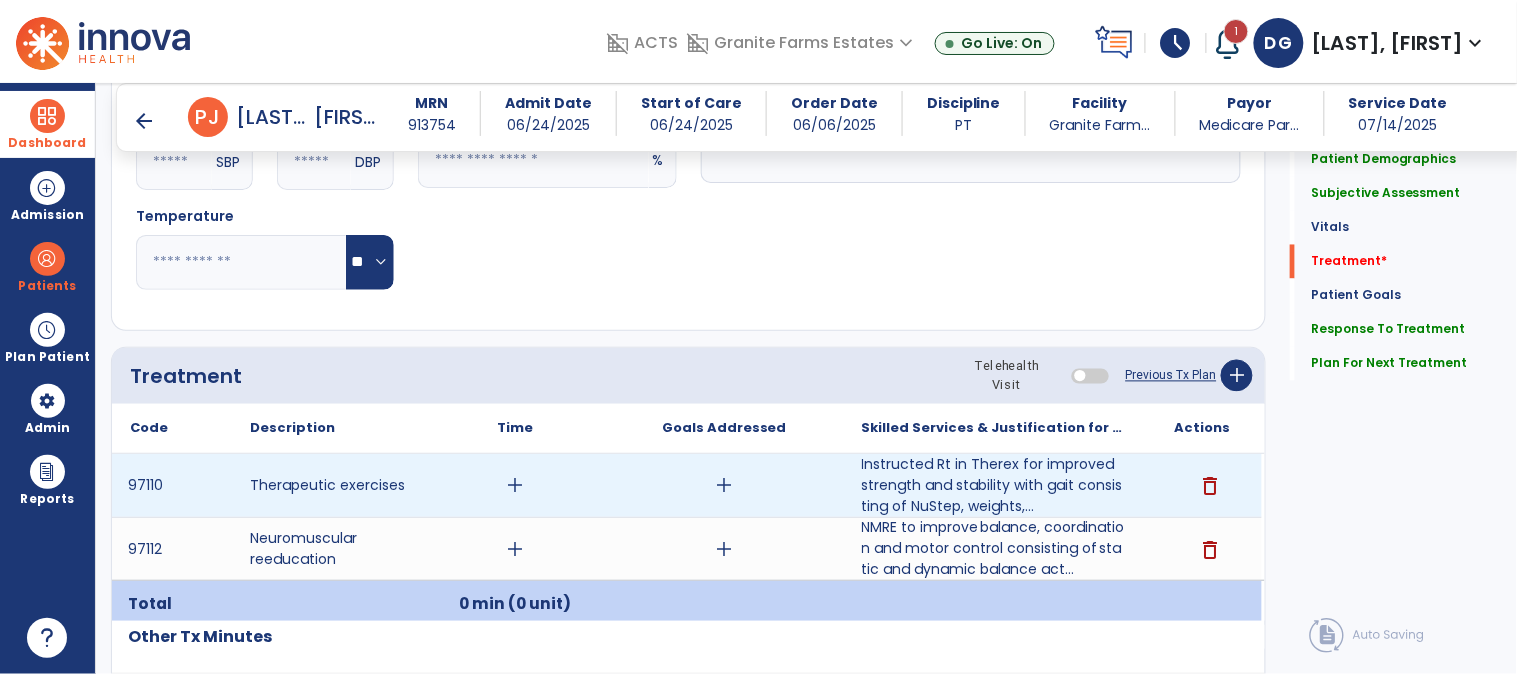 click on "add" at bounding box center (515, 485) 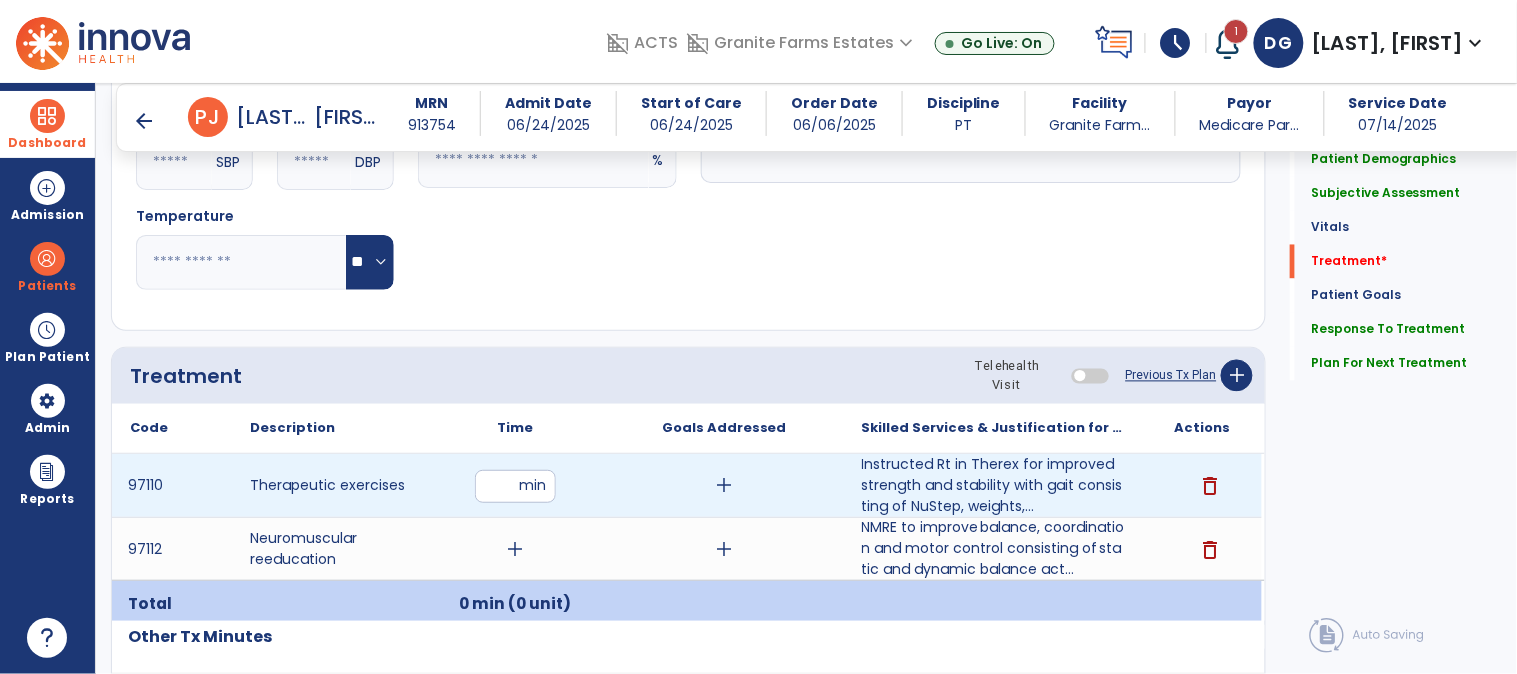 type on "**" 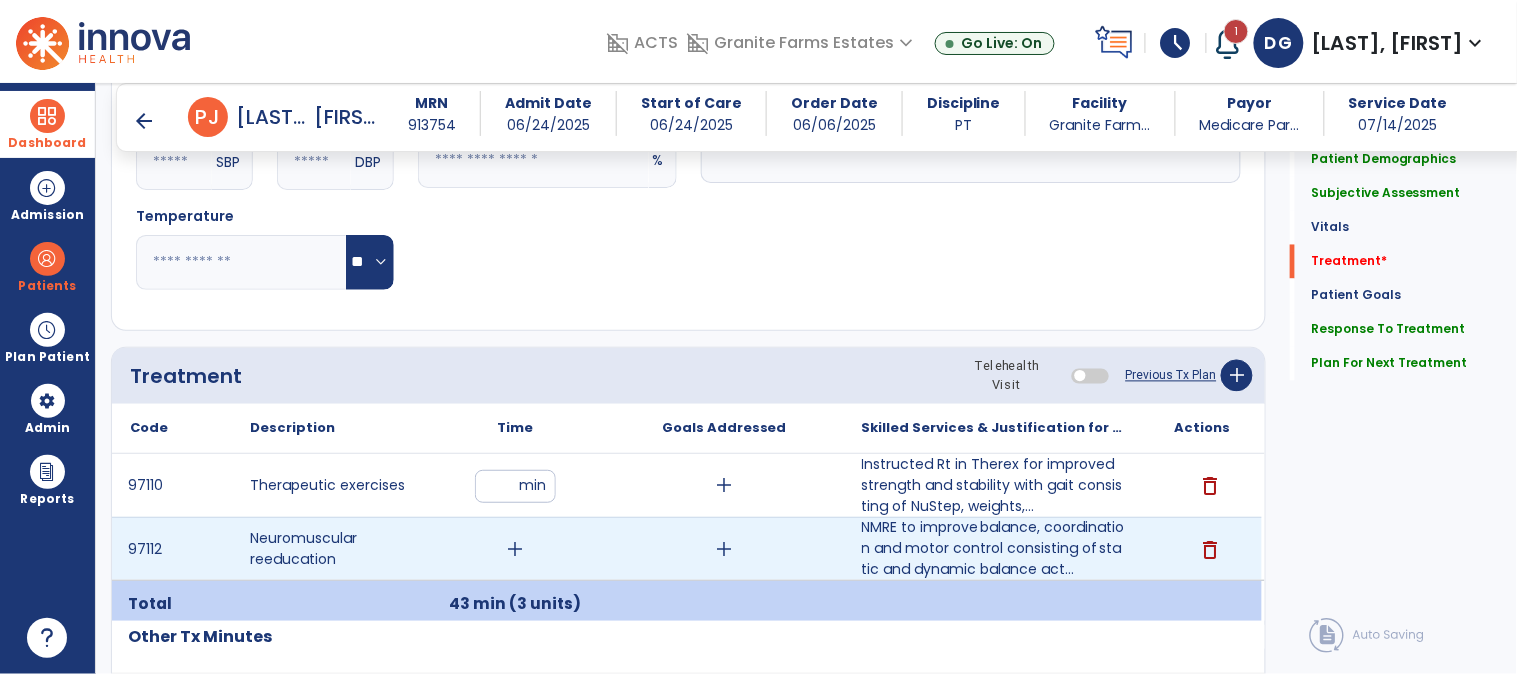 click on "add" at bounding box center (515, 549) 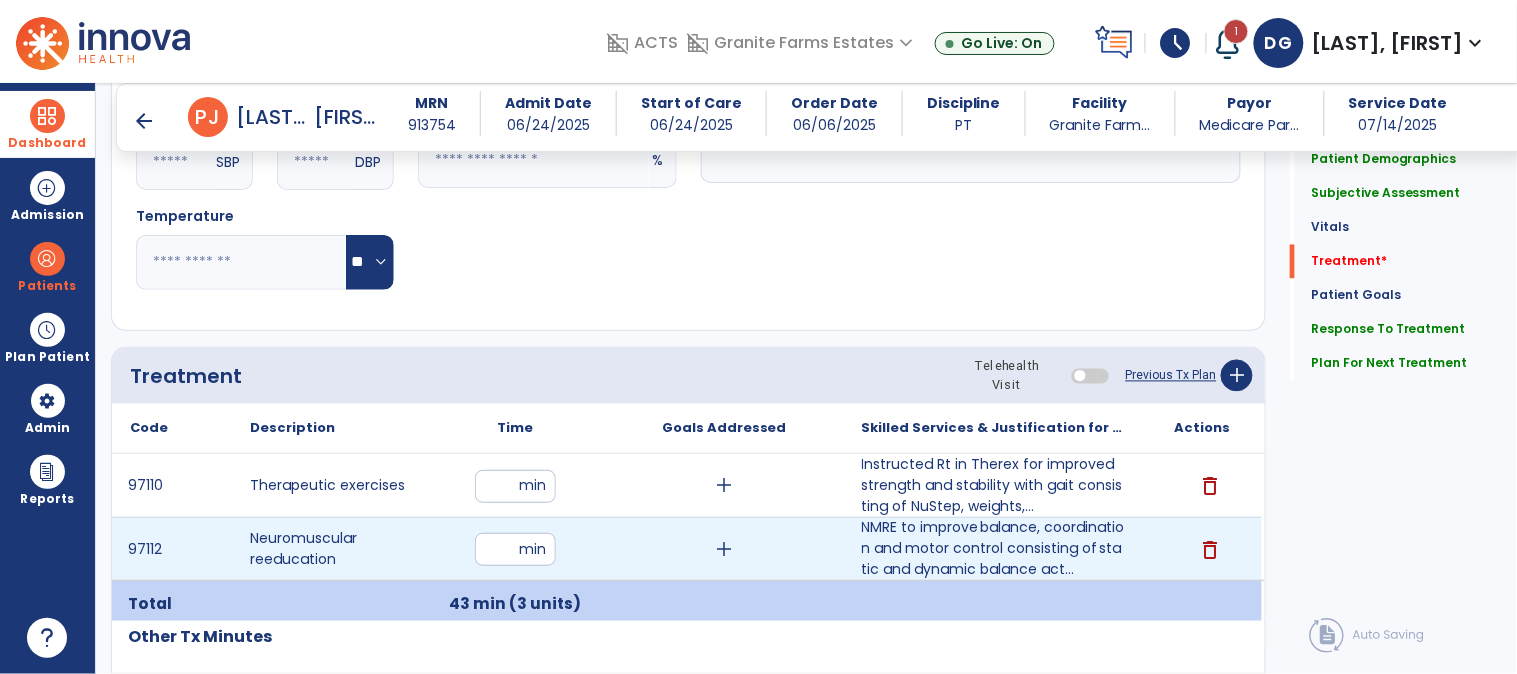 type on "**" 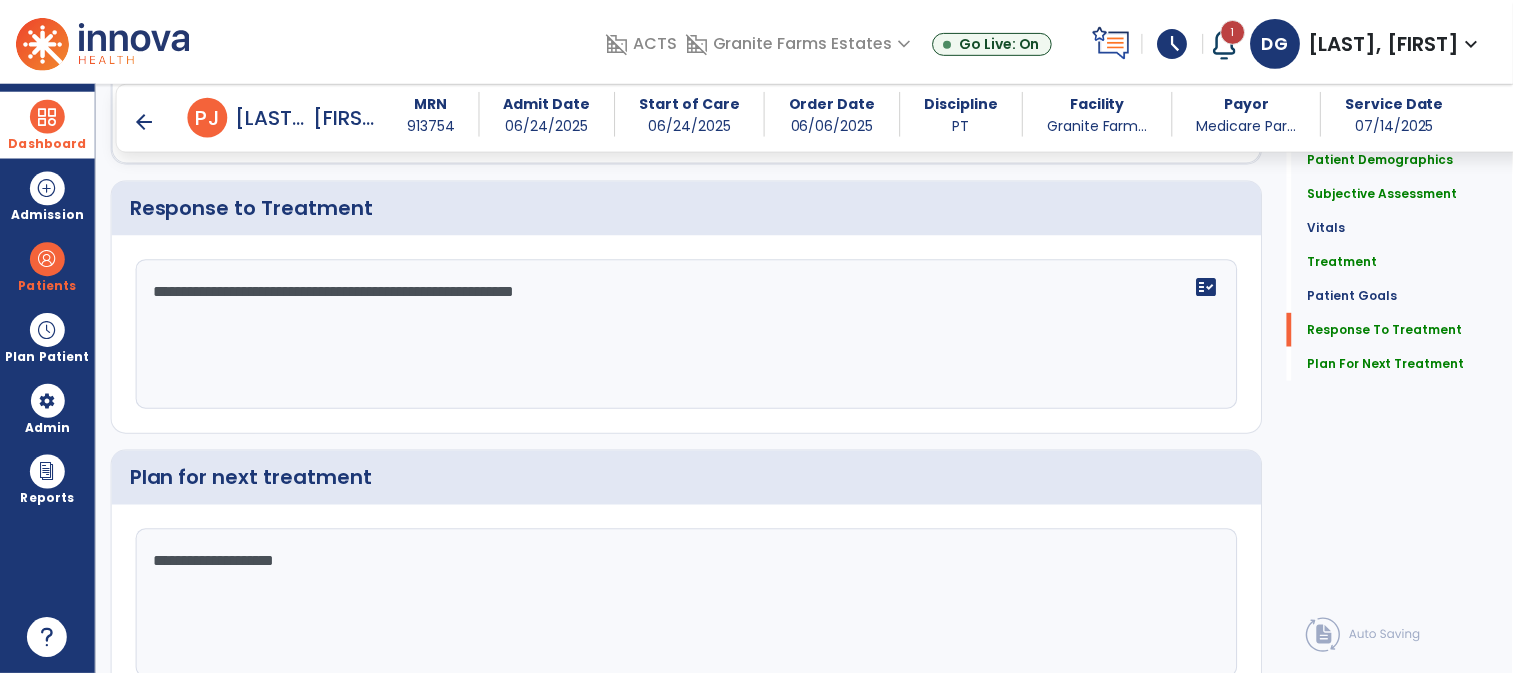 scroll, scrollTop: 2791, scrollLeft: 0, axis: vertical 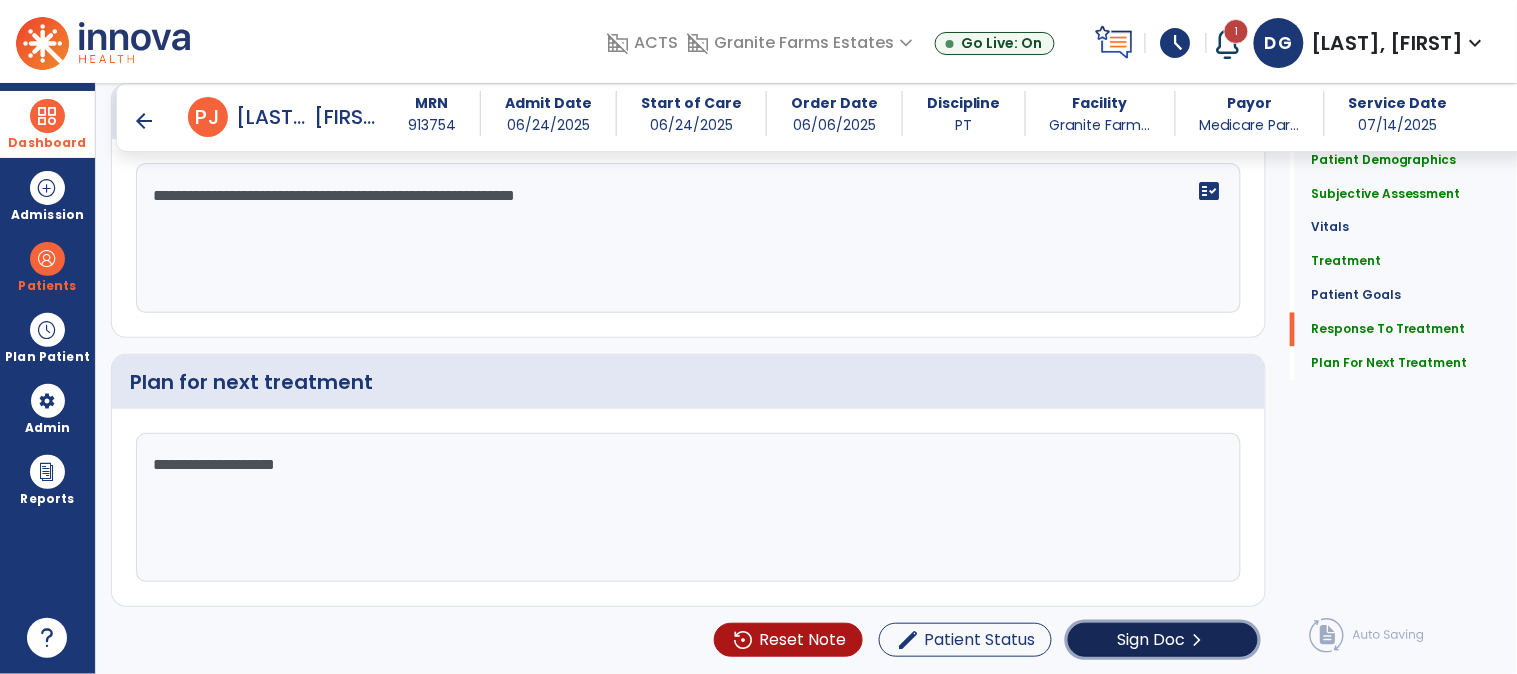 click on "Sign Doc" 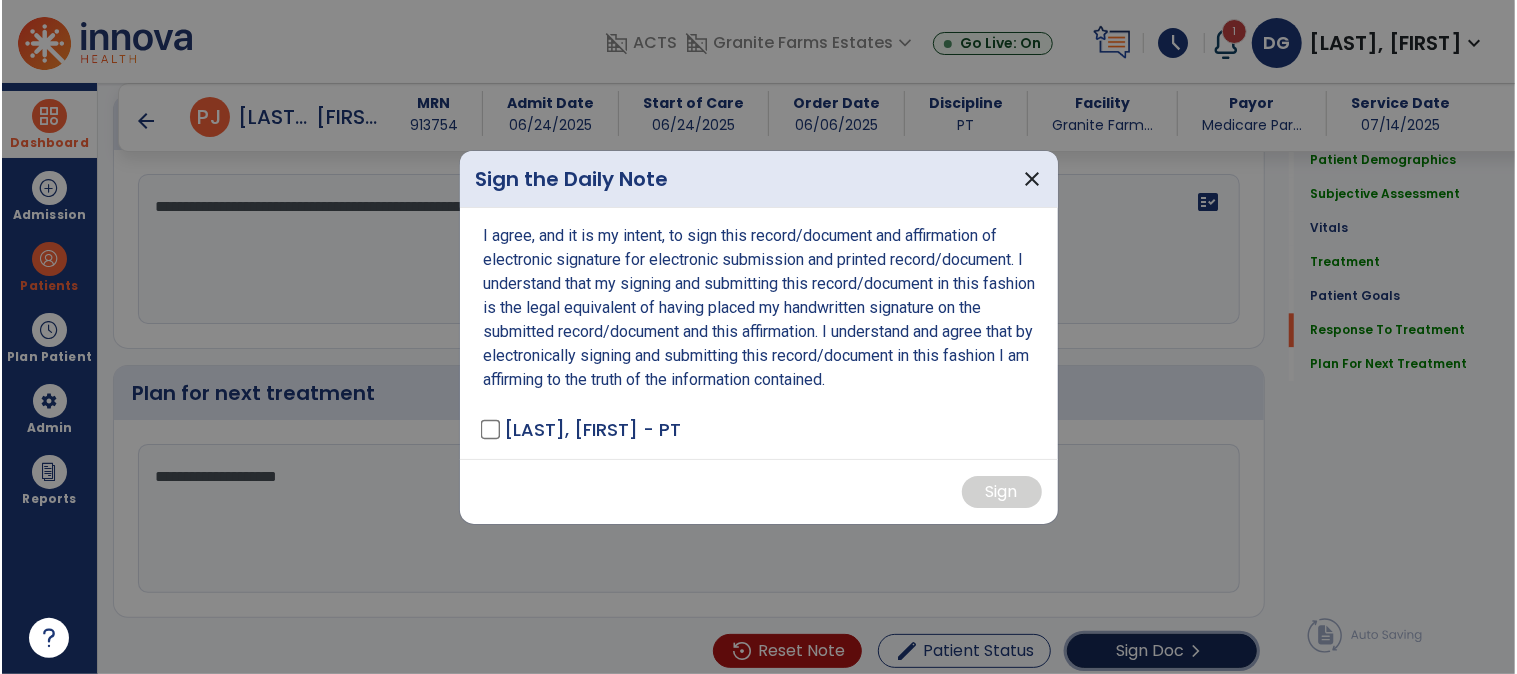 scroll, scrollTop: 2791, scrollLeft: 0, axis: vertical 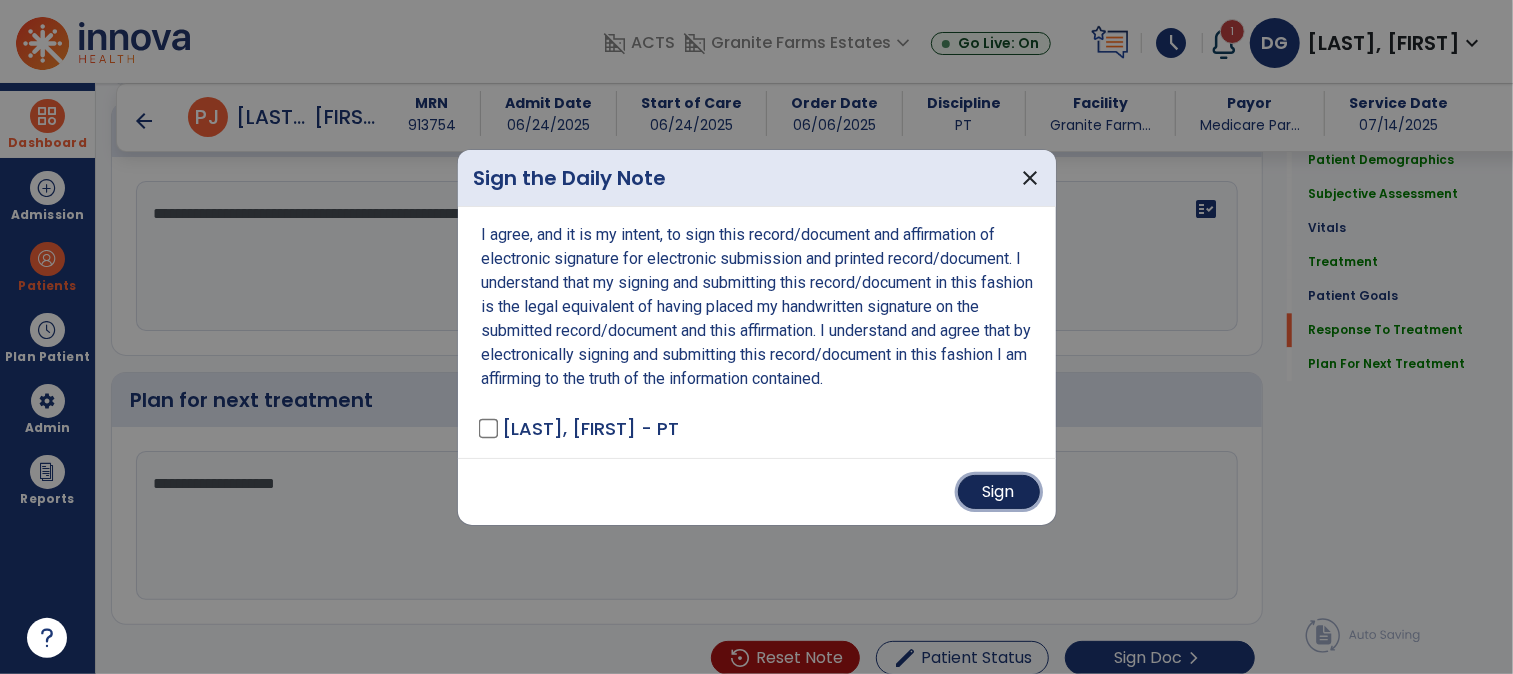 click on "Sign" at bounding box center (999, 492) 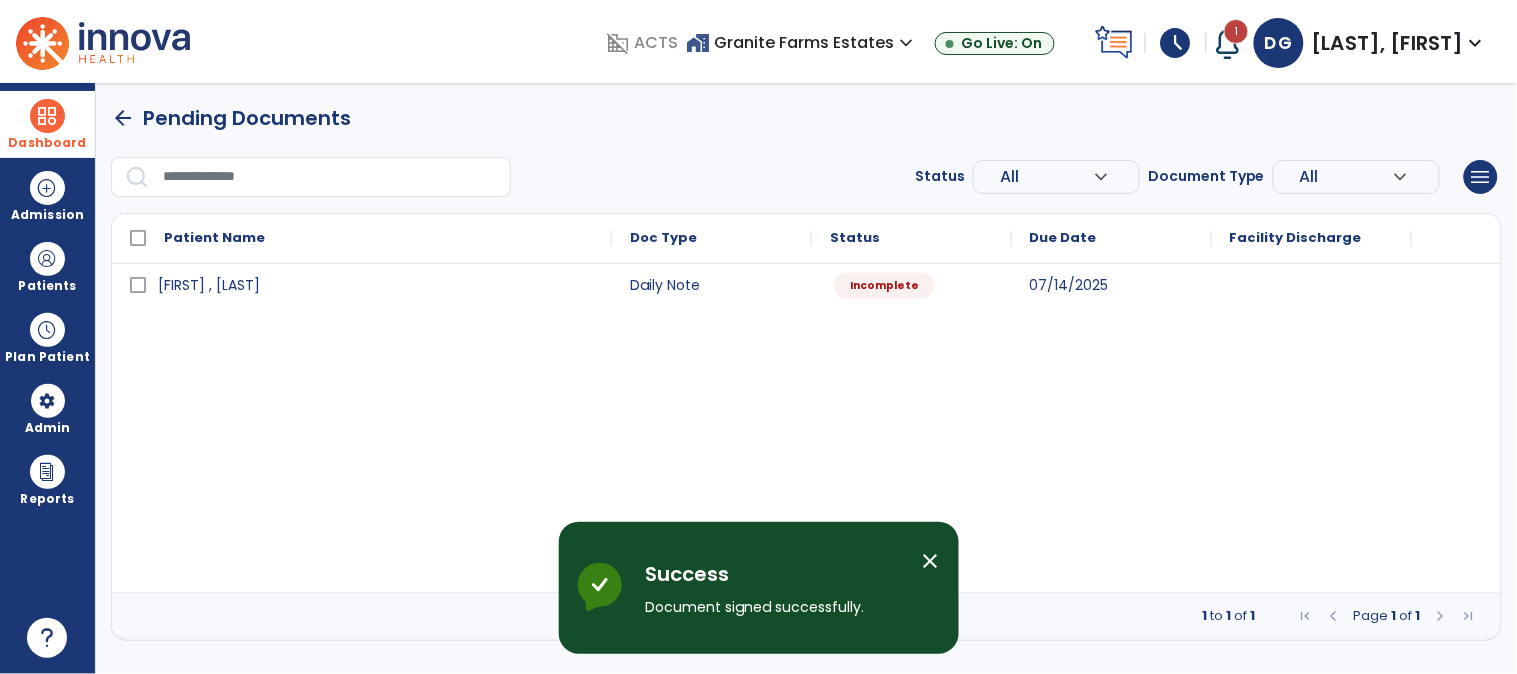 scroll, scrollTop: 0, scrollLeft: 0, axis: both 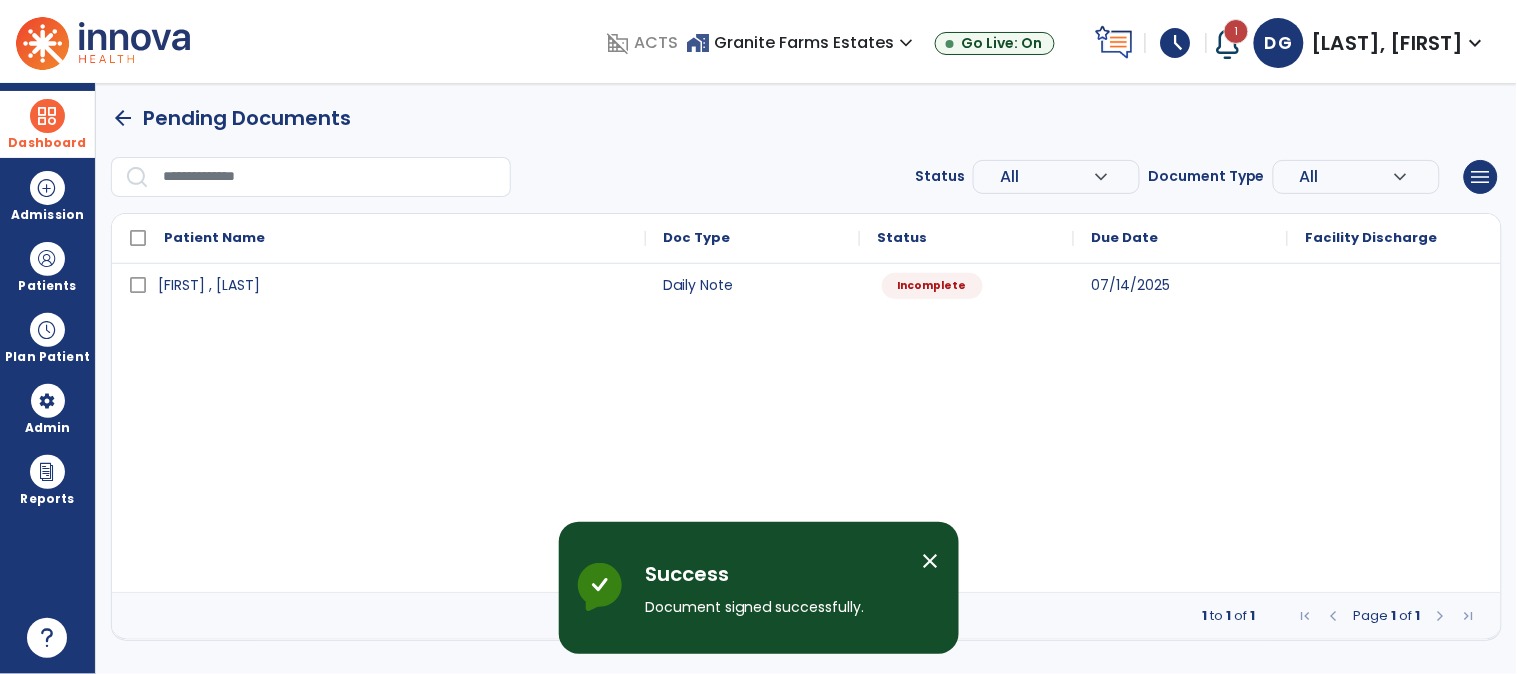 click at bounding box center (47, 116) 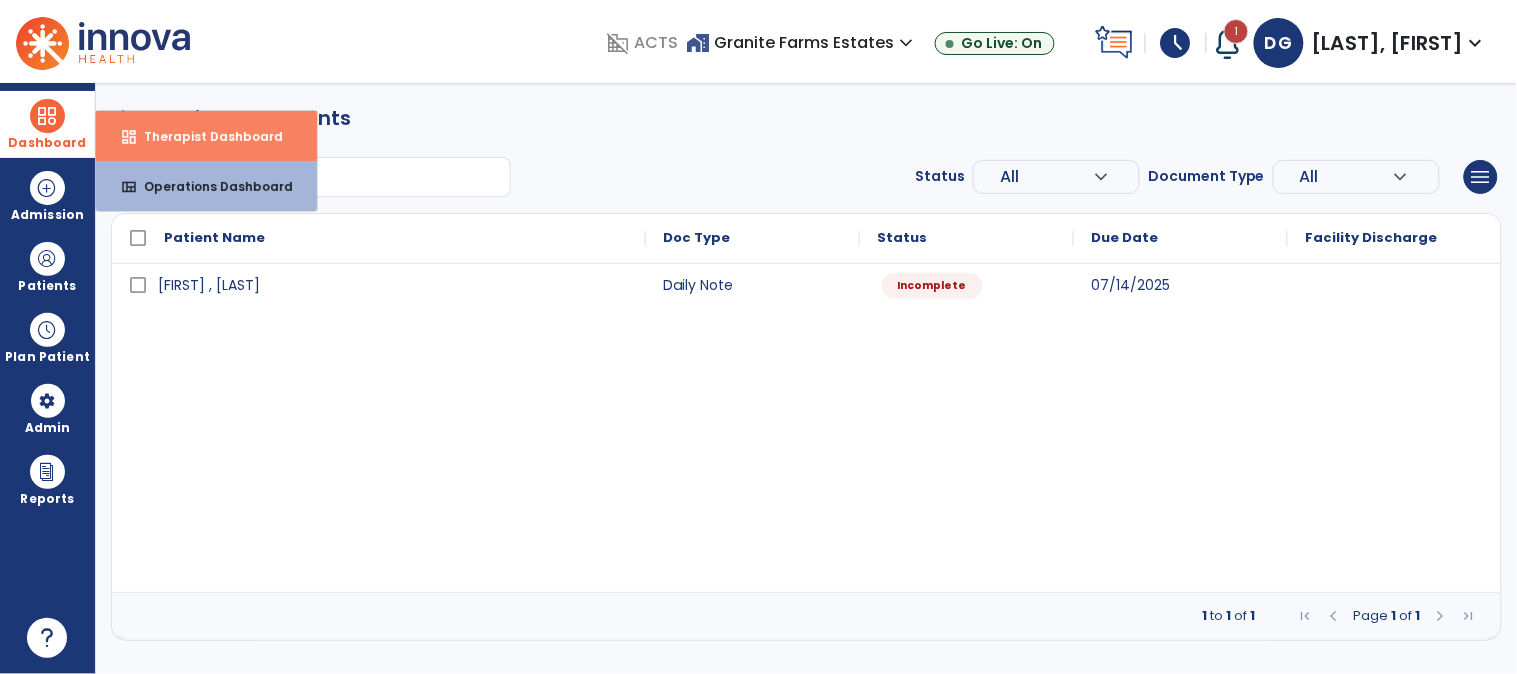 click on "Therapist Dashboard" at bounding box center (205, 136) 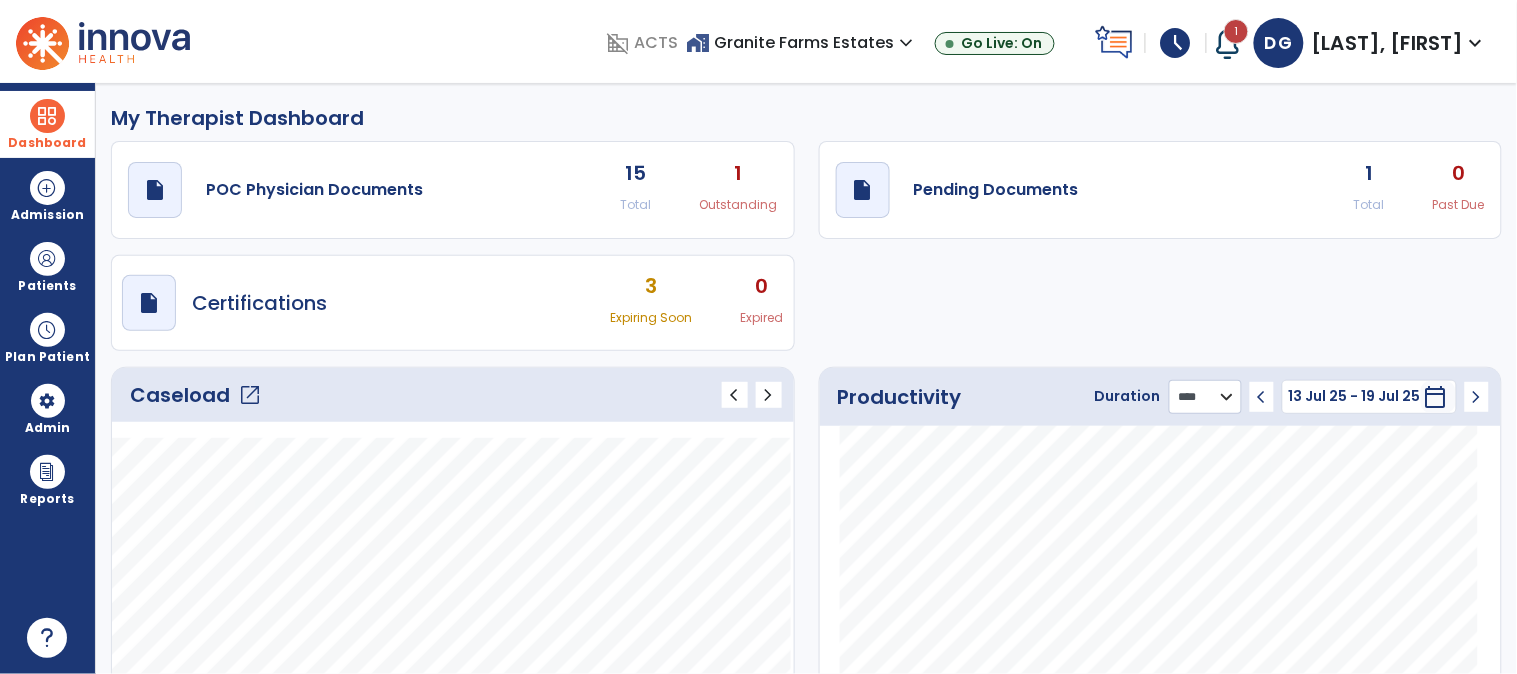 click on "******** **** ***" 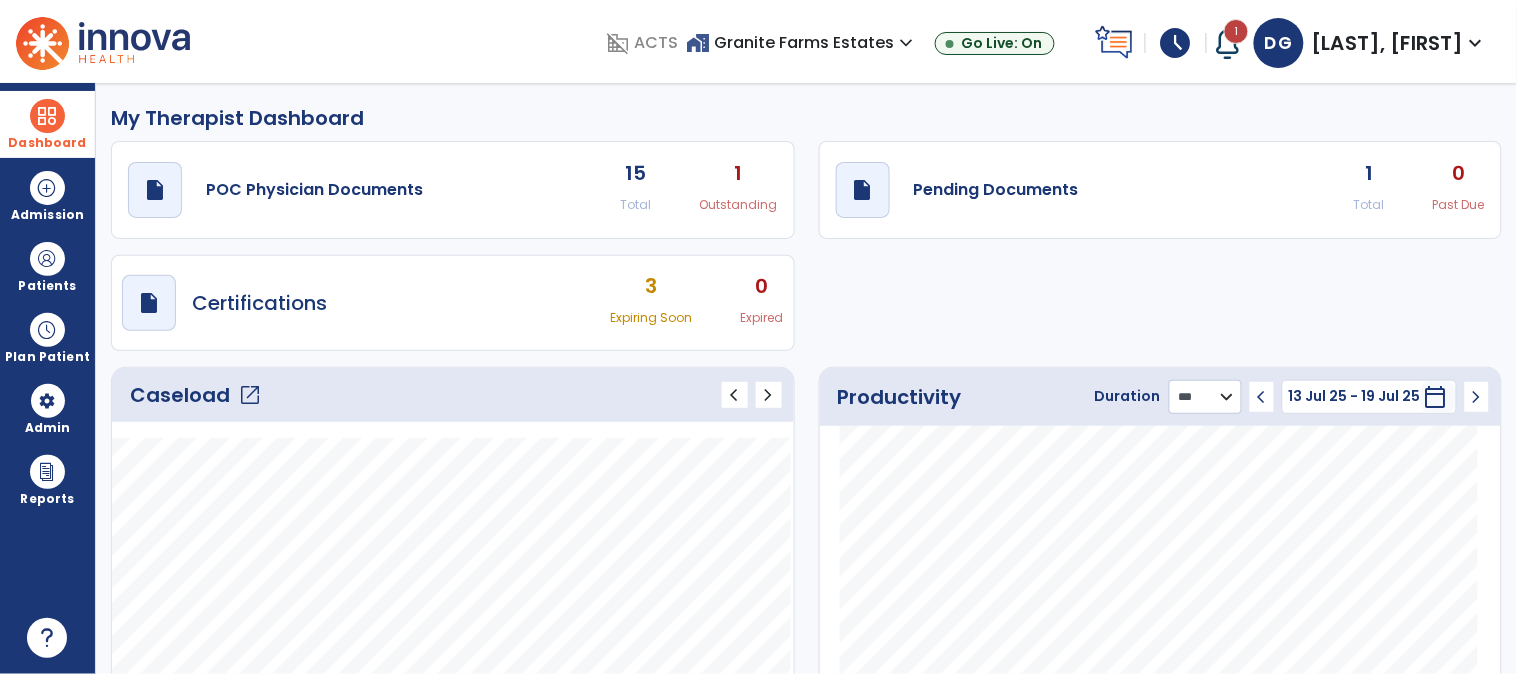 click on "******** **** ***" 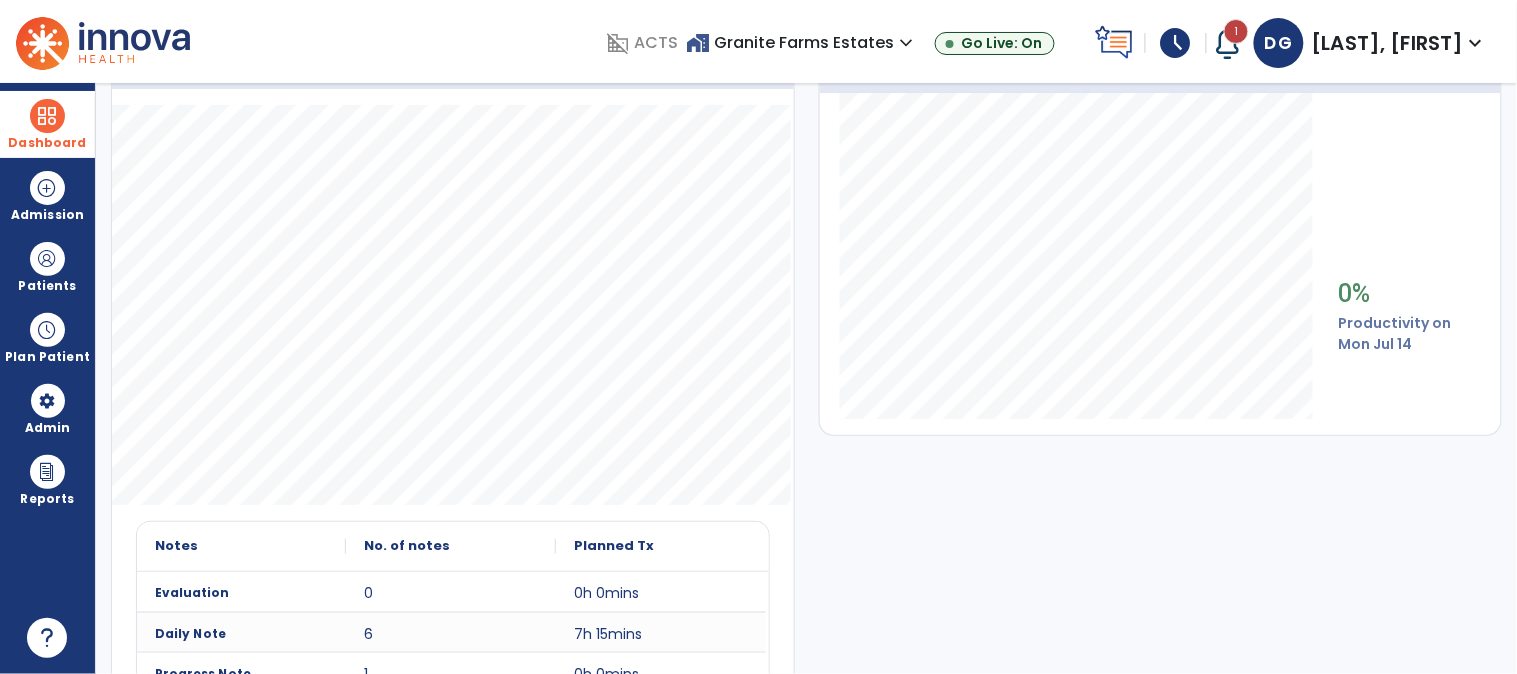 scroll, scrollTop: 0, scrollLeft: 0, axis: both 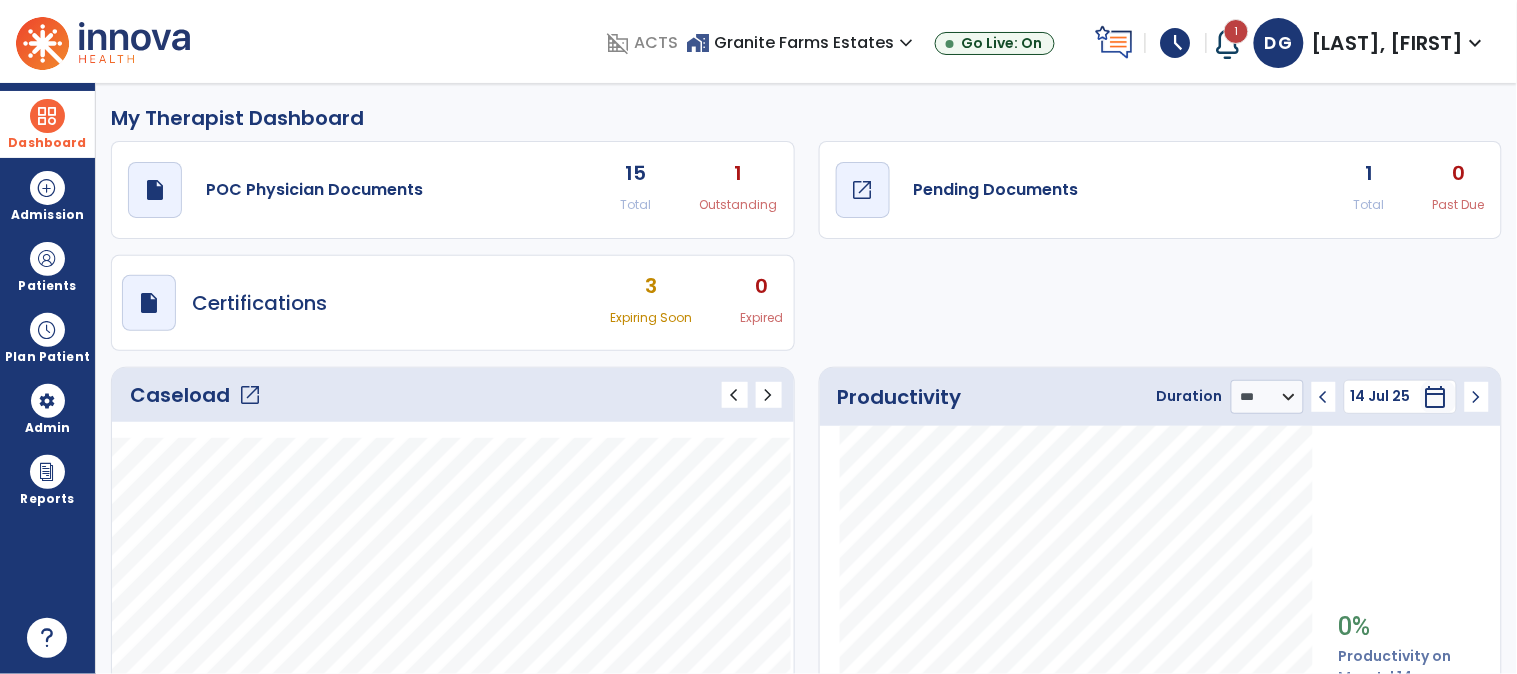 click on "draft   open_in_new" 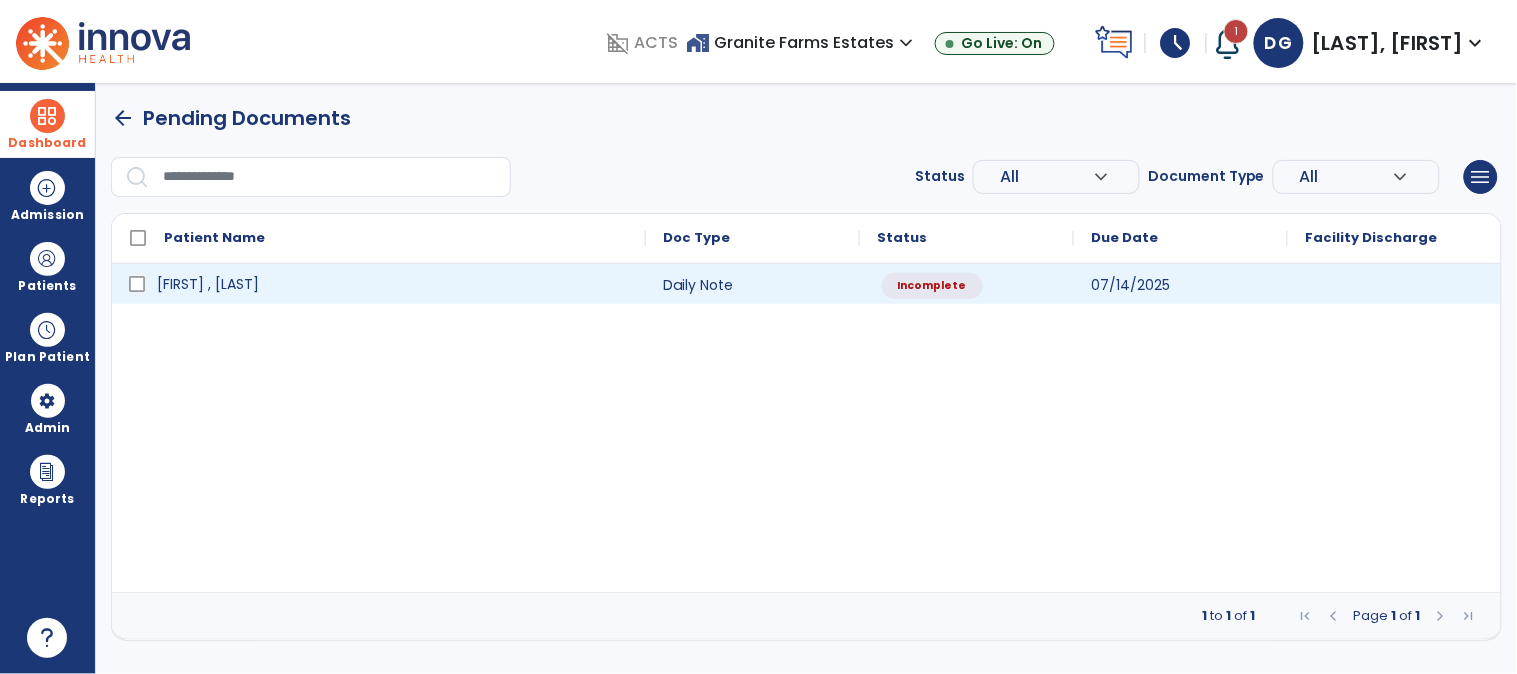 click on "[FIRST] [LAST]" at bounding box center (208, 284) 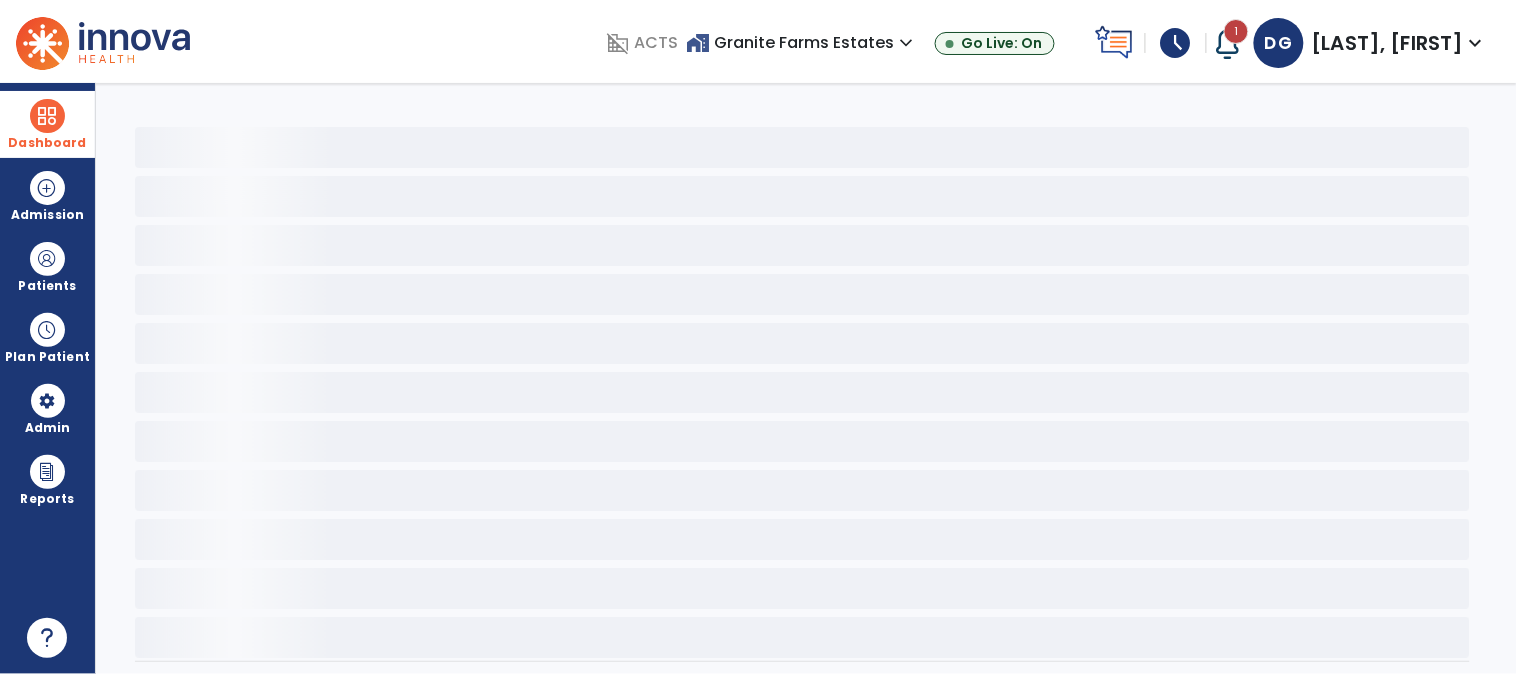 select on "*" 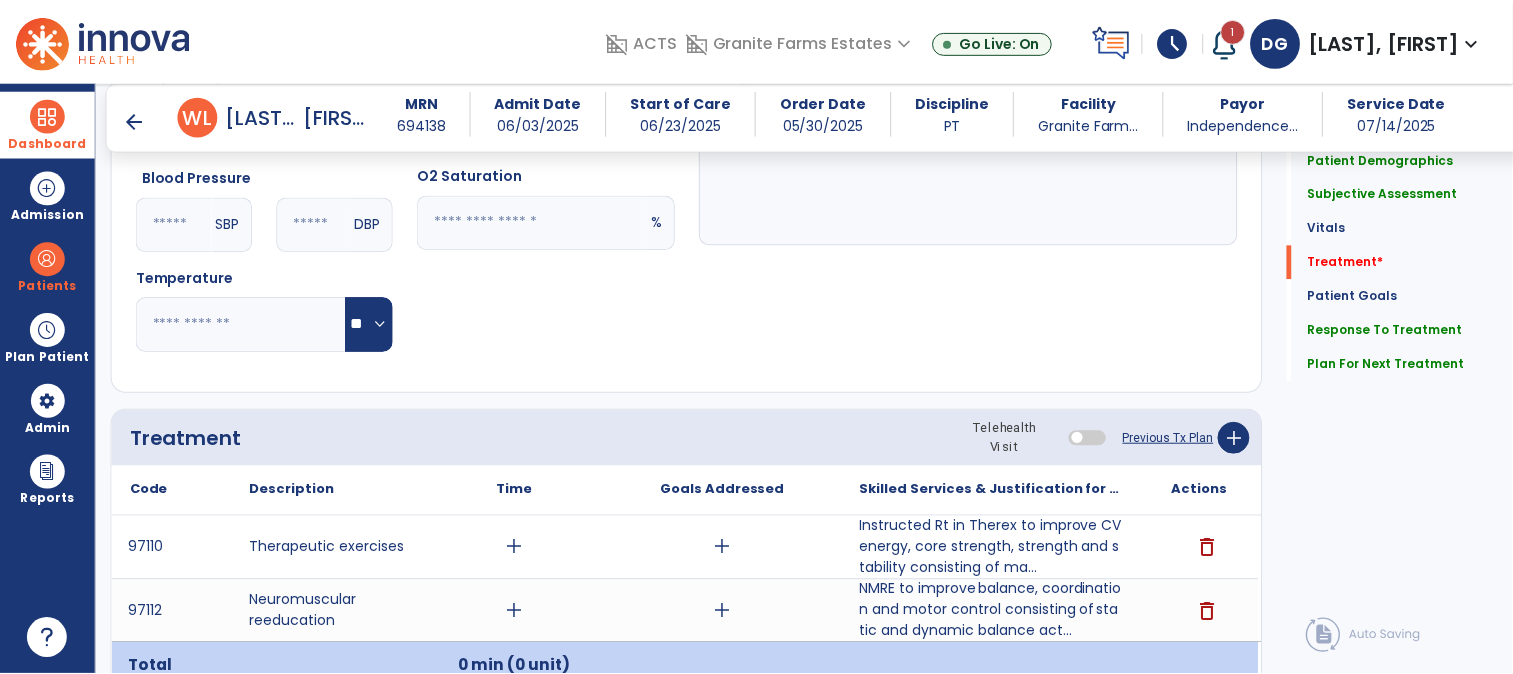 scroll, scrollTop: 1222, scrollLeft: 0, axis: vertical 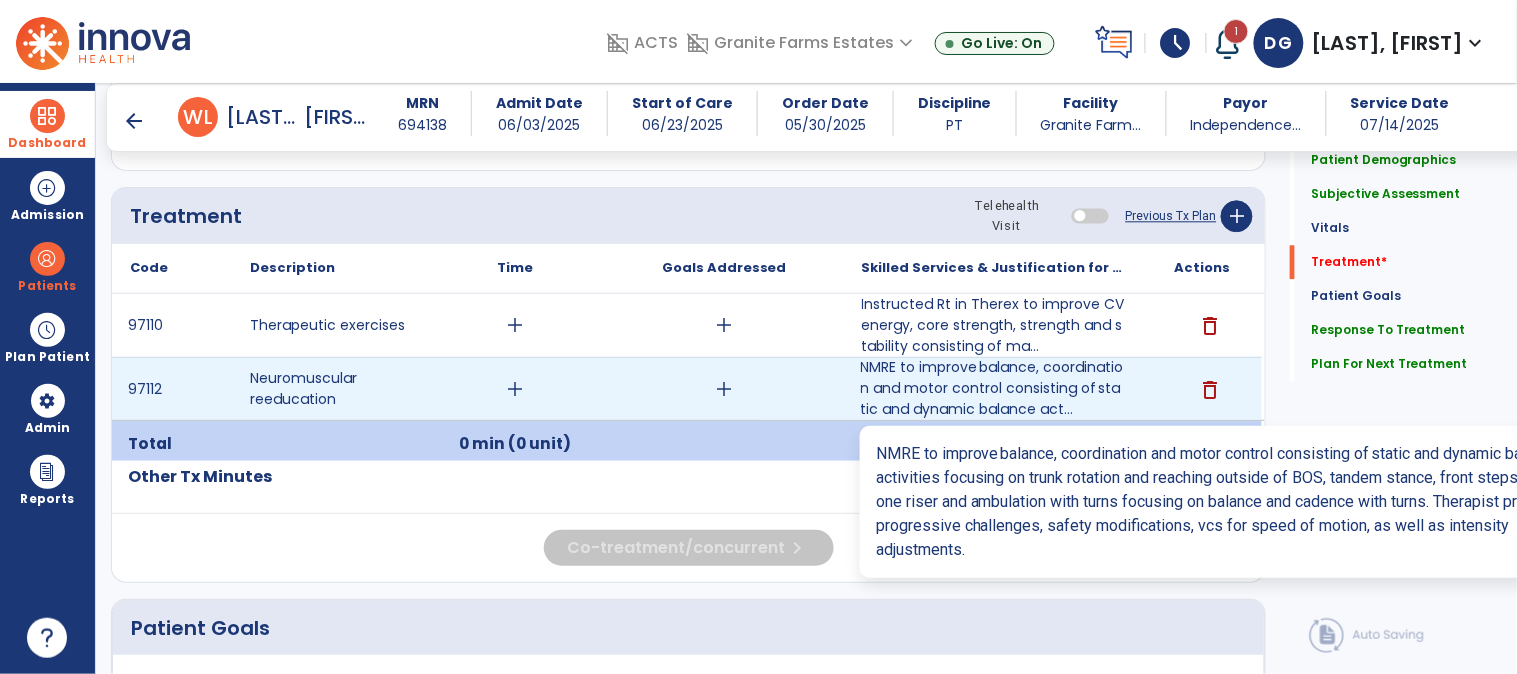 click on "NMRE to improve balance, coordination and motor control consisting of static and dynamic balance act..." at bounding box center (993, 388) 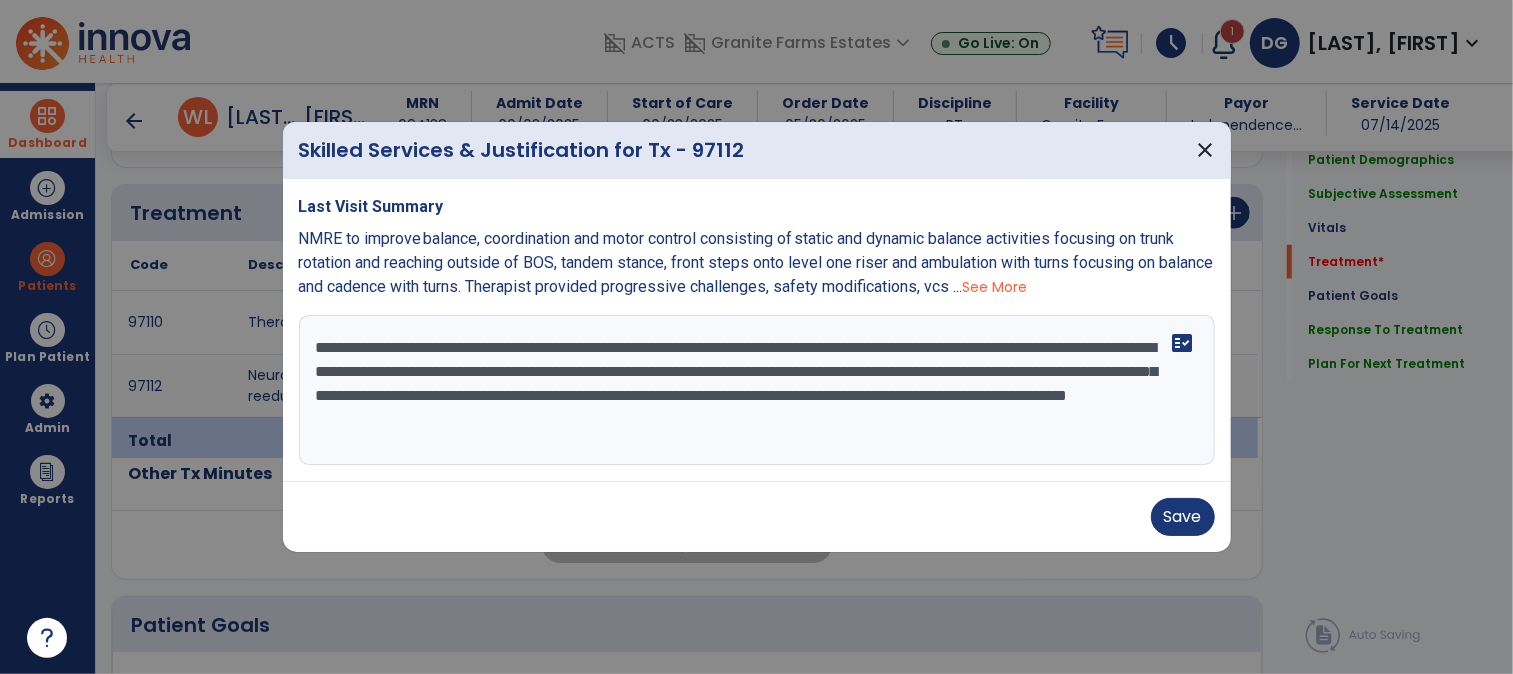 scroll, scrollTop: 1222, scrollLeft: 0, axis: vertical 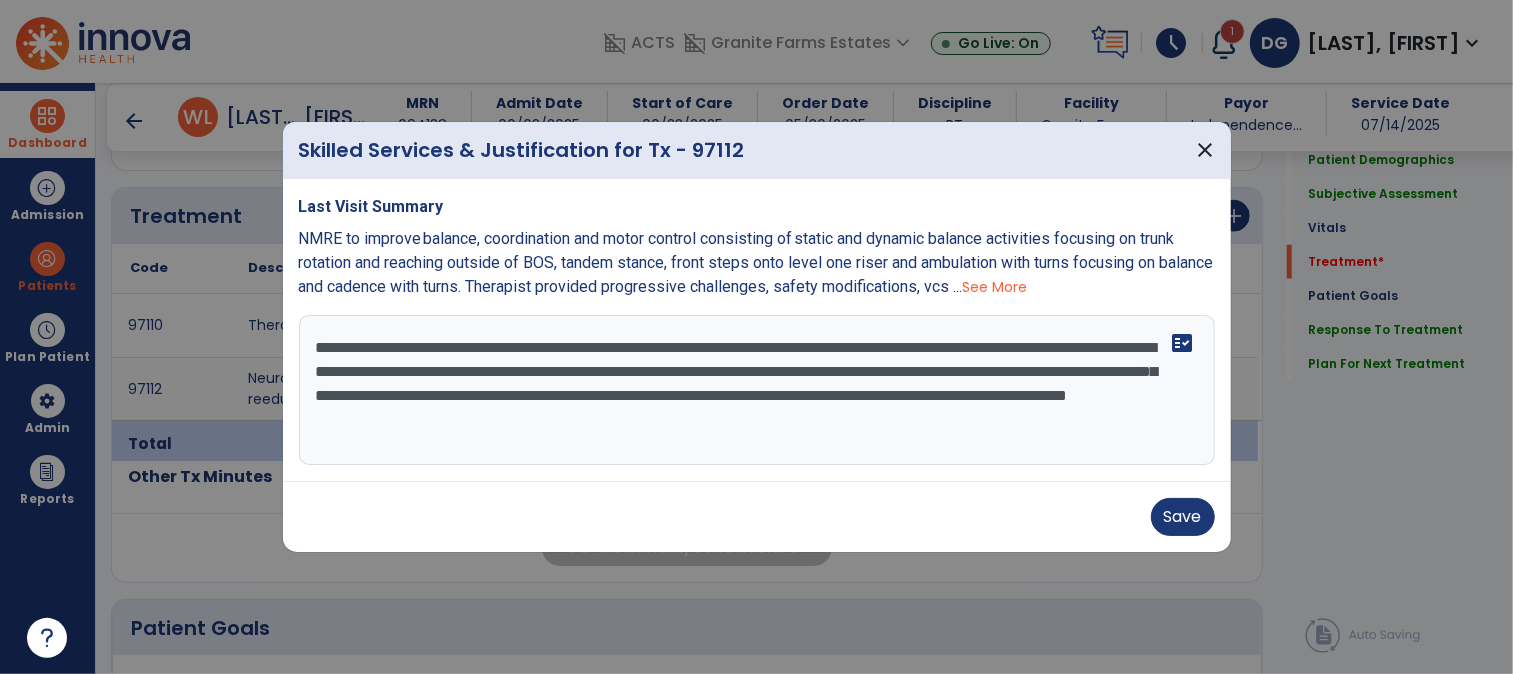 drag, startPoint x: 962, startPoint y: 368, endPoint x: 1017, endPoint y: 373, distance: 55.226807 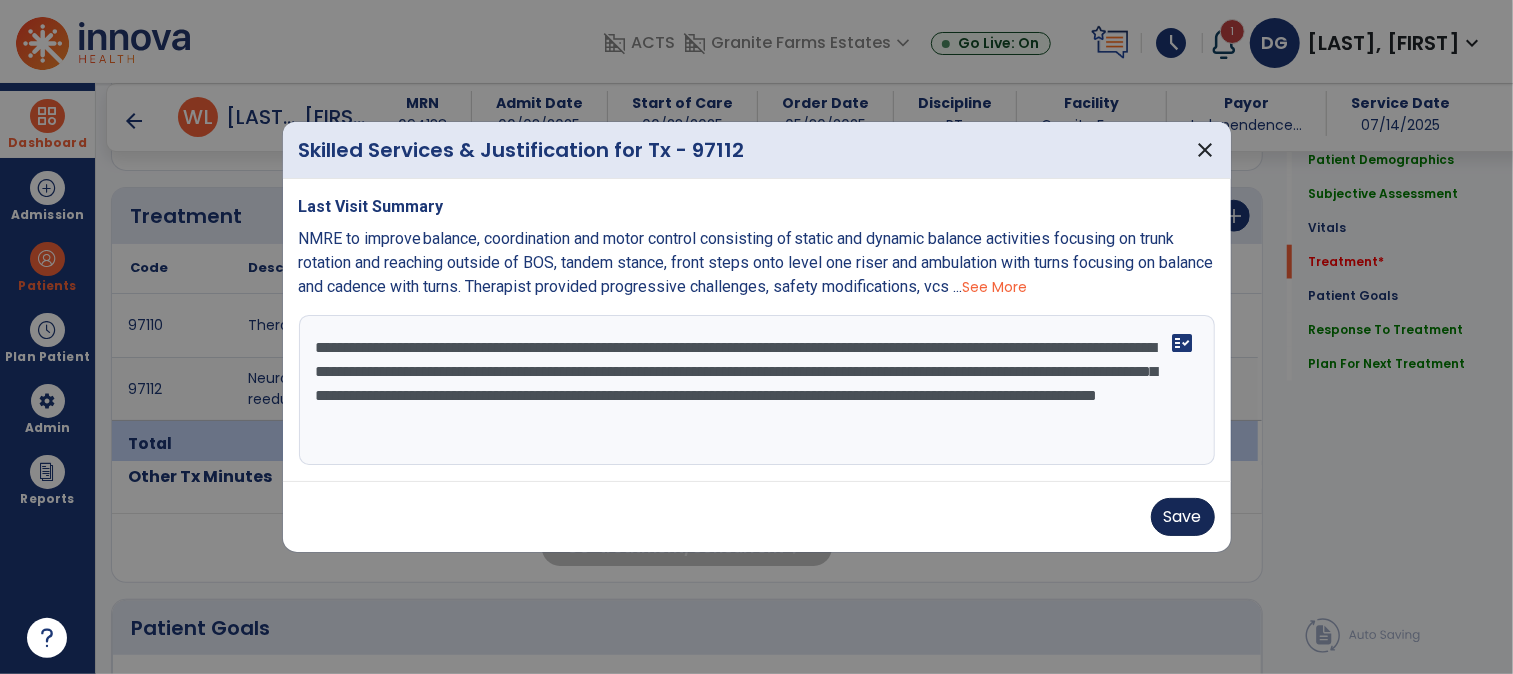 type on "**********" 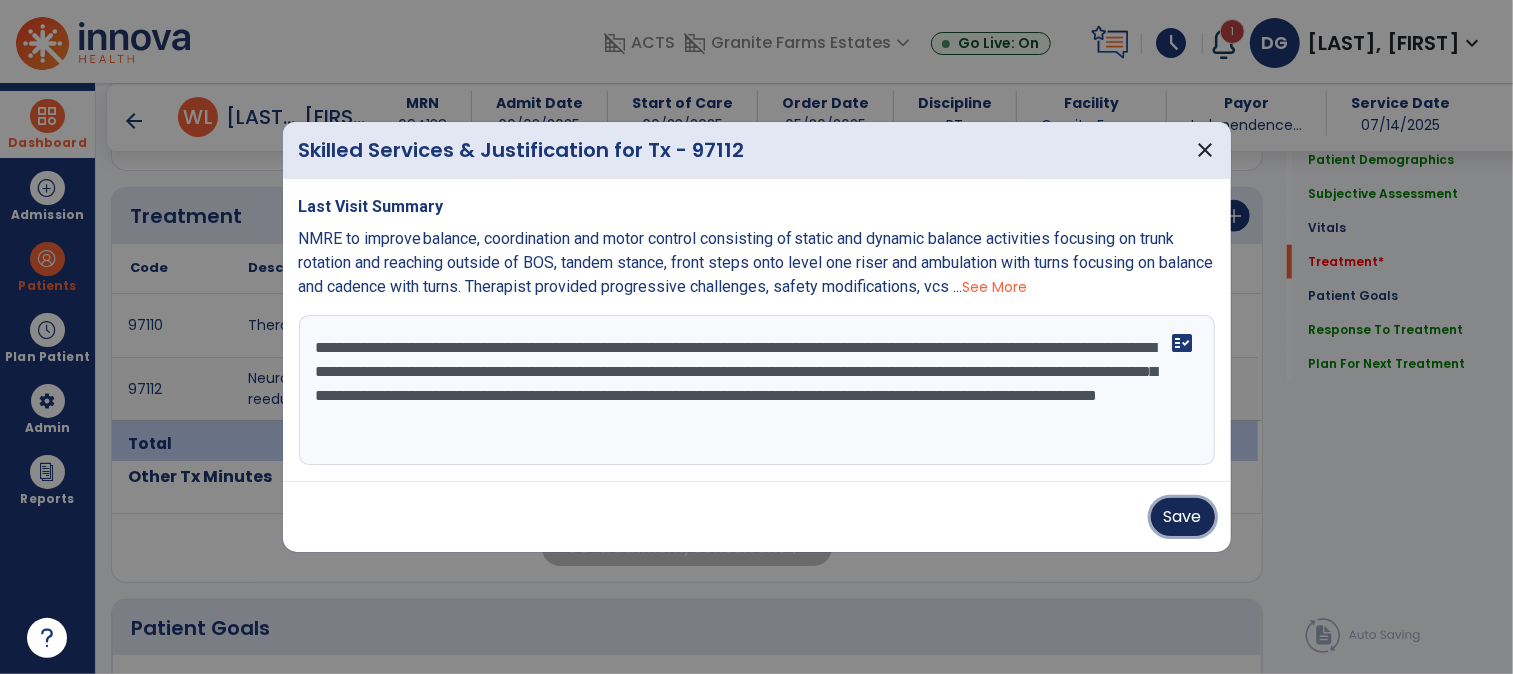 click on "Save" at bounding box center (1183, 517) 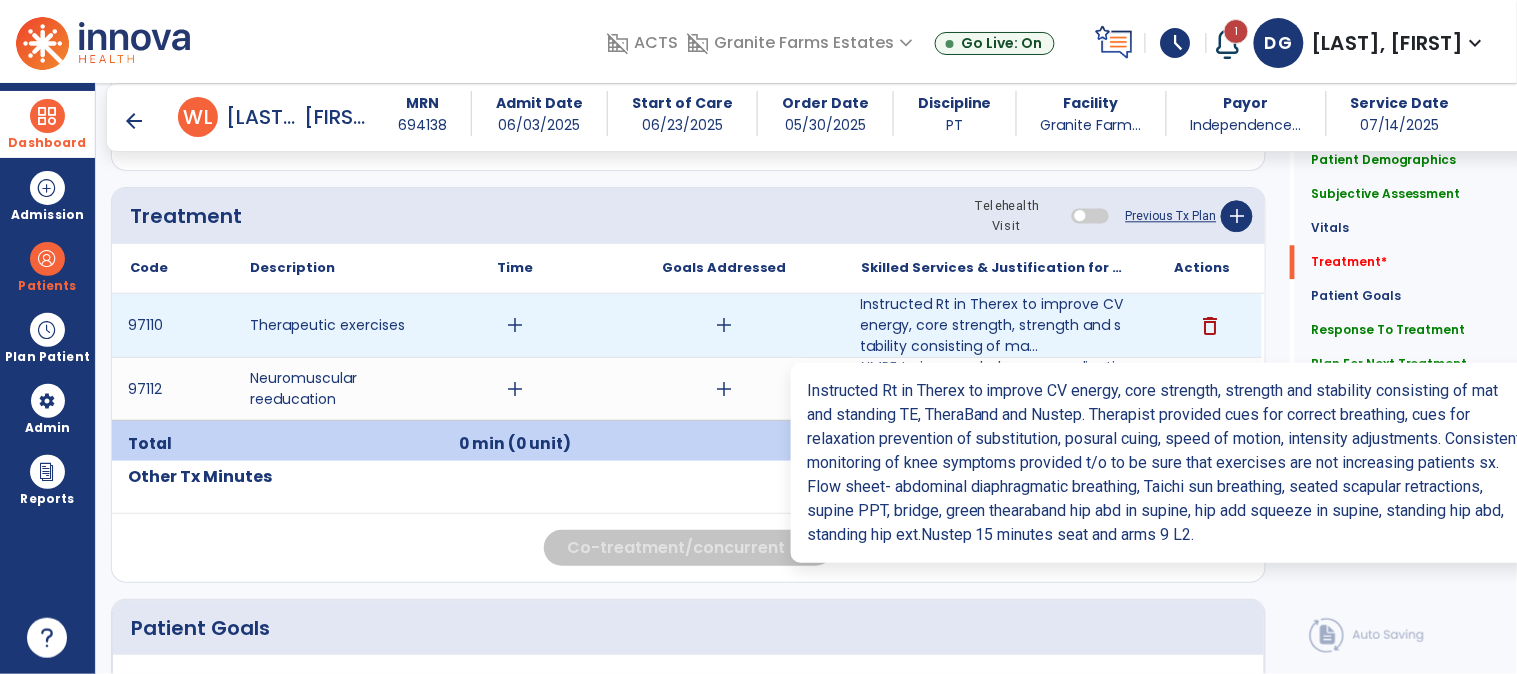 click on "Instructed Rt in Therex to improve CV energy, core strength, strength and stability consisting of ma..." at bounding box center [993, 325] 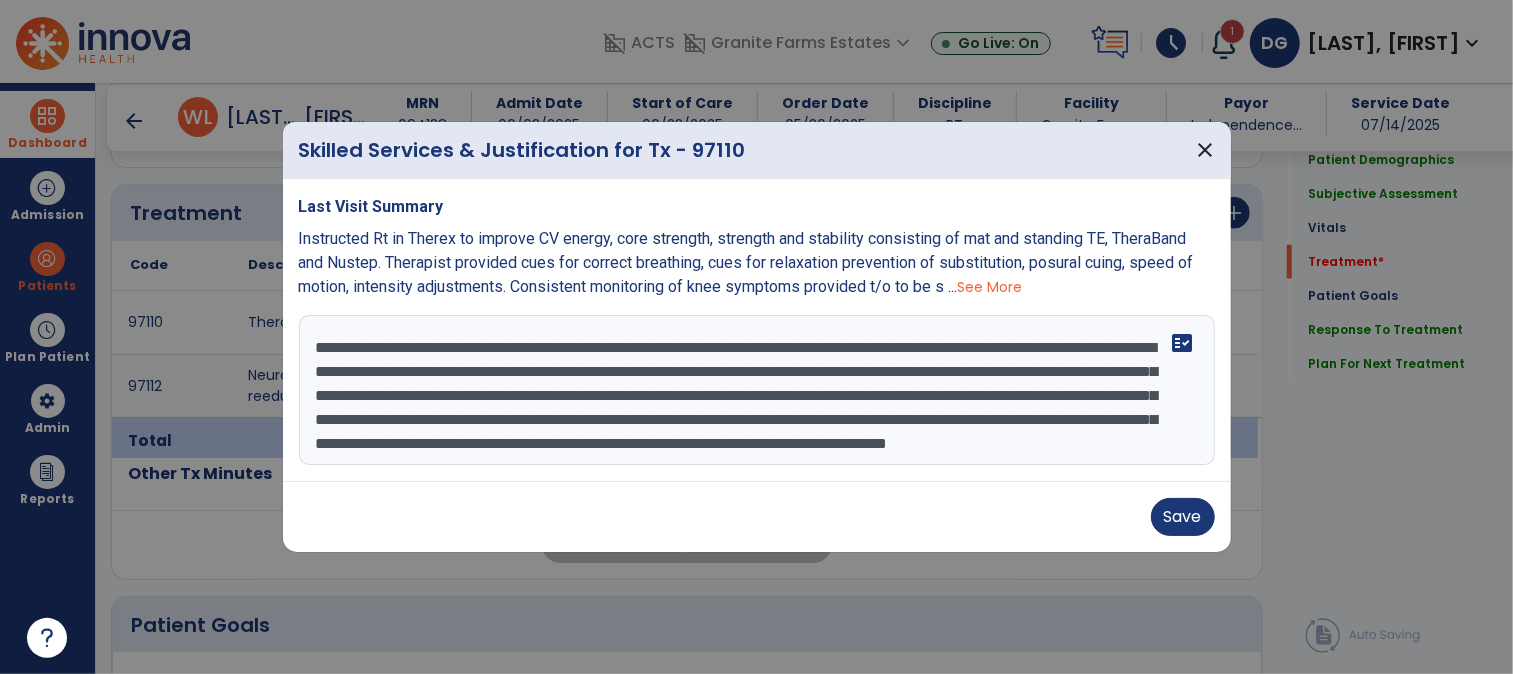 scroll, scrollTop: 1222, scrollLeft: 0, axis: vertical 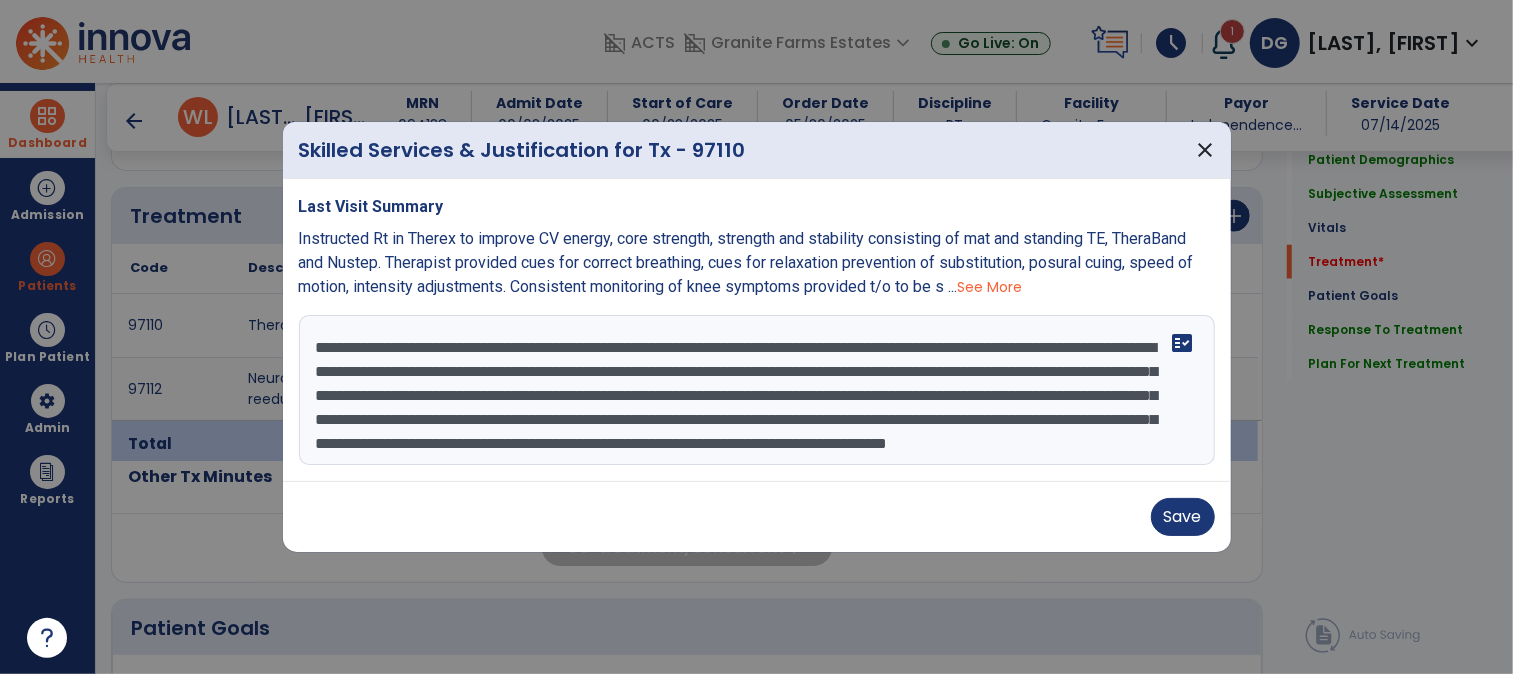 click on "**********" at bounding box center (757, 390) 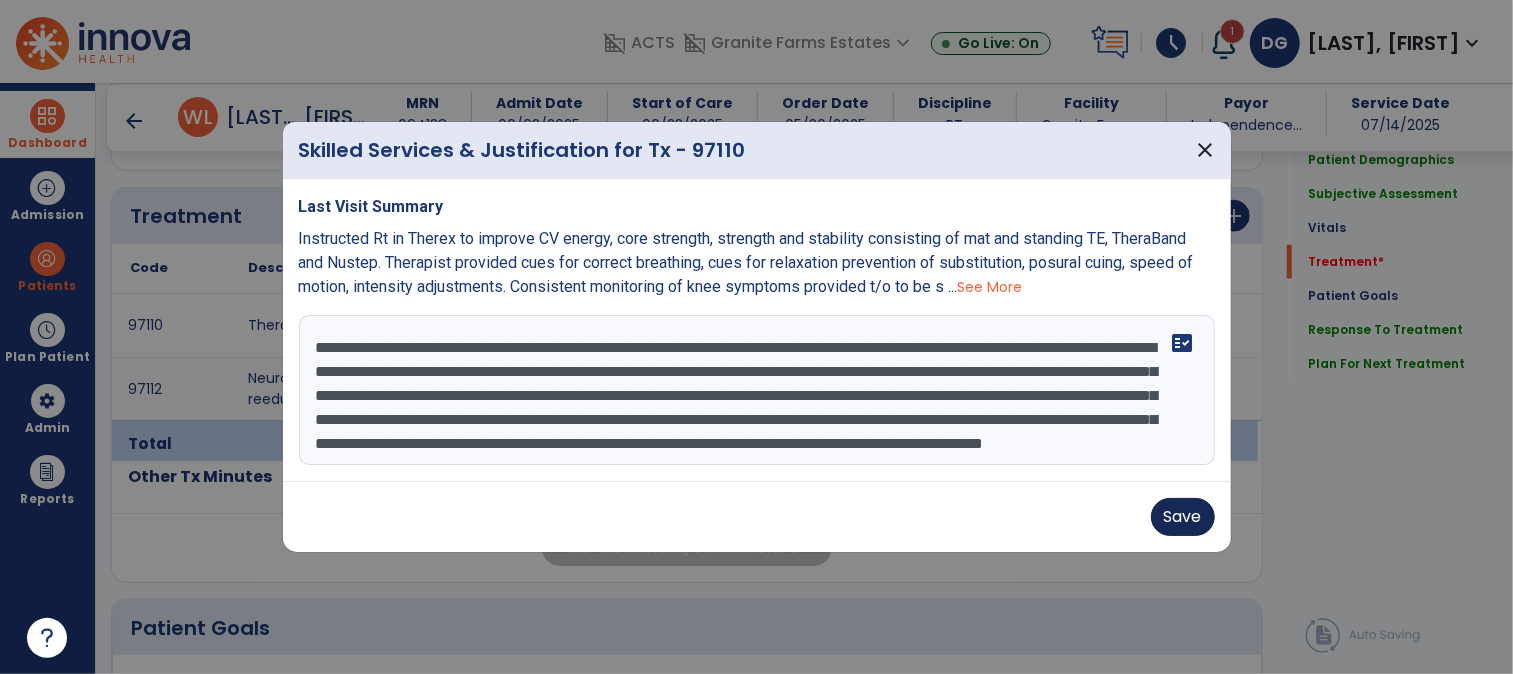 type on "**********" 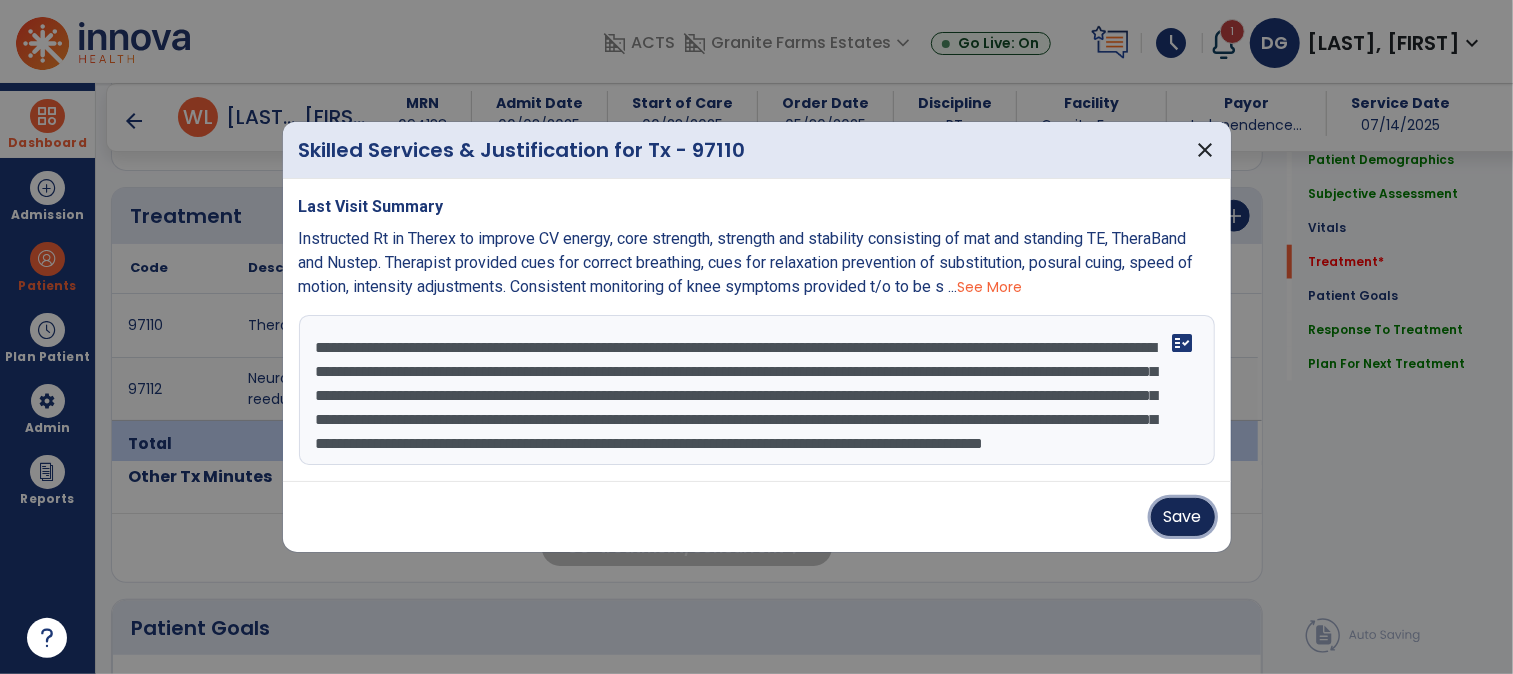 click on "Save" at bounding box center [1183, 517] 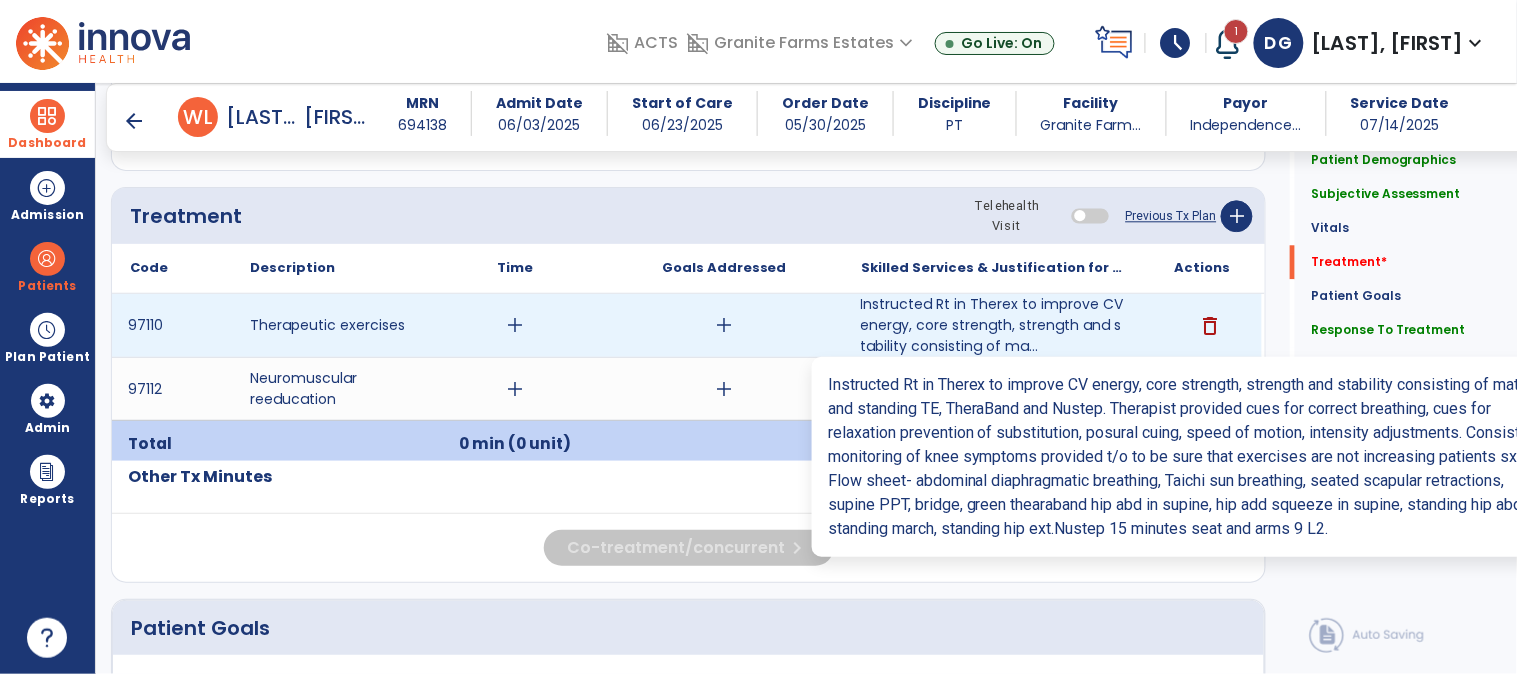 click on "Instructed Rt in Therex to improve CV energy, core strength, strength and stability consisting of ma..." at bounding box center [993, 325] 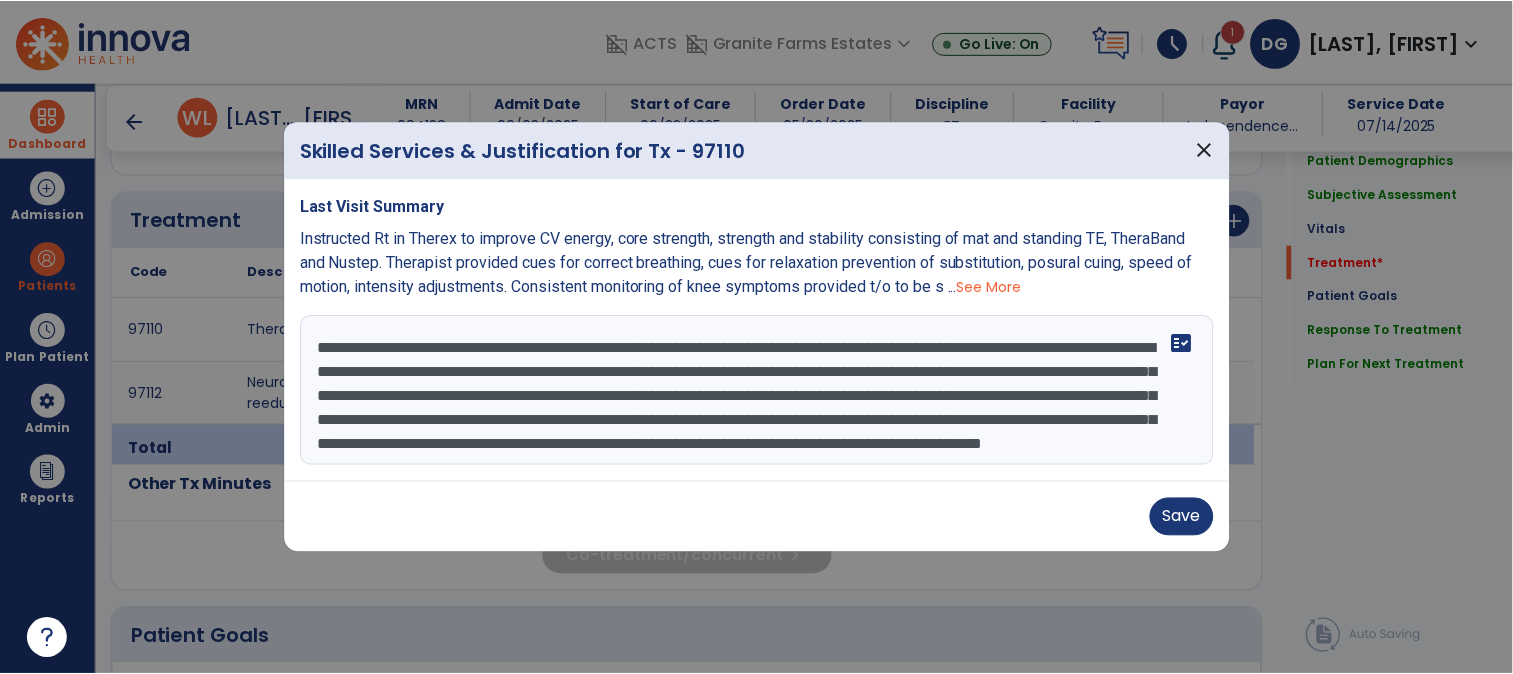scroll, scrollTop: 1222, scrollLeft: 0, axis: vertical 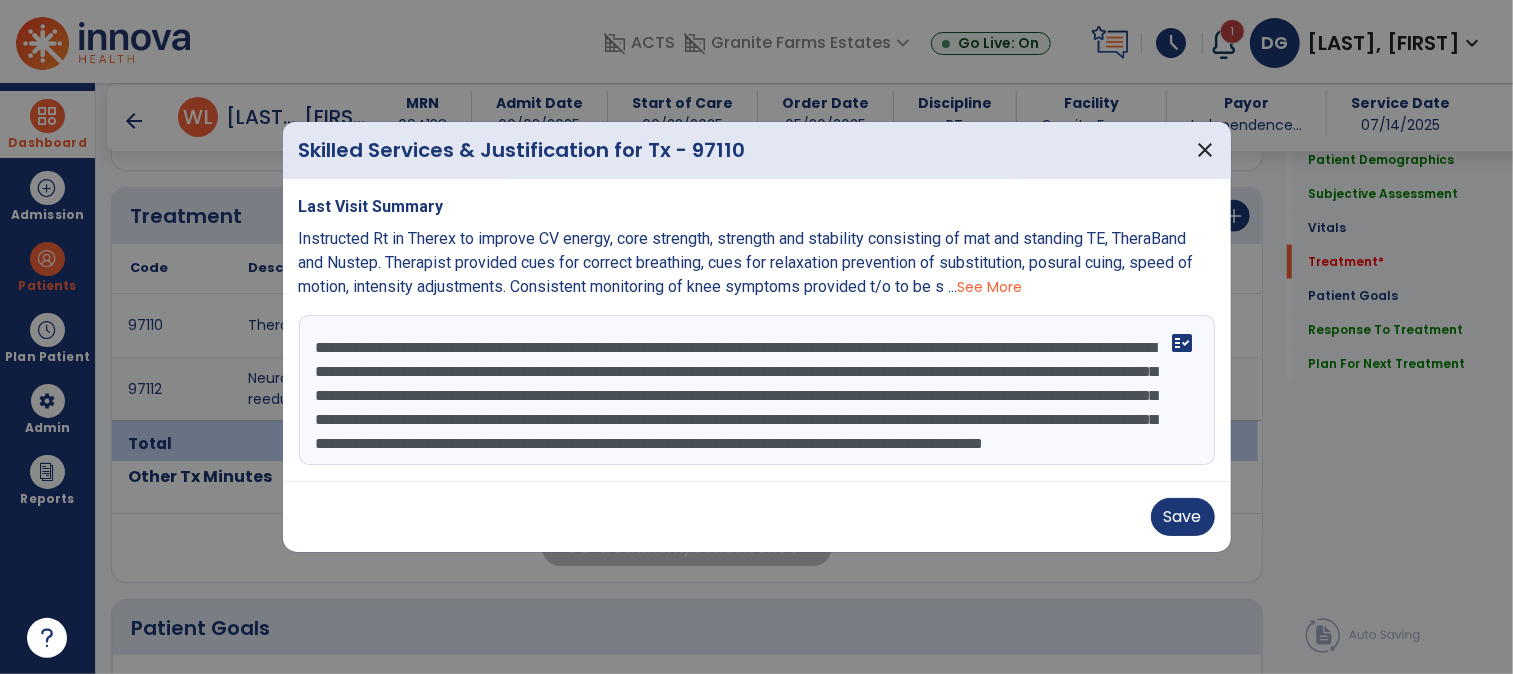 click on "**********" at bounding box center [757, 390] 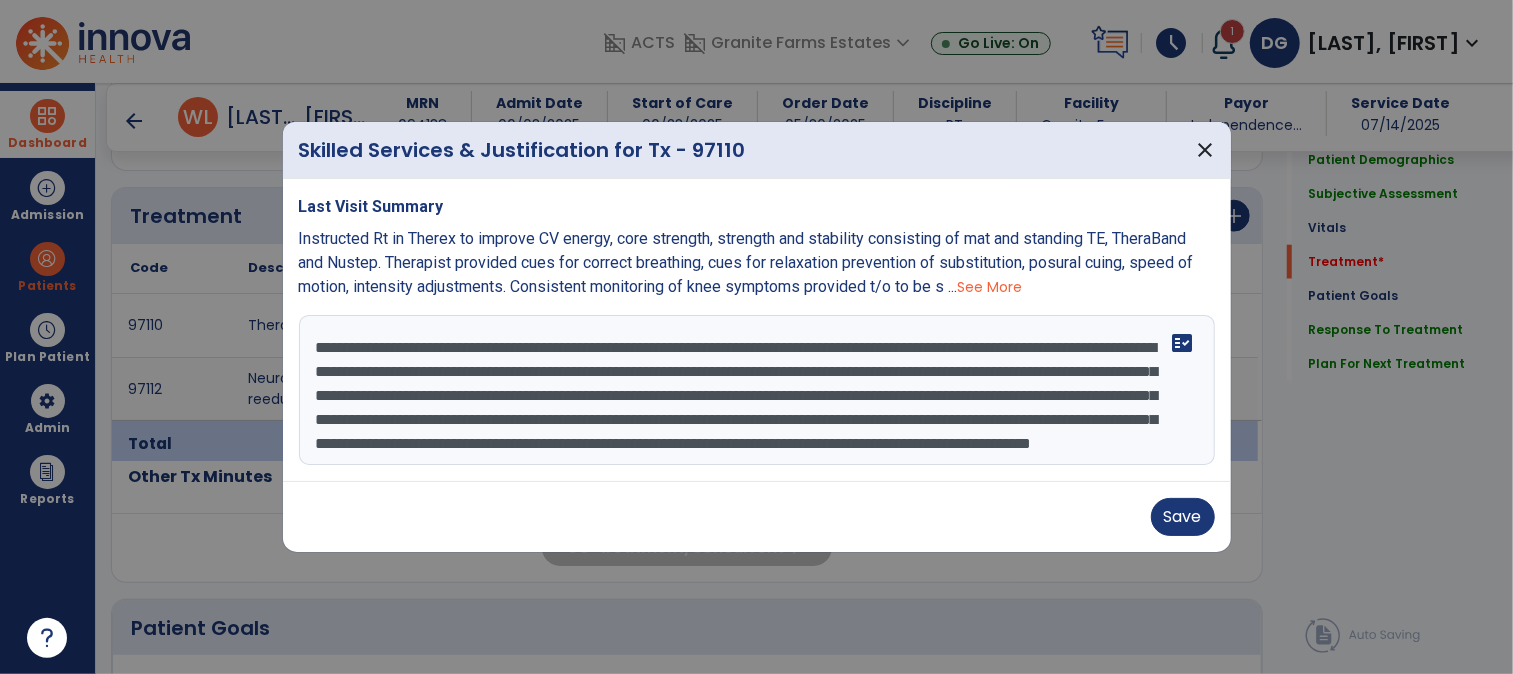 scroll, scrollTop: 47, scrollLeft: 0, axis: vertical 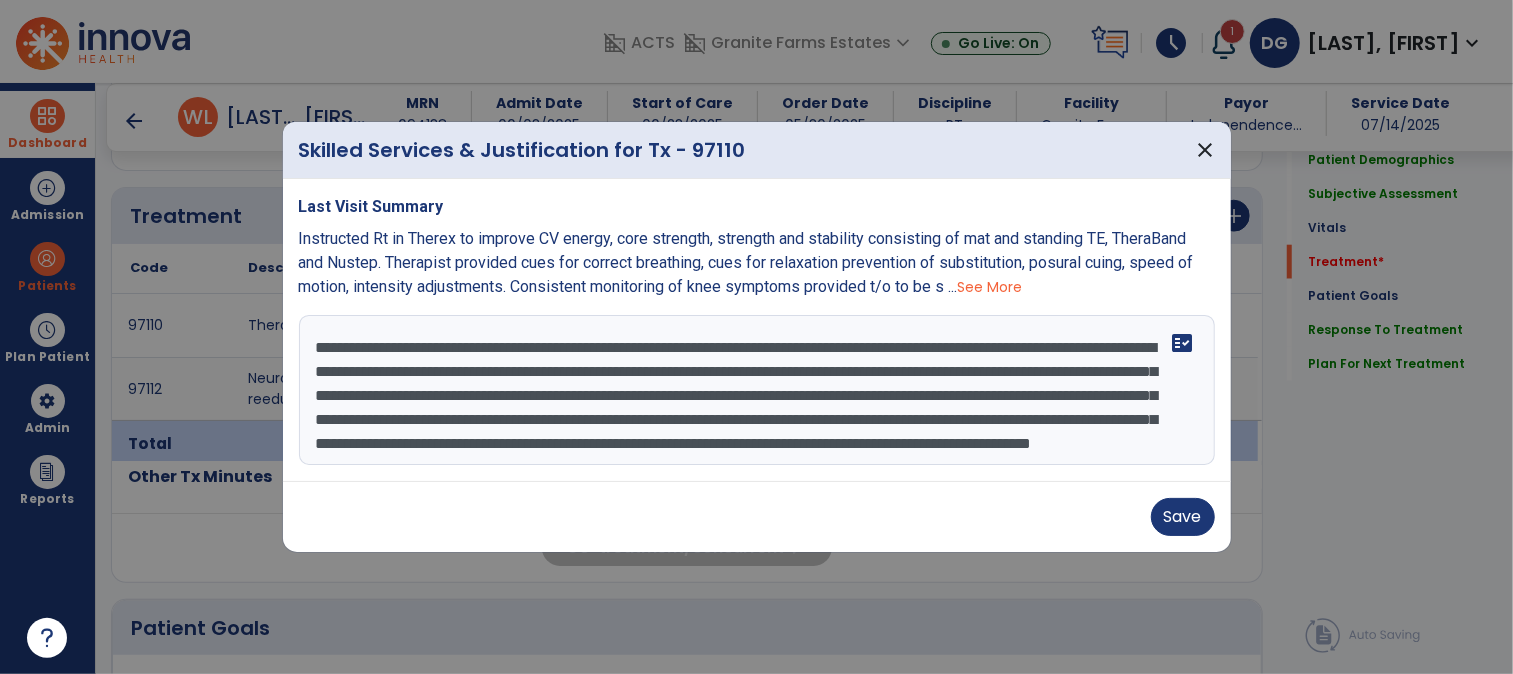 click on "**********" at bounding box center [757, 390] 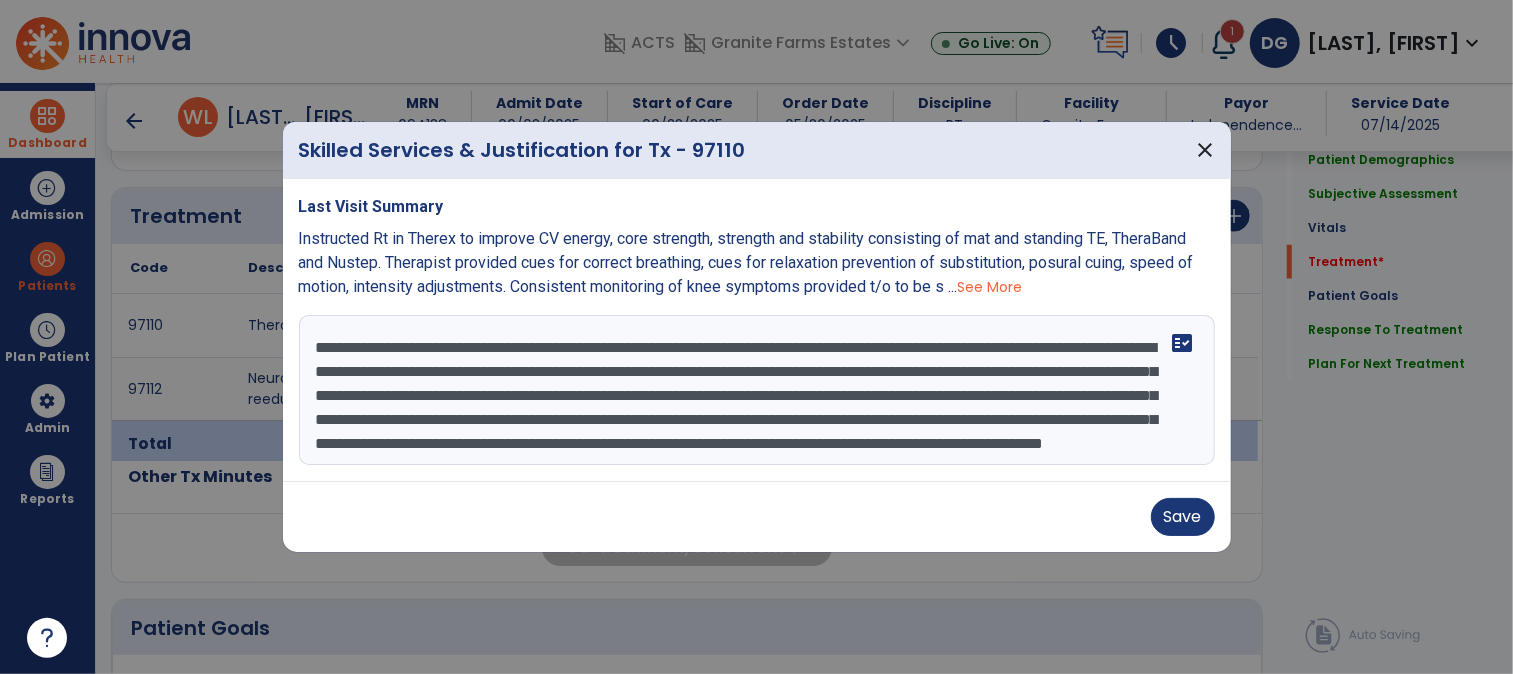 click on "**********" at bounding box center [757, 390] 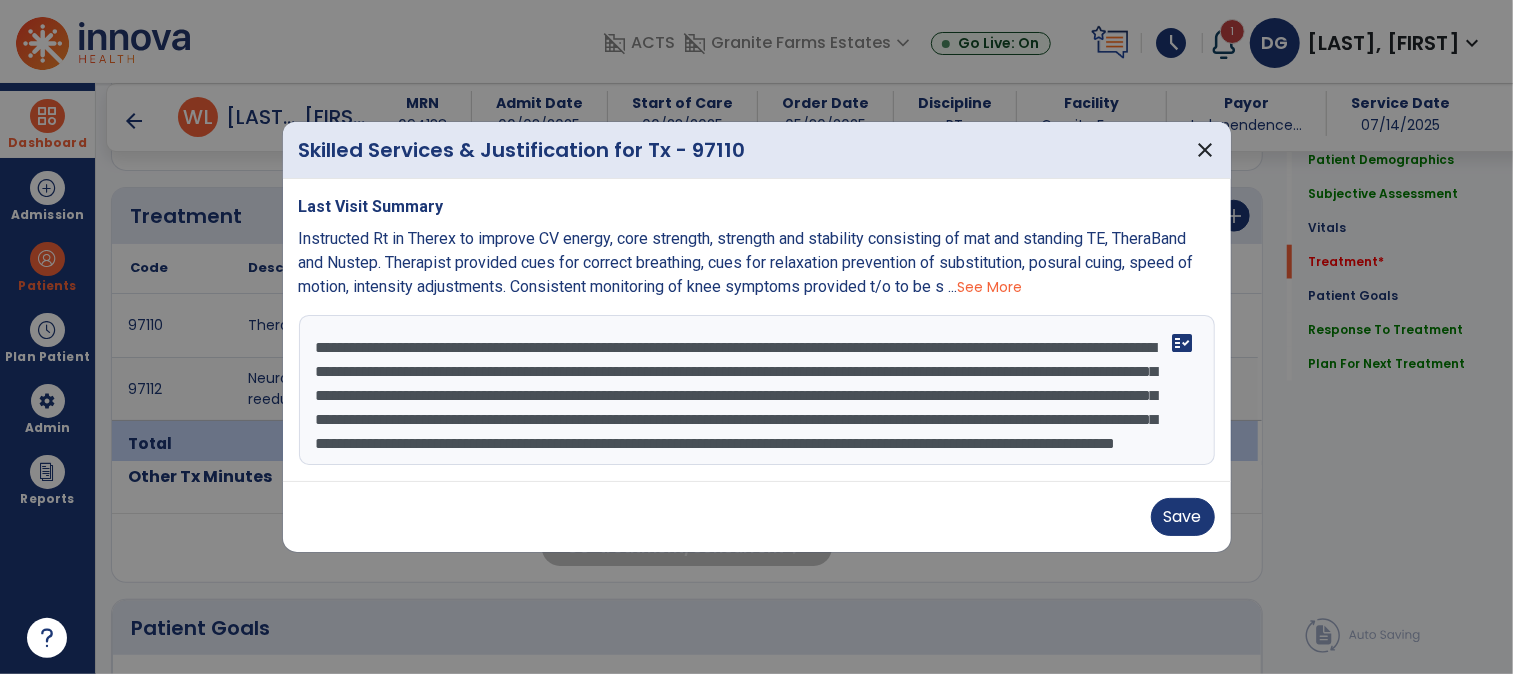 click on "**********" at bounding box center [757, 390] 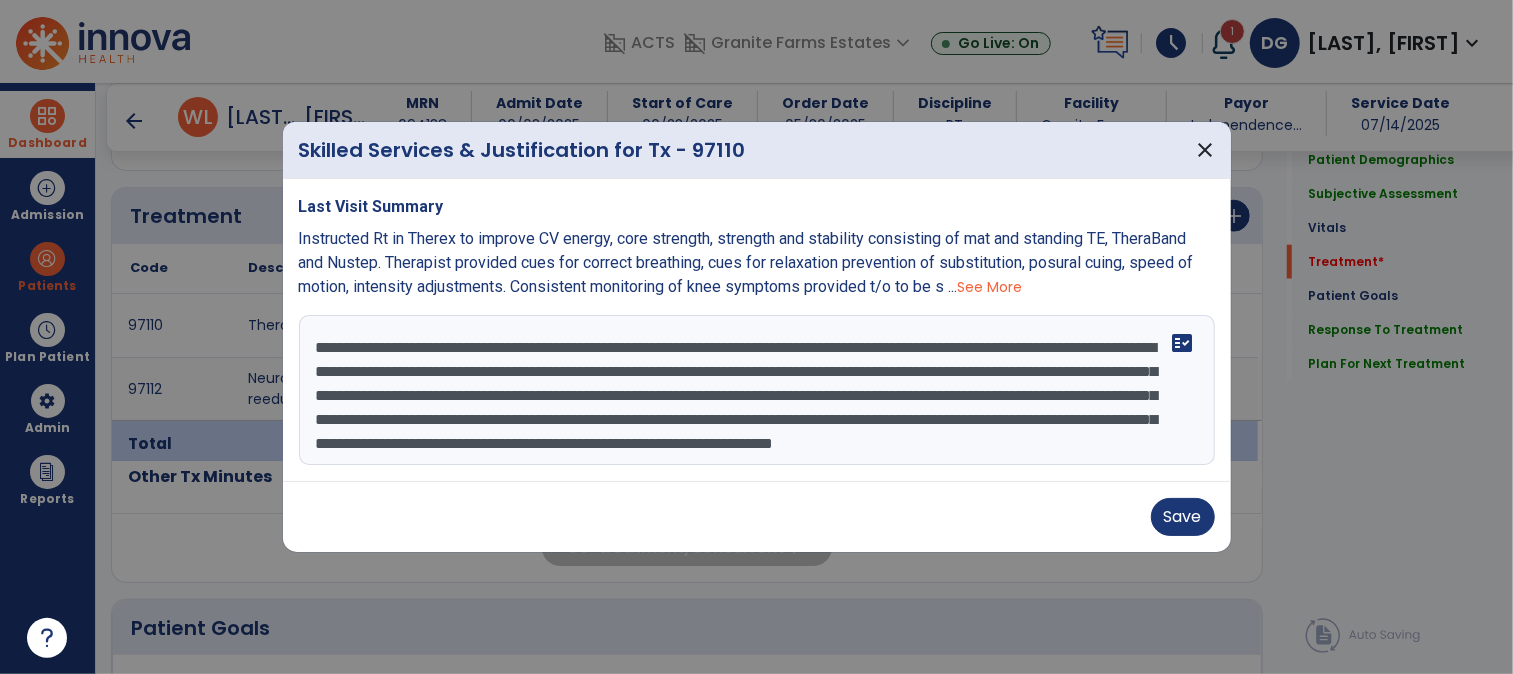 click on "**********" at bounding box center [757, 390] 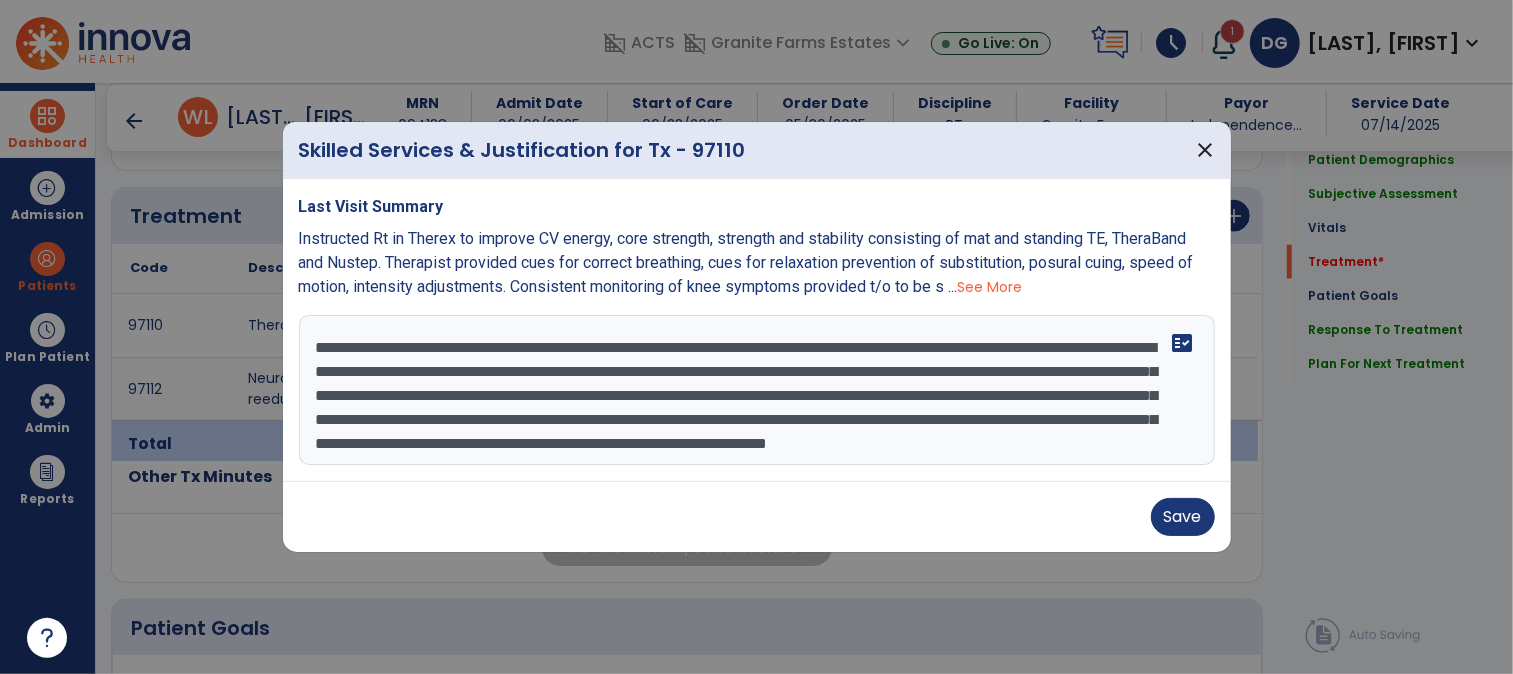 click on "**********" at bounding box center [757, 390] 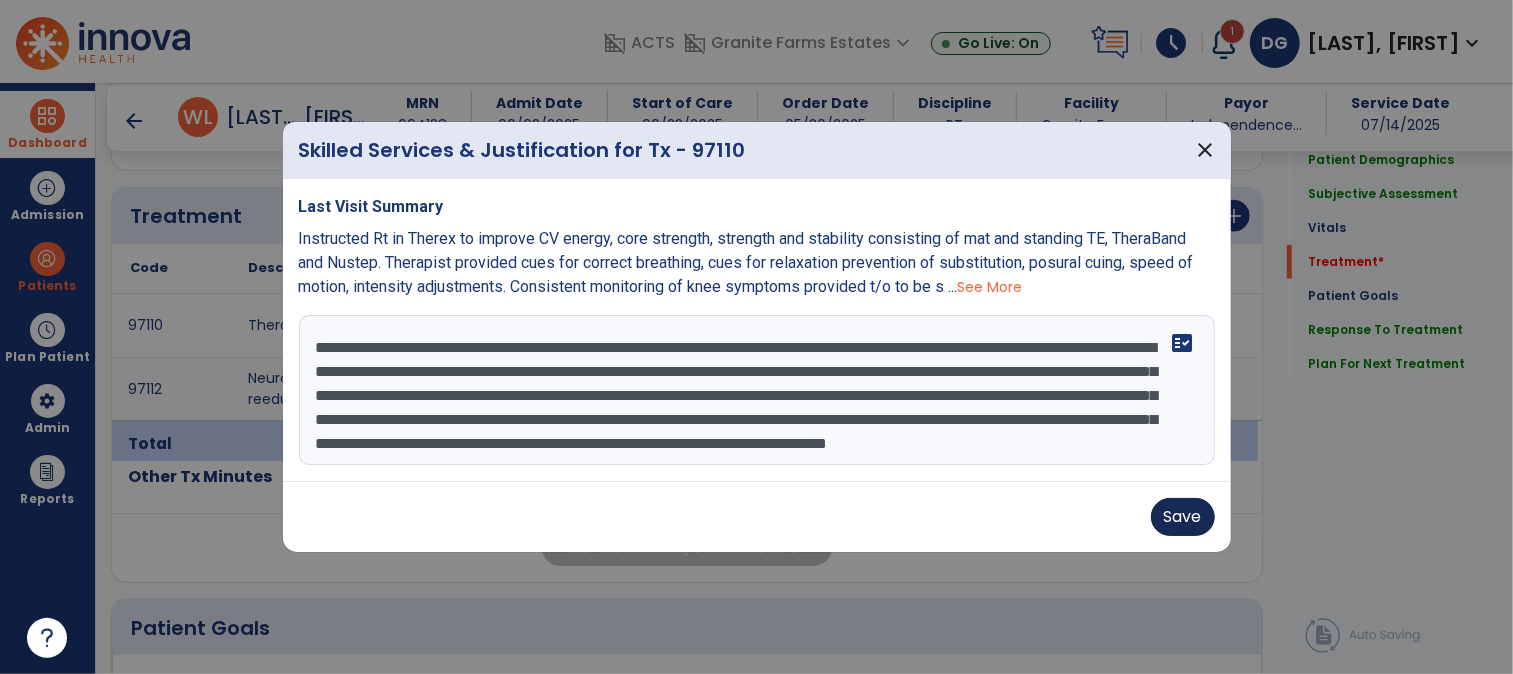 type on "**********" 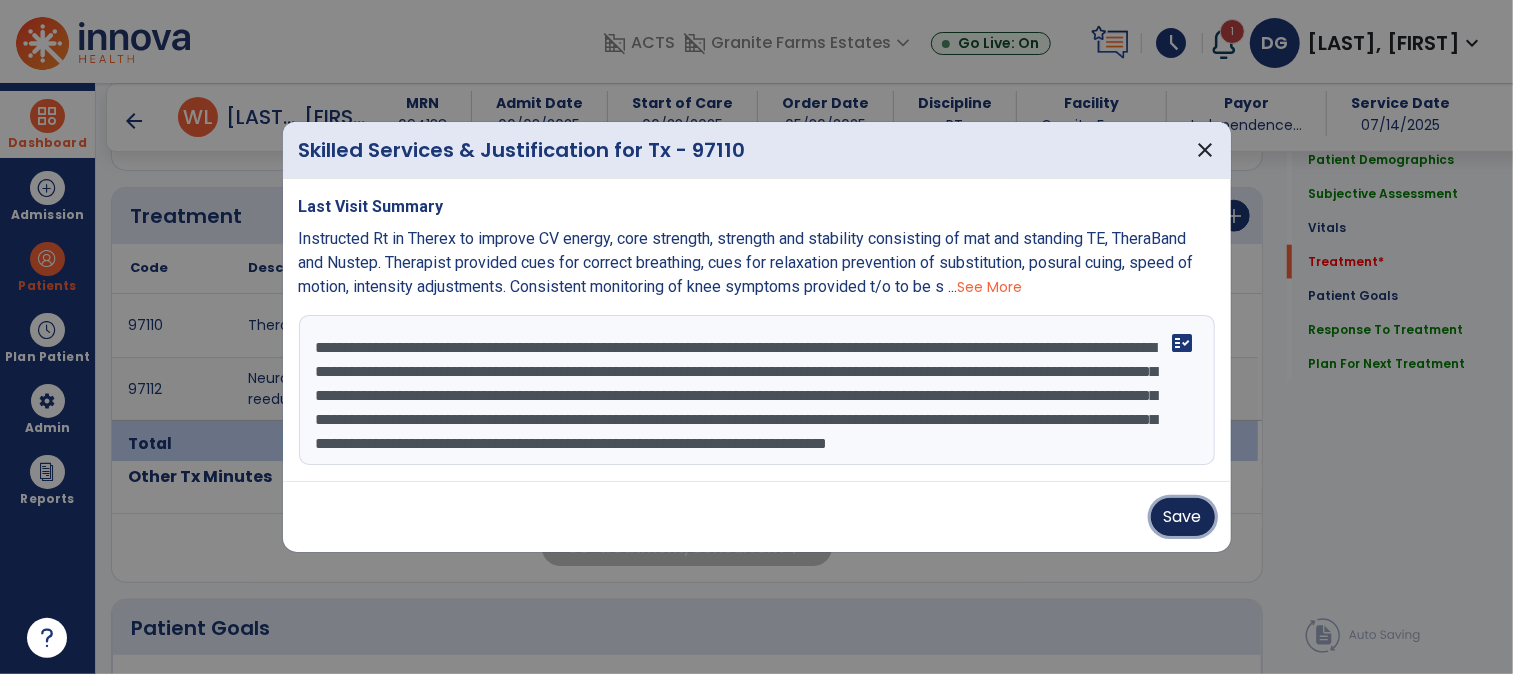 click on "Save" at bounding box center [1183, 517] 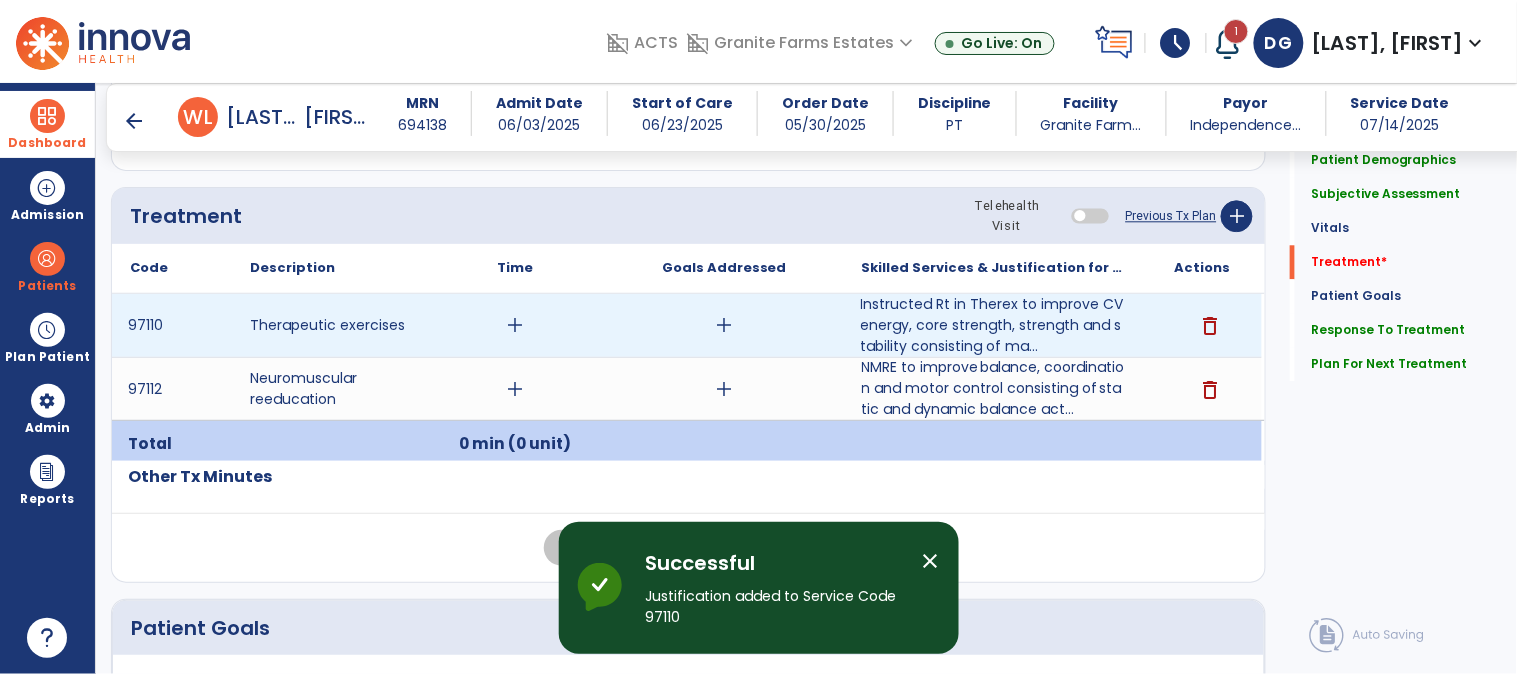 click on "add" at bounding box center (515, 325) 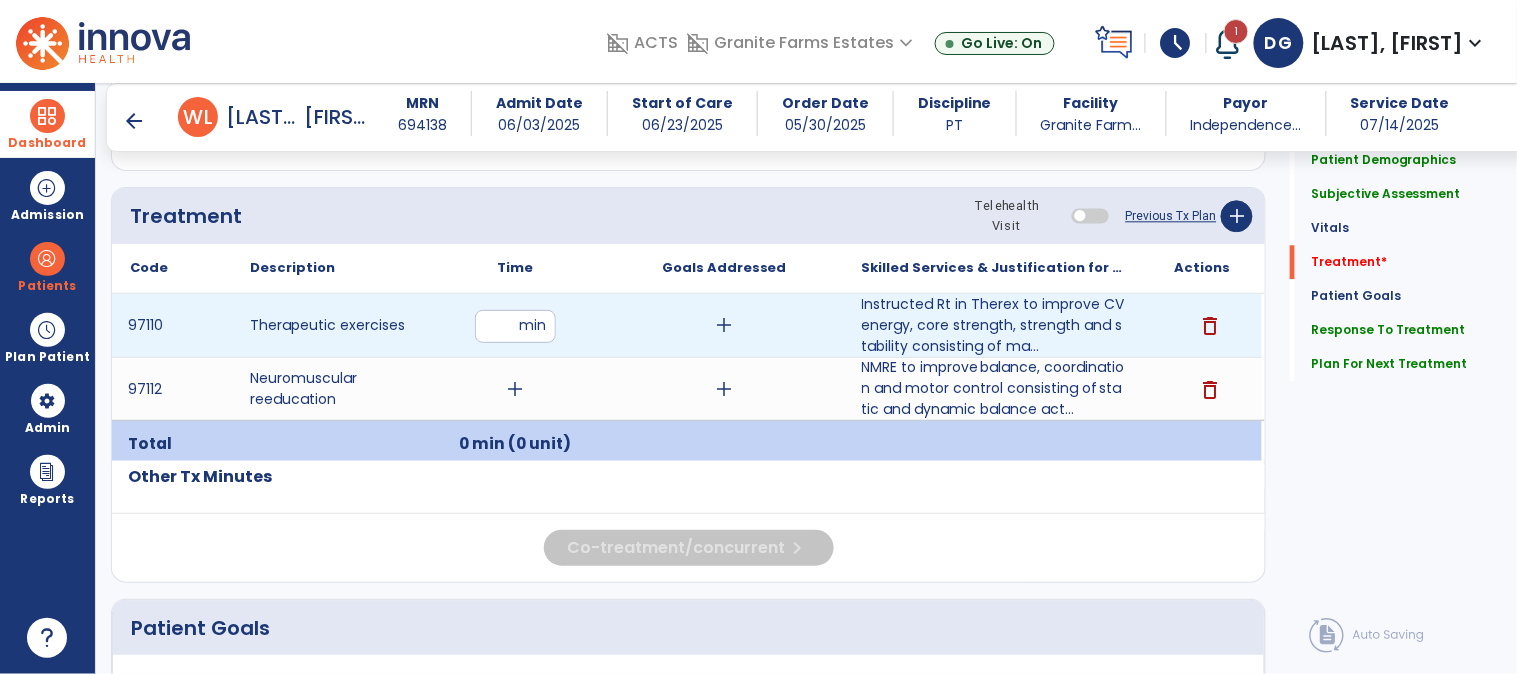 type on "**" 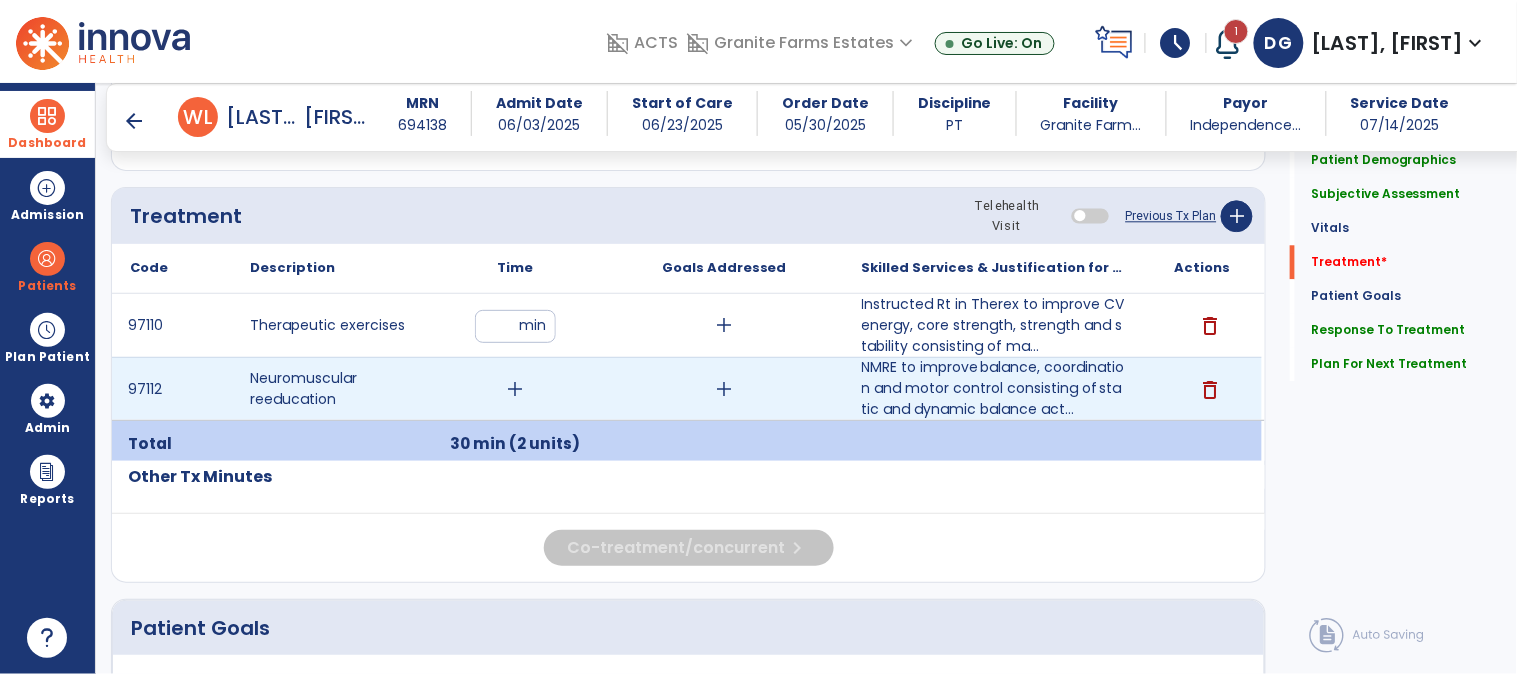 click on "add" at bounding box center [515, 389] 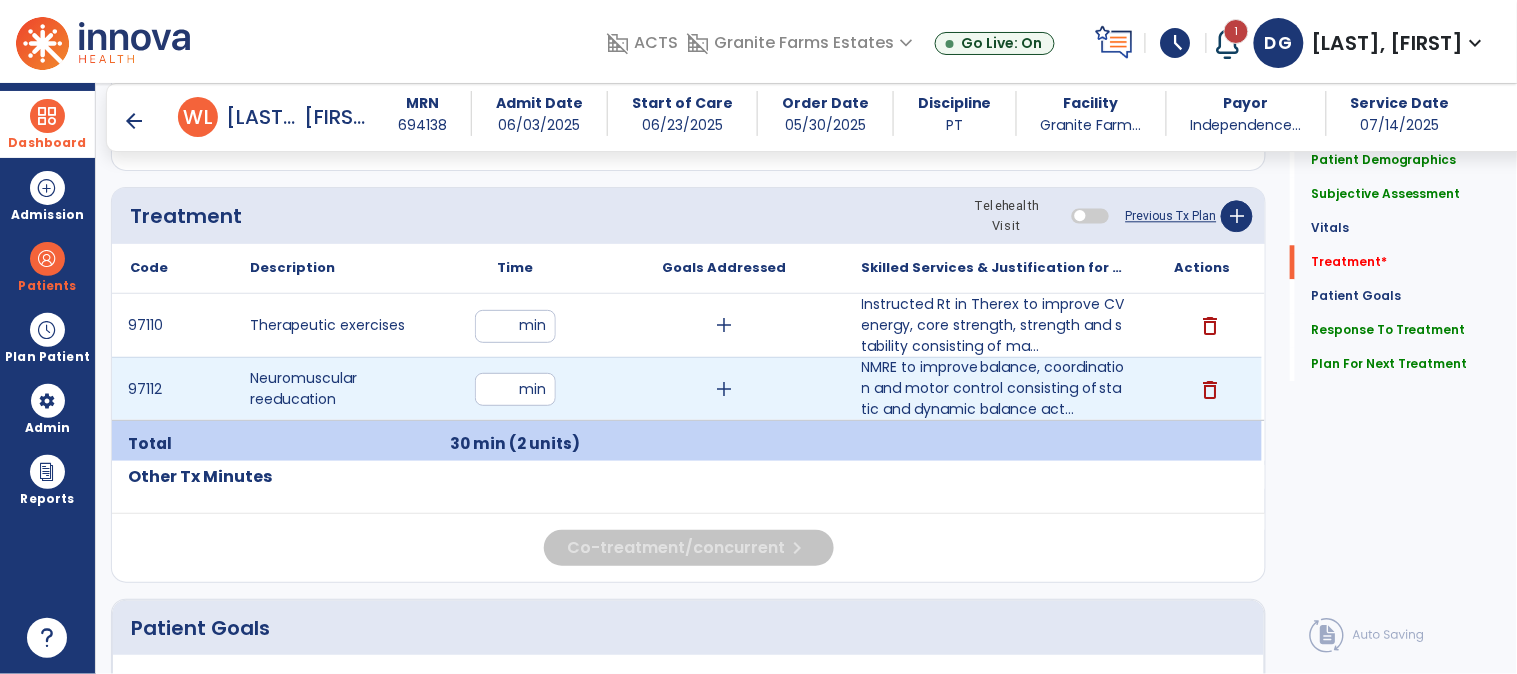 type on "**" 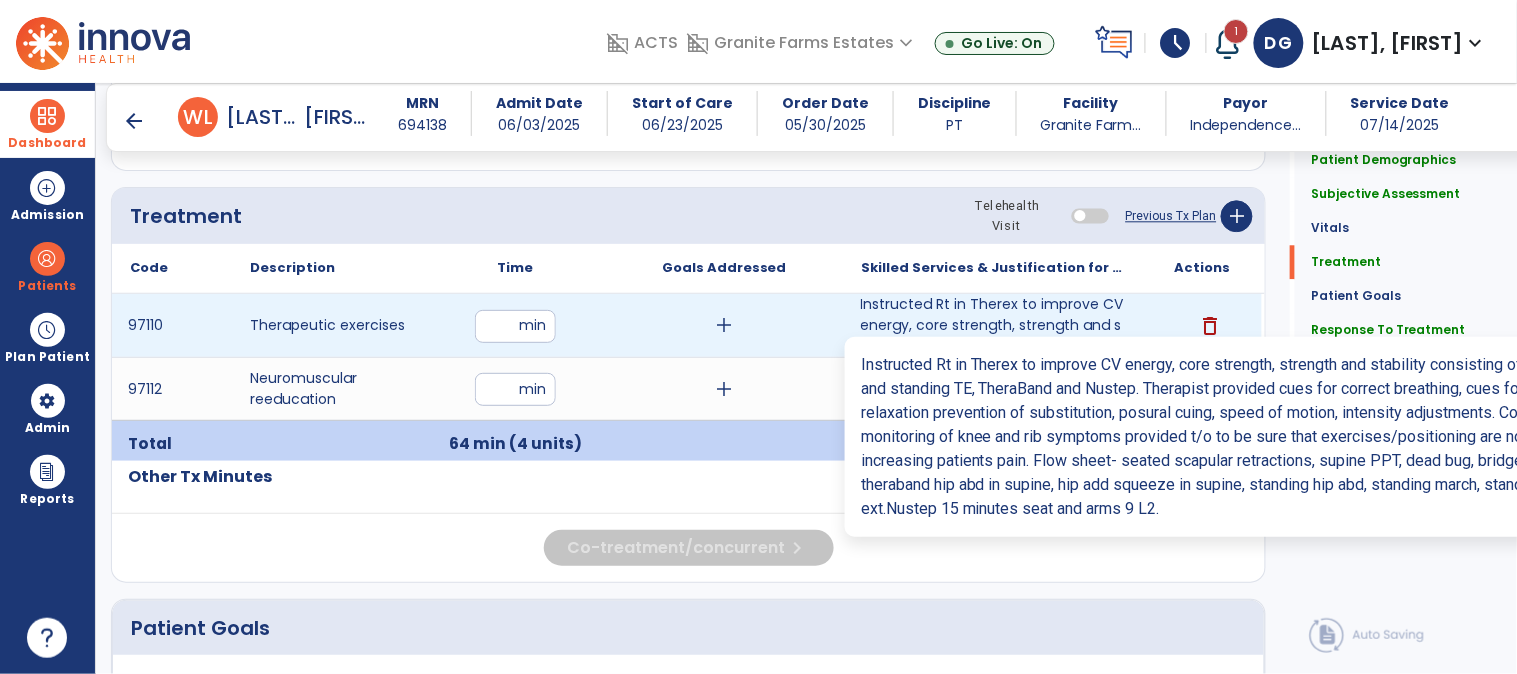 click on "Instructed Rt in Therex to improve CV energy, core strength, strength and stability consisting of ma..." at bounding box center (993, 325) 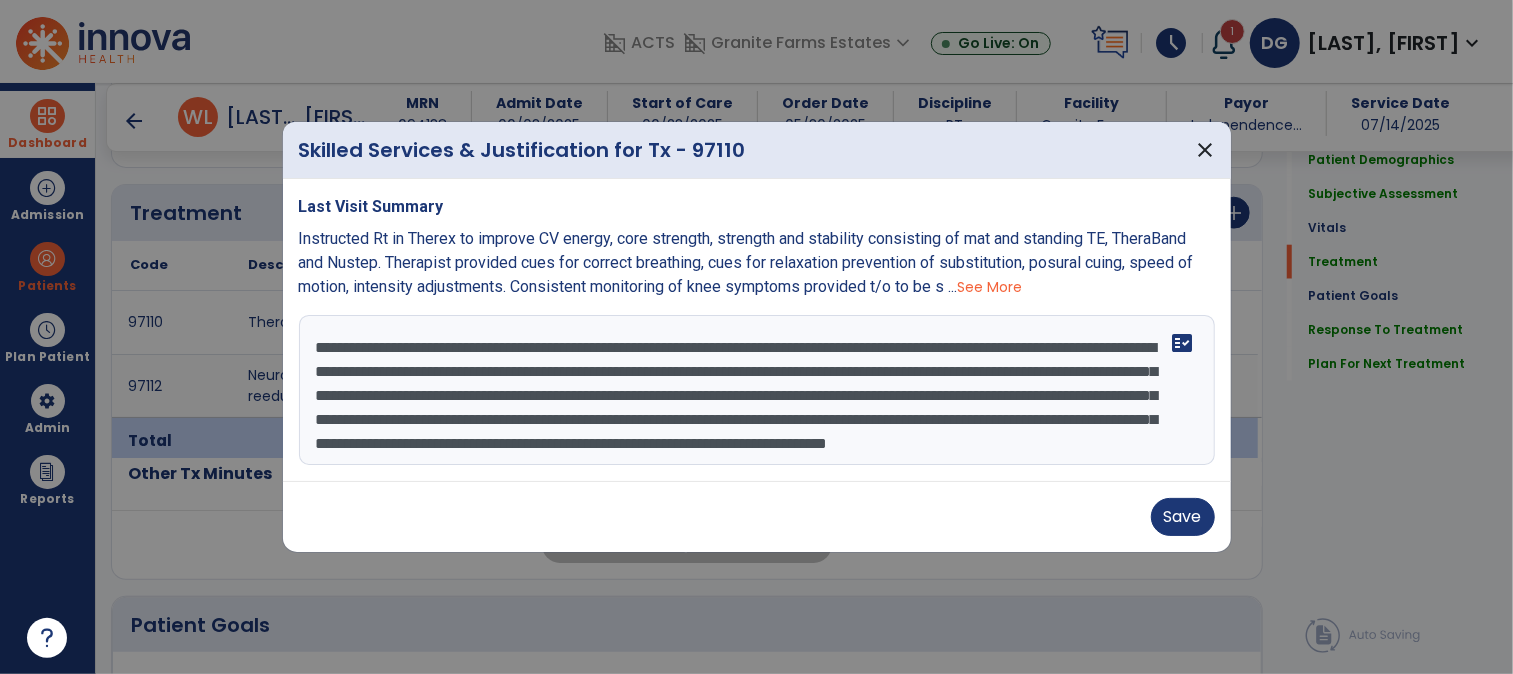 scroll, scrollTop: 1222, scrollLeft: 0, axis: vertical 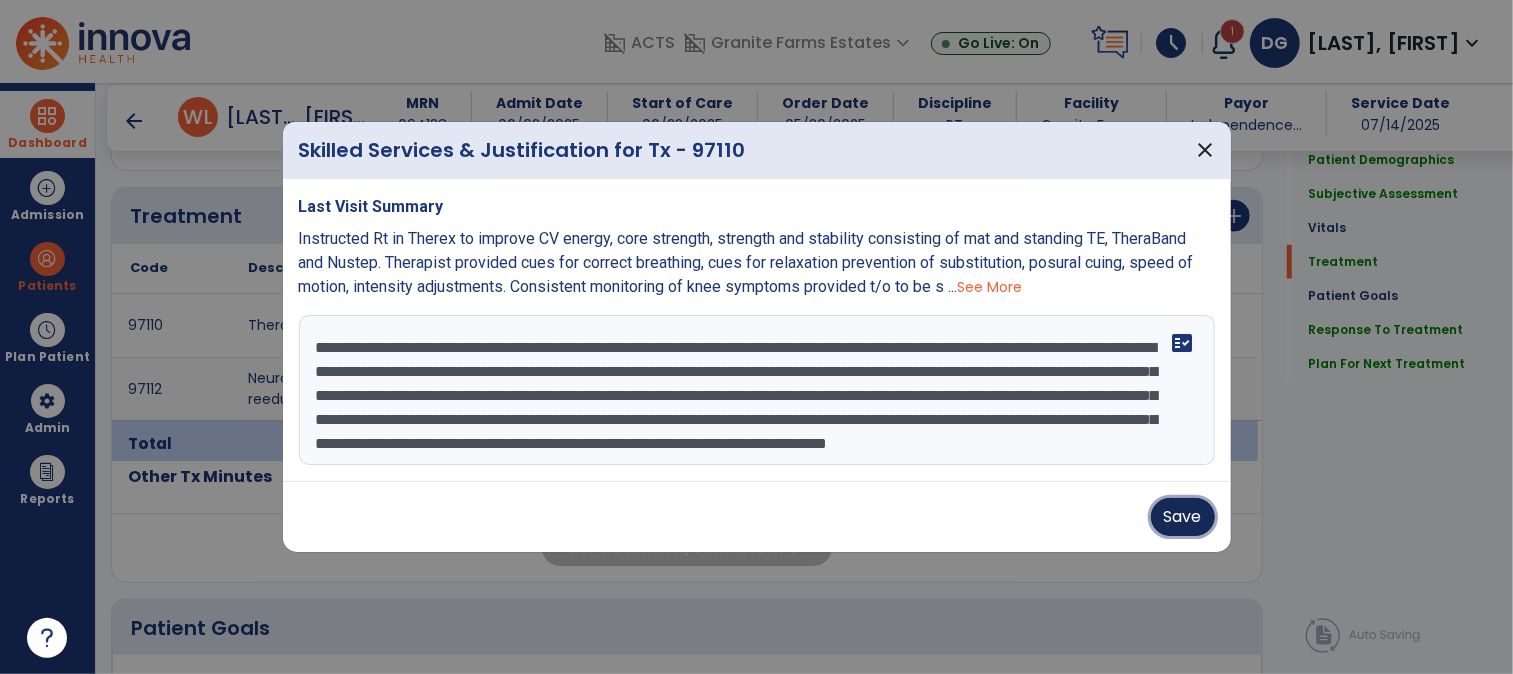 click on "Save" at bounding box center (1183, 517) 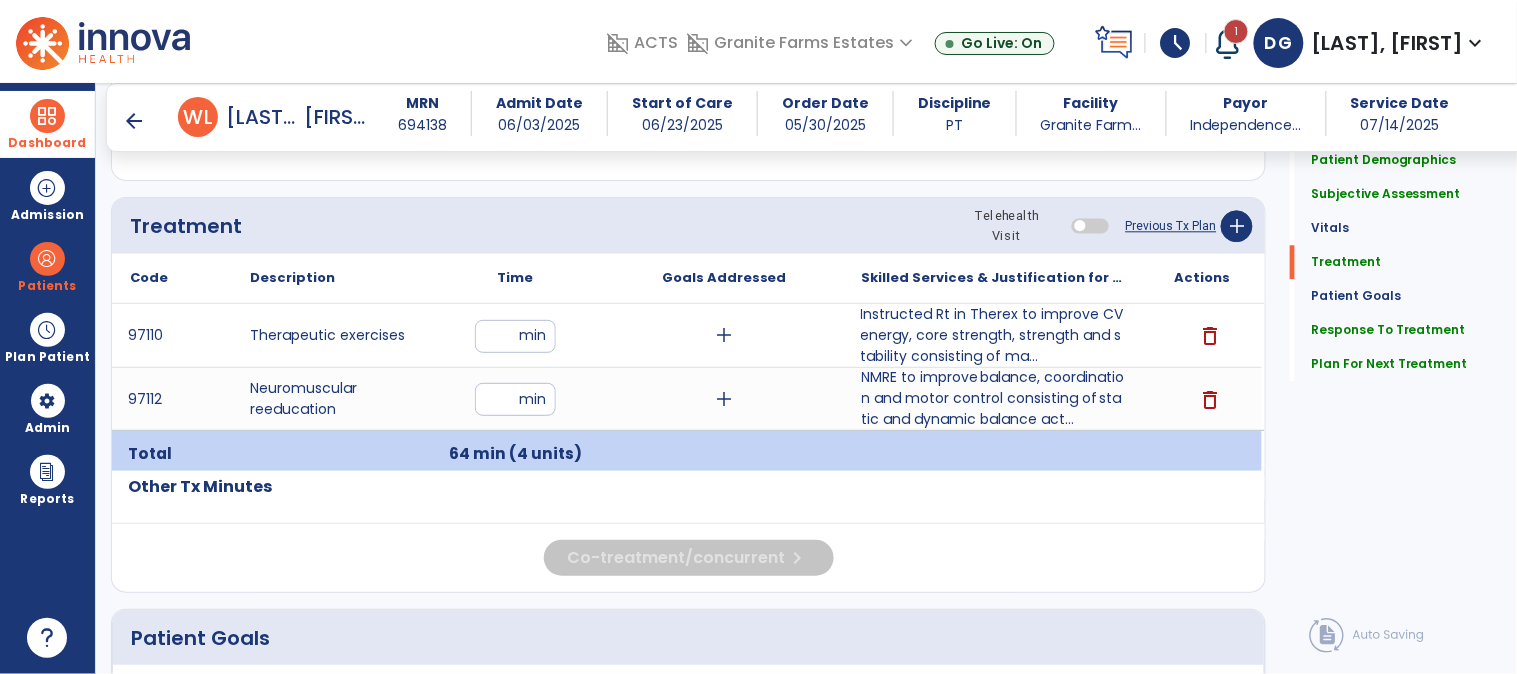 scroll, scrollTop: 1215, scrollLeft: 0, axis: vertical 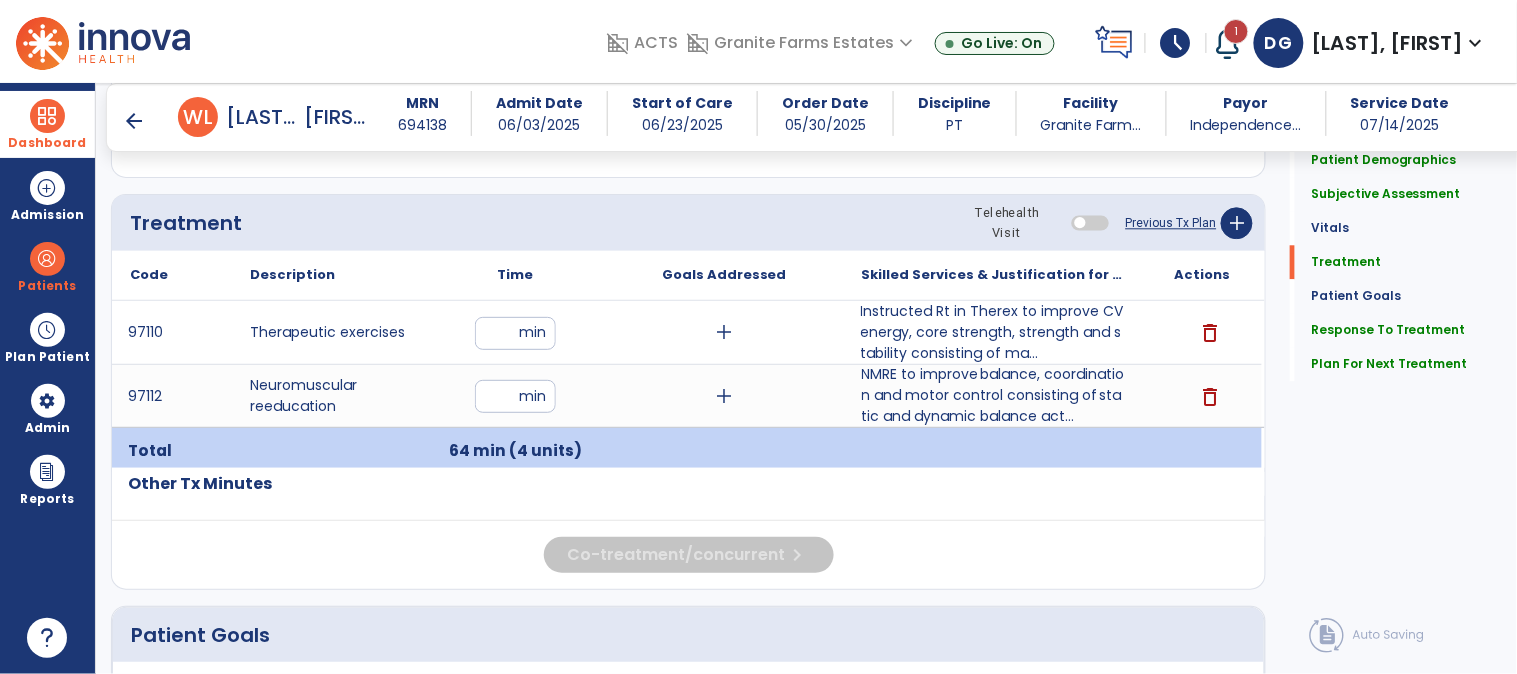 click at bounding box center [47, 116] 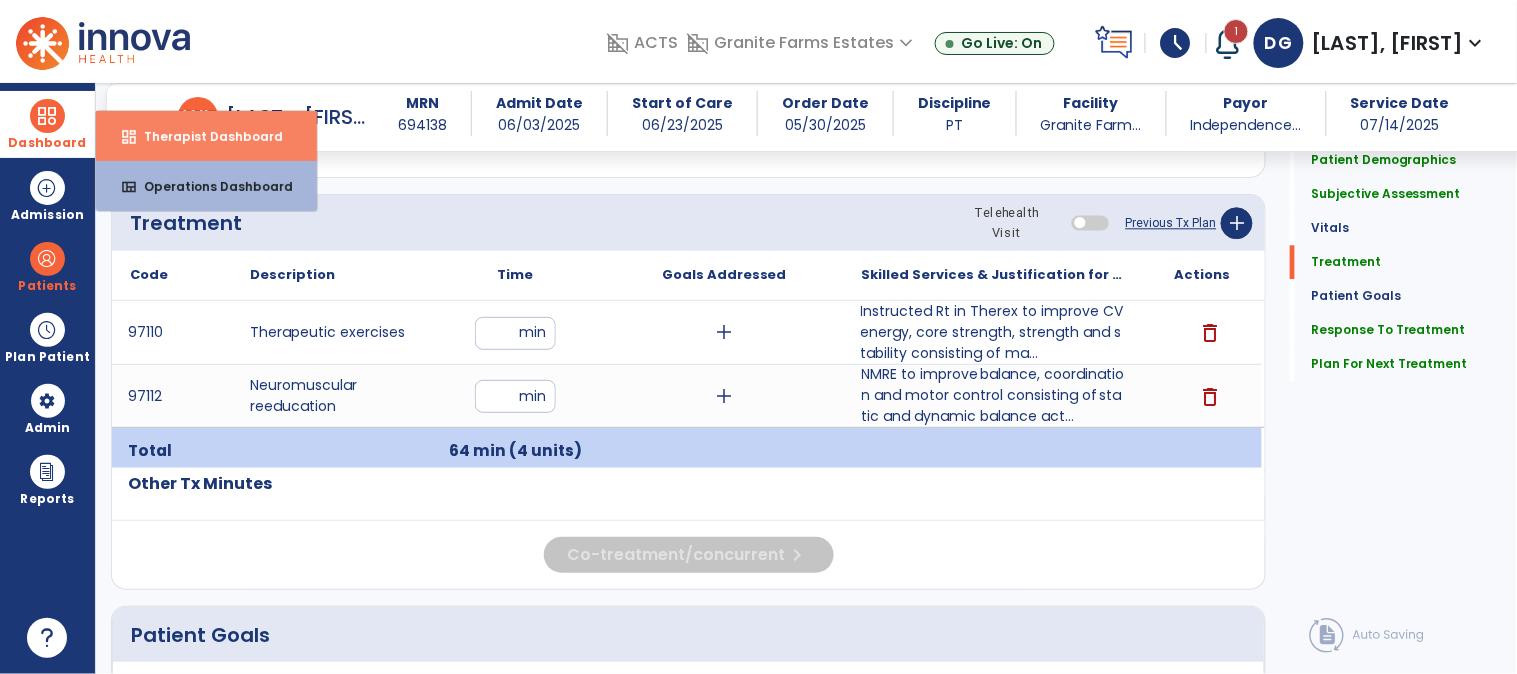 click on "dashboard  Therapist Dashboard" at bounding box center [206, 136] 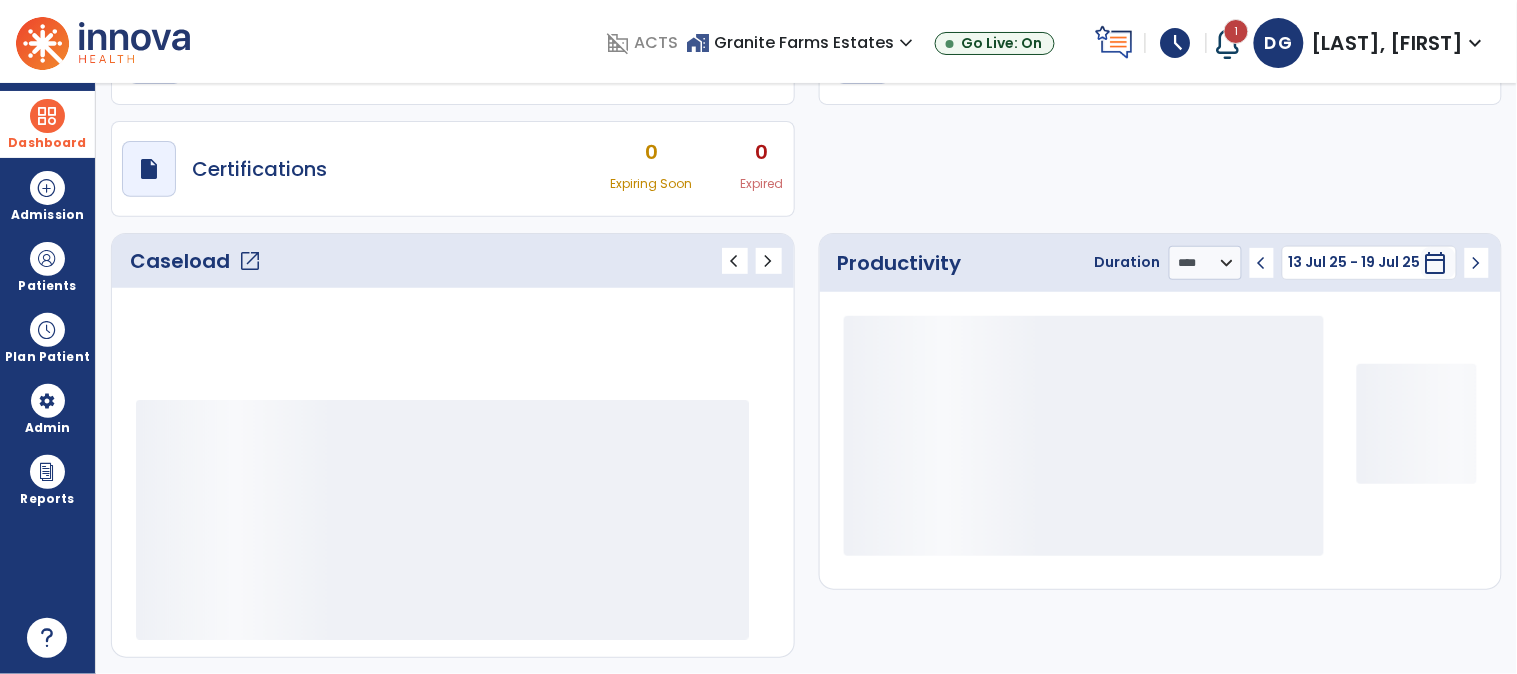 scroll, scrollTop: 133, scrollLeft: 0, axis: vertical 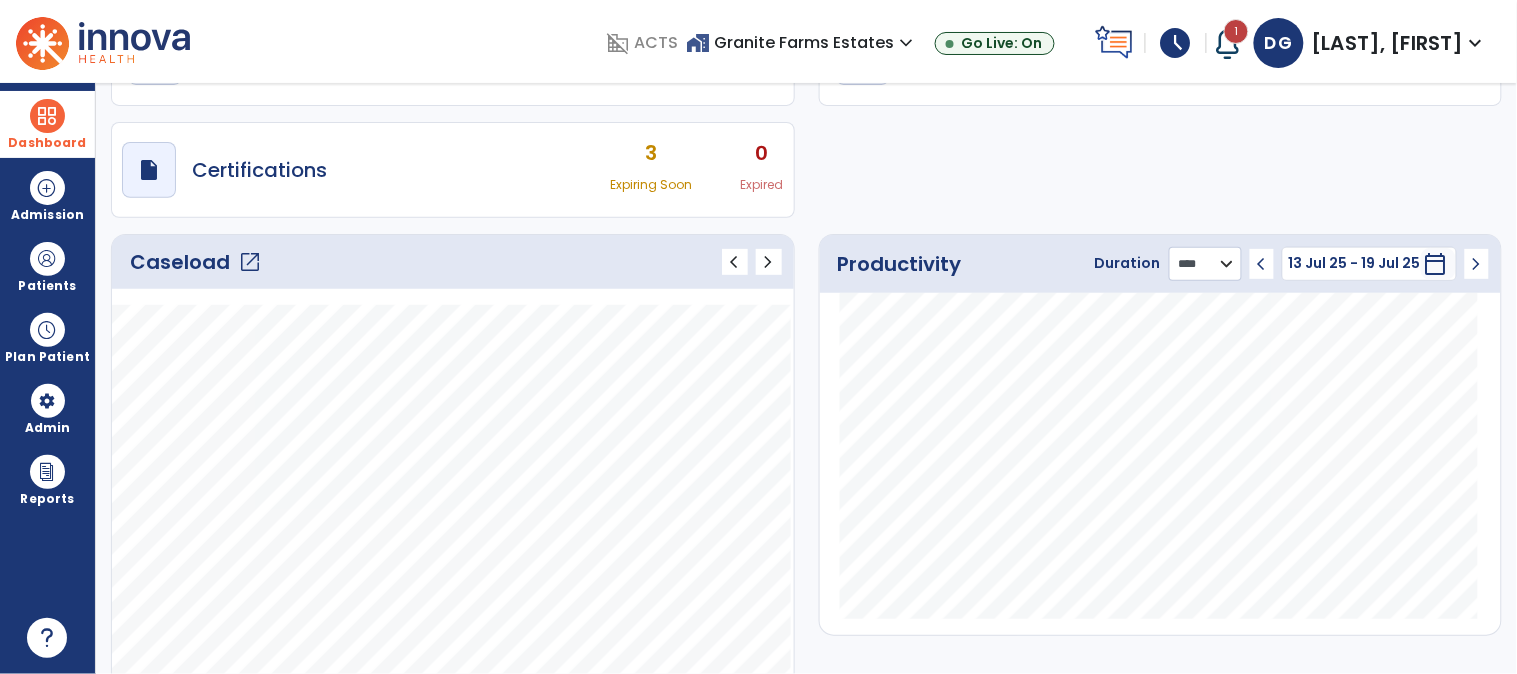 click on "******** **** ***" 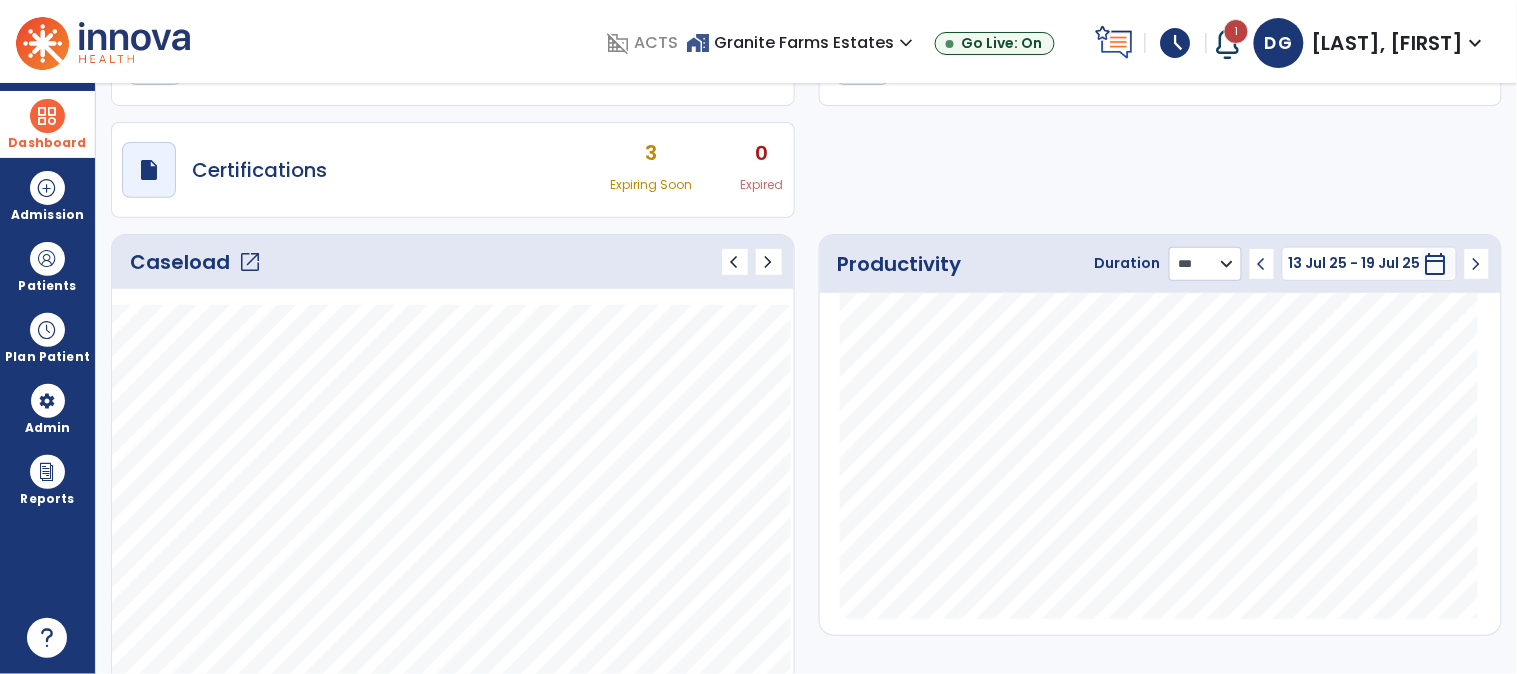 click on "******** **** ***" 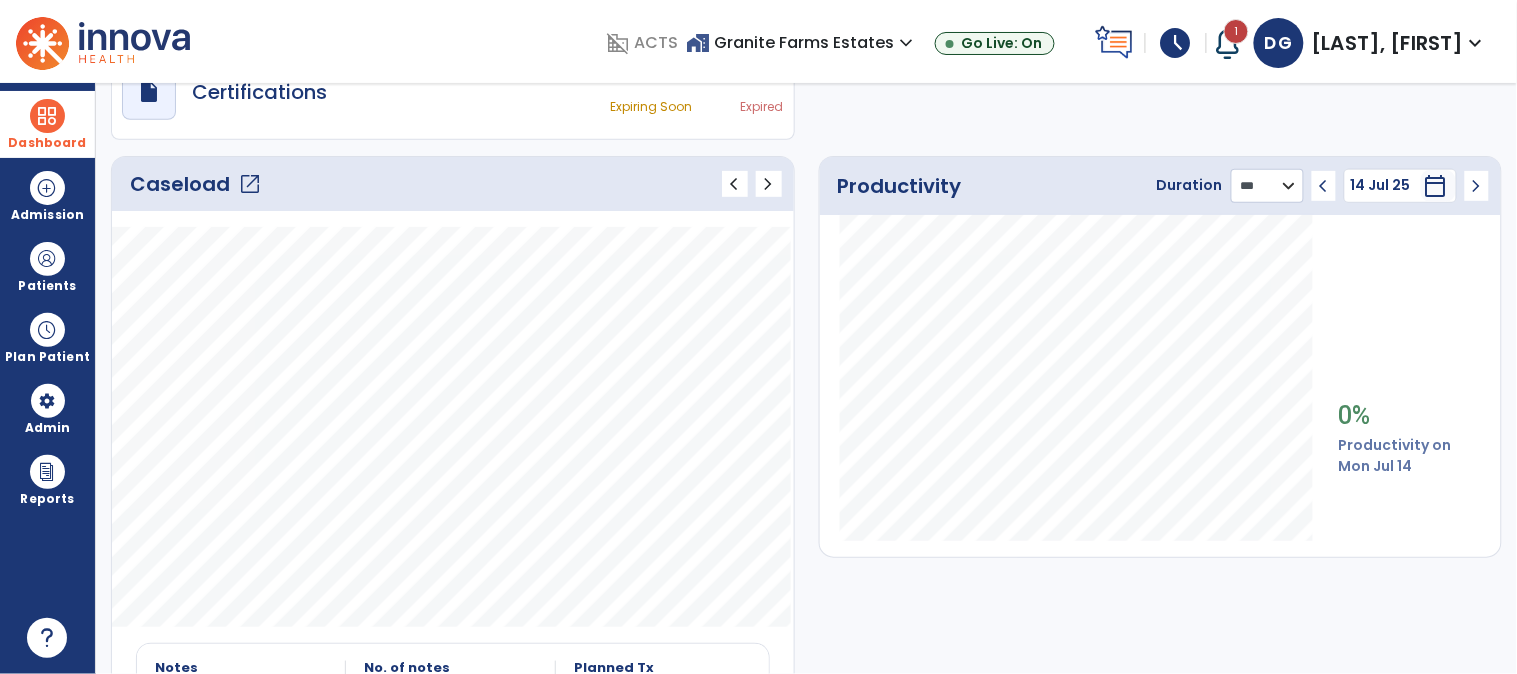 scroll, scrollTop: 244, scrollLeft: 0, axis: vertical 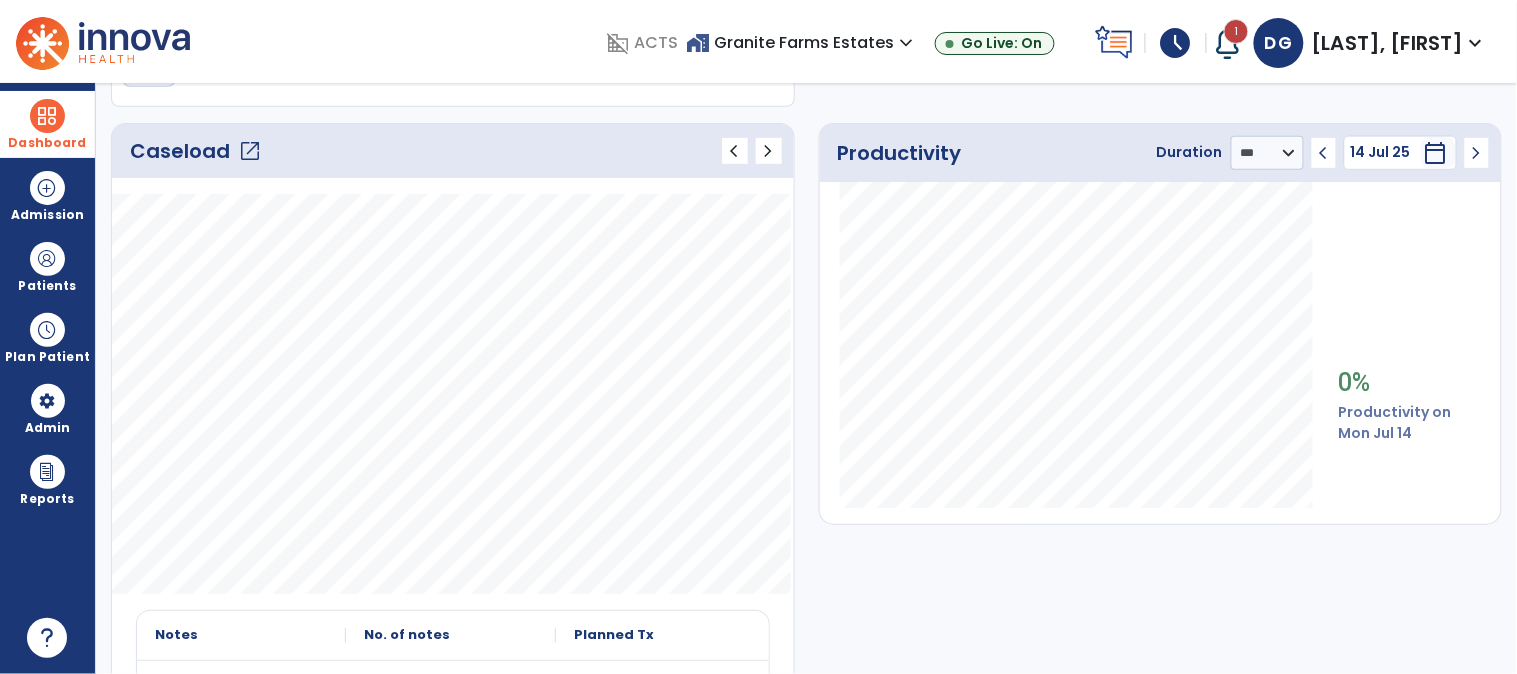 click at bounding box center [47, 116] 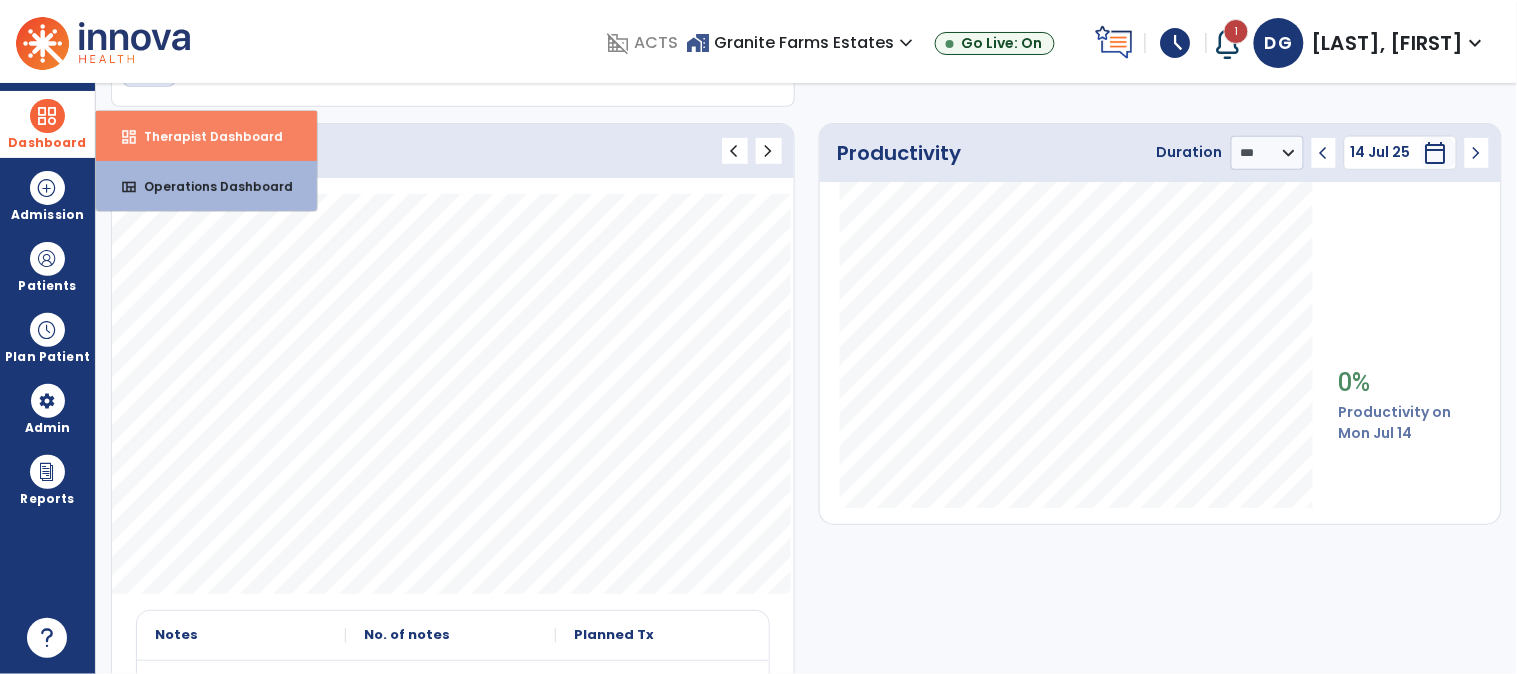 click on "Therapist Dashboard" at bounding box center [205, 136] 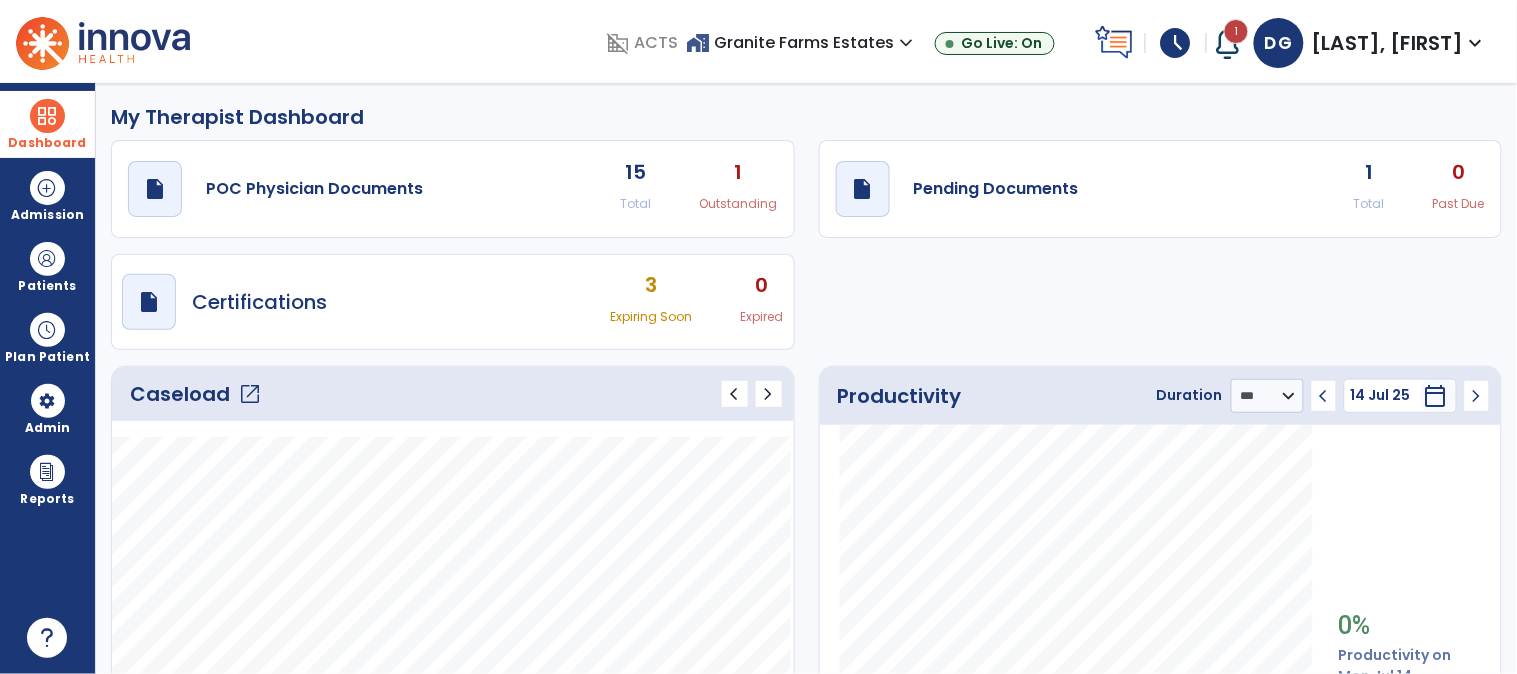 scroll, scrollTop: 0, scrollLeft: 0, axis: both 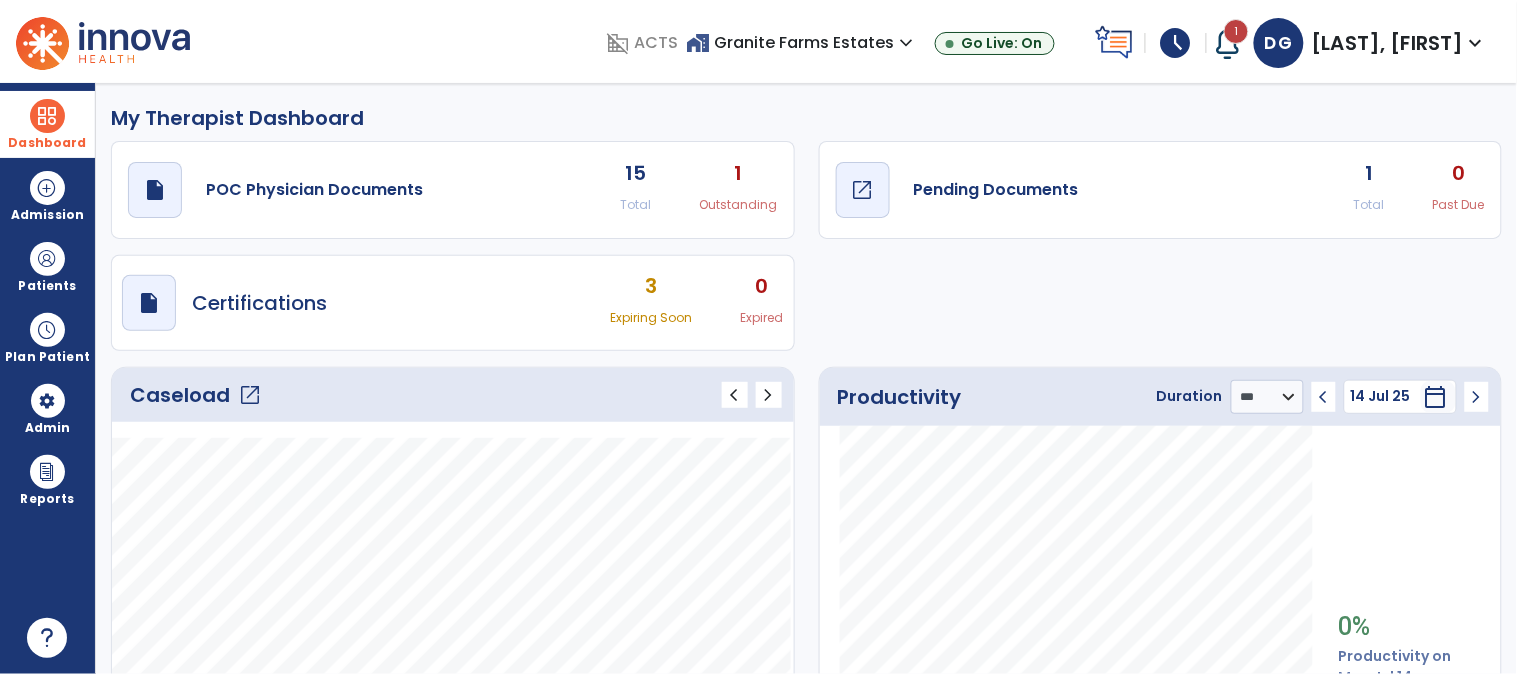click on "open_in_new" 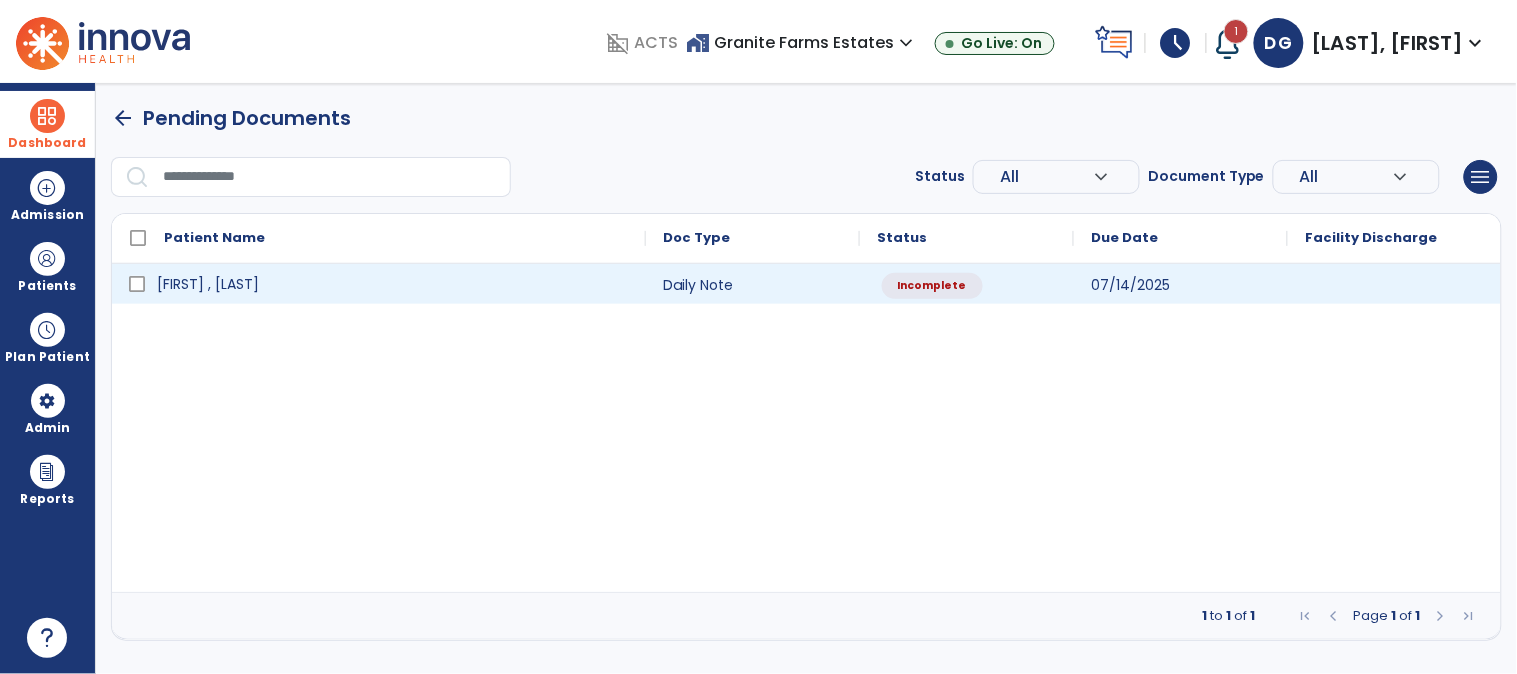 click on "[FIRST] [LAST]" at bounding box center (208, 284) 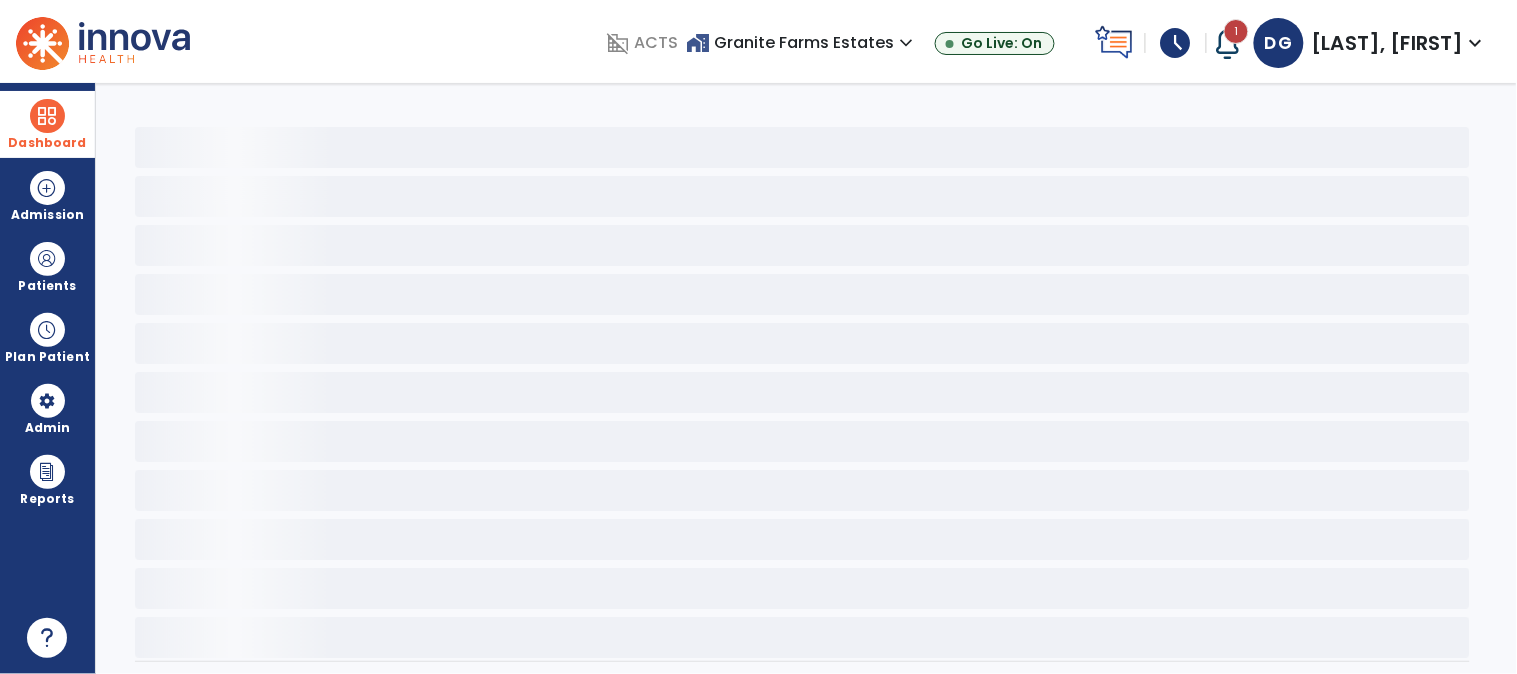 select on "*" 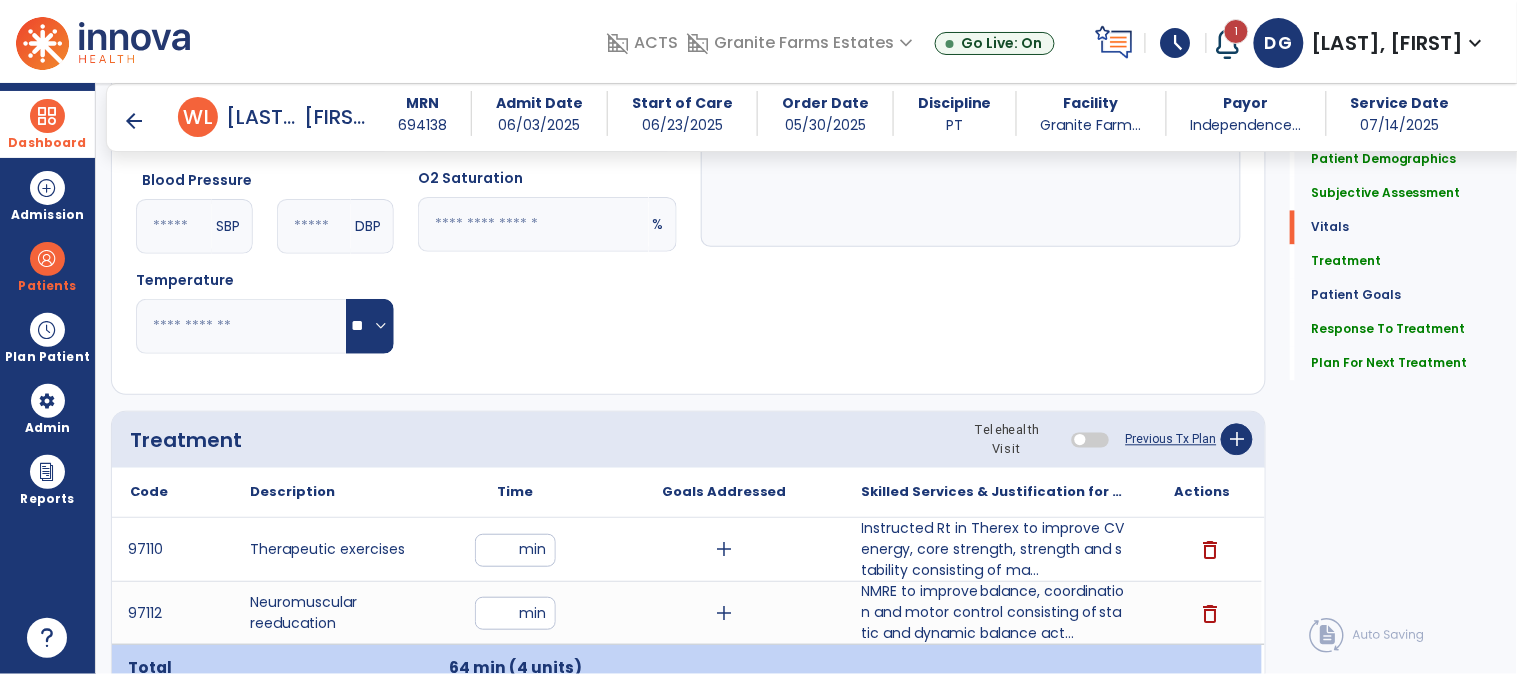scroll, scrollTop: 1000, scrollLeft: 0, axis: vertical 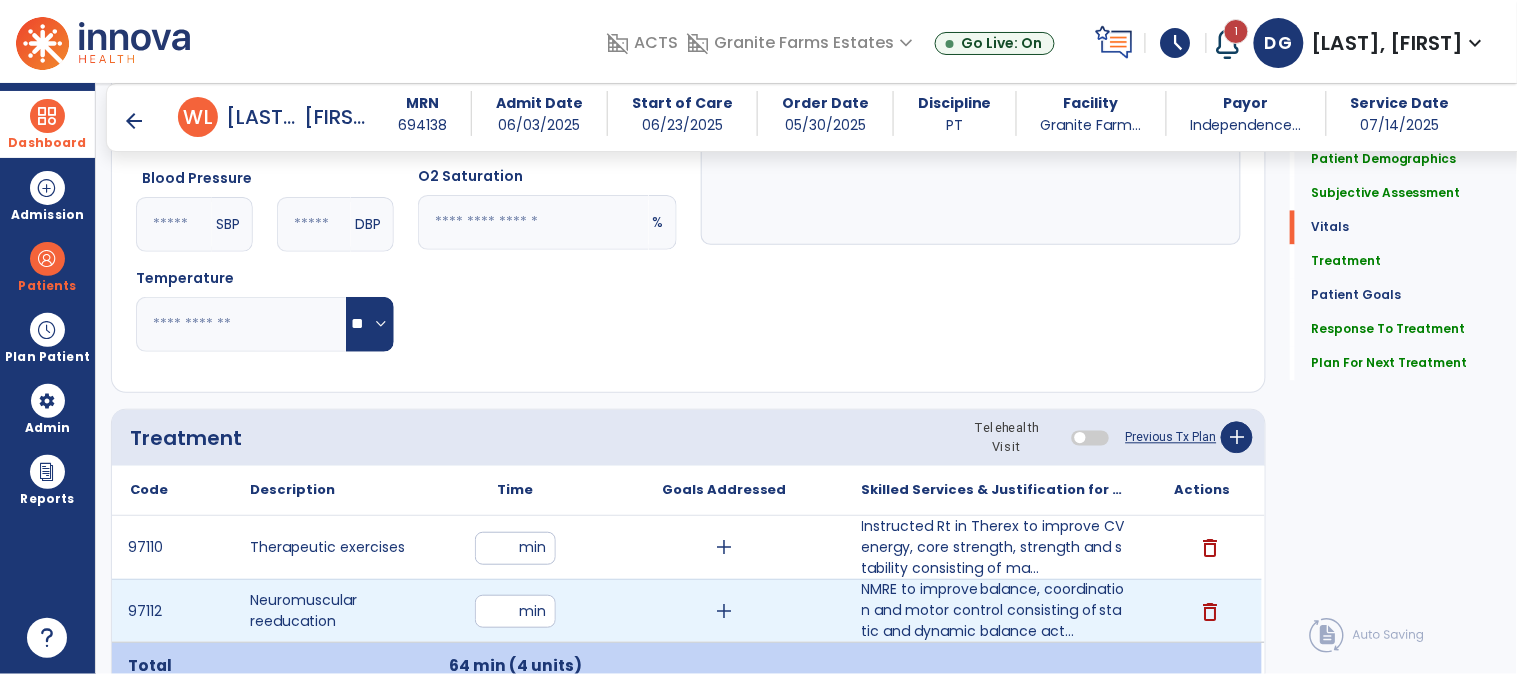 click on "**" at bounding box center (515, 611) 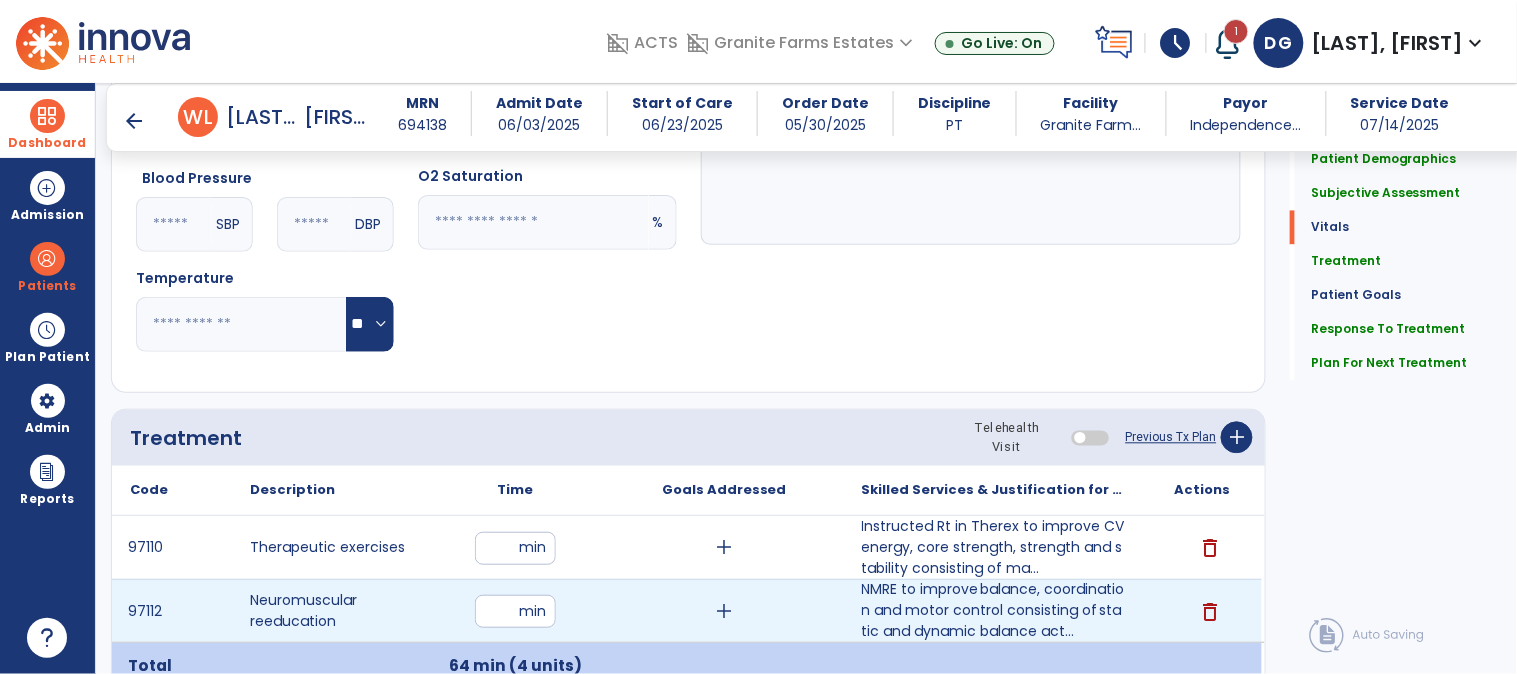 type on "**" 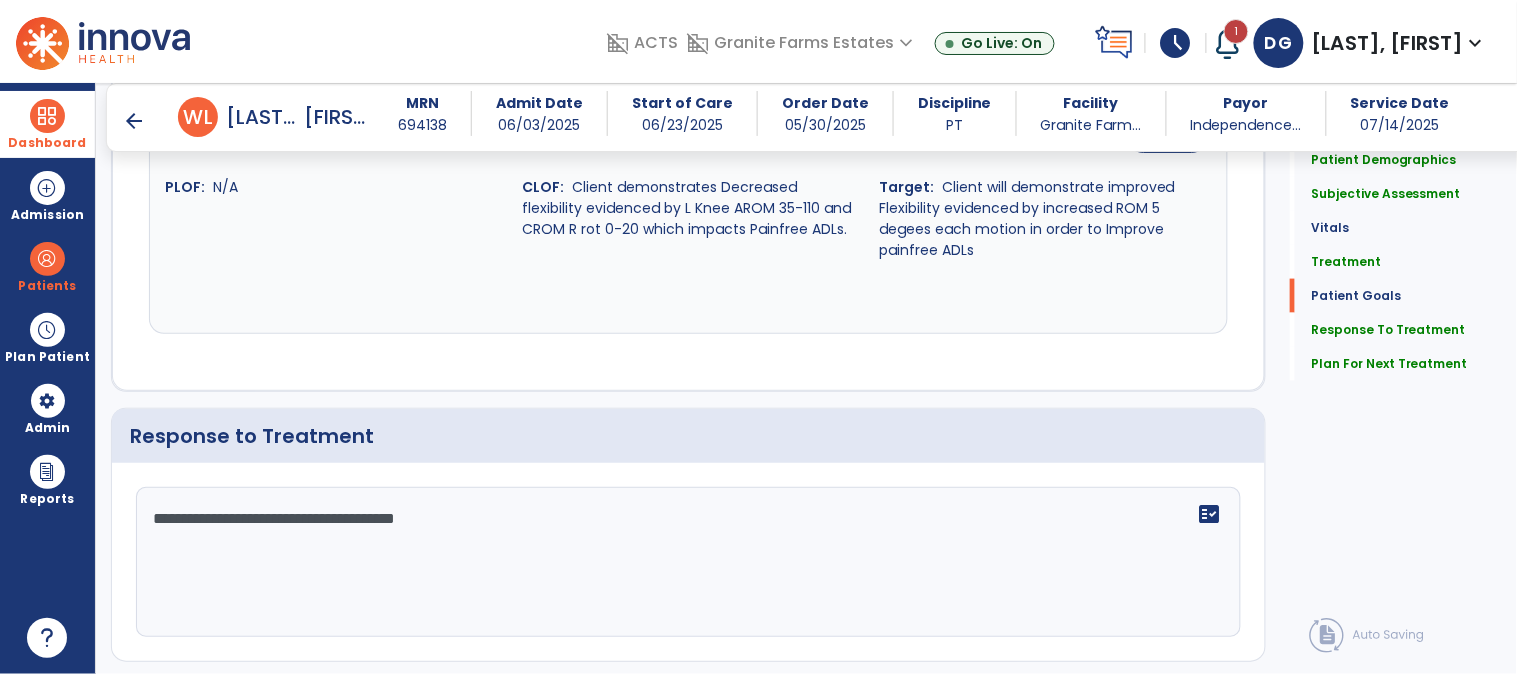 scroll, scrollTop: 2882, scrollLeft: 0, axis: vertical 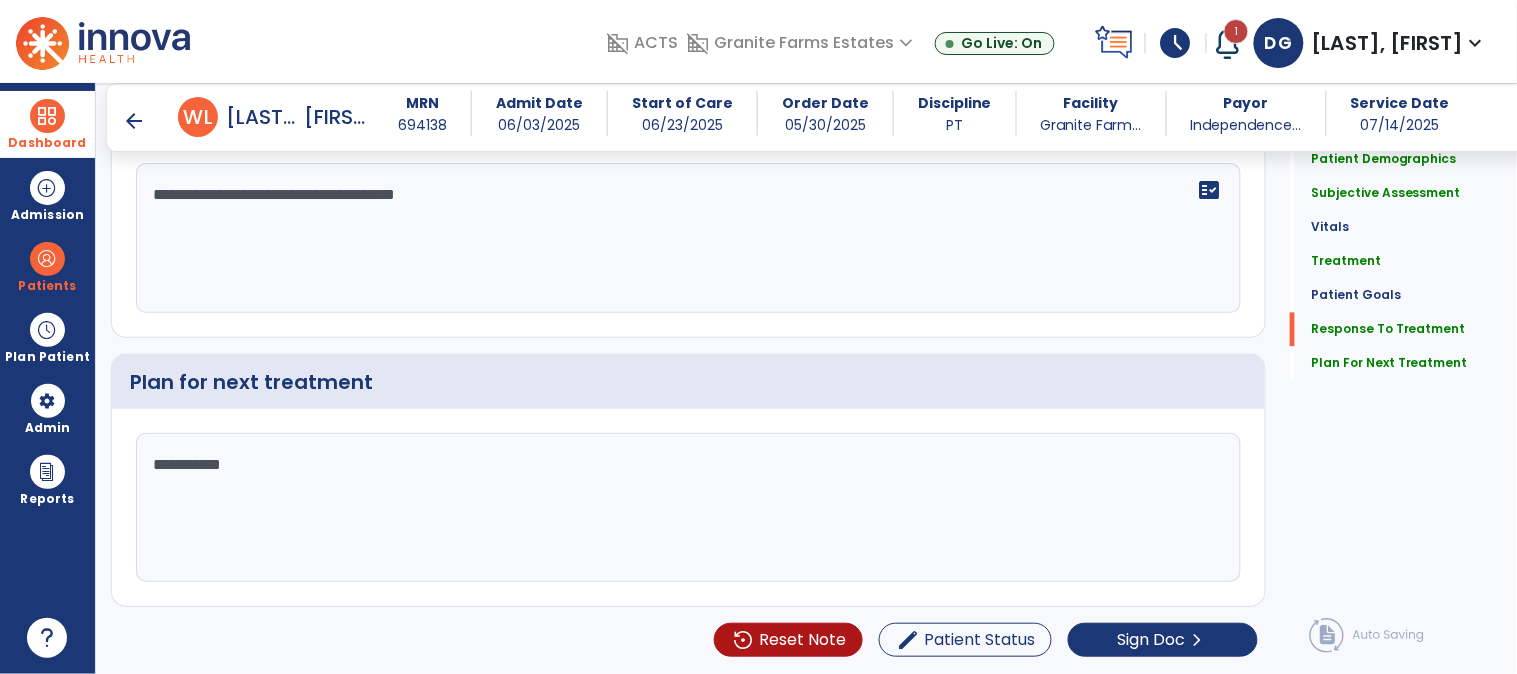 click on "**********" 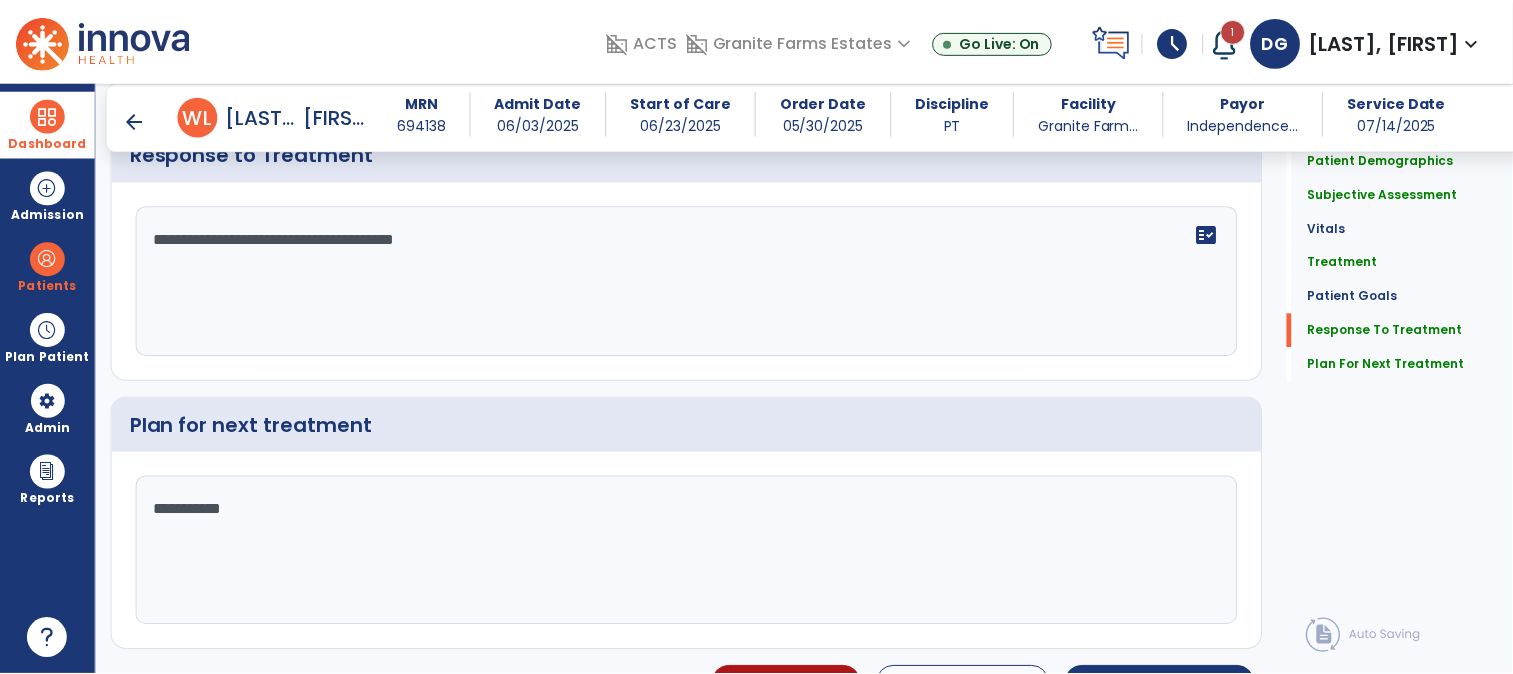 scroll, scrollTop: 2882, scrollLeft: 0, axis: vertical 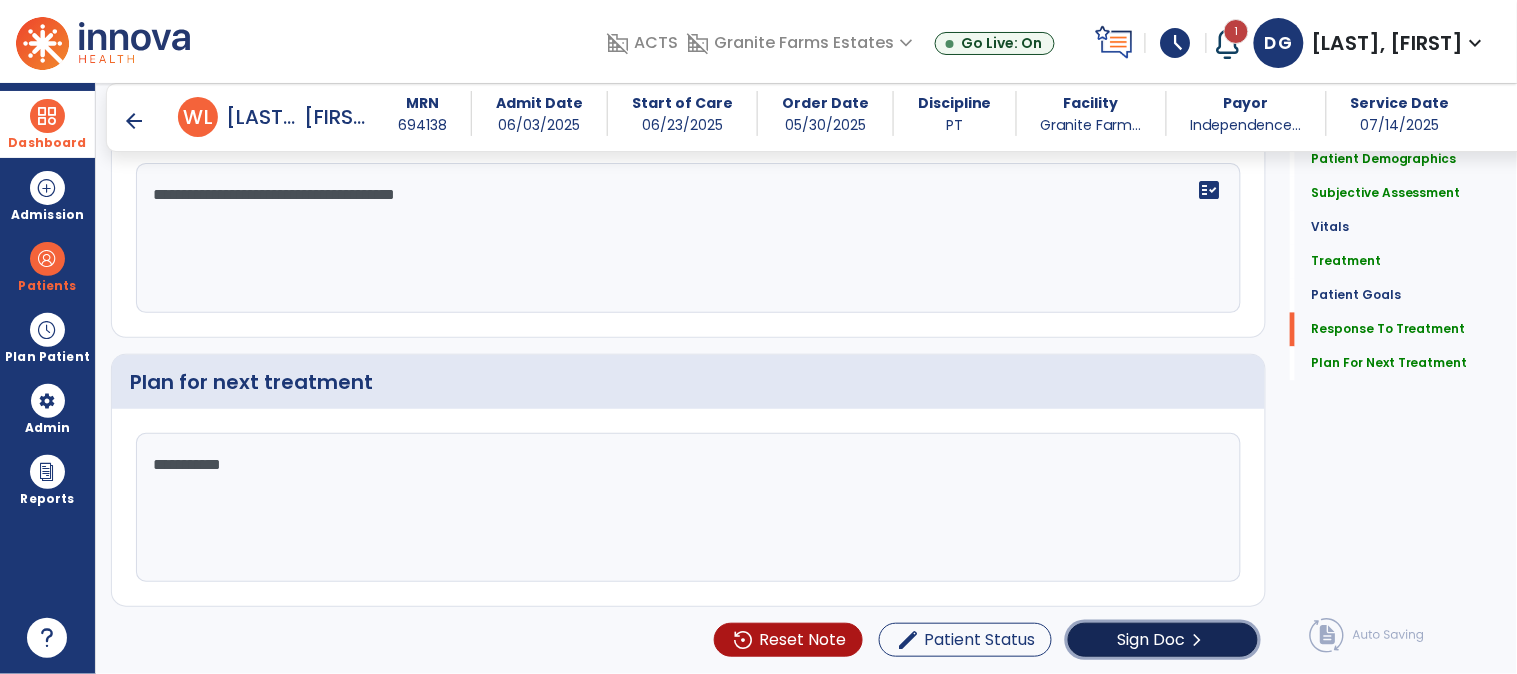 click on "Sign Doc" 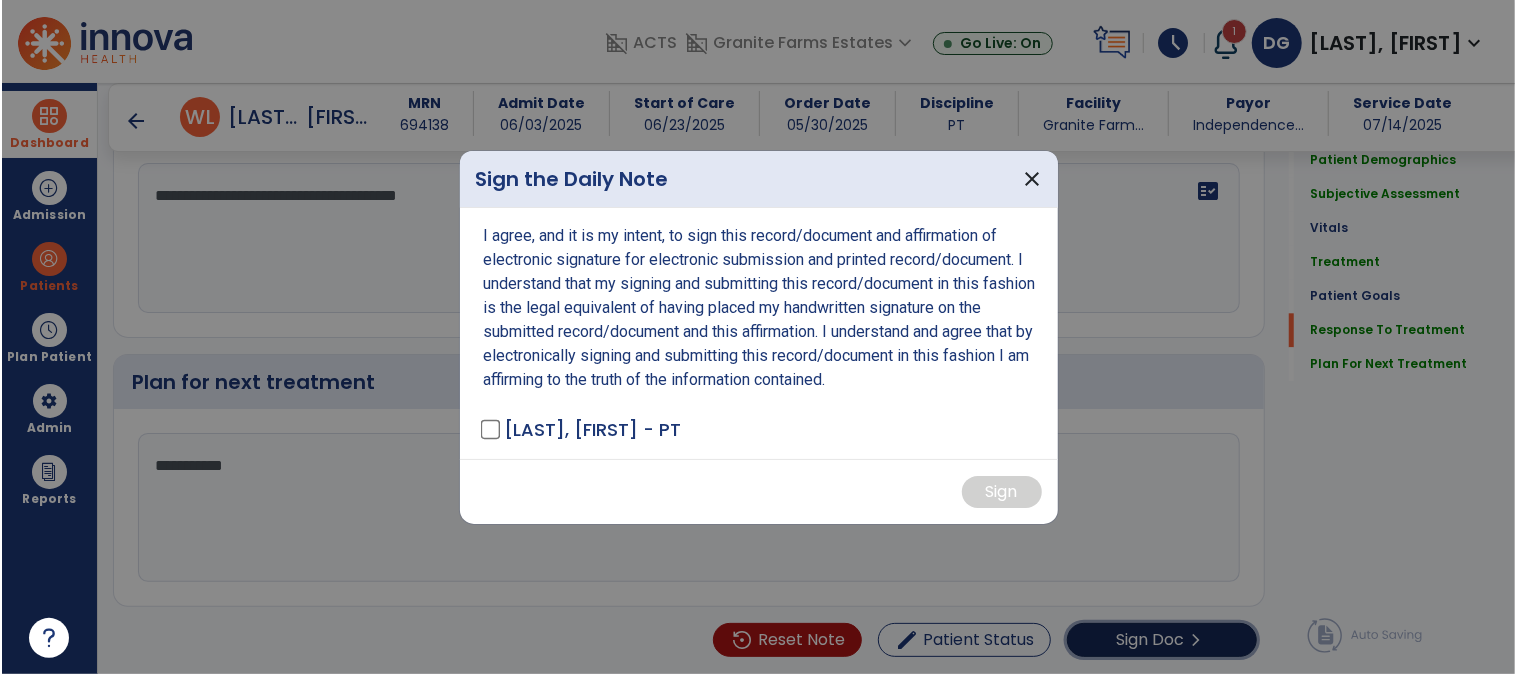 scroll, scrollTop: 2882, scrollLeft: 0, axis: vertical 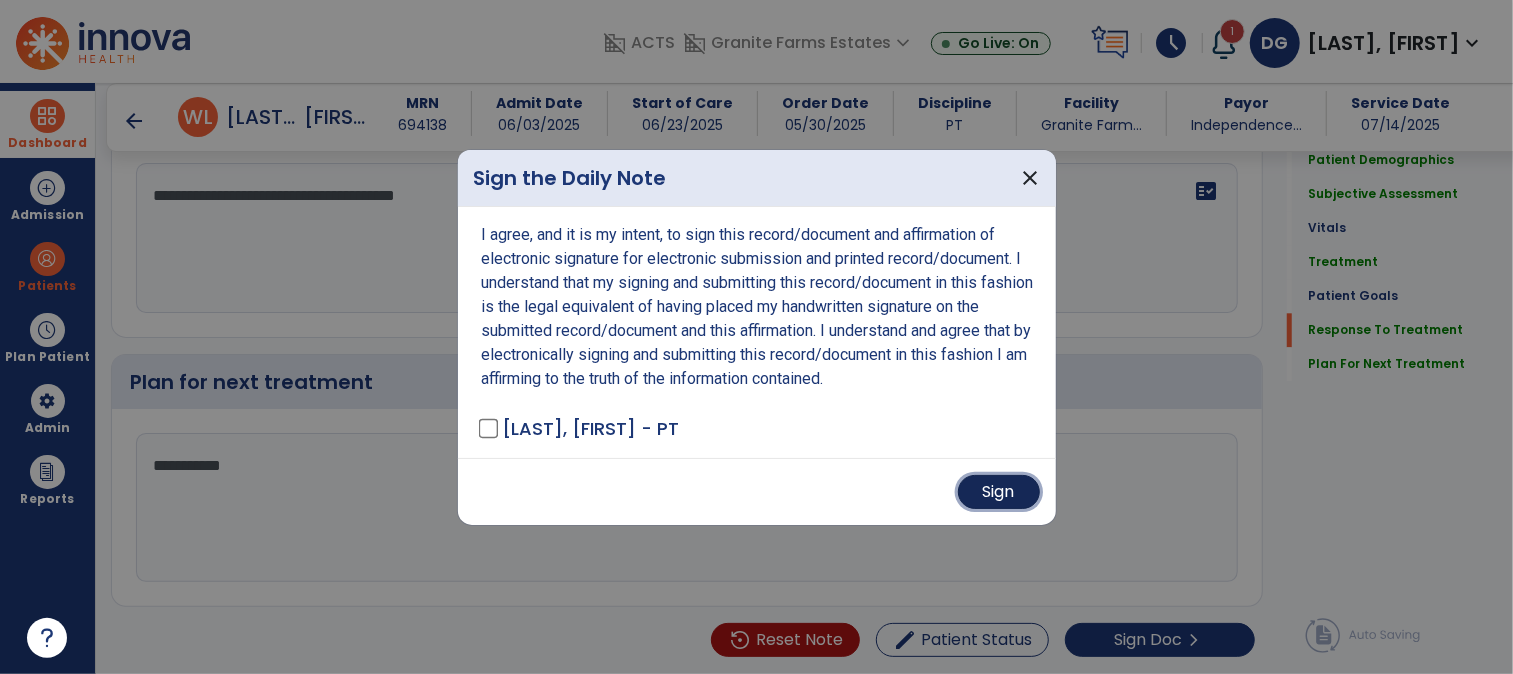 click on "Sign" at bounding box center [999, 492] 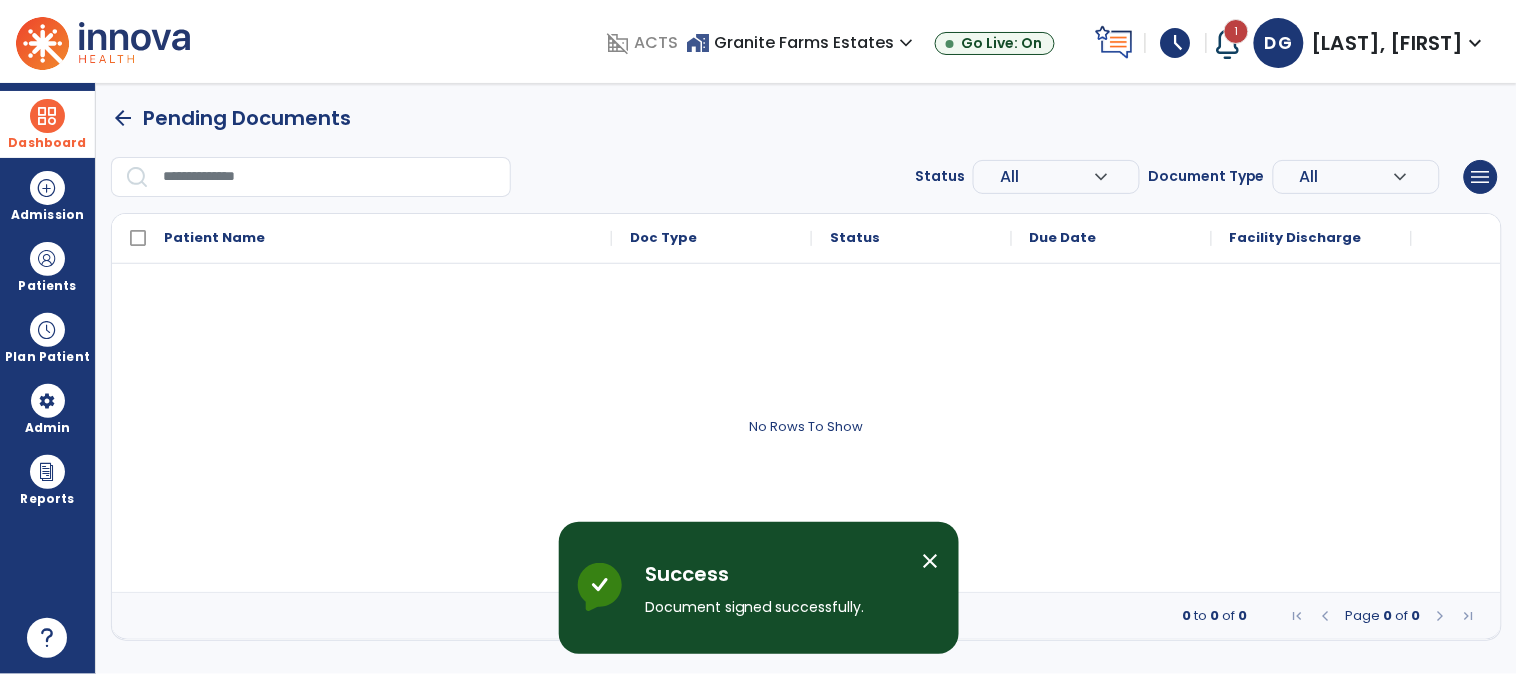 scroll, scrollTop: 0, scrollLeft: 0, axis: both 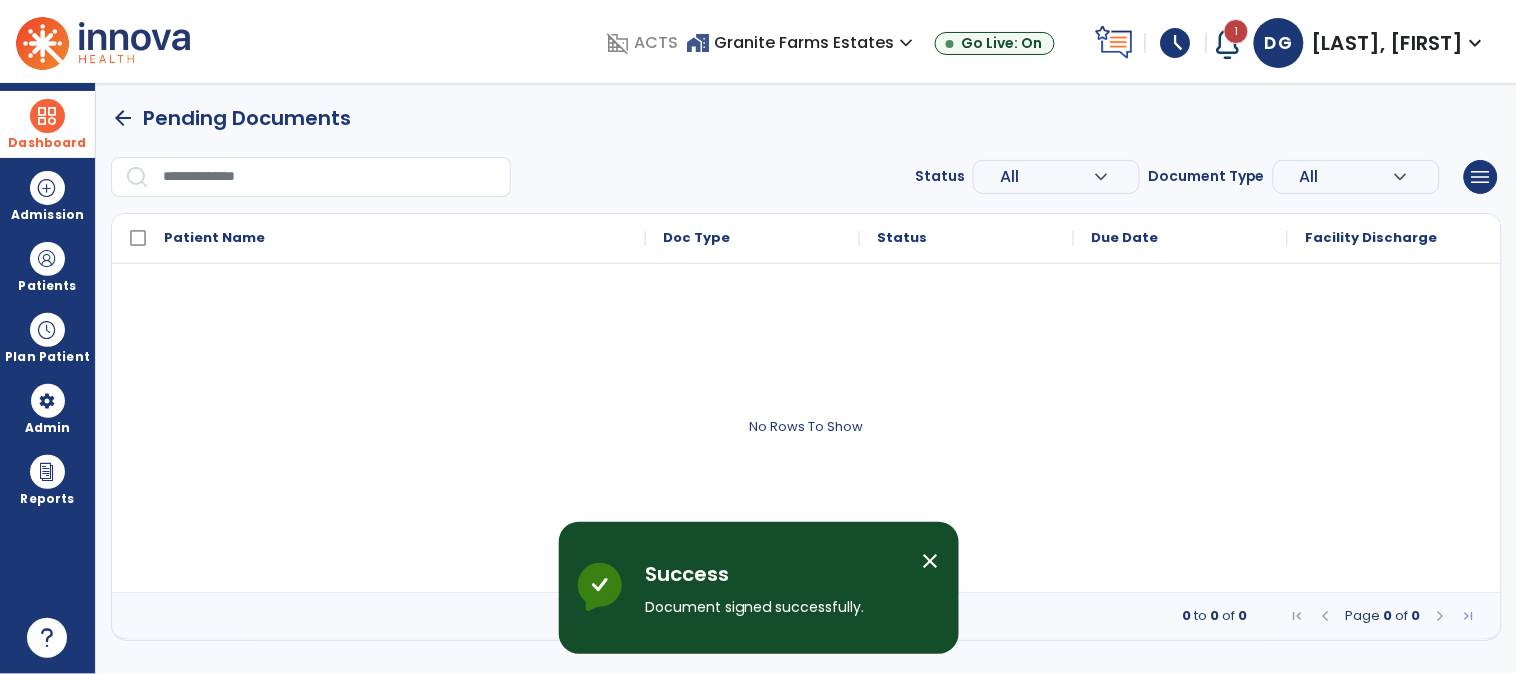 click on "close" at bounding box center [931, 561] 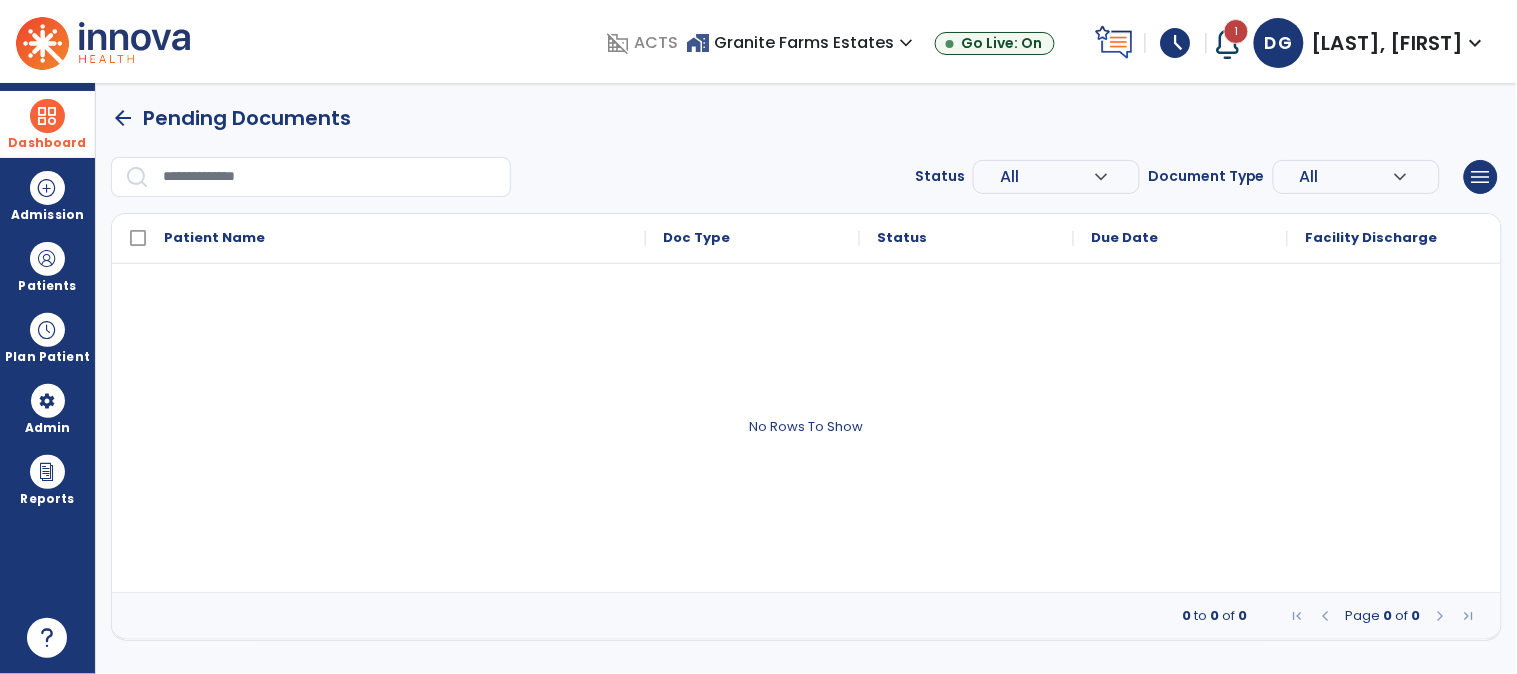 click at bounding box center (47, 116) 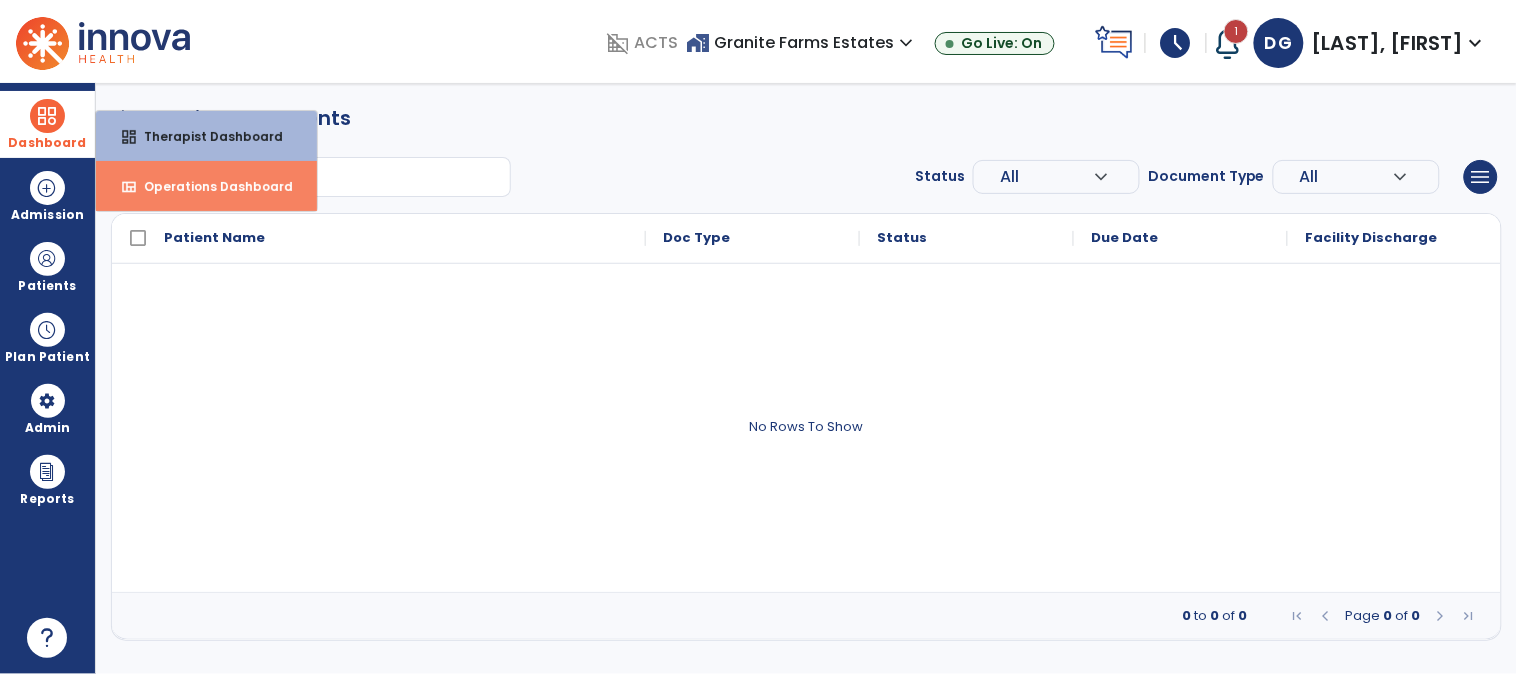 click on "Operations Dashboard" at bounding box center [210, 186] 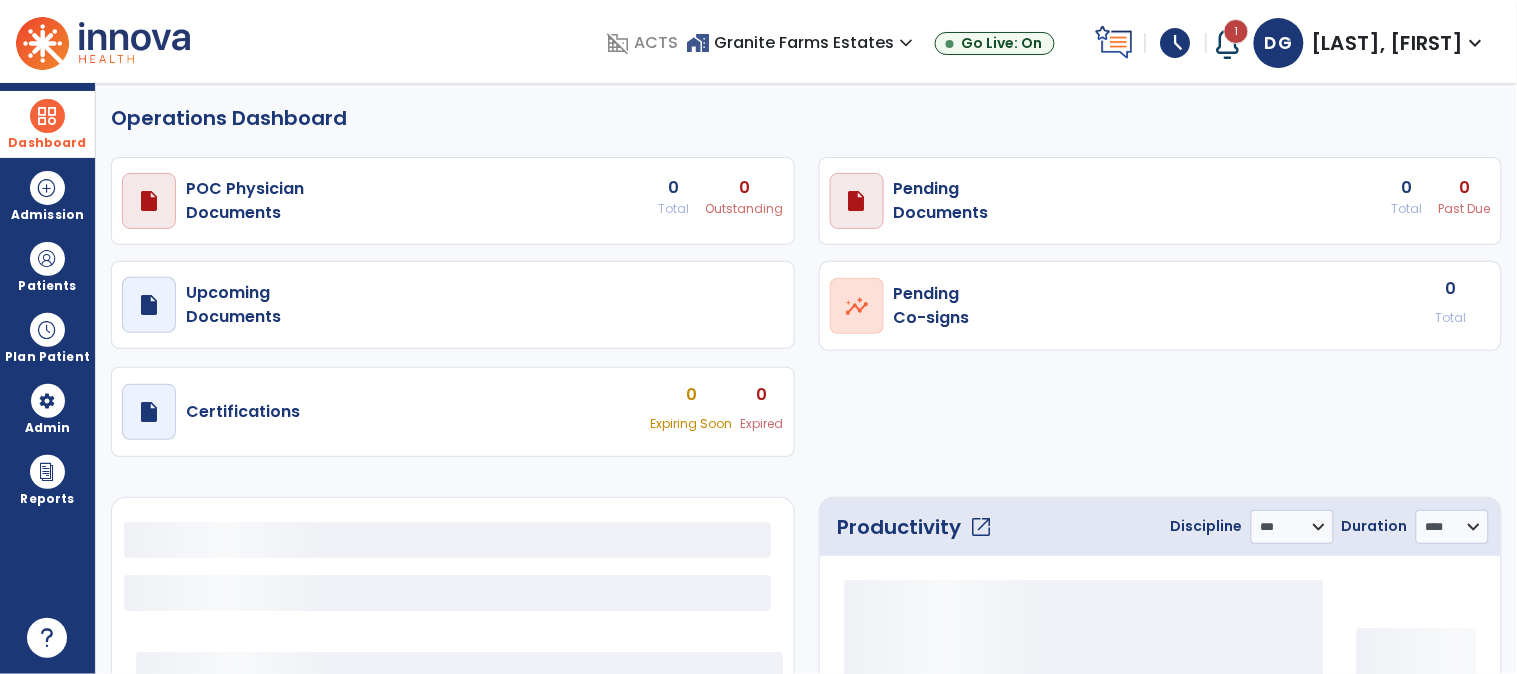 select on "***" 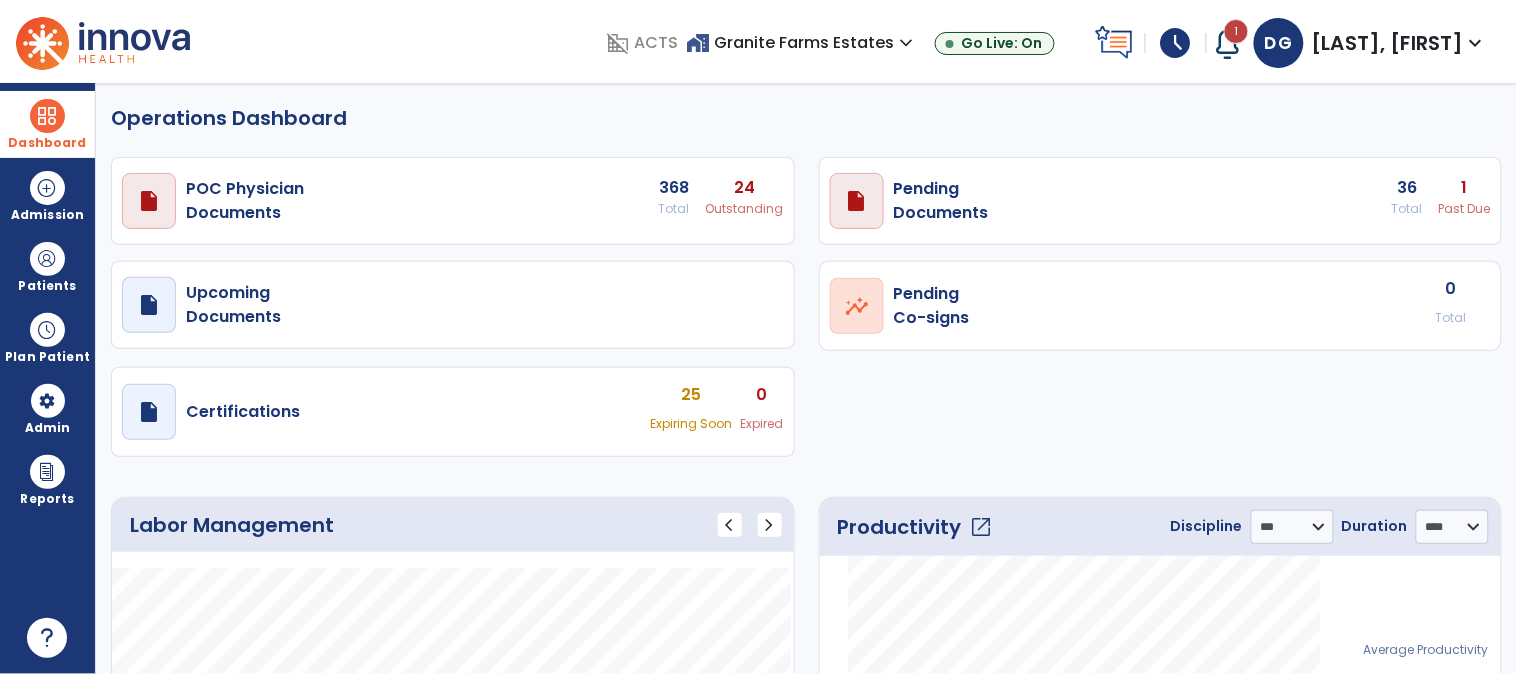 click at bounding box center [47, 116] 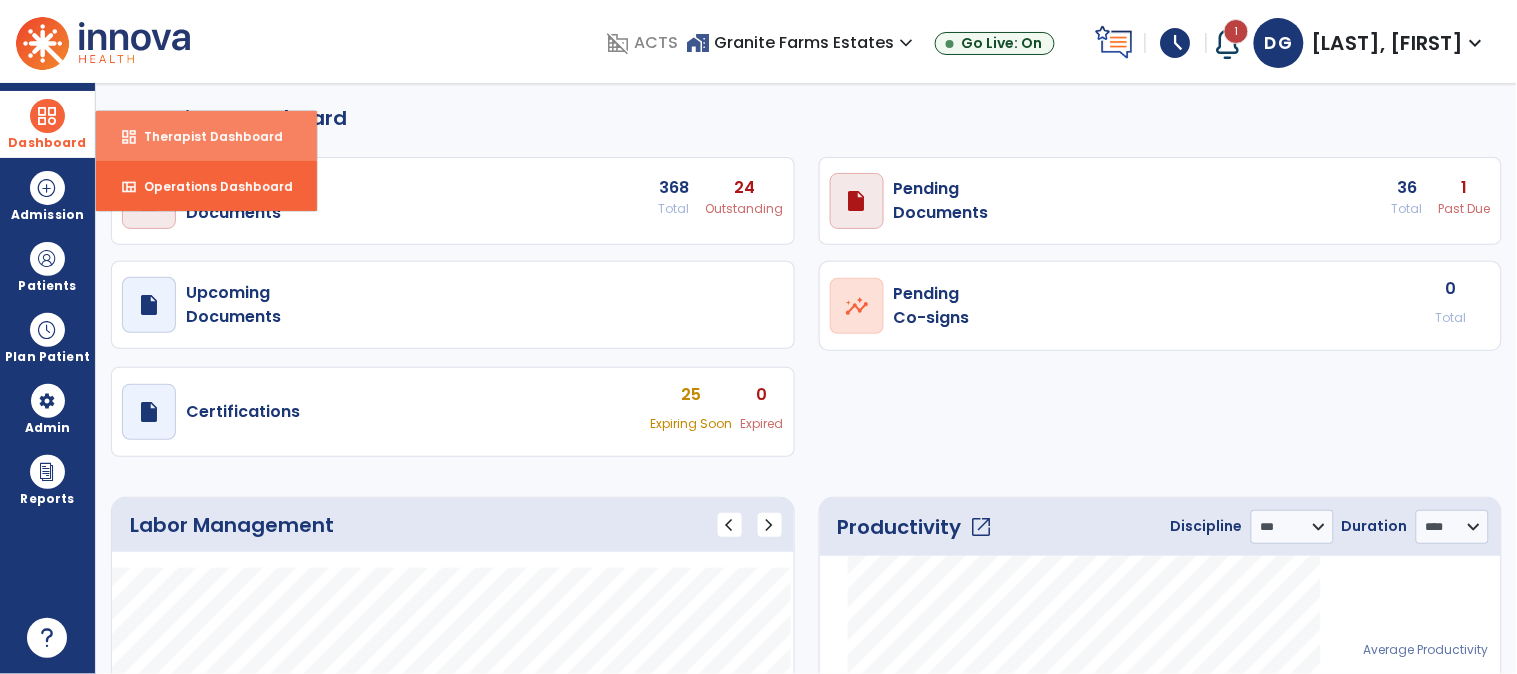 click on "Therapist Dashboard" at bounding box center [205, 136] 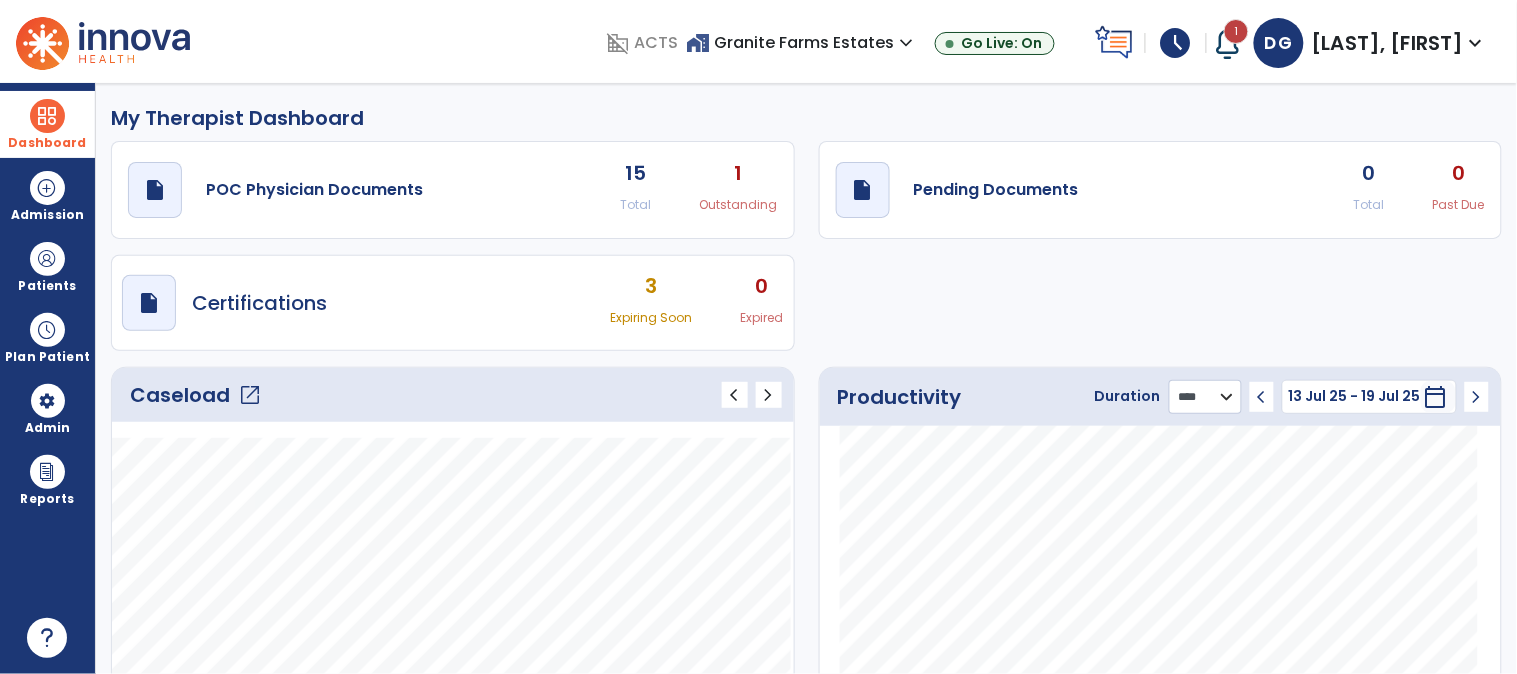 click on "******** **** ***" 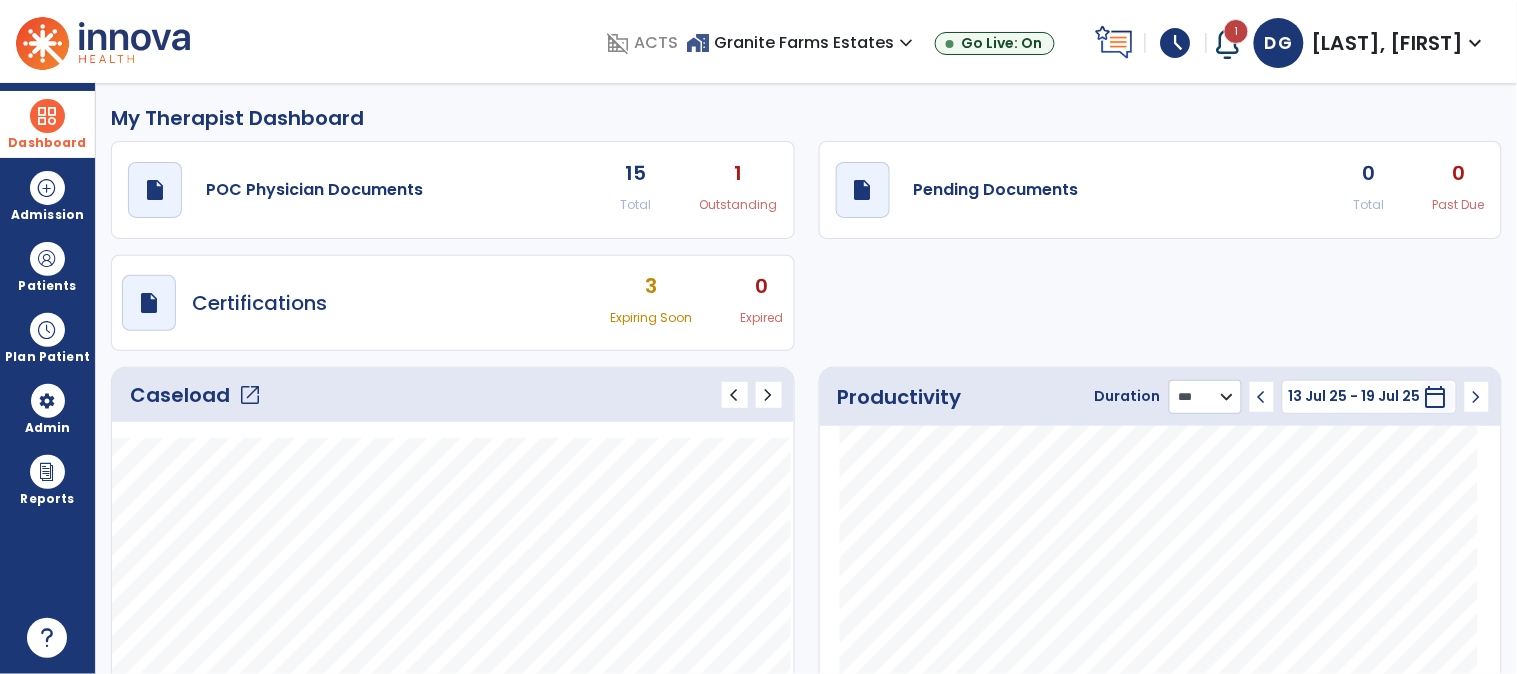 click on "******** **** ***" 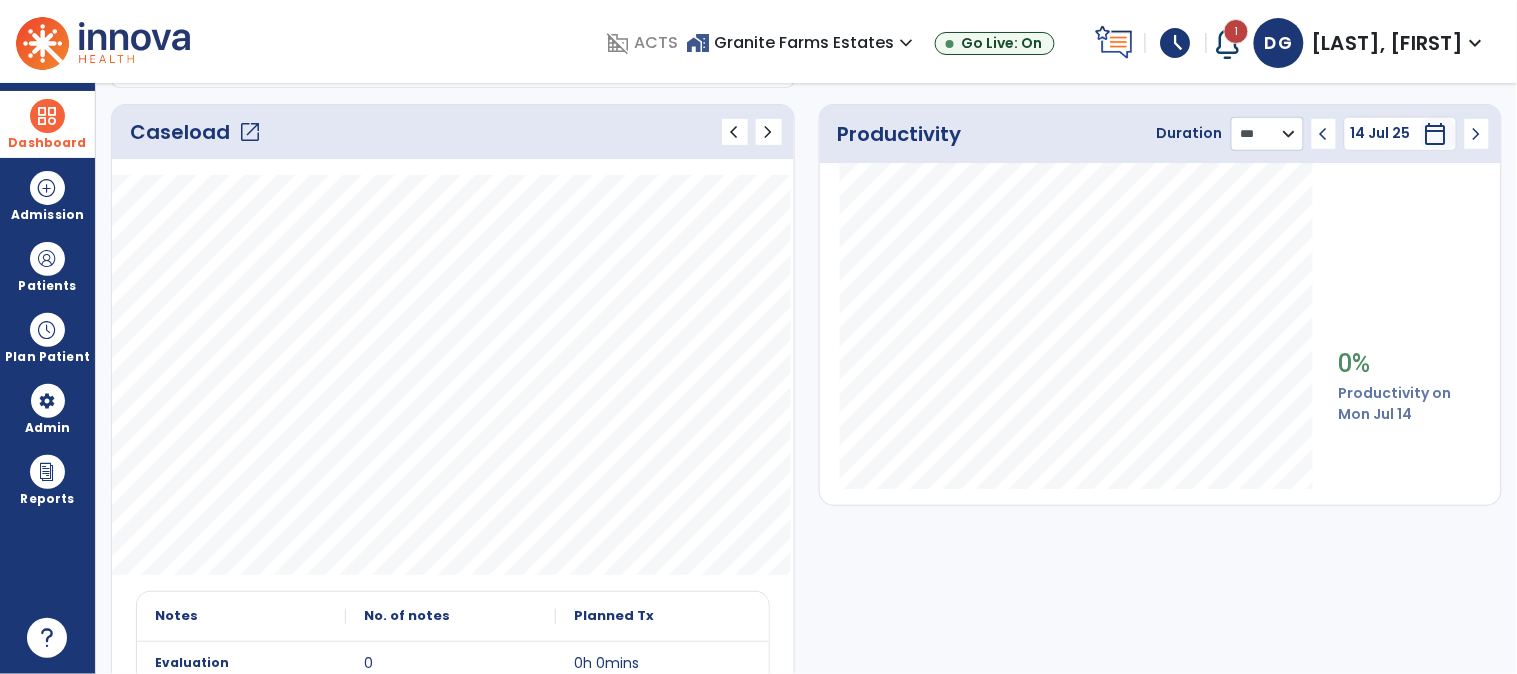scroll, scrollTop: 333, scrollLeft: 0, axis: vertical 